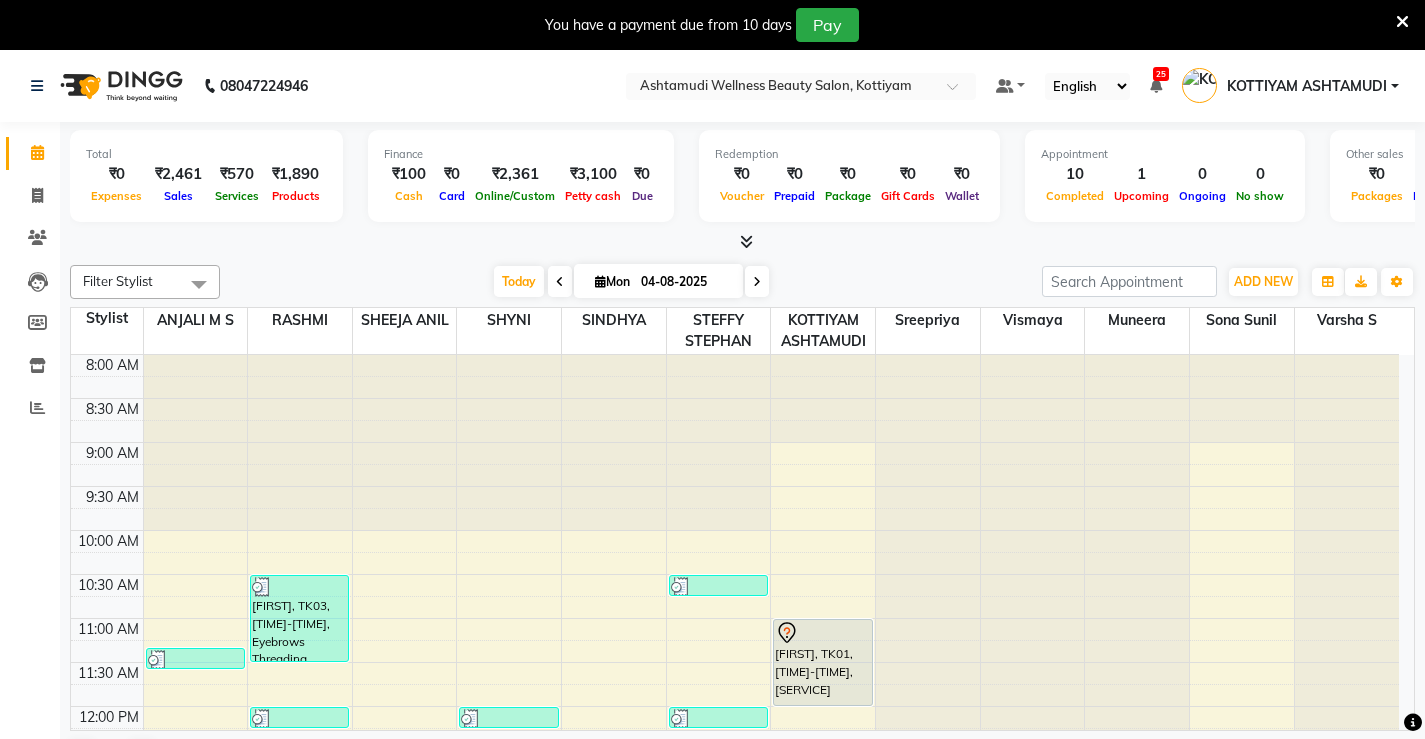 scroll, scrollTop: 0, scrollLeft: 0, axis: both 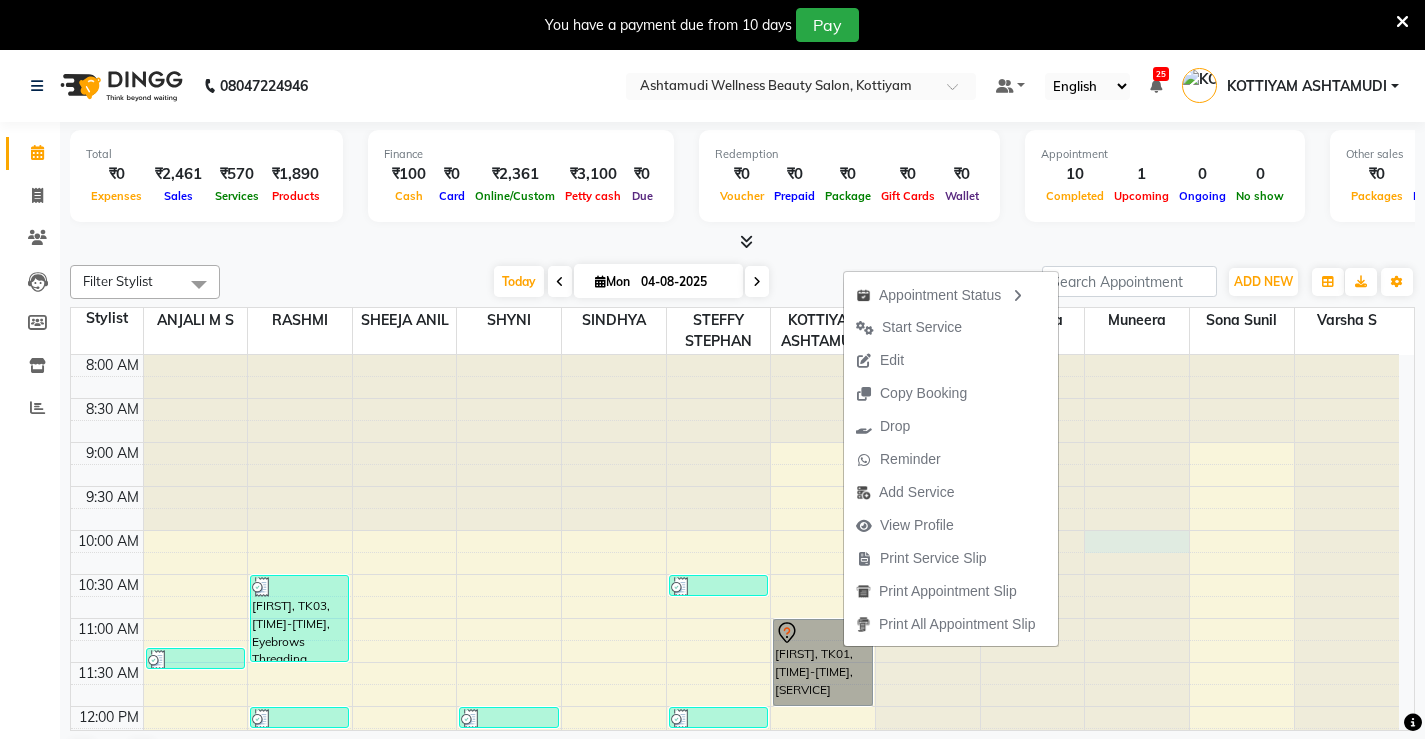 click at bounding box center [1137, 355] 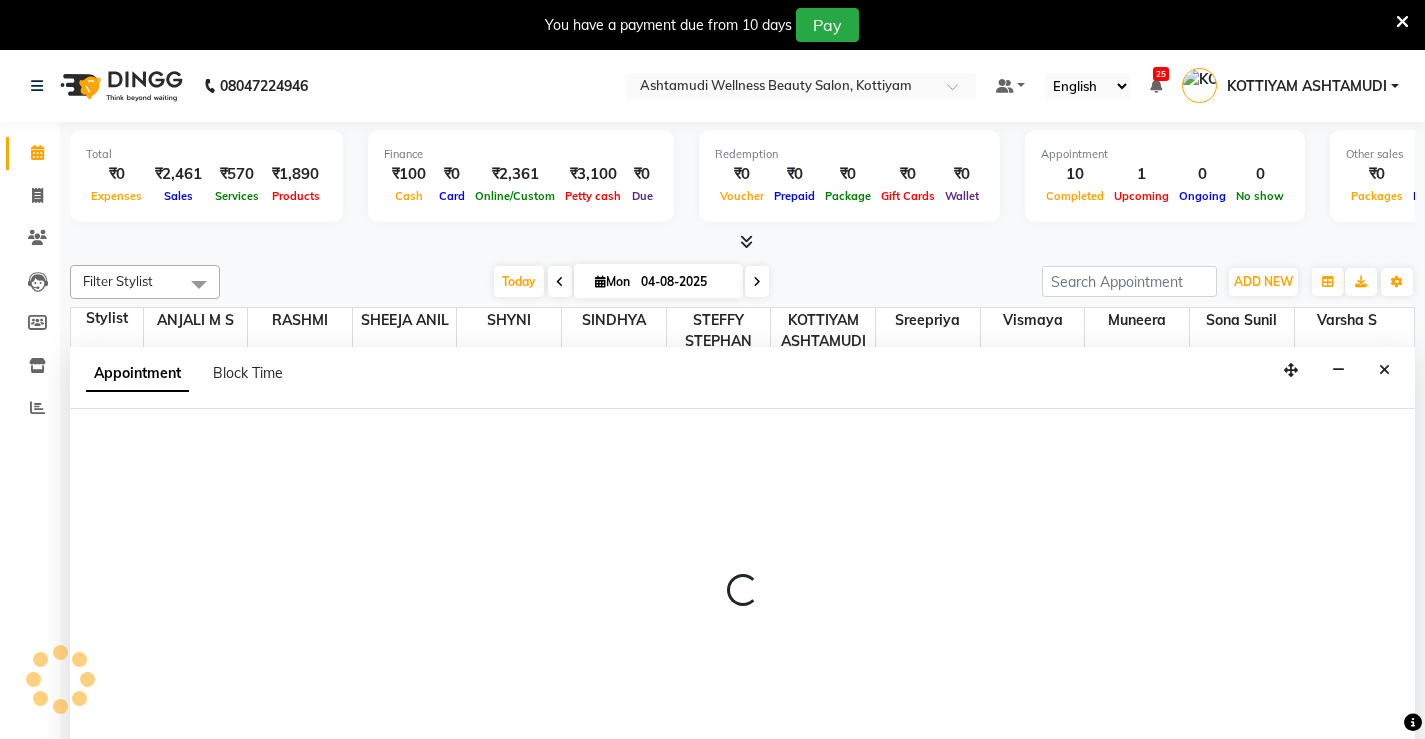 scroll, scrollTop: 51, scrollLeft: 0, axis: vertical 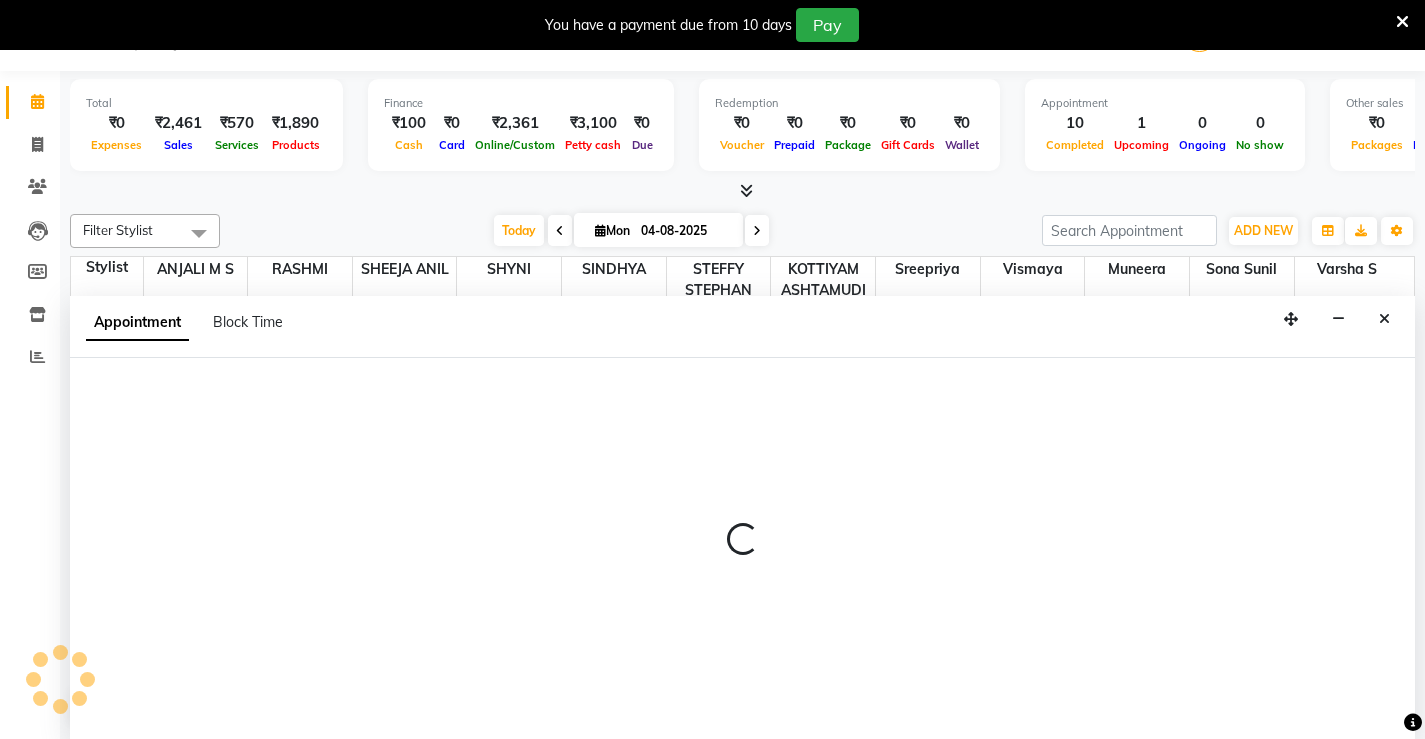 select on "67522" 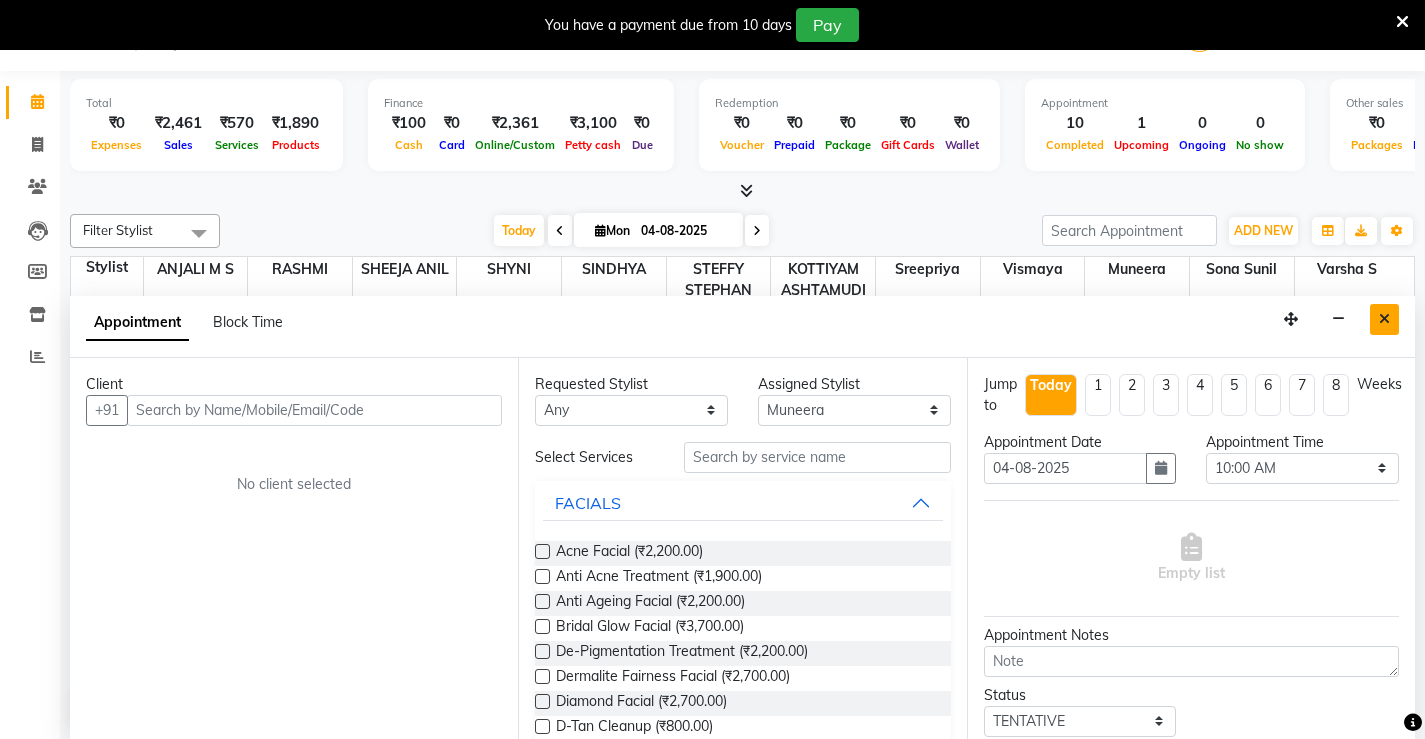 click at bounding box center (1384, 319) 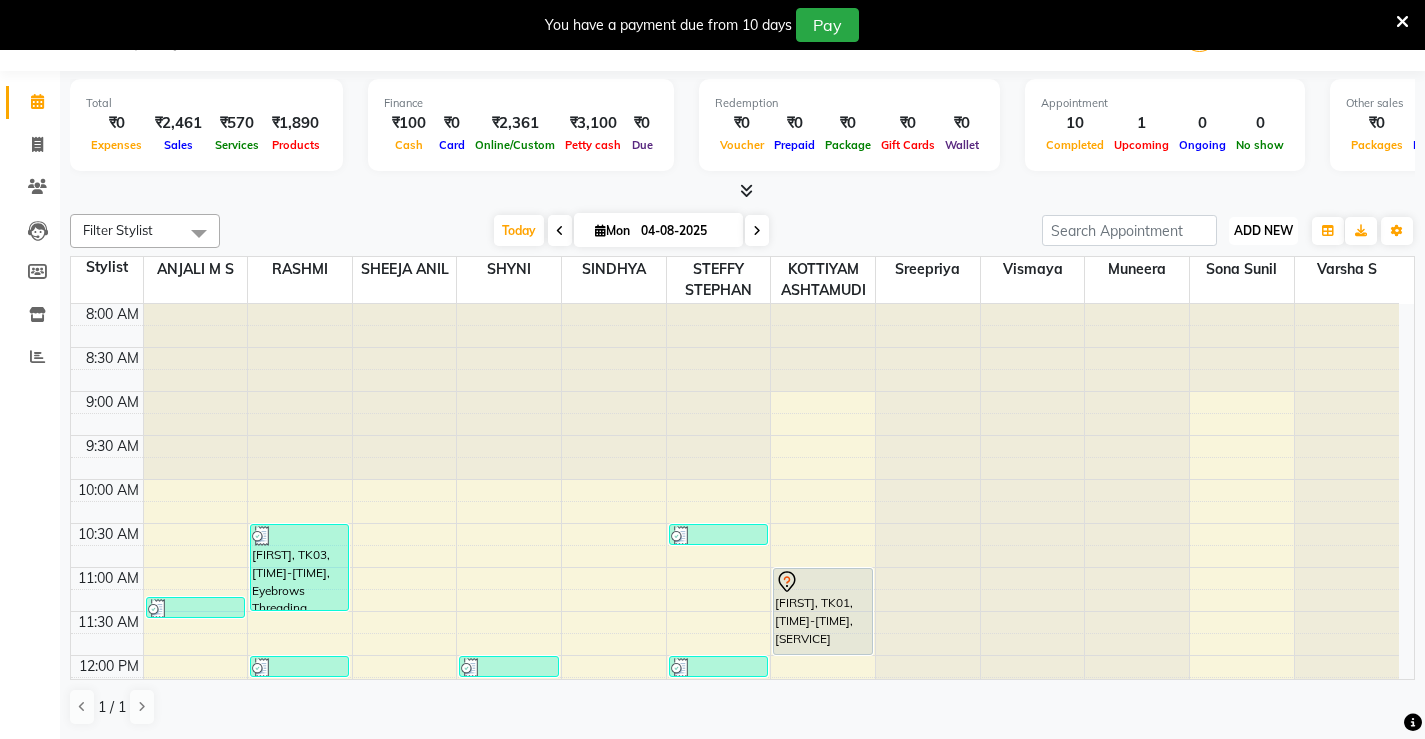 click on "ADD NEW" at bounding box center (1263, 230) 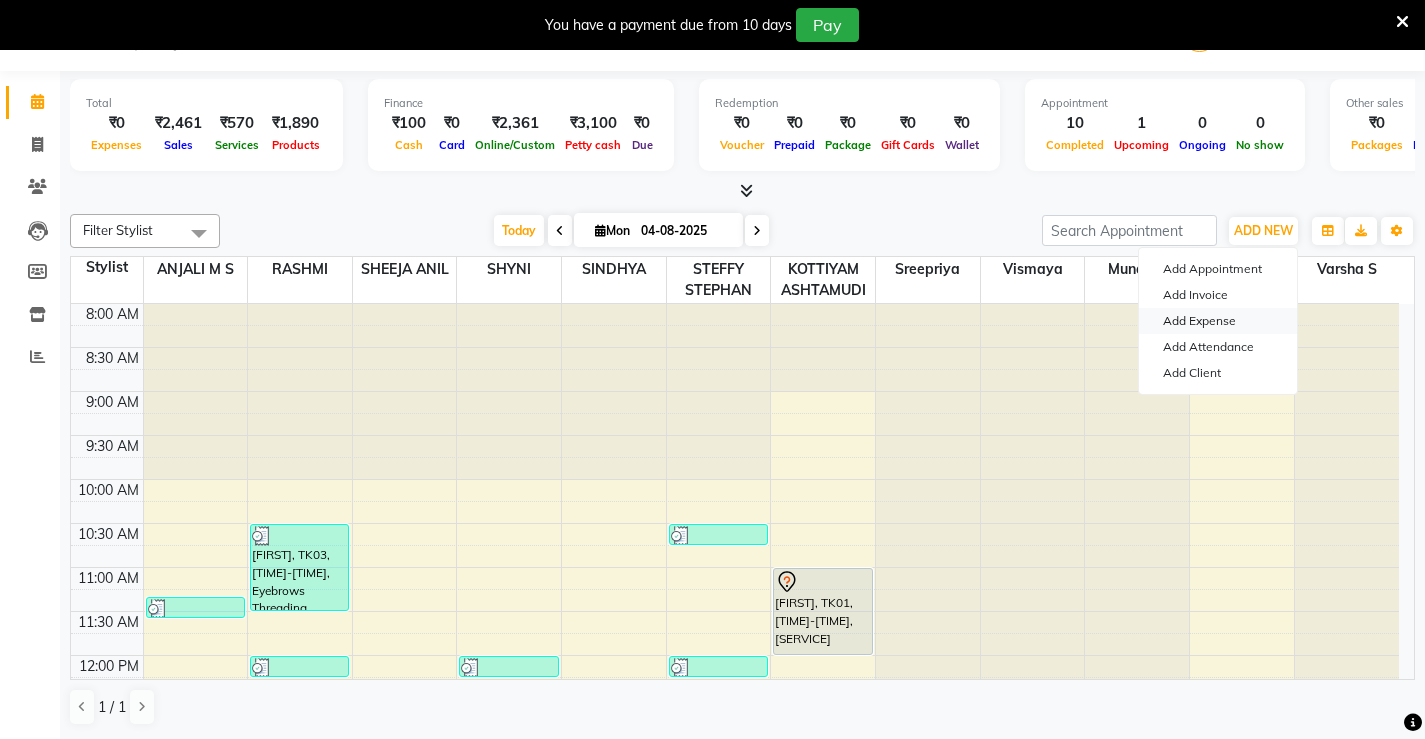 click on "Add Expense" at bounding box center (1218, 321) 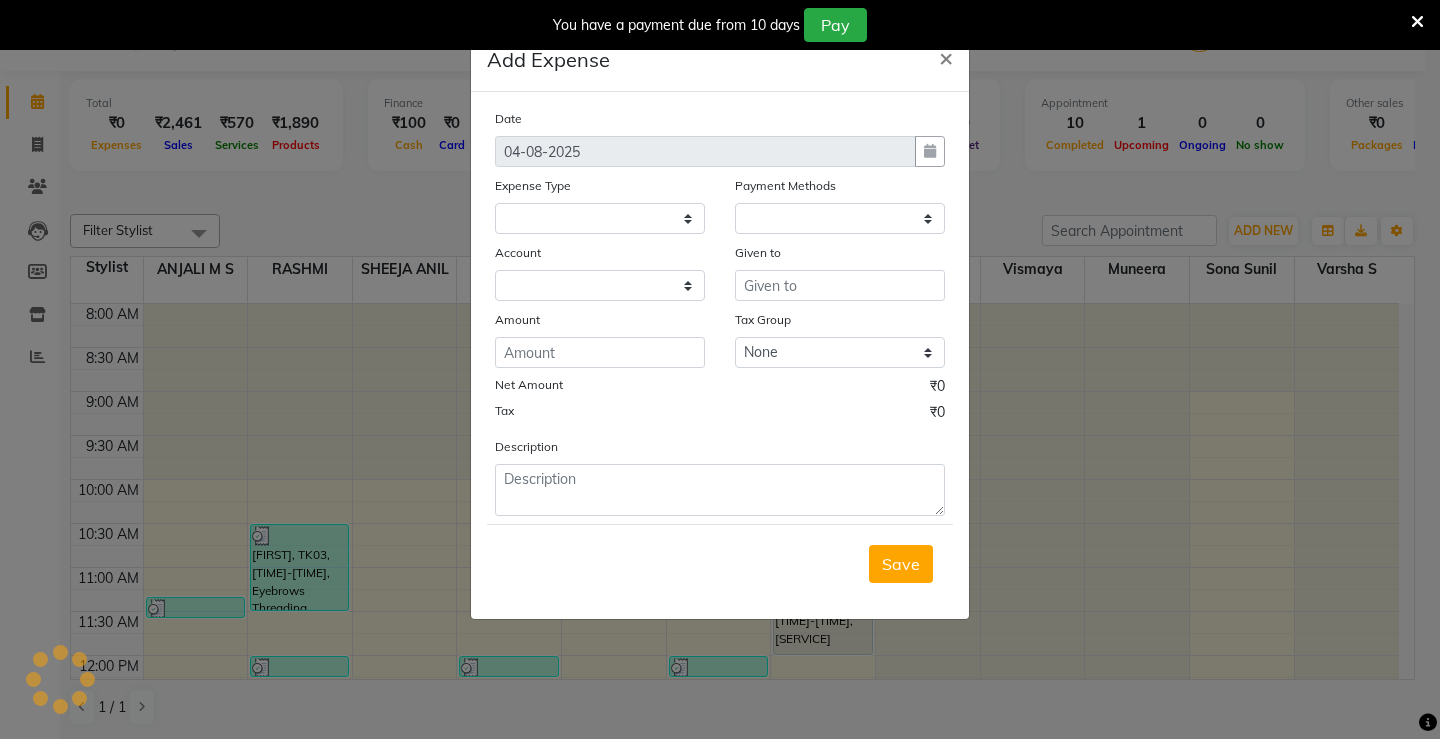 select 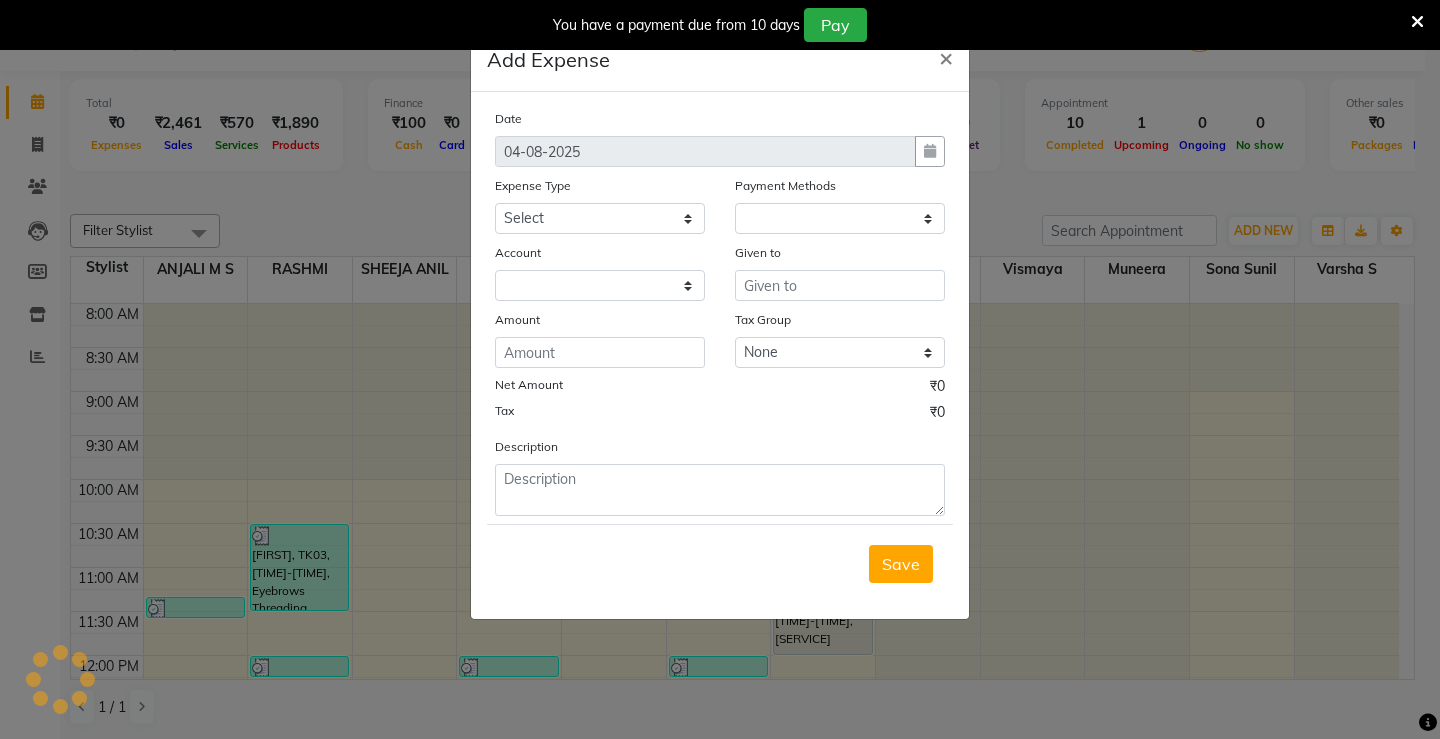 select on "1" 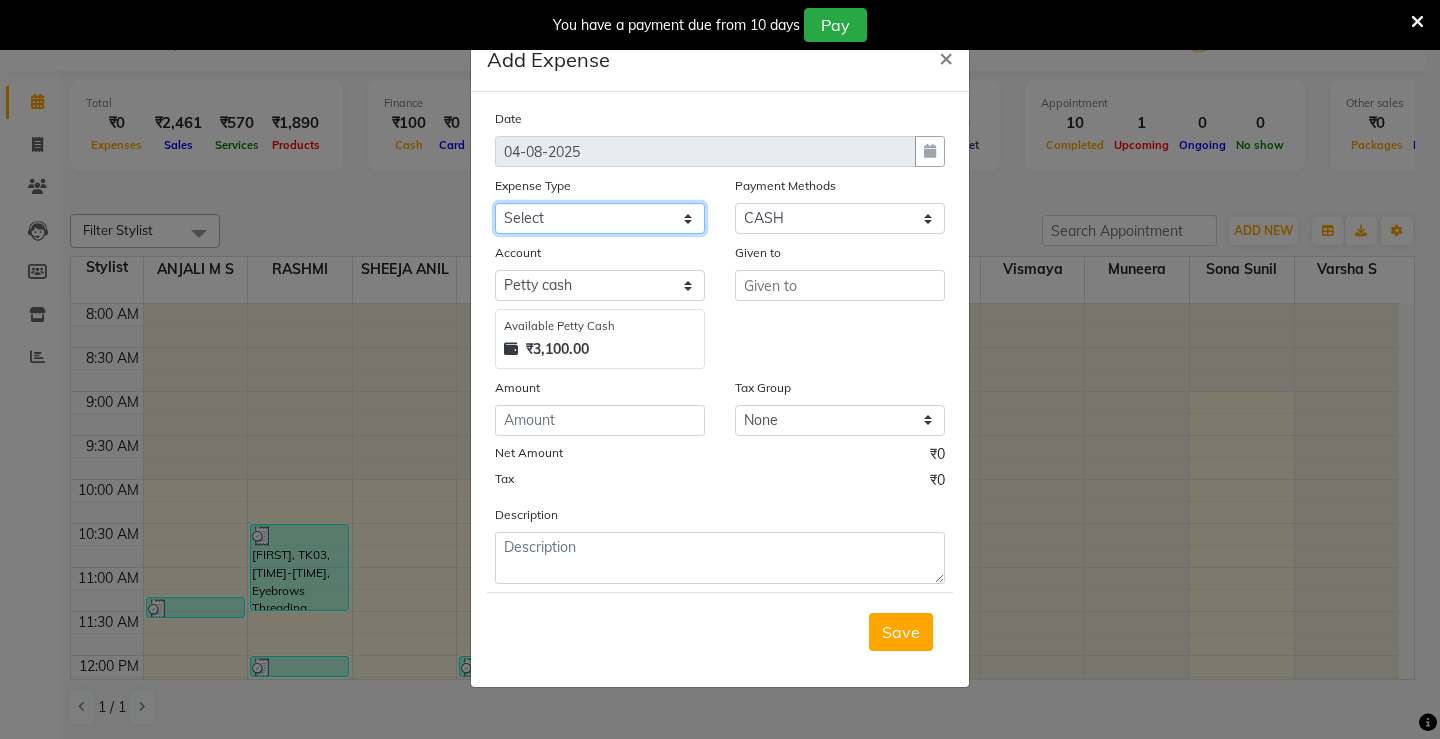 drag, startPoint x: 677, startPoint y: 218, endPoint x: 677, endPoint y: 232, distance: 14 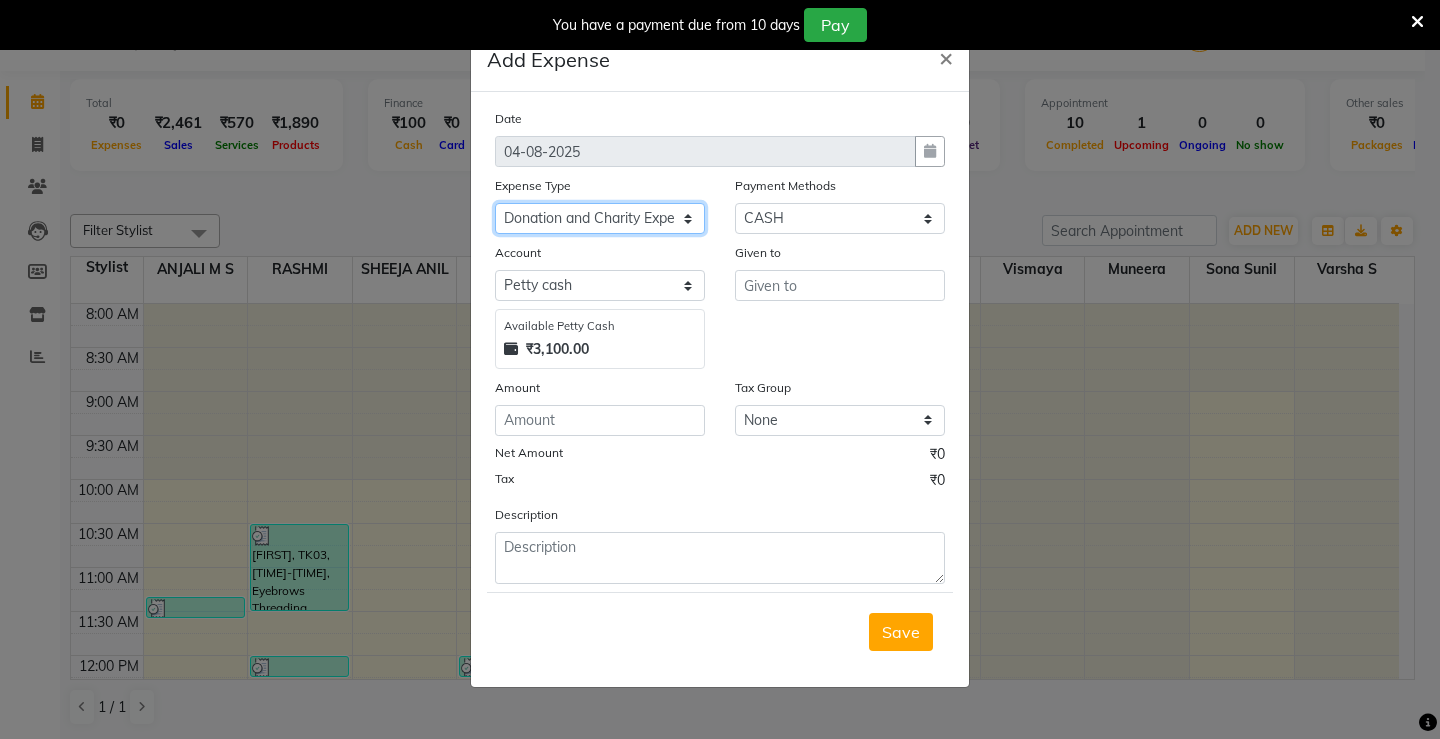click on "Select ACCOMODATION EXPENSES ADVERTISEMENT SALES PROMOTIONAL EXPENSES Bonus BRIDAL ACCESSORIES REFUND BRIDAL COMMISSION BRIDAL FOOD BRIDAL INCENTIVES BRIDAL ORNAMENTS REFUND BRIDAL TA CASH DEPOSIT RAK BANK COMPUTER ACCESSORIES MOBILE PHONE Donation and Charity Expenses ELECTRICITY CHARGES ELECTRONICS FITTINGS Event Expense FISH FOOD EXPENSES FOOD REFRESHMENT FOR CLIENTS FOOD REFRESHMENT FOR STAFFS Freight And Forwarding Charges FUEL FOR GENERATOR FURNITURE AND EQUIPMENTS Gifts for Clients GIFTS FOR STAFFS GOKULAM CHITS HOSTEL RENT LAUNDRY EXPENSES LICENSE OTHER FEES LOADING UNLOADING CHARGES Medical Expenses MEHNDI PAYMENTS MISCELLANEOUS EXPENSES NEWSPAPER PERIODICALS Office Expenses Ornaments Maintenance Expense OVERTIME ALLOWANCES Payment For Pest Control Perfomance based incentives POSTAGE COURIER CHARGES Printing PRINTING STATIONERY EXPENSES PROFESSIONAL TAX REPAIRS MAINTENANCE ROUND OFF Salary SALARY ADVANCE Sales Incentives Membership Card SALES INCENTIVES PRODUCT SALES INCENTIVES SERVICES SALON RENT" 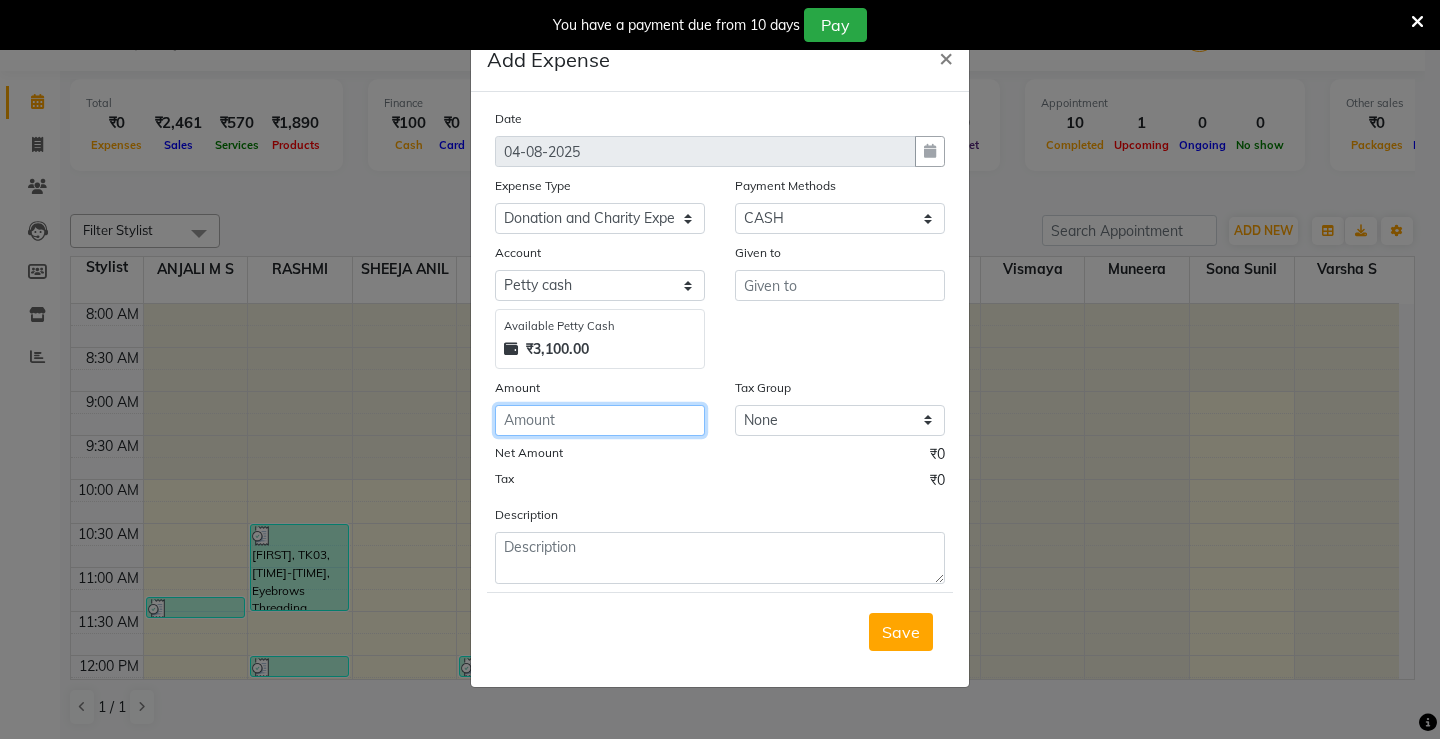 click 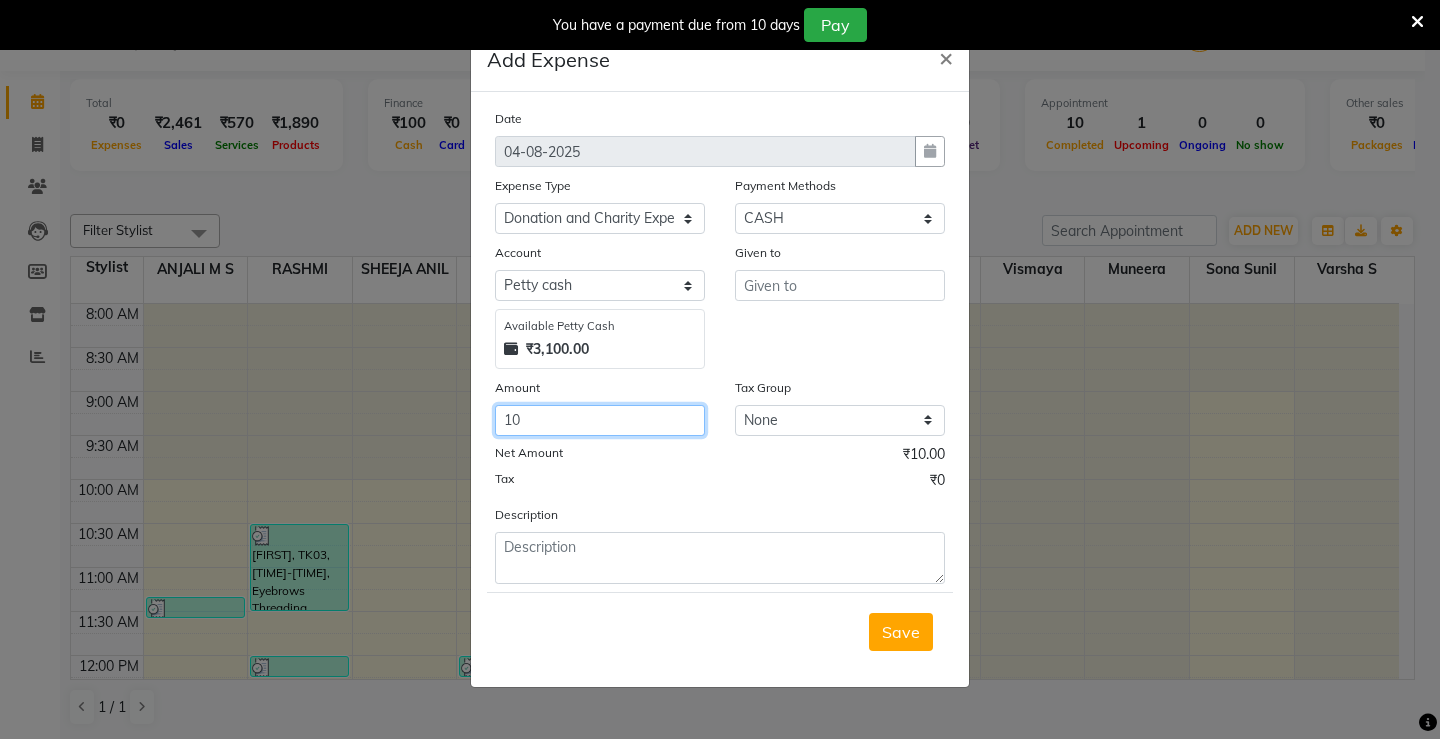 type on "10" 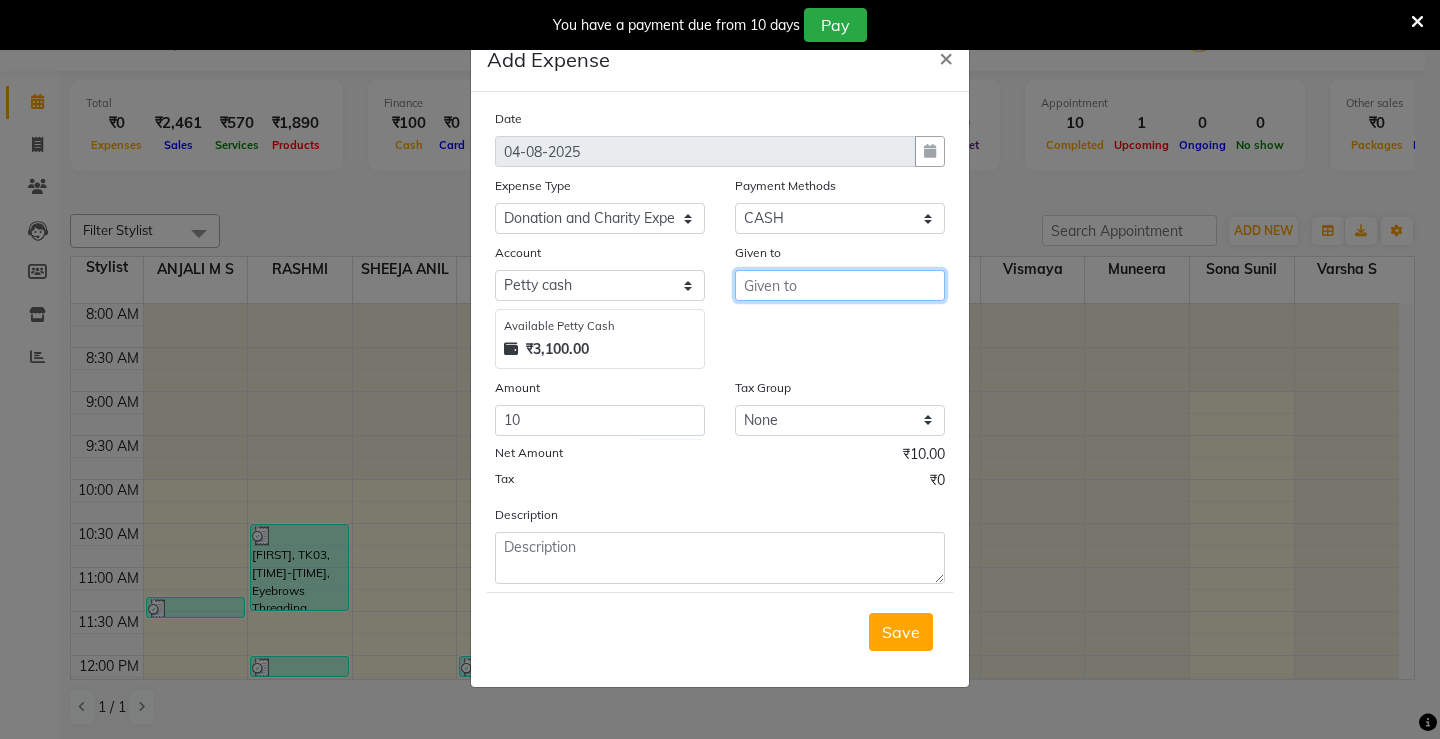 click at bounding box center (840, 285) 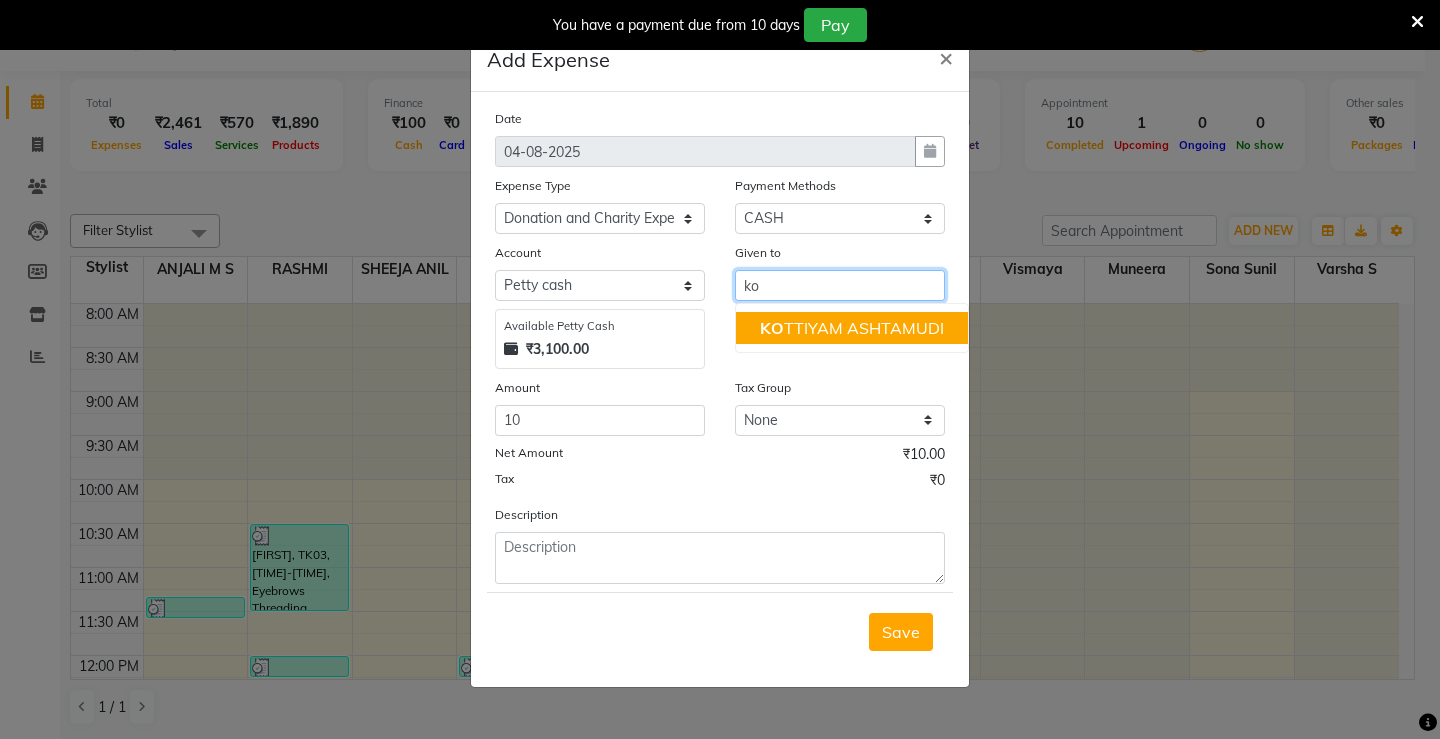 click on "KO TTIYAM ASHTAMUDI" at bounding box center (852, 328) 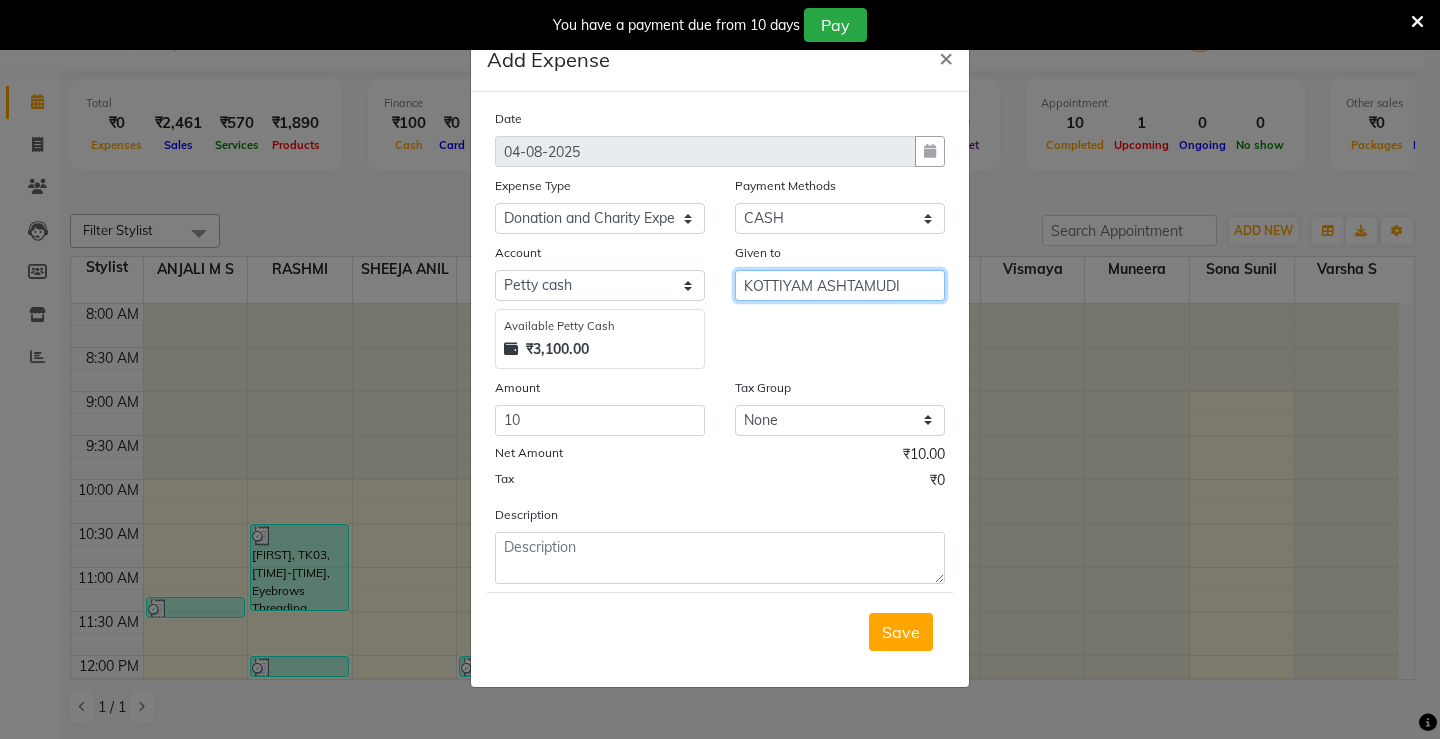 type on "KOTTIYAM ASHTAMUDI" 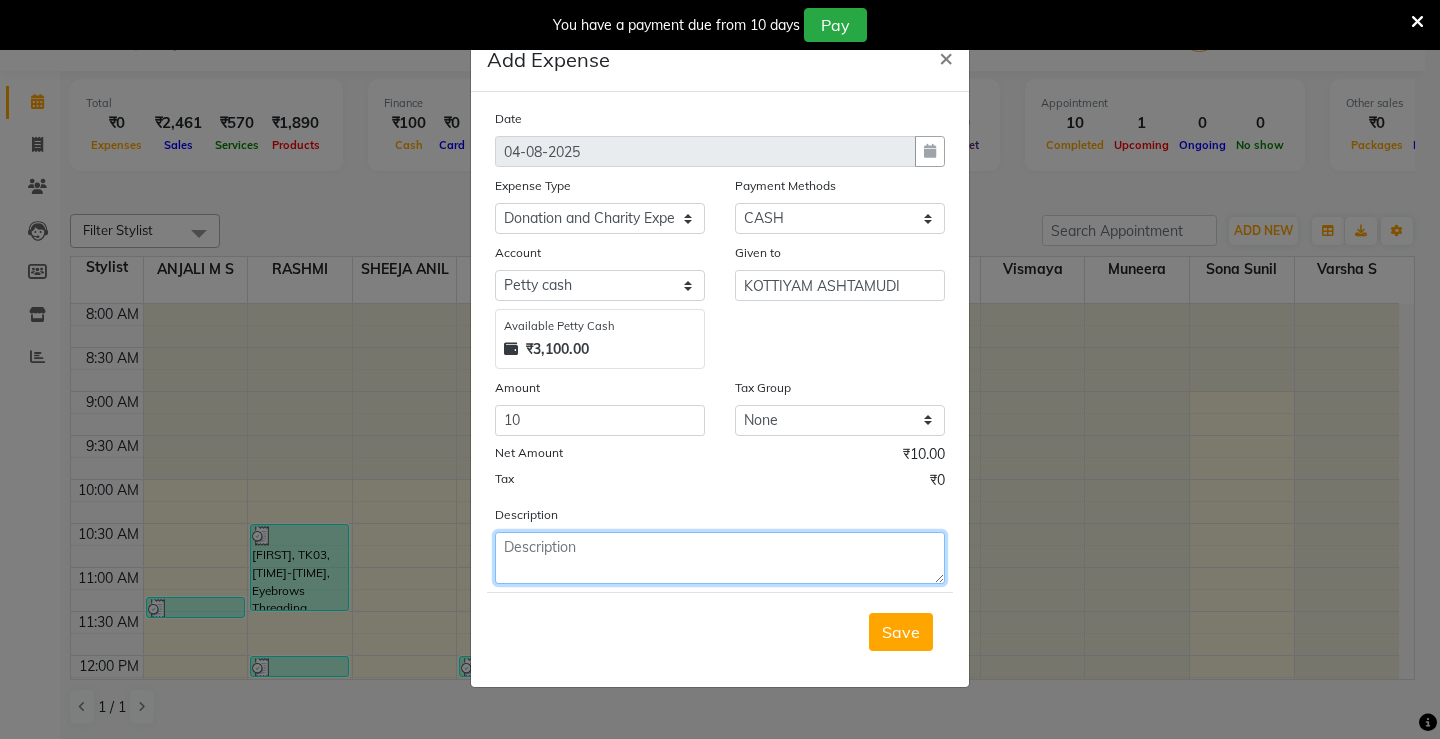 click 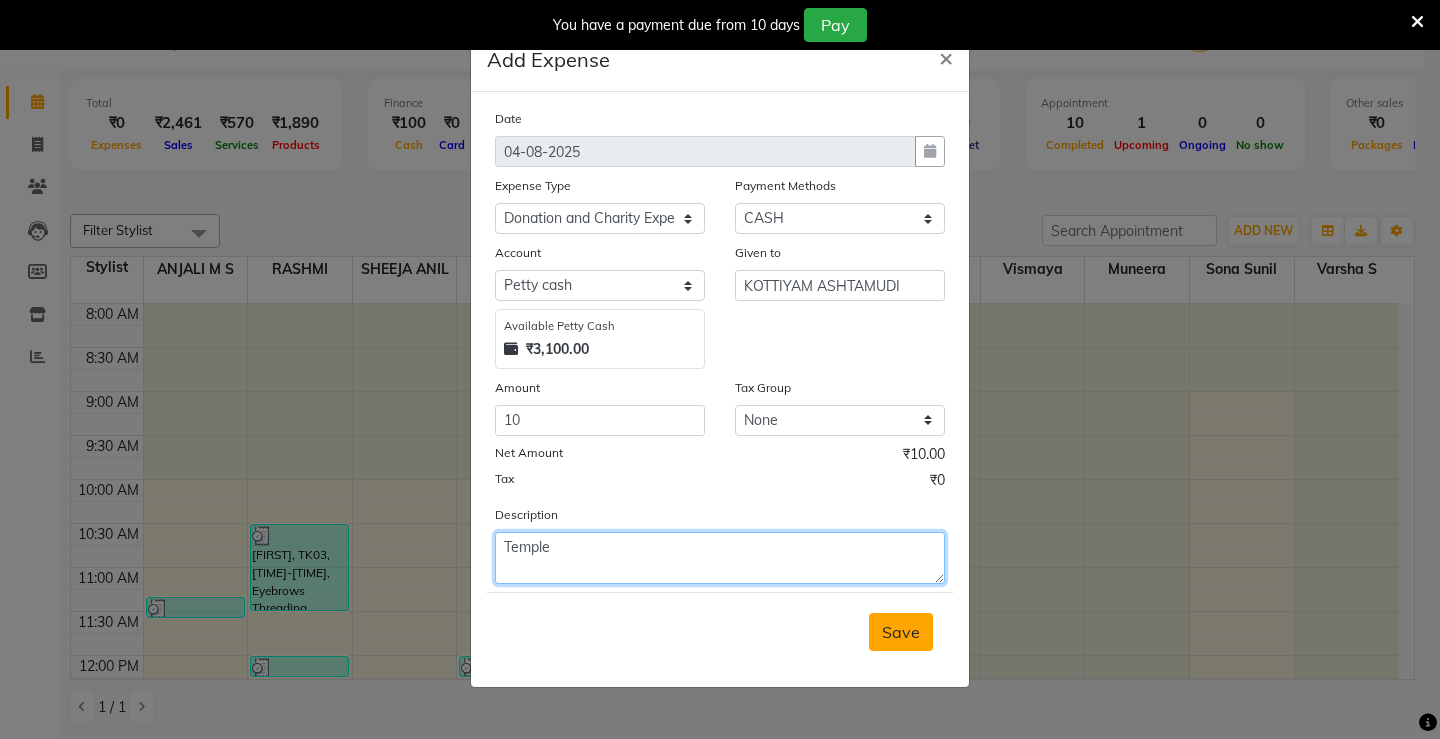 type on "Temple" 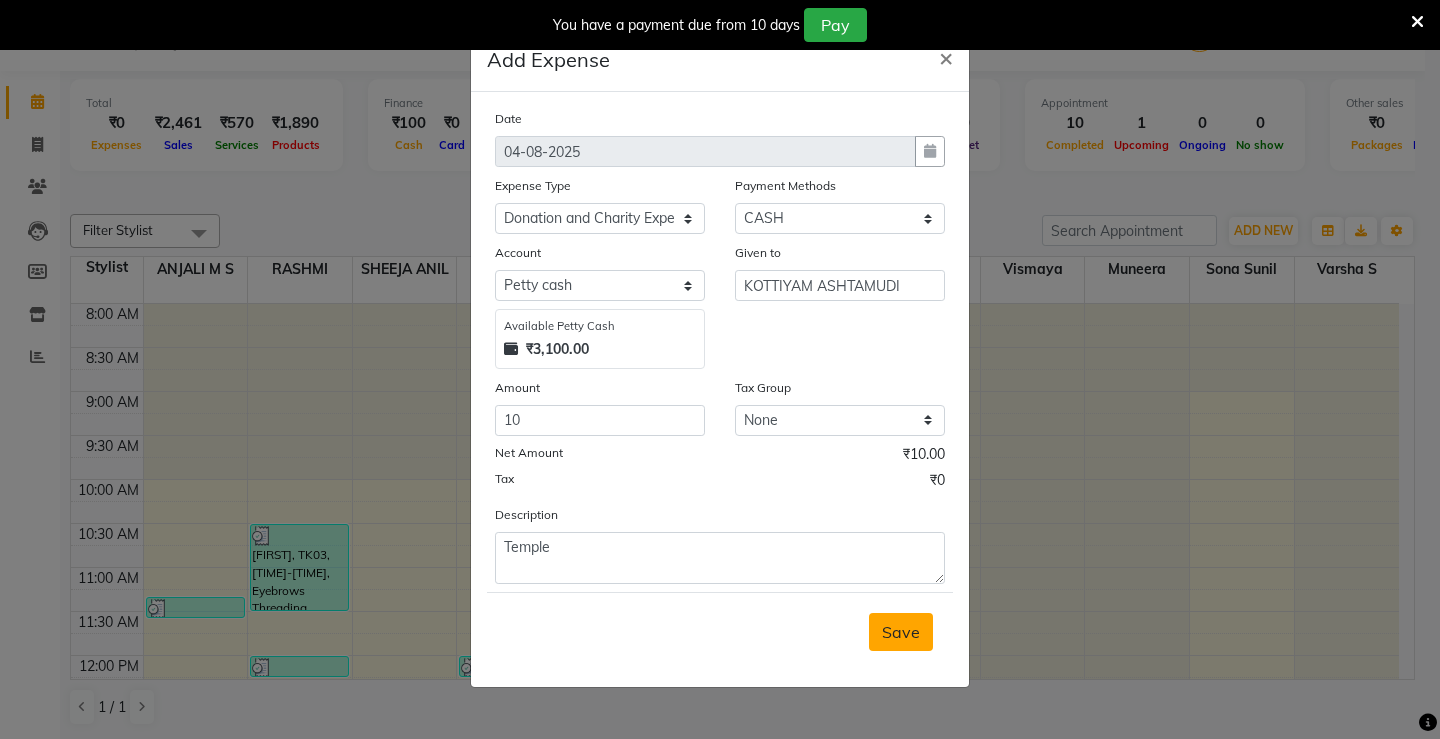 click on "Save" at bounding box center (901, 632) 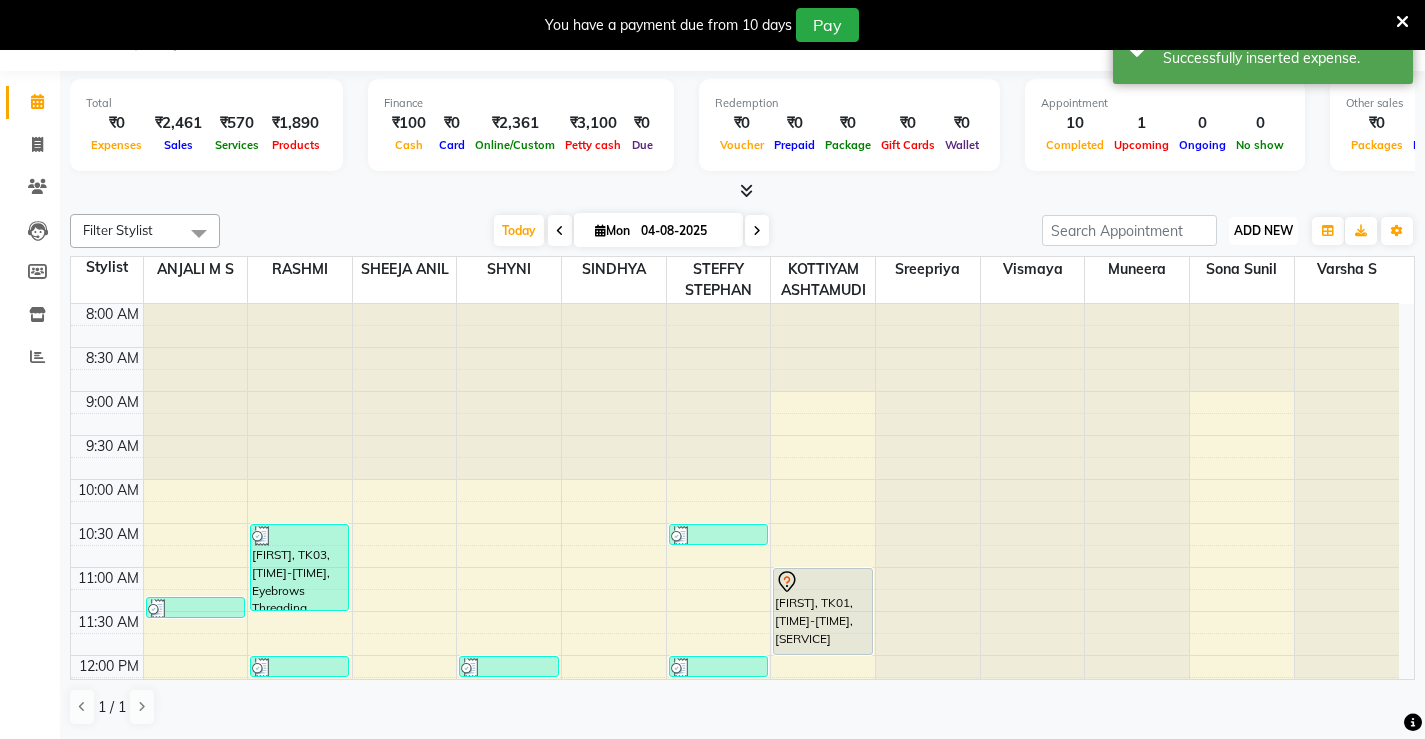 click on "ADD NEW" at bounding box center (1263, 230) 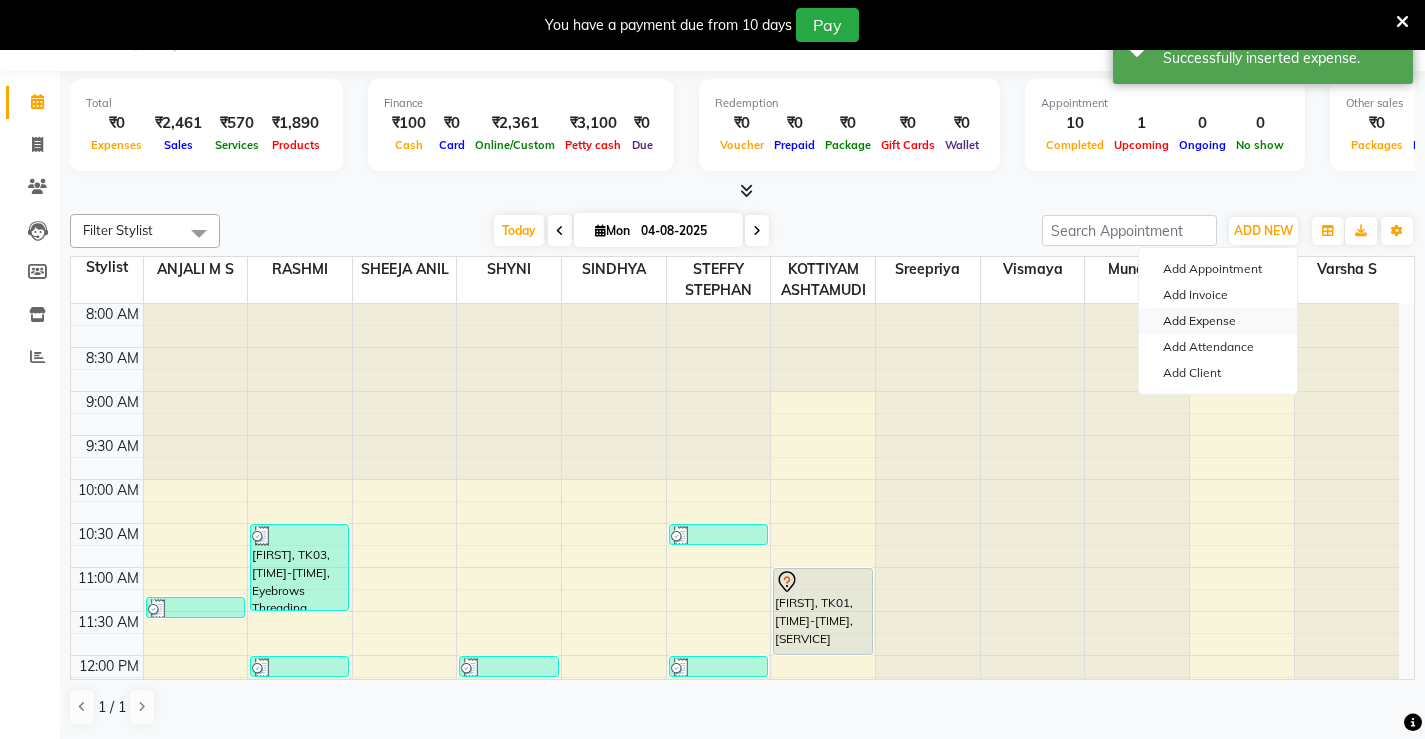 click on "Add Expense" at bounding box center (1218, 321) 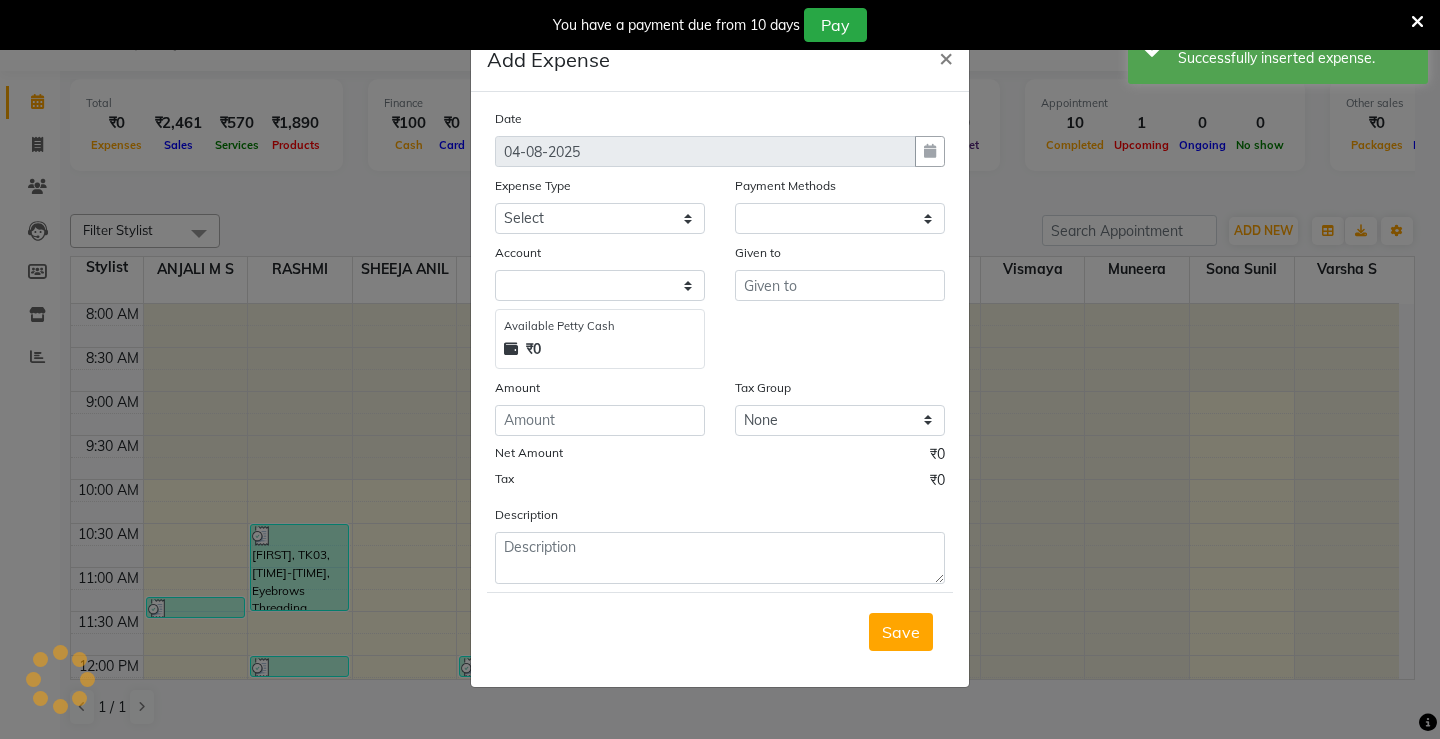 select on "1" 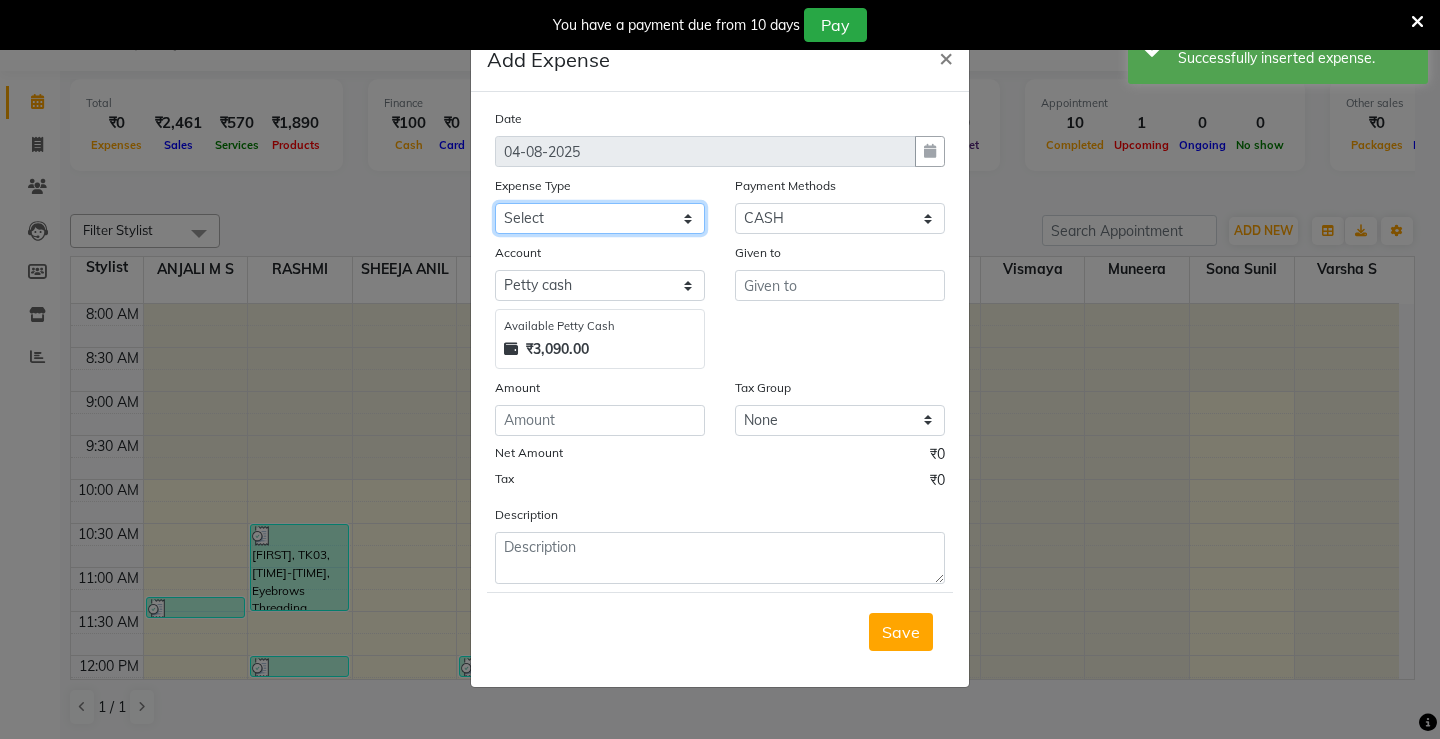 click on "Select ACCOMODATION EXPENSES ADVERTISEMENT SALES PROMOTIONAL EXPENSES Bonus BRIDAL ACCESSORIES REFUND BRIDAL COMMISSION BRIDAL FOOD BRIDAL INCENTIVES BRIDAL ORNAMENTS REFUND BRIDAL TA CASH DEPOSIT RAK BANK COMPUTER ACCESSORIES MOBILE PHONE Donation and Charity Expenses ELECTRICITY CHARGES ELECTRONICS FITTINGS Event Expense FISH FOOD EXPENSES FOOD REFRESHMENT FOR CLIENTS FOOD REFRESHMENT FOR STAFFS Freight And Forwarding Charges FUEL FOR GENERATOR FURNITURE AND EQUIPMENTS Gifts for Clients GIFTS FOR STAFFS GOKULAM CHITS HOSTEL RENT LAUNDRY EXPENSES LICENSE OTHER FEES LOADING UNLOADING CHARGES Medical Expenses MEHNDI PAYMENTS MISCELLANEOUS EXPENSES NEWSPAPER PERIODICALS Office Expenses Ornaments Maintenance Expense OVERTIME ALLOWANCES Payment For Pest Control Perfomance based incentives POSTAGE COURIER CHARGES Printing PRINTING STATIONERY EXPENSES PROFESSIONAL TAX REPAIRS MAINTENANCE ROUND OFF Salary SALARY ADVANCE Sales Incentives Membership Card SALES INCENTIVES PRODUCT SALES INCENTIVES SERVICES SALON RENT" 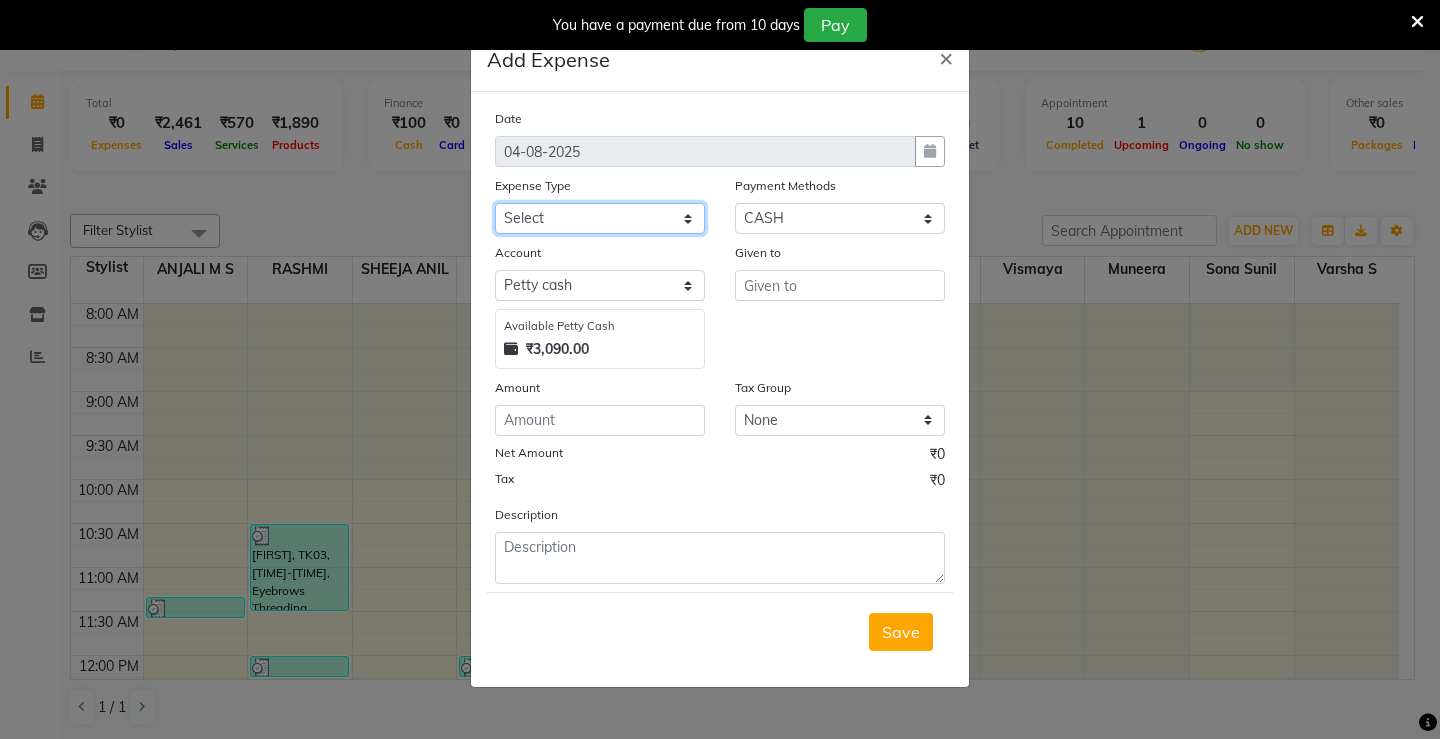select on "6175" 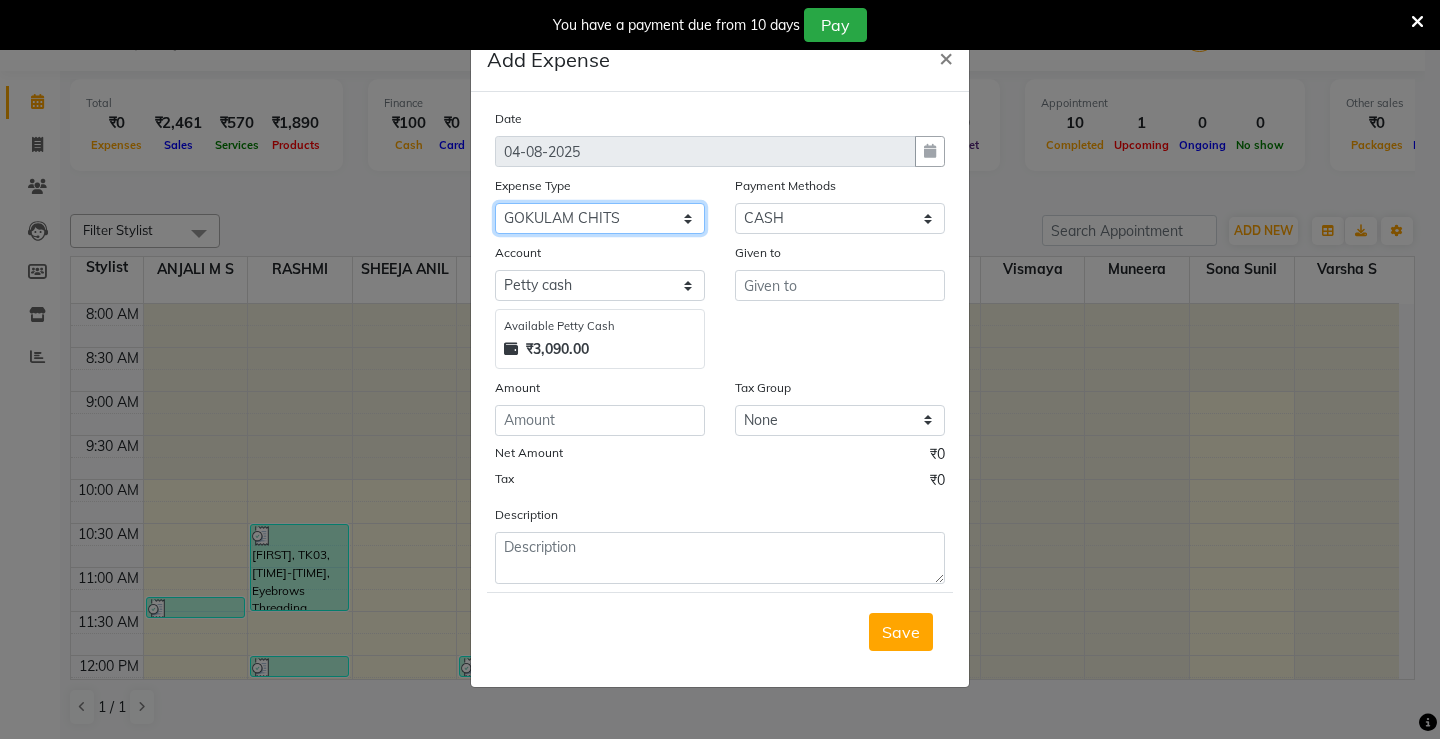 click on "Select ACCOMODATION EXPENSES ADVERTISEMENT SALES PROMOTIONAL EXPENSES Bonus BRIDAL ACCESSORIES REFUND BRIDAL COMMISSION BRIDAL FOOD BRIDAL INCENTIVES BRIDAL ORNAMENTS REFUND BRIDAL TA CASH DEPOSIT RAK BANK COMPUTER ACCESSORIES MOBILE PHONE Donation and Charity Expenses ELECTRICITY CHARGES ELECTRONICS FITTINGS Event Expense FISH FOOD EXPENSES FOOD REFRESHMENT FOR CLIENTS FOOD REFRESHMENT FOR STAFFS Freight And Forwarding Charges FUEL FOR GENERATOR FURNITURE AND EQUIPMENTS Gifts for Clients GIFTS FOR STAFFS GOKULAM CHITS HOSTEL RENT LAUNDRY EXPENSES LICENSE OTHER FEES LOADING UNLOADING CHARGES Medical Expenses MEHNDI PAYMENTS MISCELLANEOUS EXPENSES NEWSPAPER PERIODICALS Office Expenses Ornaments Maintenance Expense OVERTIME ALLOWANCES Payment For Pest Control Perfomance based incentives POSTAGE COURIER CHARGES Printing PRINTING STATIONERY EXPENSES PROFESSIONAL TAX REPAIRS MAINTENANCE ROUND OFF Salary SALARY ADVANCE Sales Incentives Membership Card SALES INCENTIVES PRODUCT SALES INCENTIVES SERVICES SALON RENT" 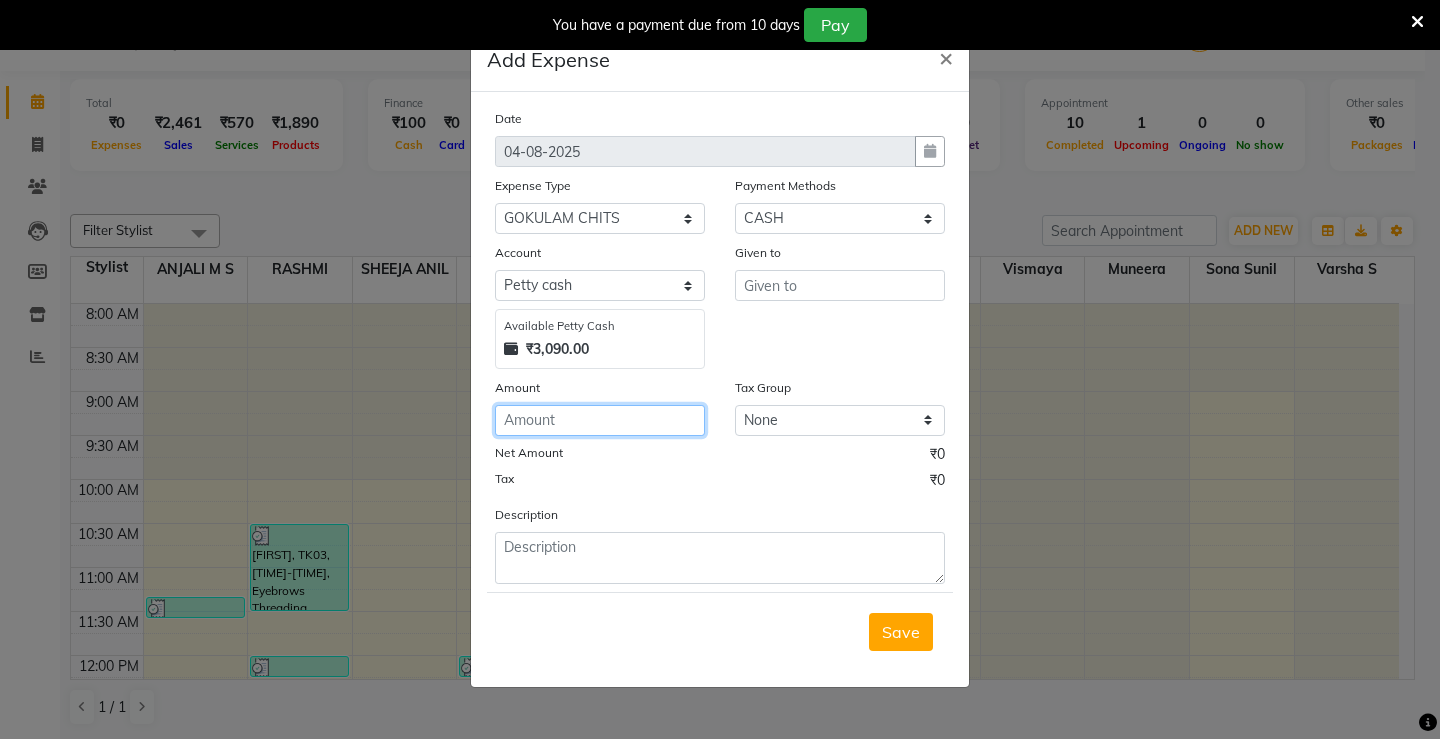click 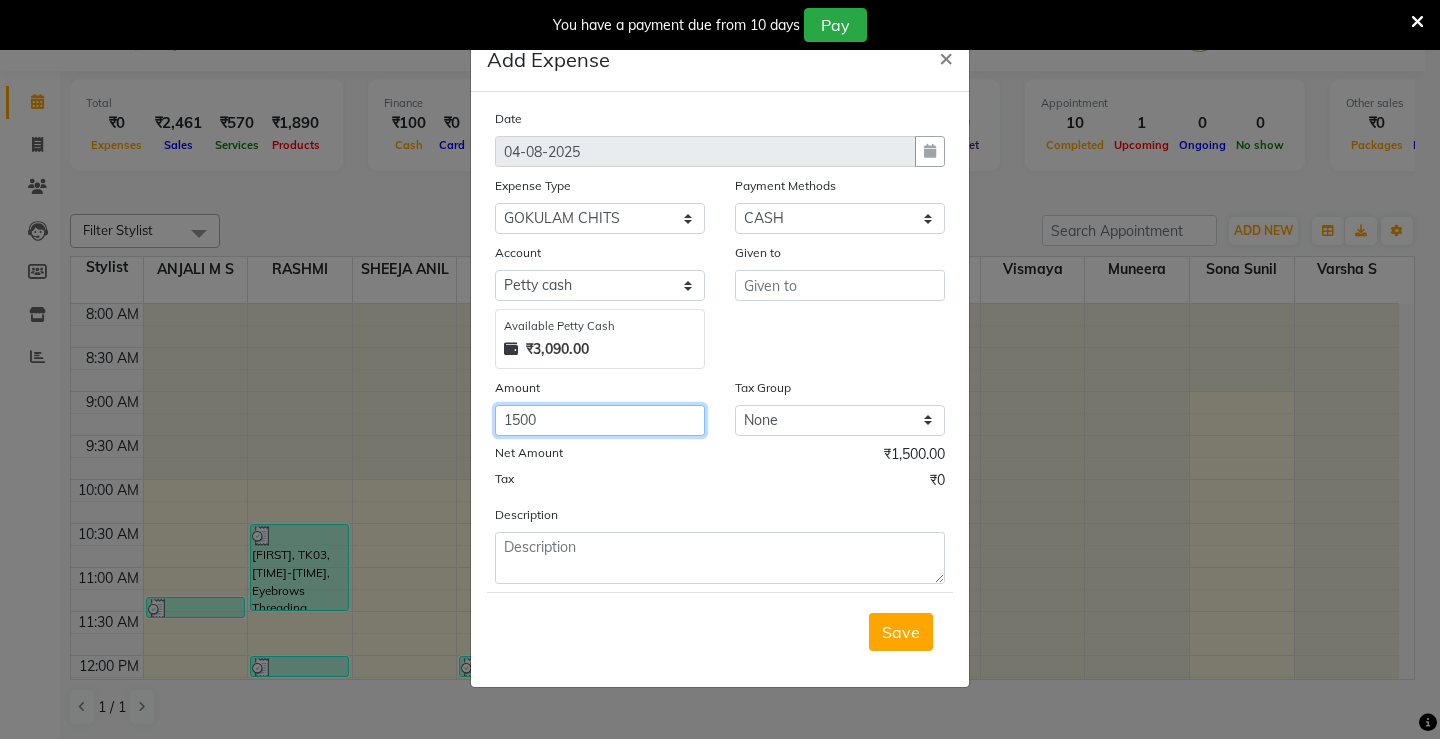 type on "1500" 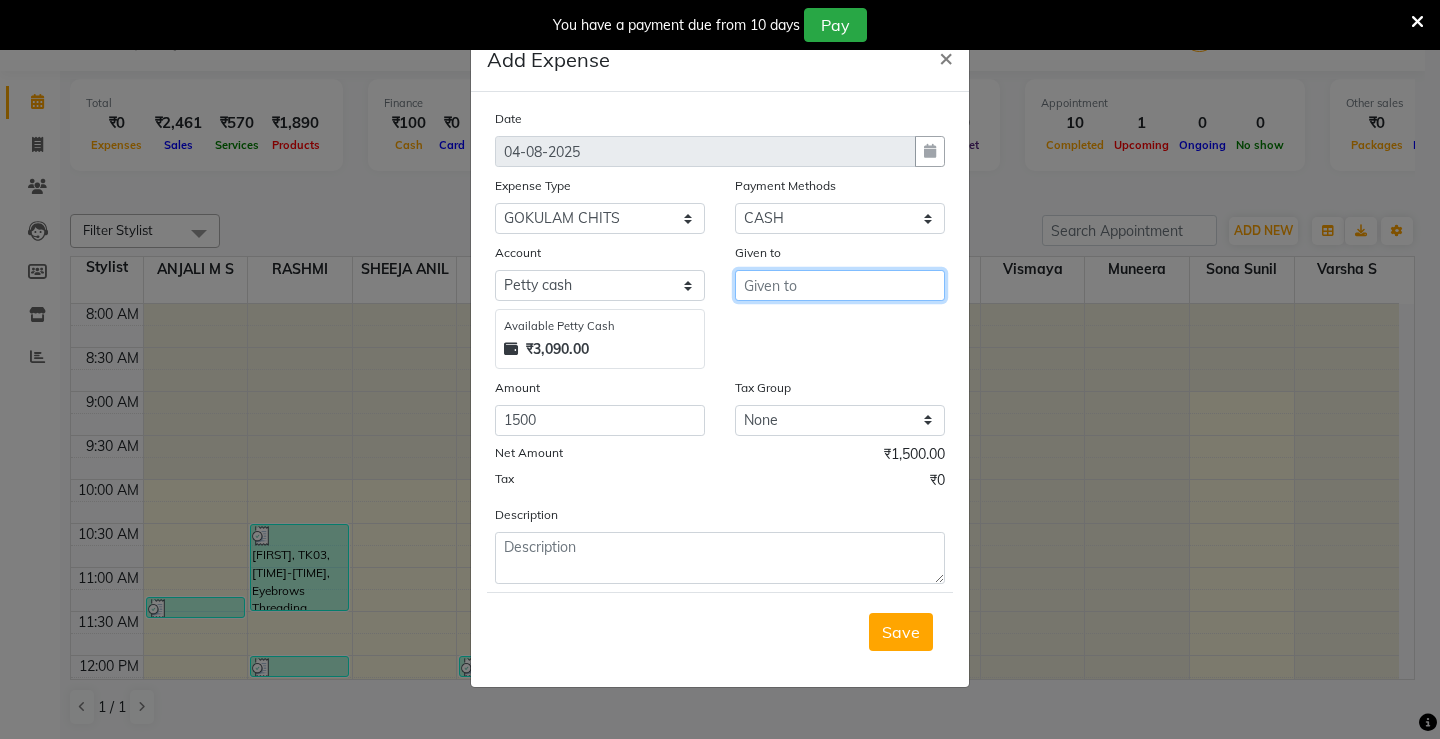 click at bounding box center (840, 285) 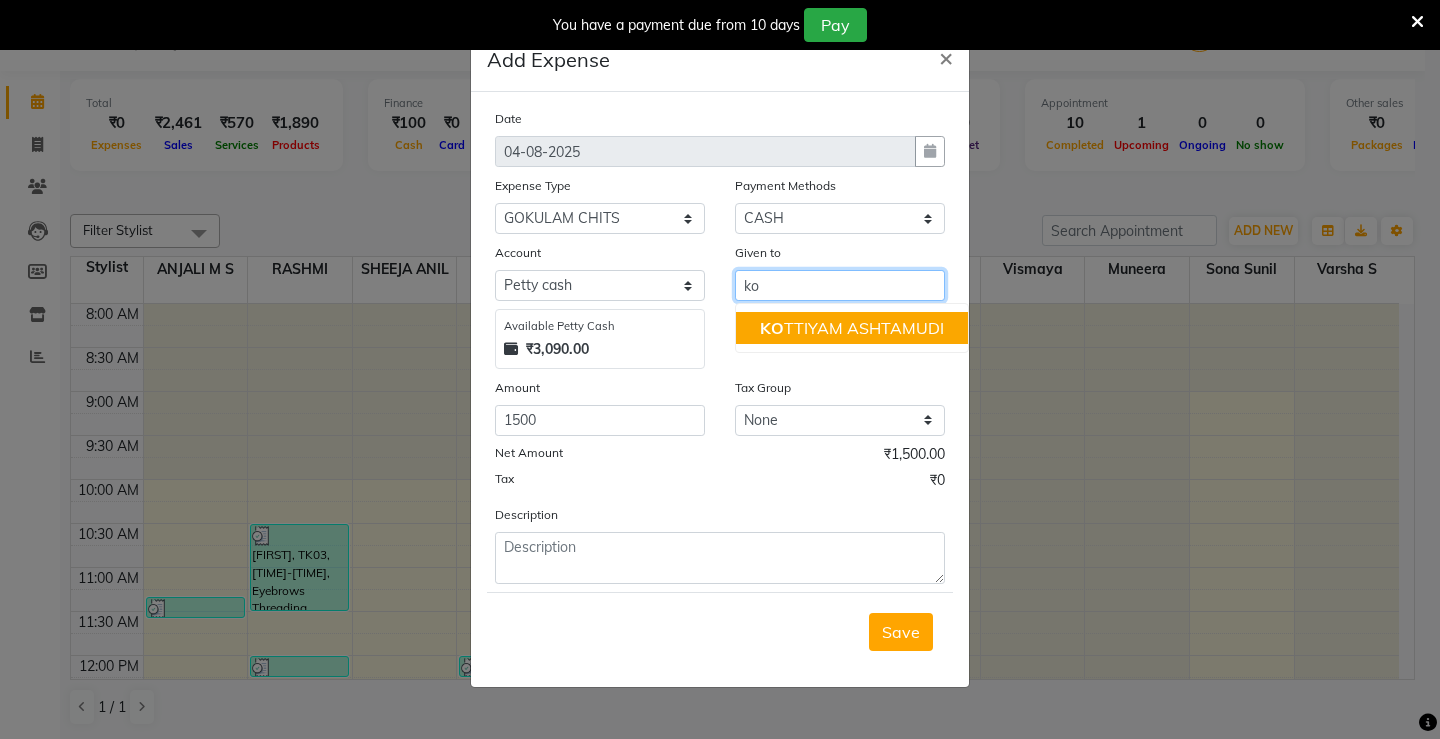 click on "KO TTIYAM ASHTAMUDI" at bounding box center [852, 328] 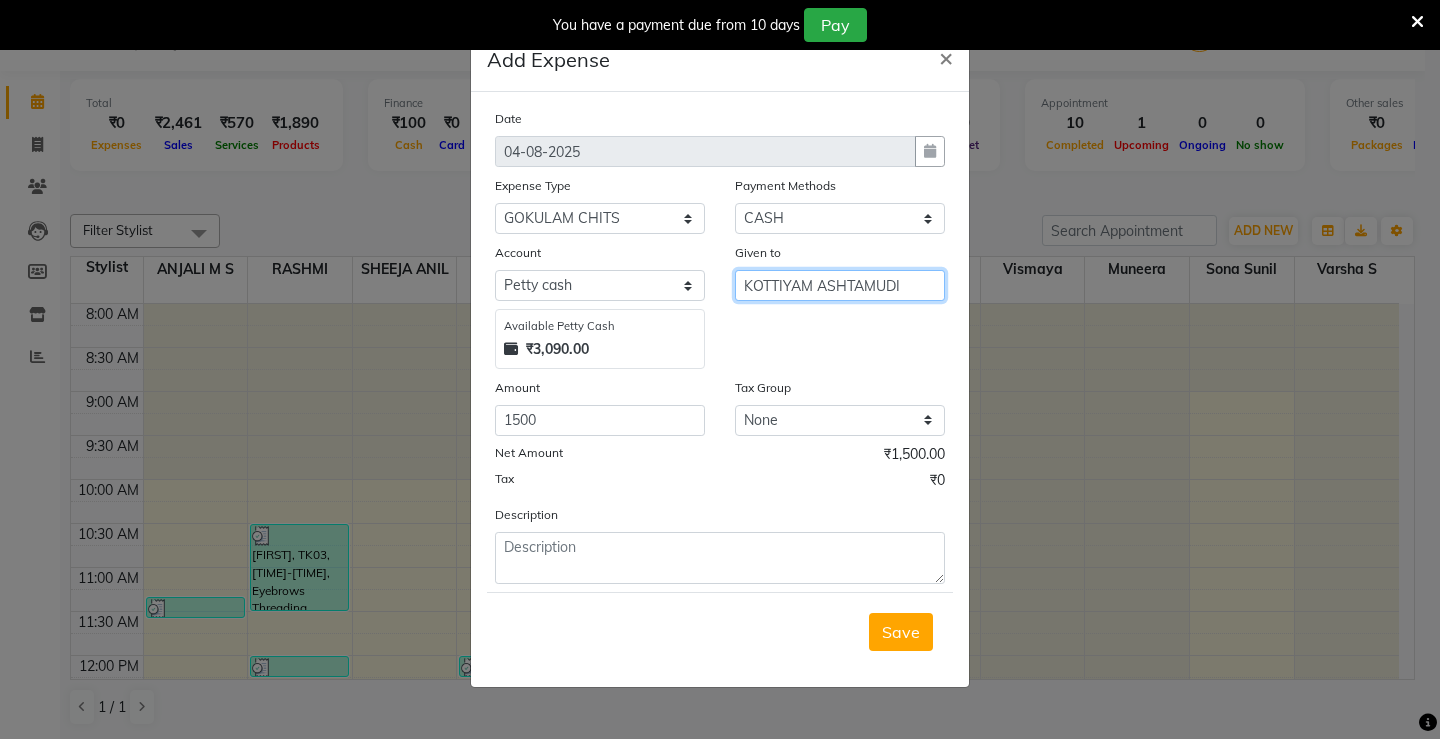 type on "KOTTIYAM ASHTAMUDI" 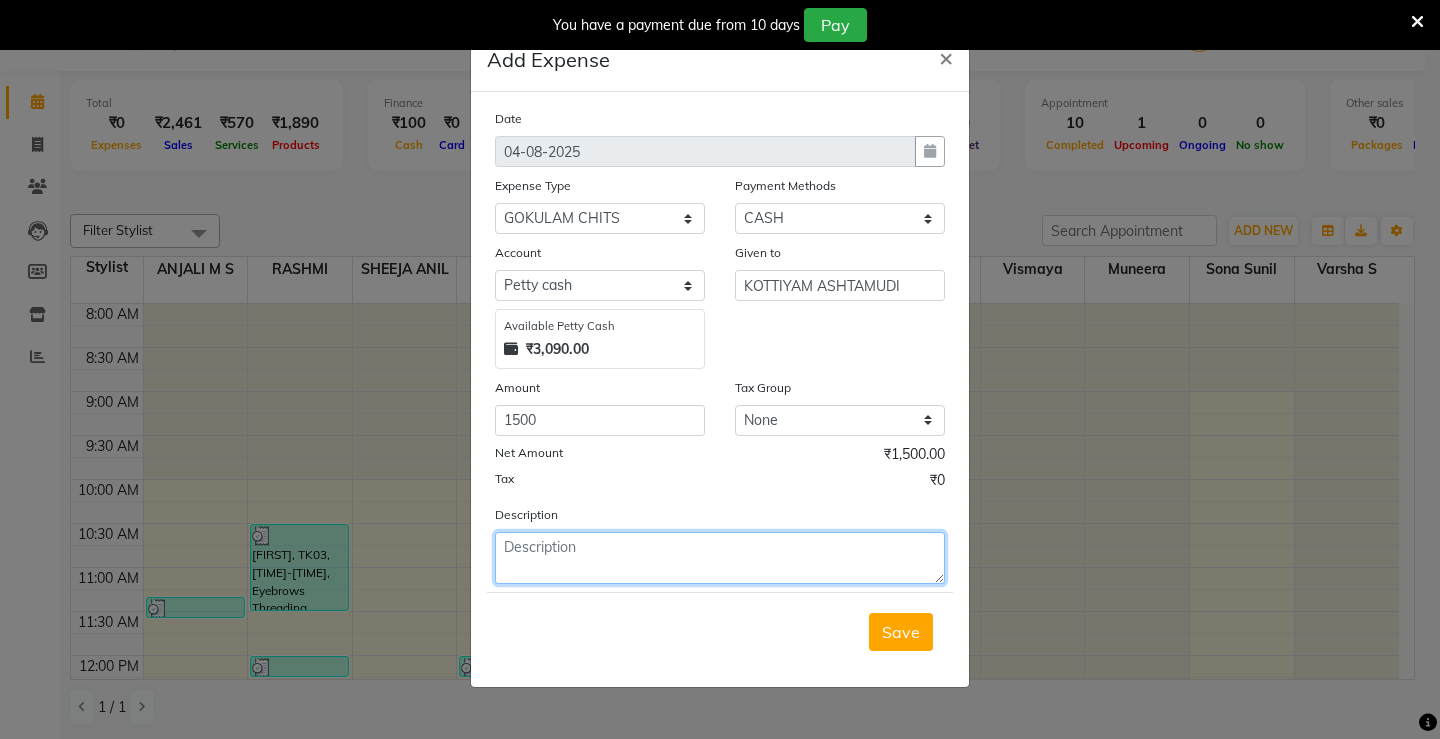 click 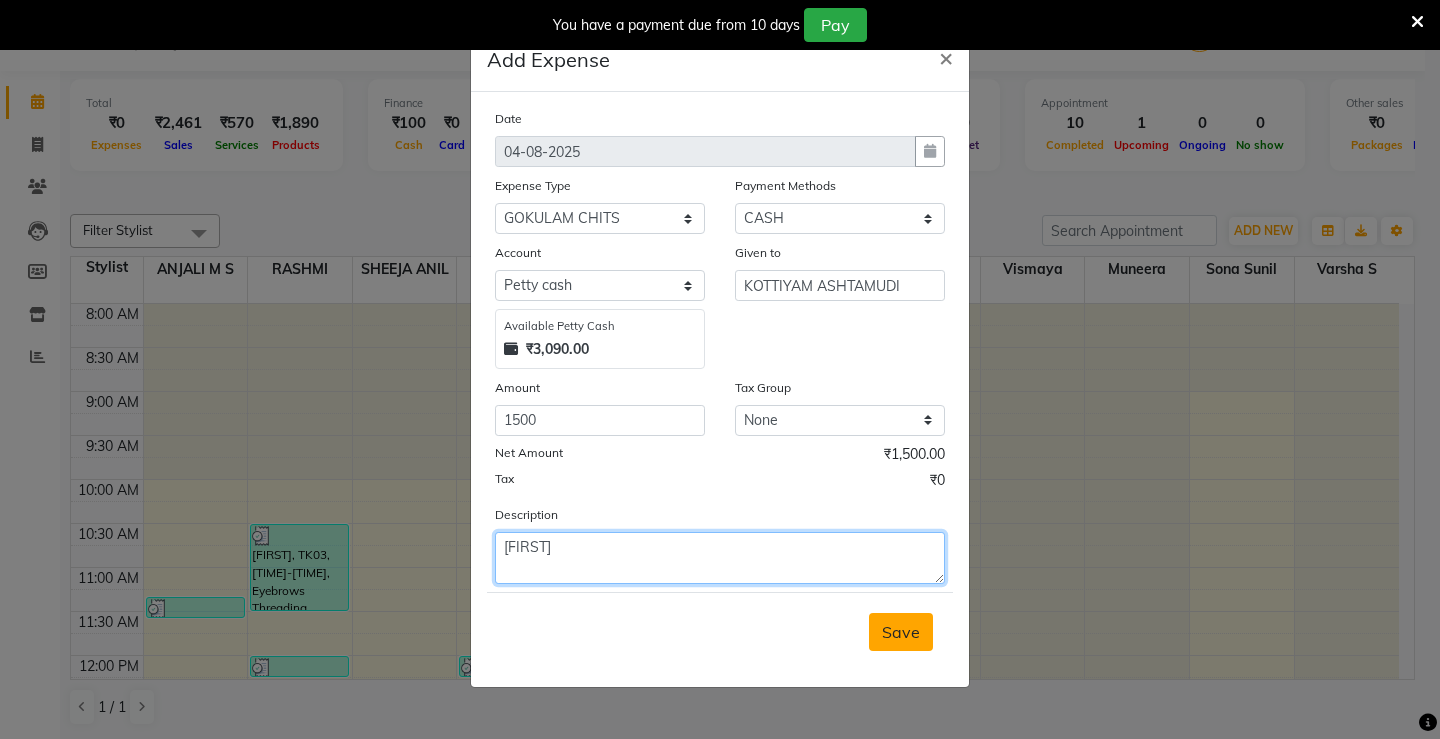type on "Chitty" 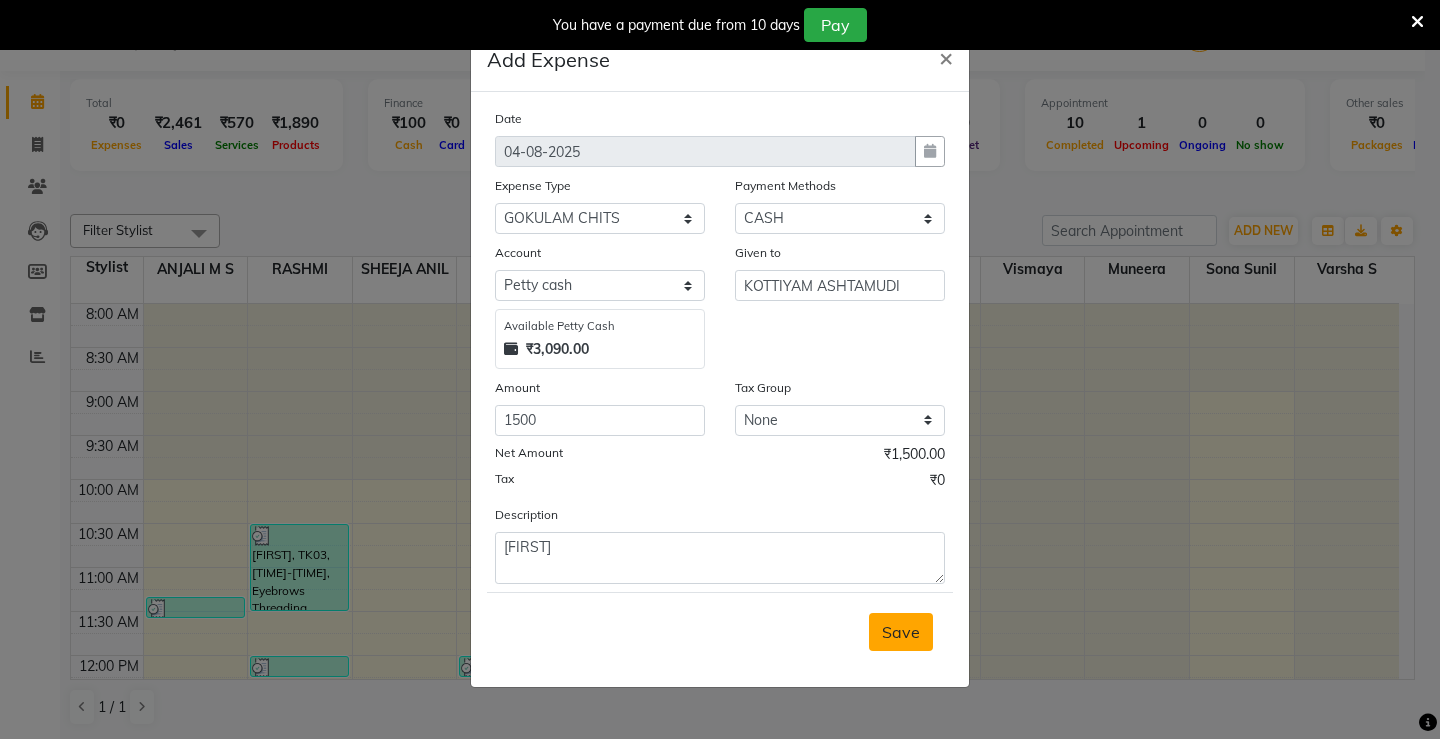 click on "Save" at bounding box center (901, 632) 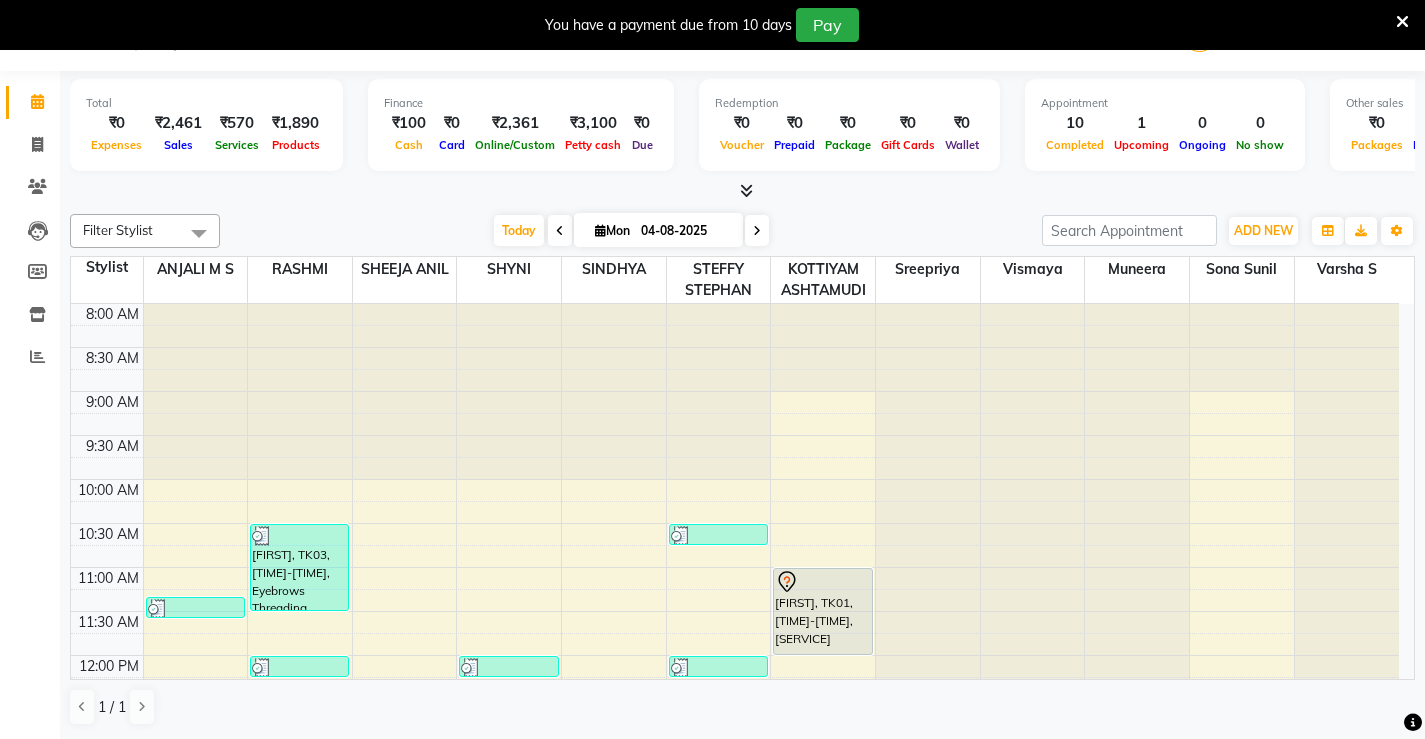 click at bounding box center (614, 392) 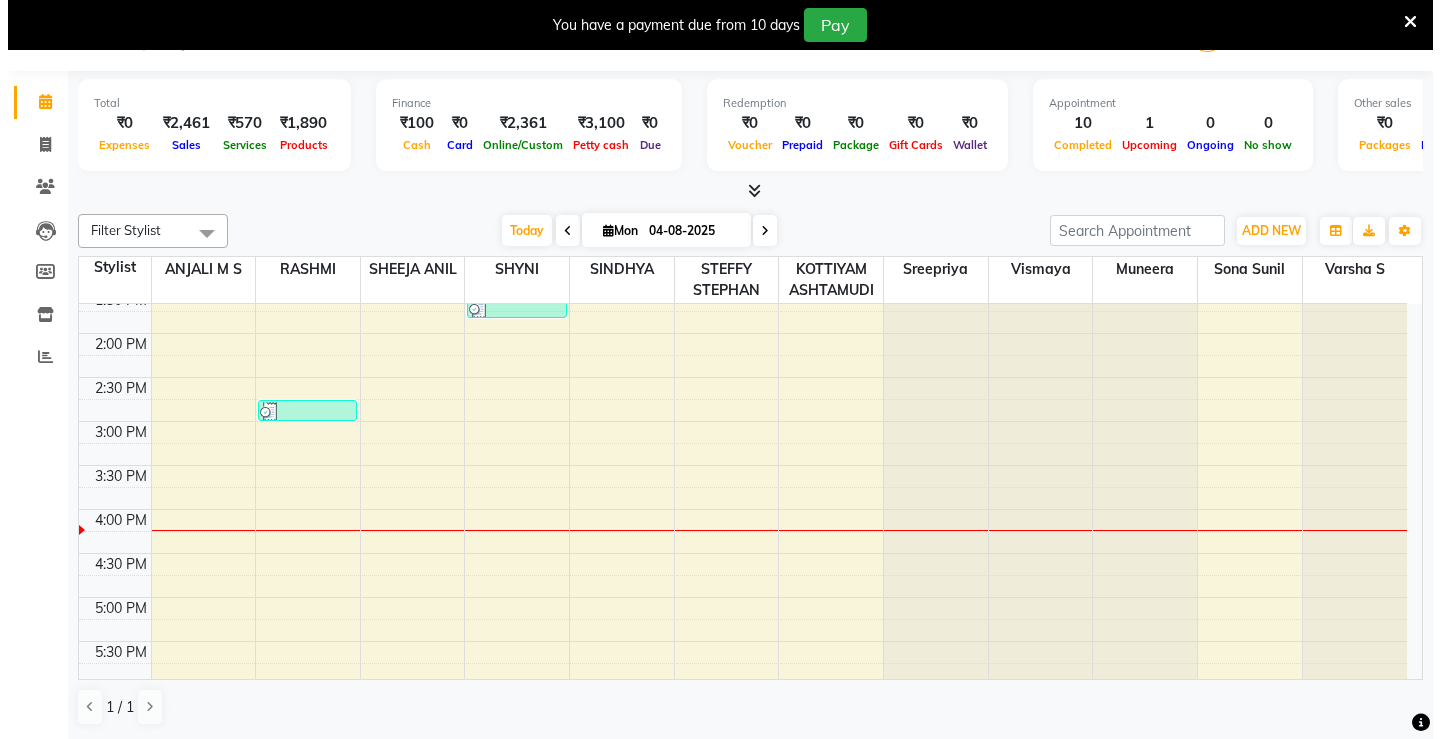 scroll, scrollTop: 500, scrollLeft: 0, axis: vertical 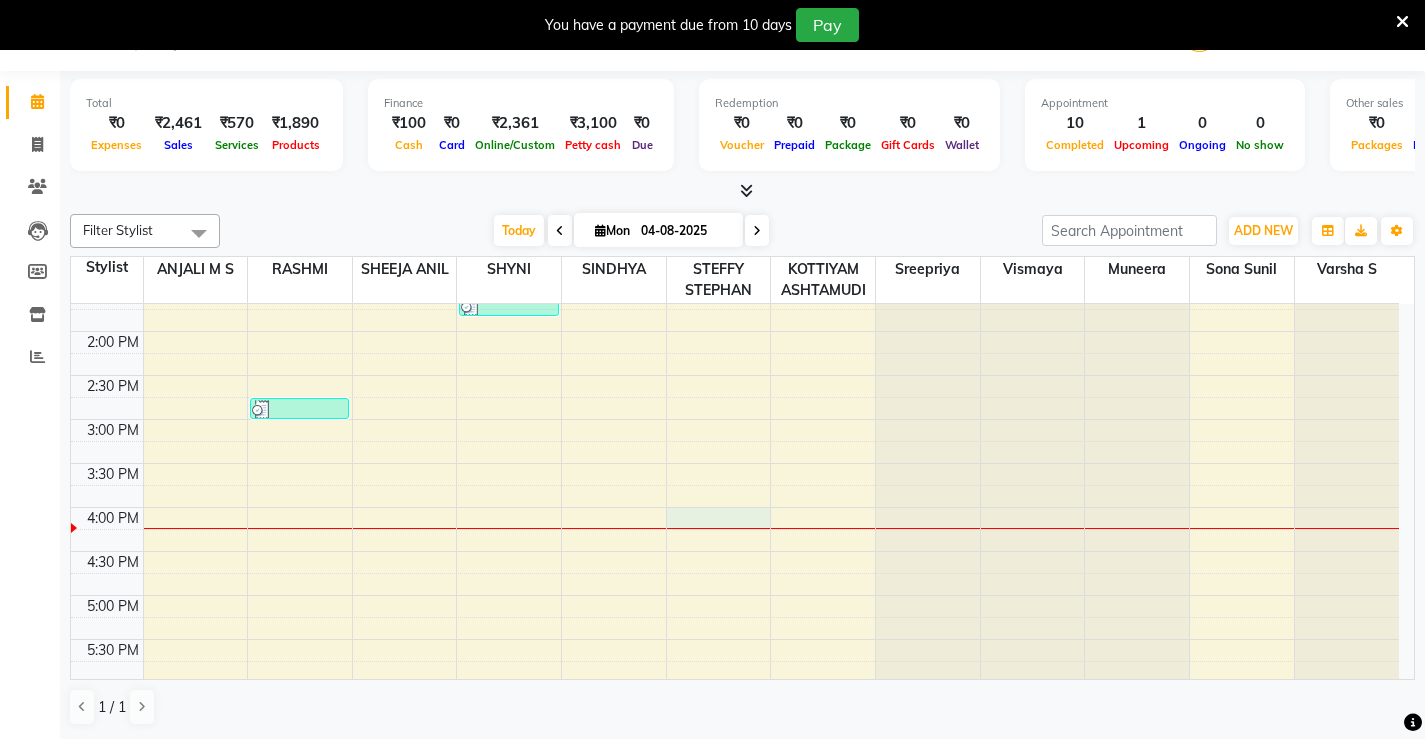 click on "8:00 AM 8:30 AM 9:00 AM 9:30 AM 10:00 AM 10:30 AM 11:00 AM 11:30 AM 12:00 PM 12:30 PM 1:00 PM 1:30 PM 2:00 PM 2:30 PM 3:00 PM 3:30 PM 4:00 PM 4:30 PM 5:00 PM 5:30 PM 6:00 PM 6:30 PM 7:00 PM 7:30 PM 8:00 PM 8:30 PM     Lekshmi, TK04, 11:20 AM-11:35 AM, Eyebrows Threading     Asiya, TK08, 12:30 PM-12:45 PM, Eyebrows Threading     Leni, TK03, 10:30 AM-11:30 AM, Eyebrows Threading,Upper Lip Threading,Chin Threading     Shyni, TK06, 12:00 PM-12:15 PM, Eyebrows Threading     Aswathy, TK10, 02:45 PM-03:00 PM, Eyebrows Threading     Sijina, TK07, 12:00 PM-12:15 PM, Eyebrows Threading     Swathy, TK09, 01:35 PM-01:50 PM, Eyebrows Threading     Dhanya, TK02, 10:30 AM-10:45 AM, Eyebrows Threading     Sani Sunil, TK05, 12:00 PM-12:15 PM, Eyebrows Threading     Asiya, TK08, 12:45 PM-01:00 PM, Eyebrows Threading             Mini, TK01, 11:00 AM-12:00 PM, Un-Tan Facial" at bounding box center (735, 375) 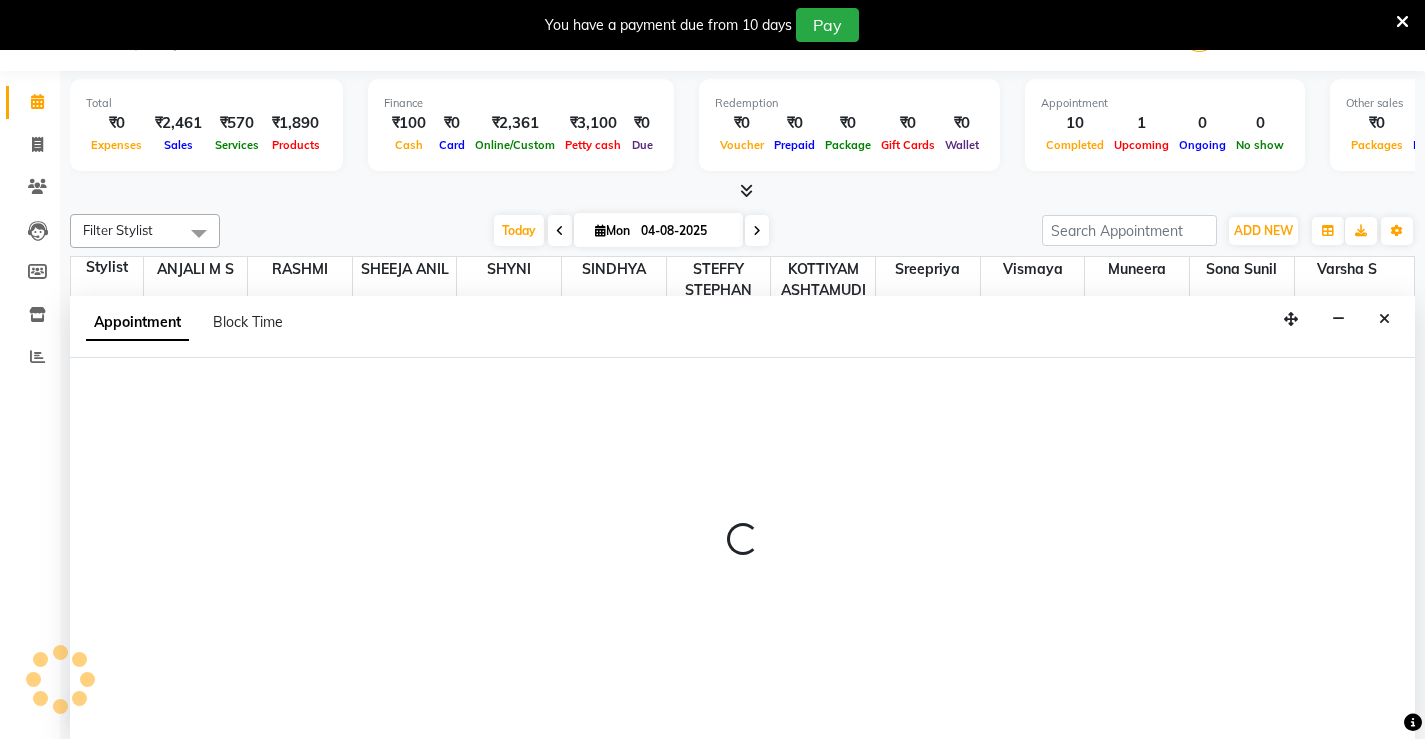 select on "27474" 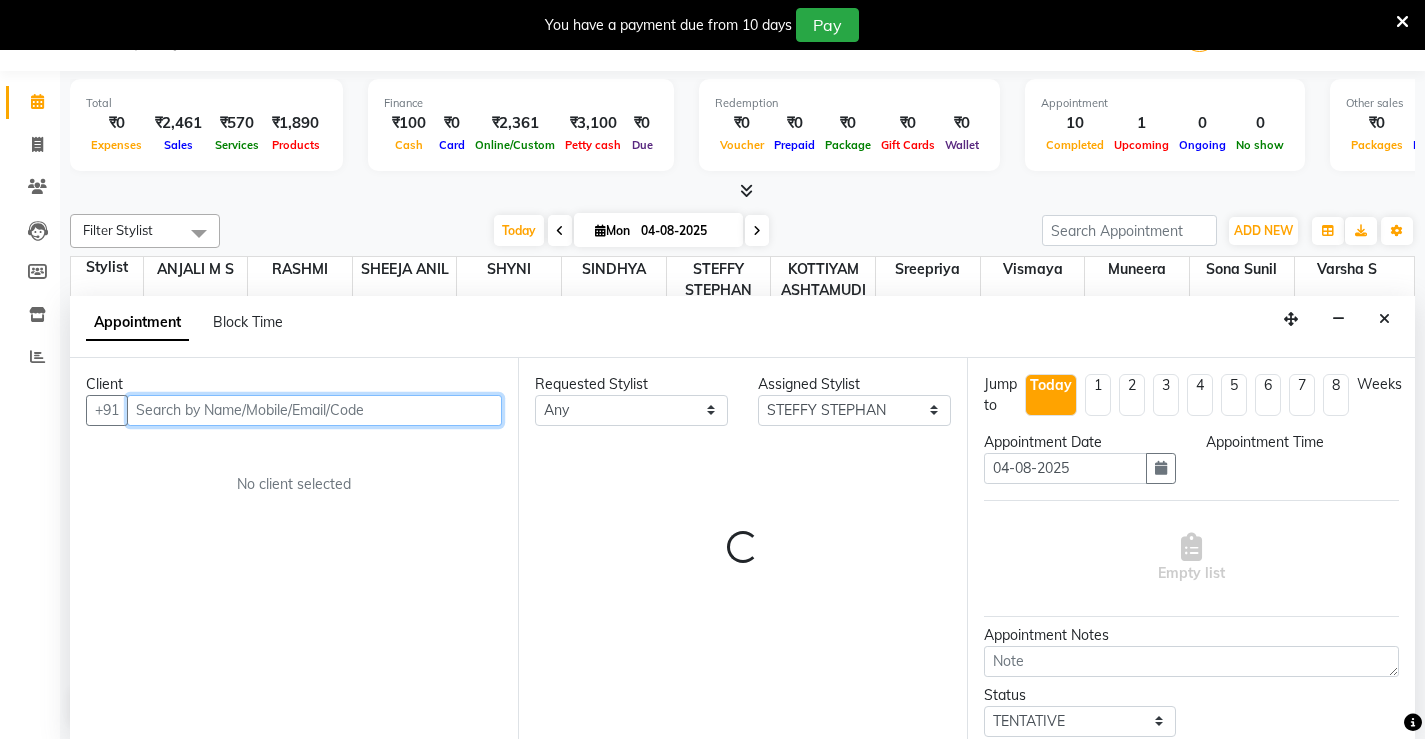 select on "960" 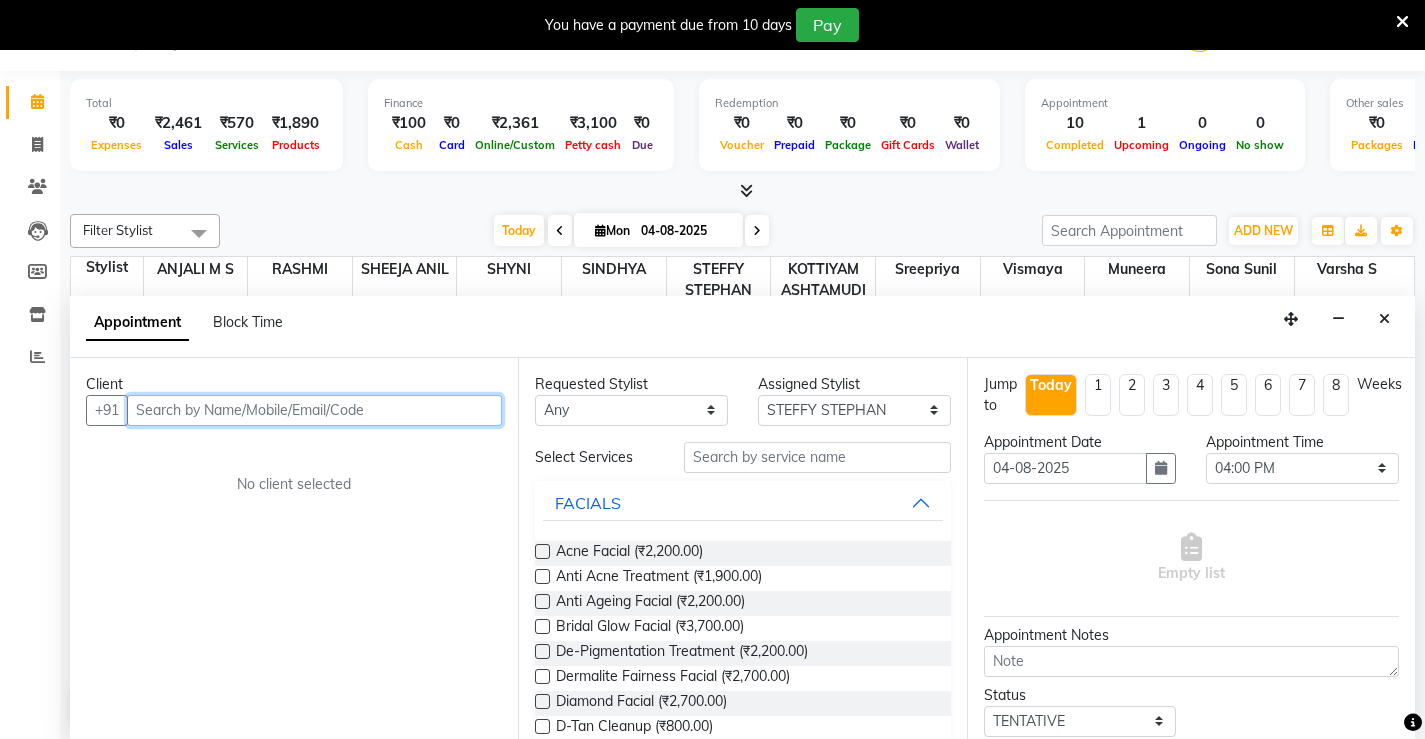 click at bounding box center (314, 410) 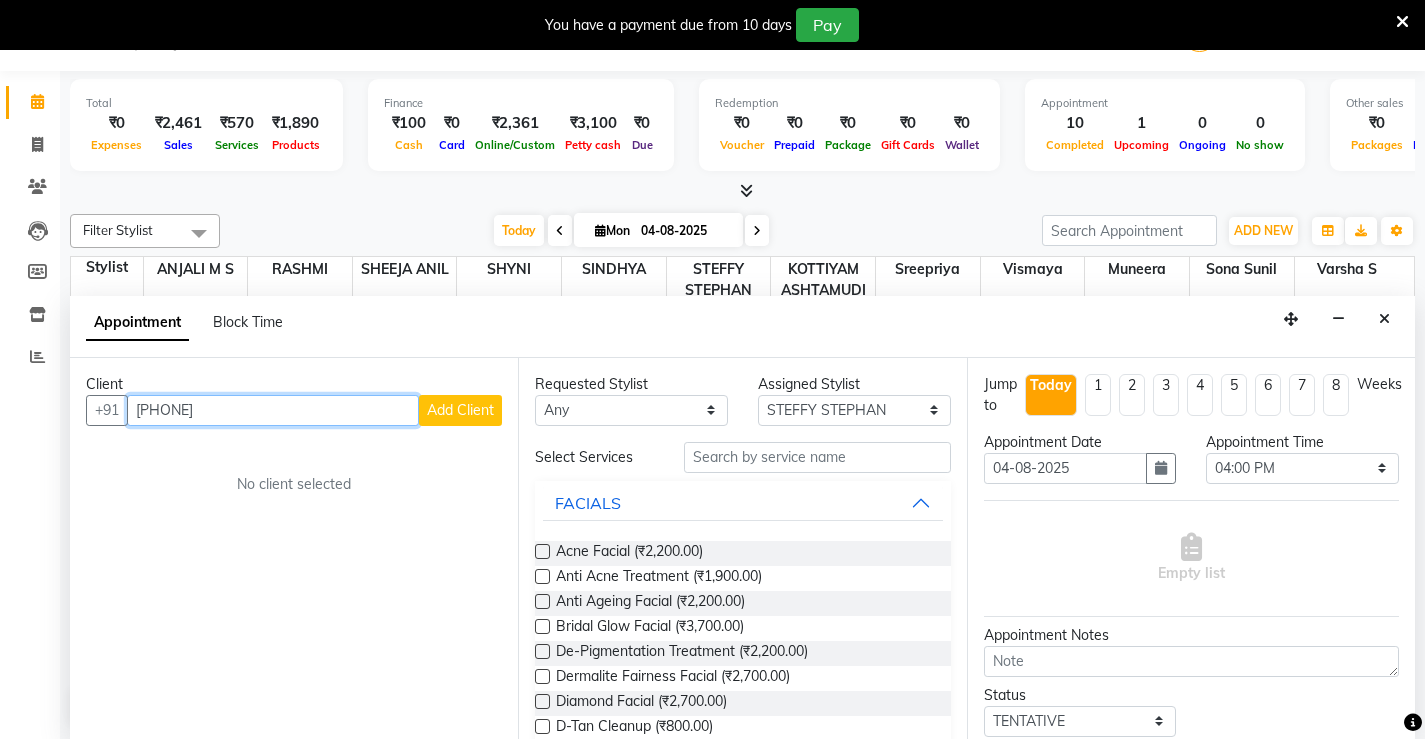 type on "[PHONE]" 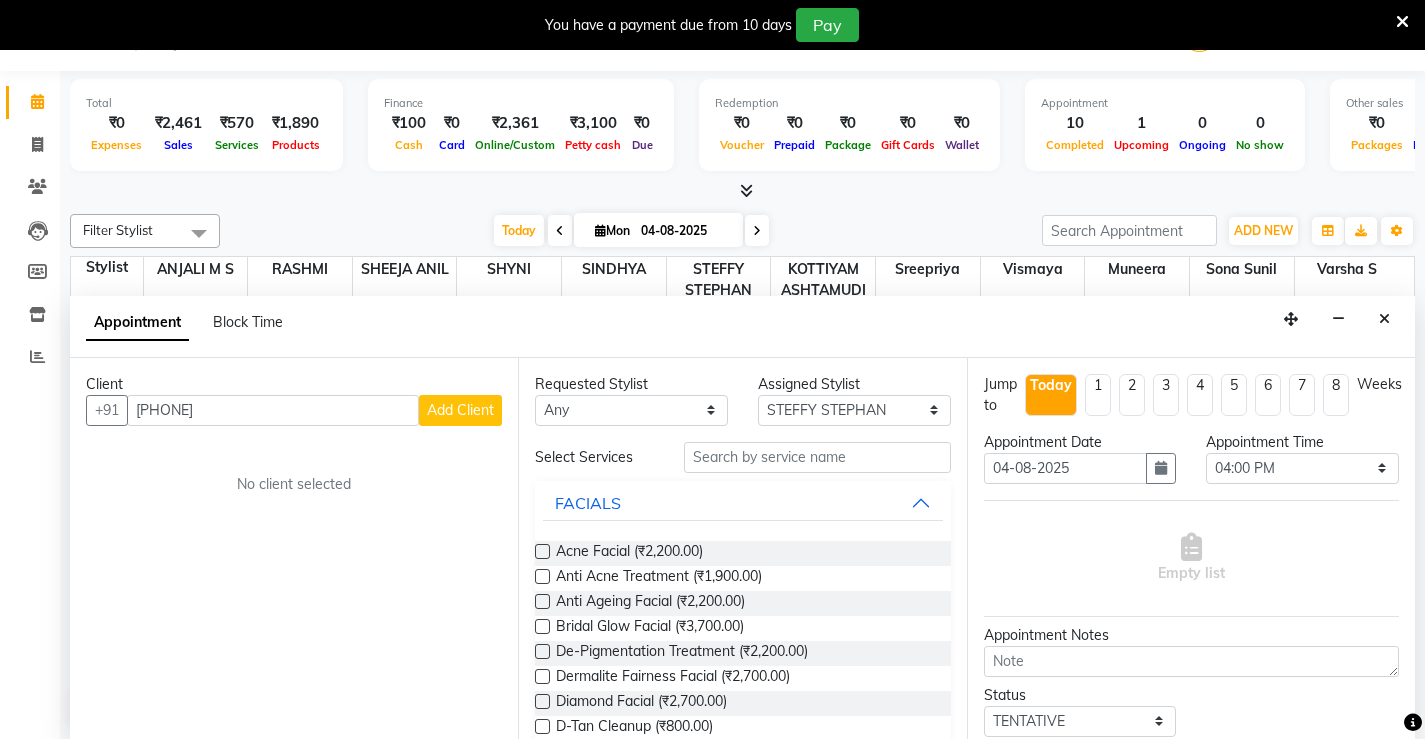 click on "Add Client" at bounding box center (460, 410) 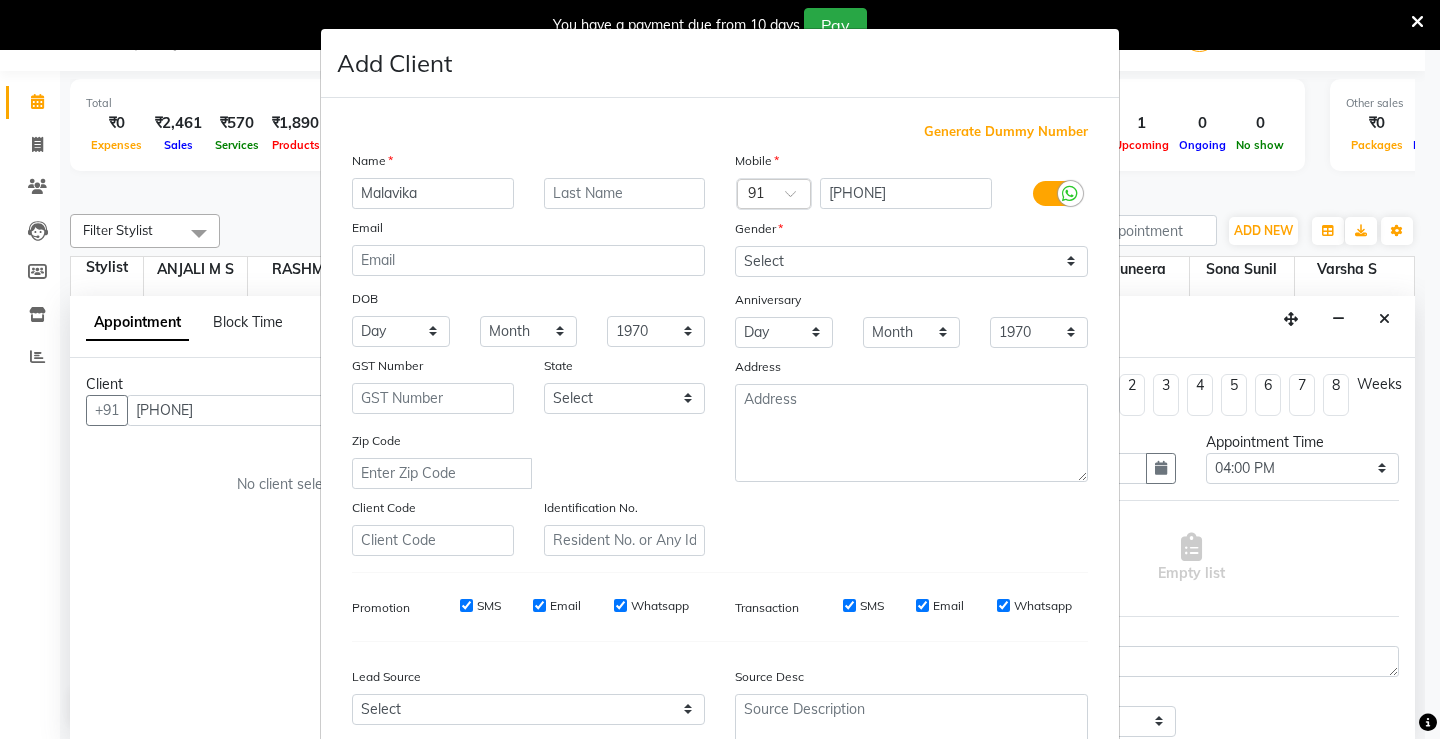 type on "Malavika" 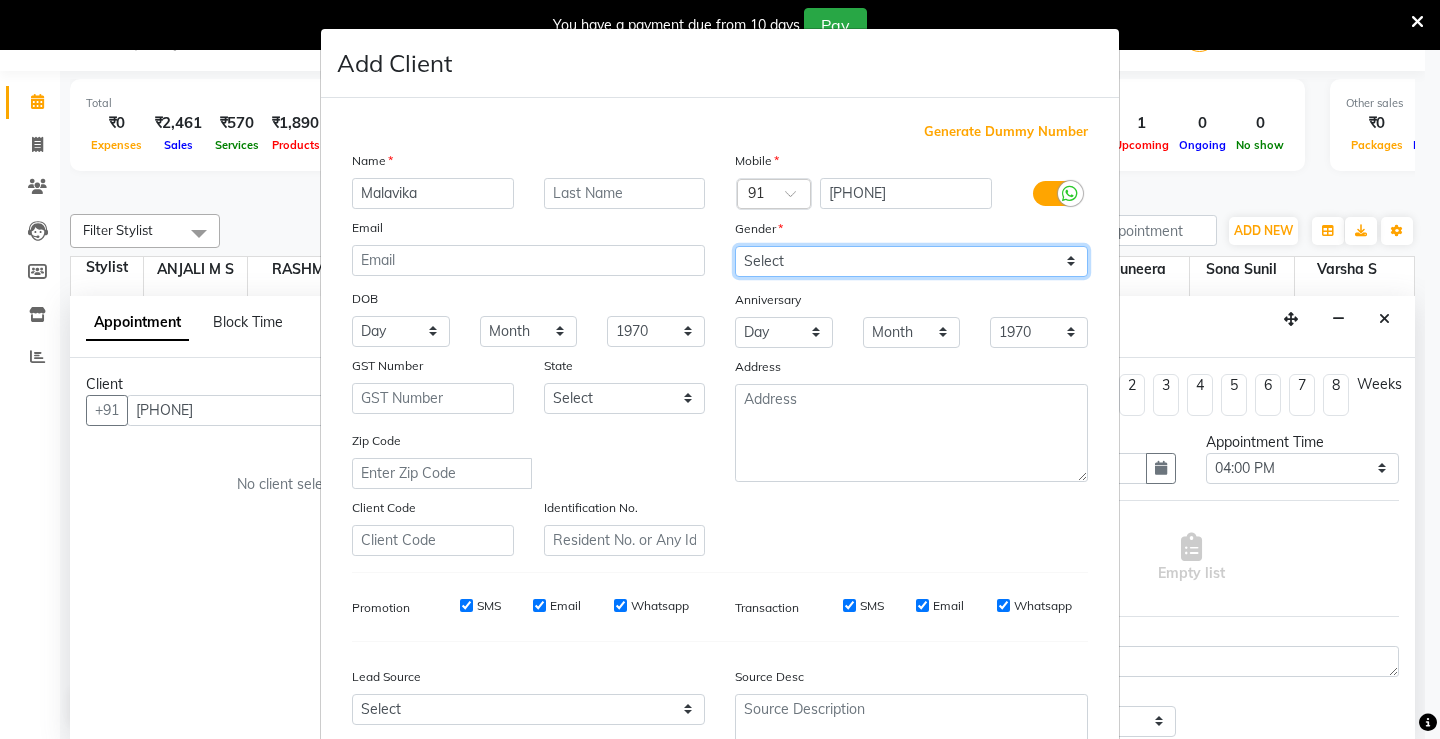click on "Select Male Female Other Prefer Not To Say" at bounding box center (911, 261) 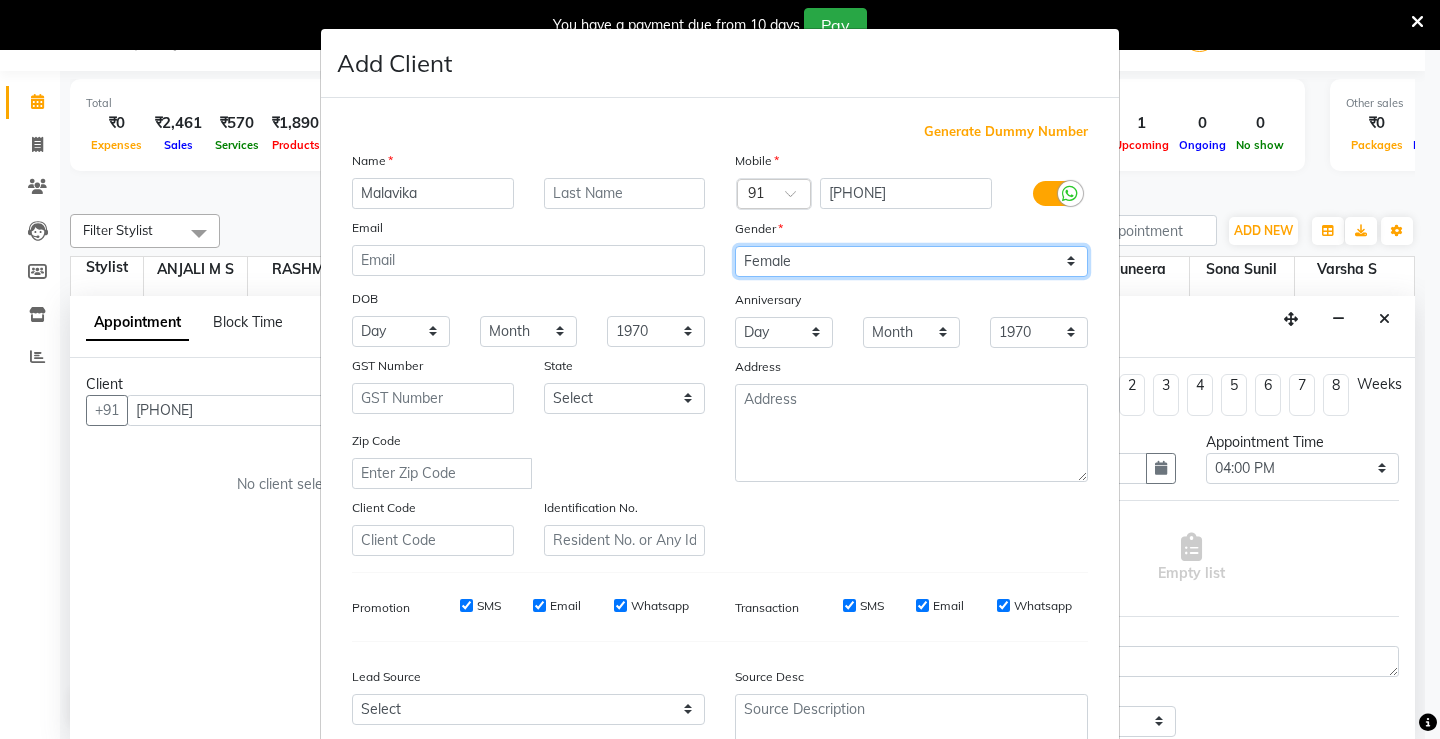 click on "Select Male Female Other Prefer Not To Say" at bounding box center (911, 261) 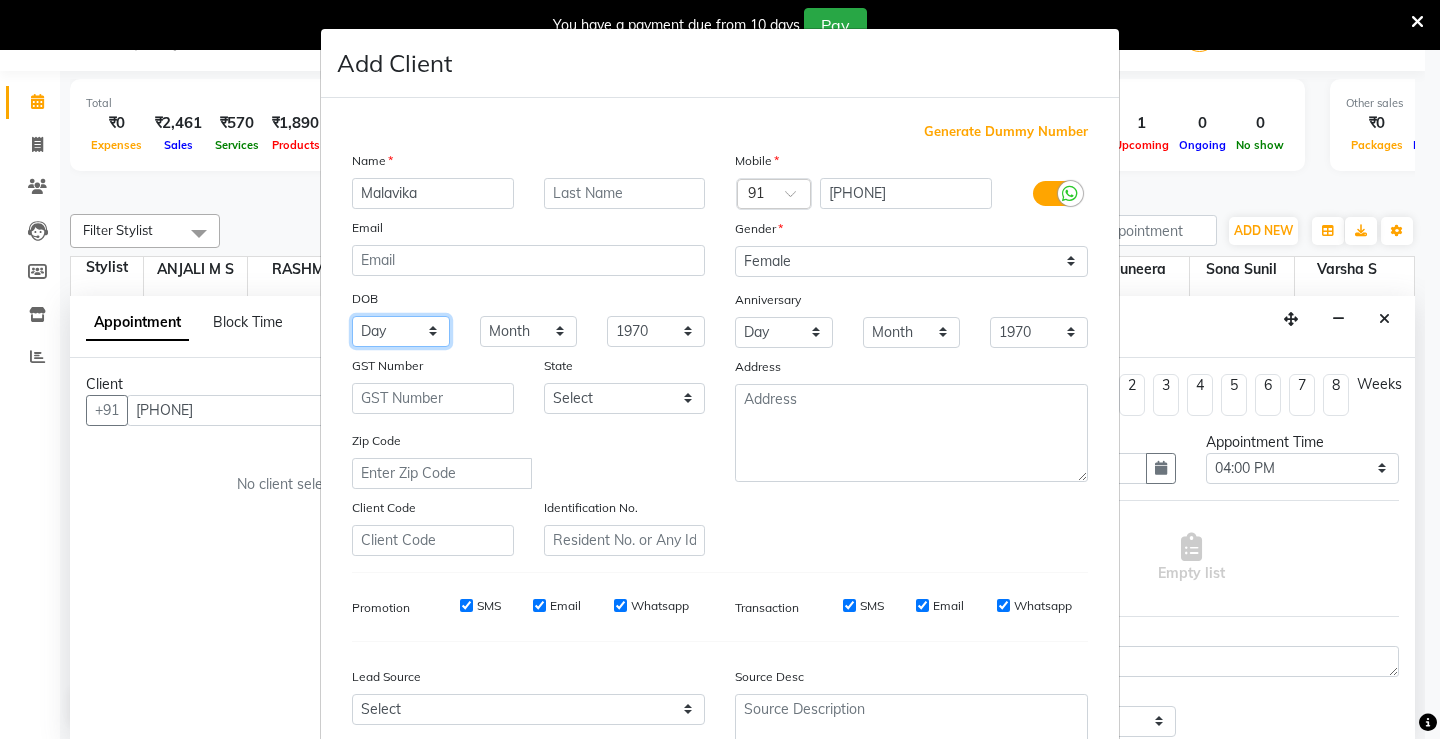 click on "Day 01 02 03 04 05 06 07 08 09 10 11 12 13 14 15 16 17 18 19 20 21 22 23 24 25 26 27 28 29 30 31" at bounding box center (401, 331) 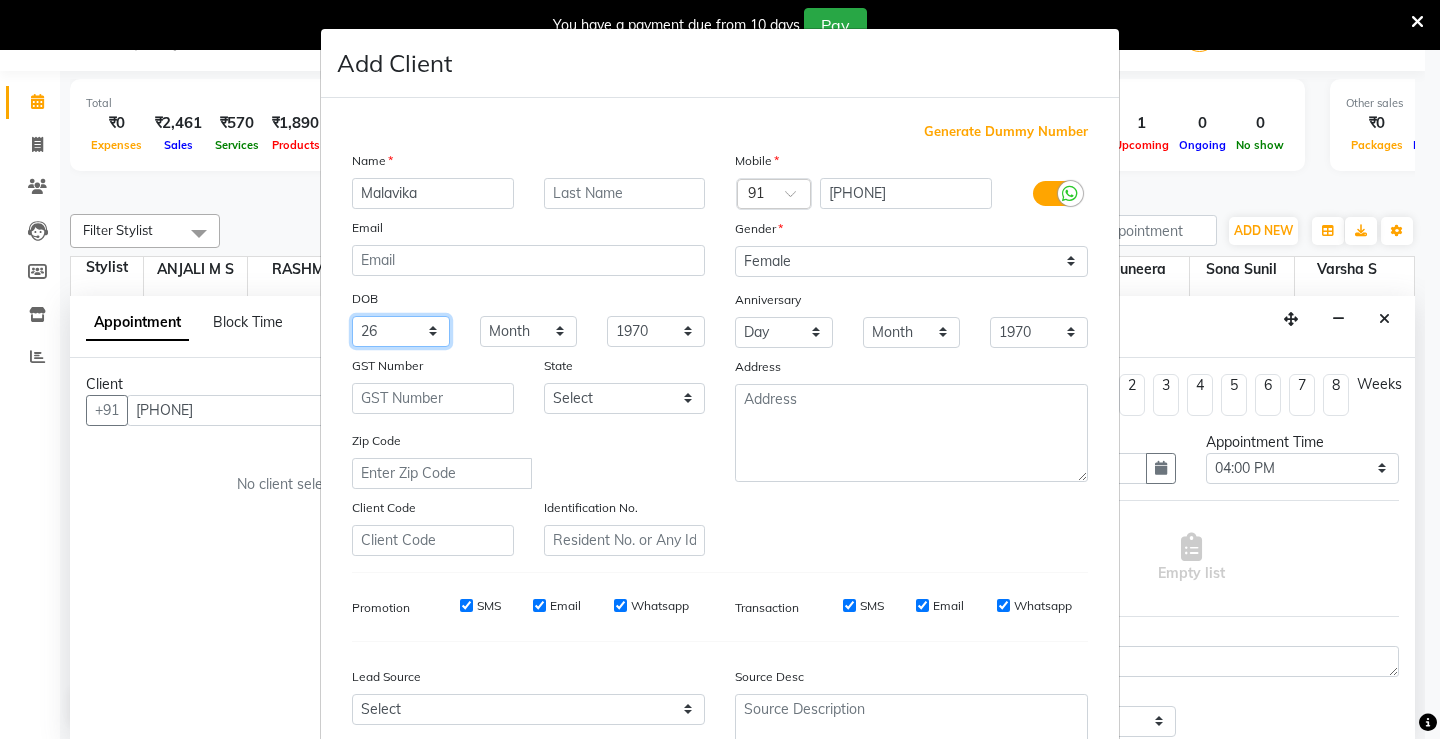 click on "Day 01 02 03 04 05 06 07 08 09 10 11 12 13 14 15 16 17 18 19 20 21 22 23 24 25 26 27 28 29 30 31" at bounding box center [401, 331] 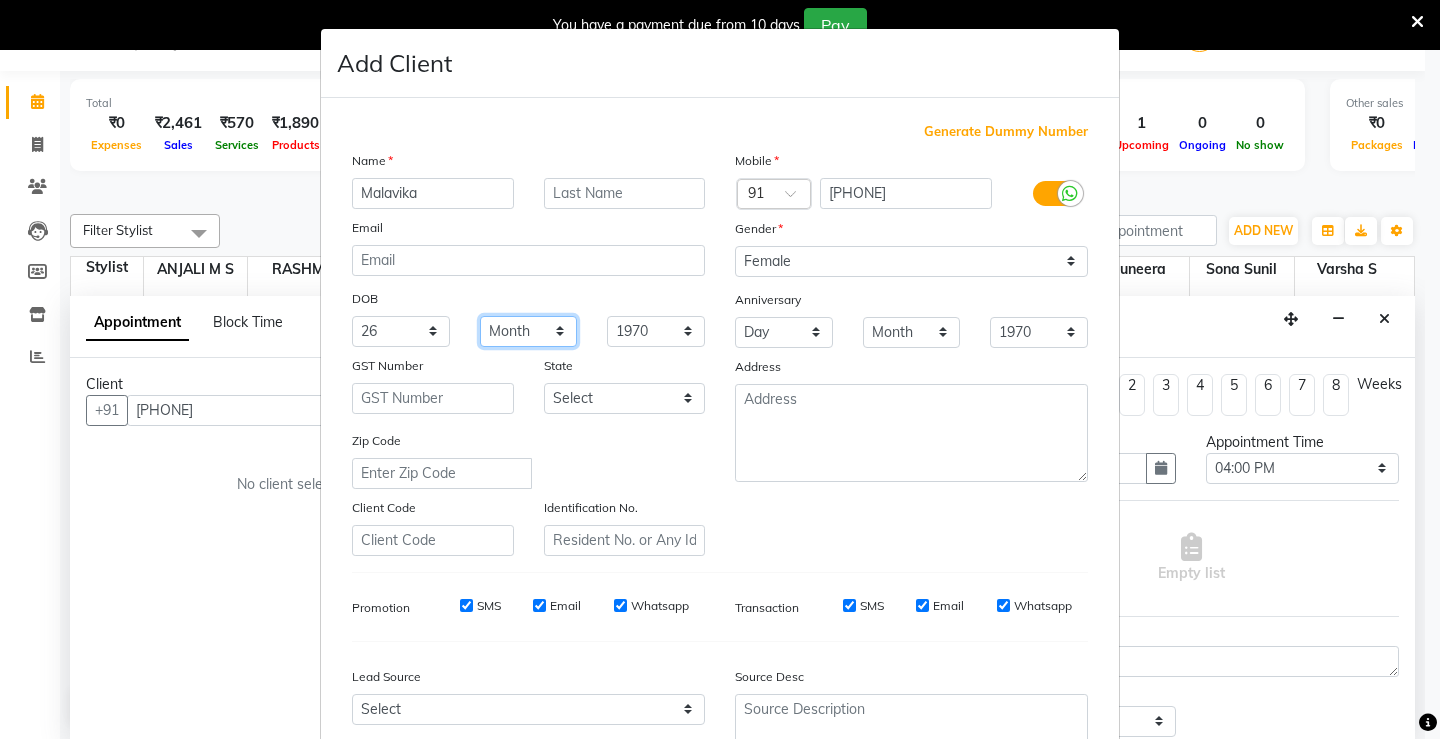 click on "Month January February March April May June July August September October November December" at bounding box center [529, 331] 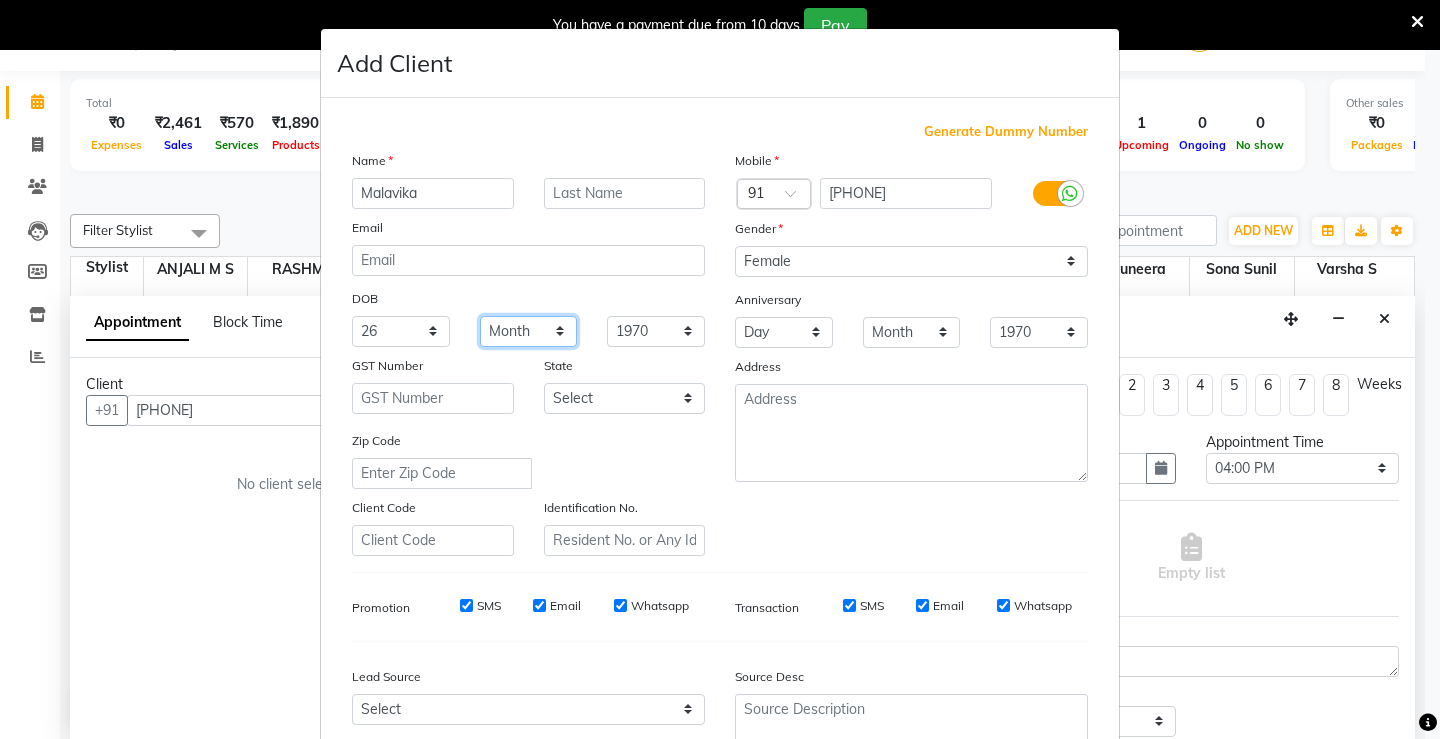 select on "06" 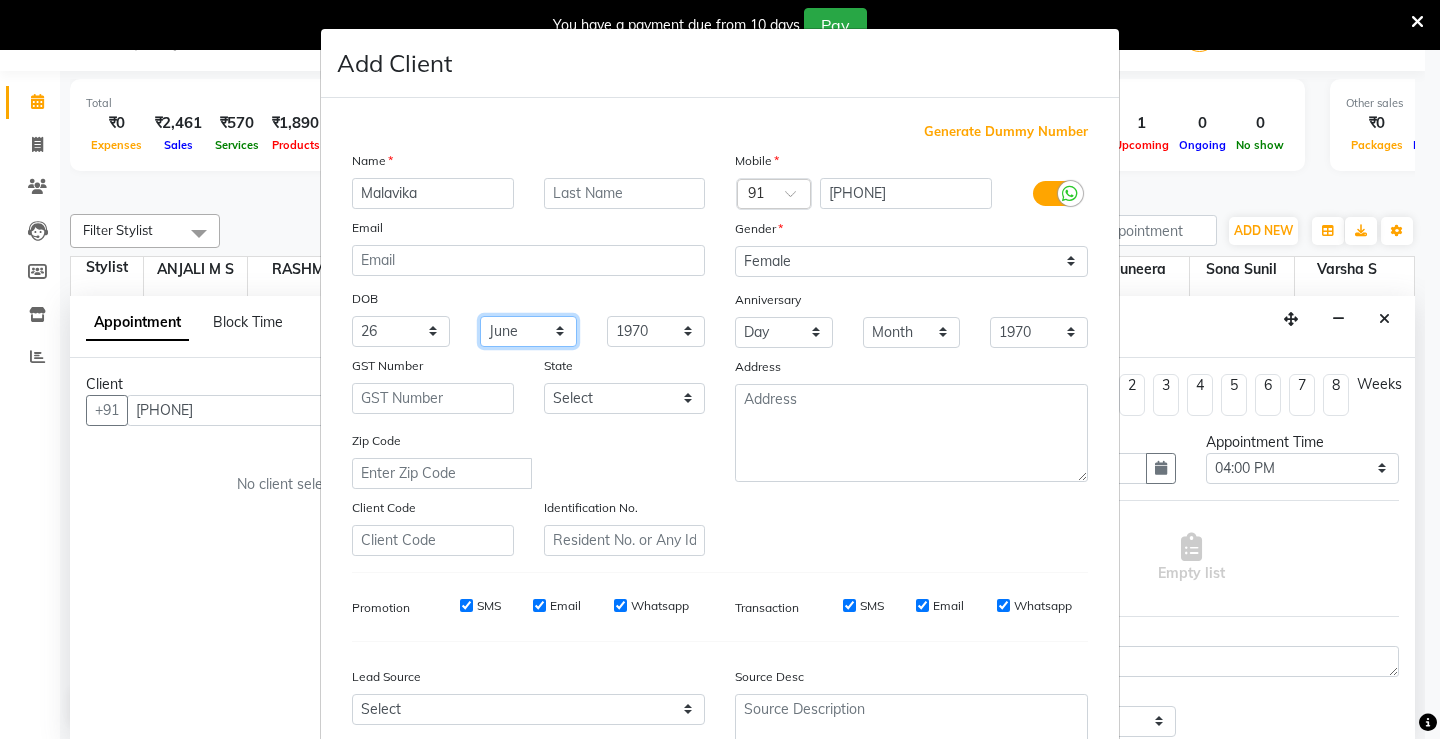click on "Month January February March April May June July August September October November December" at bounding box center [529, 331] 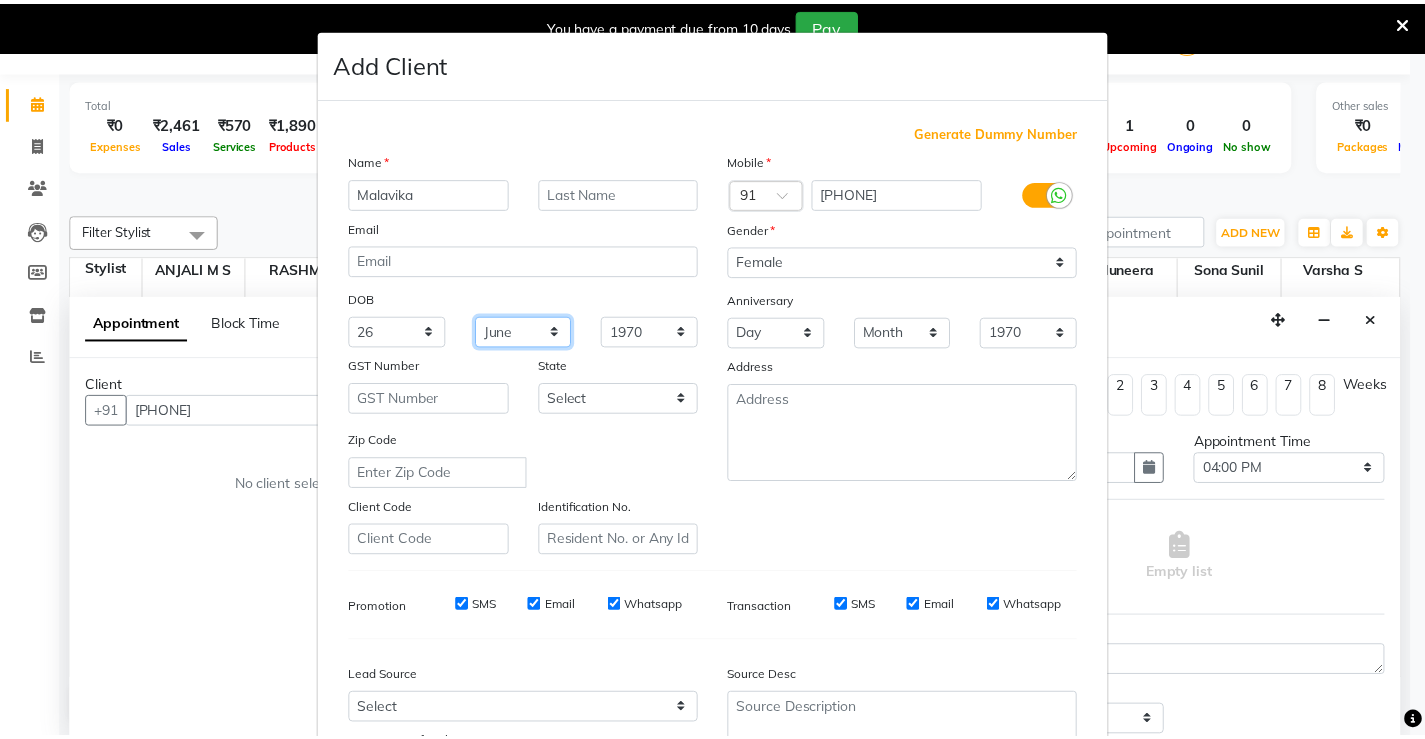 scroll, scrollTop: 184, scrollLeft: 0, axis: vertical 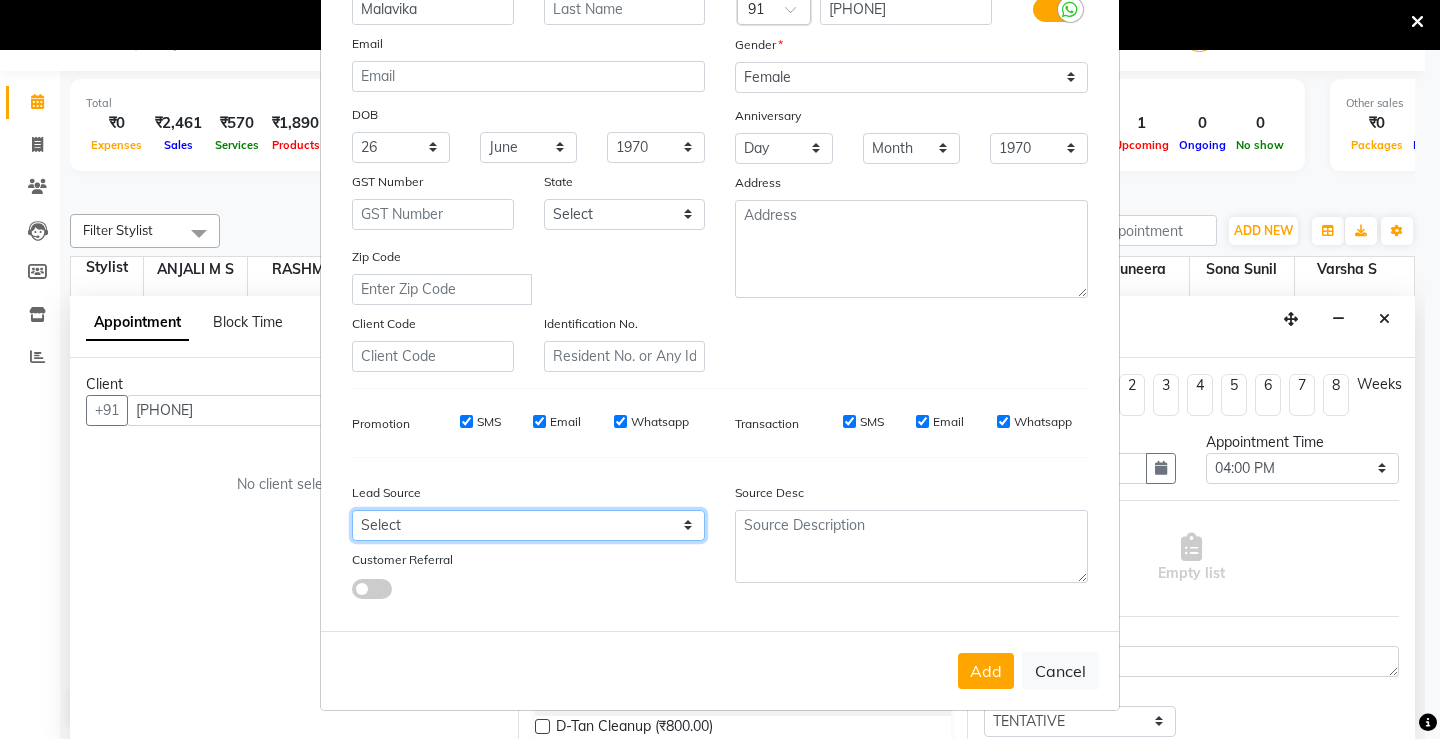 click on "Select Walk-in Referral Internet Friend Word of Mouth Advertisement Facebook JustDial Google Other Instagram  YouTube  WhatsApp" at bounding box center (528, 525) 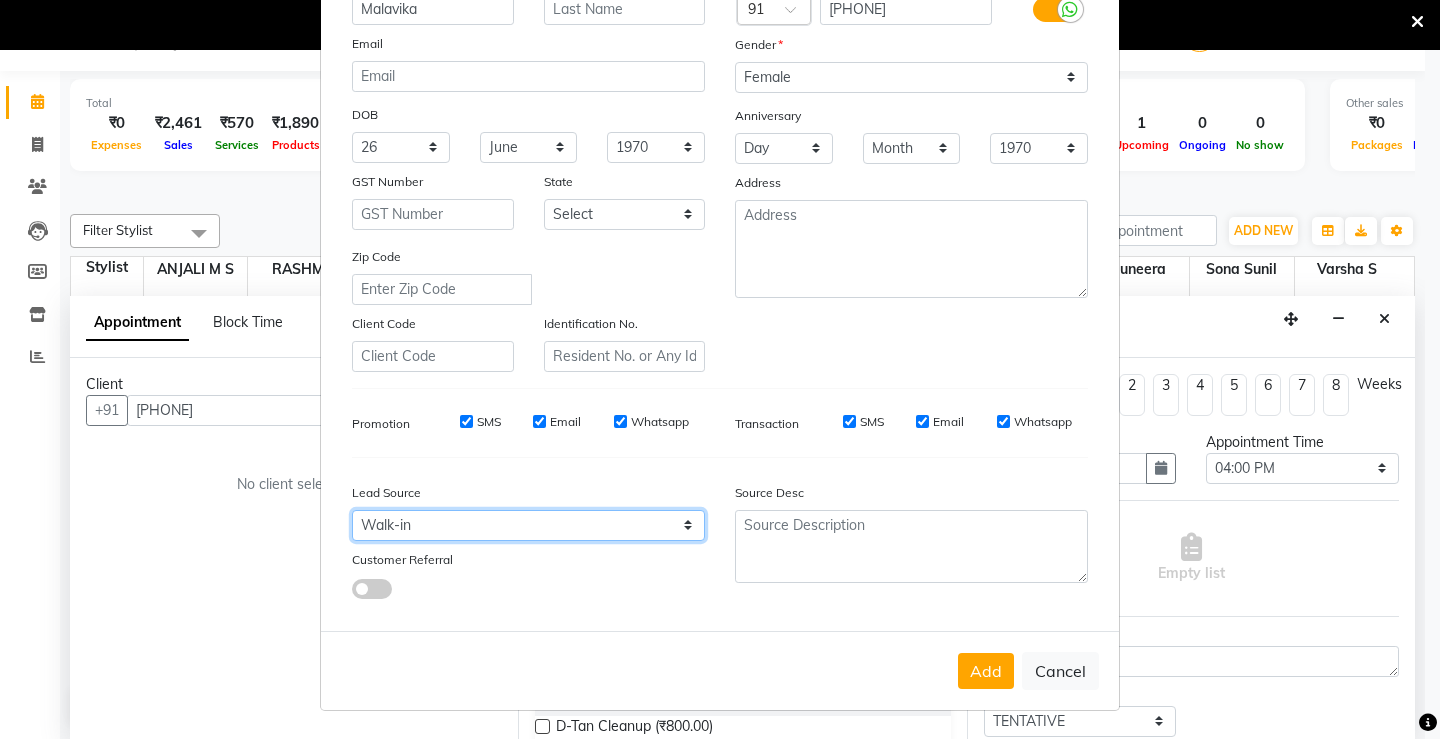 click on "Select Walk-in Referral Internet Friend Word of Mouth Advertisement Facebook JustDial Google Other Instagram  YouTube  WhatsApp" at bounding box center (528, 525) 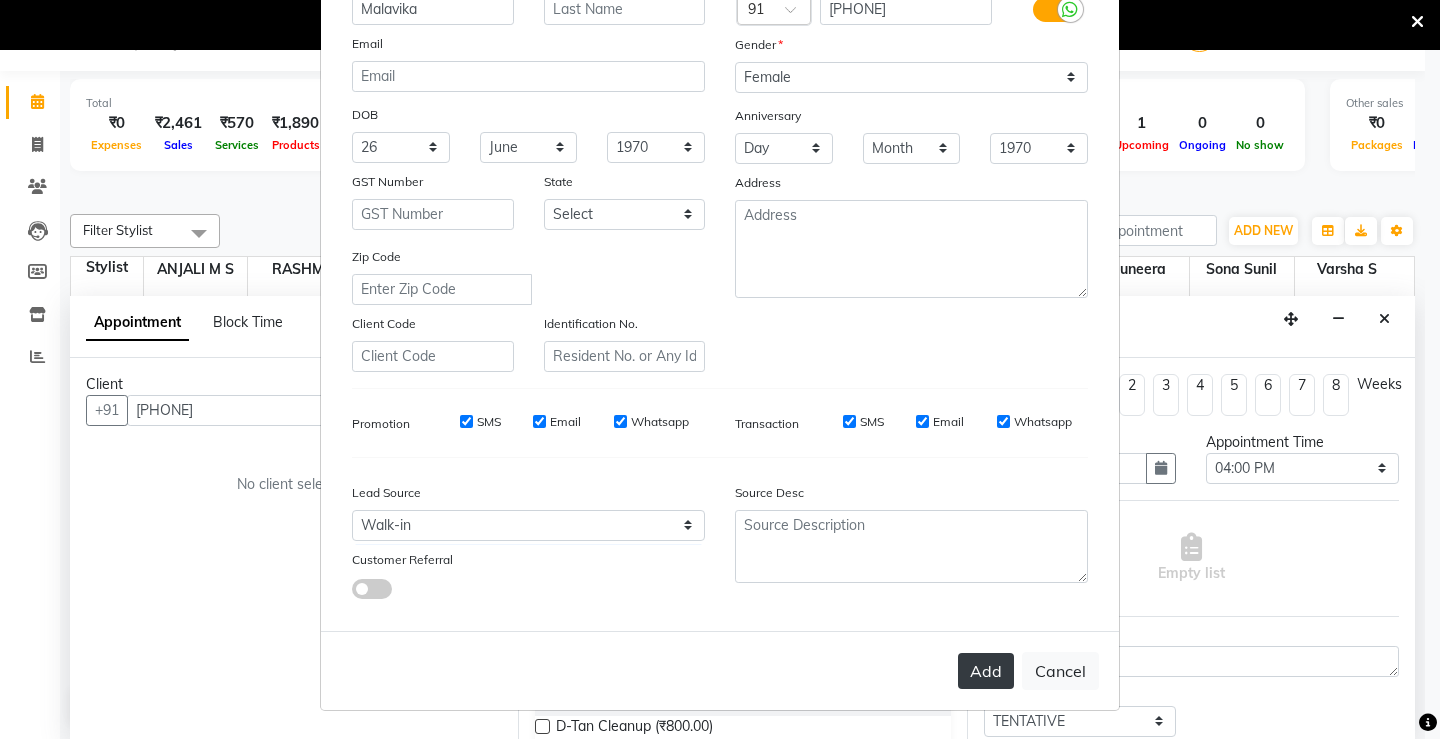 click on "Add" at bounding box center (986, 671) 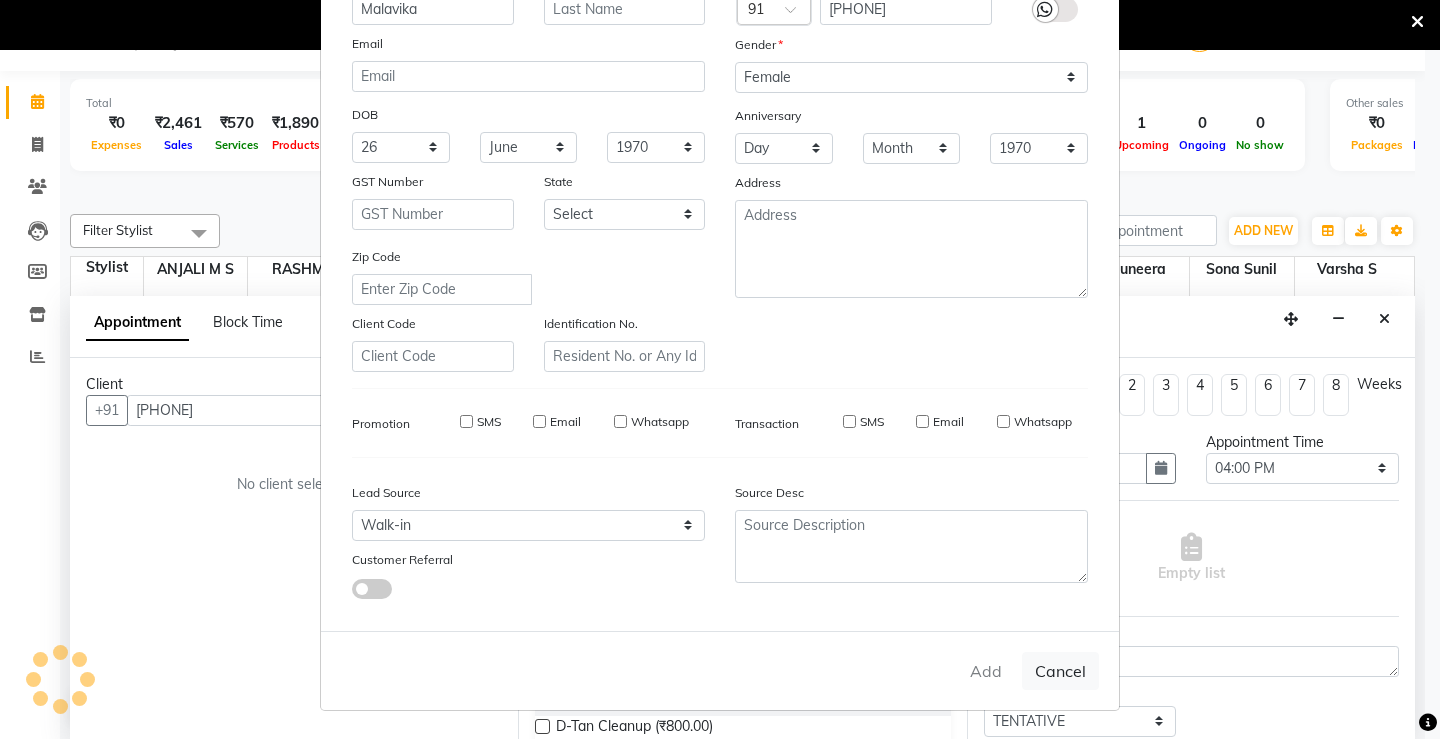 type 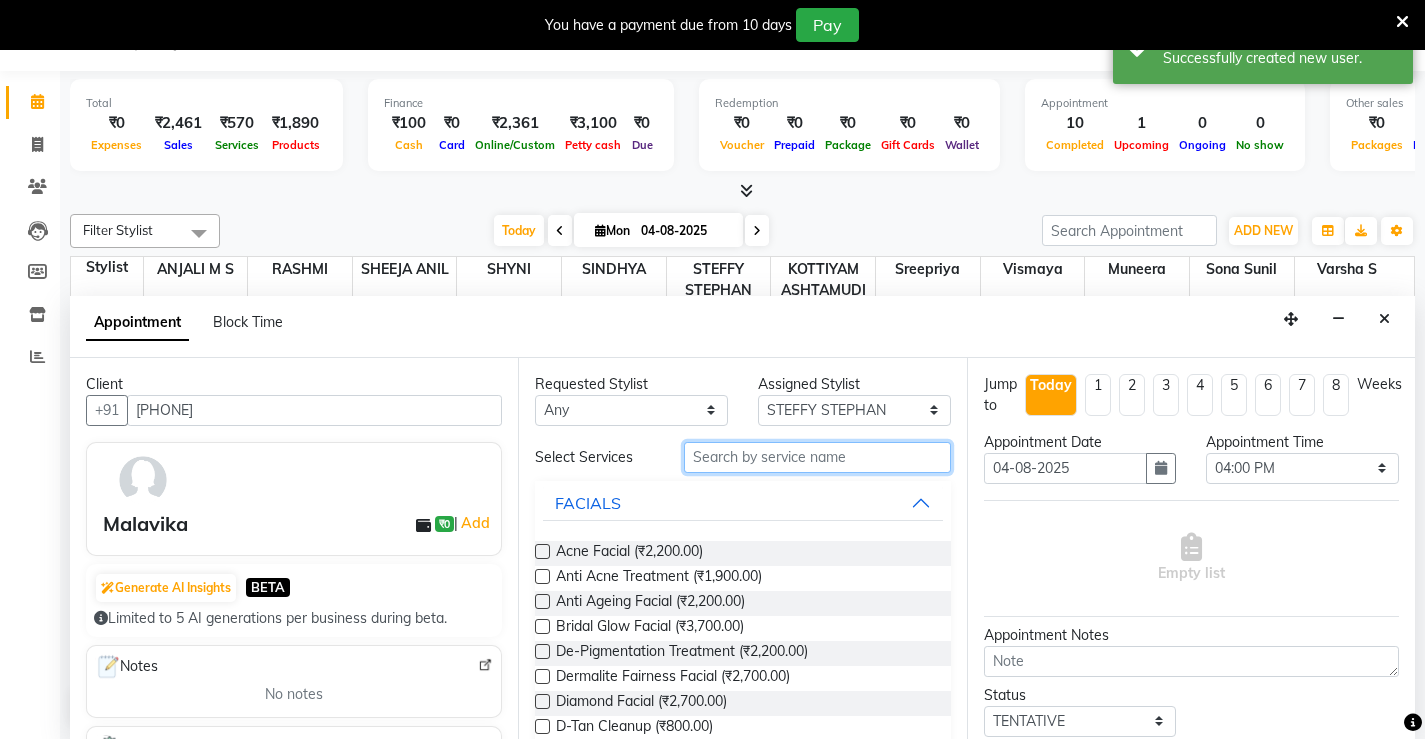 click at bounding box center [817, 457] 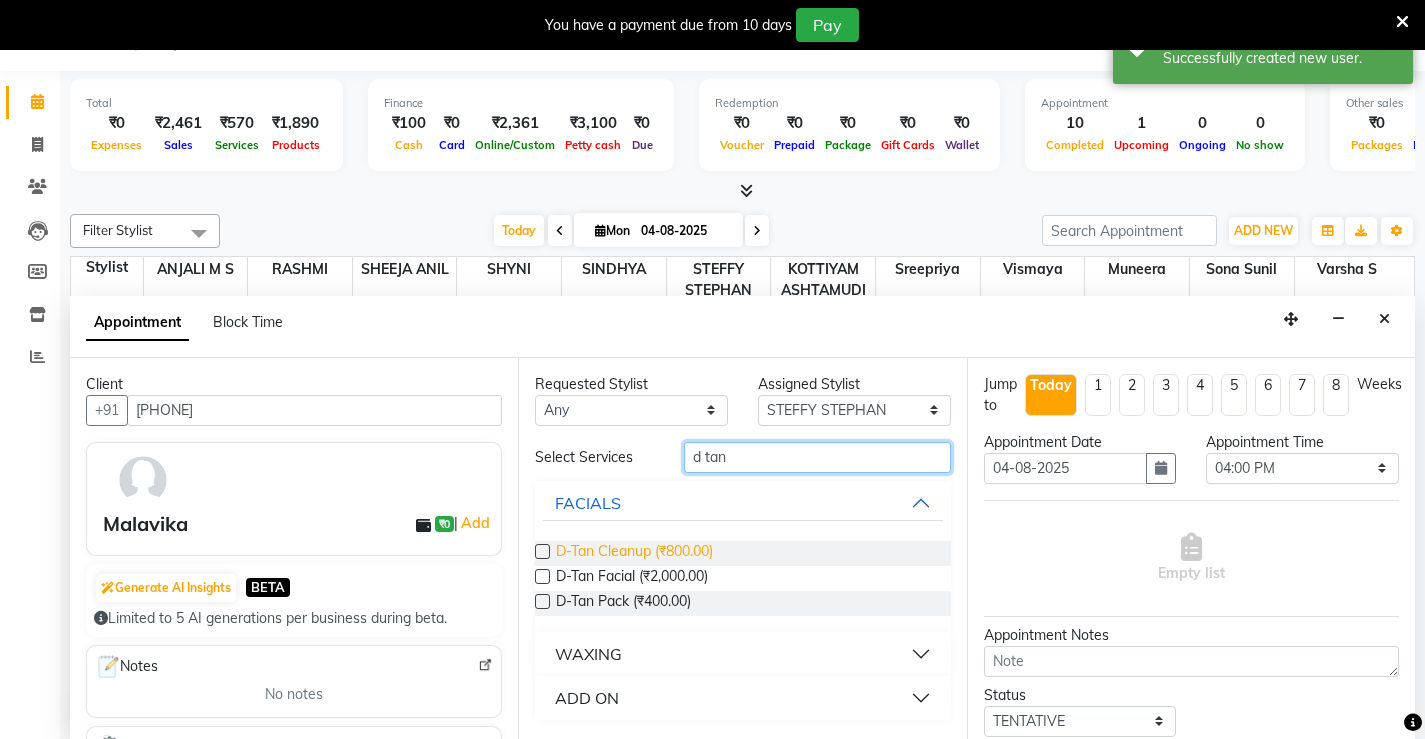 type on "d tan" 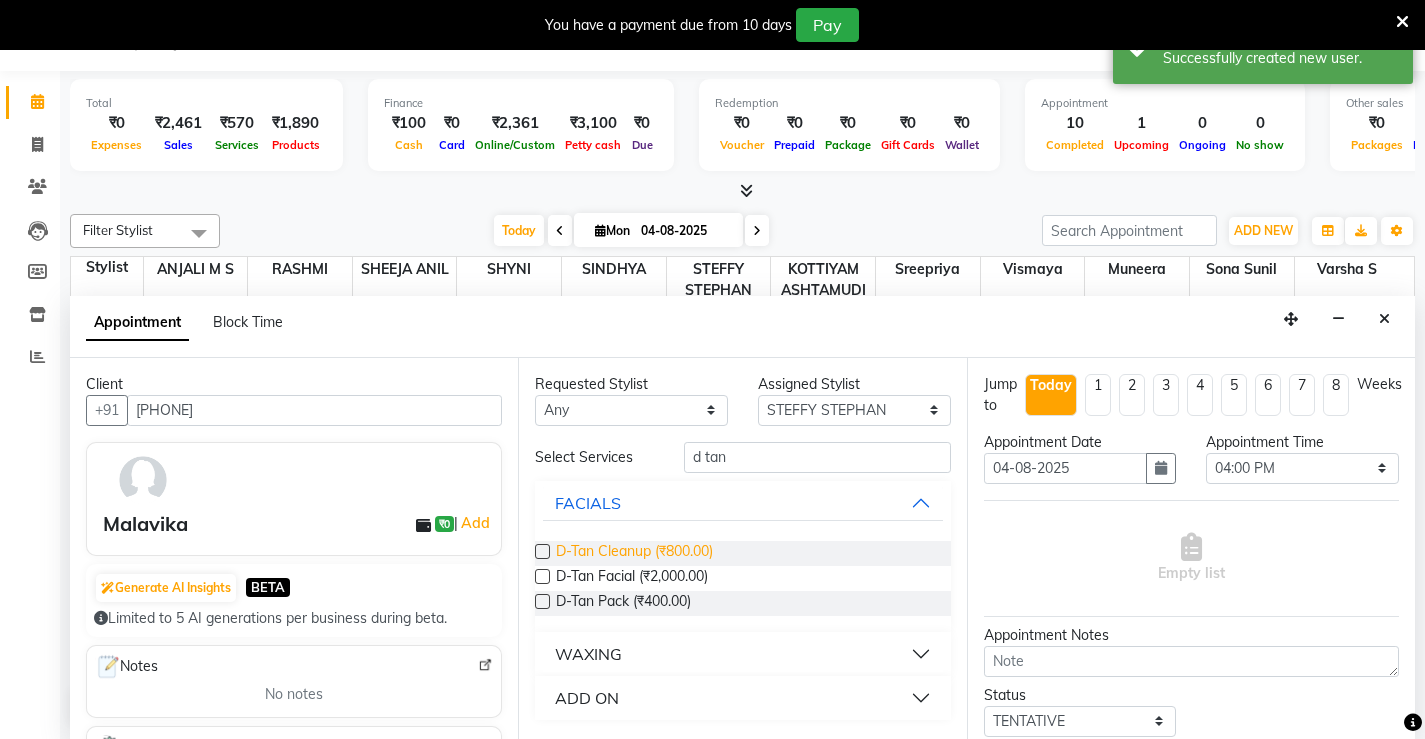 click on "D-Tan Cleanup (₹800.00)" at bounding box center (634, 553) 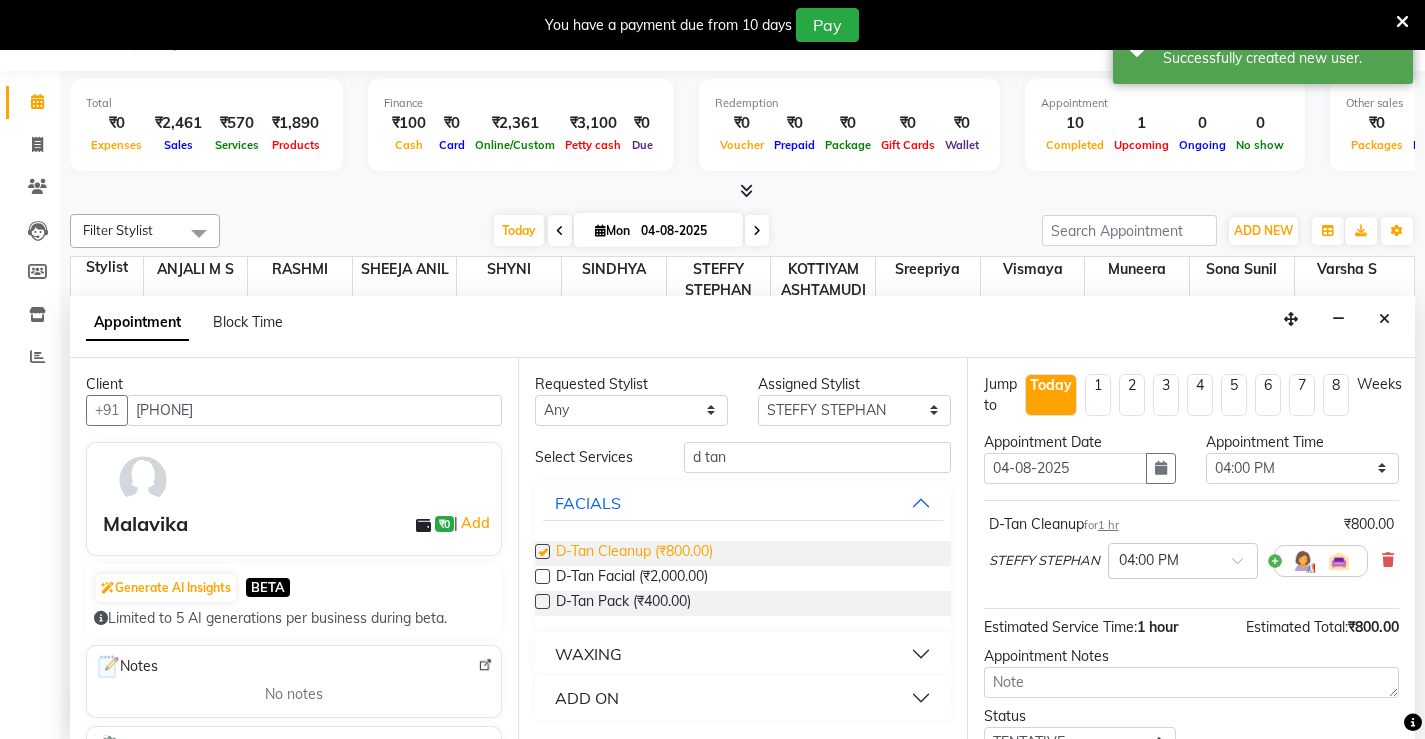 checkbox on "false" 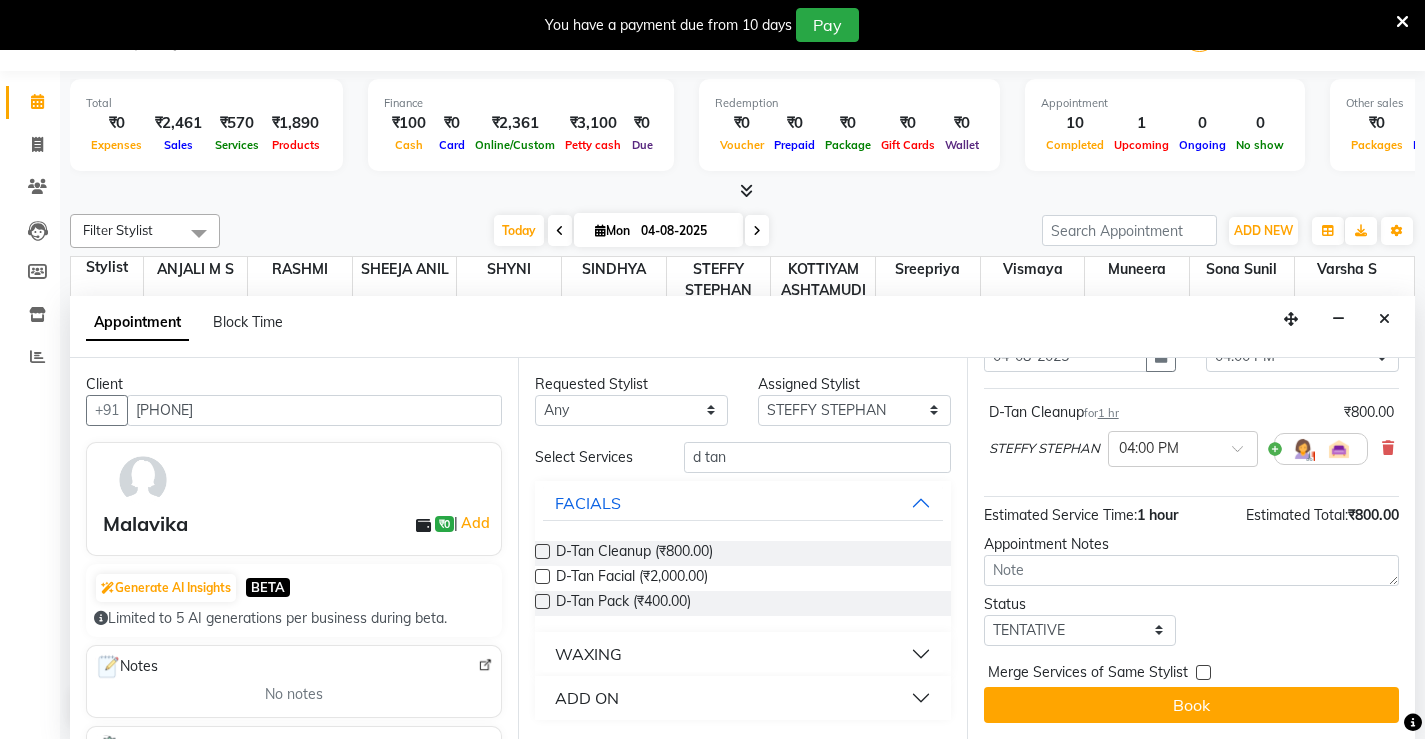 scroll, scrollTop: 115, scrollLeft: 0, axis: vertical 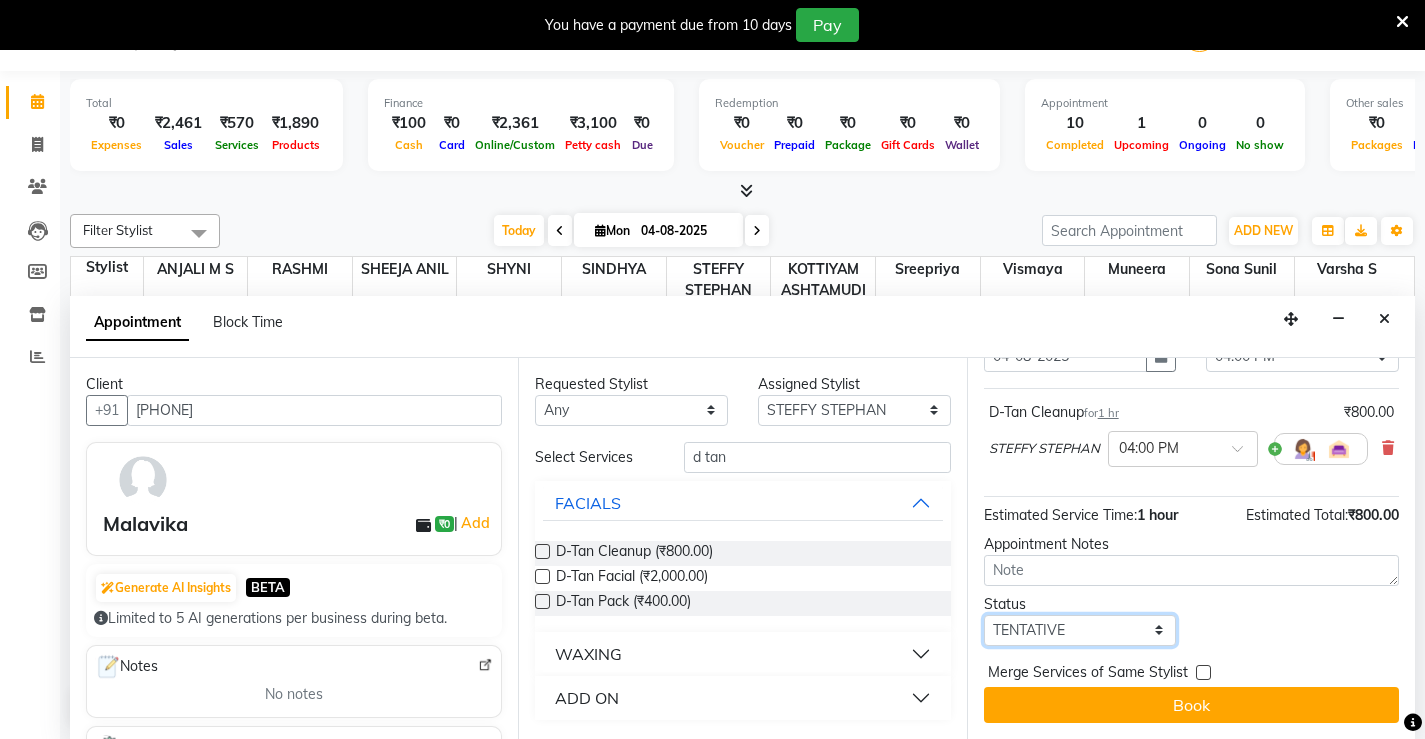 click on "Select TENTATIVE CONFIRM CHECK-IN UPCOMING" at bounding box center [1080, 630] 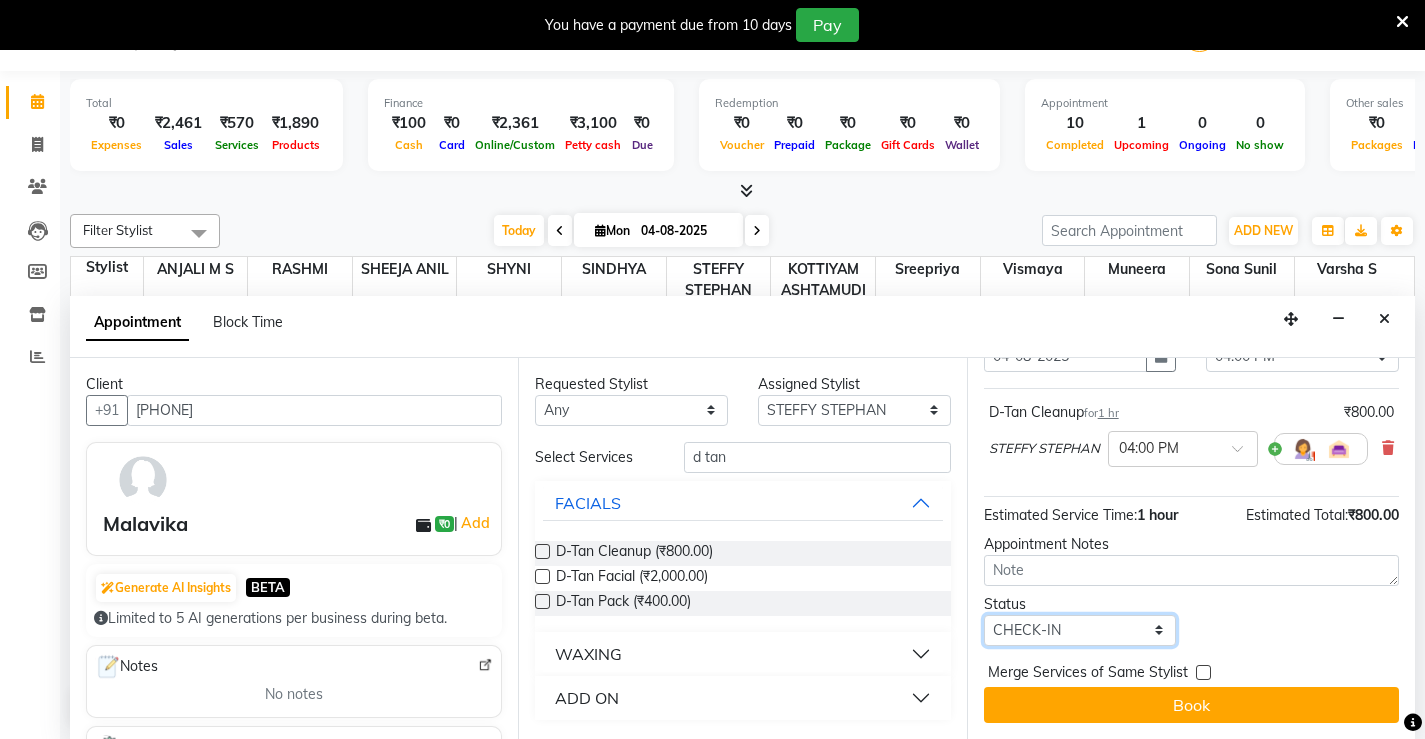 click on "Select TENTATIVE CONFIRM CHECK-IN UPCOMING" at bounding box center (1080, 630) 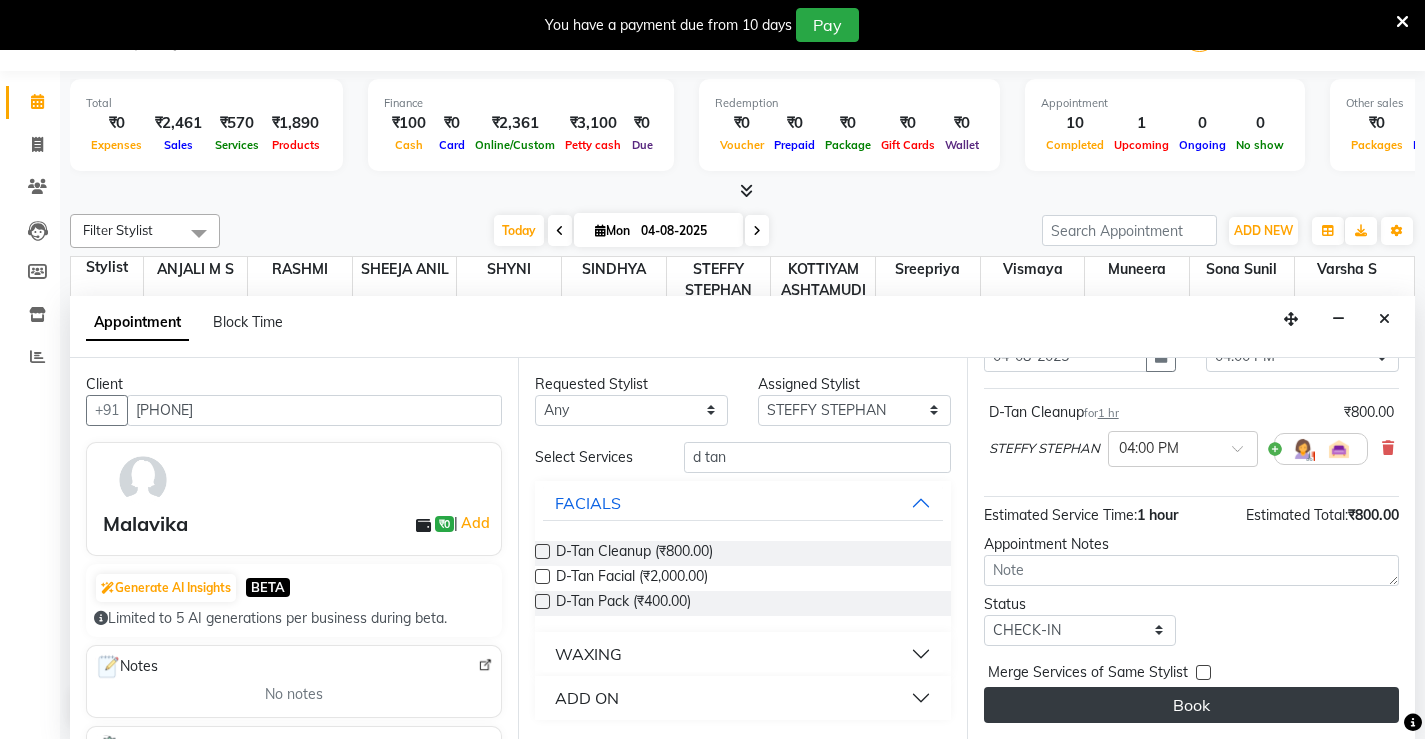 click on "Book" at bounding box center (1191, 705) 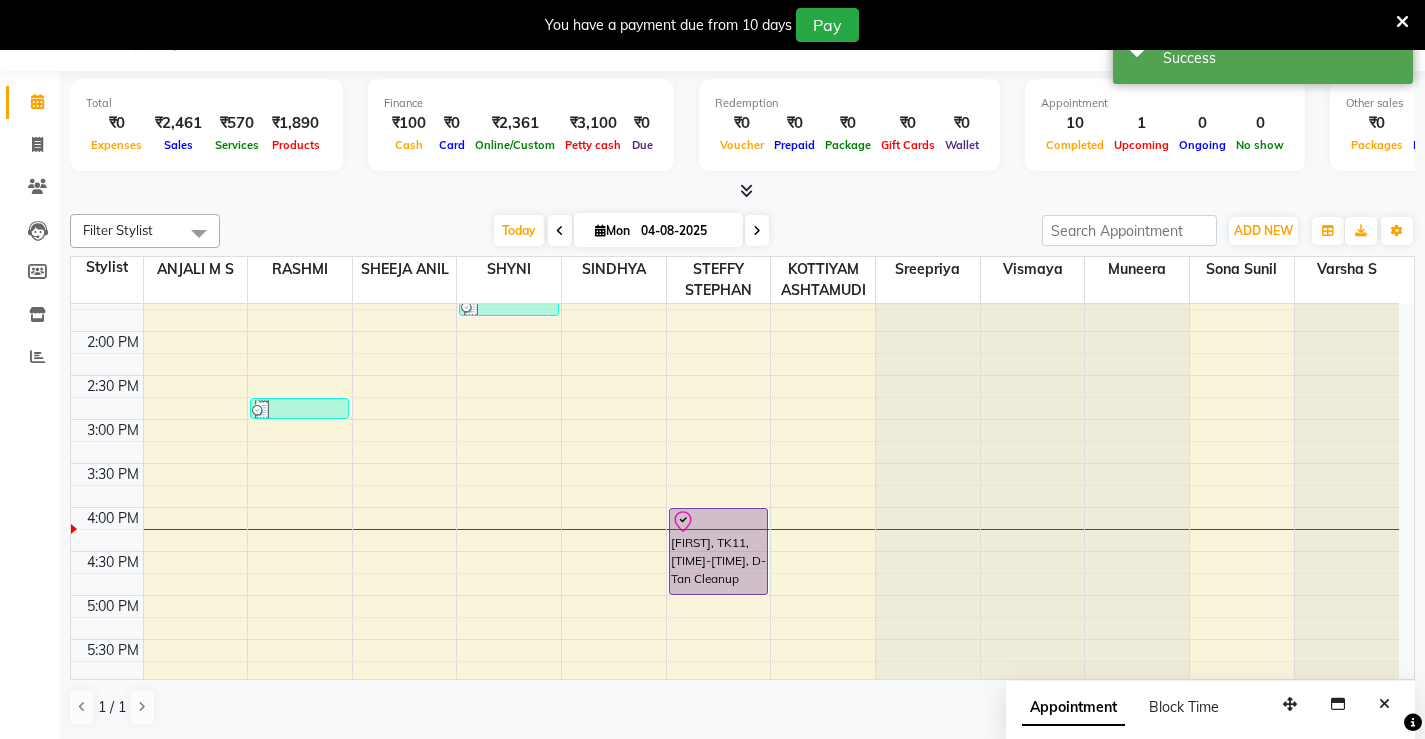 scroll, scrollTop: 0, scrollLeft: 0, axis: both 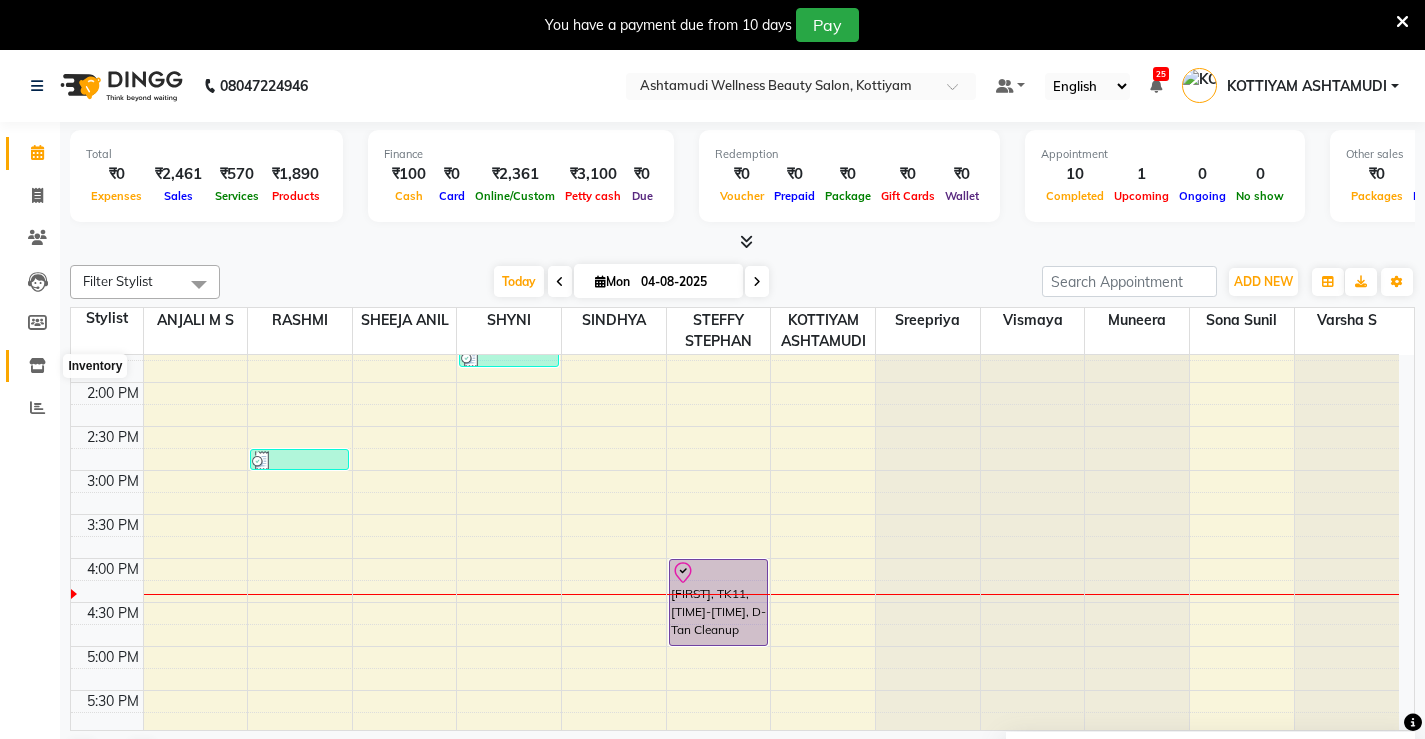 click 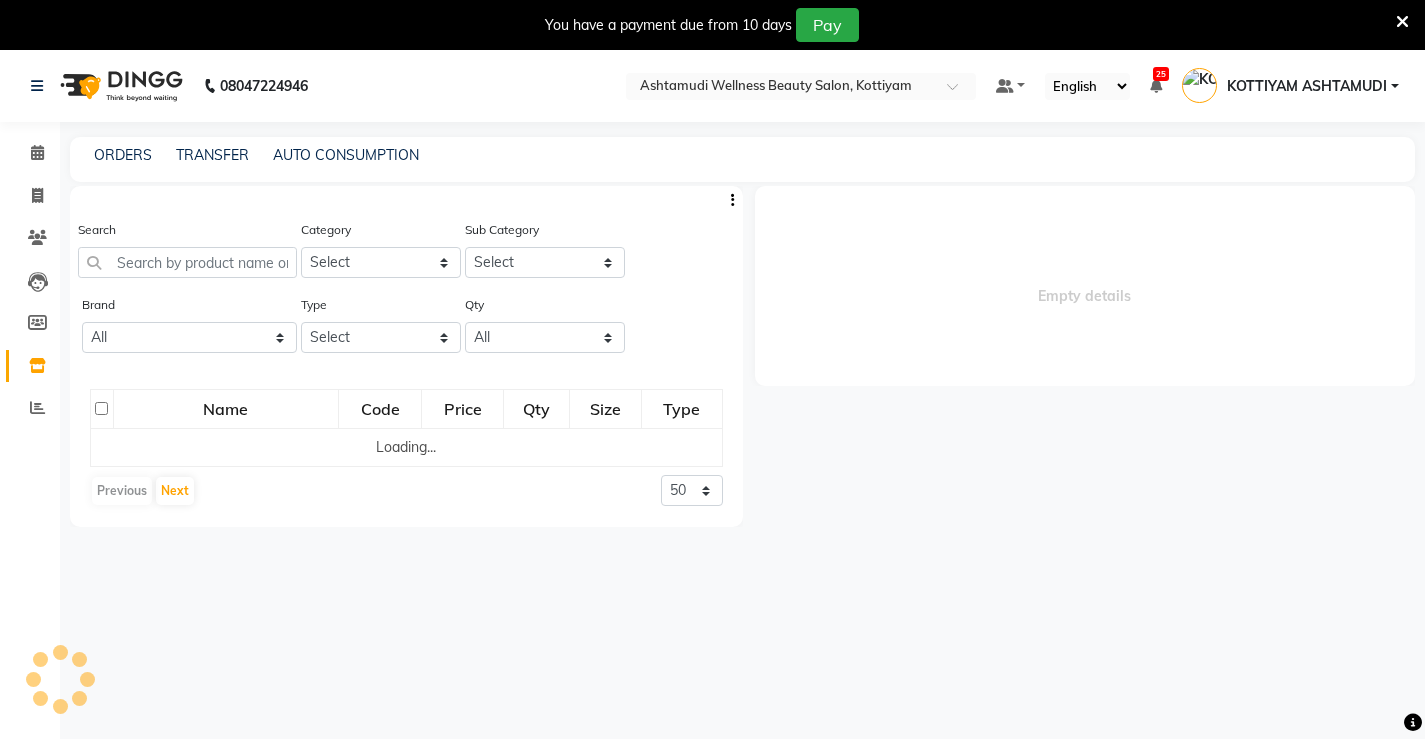 select 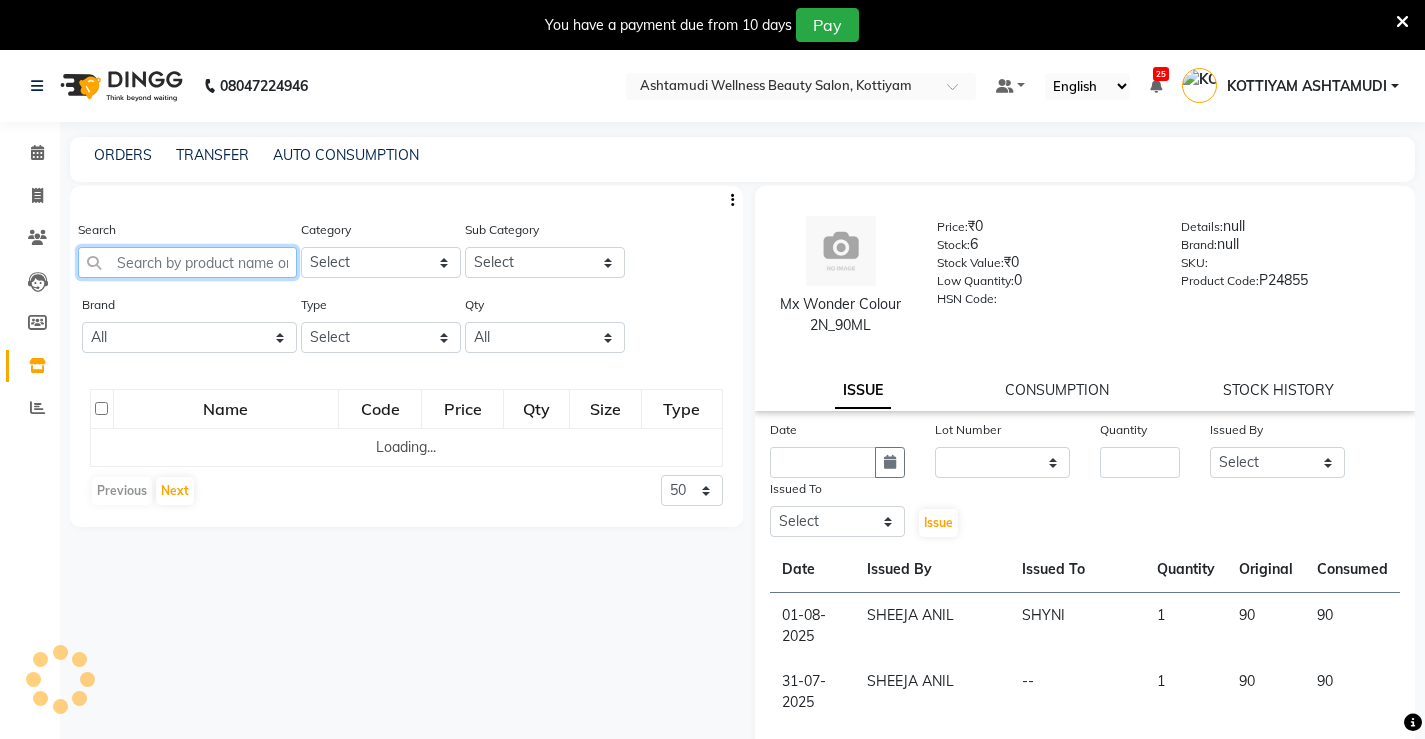 click 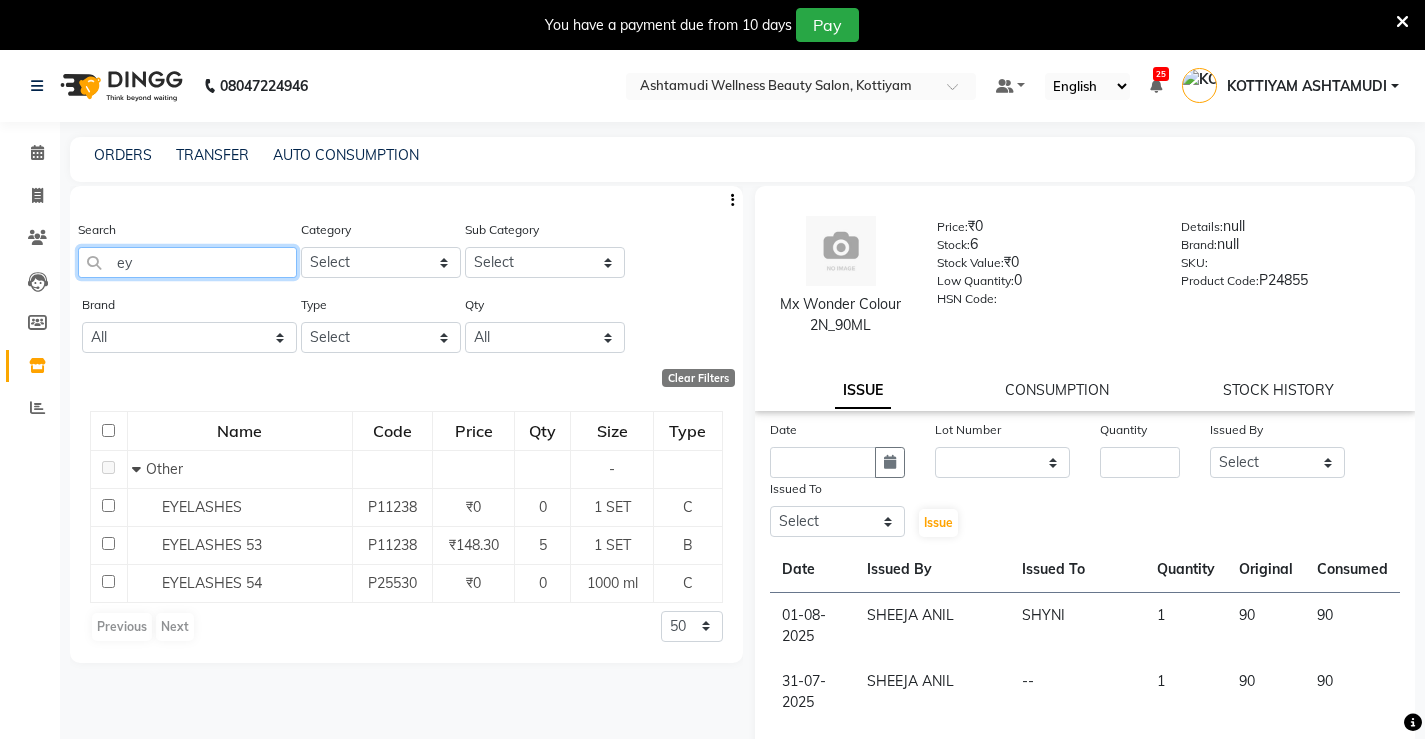 type on "e" 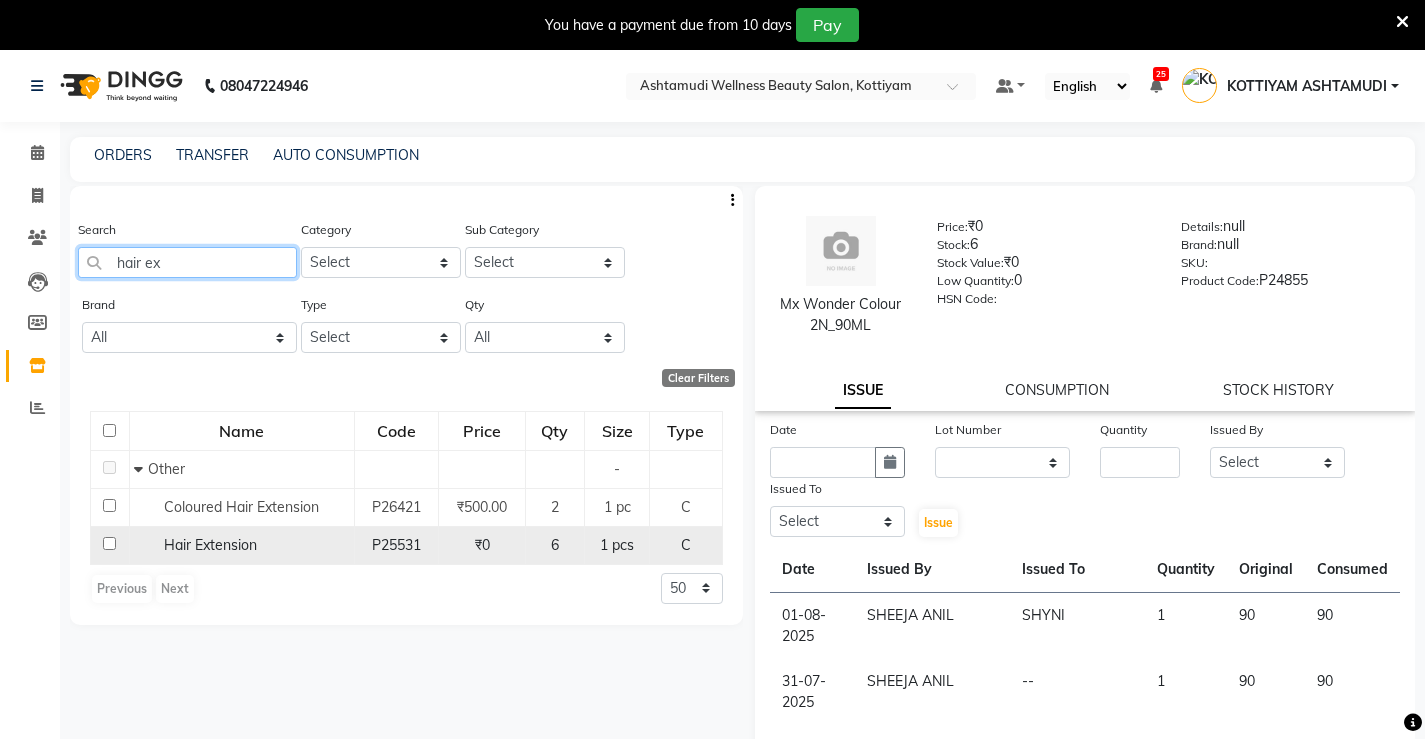 type on "hair ex" 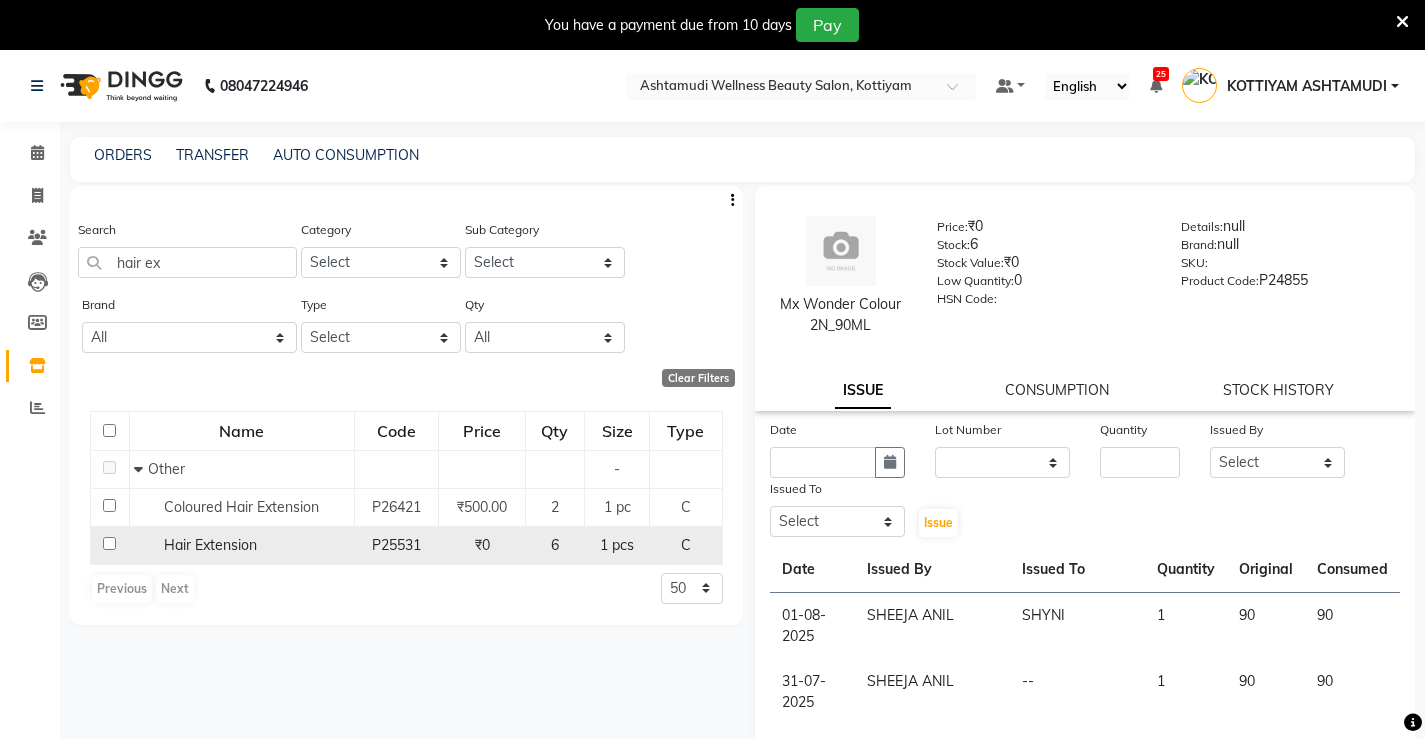 click on "Hair Extension" 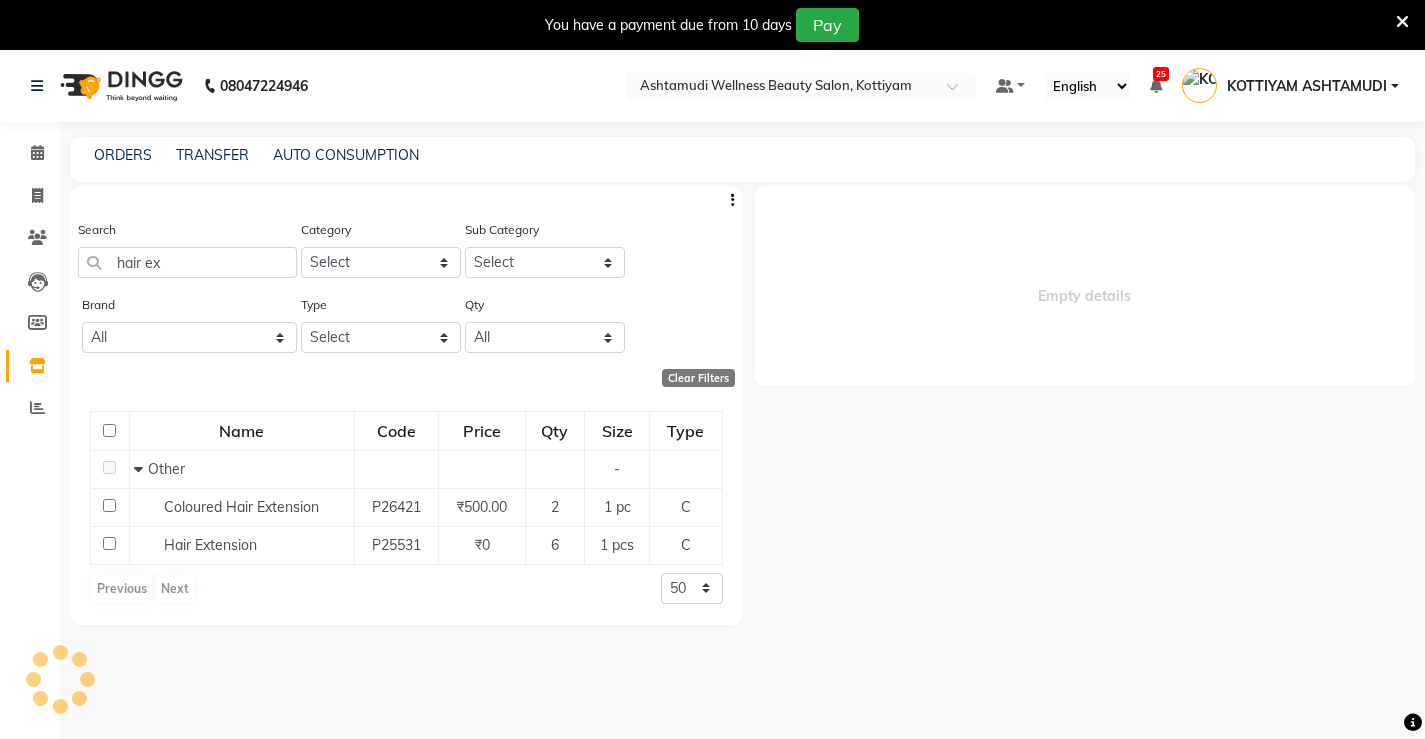 select 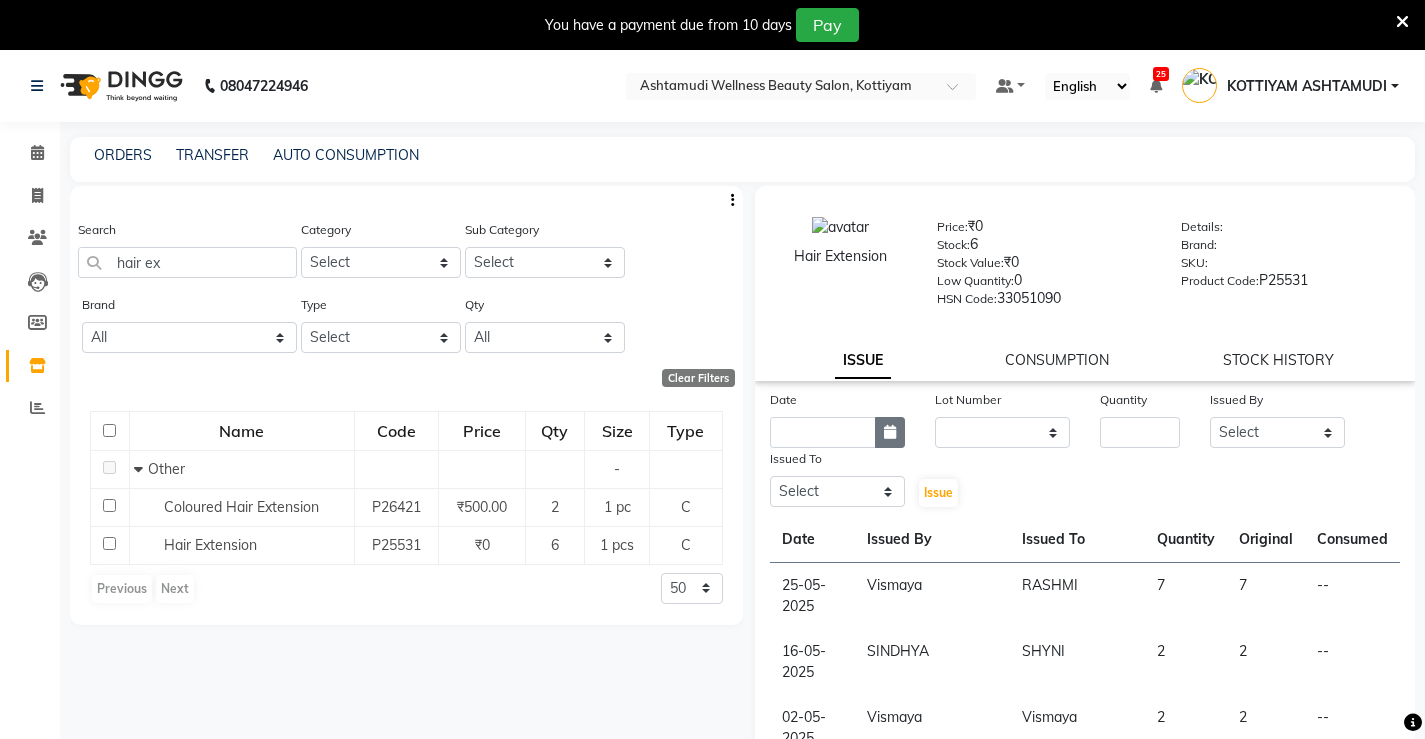 click 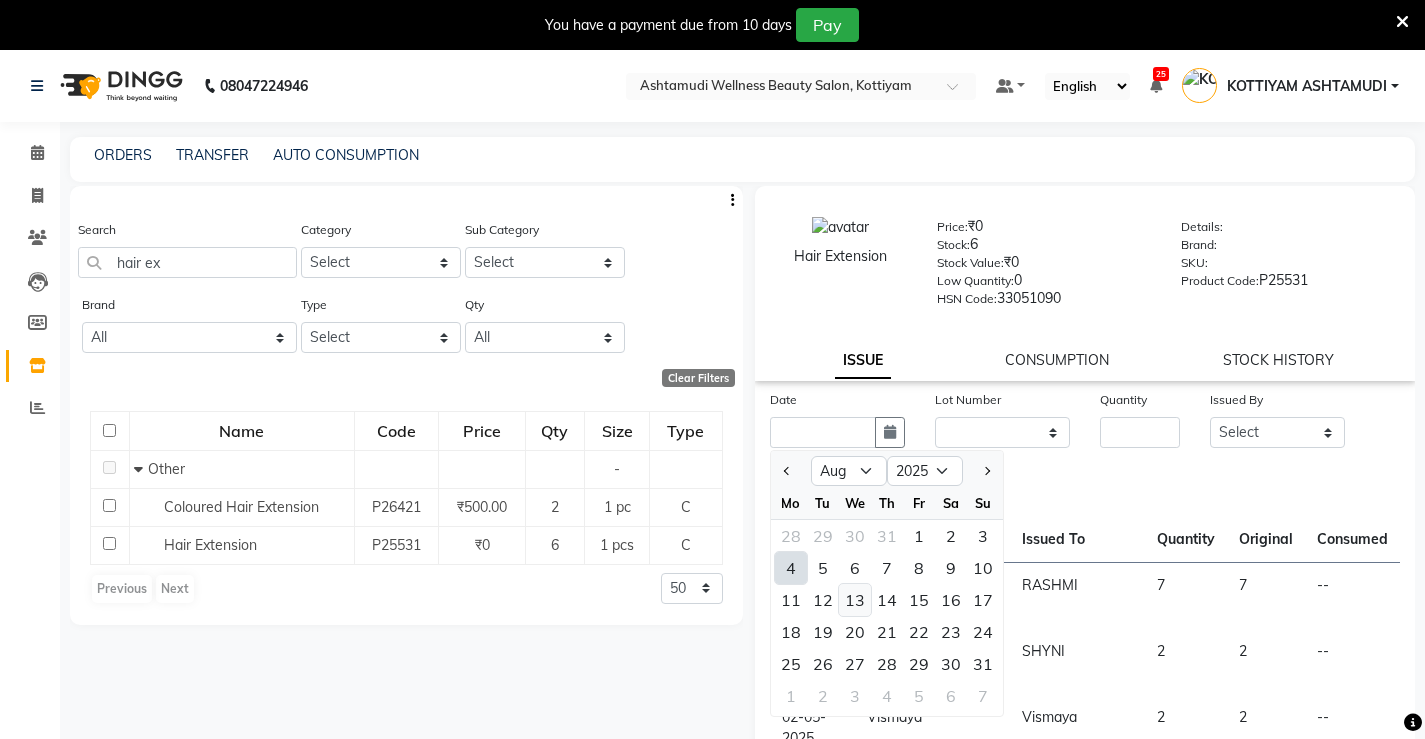 click on "13" 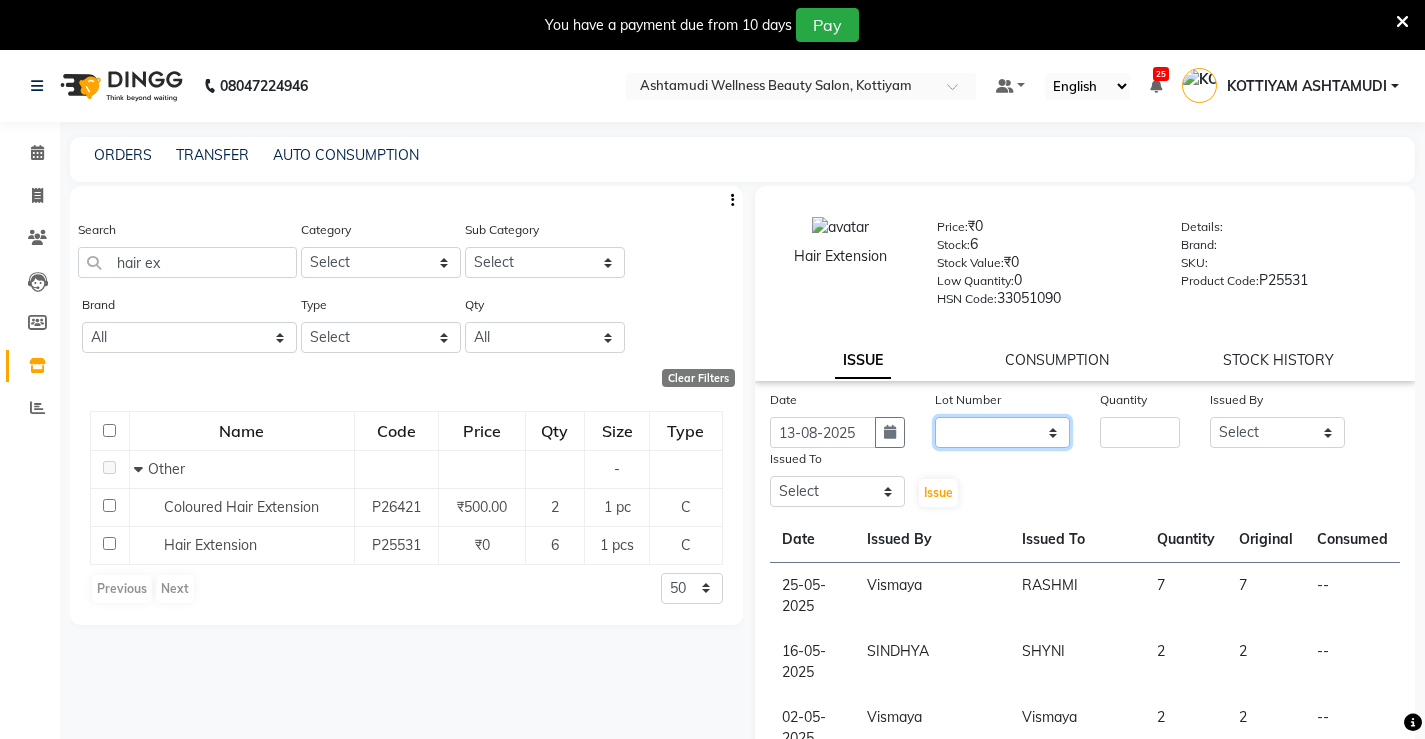 click on "None" 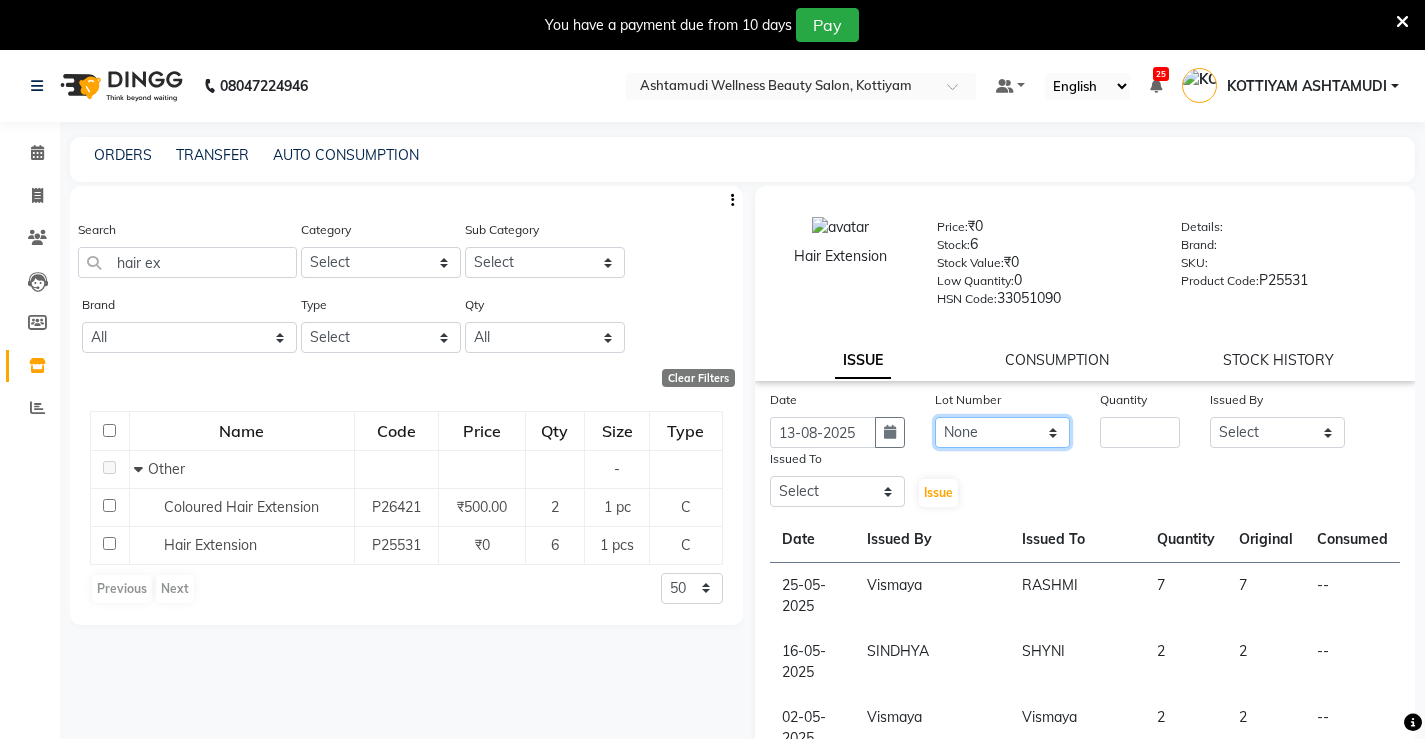 click on "None" 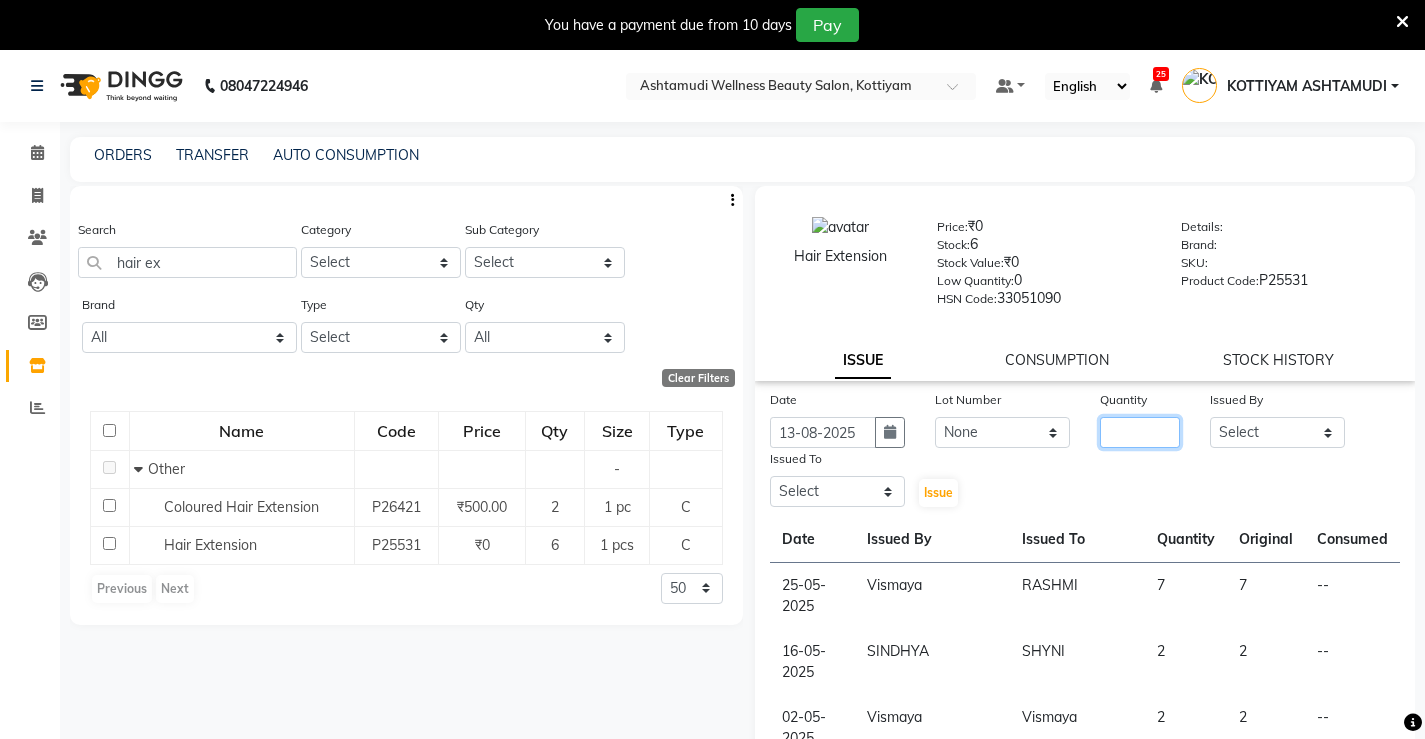 click 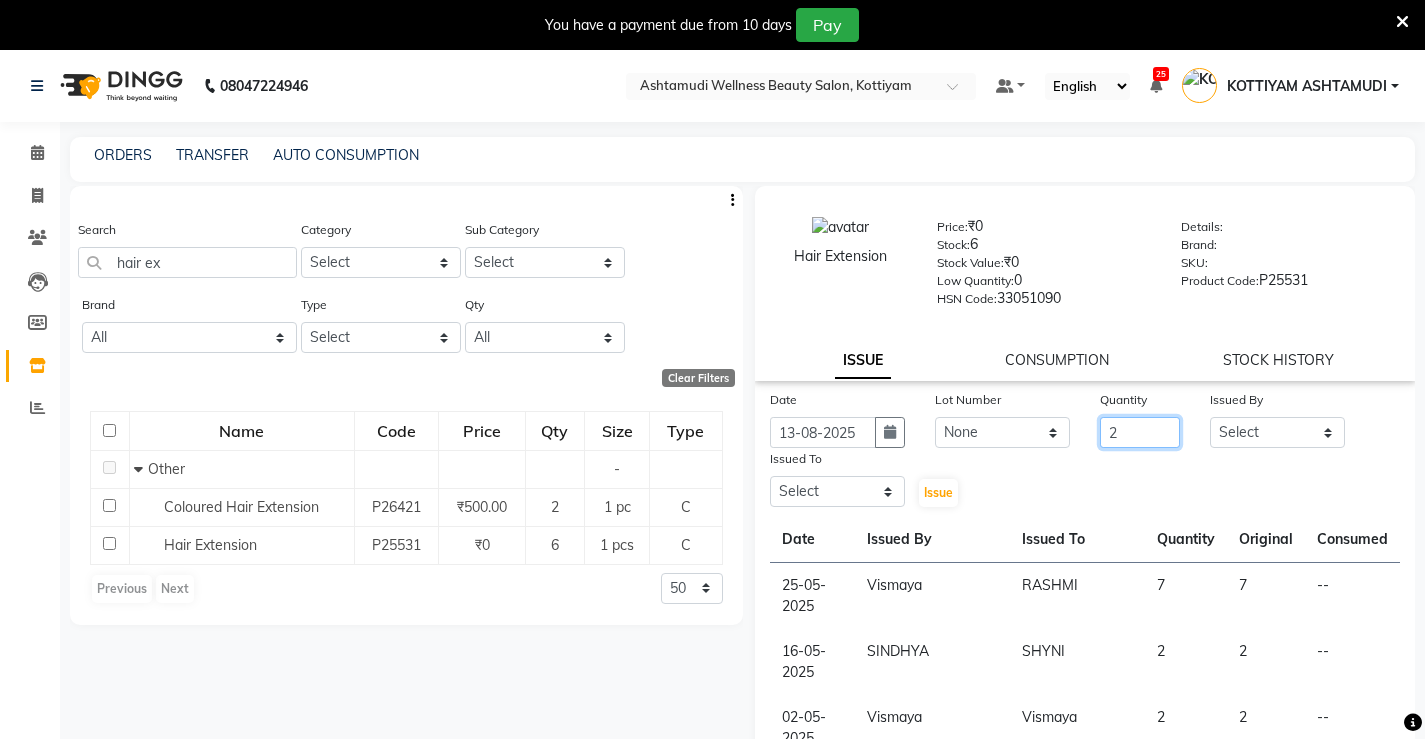 type on "2" 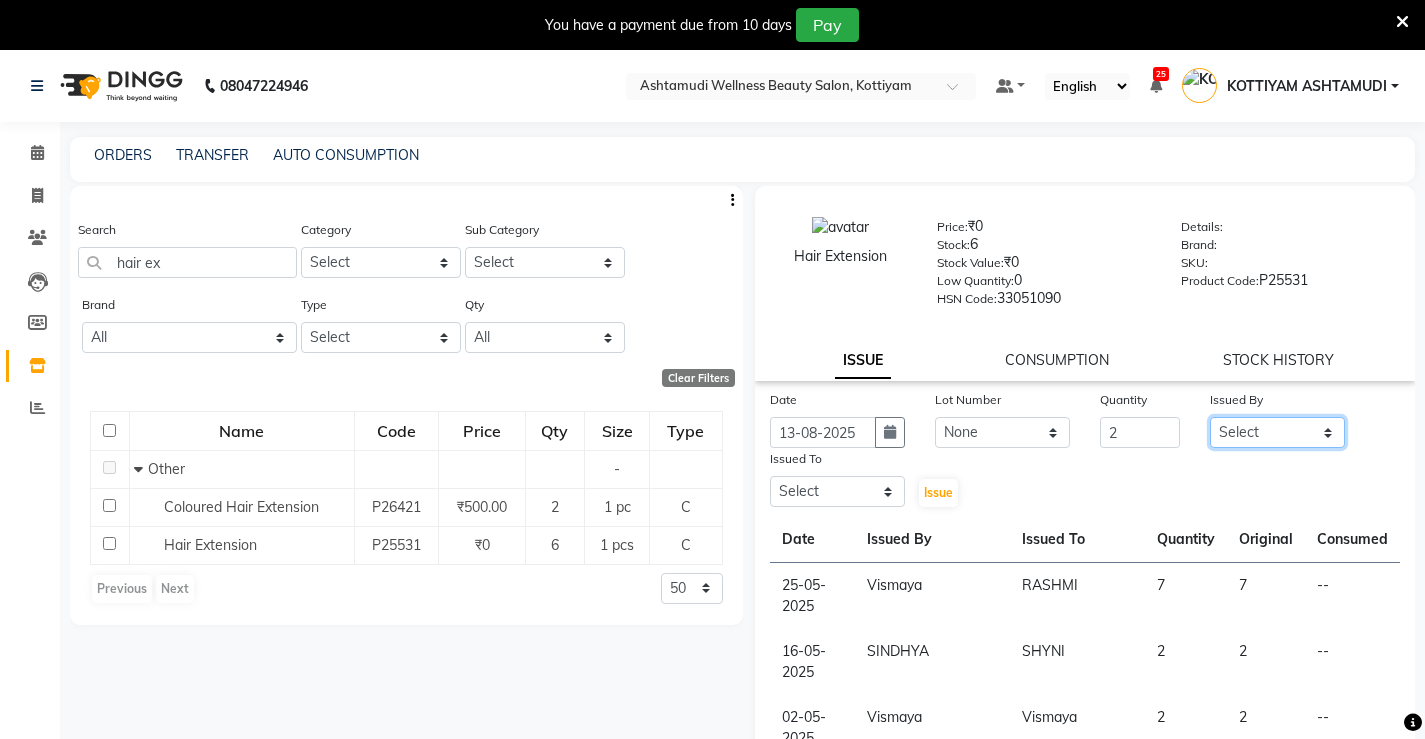 click on "Select ANJALI M S ASWATHY KOTTIYAM ASHTAMUDI KUMARI Muneera RASHMI SHEEJA ANIL SHYNI  SINDHYA  Sona Sunil Sreepriya STEFFY STEPHAN Varsha S Vismaya" 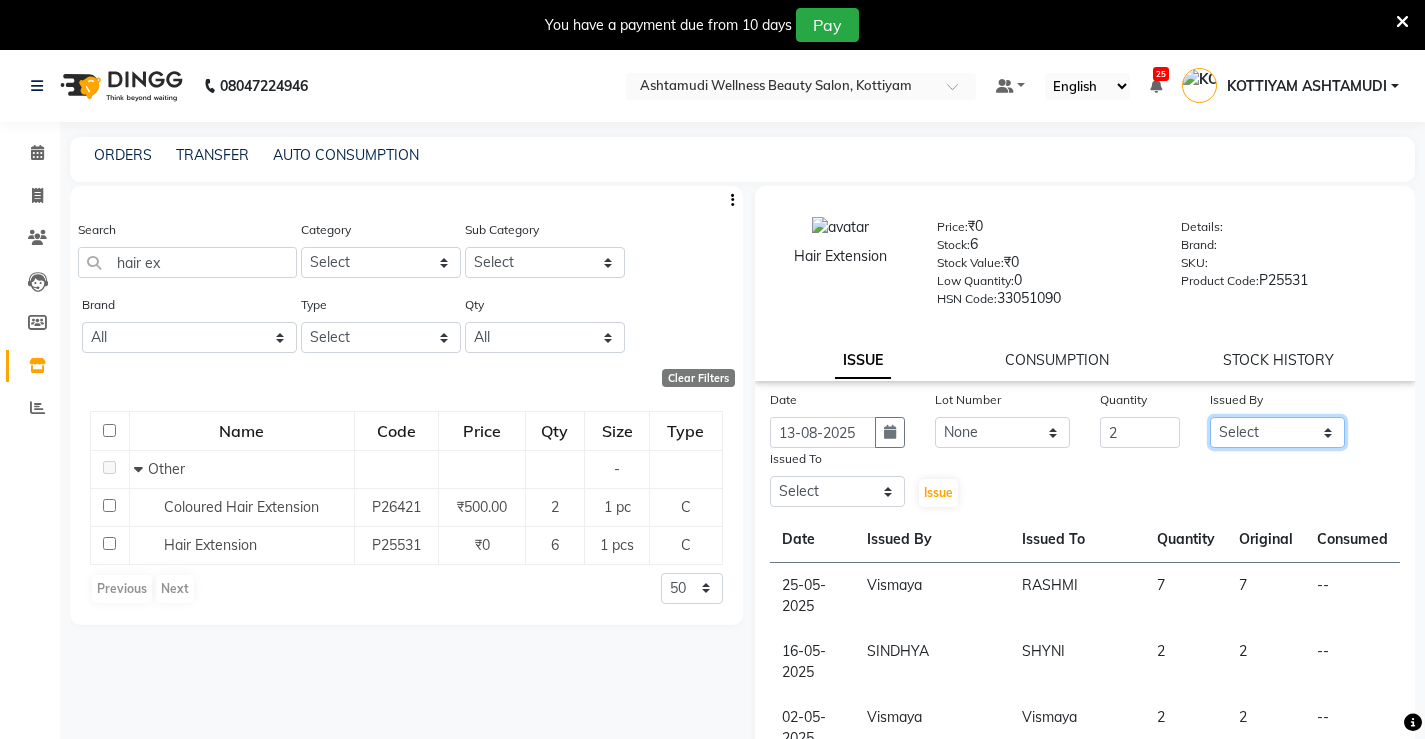 select on "27473" 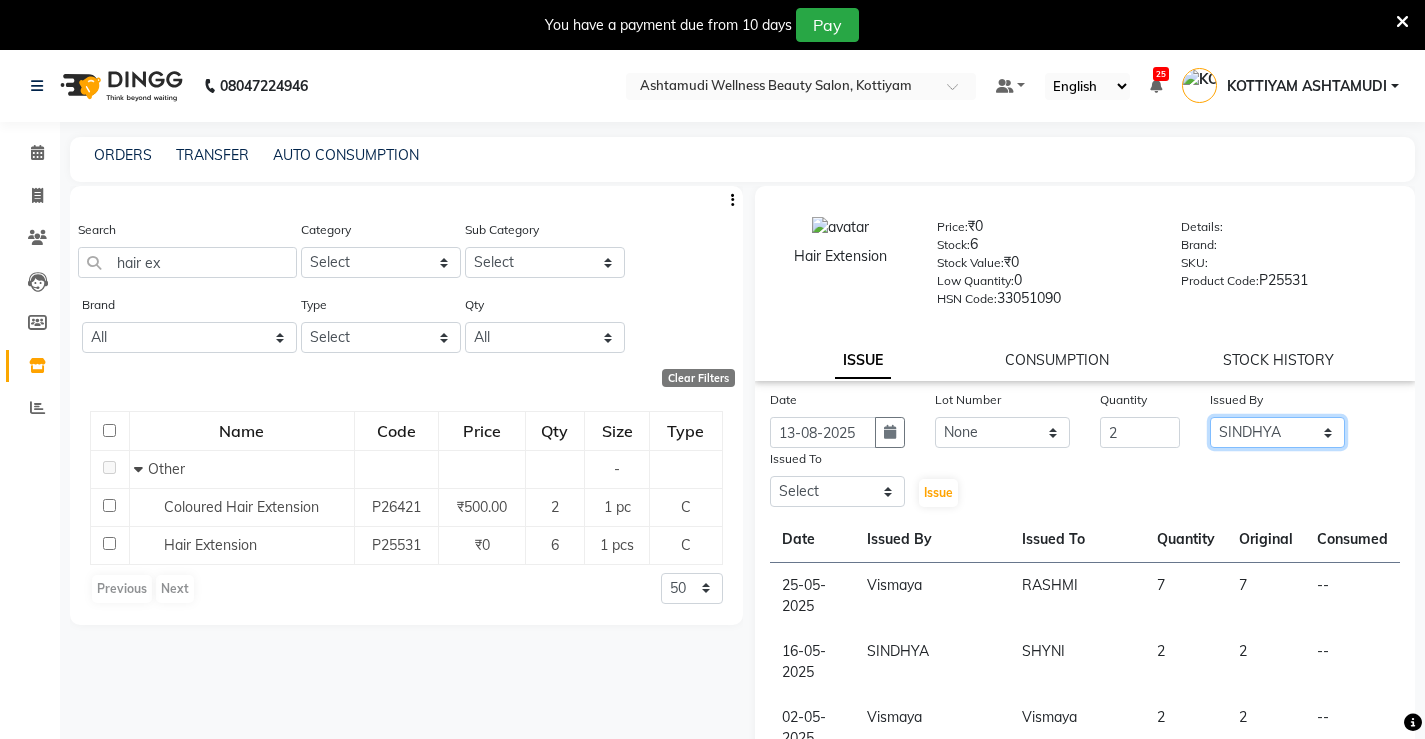 click on "Select ANJALI M S ASWATHY KOTTIYAM ASHTAMUDI KUMARI Muneera RASHMI SHEEJA ANIL SHYNI  SINDHYA  Sona Sunil Sreepriya STEFFY STEPHAN Varsha S Vismaya" 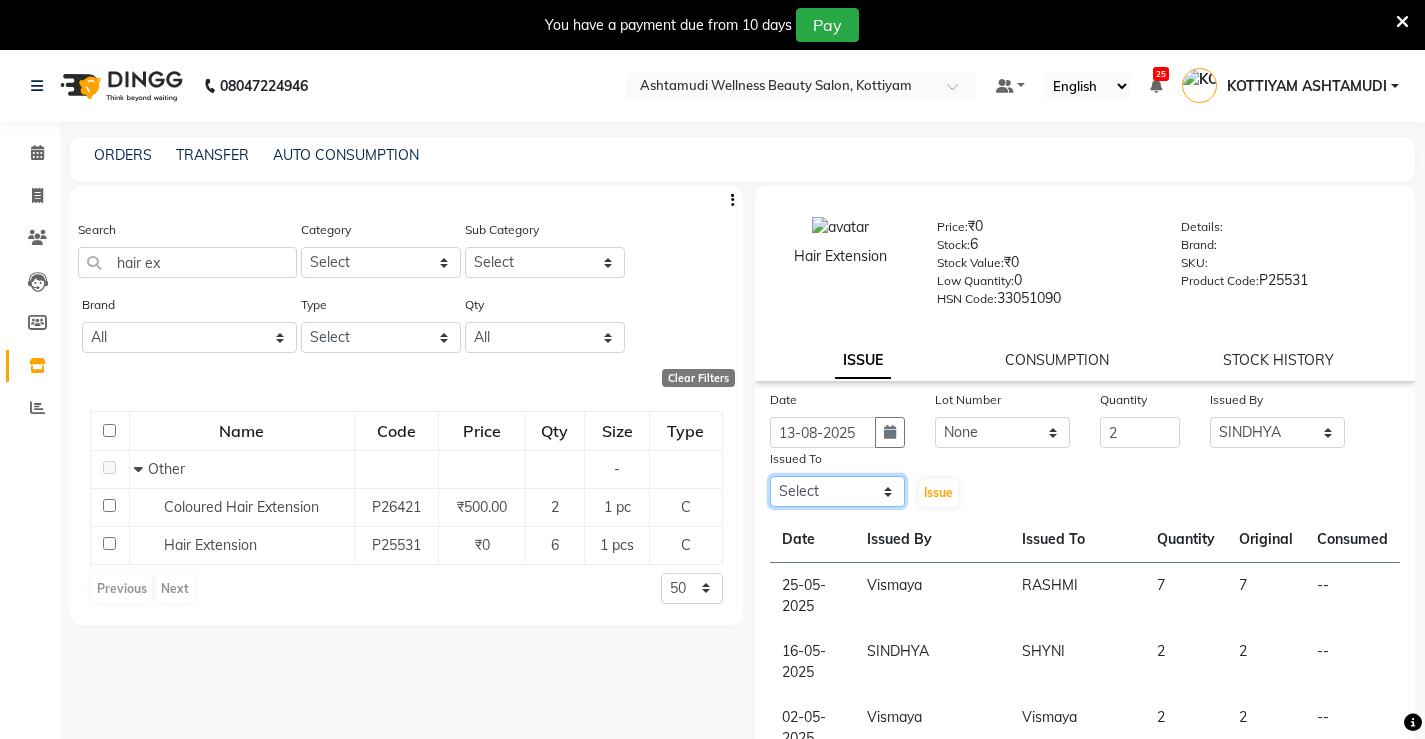 click on "Select ANJALI M S ASWATHY KOTTIYAM ASHTAMUDI KUMARI Muneera RASHMI SHEEJA ANIL SHYNI  SINDHYA  Sona Sunil Sreepriya STEFFY STEPHAN Varsha S Vismaya" 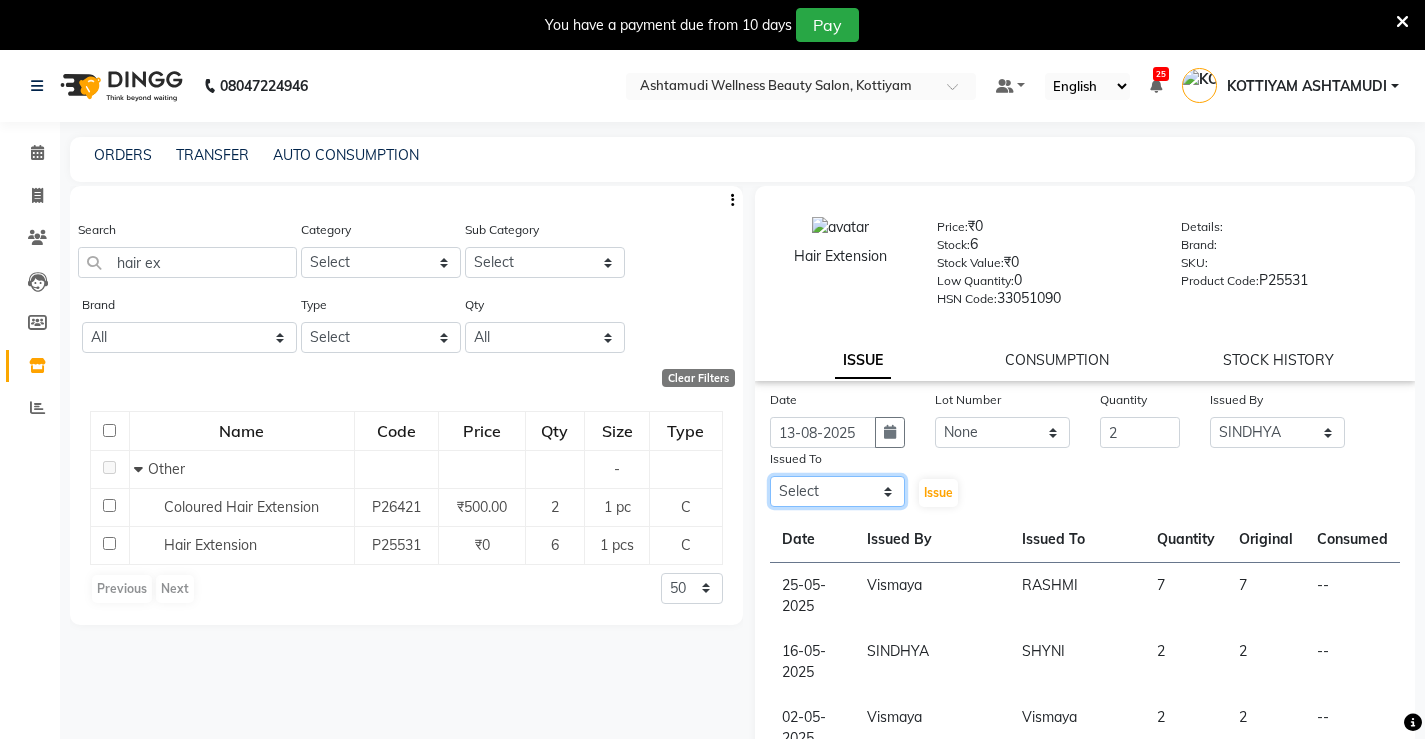 select on "27469" 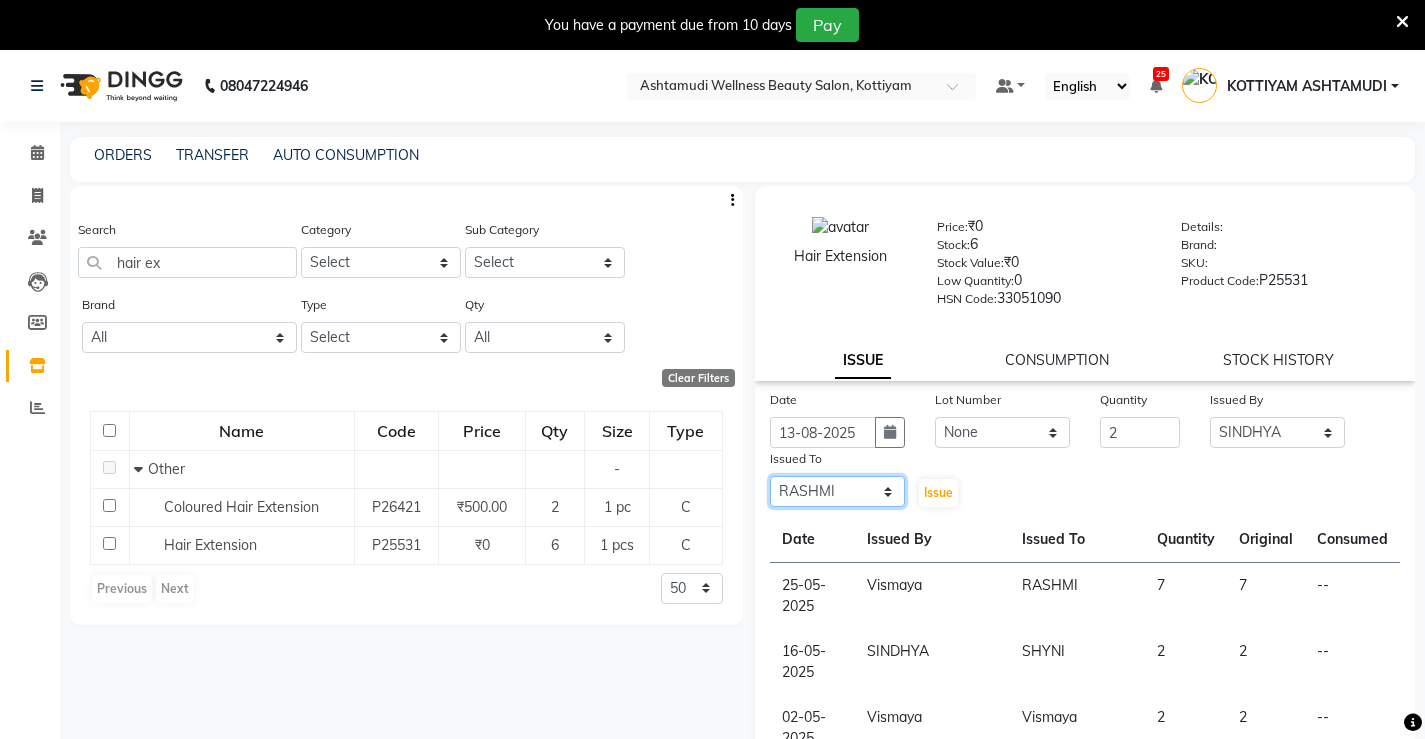 click on "Select ANJALI M S ASWATHY KOTTIYAM ASHTAMUDI KUMARI Muneera RASHMI SHEEJA ANIL SHYNI  SINDHYA  Sona Sunil Sreepriya STEFFY STEPHAN Varsha S Vismaya" 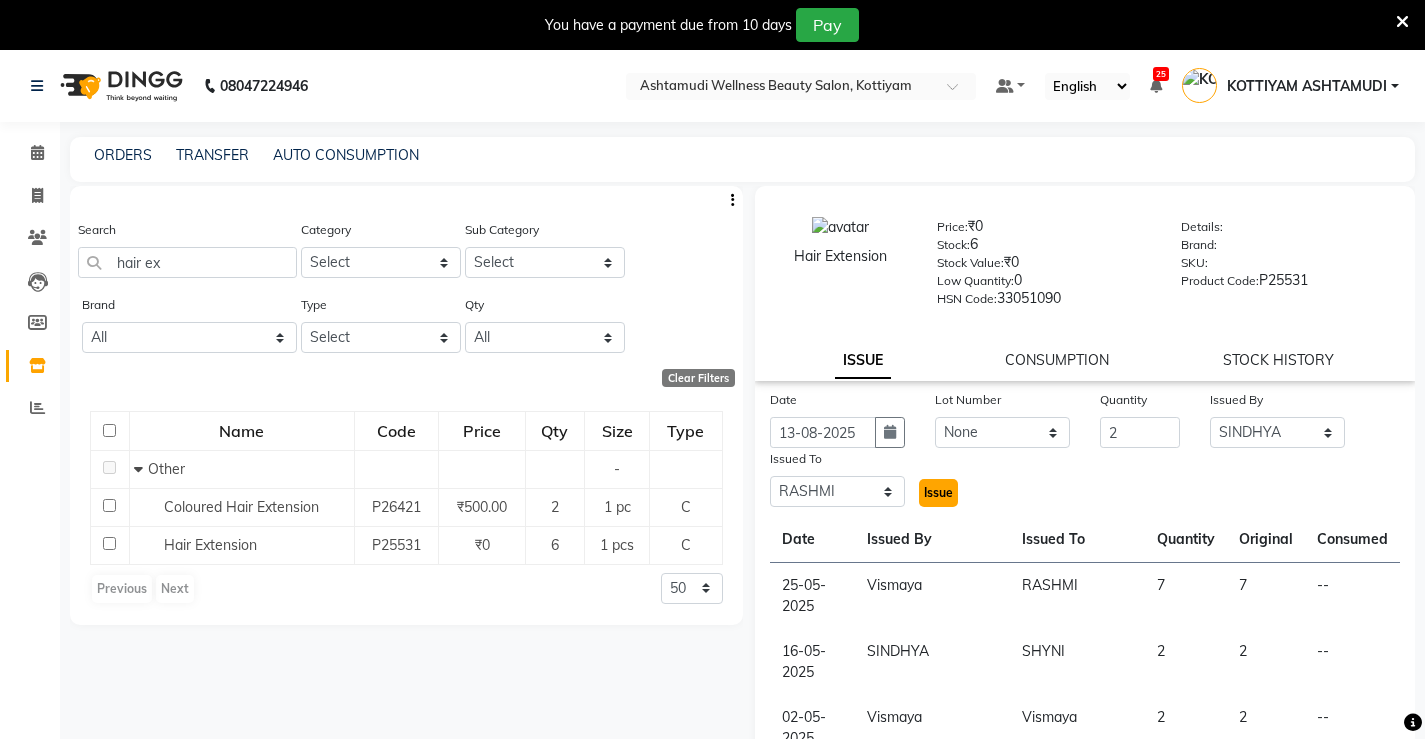 click on "Issue" 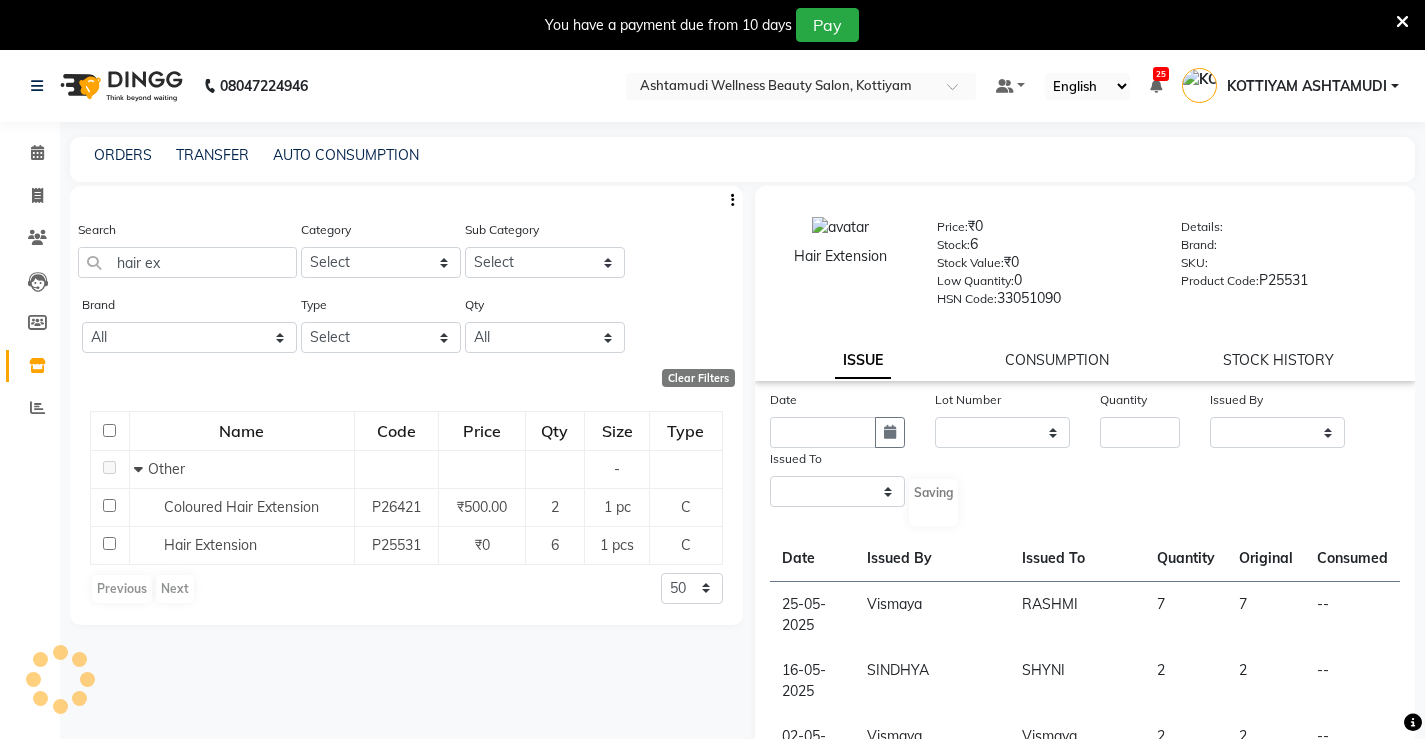 select 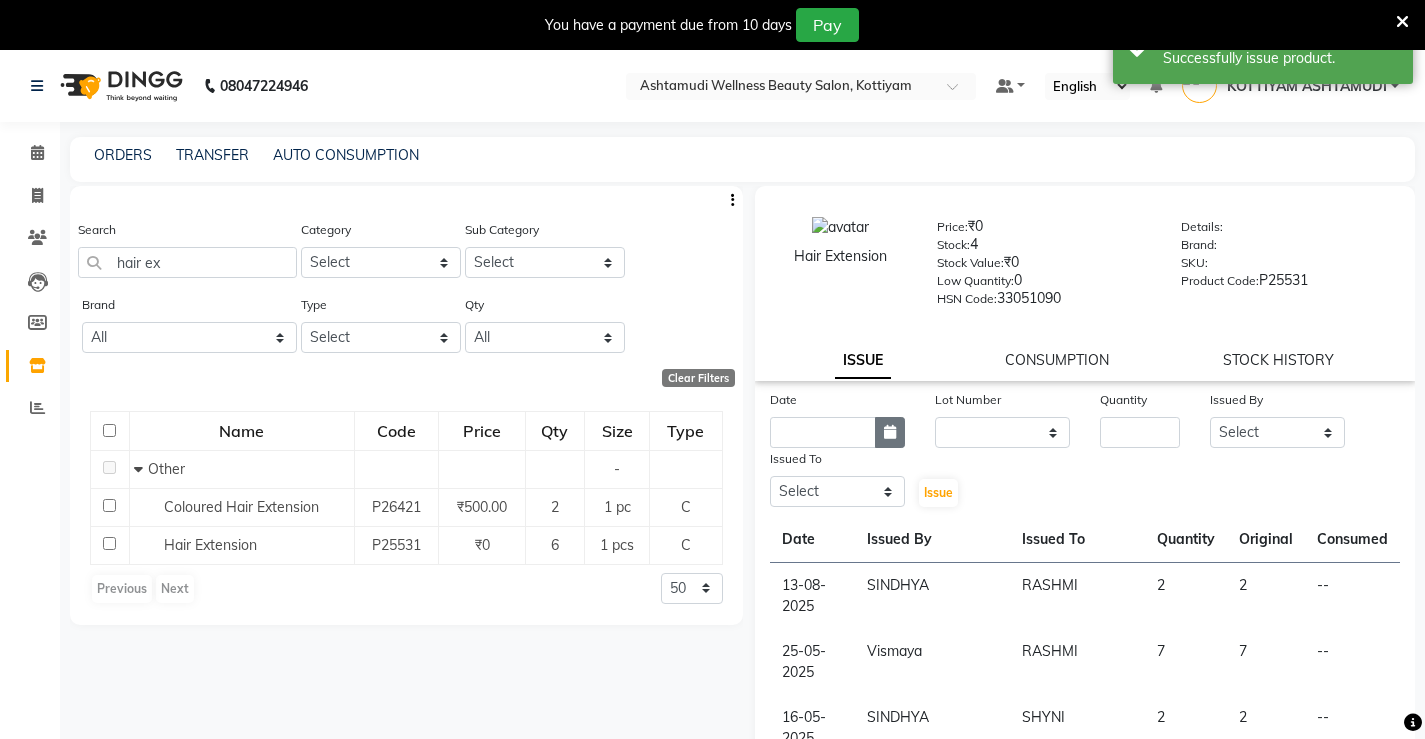 click 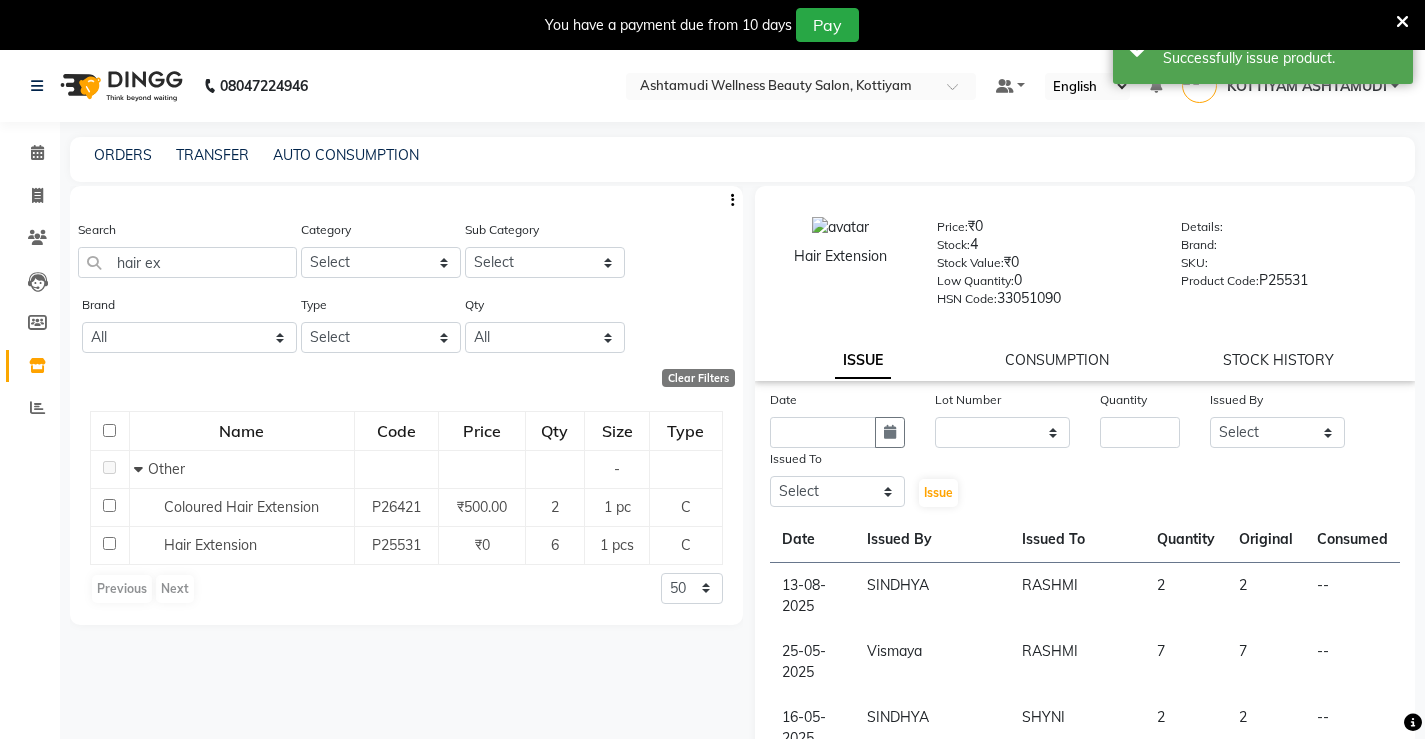select on "8" 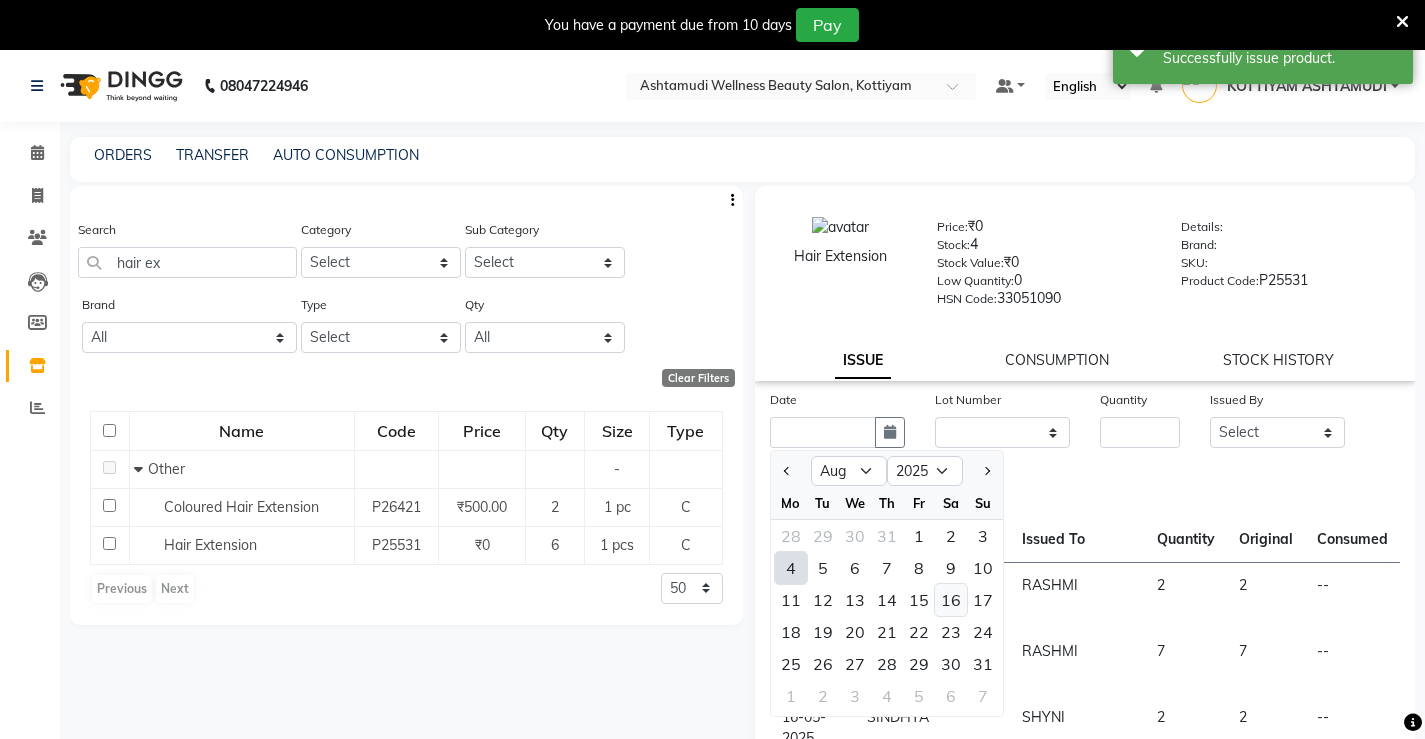 click on "16" 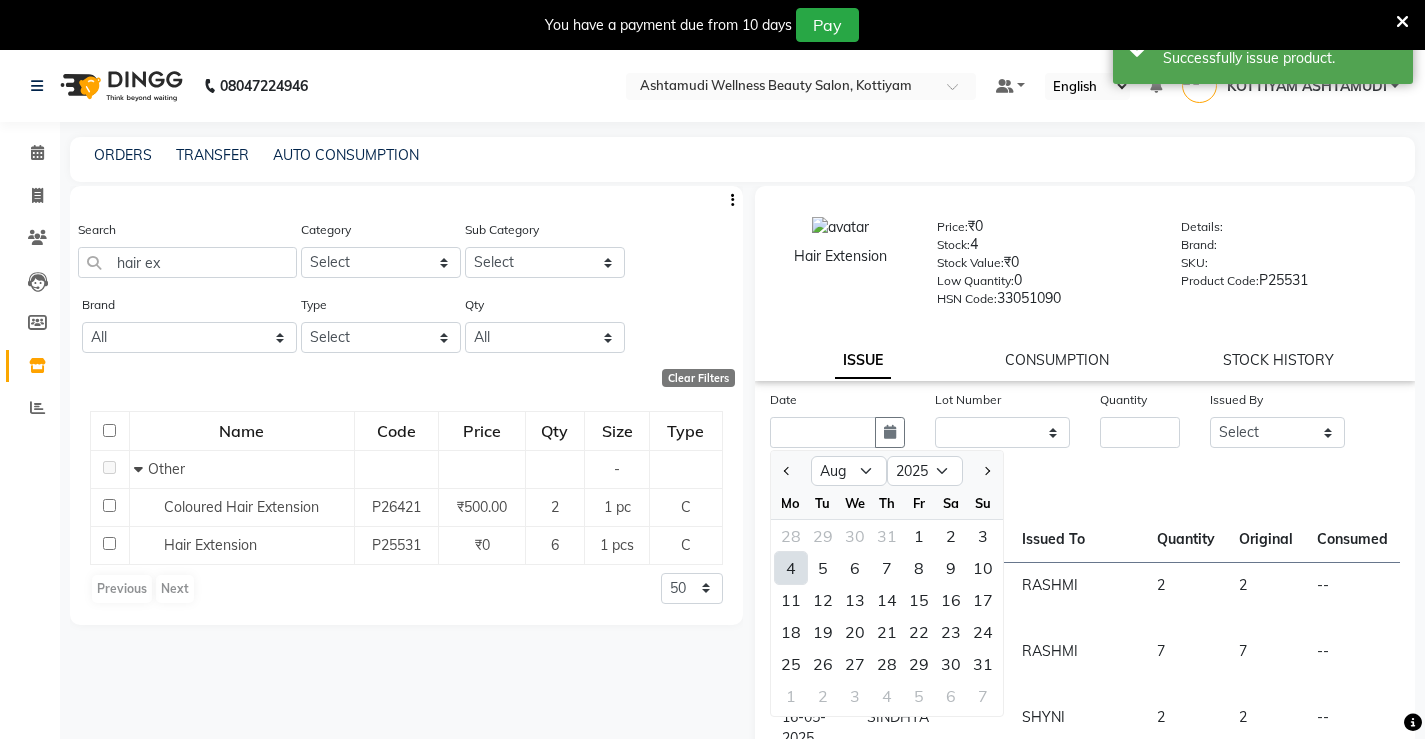 type on "16-08-2025" 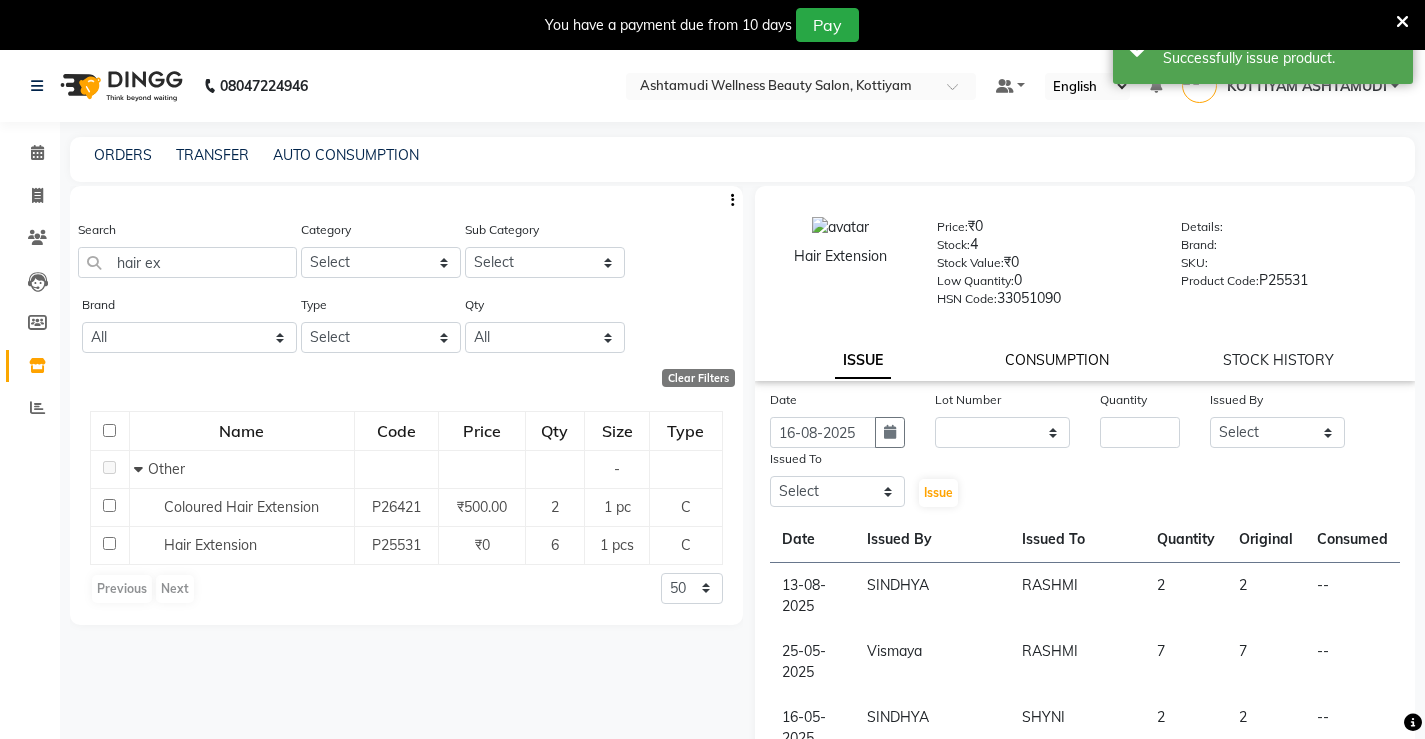 click on "CONSUMPTION" 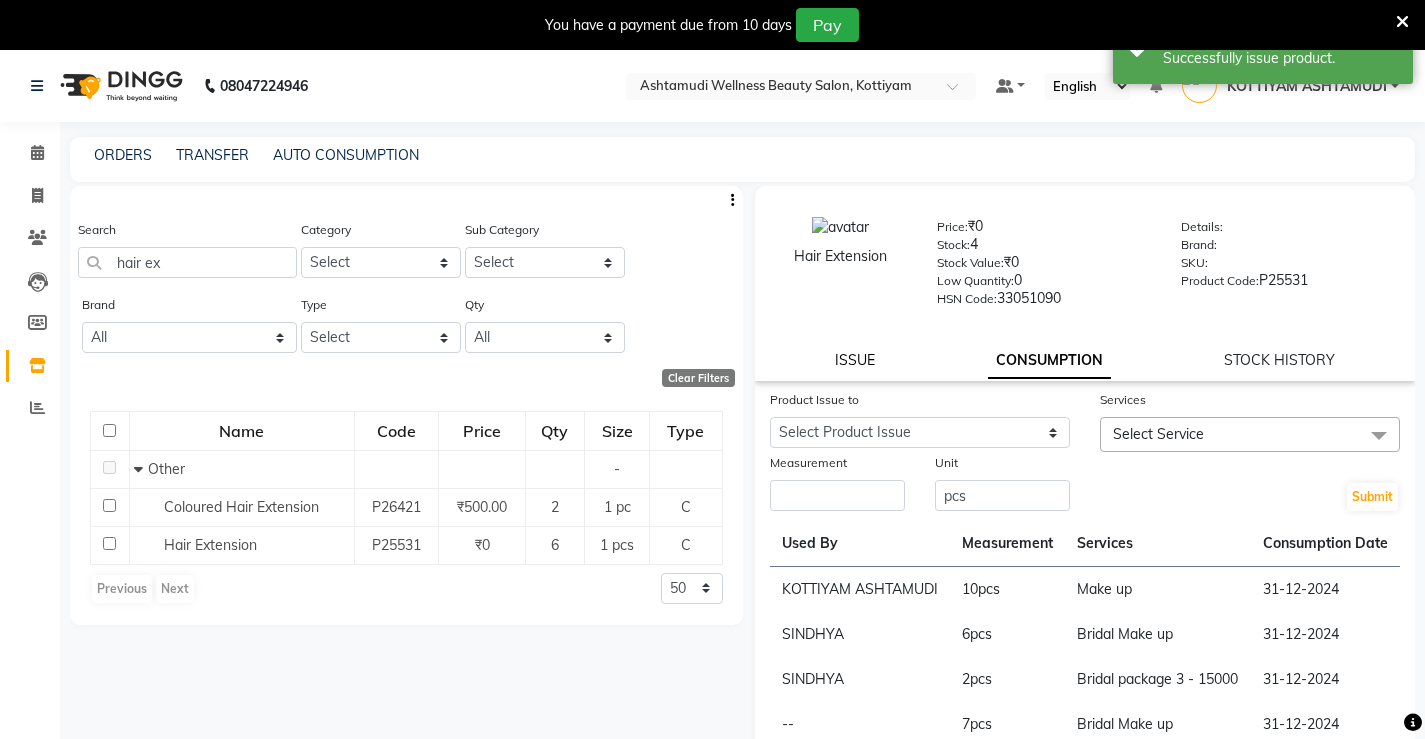 click on "ISSUE" 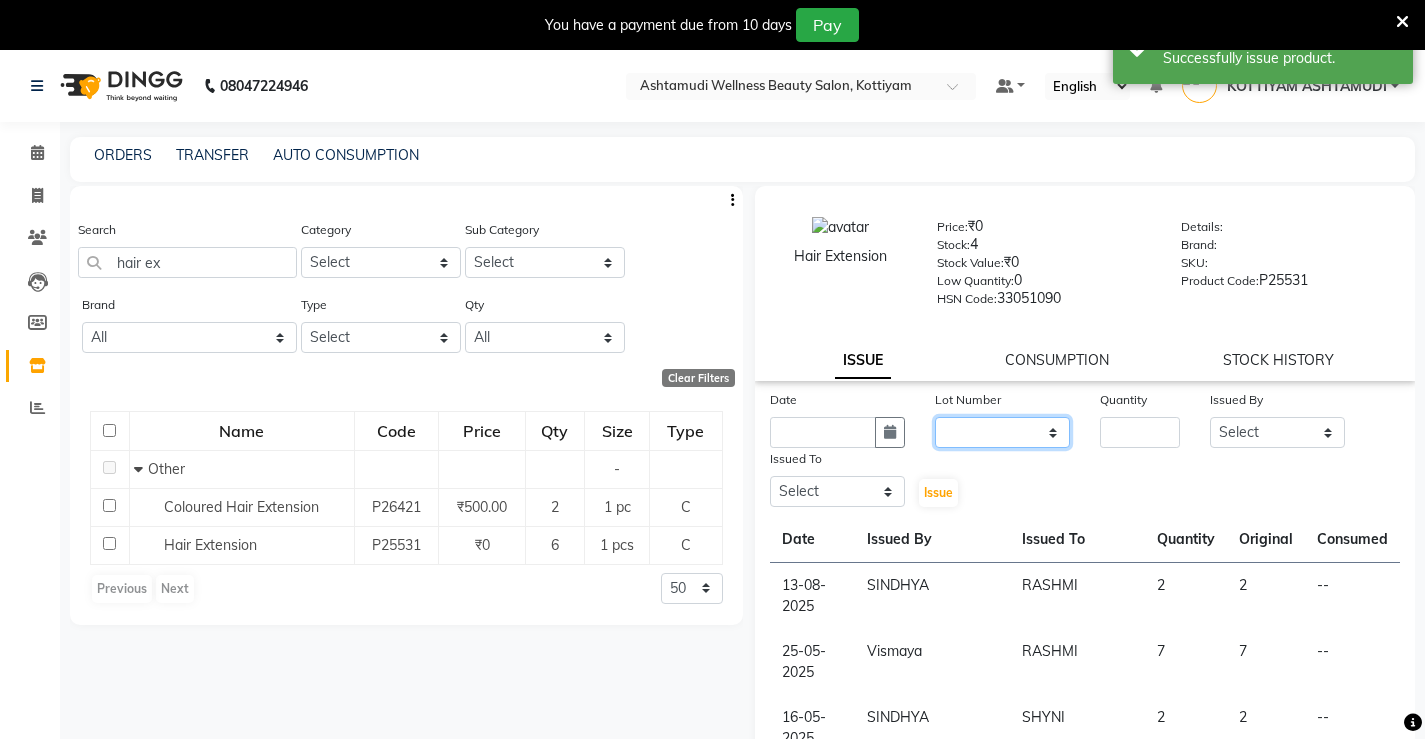 click on "None" 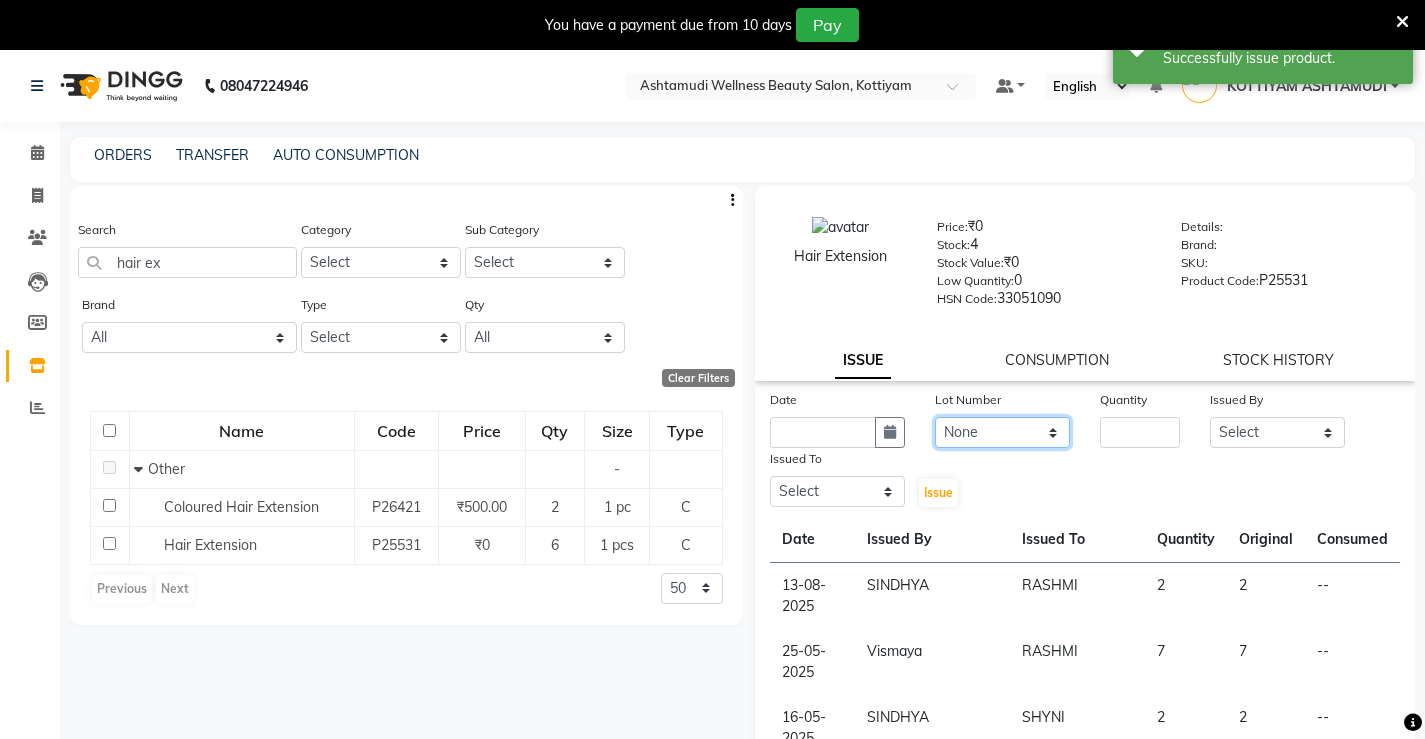 click on "None" 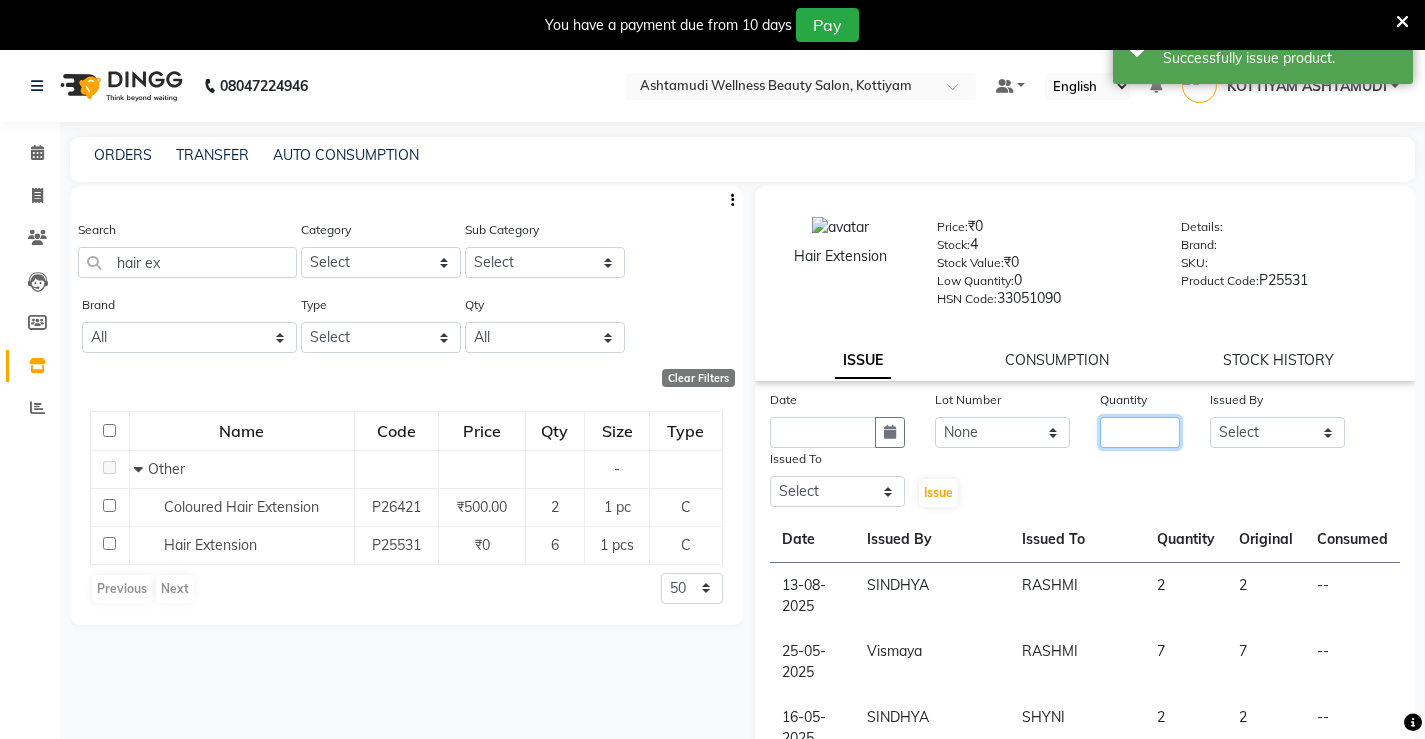 click 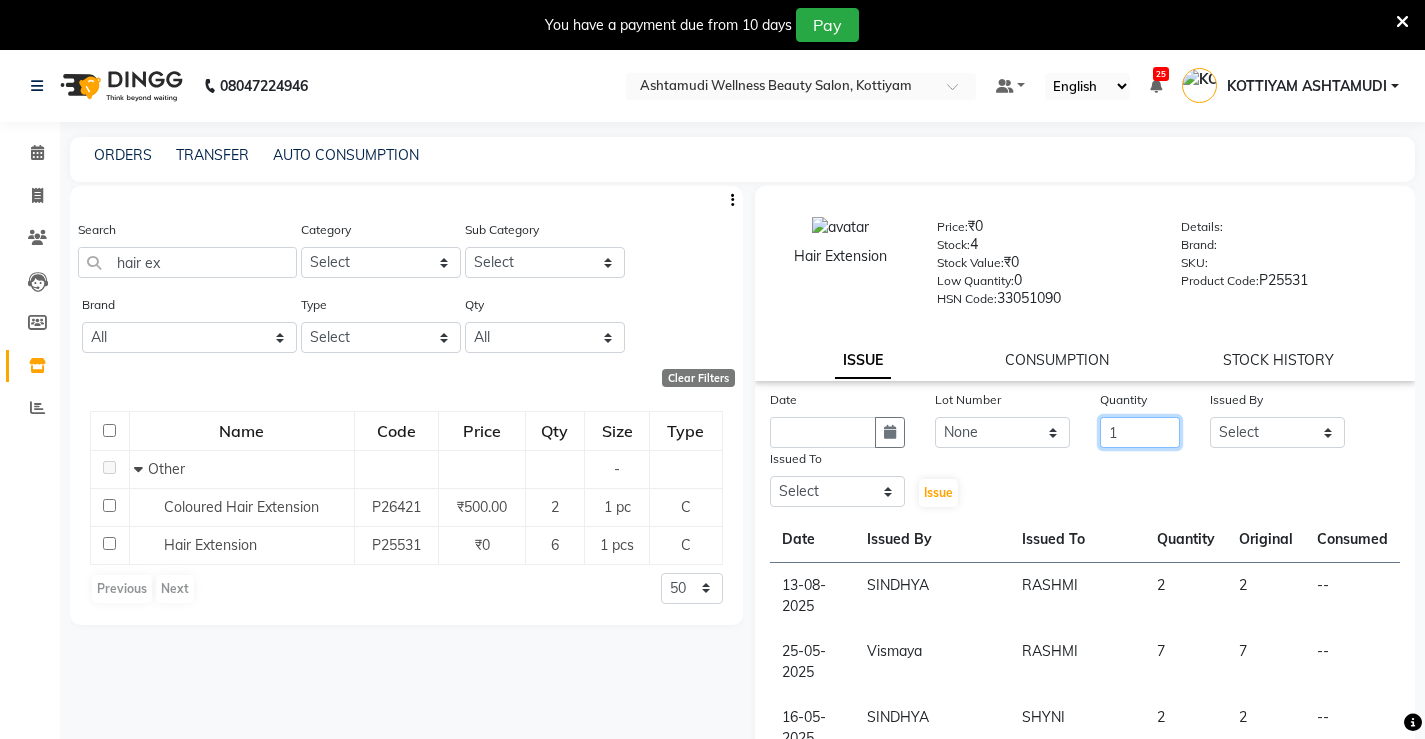 type on "1" 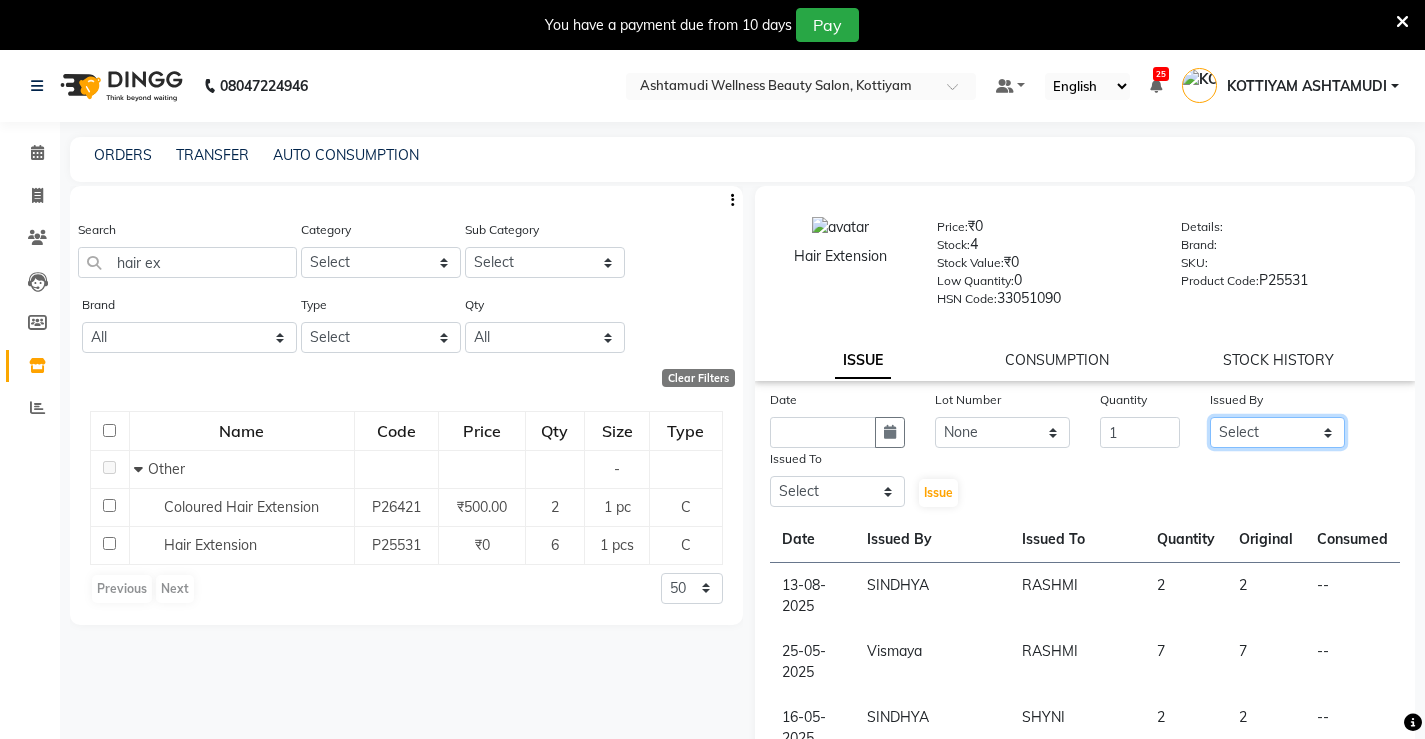 click on "Select ANJALI M S ASWATHY KOTTIYAM ASHTAMUDI KUMARI Muneera RASHMI SHEEJA ANIL SHYNI  SINDHYA  Sona Sunil Sreepriya STEFFY STEPHAN Varsha S Vismaya" 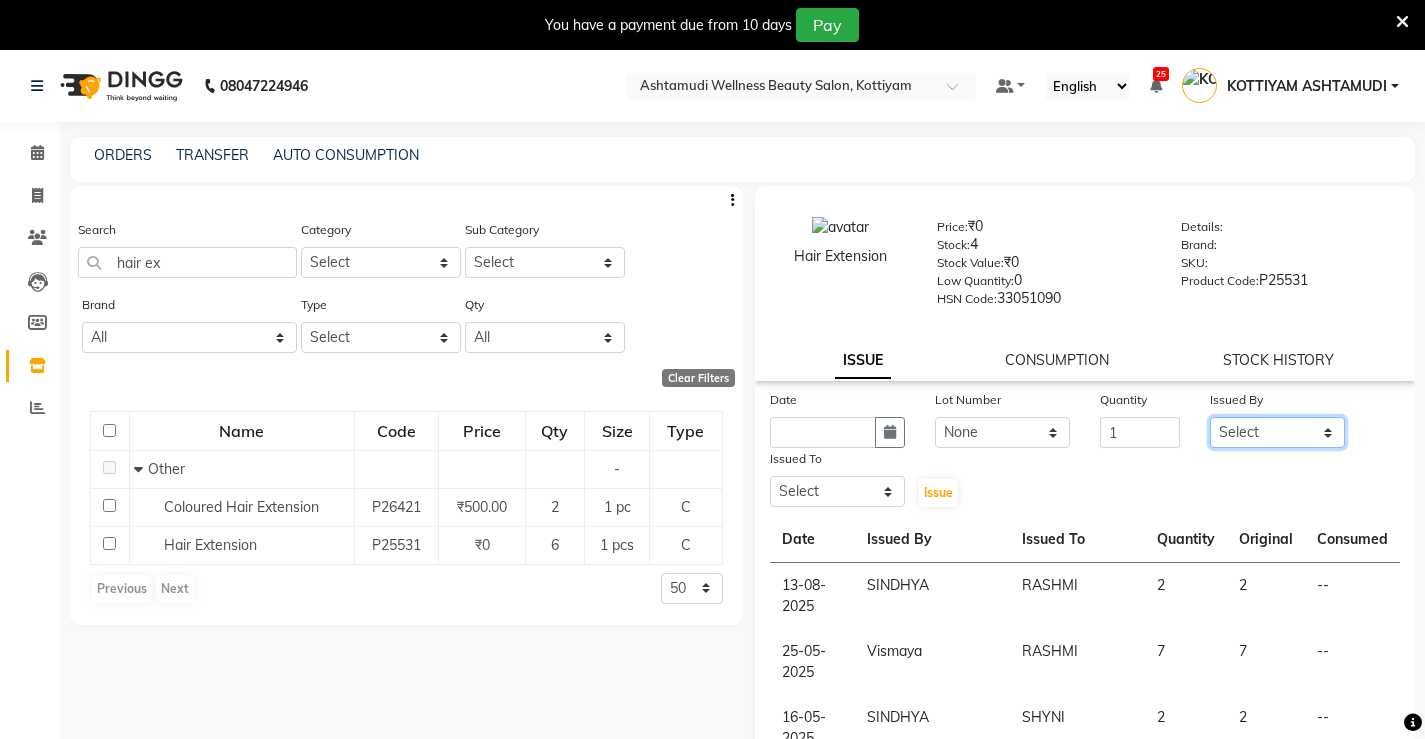 select on "27473" 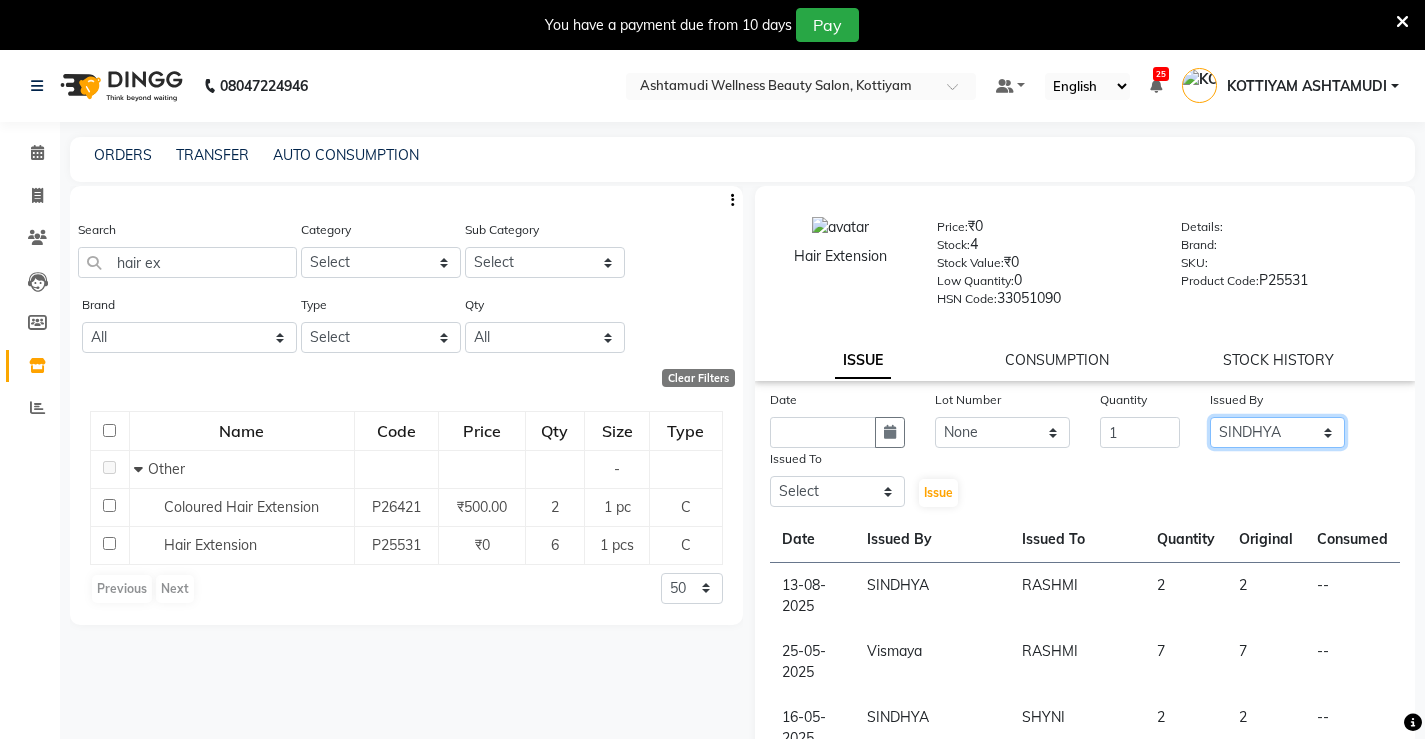 click on "Select ANJALI M S ASWATHY KOTTIYAM ASHTAMUDI KUMARI Muneera RASHMI SHEEJA ANIL SHYNI  SINDHYA  Sona Sunil Sreepriya STEFFY STEPHAN Varsha S Vismaya" 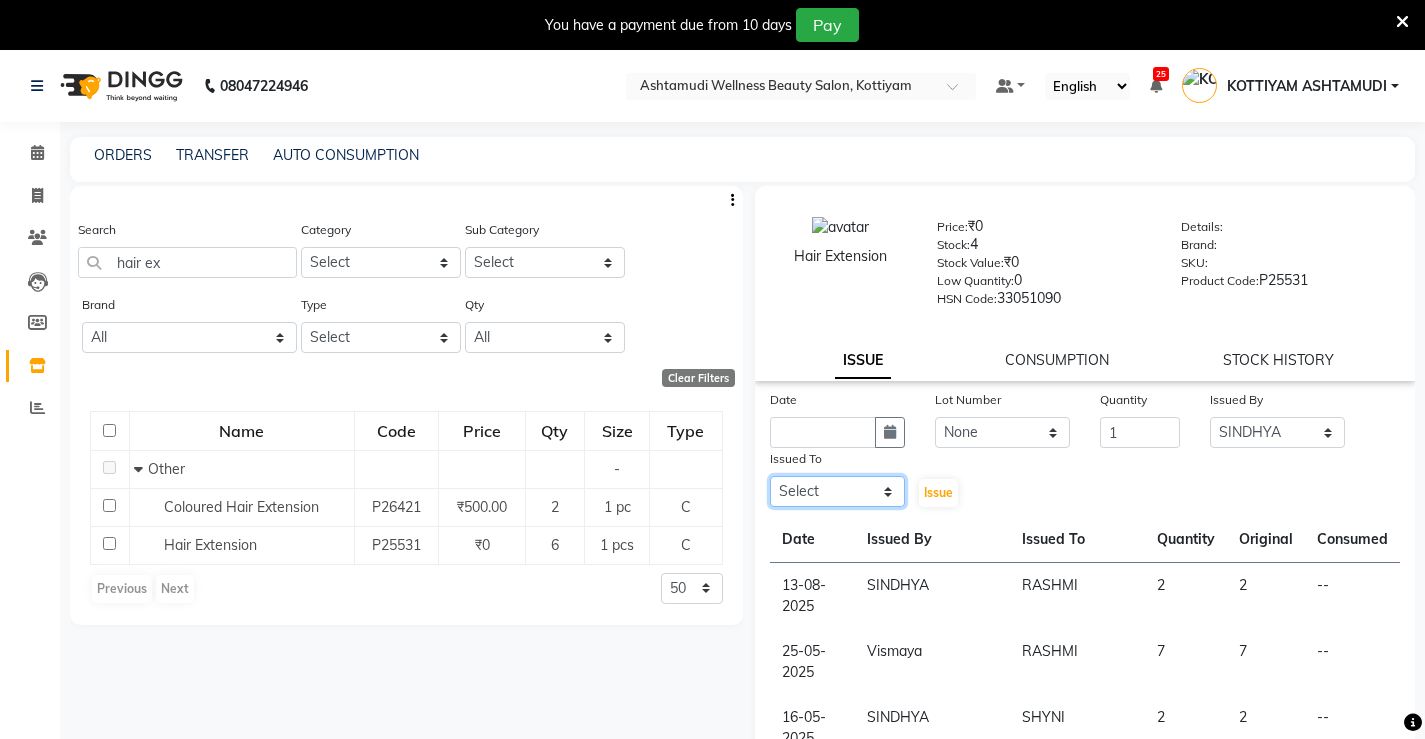 click on "Select ANJALI M S ASWATHY KOTTIYAM ASHTAMUDI KUMARI Muneera RASHMI SHEEJA ANIL SHYNI  SINDHYA  Sona Sunil Sreepriya STEFFY STEPHAN Varsha S Vismaya" 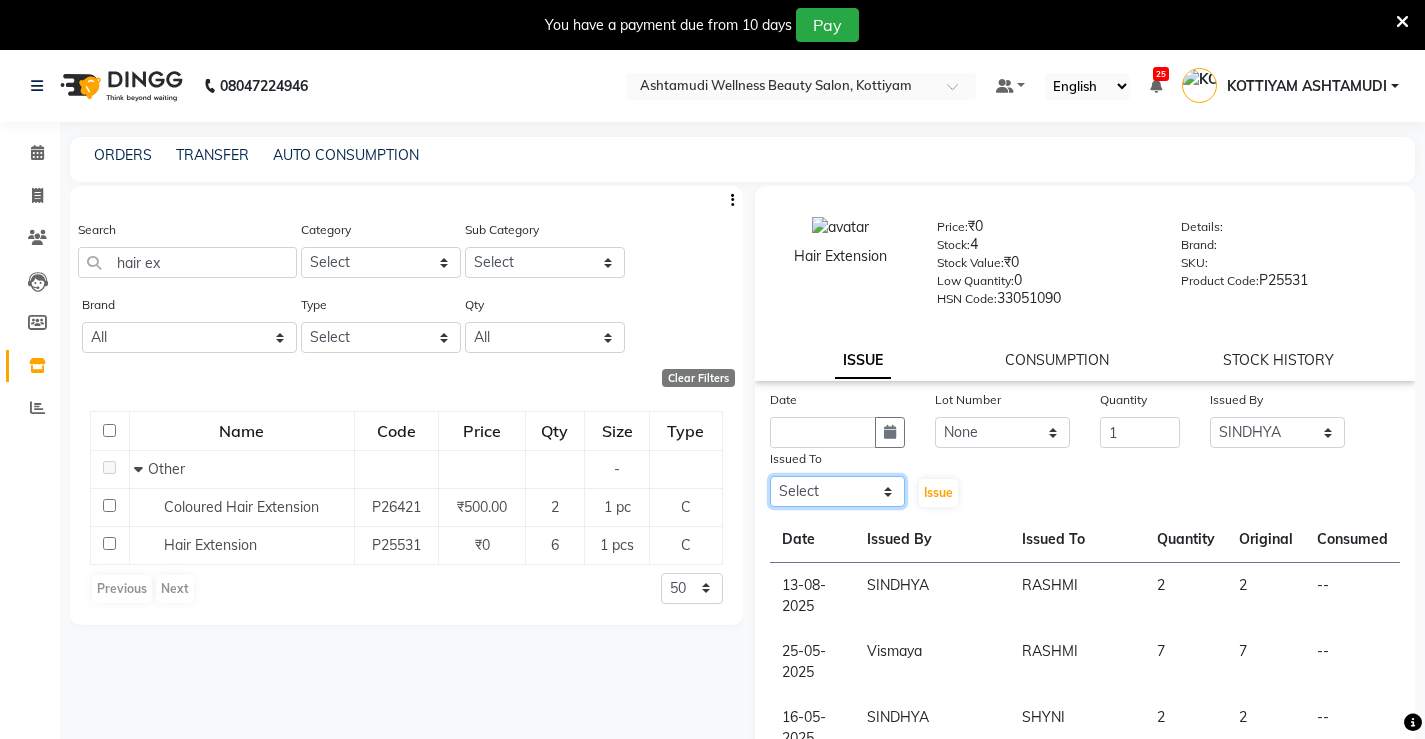 select on "27469" 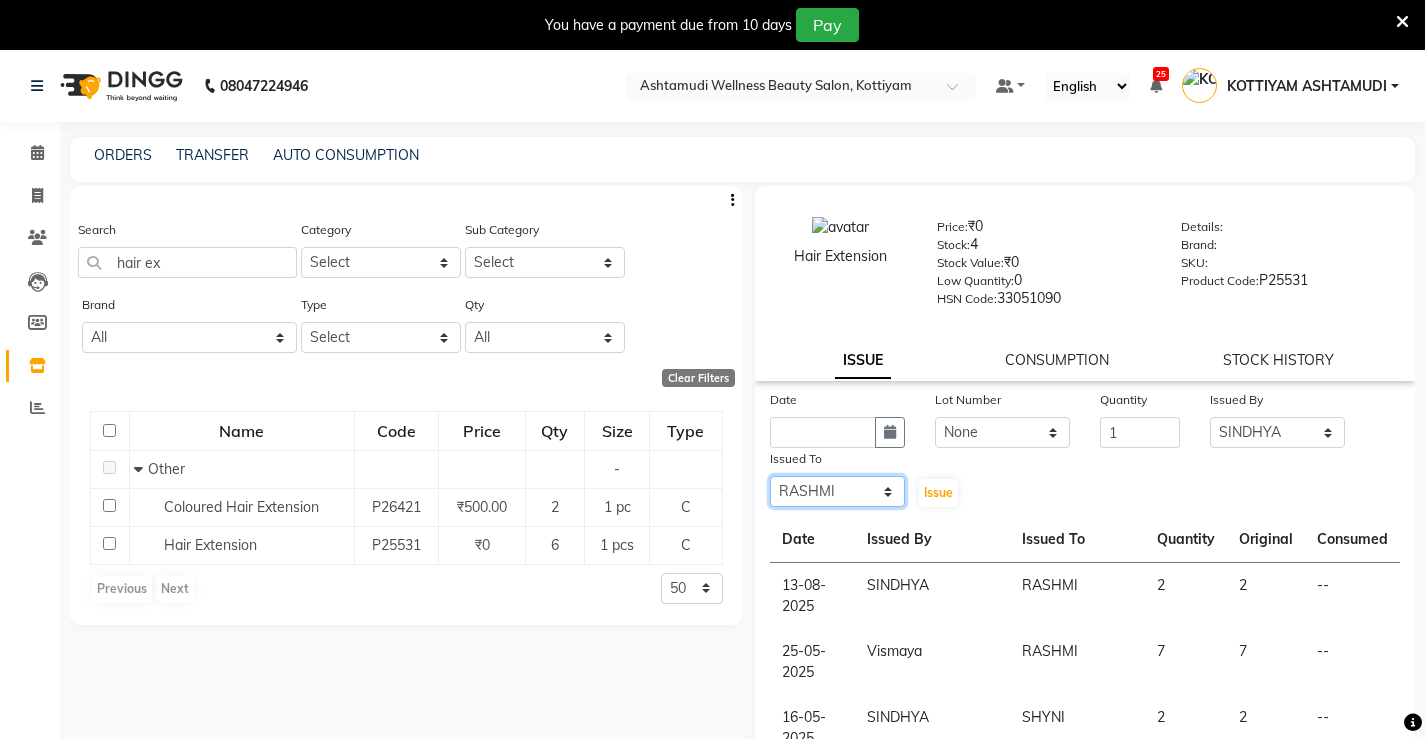 click on "Select ANJALI M S ASWATHY KOTTIYAM ASHTAMUDI KUMARI Muneera RASHMI SHEEJA ANIL SHYNI  SINDHYA  Sona Sunil Sreepriya STEFFY STEPHAN Varsha S Vismaya" 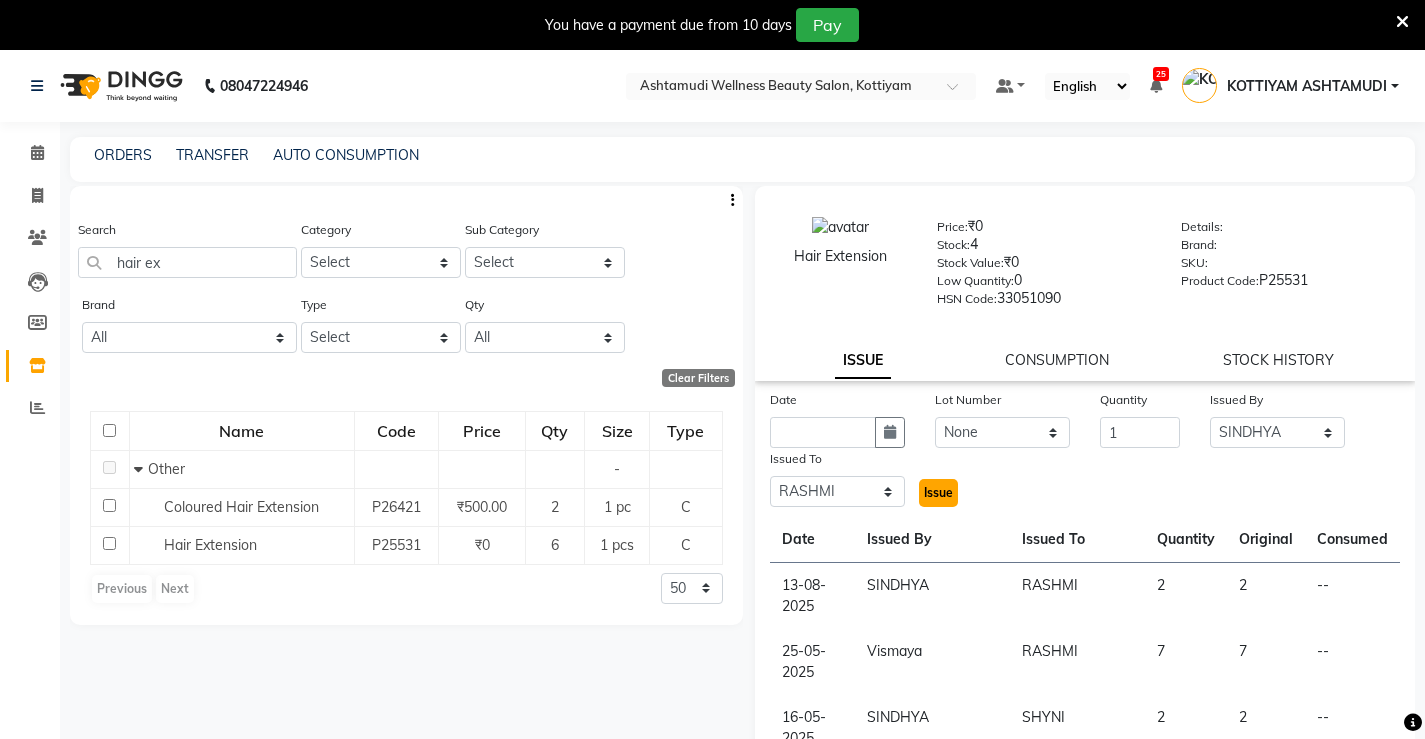 click on "Issue" 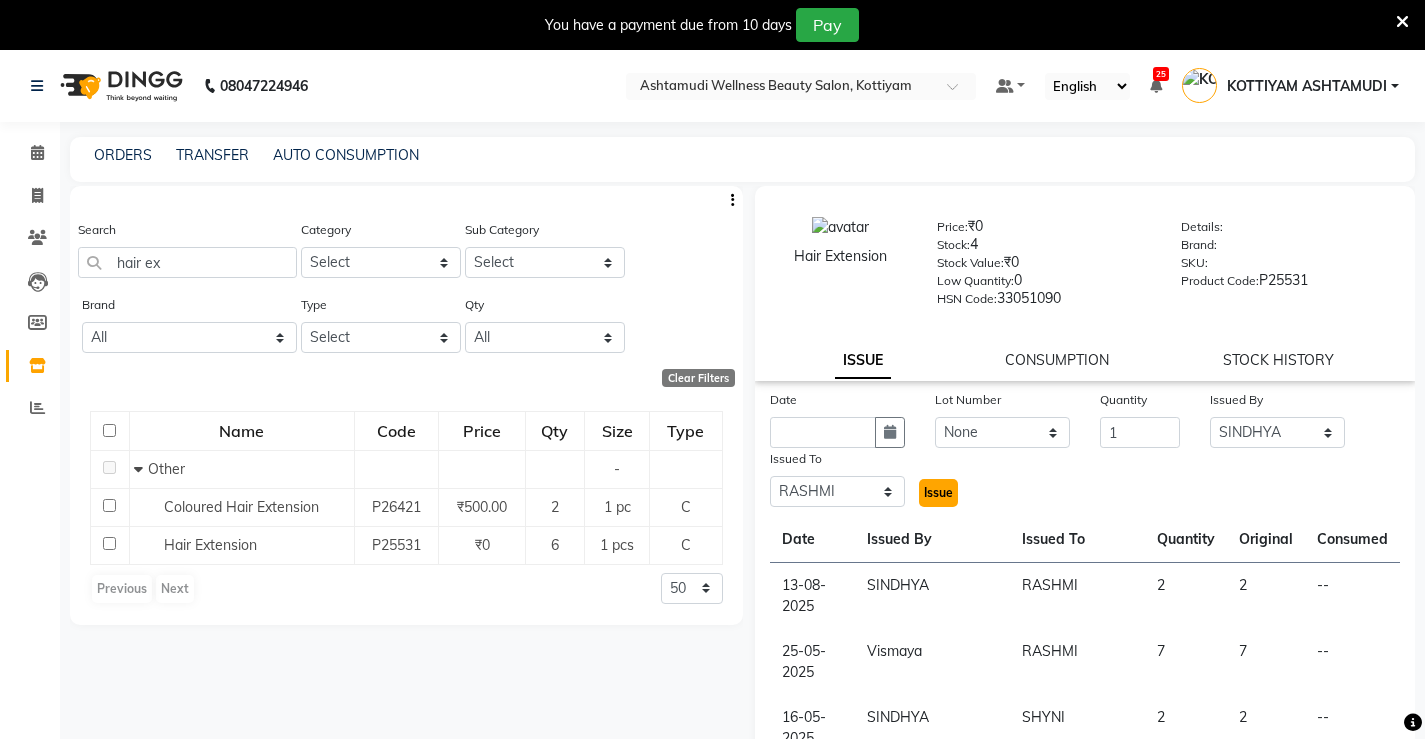 click on "Issue" 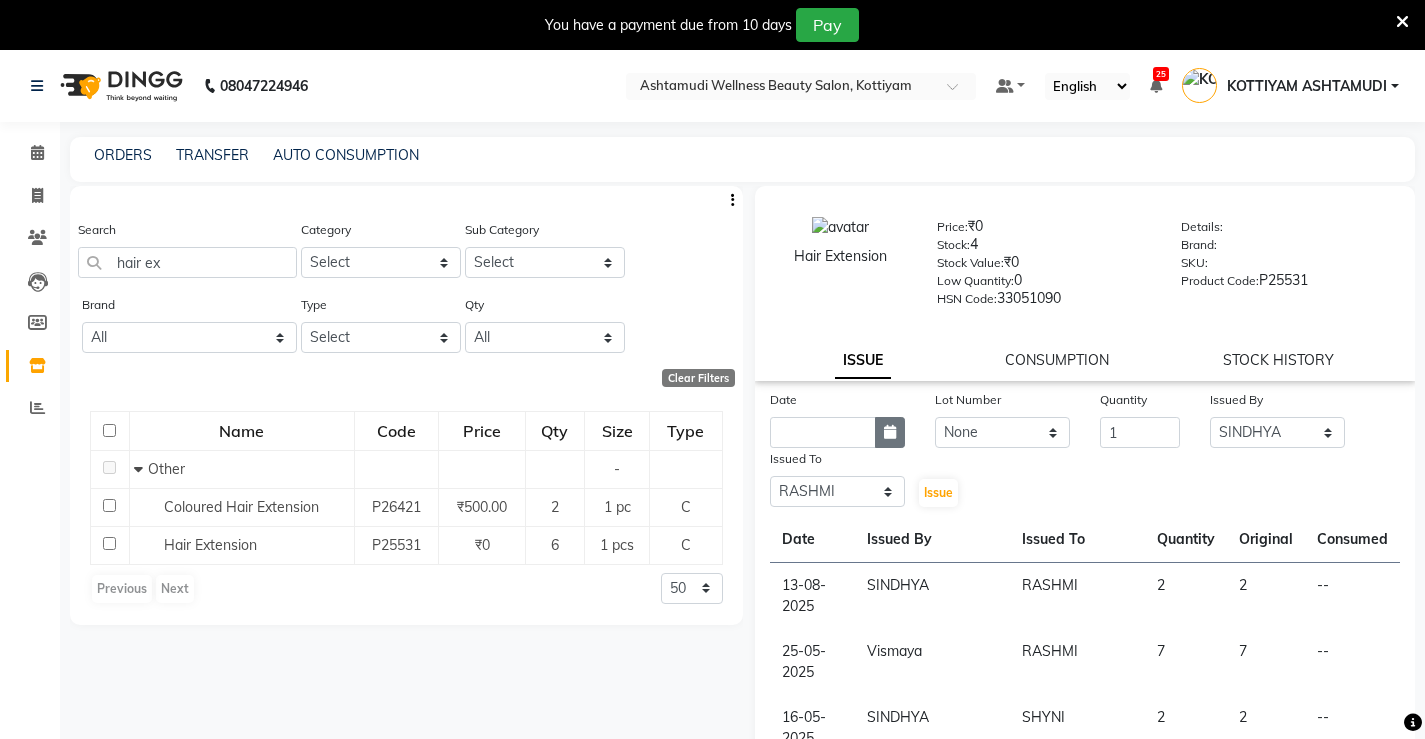 click 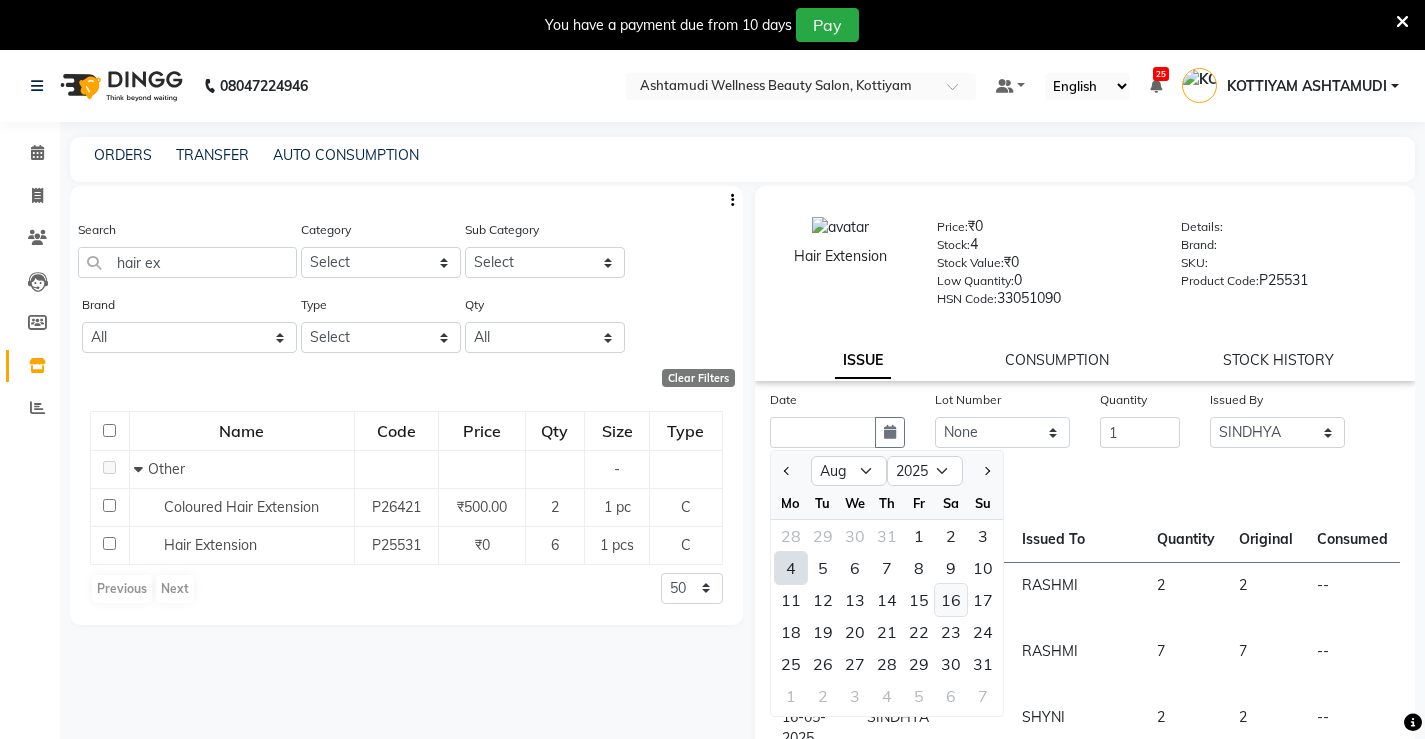 click on "16" 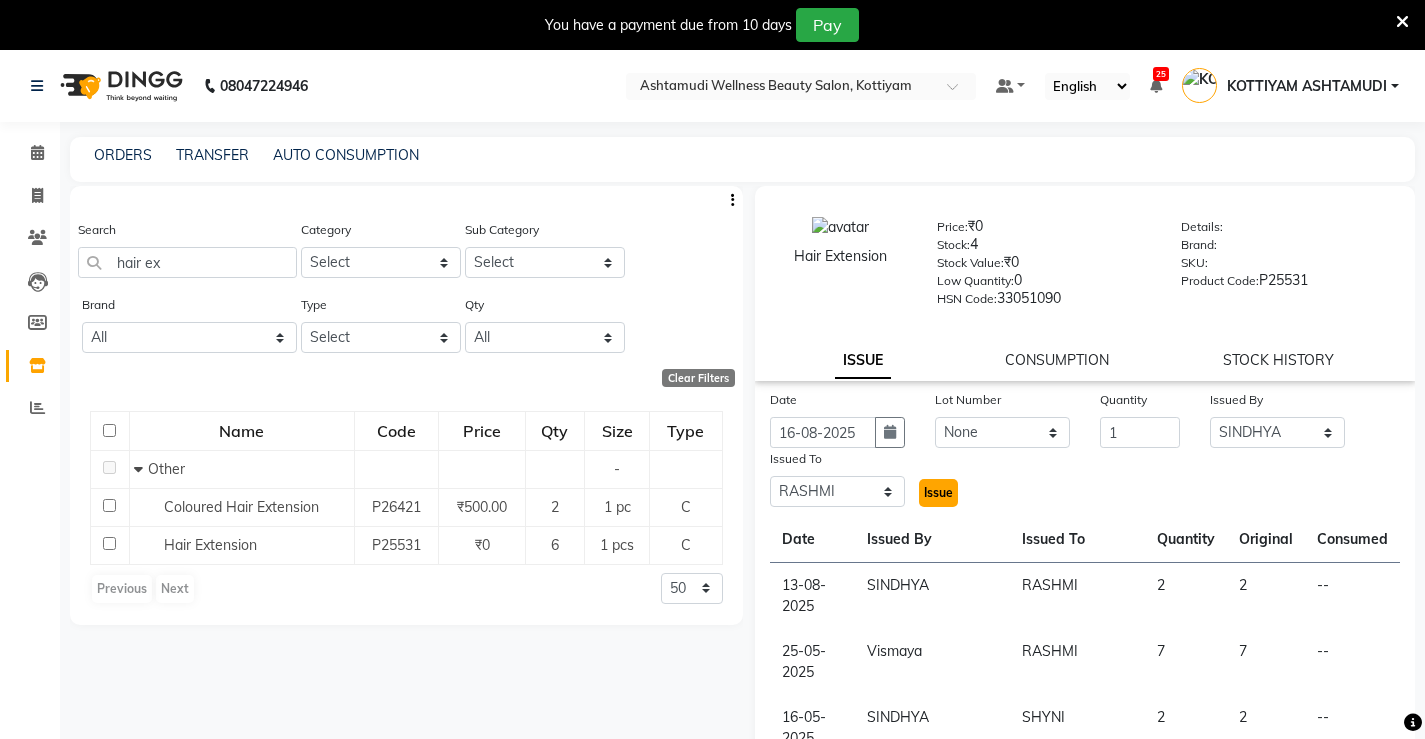 click on "Issue" 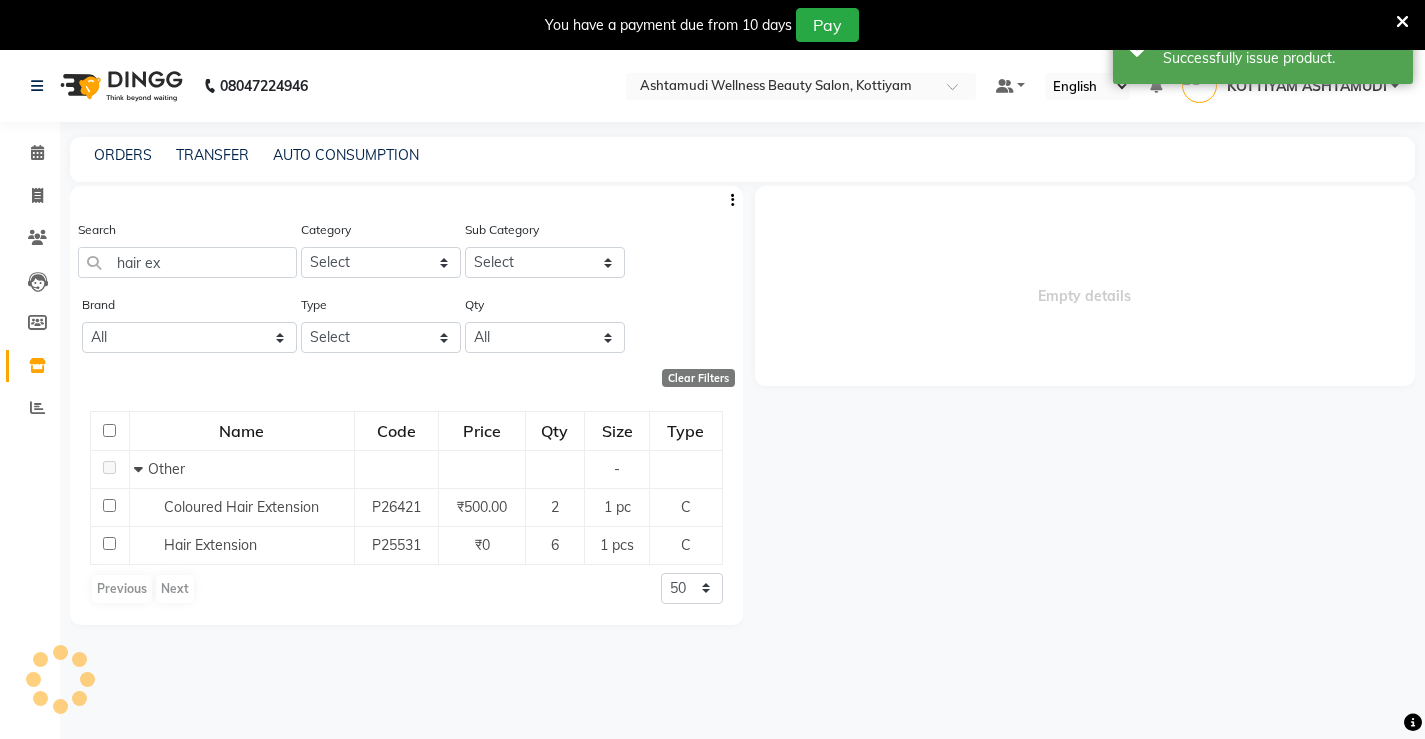 select 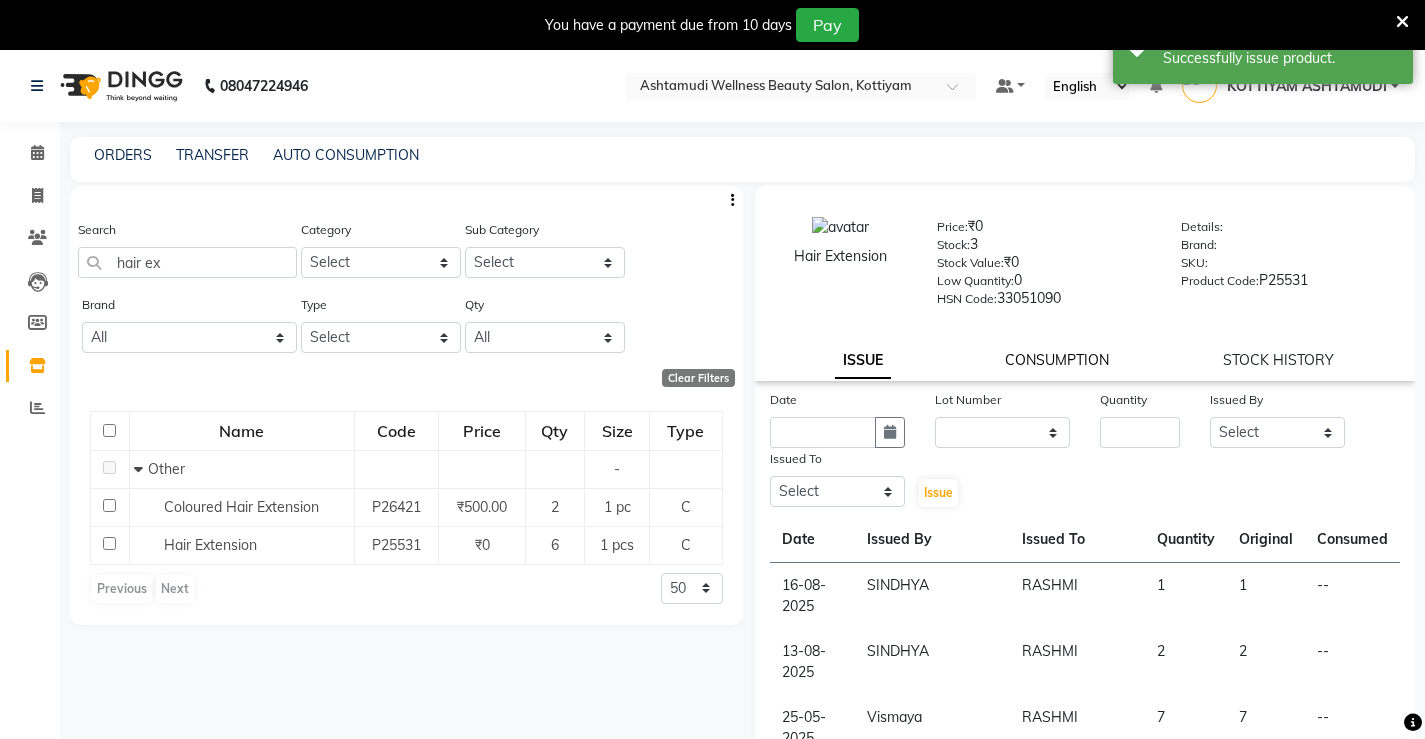 click on "CONSUMPTION" 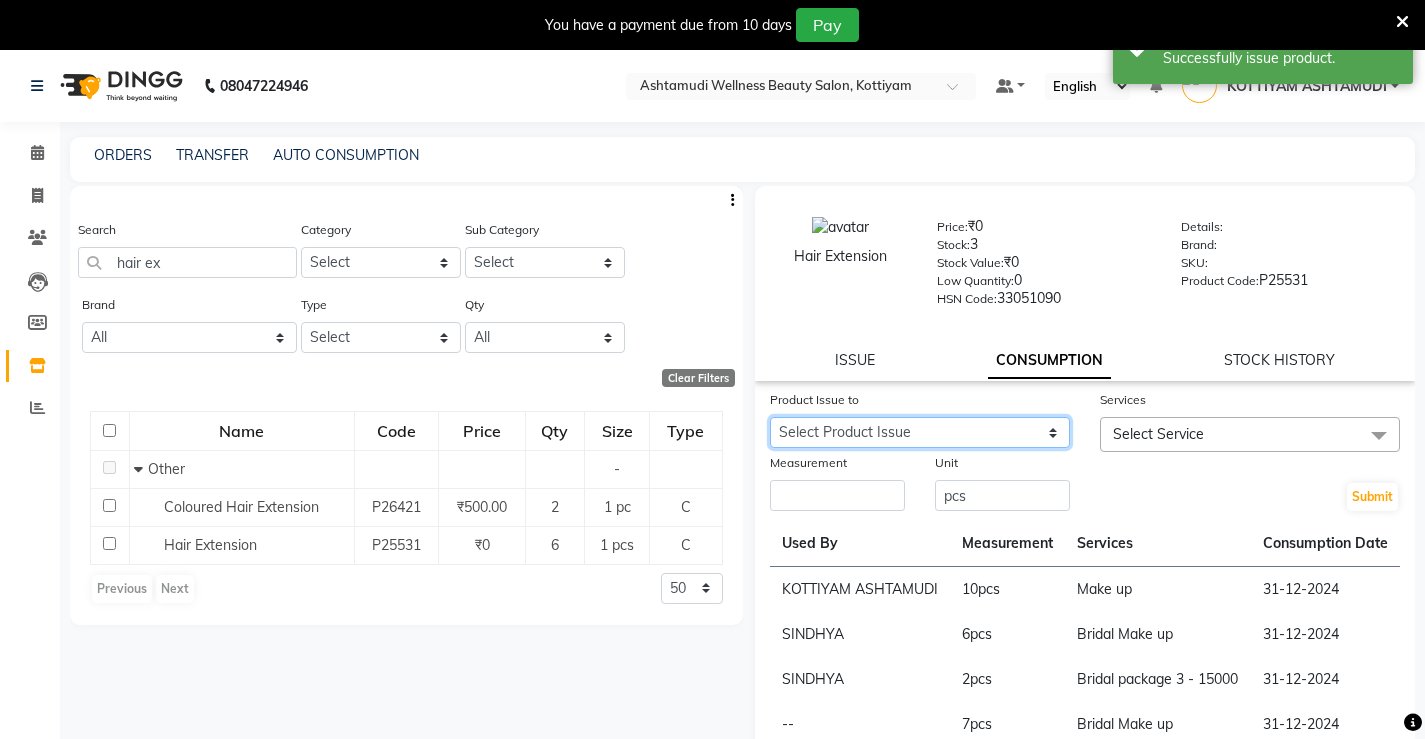 click on "Select Product Issue 2025-08-16, Issued to: RASHMI, Balance: 1 2025-08-13, Issued to: RASHMI, Balance: 2 2025-05-25, Issued to: RASHMI, Balance: 7 2025-05-16, Issued to: SHYNI , Balance: 2 2025-05-02, Issued to: Vismaya, Balance: 2 2025-04-30, Issued to: KOTTIYAM ASHTAMUDI, Balance: 3 2025-01-31, Issued to: KOTTIYAM ASHTAMUDI, Balance: 4" 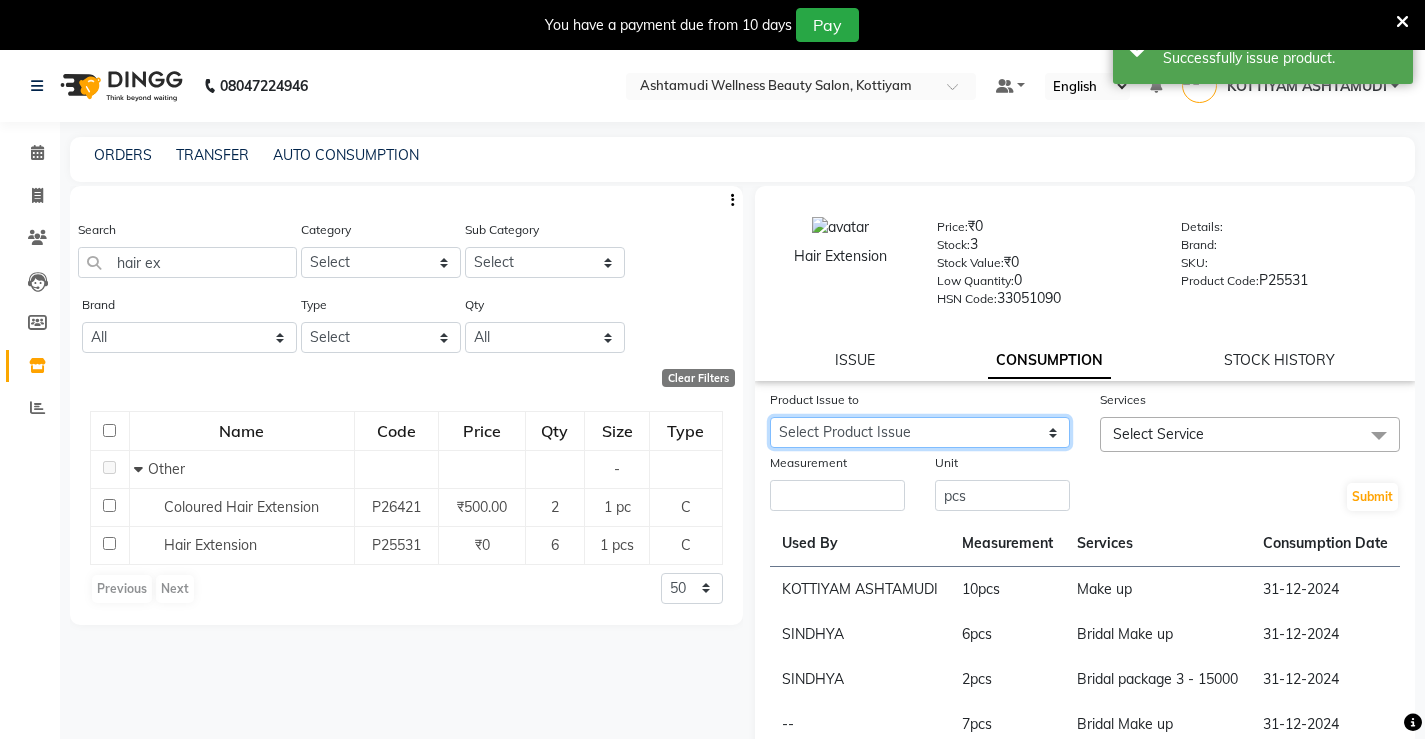 select on "733132" 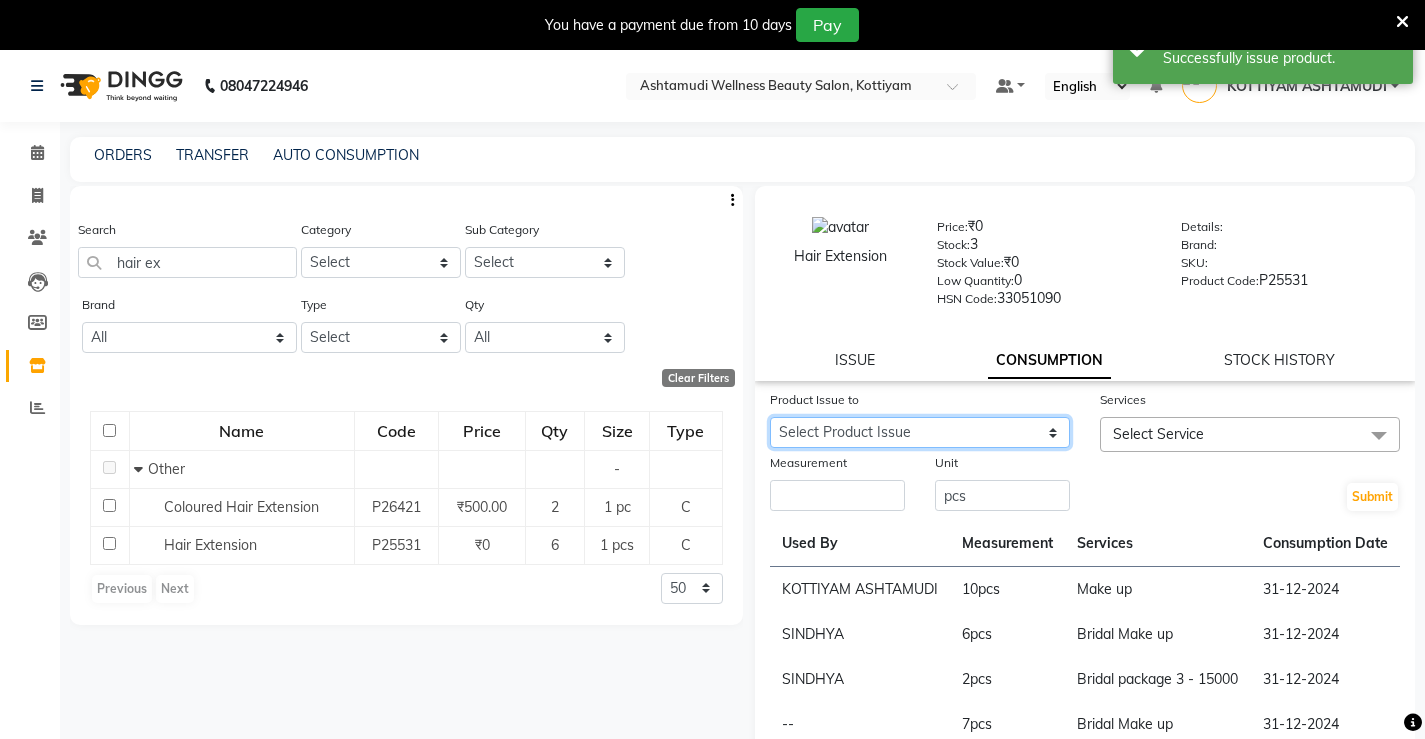 click on "Select Product Issue 2025-08-16, Issued to: RASHMI, Balance: 1 2025-08-13, Issued to: RASHMI, Balance: 2 2025-05-25, Issued to: RASHMI, Balance: 7 2025-05-16, Issued to: SHYNI , Balance: 2 2025-05-02, Issued to: Vismaya, Balance: 2 2025-04-30, Issued to: KOTTIYAM ASHTAMUDI, Balance: 3 2025-01-31, Issued to: KOTTIYAM ASHTAMUDI, Balance: 4" 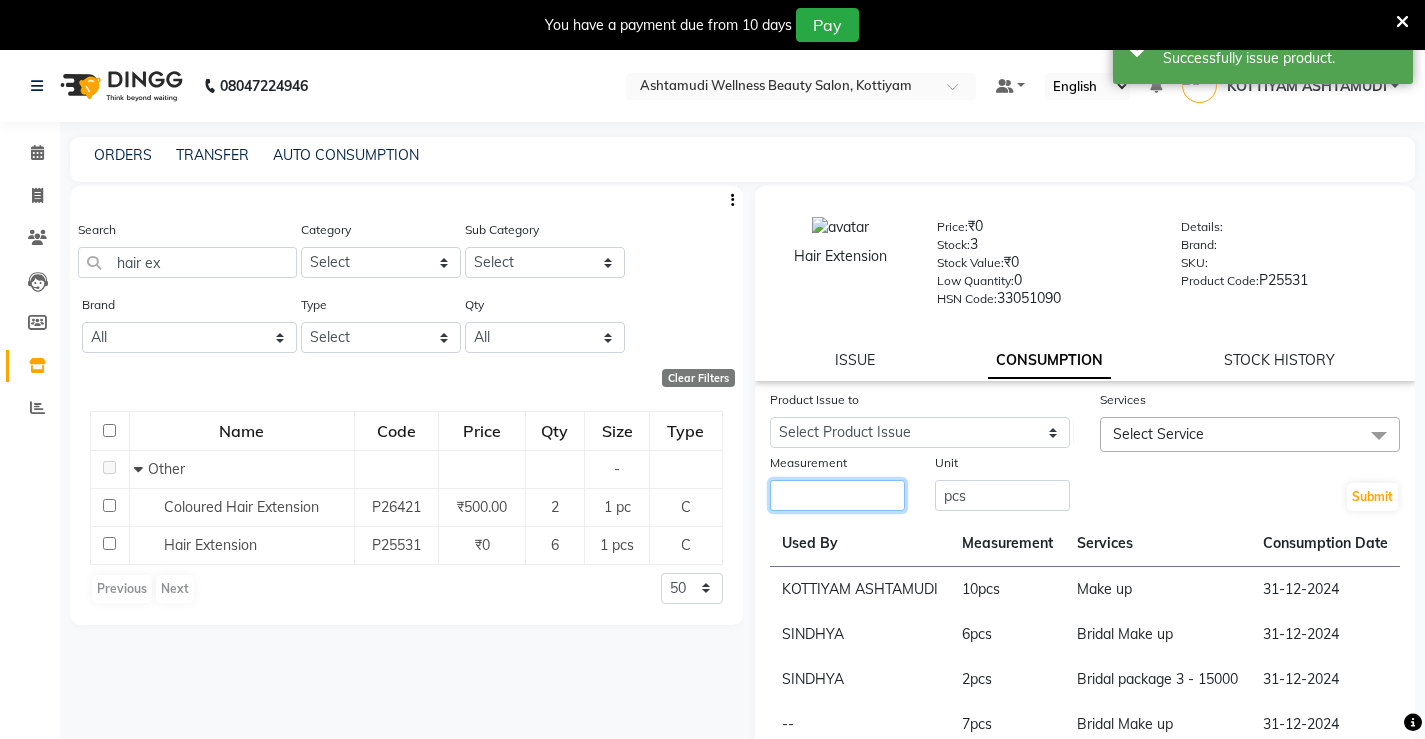 click 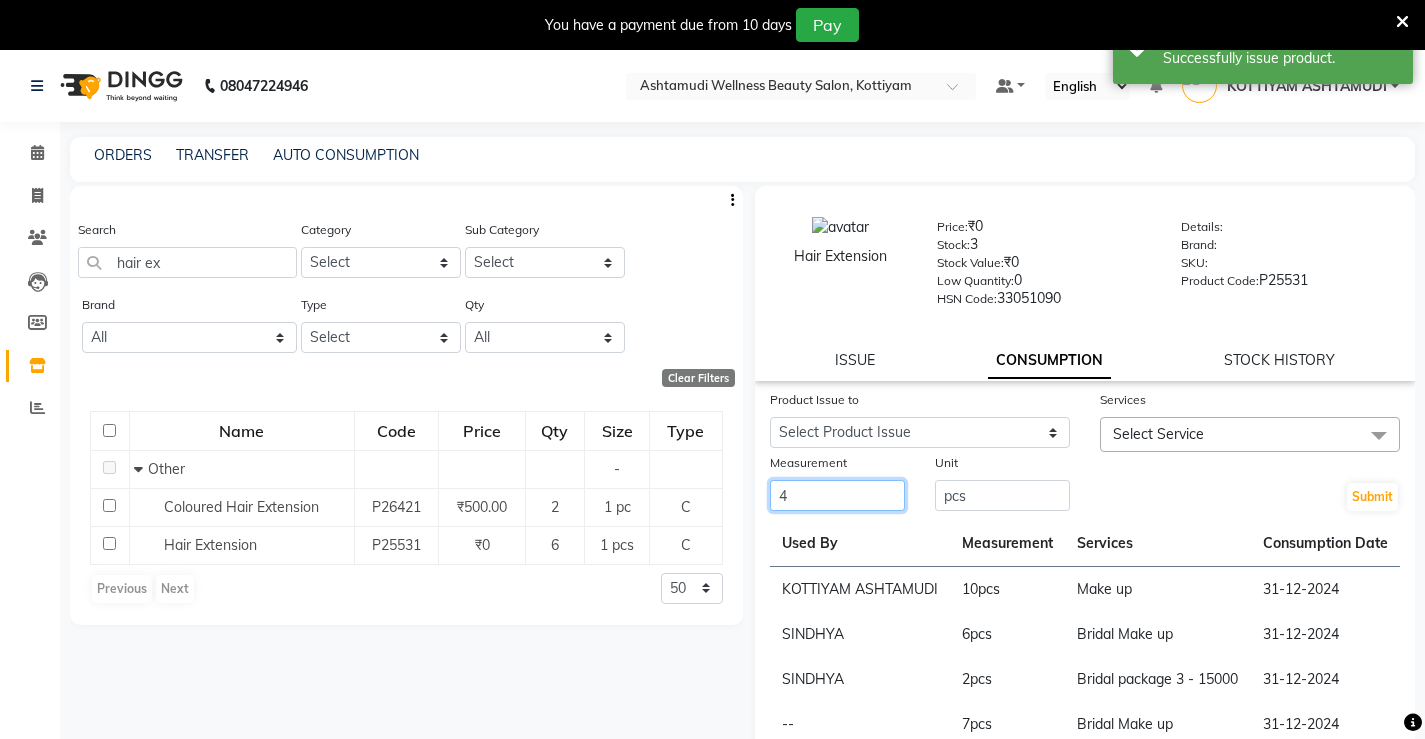 type on "4" 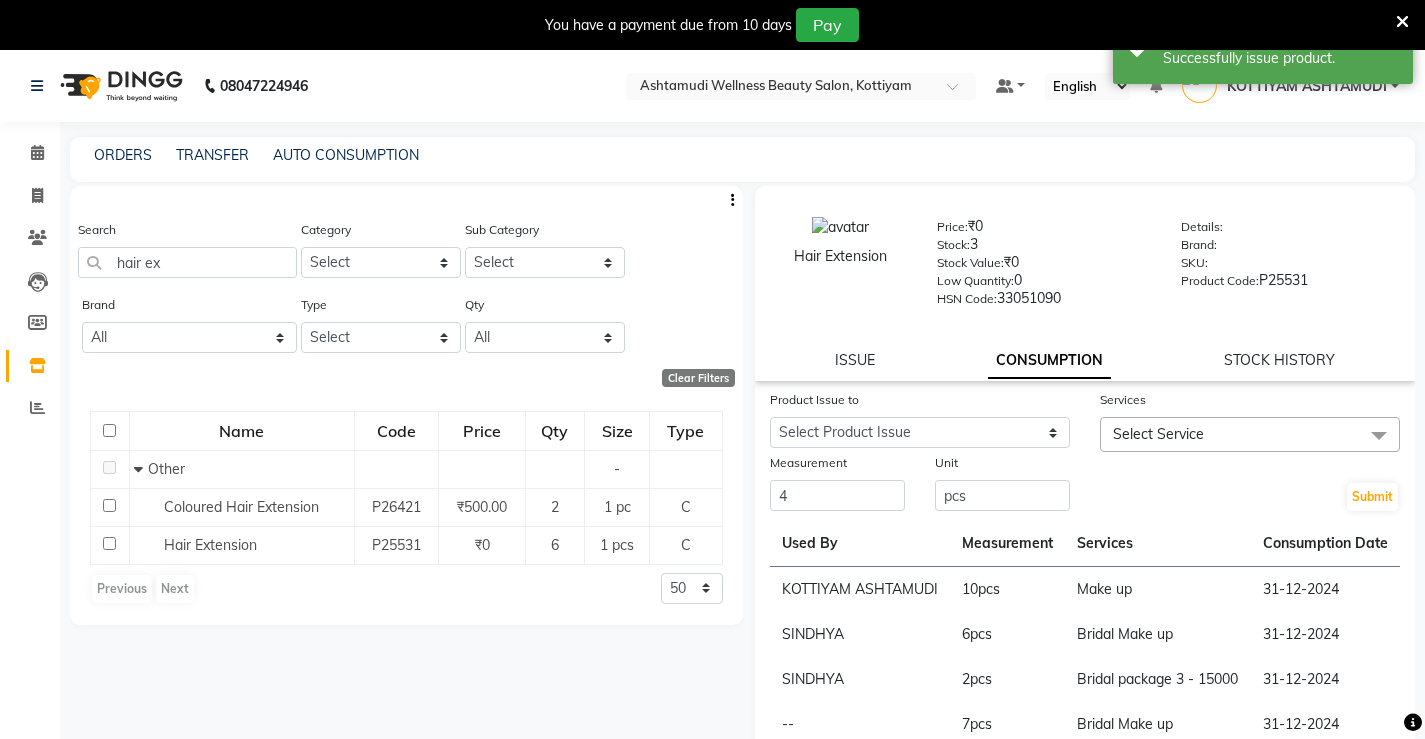 click on "Select Service" 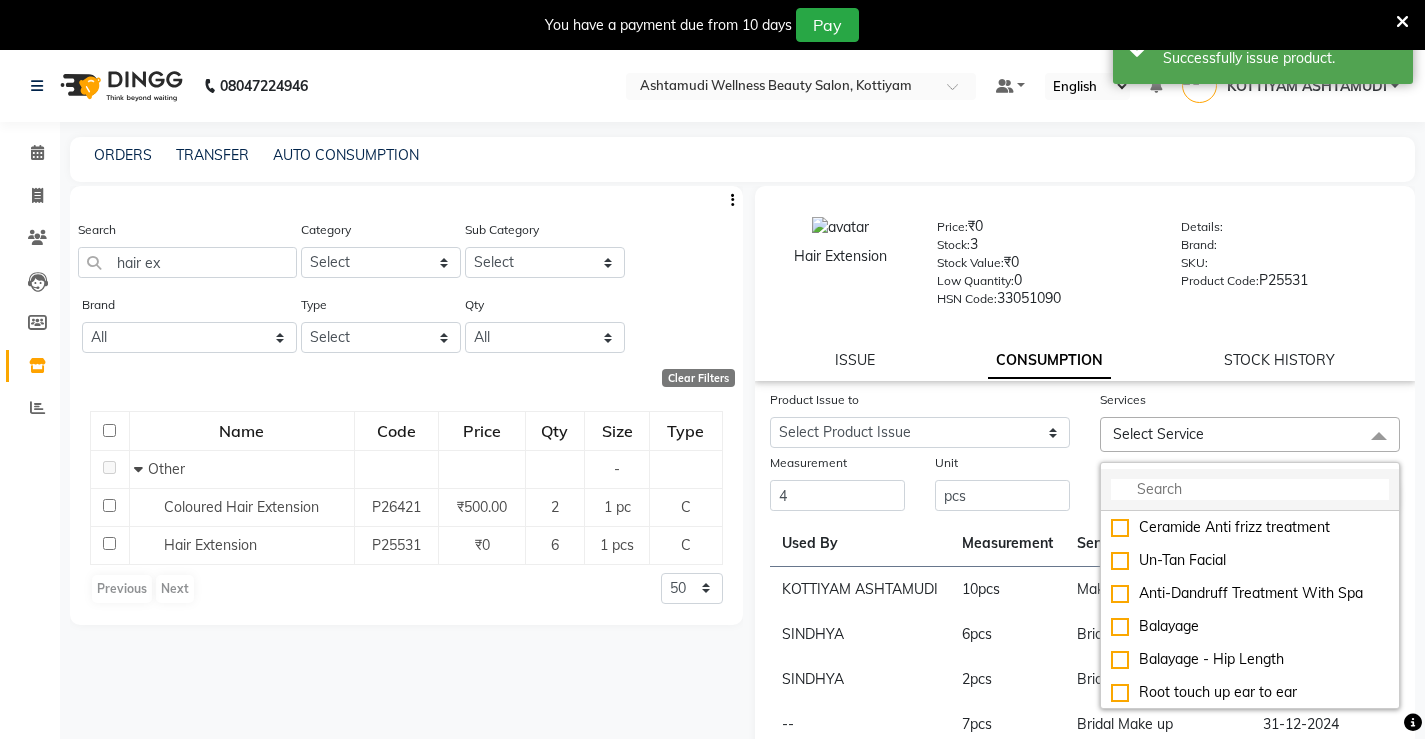click 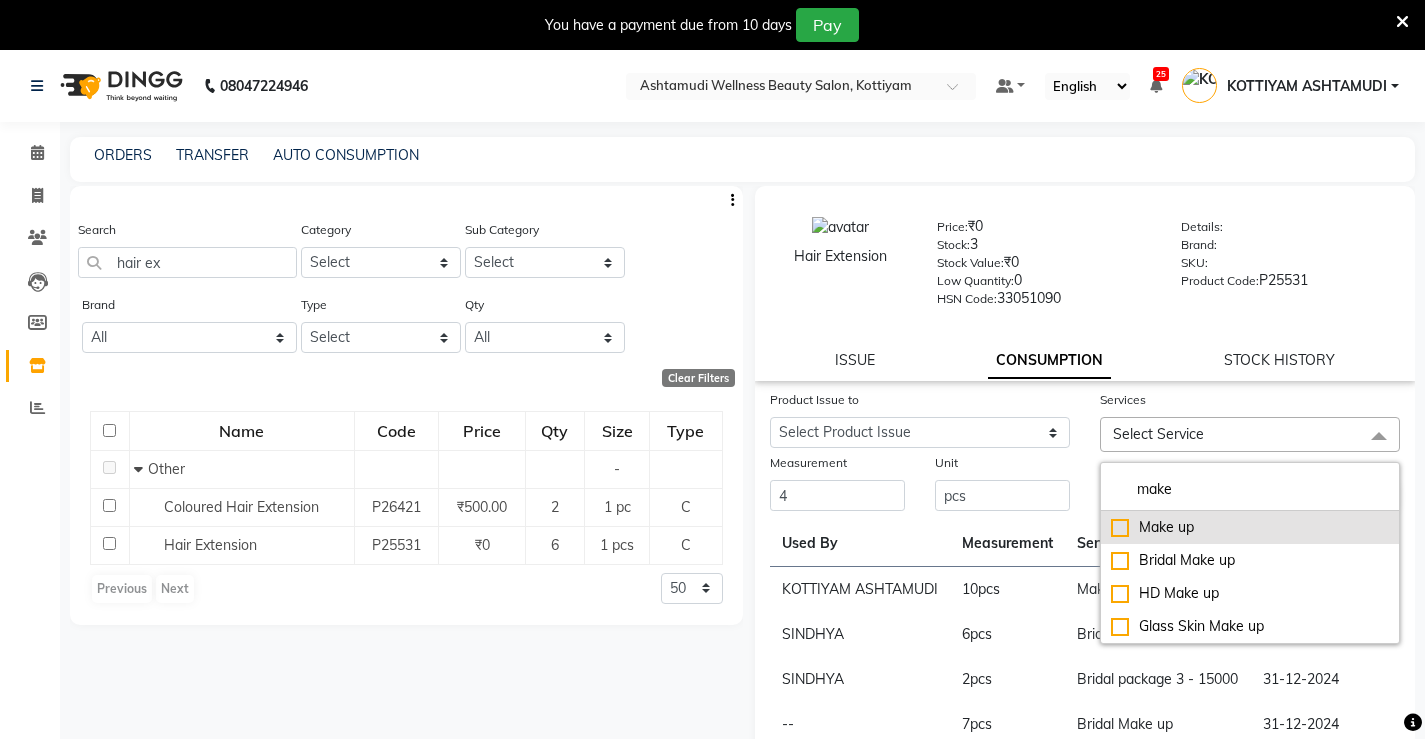 type on "make" 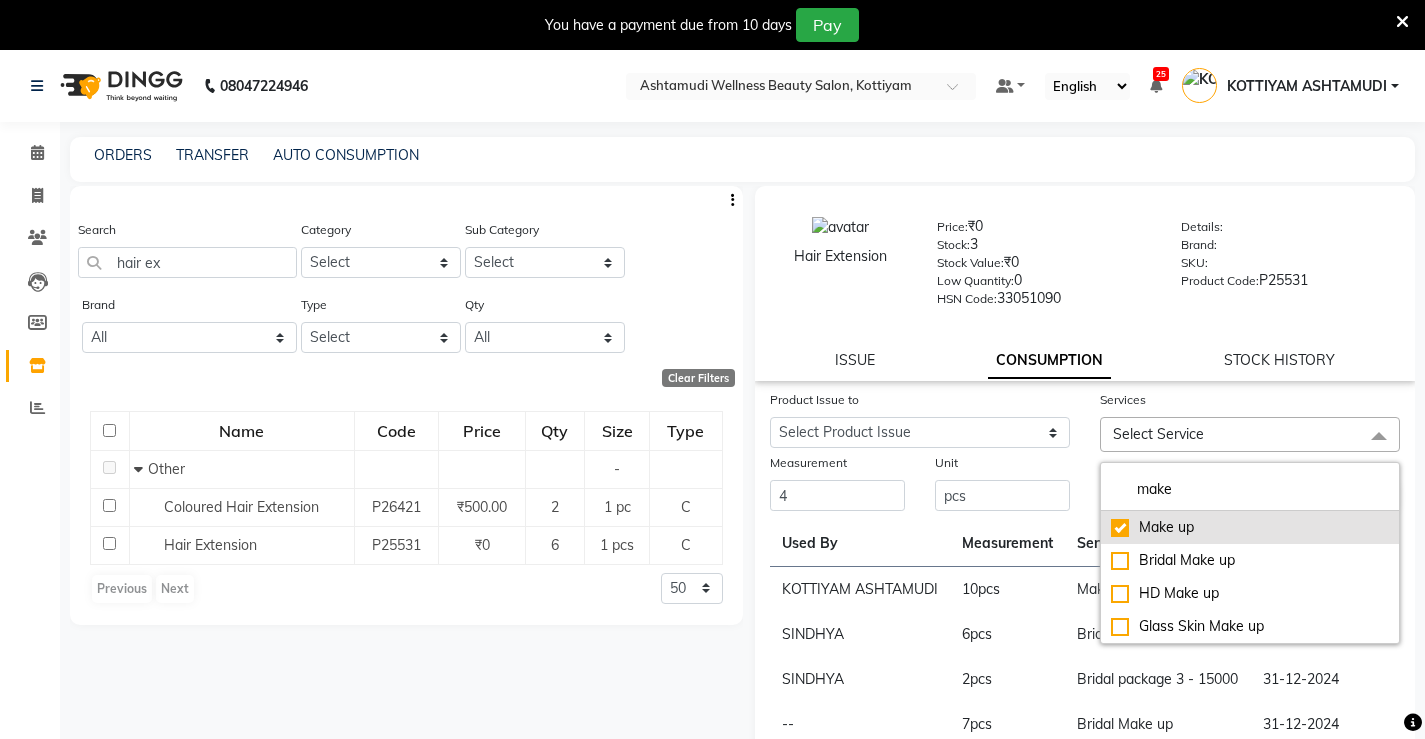 checkbox on "true" 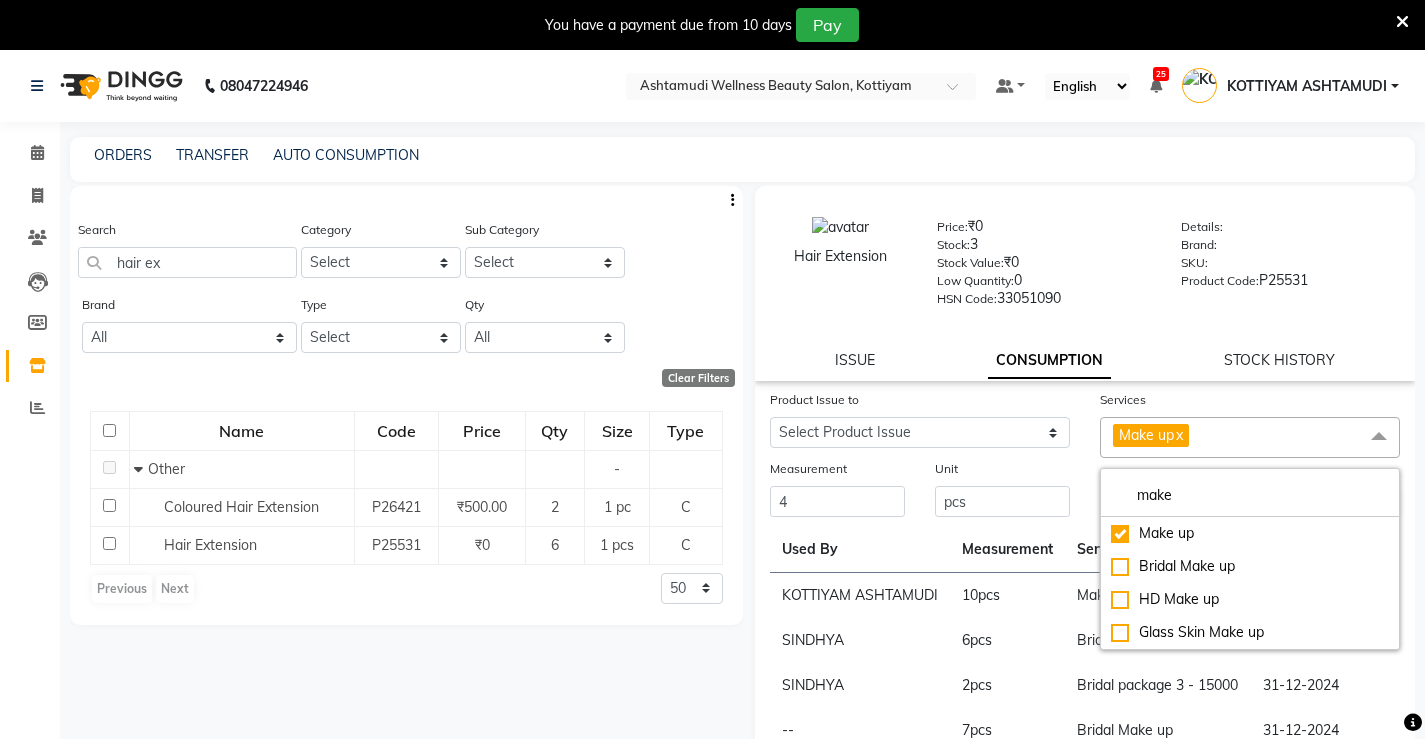 click on "Unit" 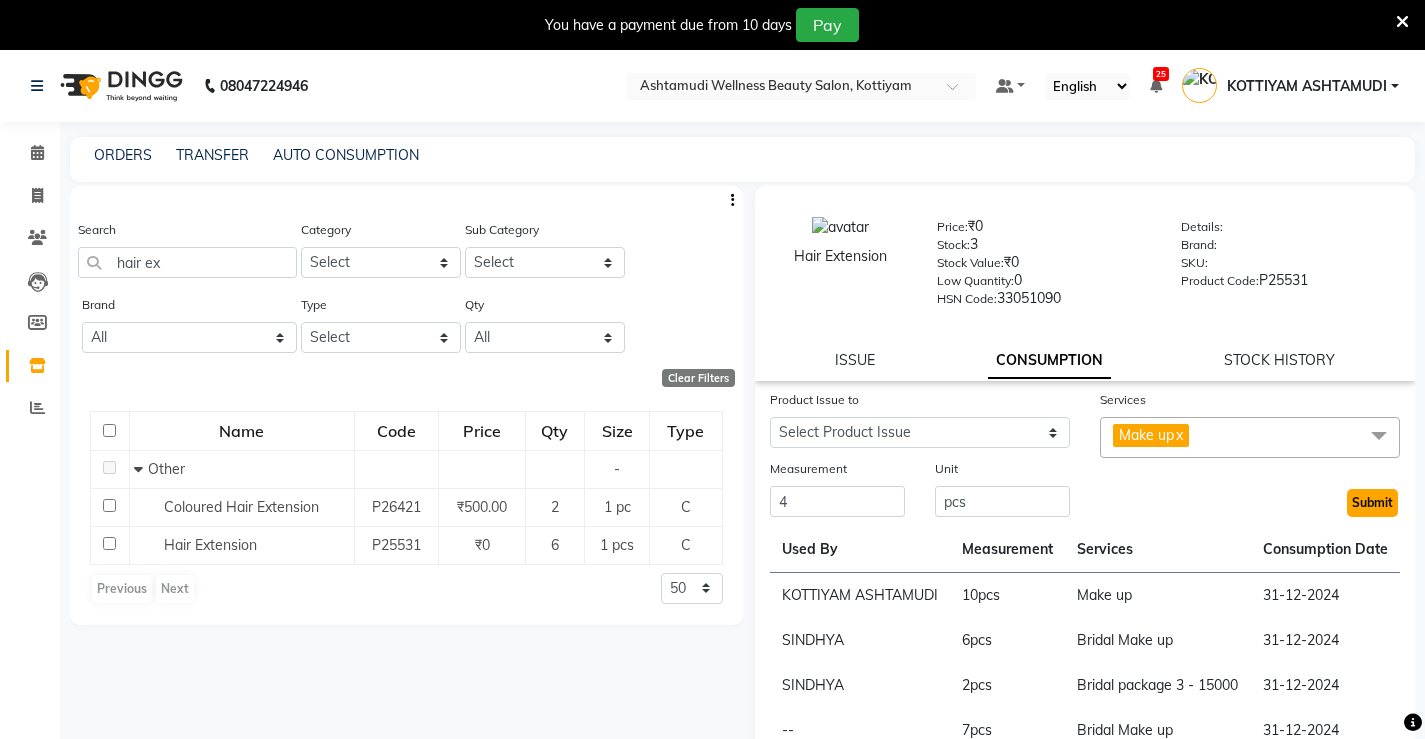 click on "Submit" 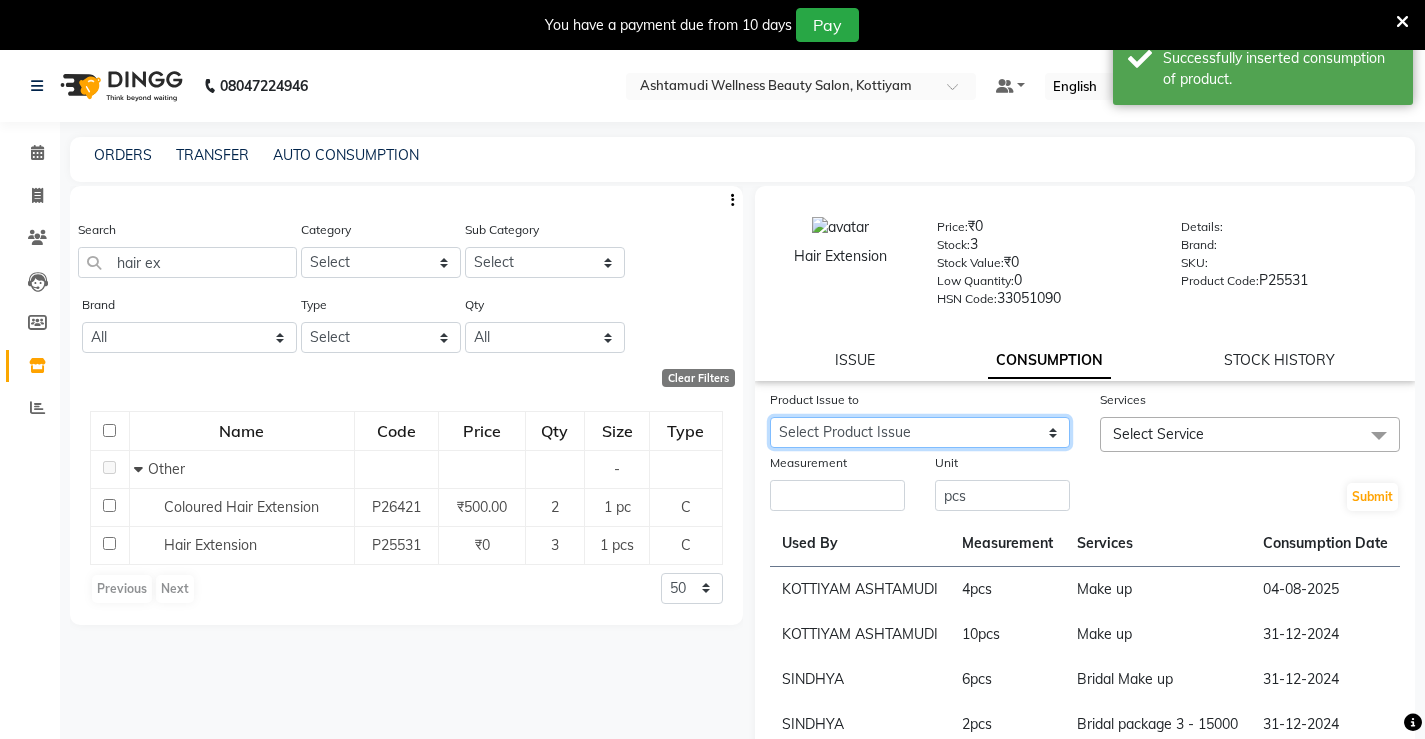 click on "Select Product Issue 2025-08-16, Issued to: RASHMI, Balance: 1 2025-08-13, Issued to: RASHMI, Balance: 2 2025-05-25, Issued to: RASHMI, Balance: 7 2025-05-16, Issued to: SHYNI , Balance: 2 2025-05-02, Issued to: Vismaya, Balance: 2 2025-04-30, Issued to: KOTTIYAM ASHTAMUDI, Balance: 3" 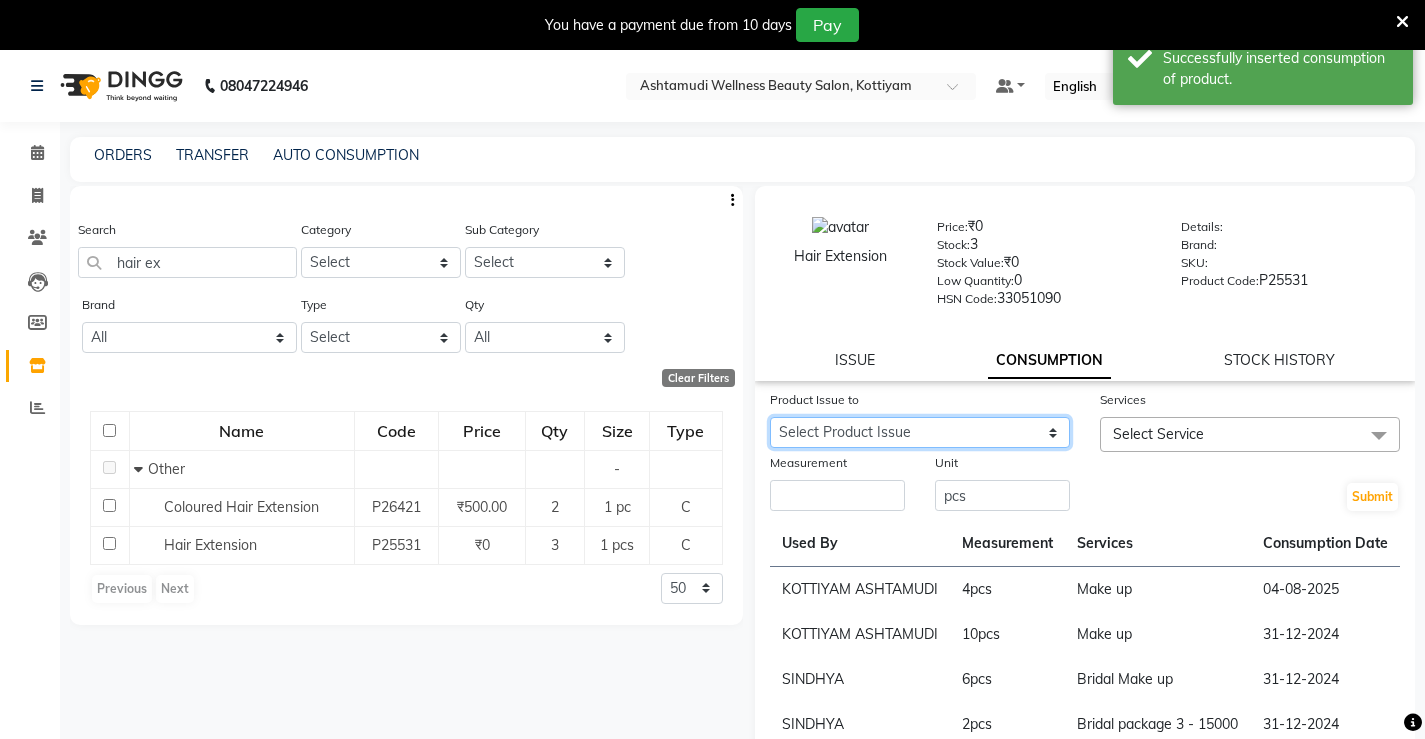 select on "898794" 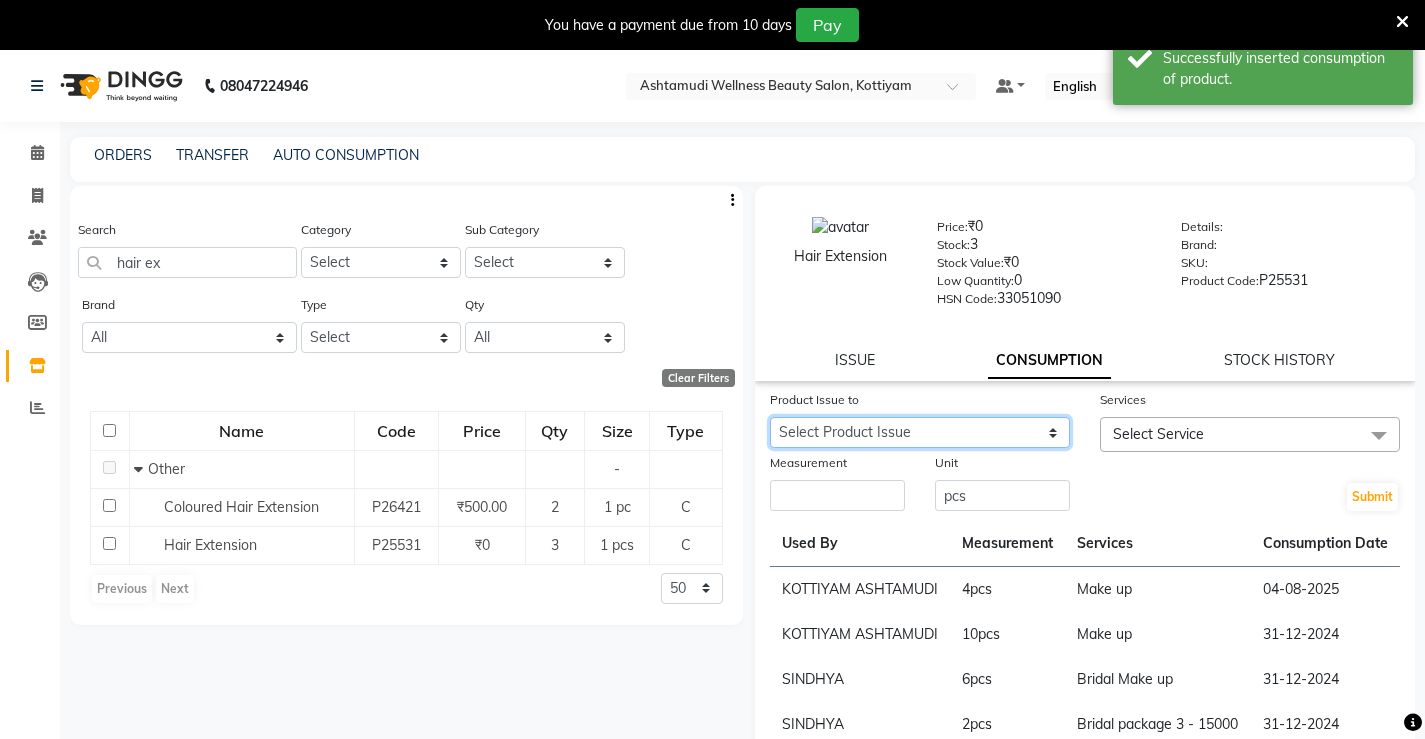 click on "Select Product Issue 2025-08-16, Issued to: RASHMI, Balance: 1 2025-08-13, Issued to: RASHMI, Balance: 2 2025-05-25, Issued to: RASHMI, Balance: 7 2025-05-16, Issued to: SHYNI , Balance: 2 2025-05-02, Issued to: Vismaya, Balance: 2 2025-04-30, Issued to: KOTTIYAM ASHTAMUDI, Balance: 3" 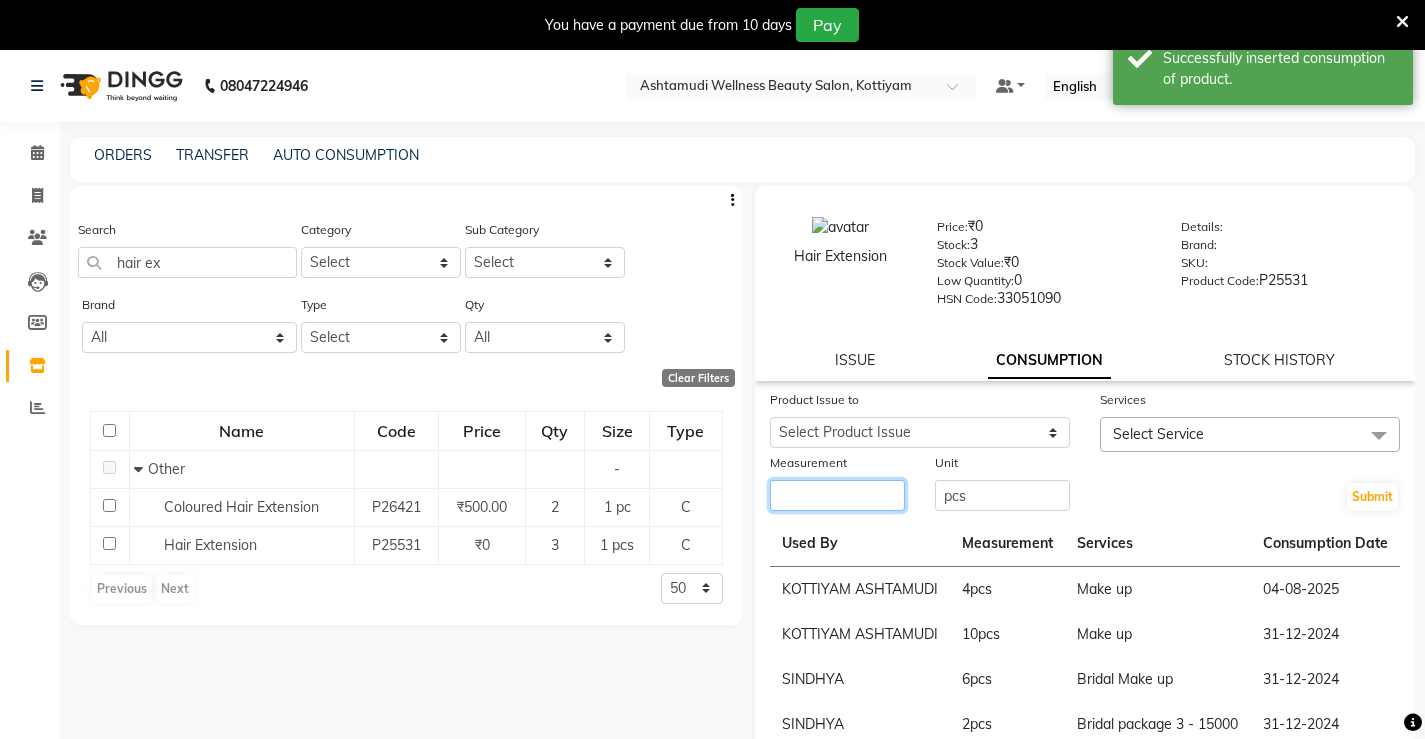 click 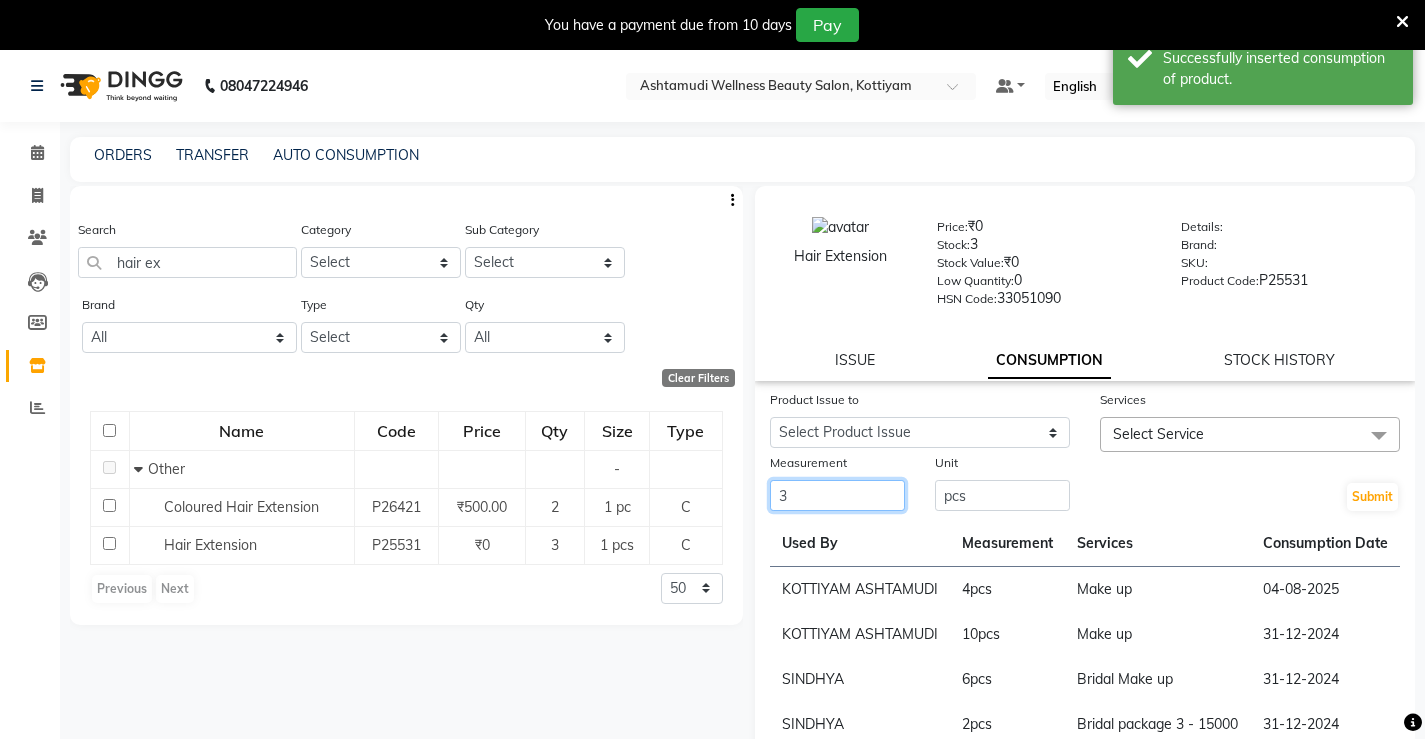 type on "3" 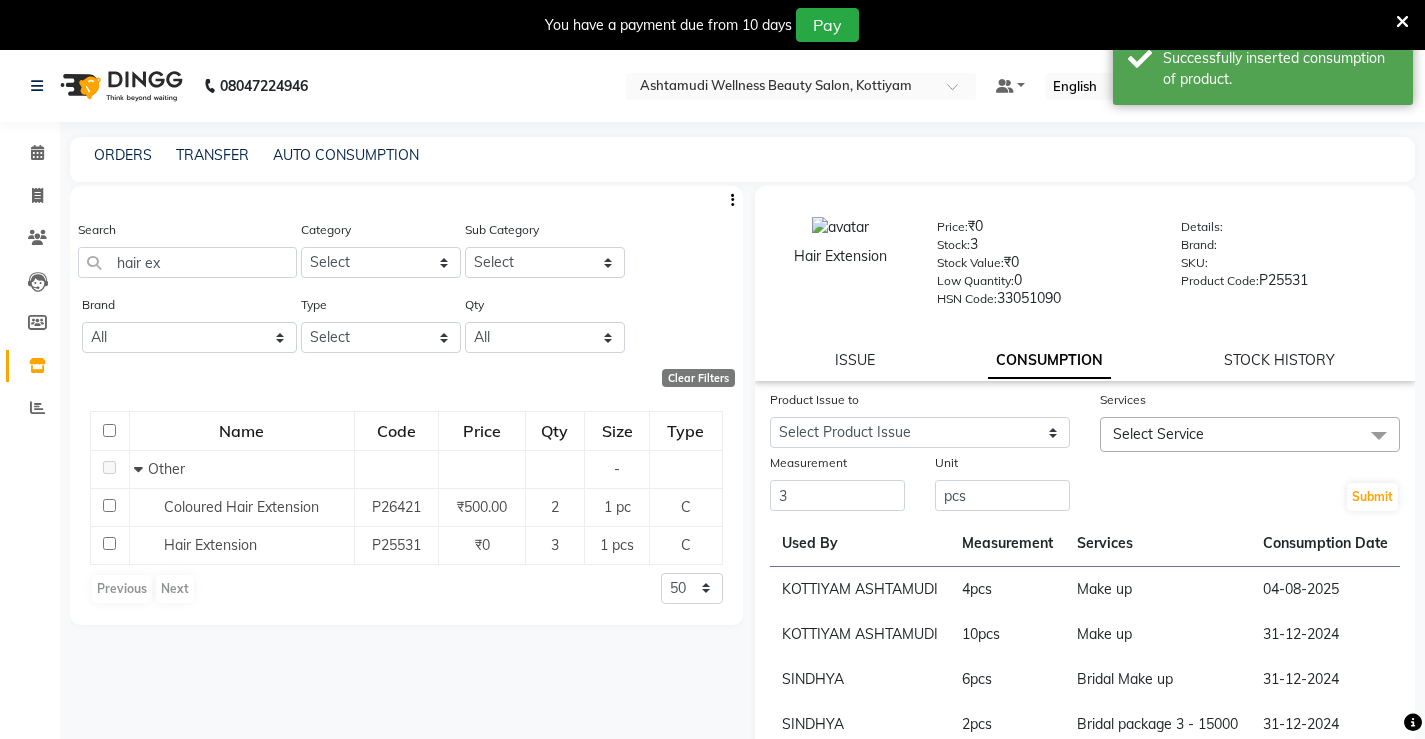 click on "Select Service" 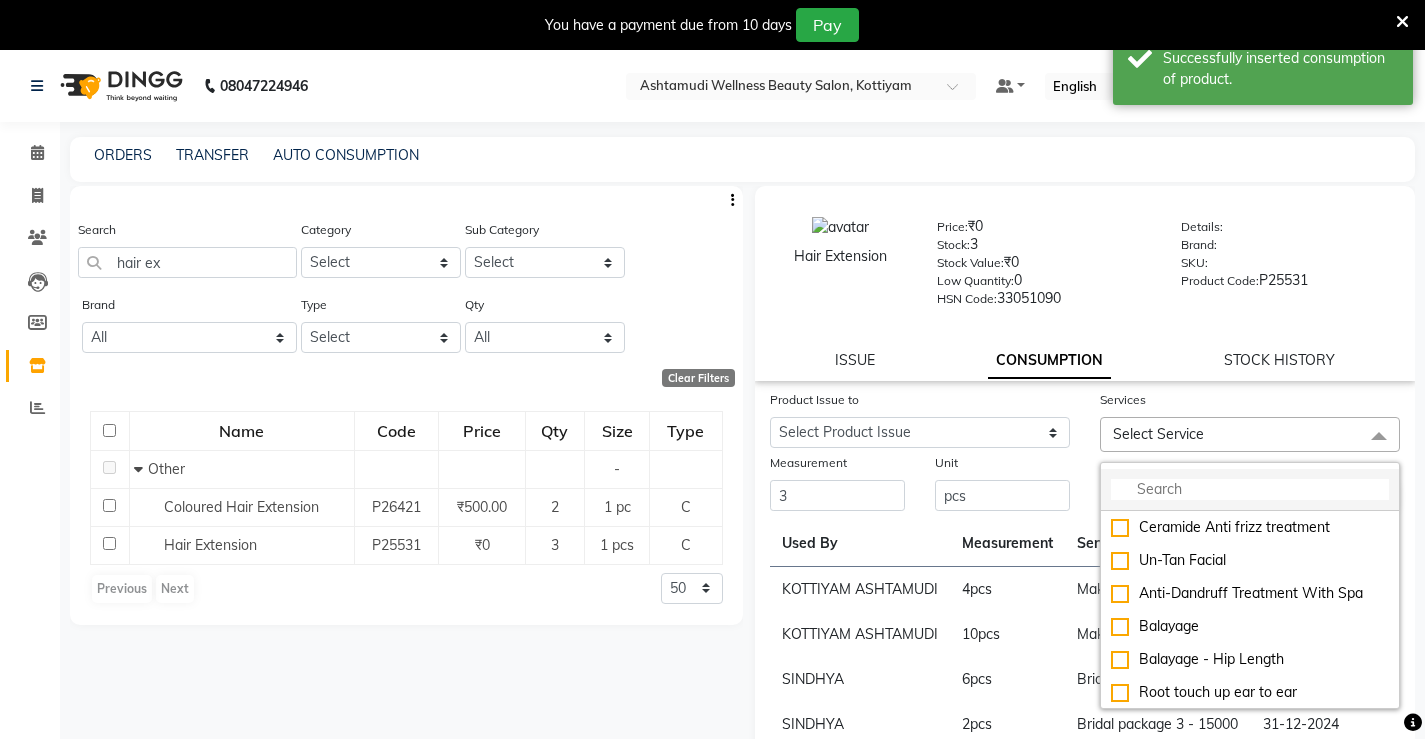 click 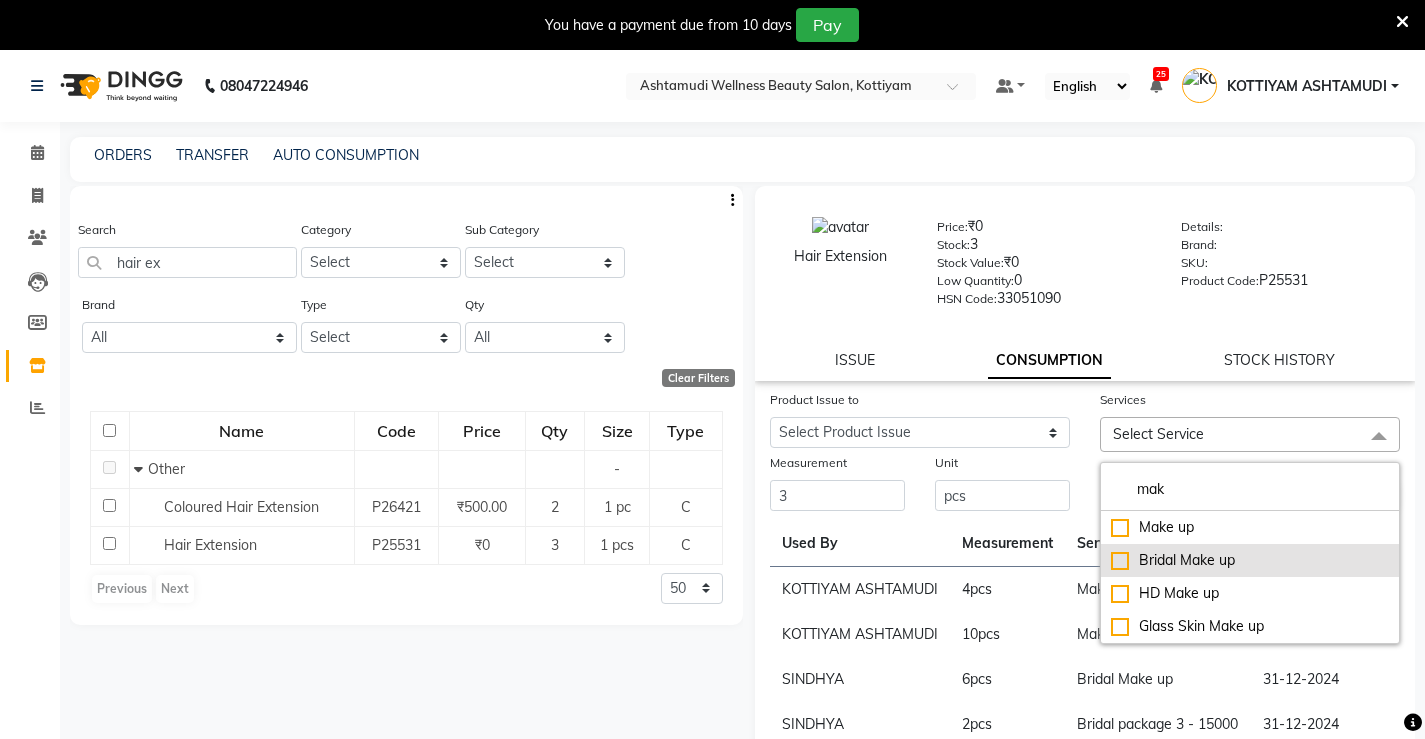 type on "mak" 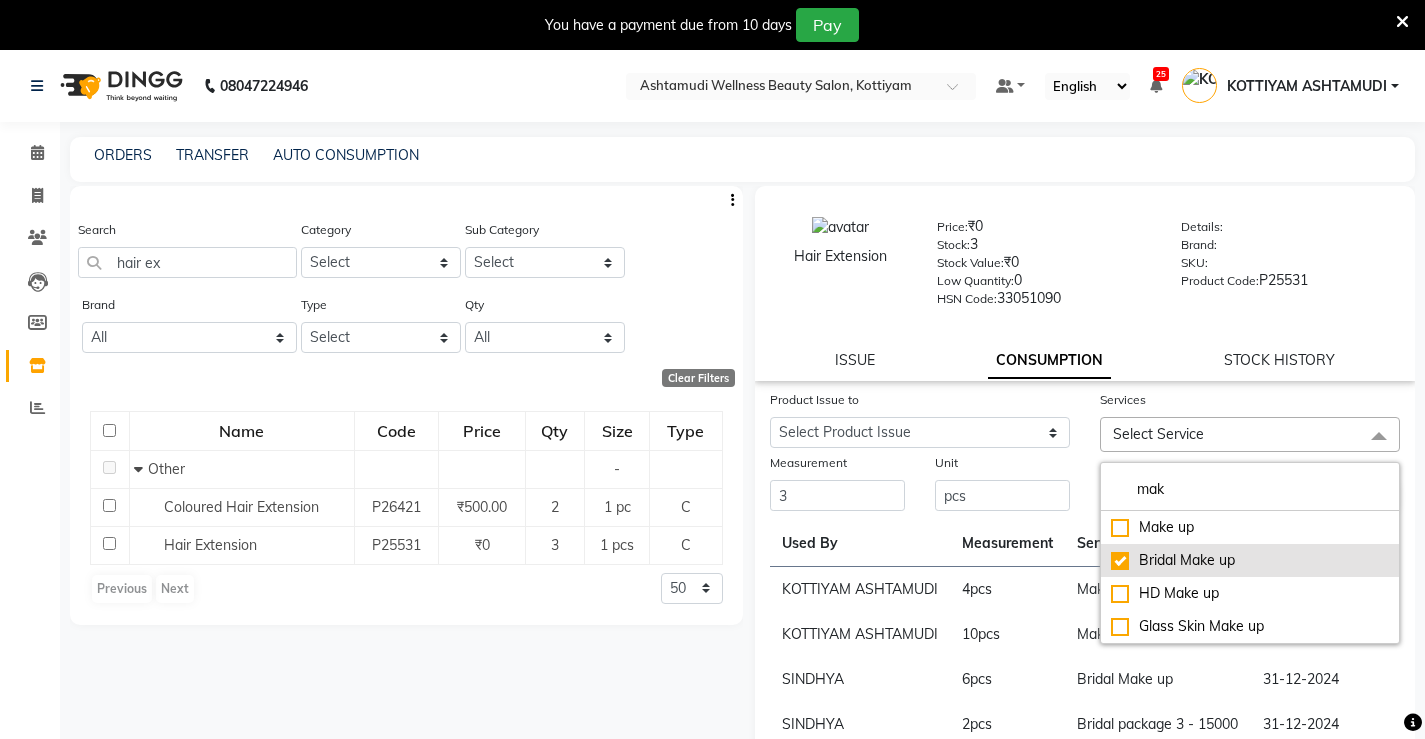 checkbox on "true" 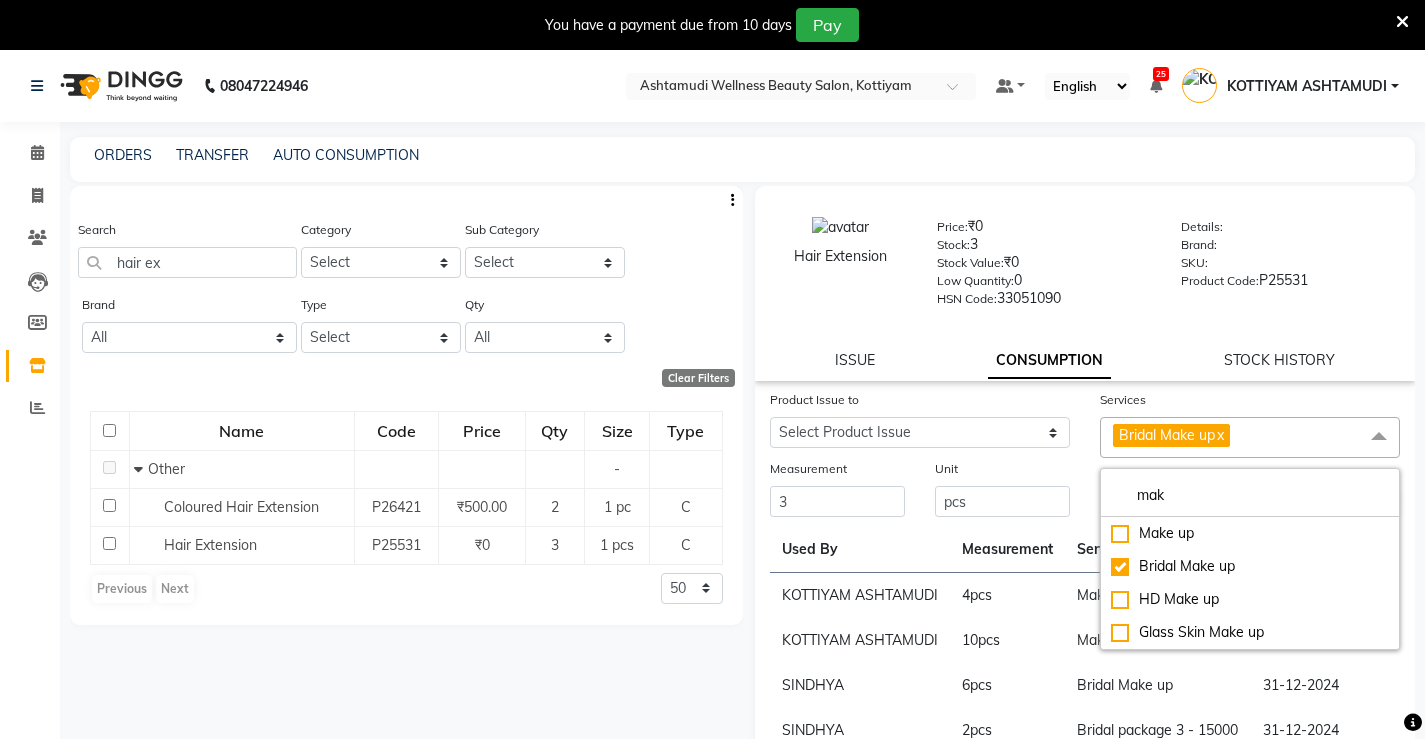click on "Unit" 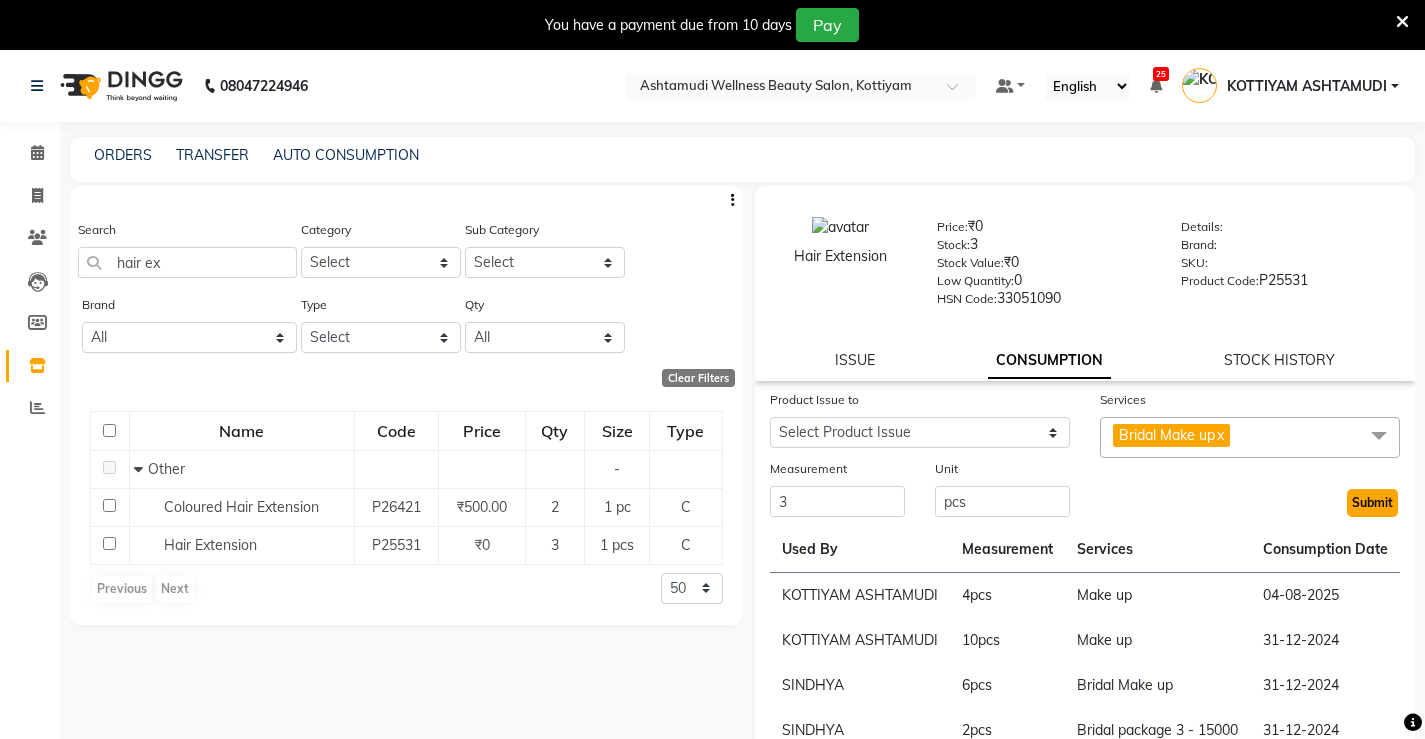 click on "Submit" 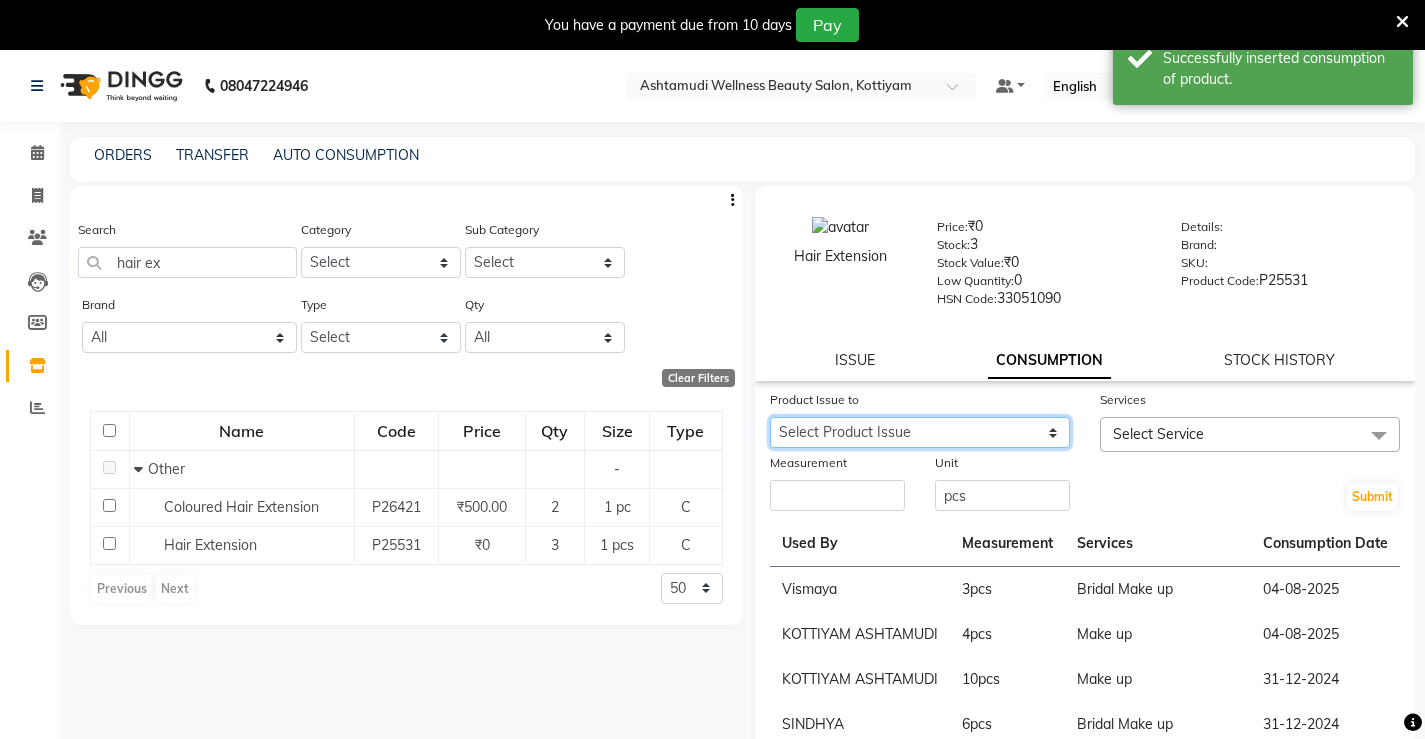 drag, startPoint x: 1032, startPoint y: 434, endPoint x: 1034, endPoint y: 445, distance: 11.18034 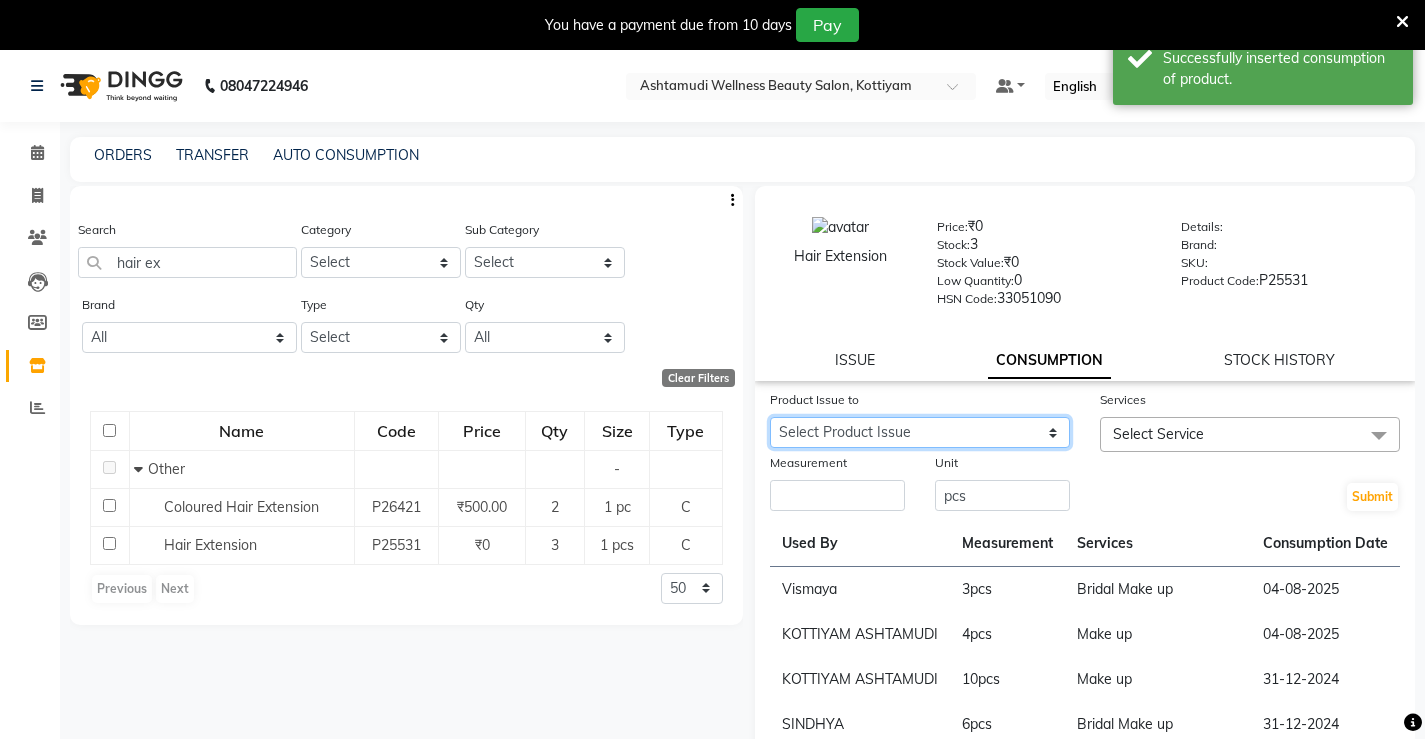 click on "Select Product Issue 2025-08-16, Issued to: RASHMI, Balance: 1 2025-08-13, Issued to: RASHMI, Balance: 2 2025-05-25, Issued to: RASHMI, Balance: 7 2025-05-16, Issued to: SHYNI , Balance: 2 2025-05-02, Issued to: Vismaya, Balance: 2" 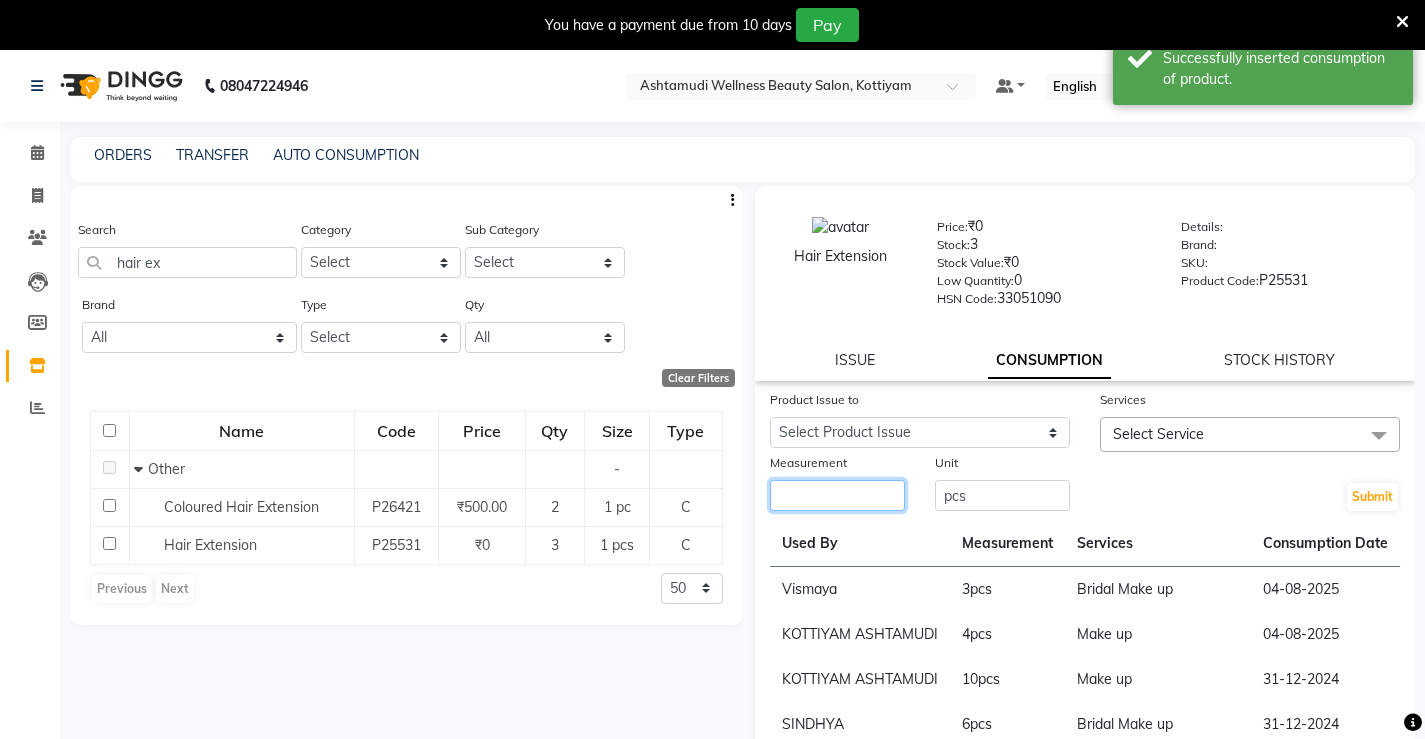 click 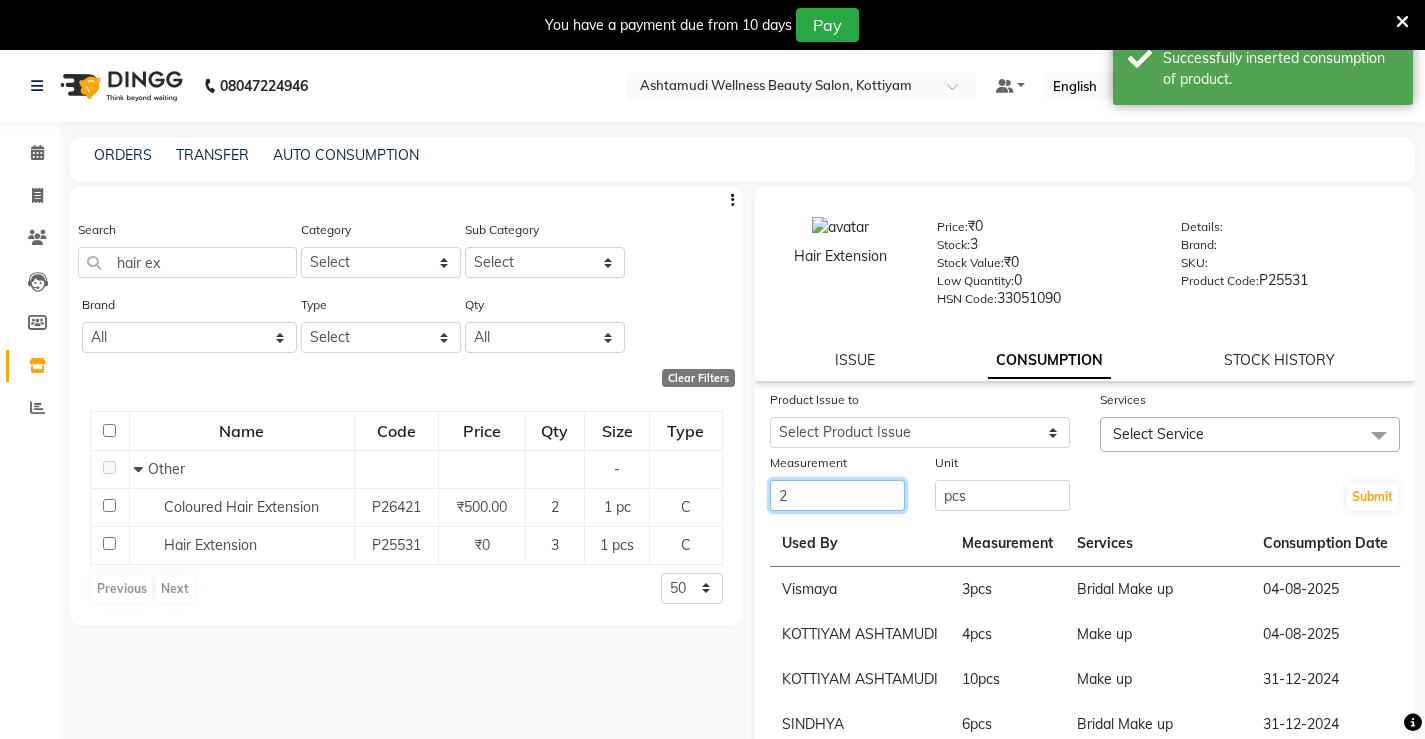 type on "2" 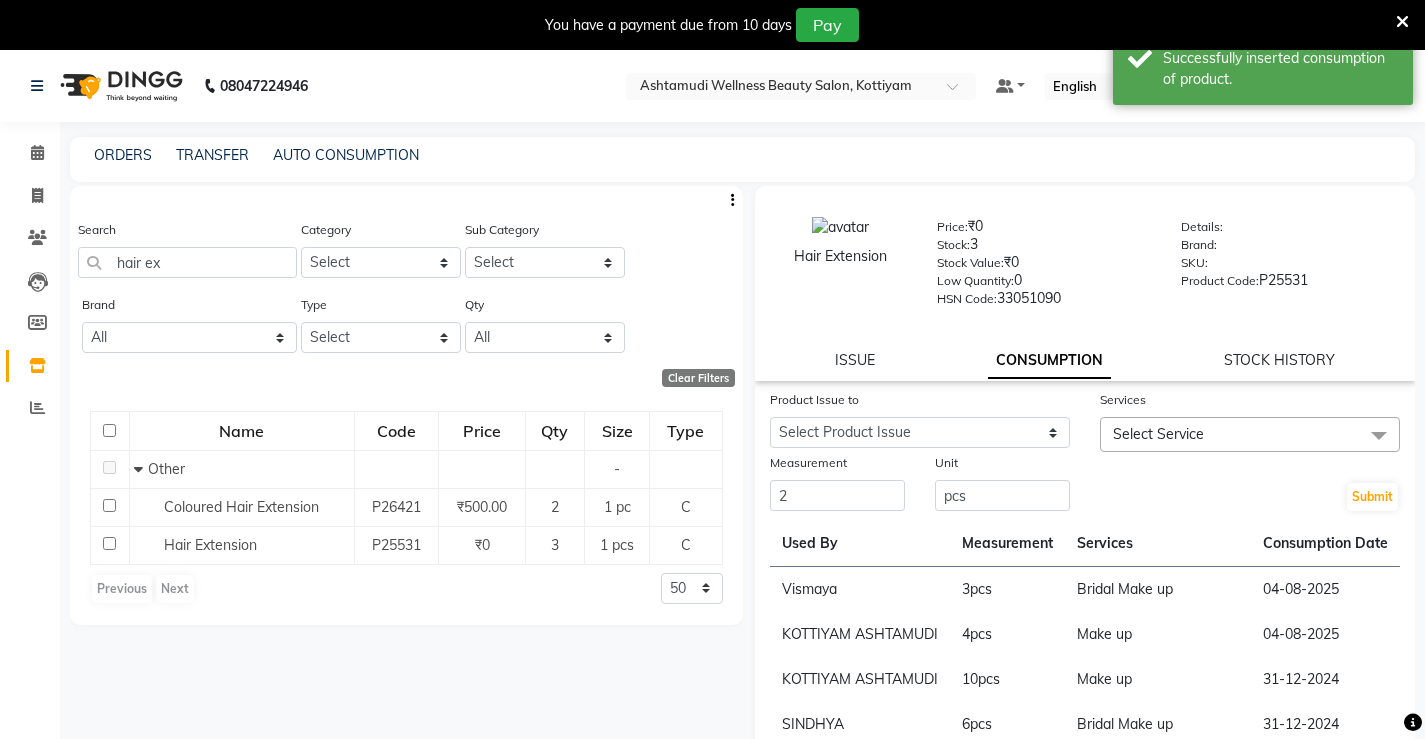 click on "Select Service" 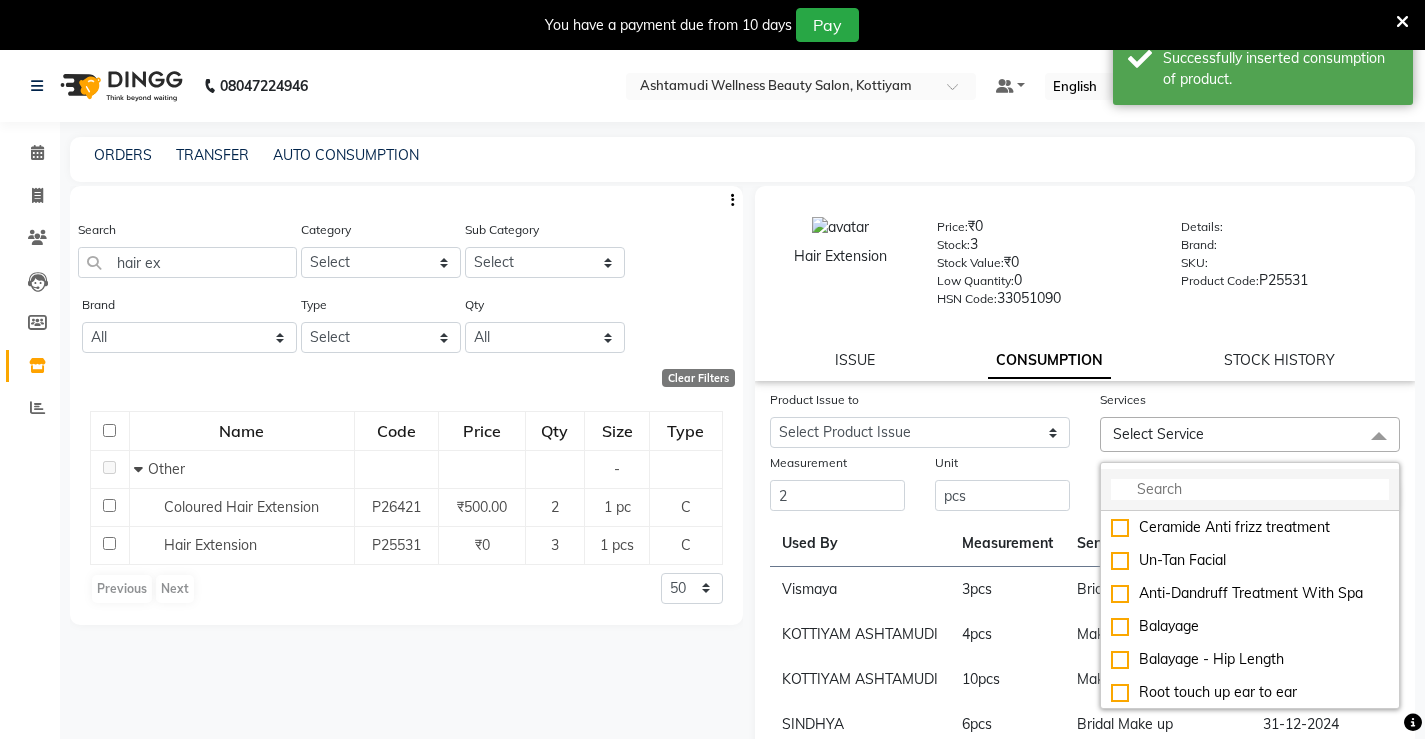 click 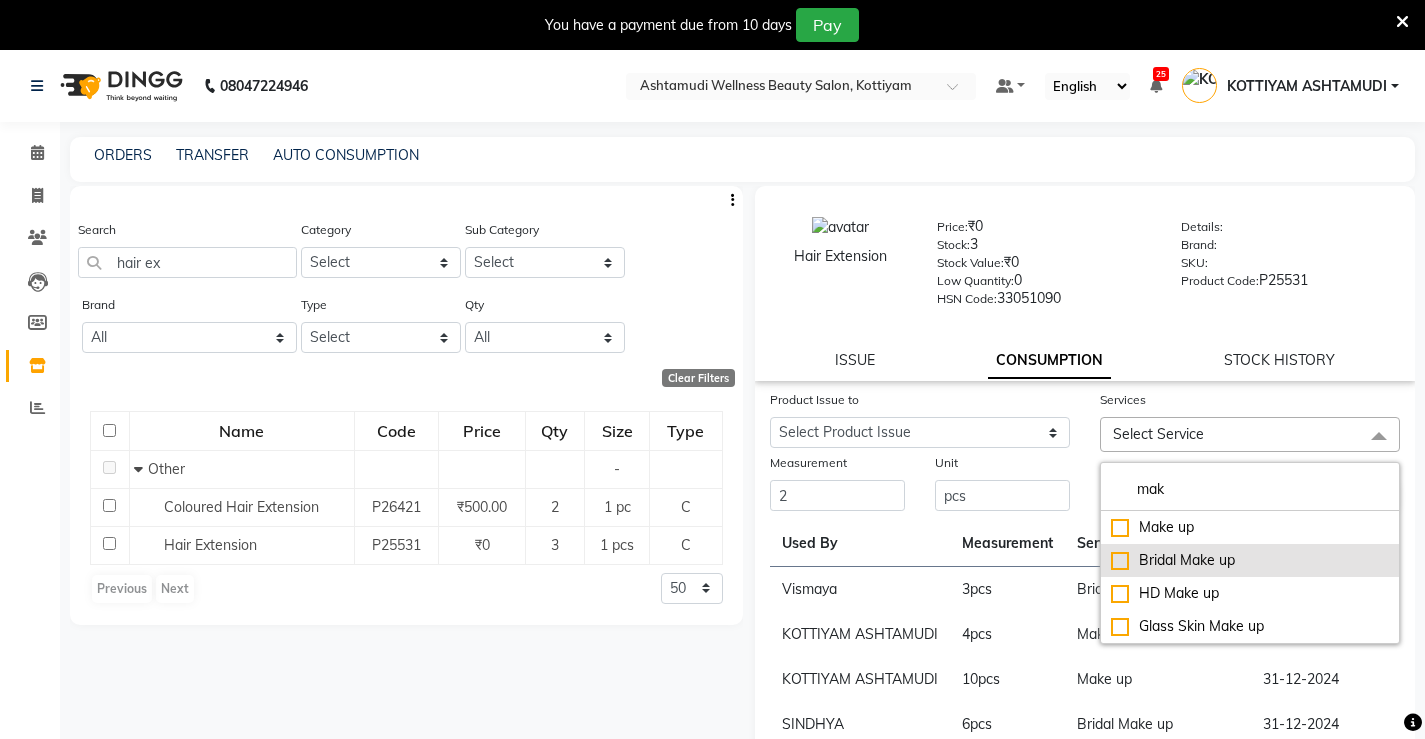 type on "mak" 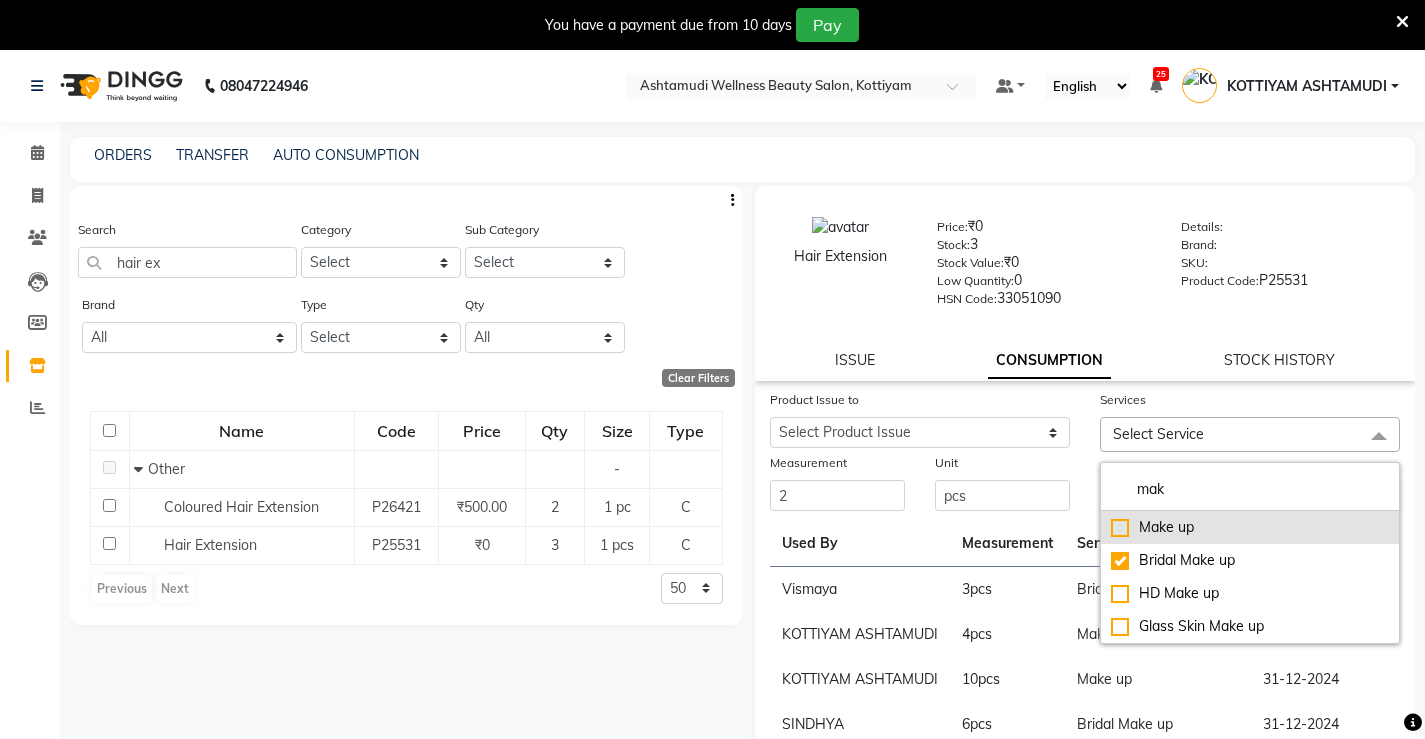 checkbox on "true" 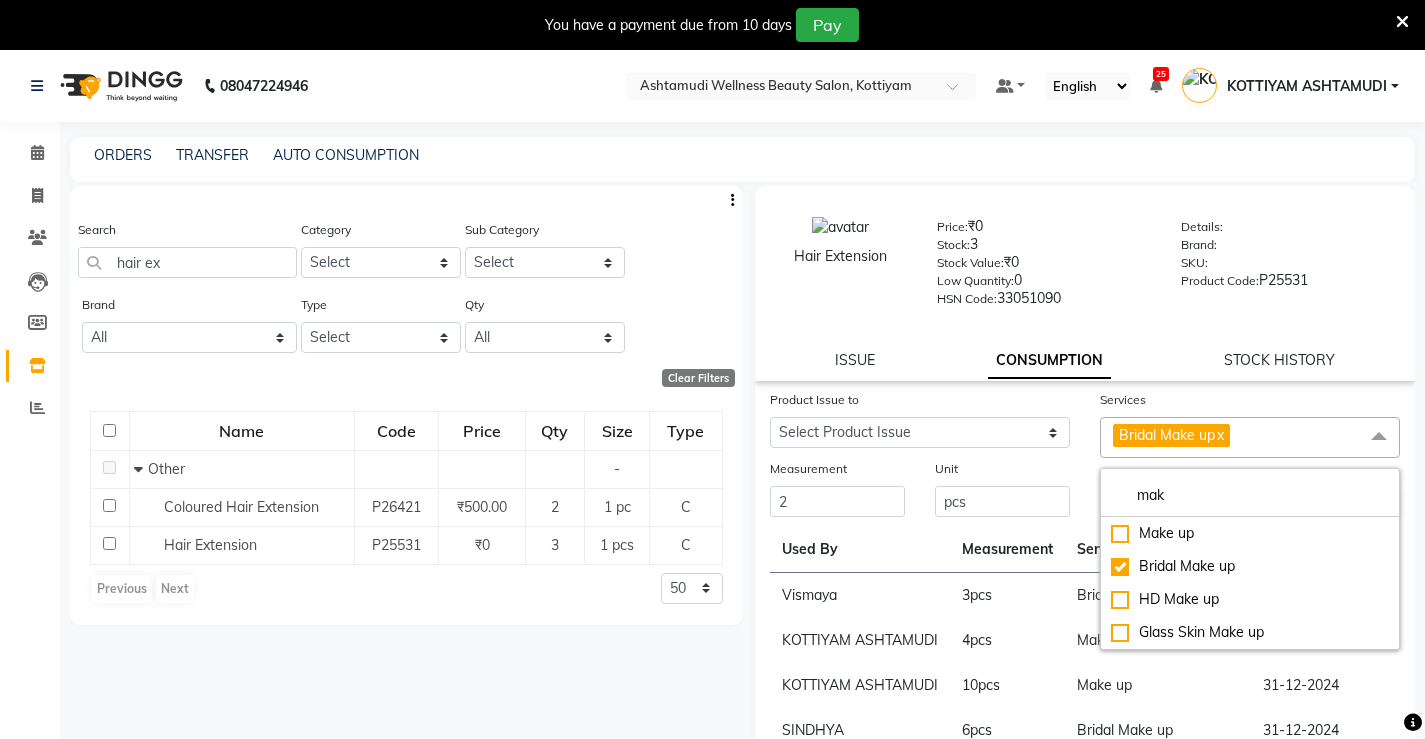click on "Unit" 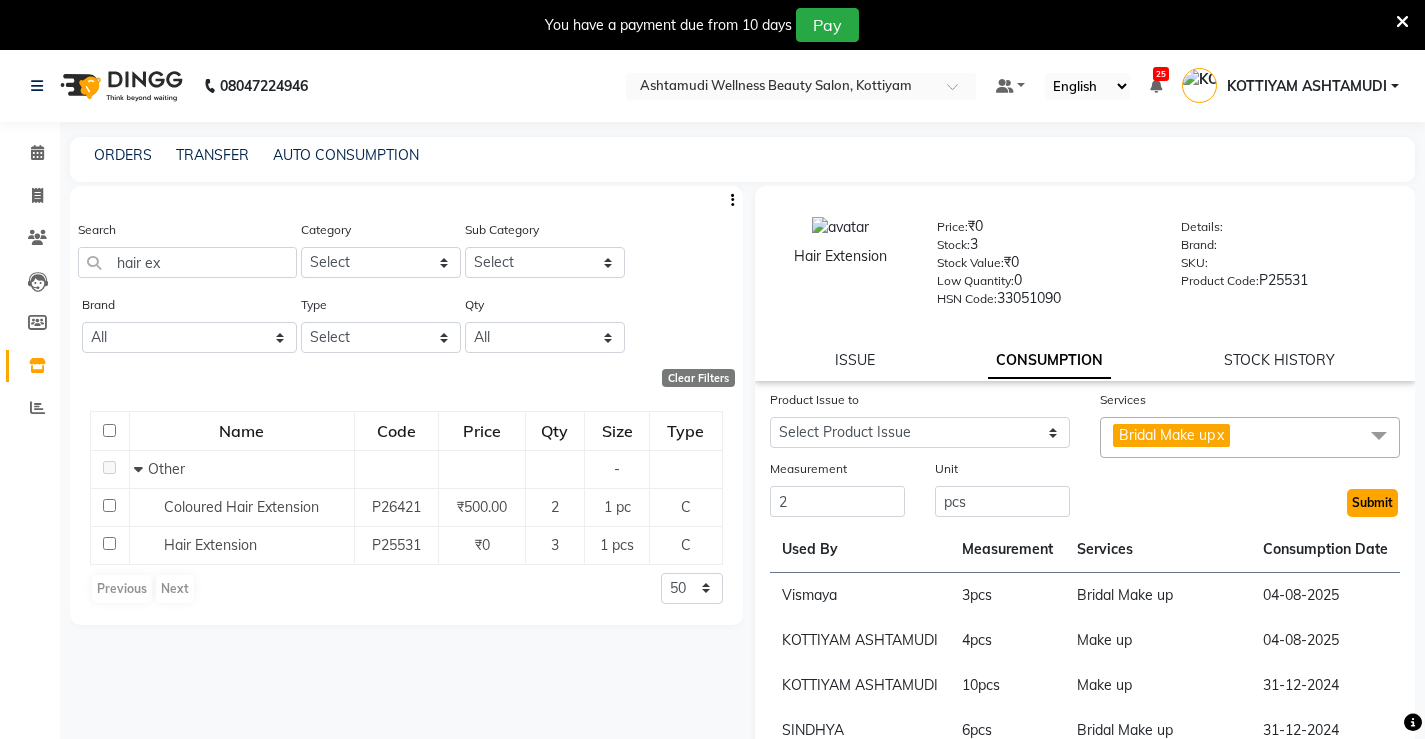 click on "Submit" 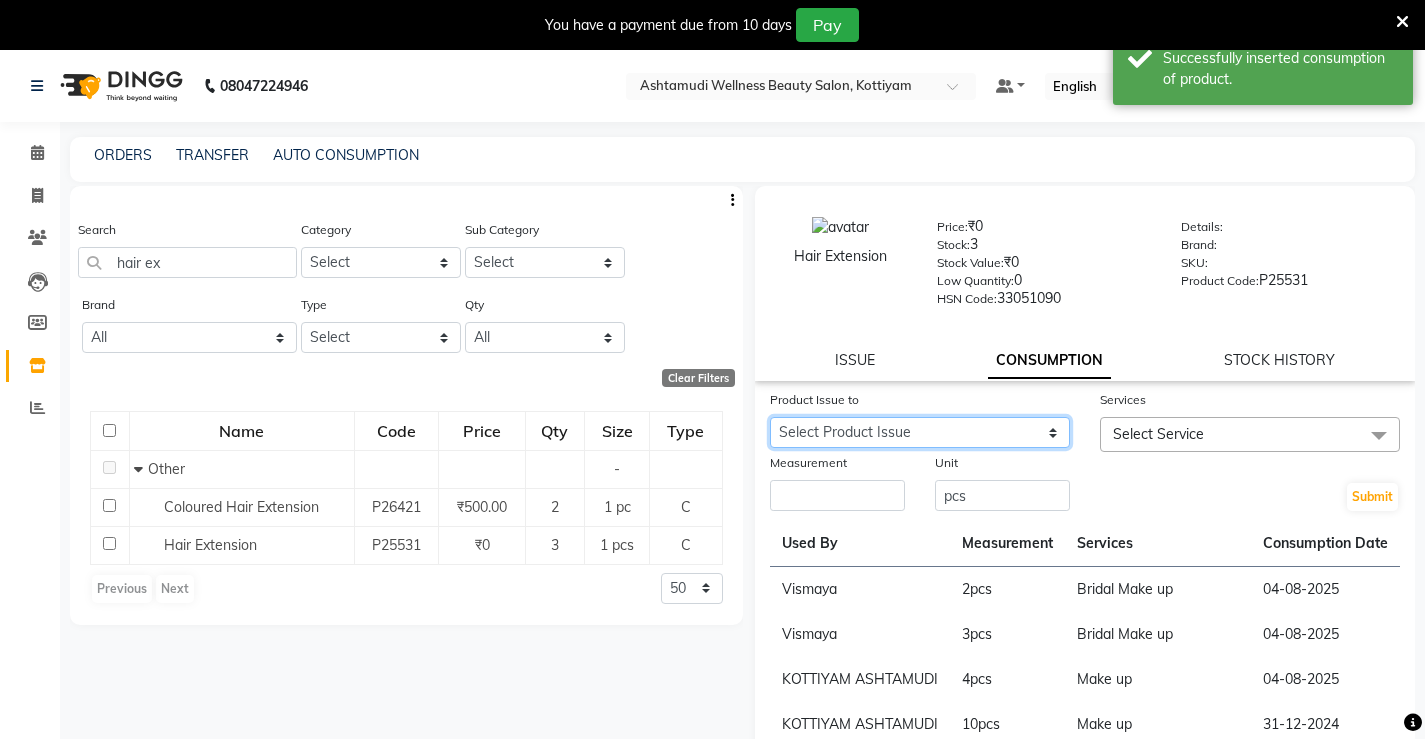click on "Select Product Issue 2025-08-16, Issued to: RASHMI, Balance: 1 2025-08-13, Issued to: RASHMI, Balance: 2 2025-05-25, Issued to: RASHMI, Balance: 7 2025-05-16, Issued to: SHYNI , Balance: 2" 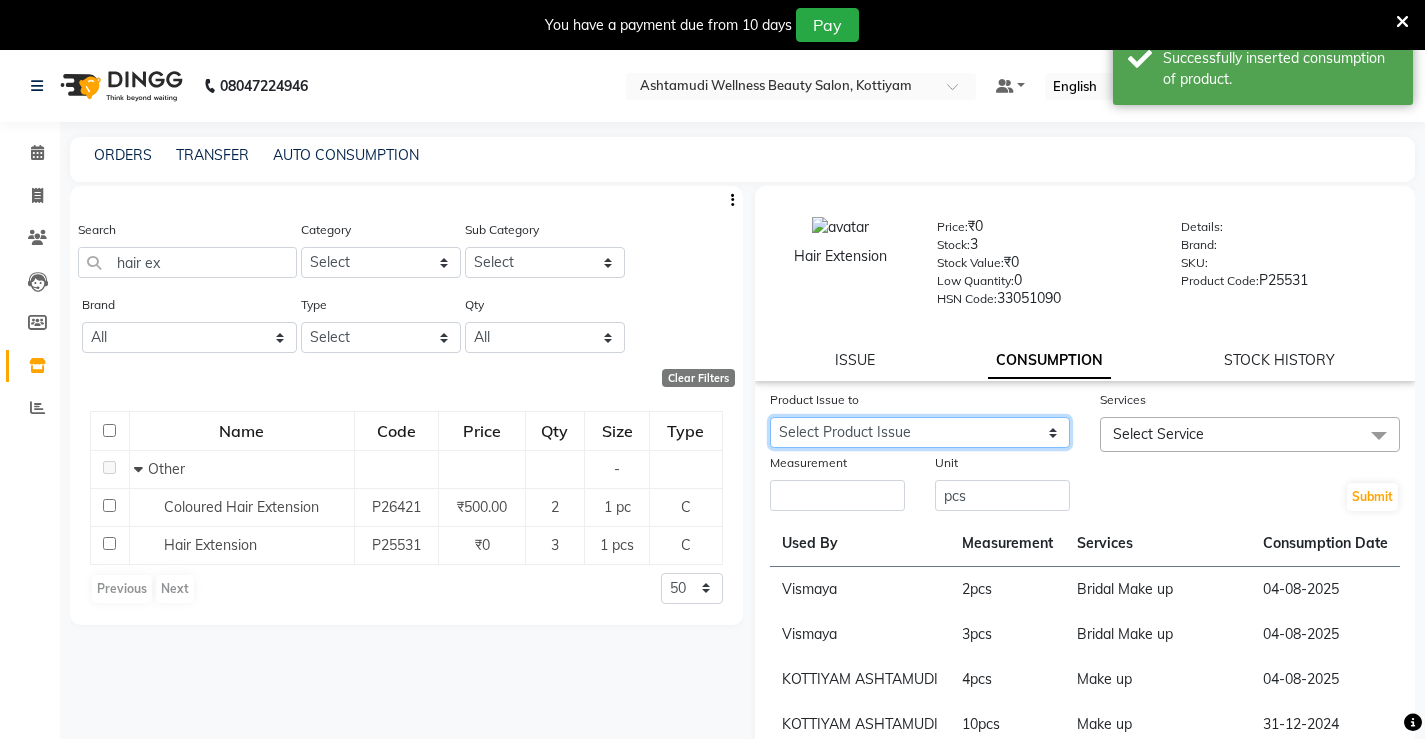 select on "948725" 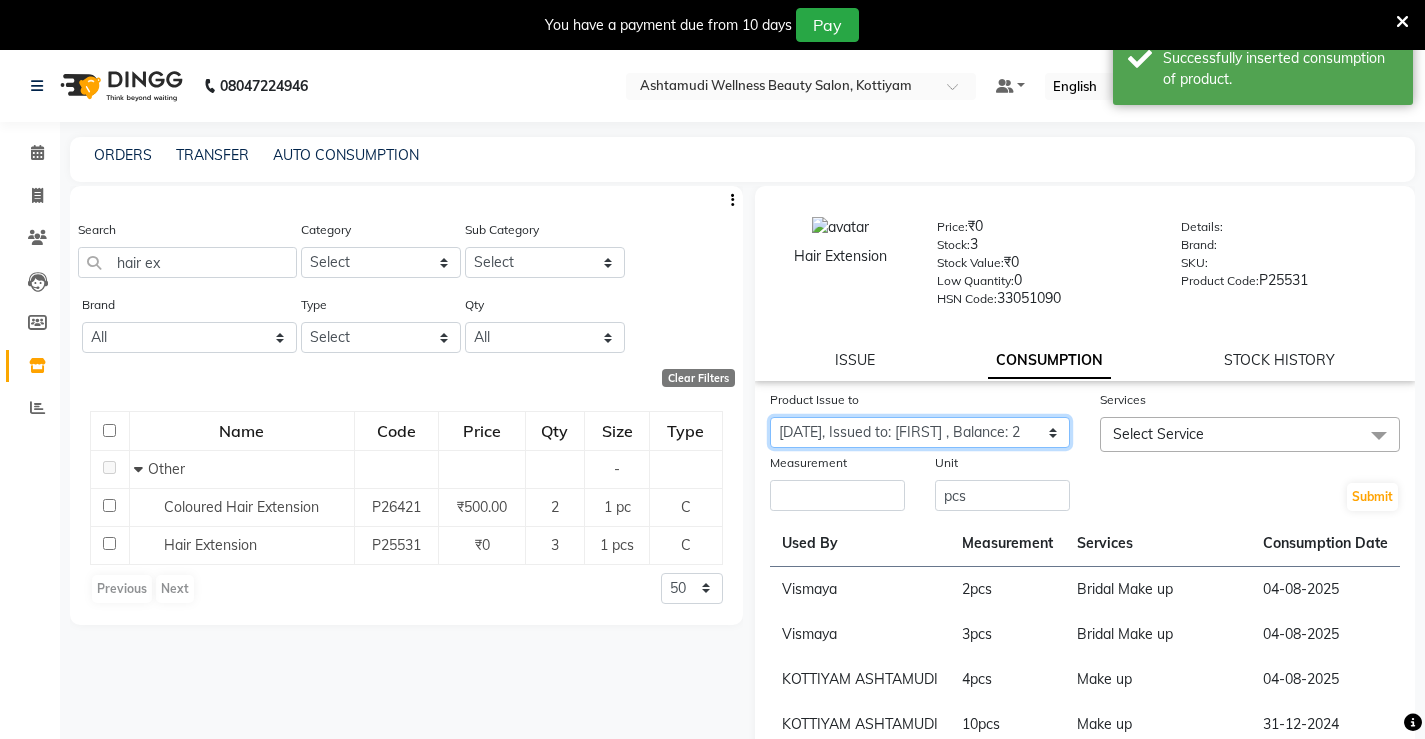 click on "Select Product Issue 2025-08-16, Issued to: RASHMI, Balance: 1 2025-08-13, Issued to: RASHMI, Balance: 2 2025-05-25, Issued to: RASHMI, Balance: 7 2025-05-16, Issued to: SHYNI , Balance: 2" 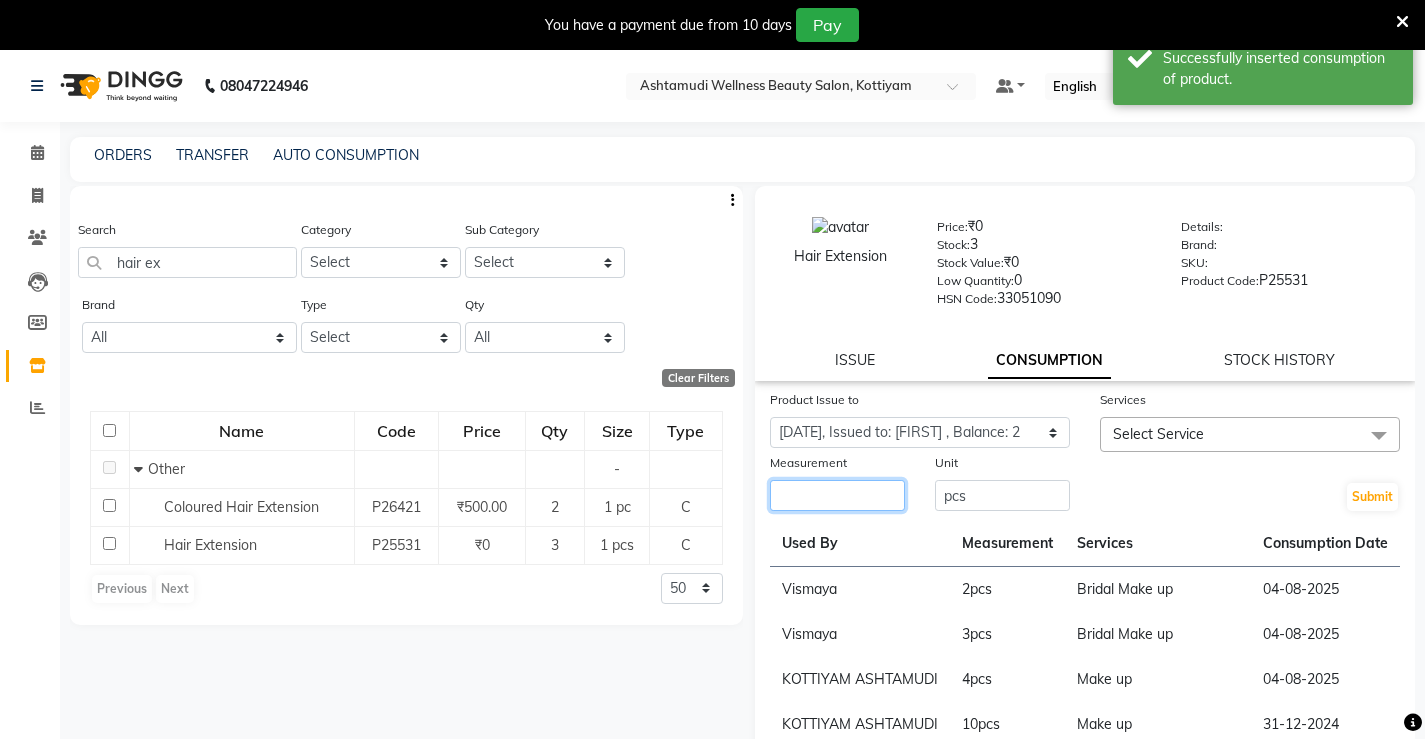 click 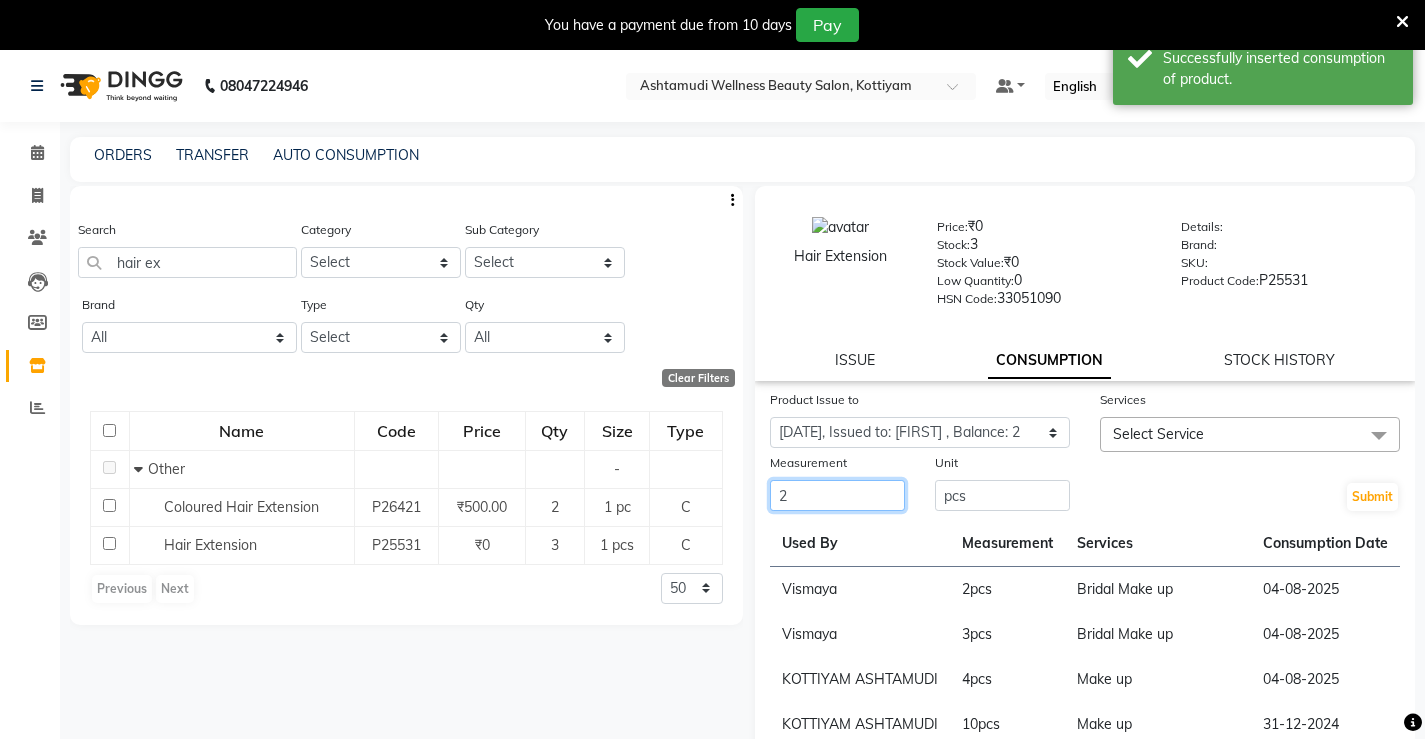 type on "2" 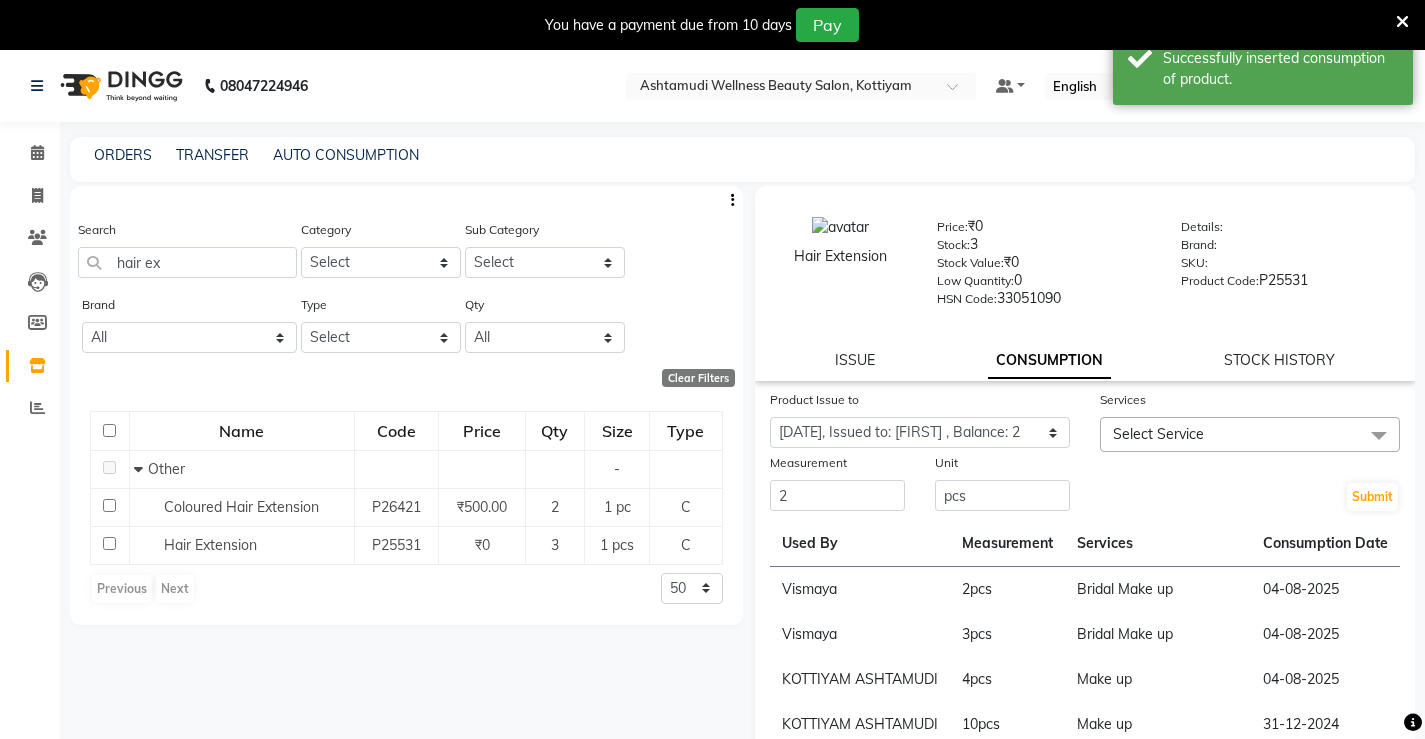 click on "Select Service" 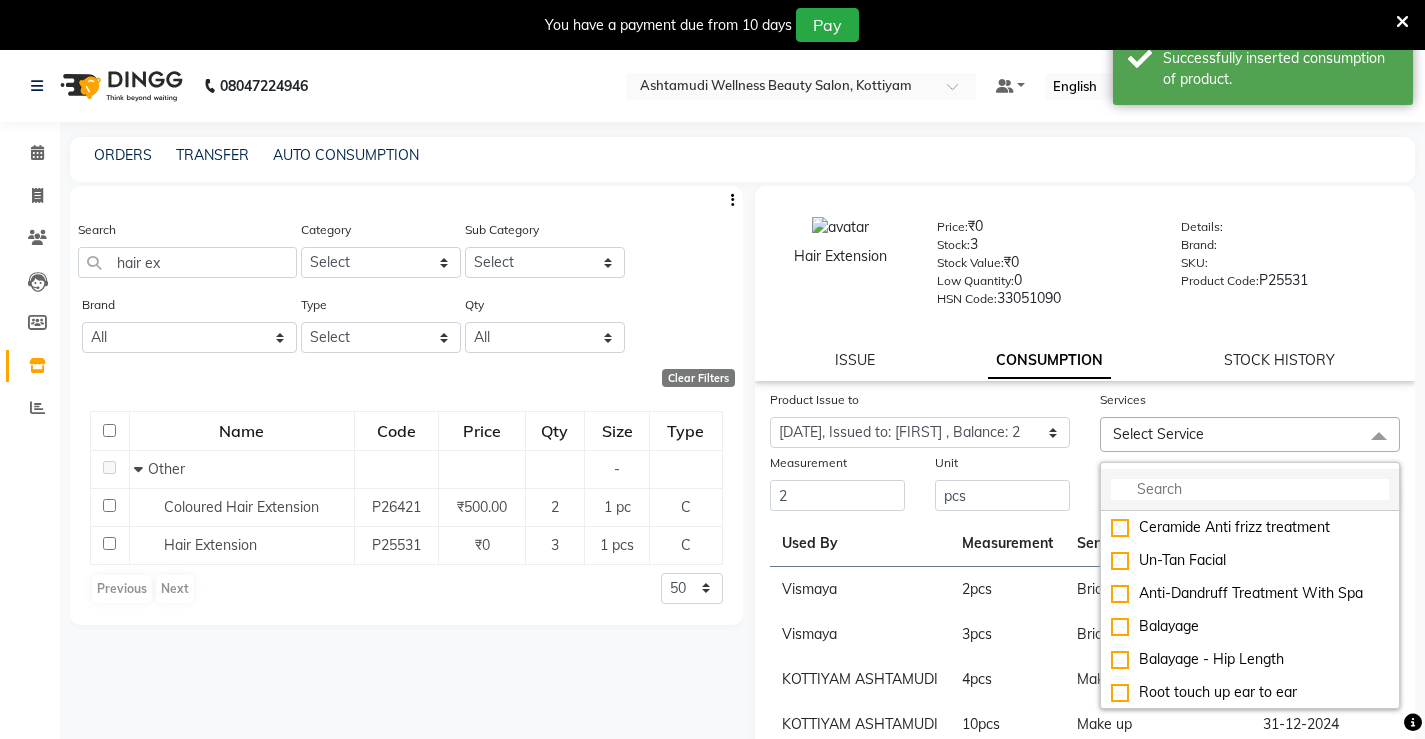 click 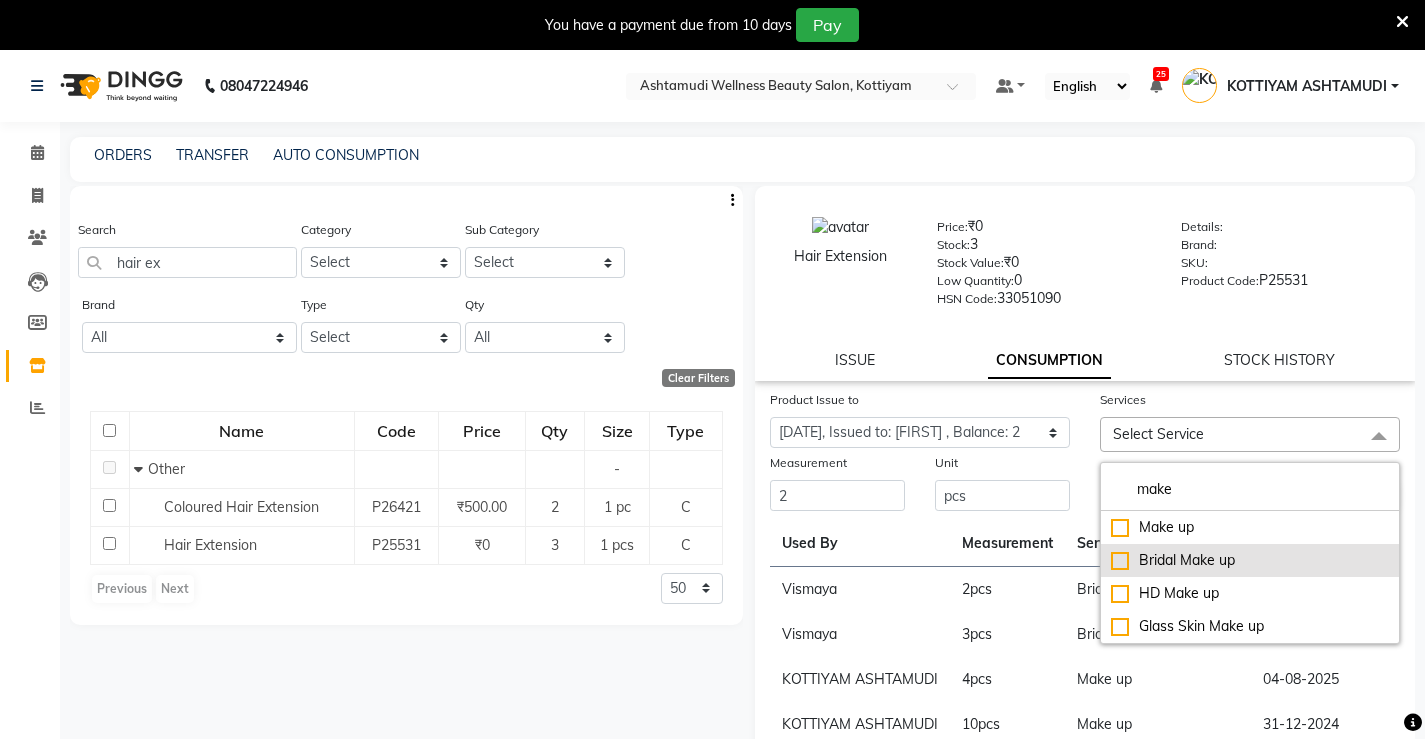 type on "make" 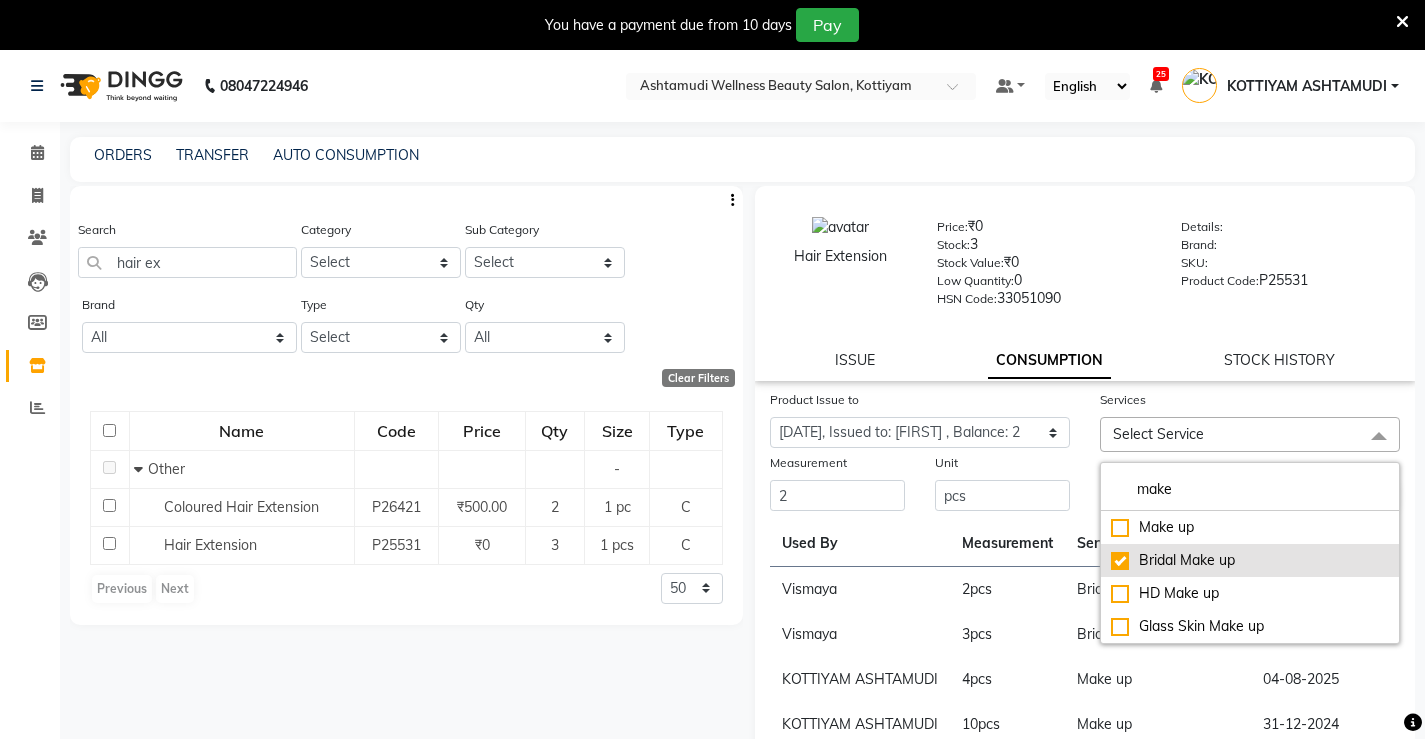 checkbox on "true" 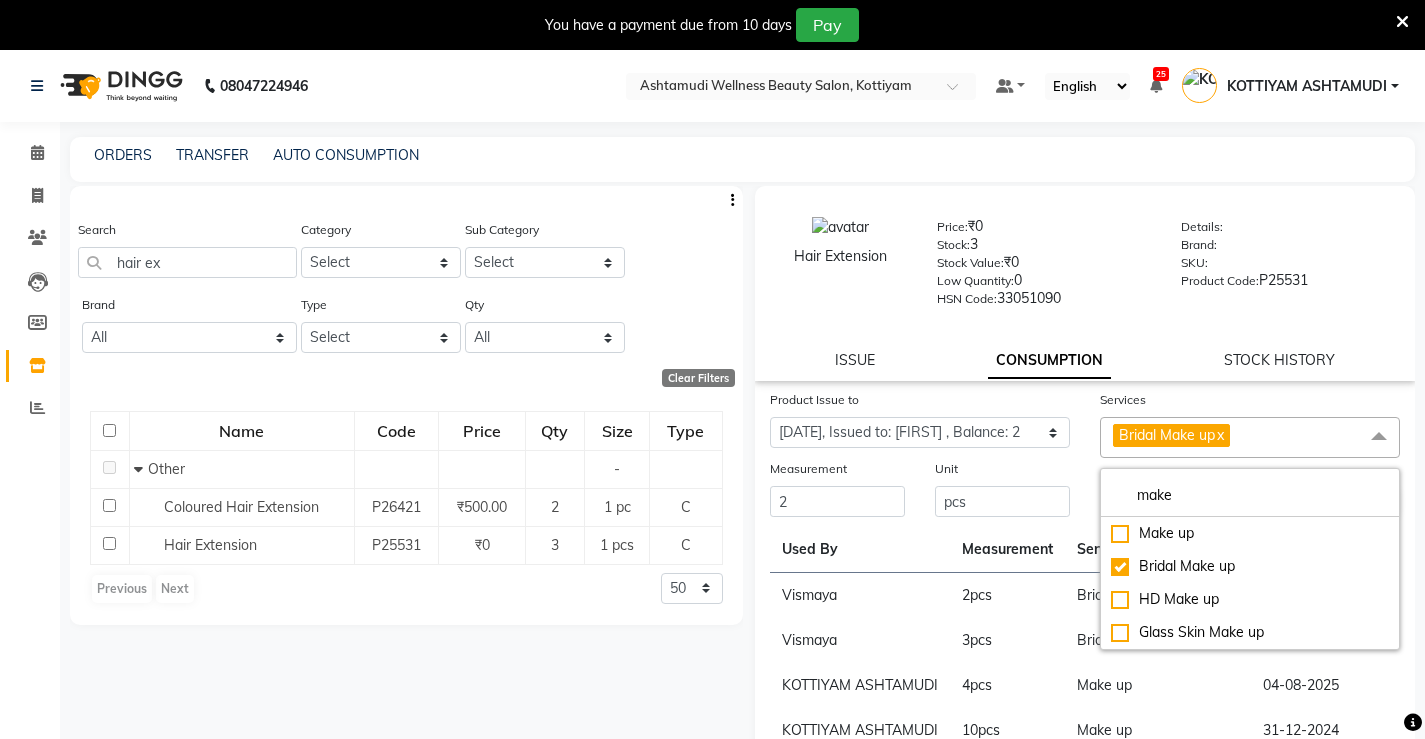 click on "Unit" 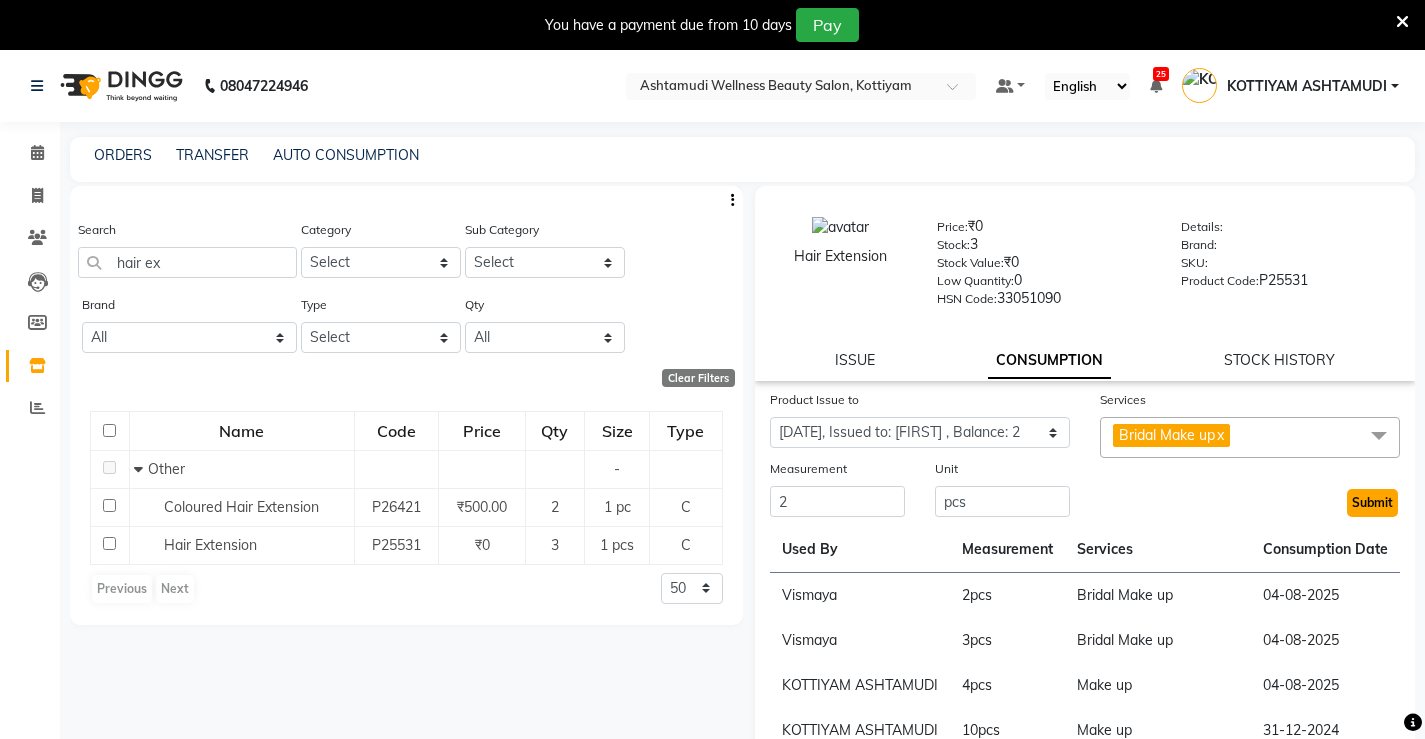 click on "Submit" 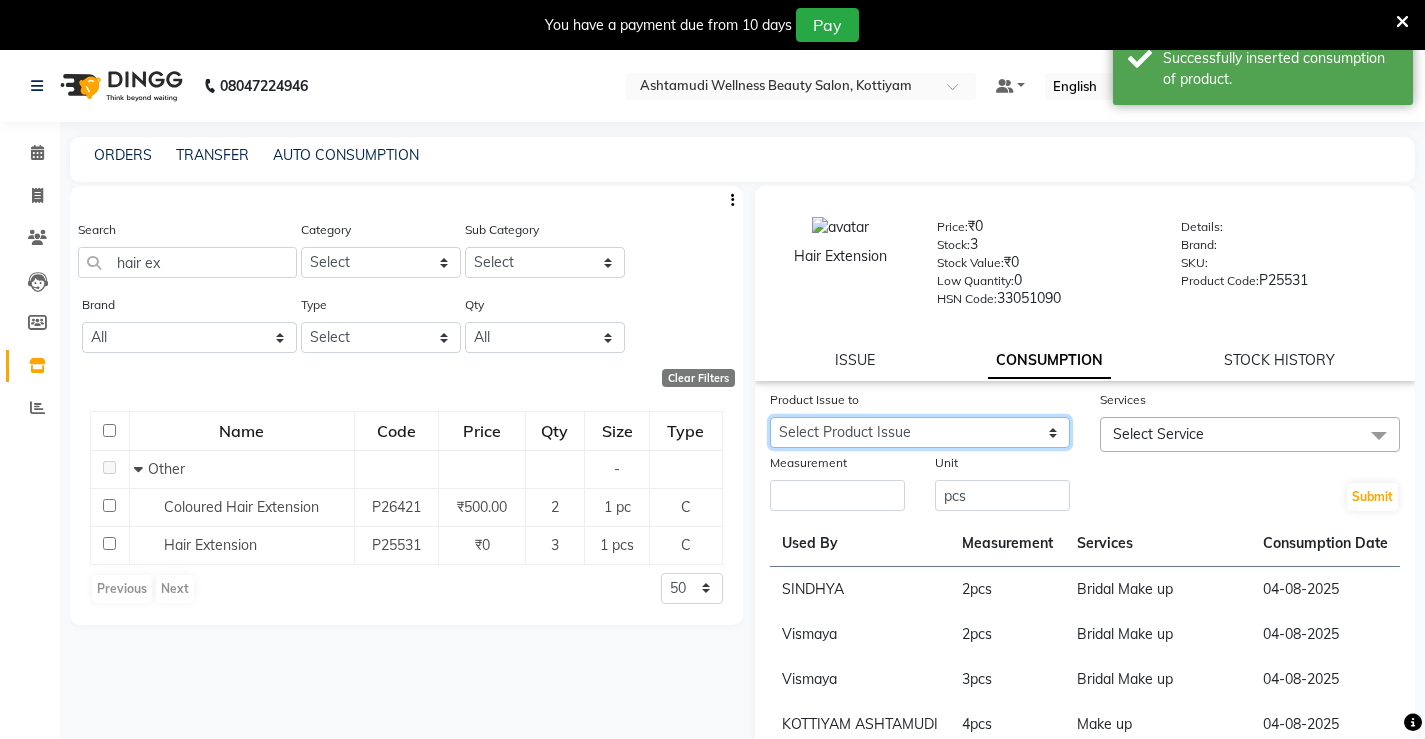 drag, startPoint x: 1052, startPoint y: 434, endPoint x: 1051, endPoint y: 444, distance: 10.049875 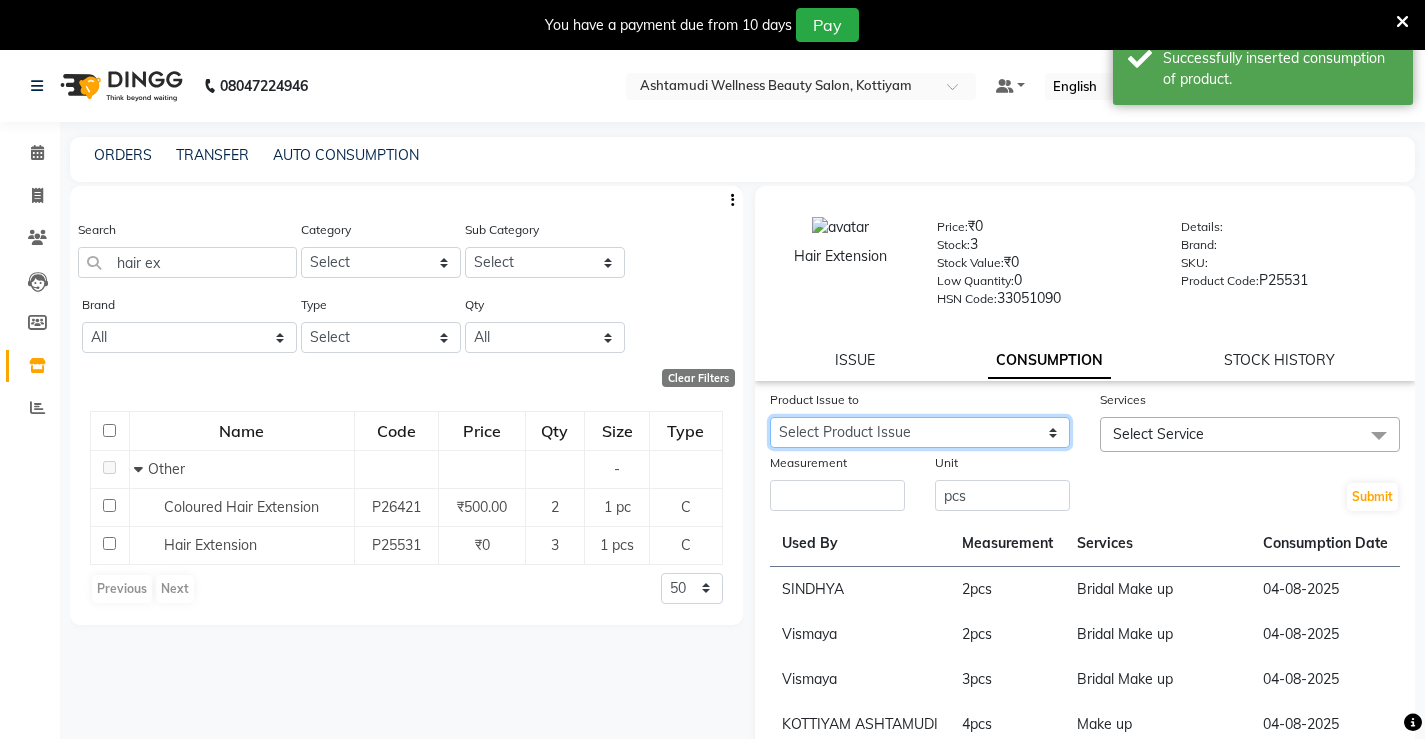 select on "967278" 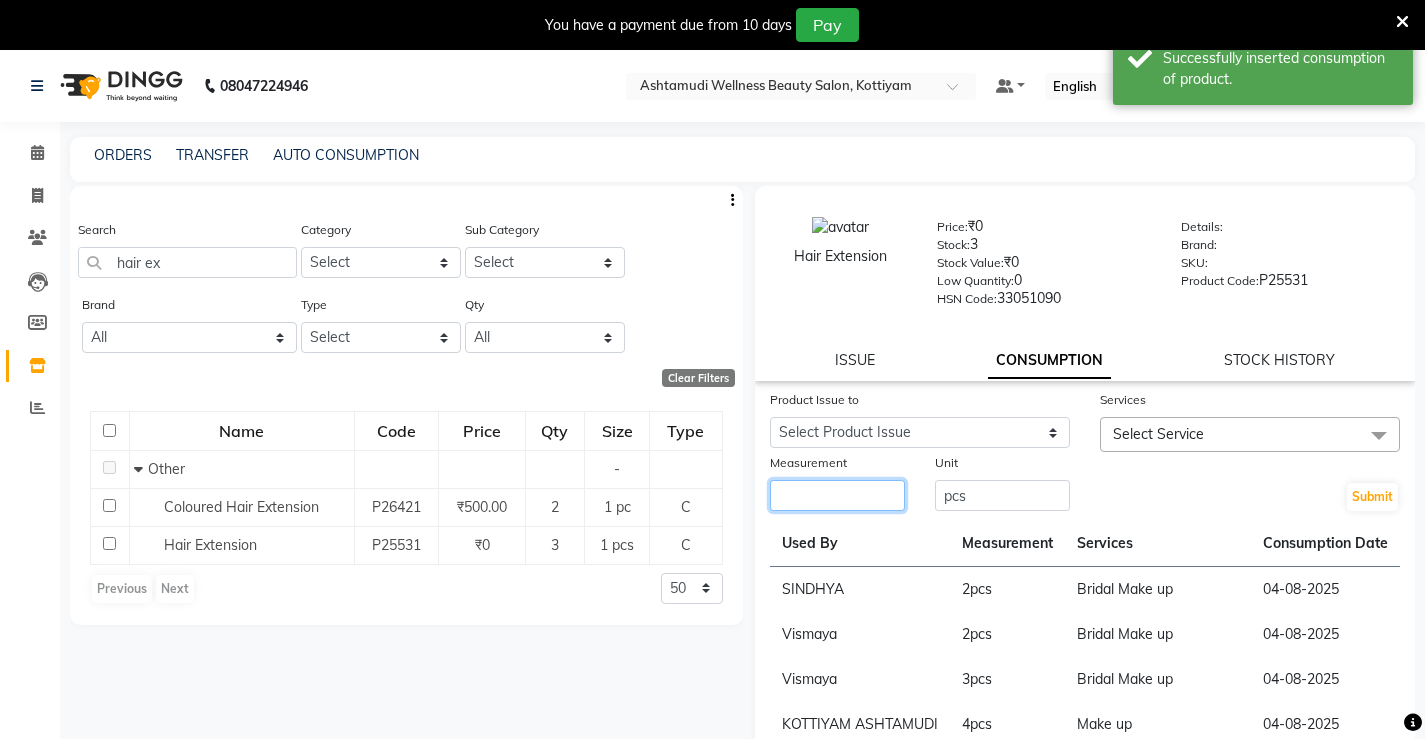 click 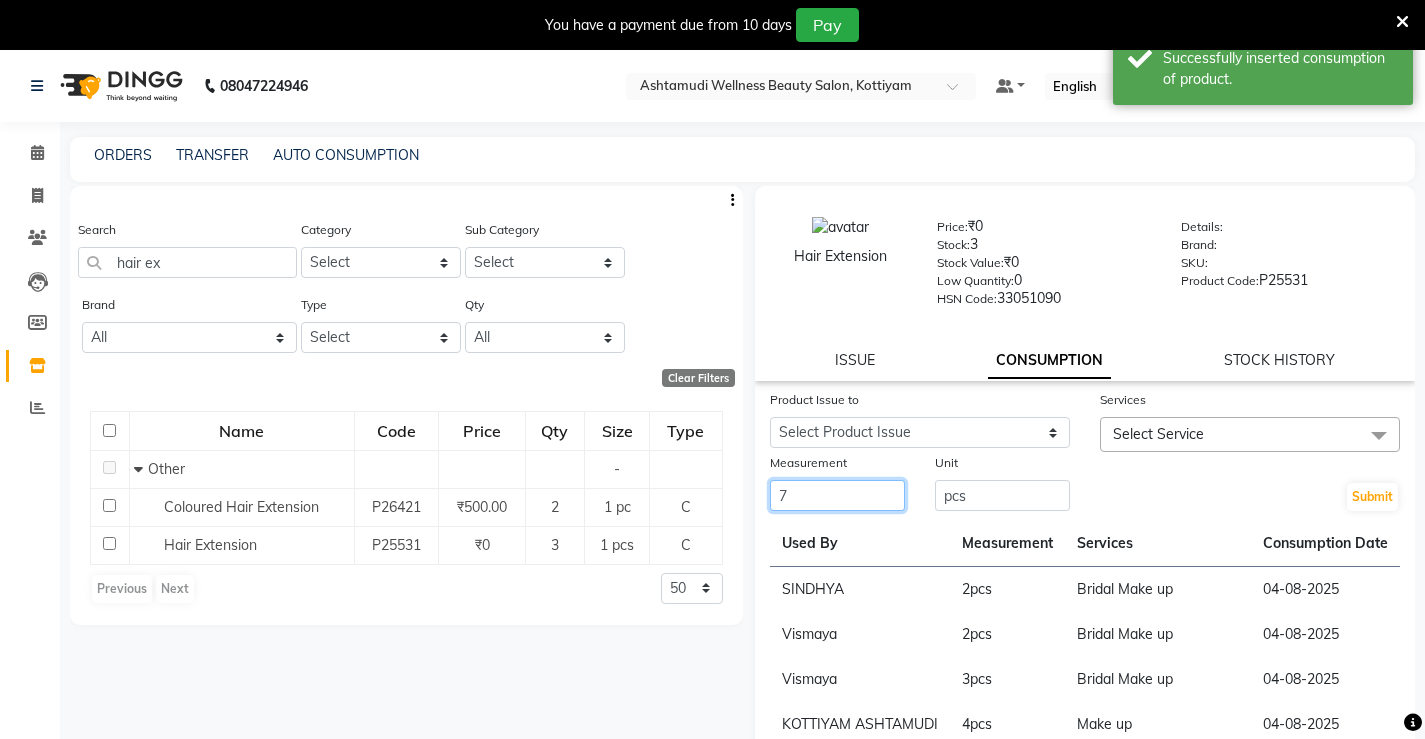 type on "7" 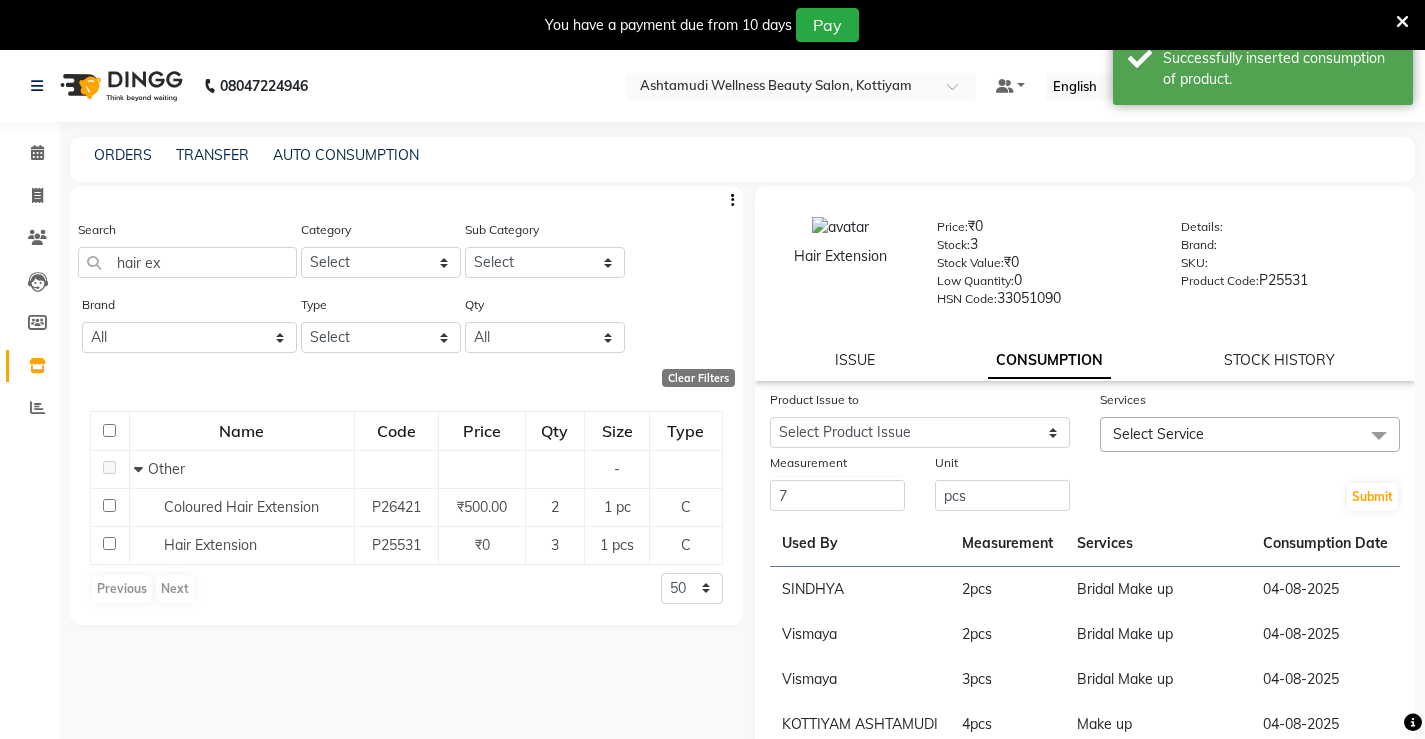 click on "Select Service" 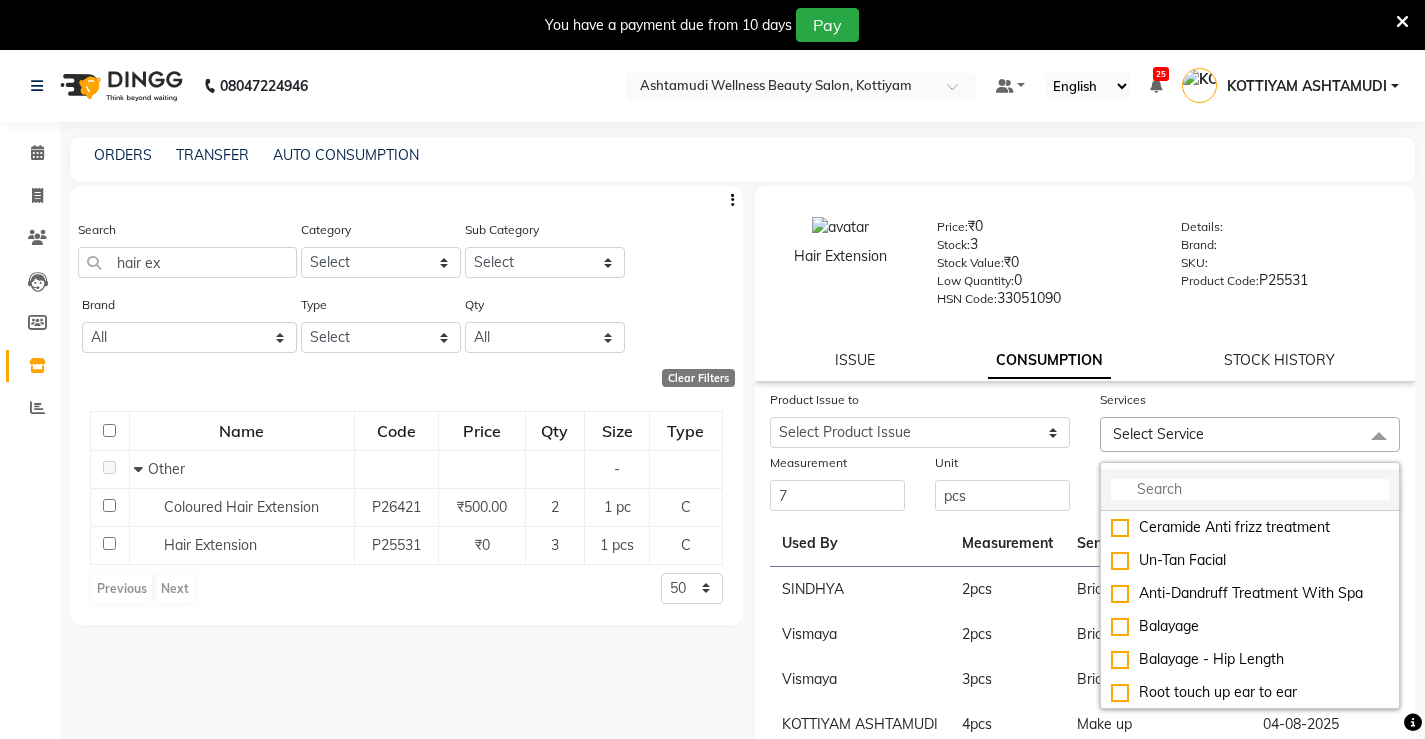 click 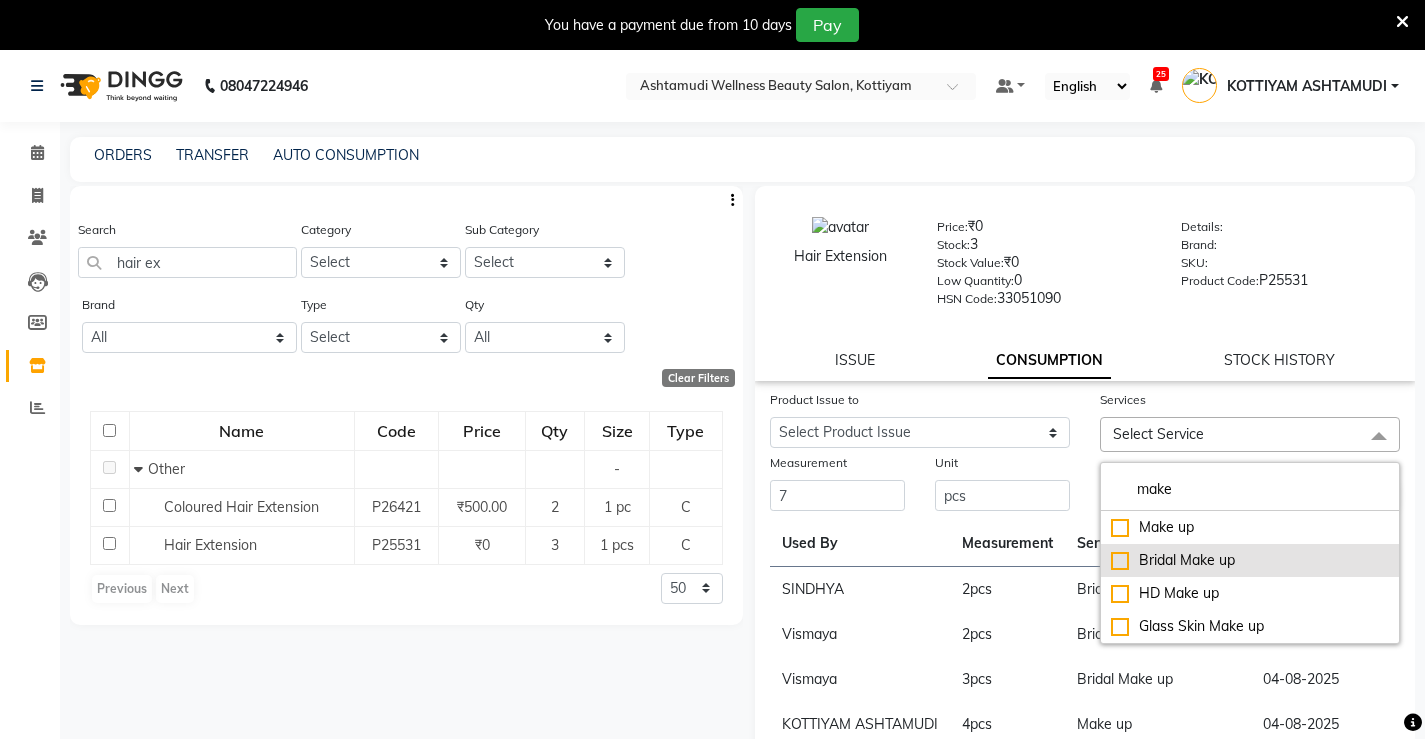 type on "make" 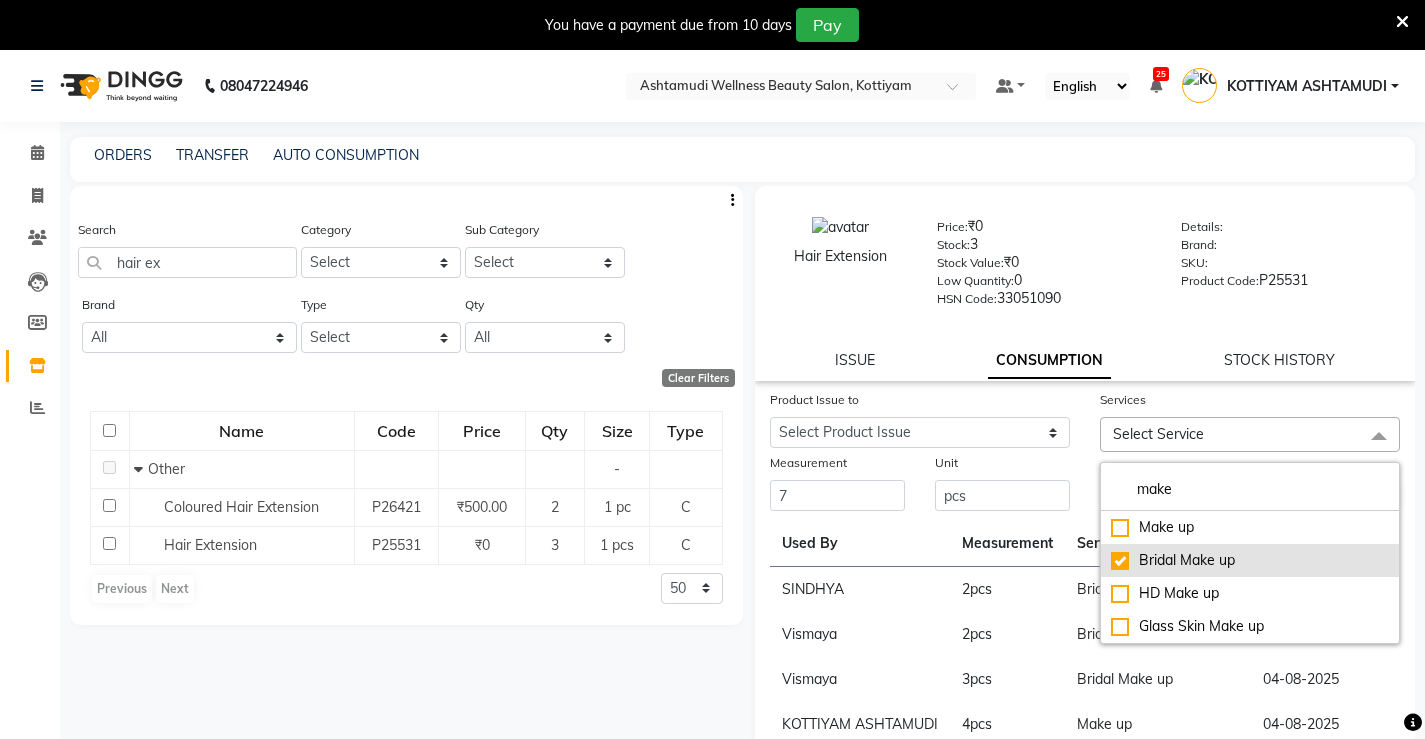 checkbox on "true" 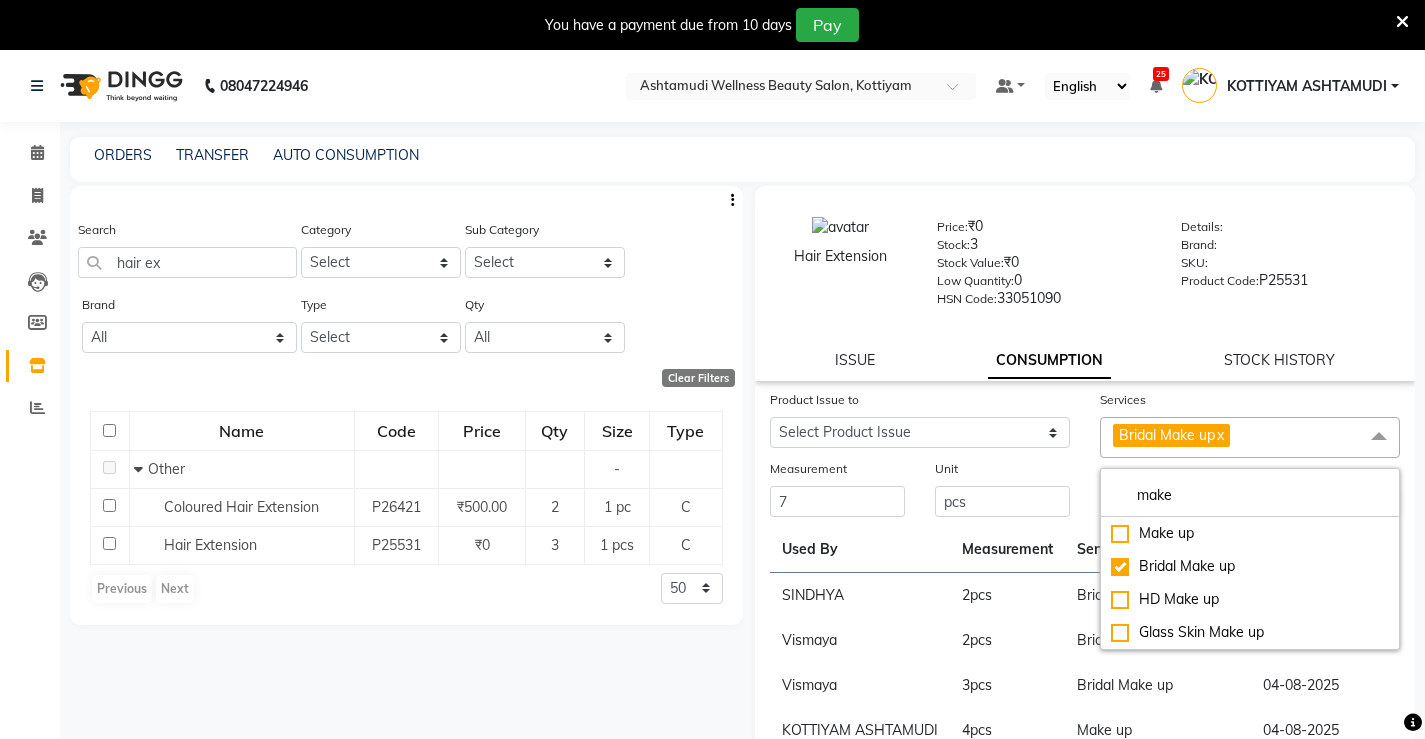 click on "Unit" 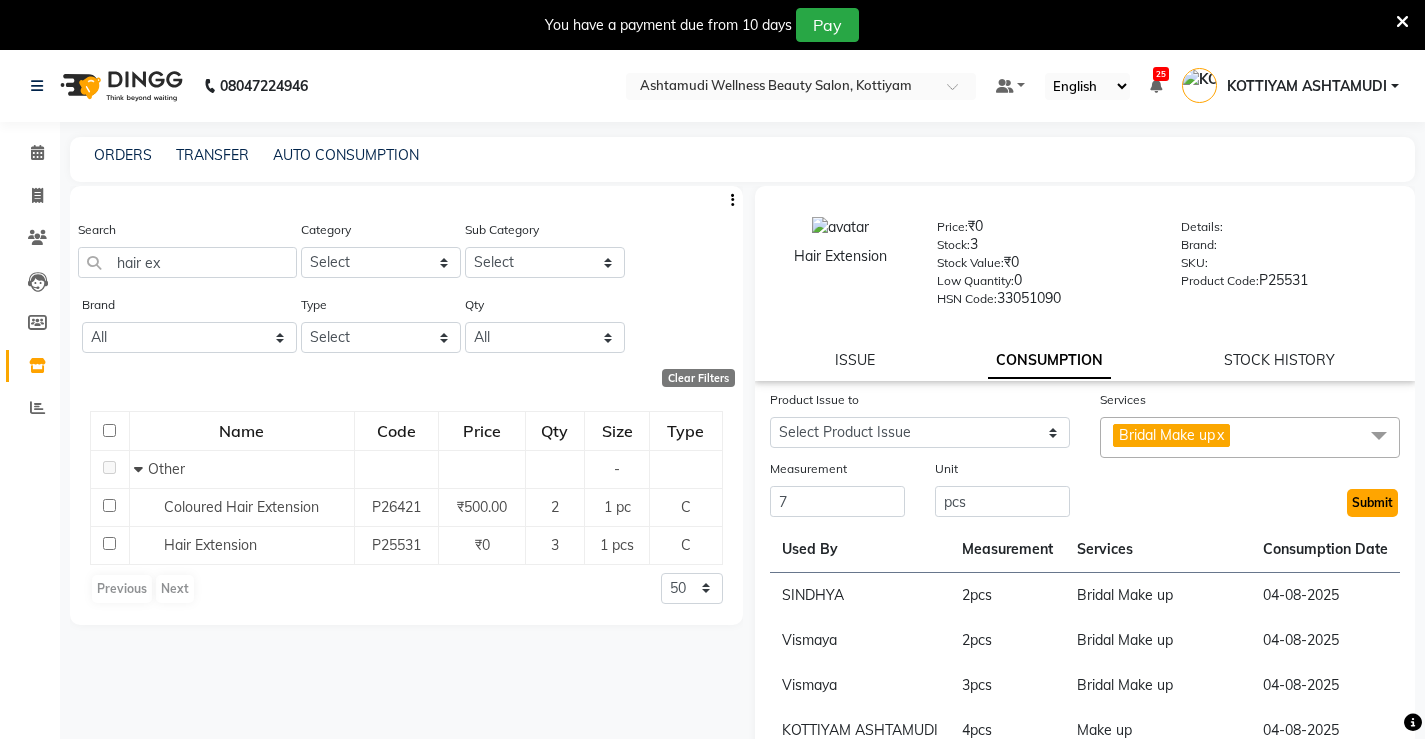 click on "Submit" 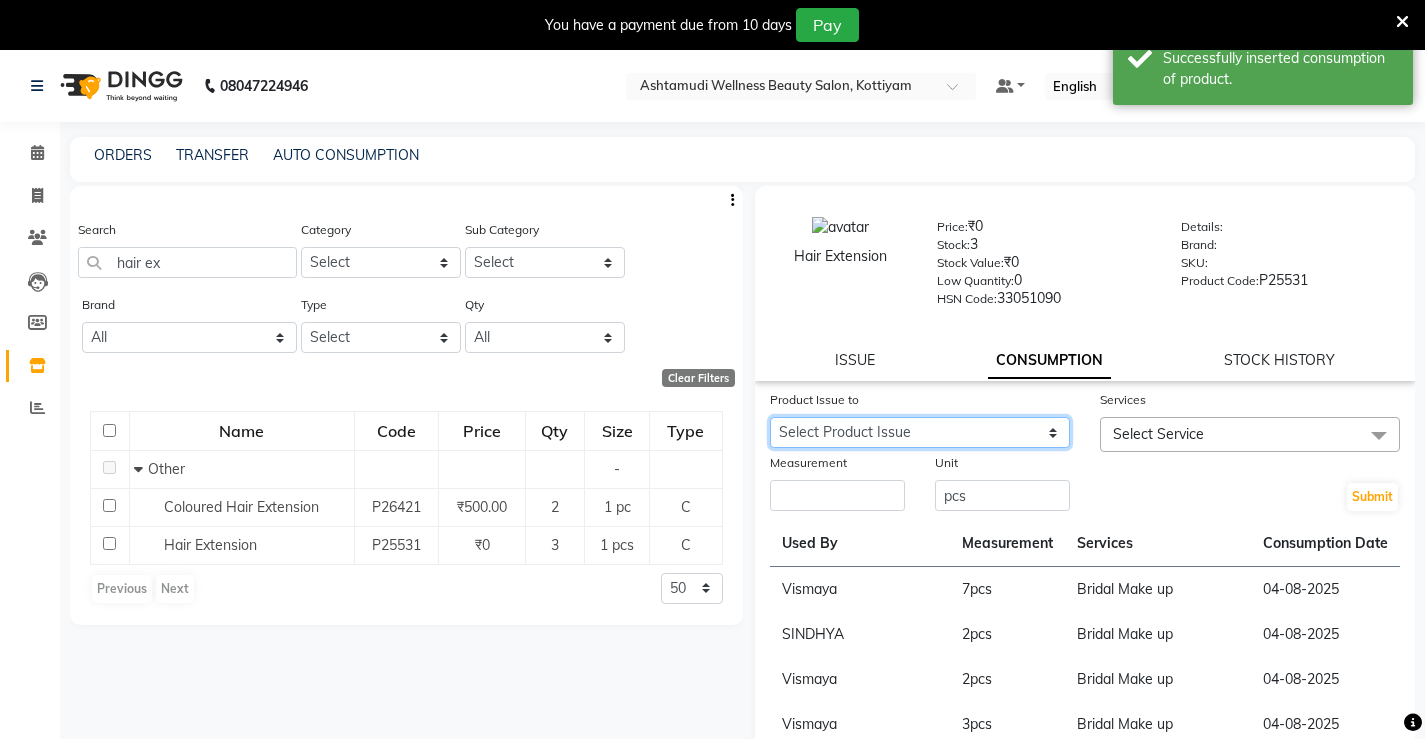 click on "Select Product Issue 2025-08-16, Issued to: RASHMI, Balance: 1 2025-08-13, Issued to: RASHMI, Balance: 2" 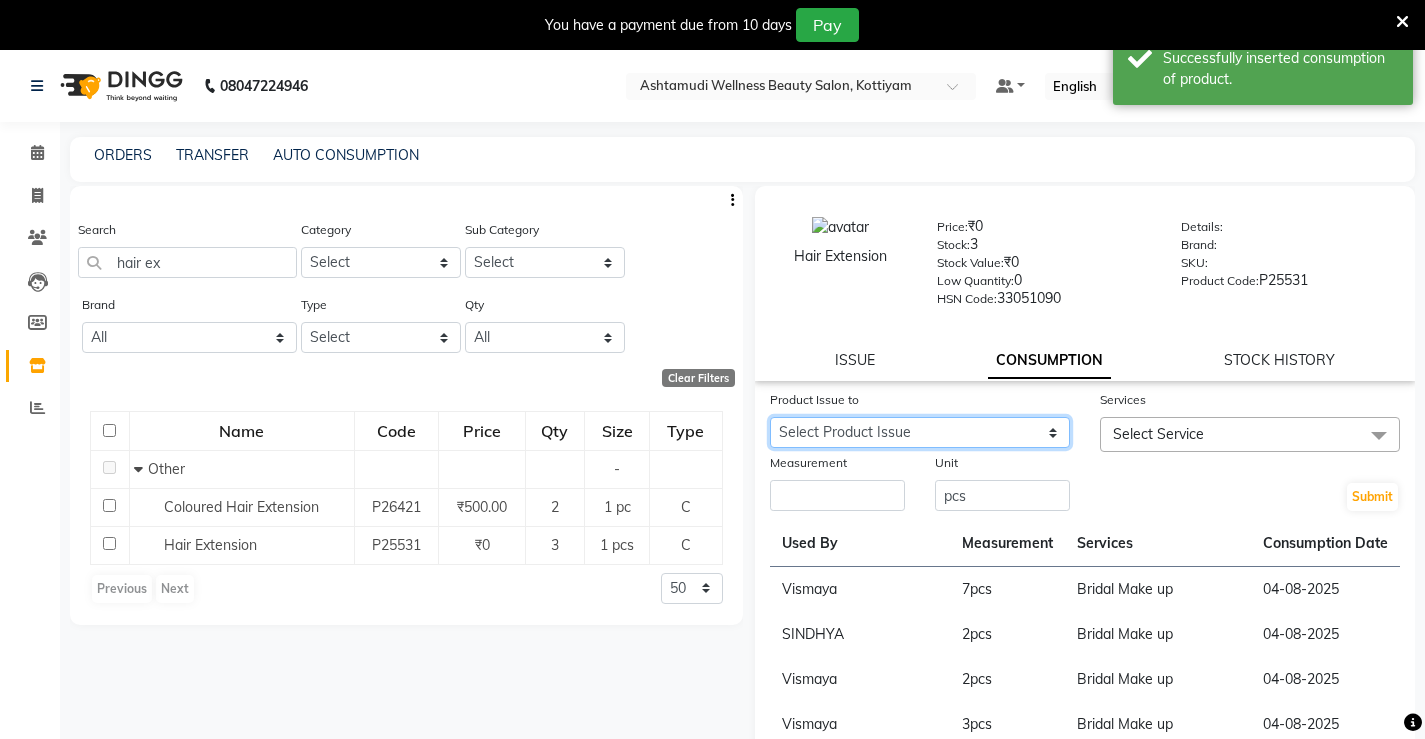 click on "Select Product Issue 2025-08-16, Issued to: RASHMI, Balance: 1 2025-08-13, Issued to: RASHMI, Balance: 2" 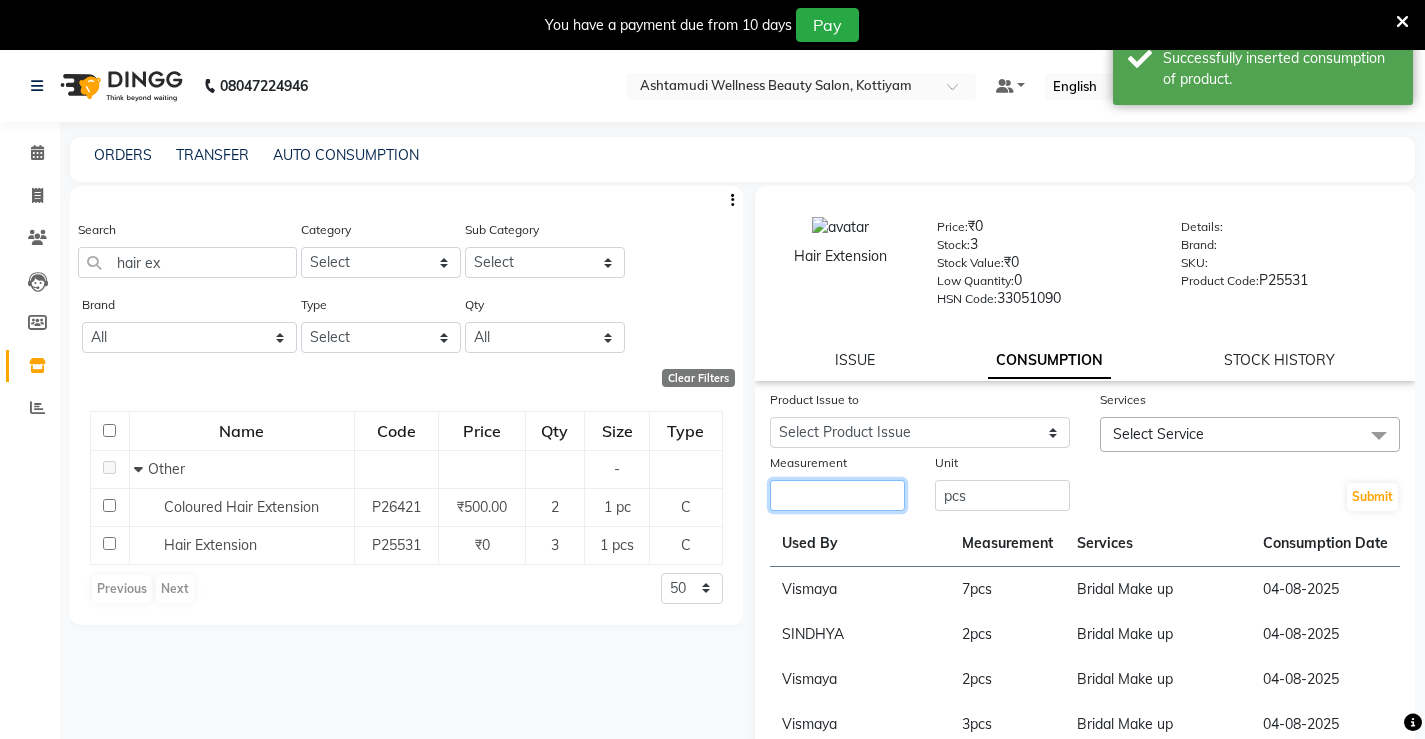 click 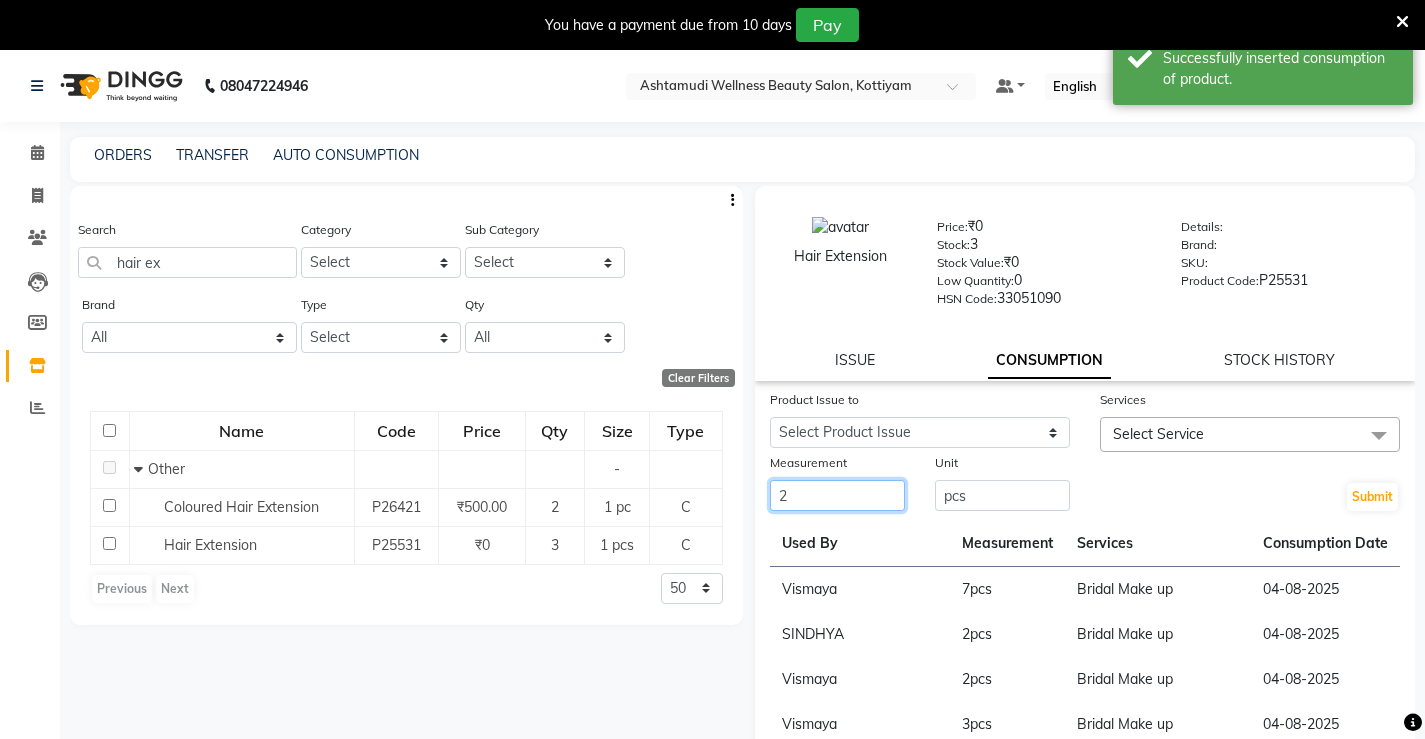 type on "2" 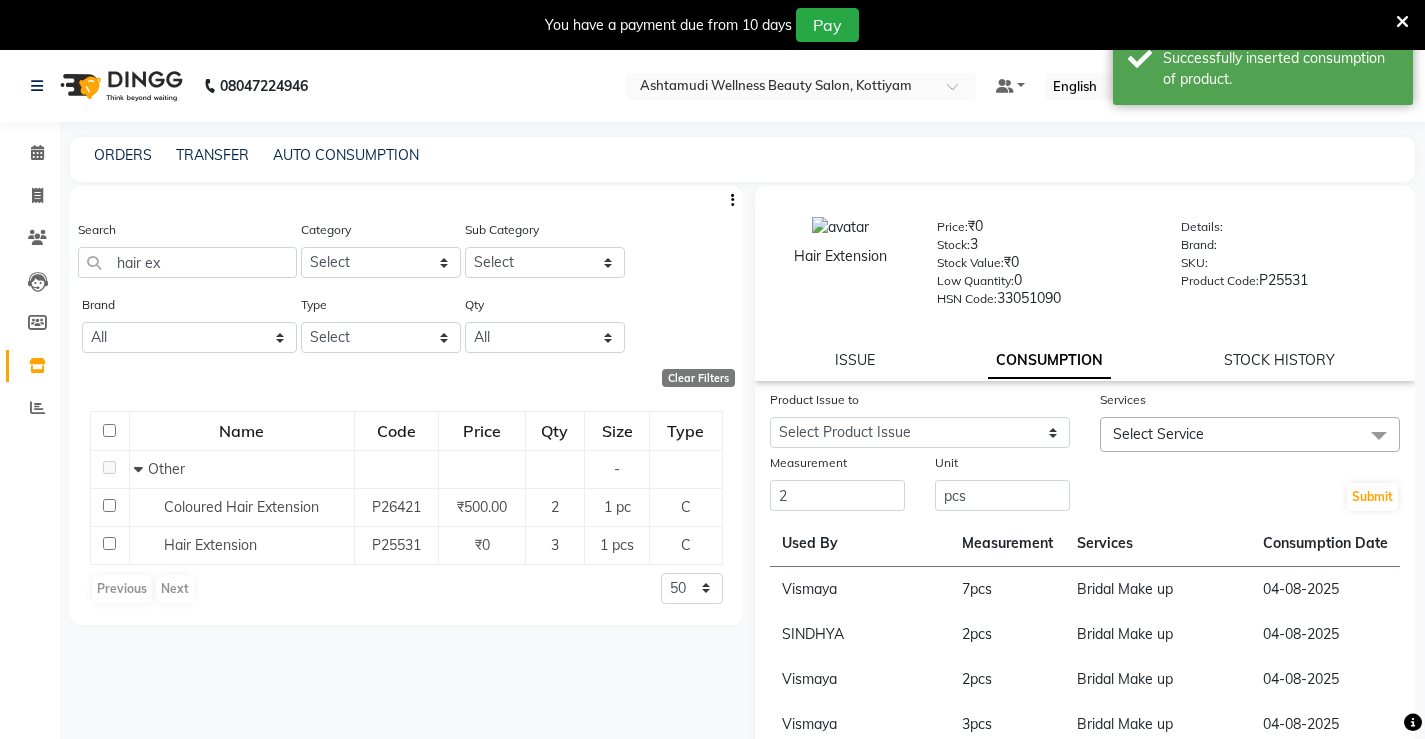 click on "Select Service" 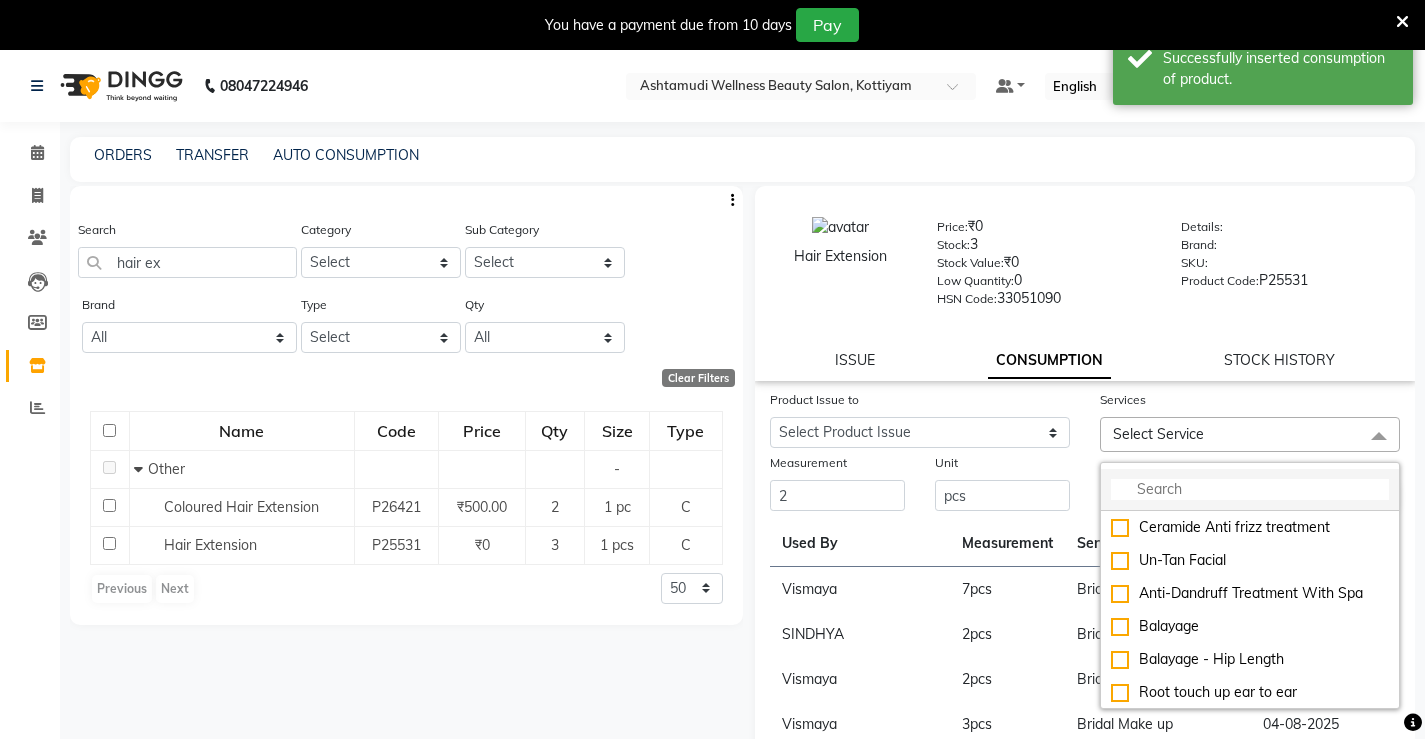 click 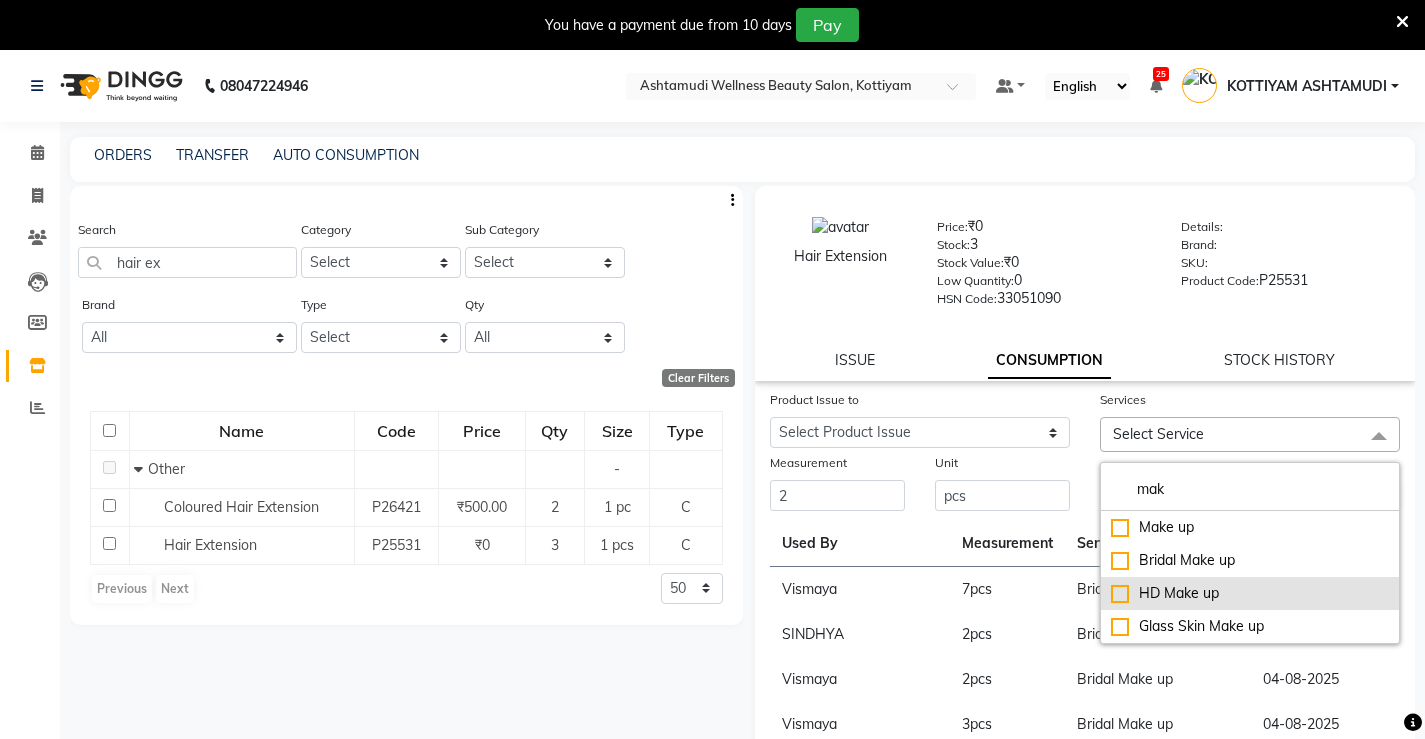 type on "mak" 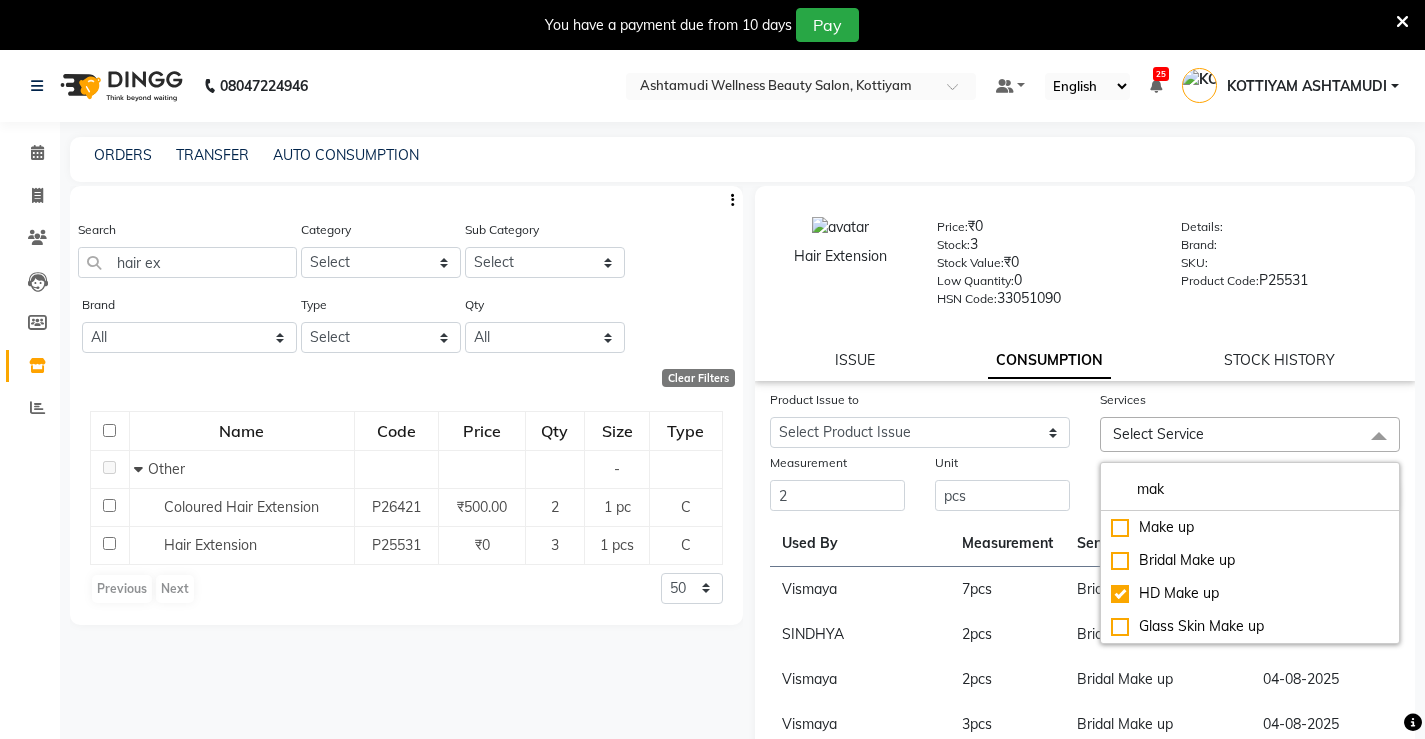 checkbox on "true" 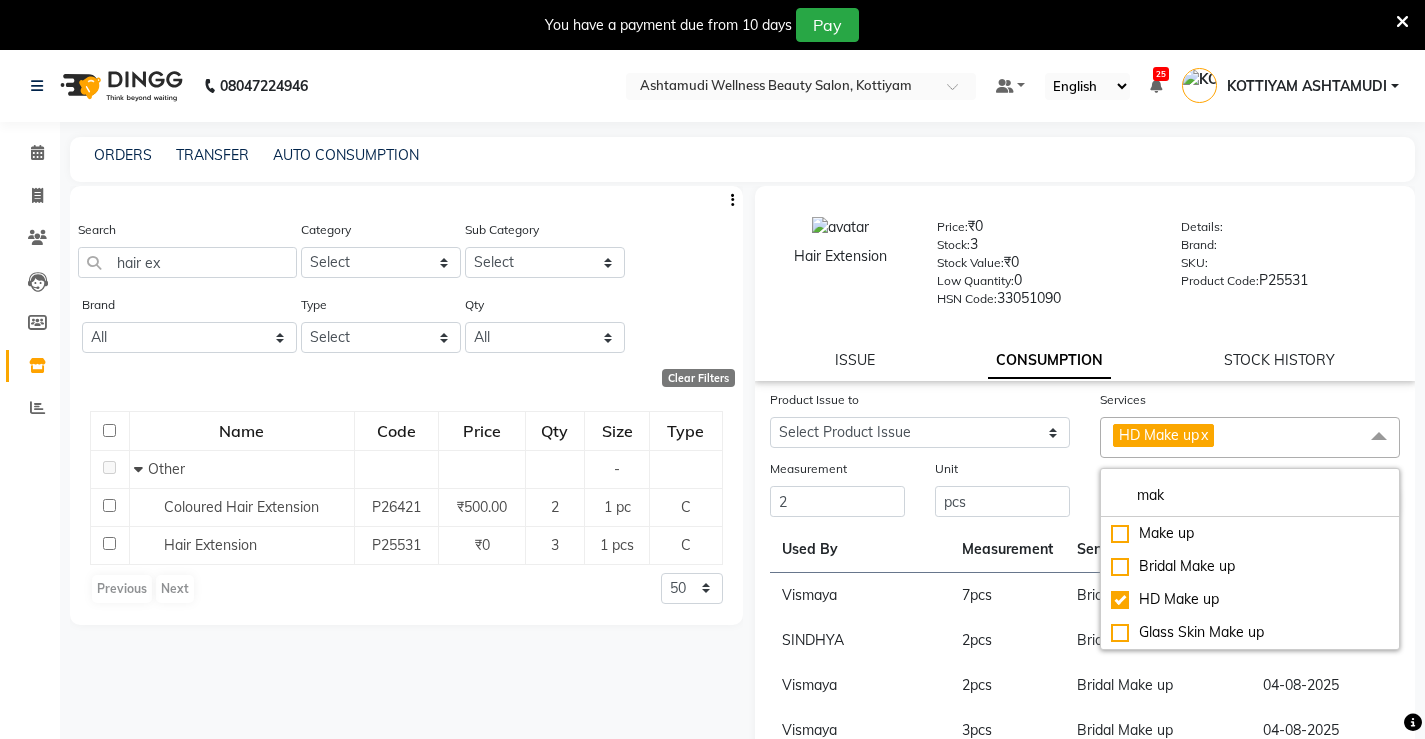 drag, startPoint x: 1046, startPoint y: 461, endPoint x: 1255, endPoint y: 493, distance: 211.43556 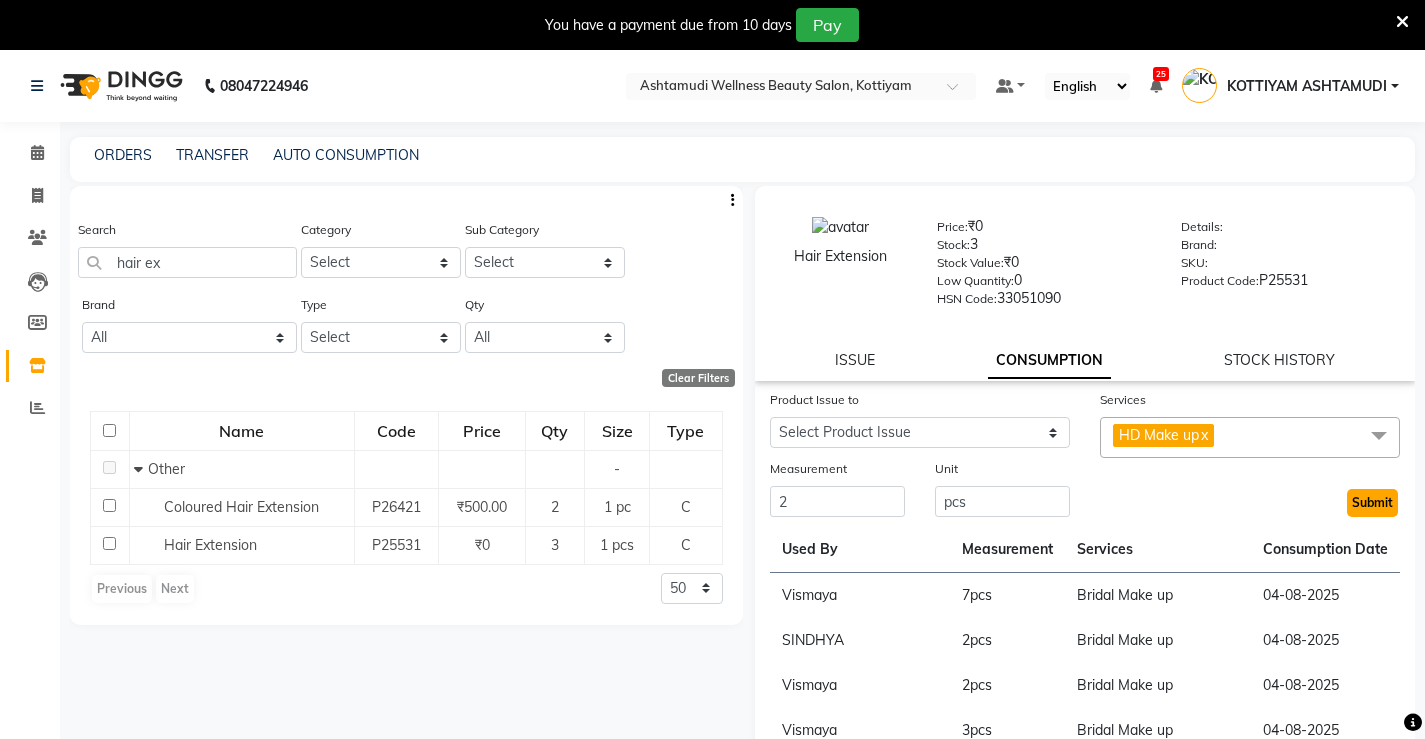 click on "Submit" 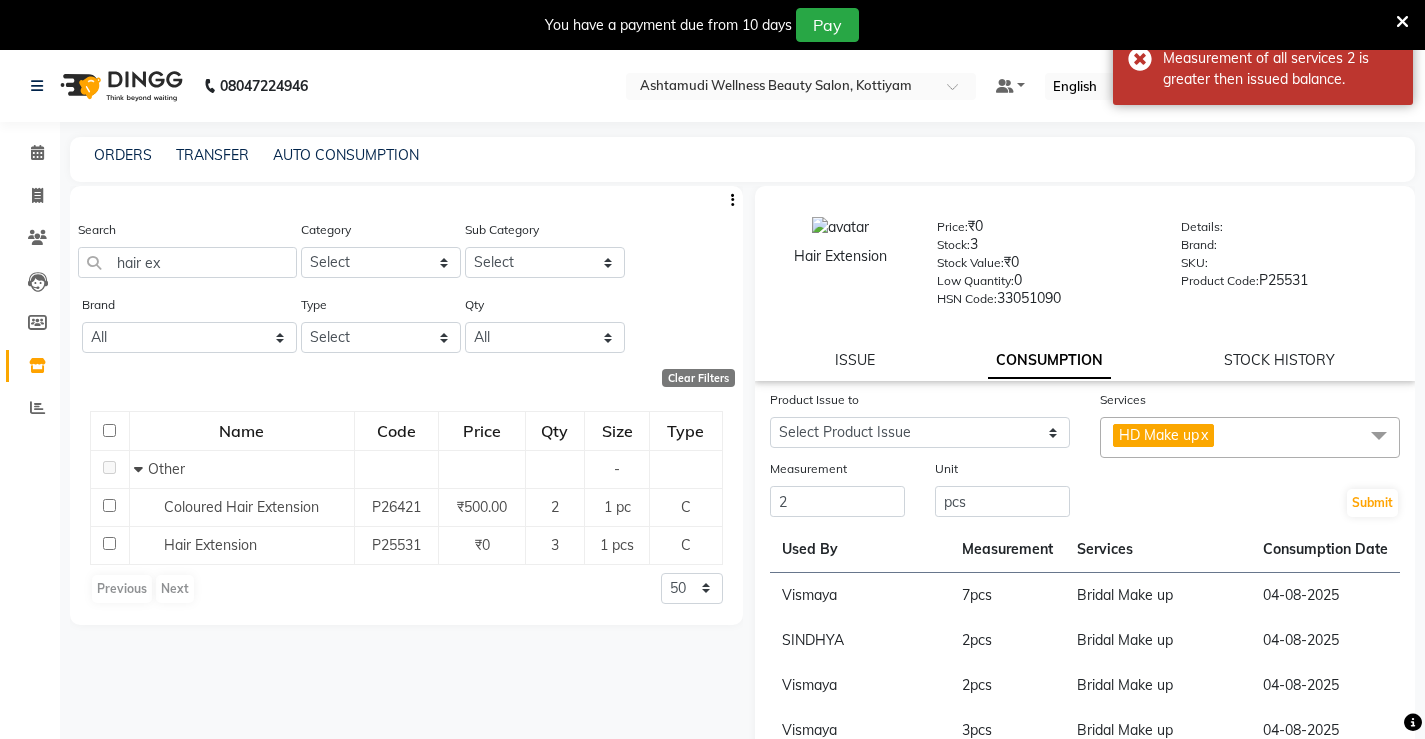 click on "x" 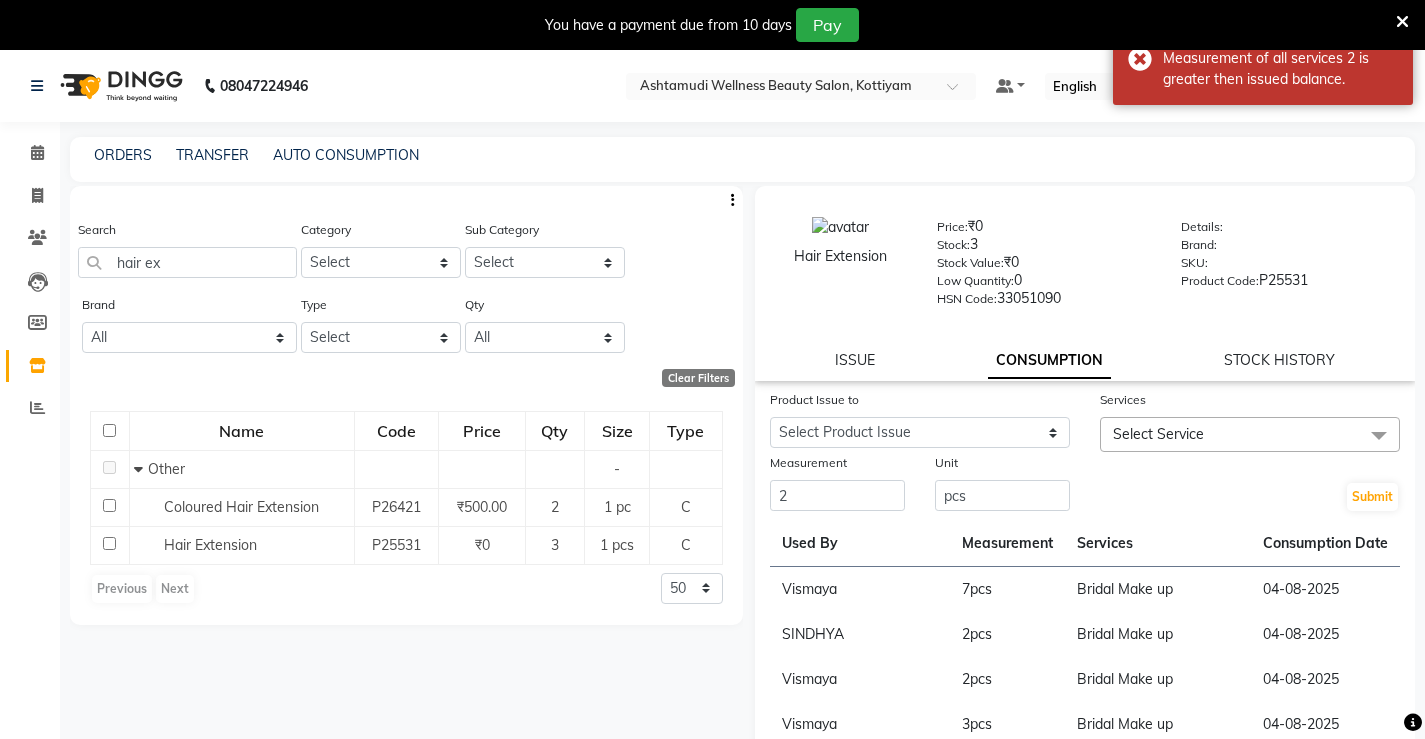 click on "Select Service" 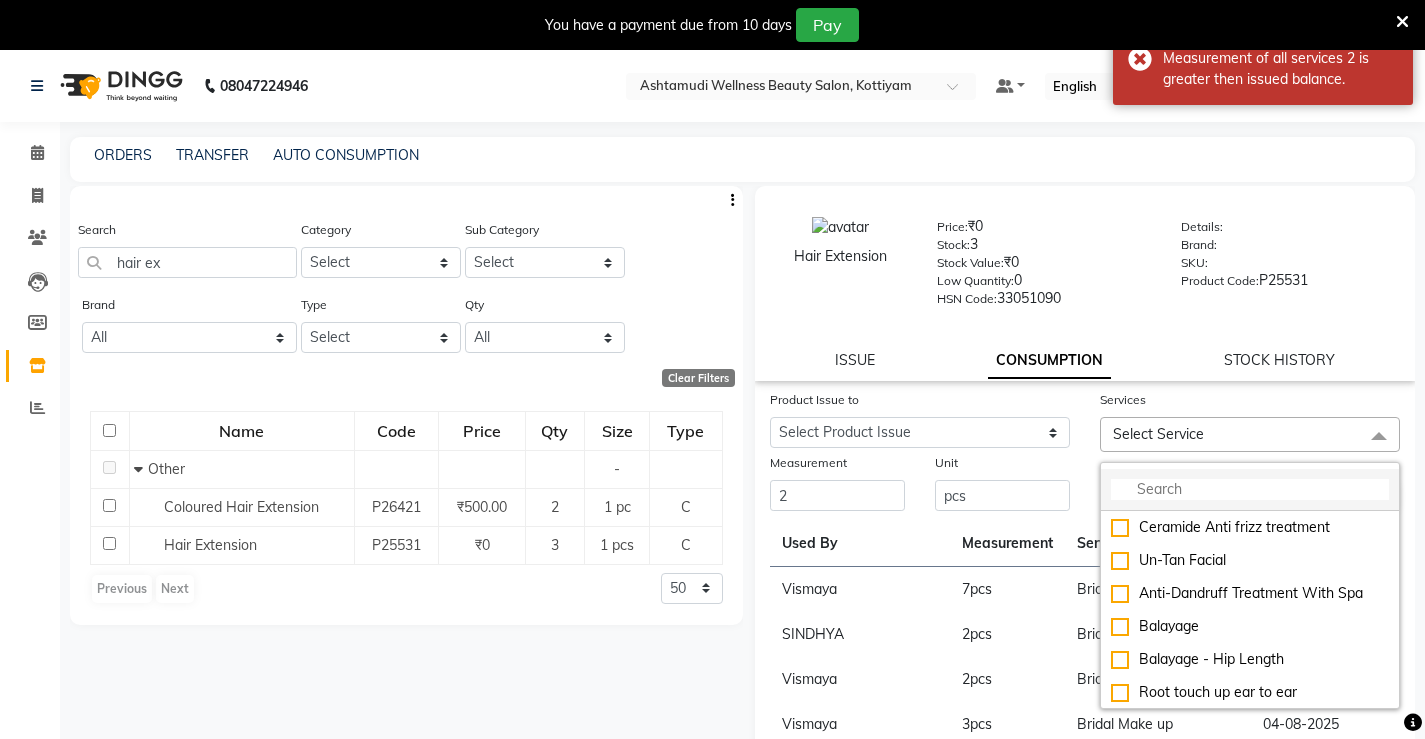 click 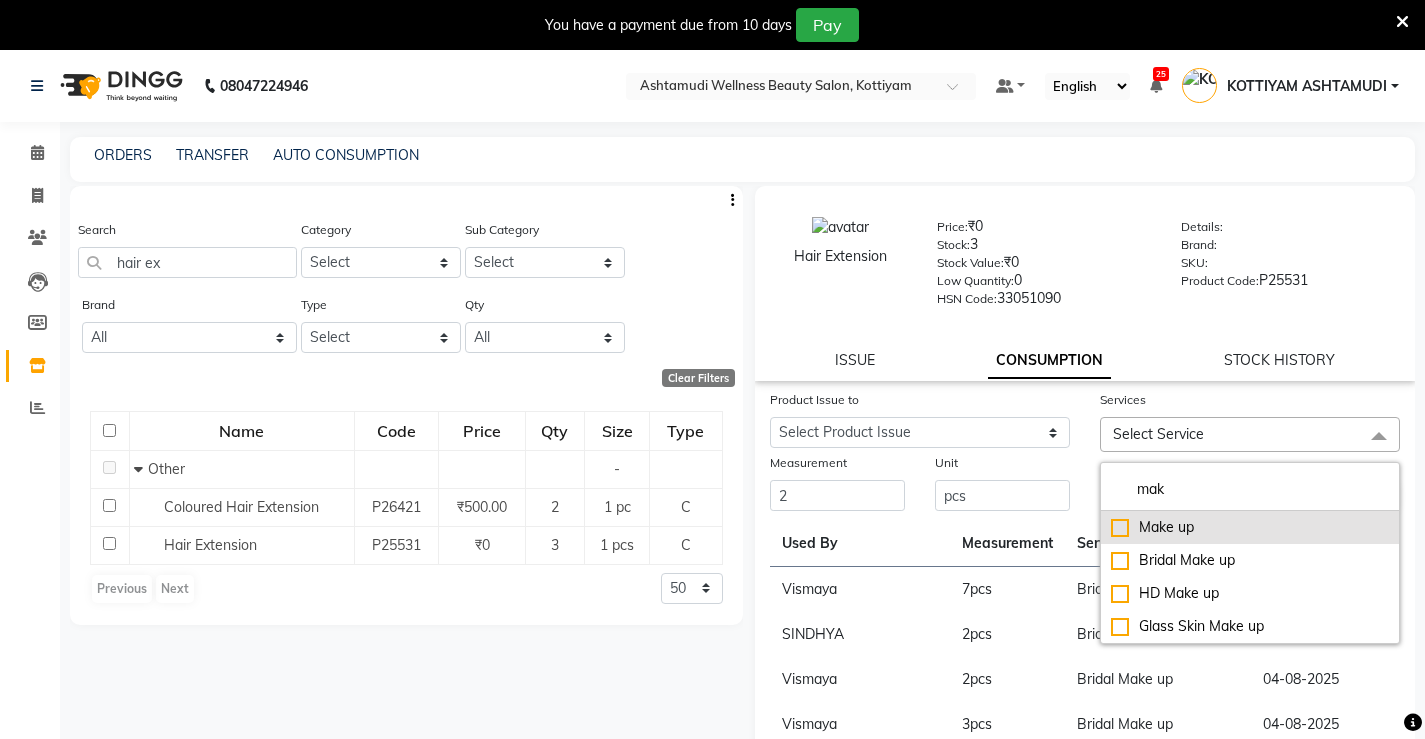 type on "mak" 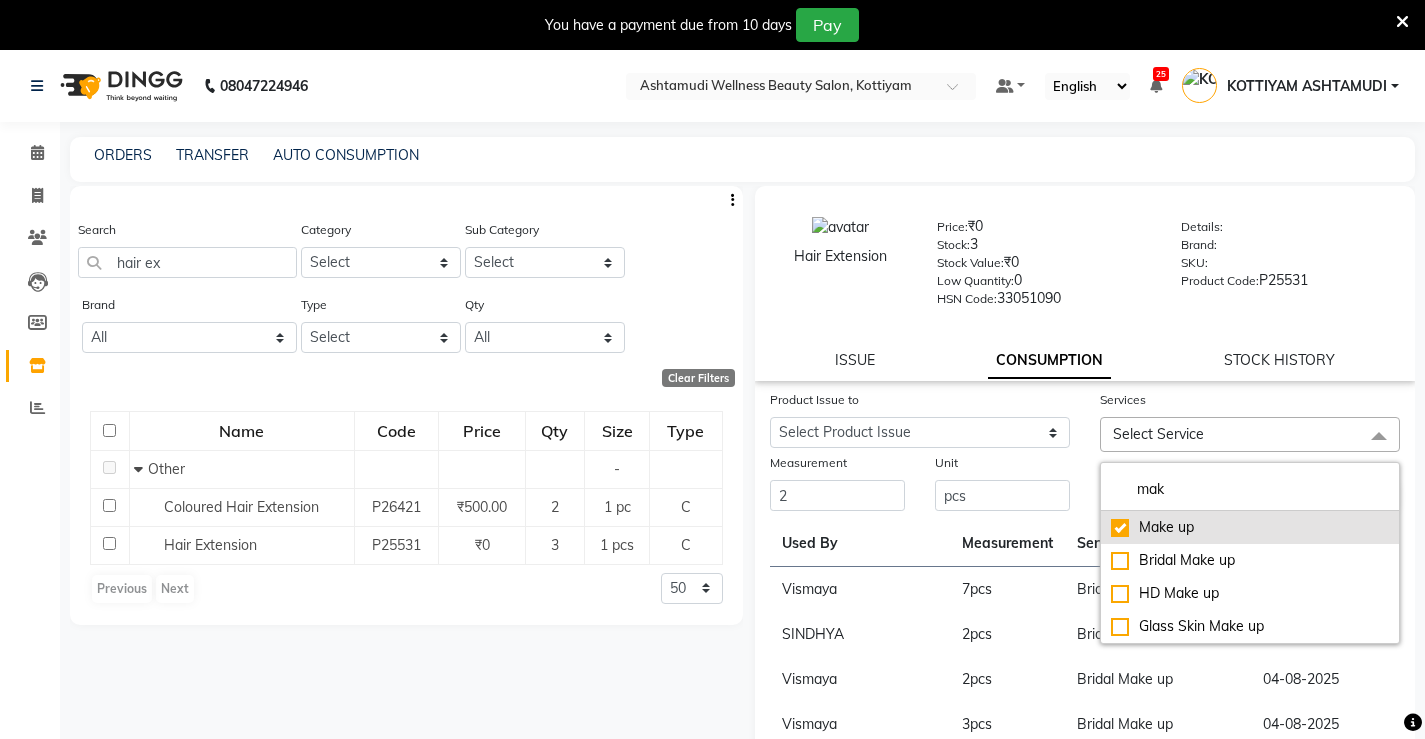 checkbox on "true" 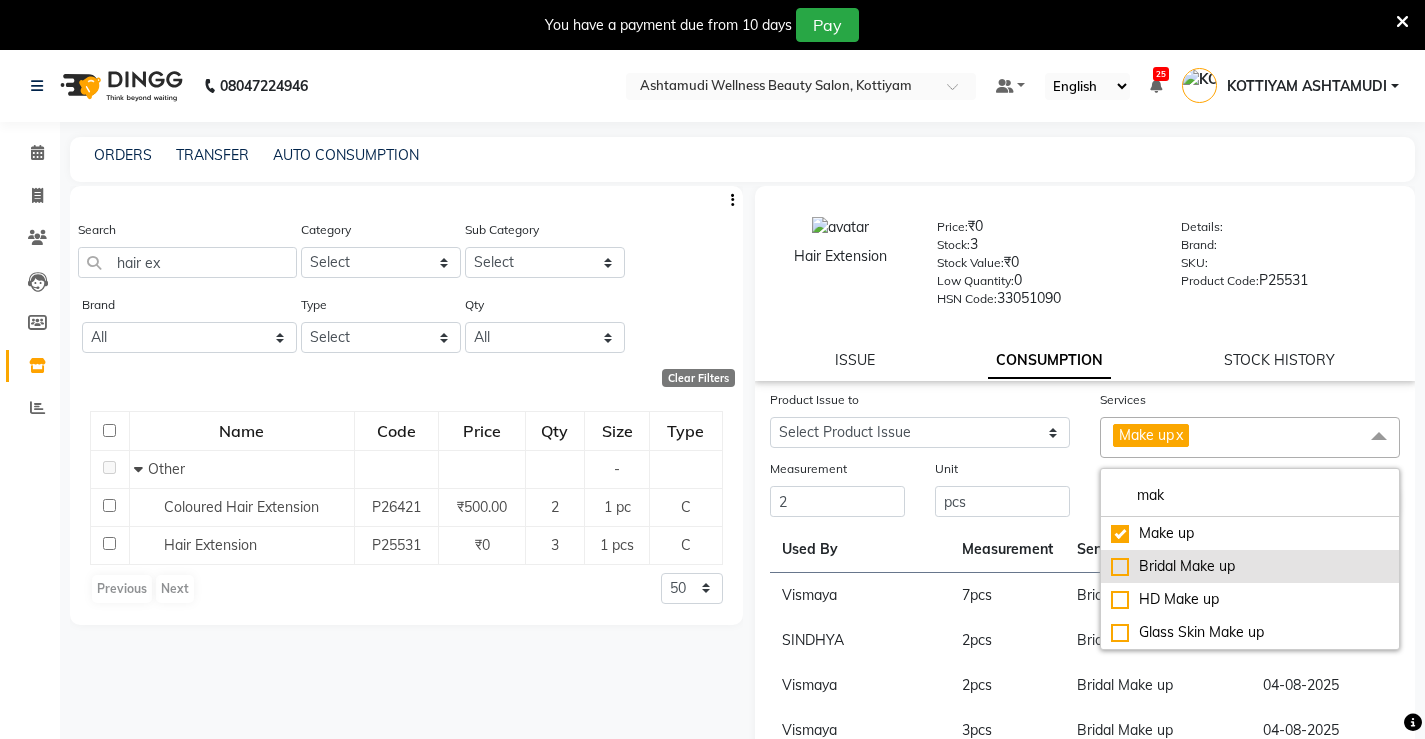 click on "Bridal Make up" 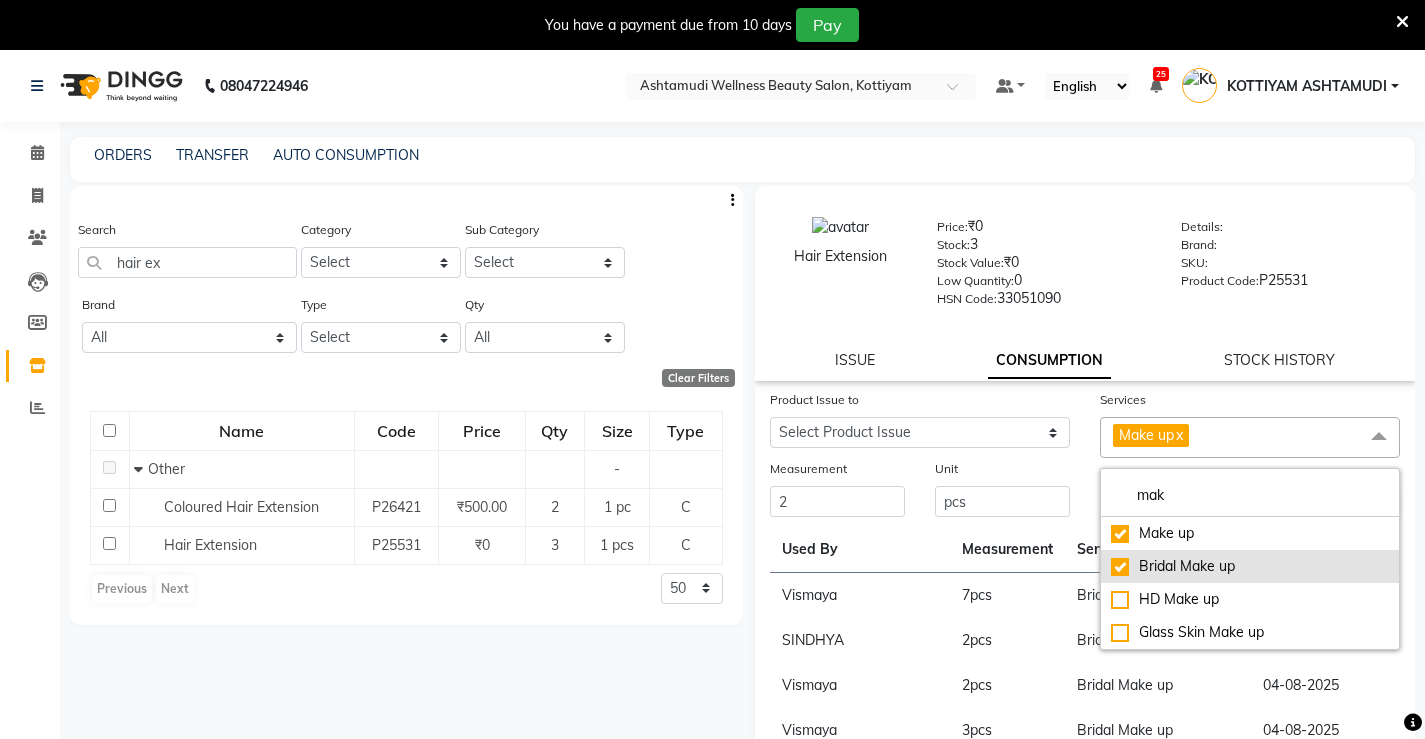 checkbox on "true" 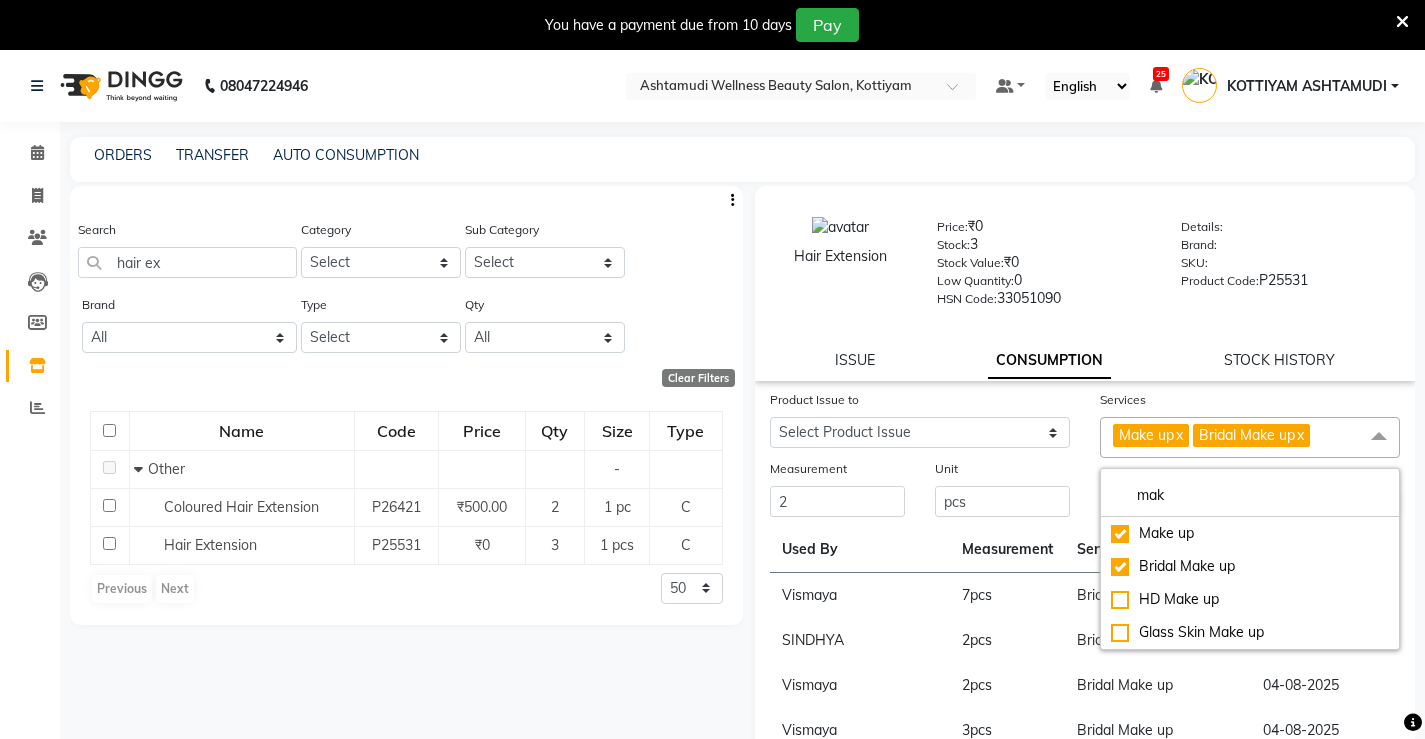 drag, startPoint x: 1056, startPoint y: 464, endPoint x: 1218, endPoint y: 498, distance: 165.52945 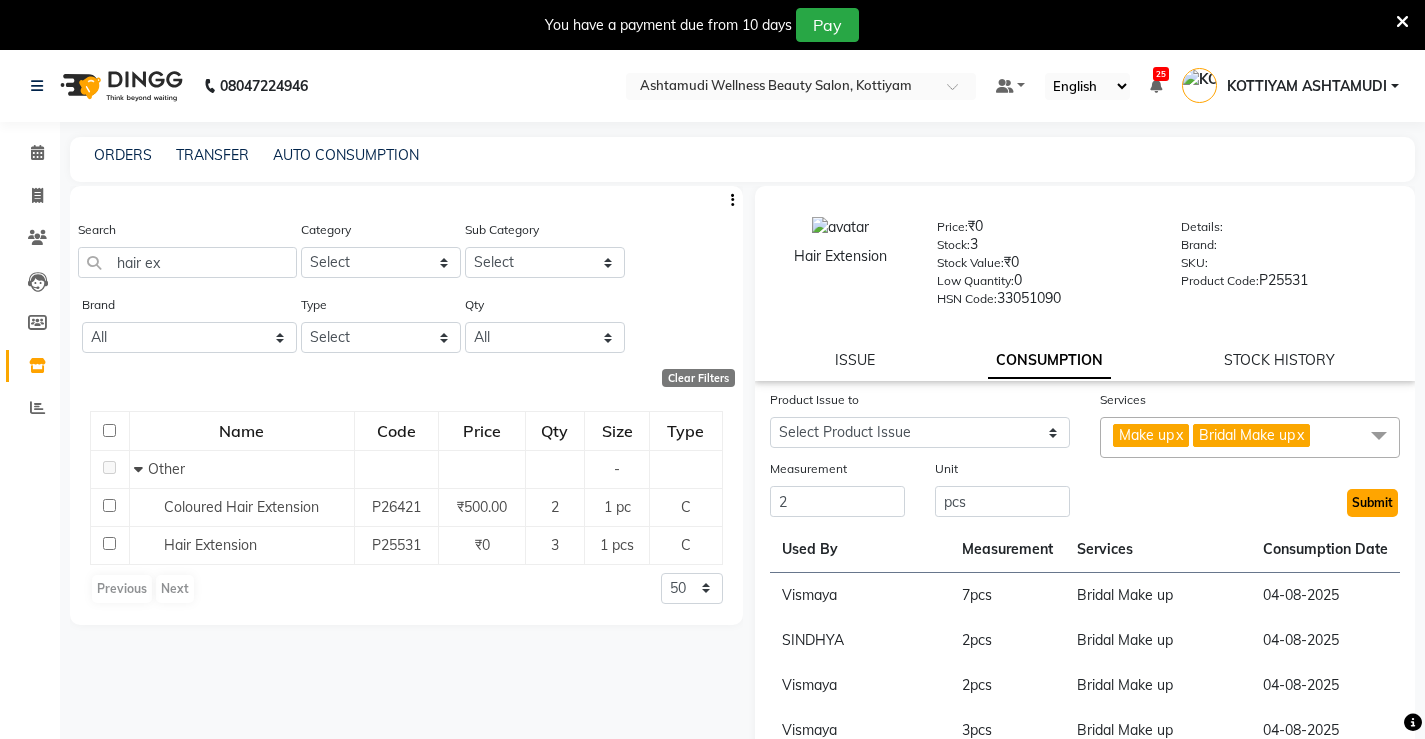 click on "Submit" 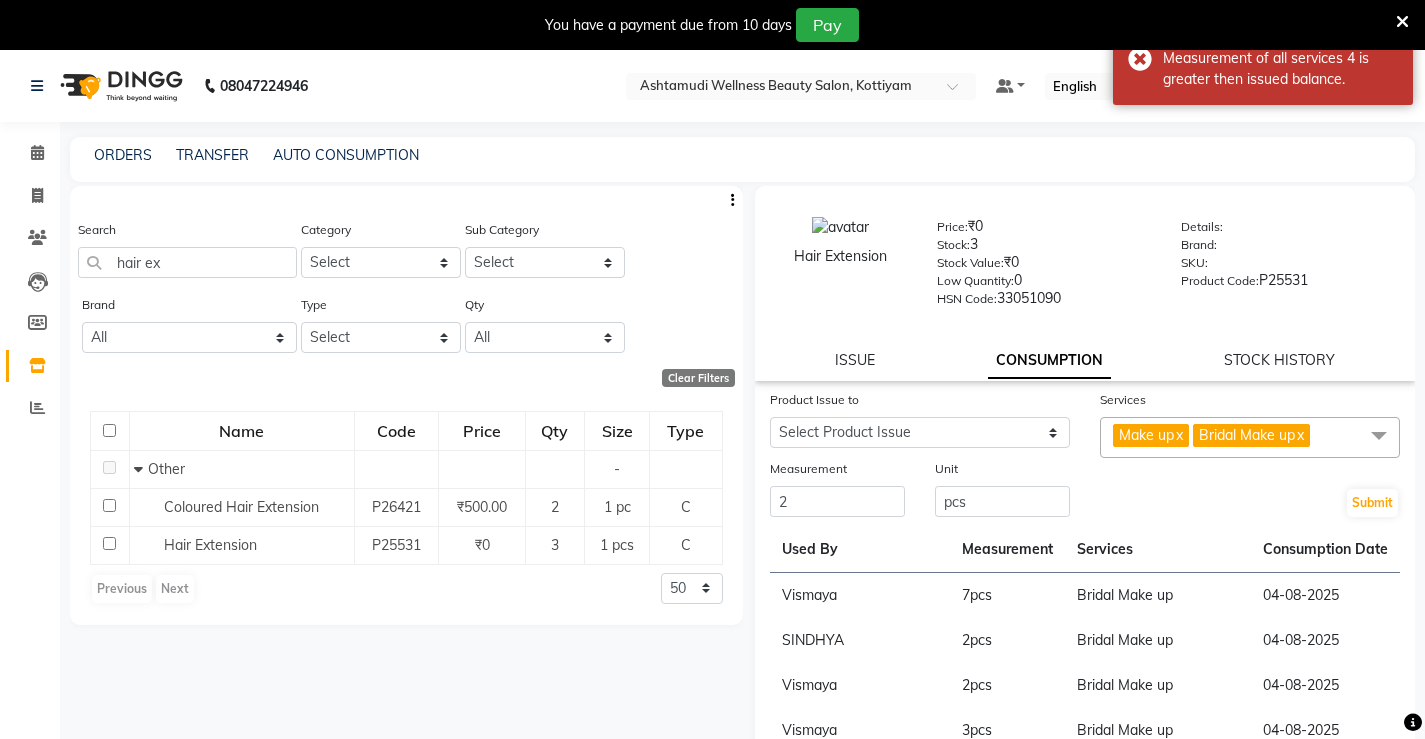click on "x" 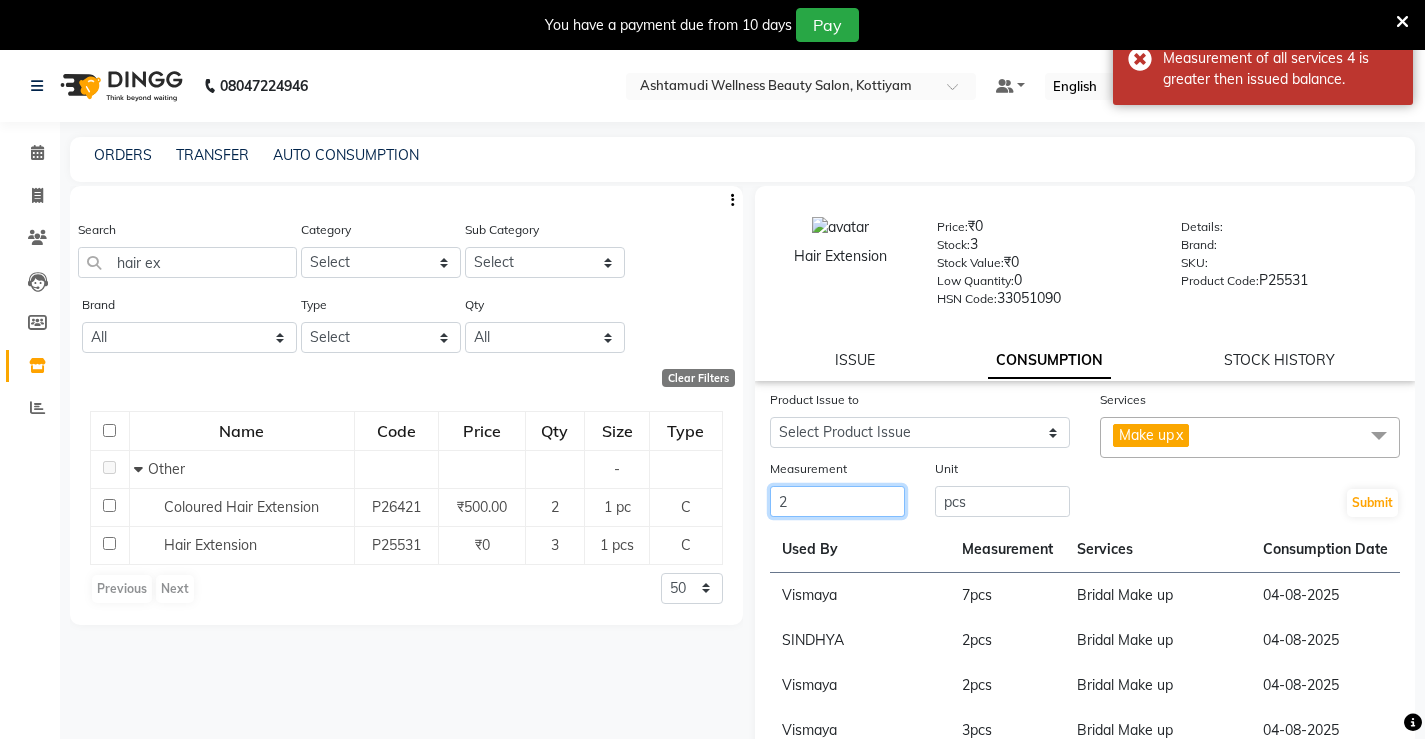 click on "2" 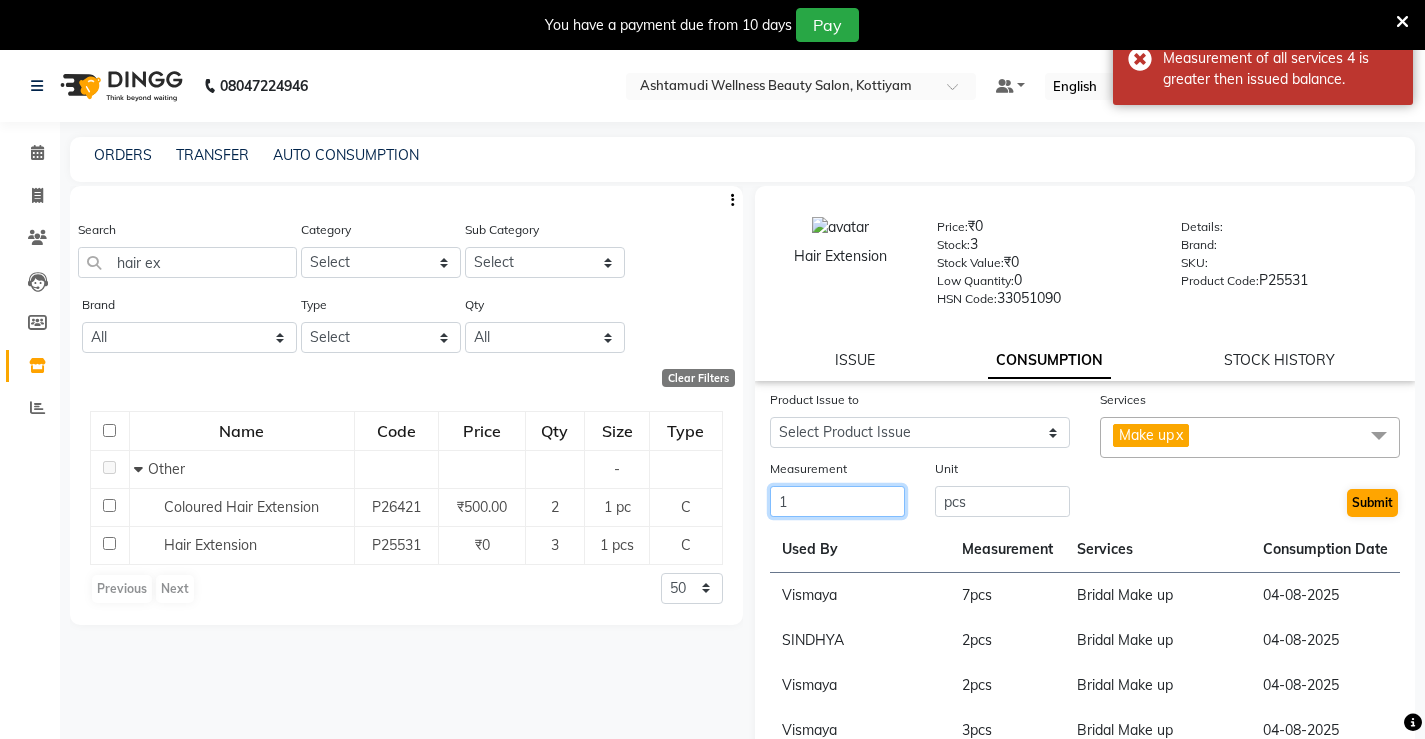 type on "1" 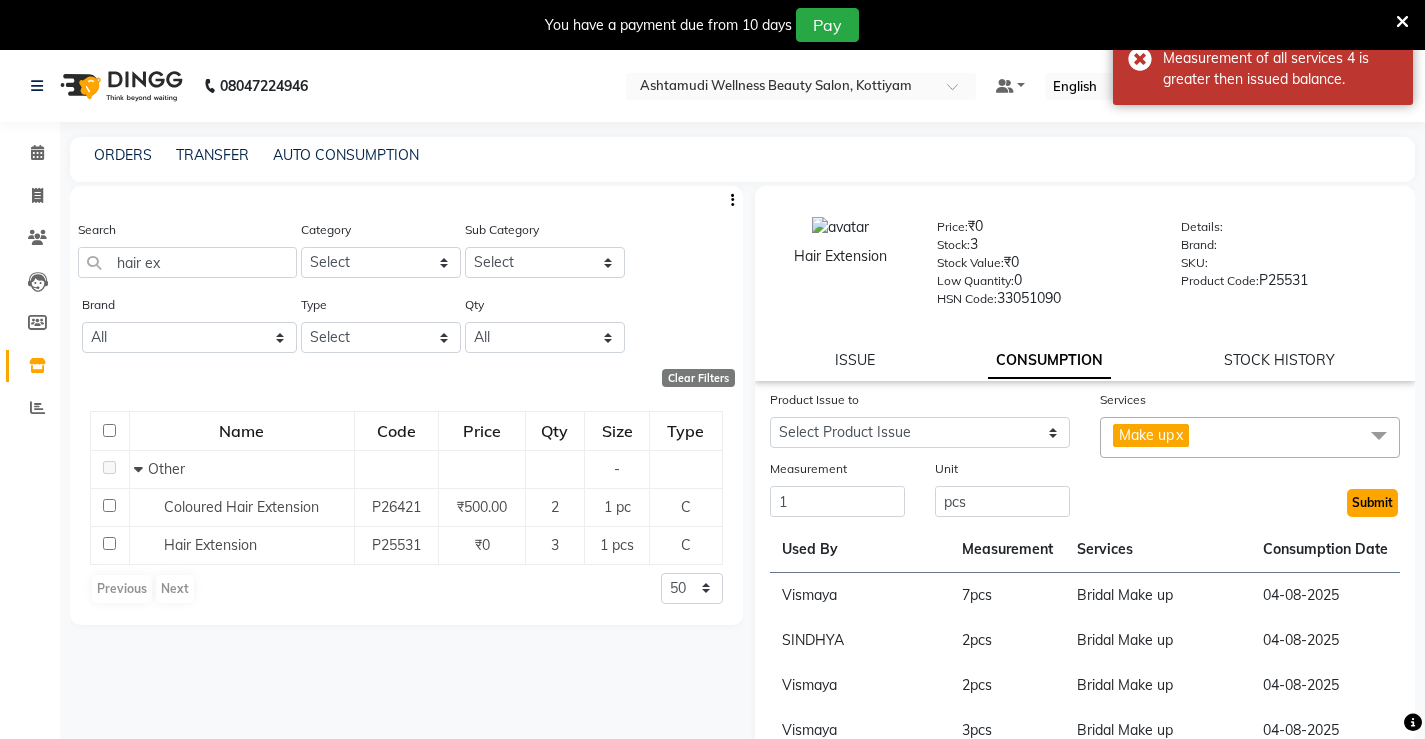 click on "Submit" 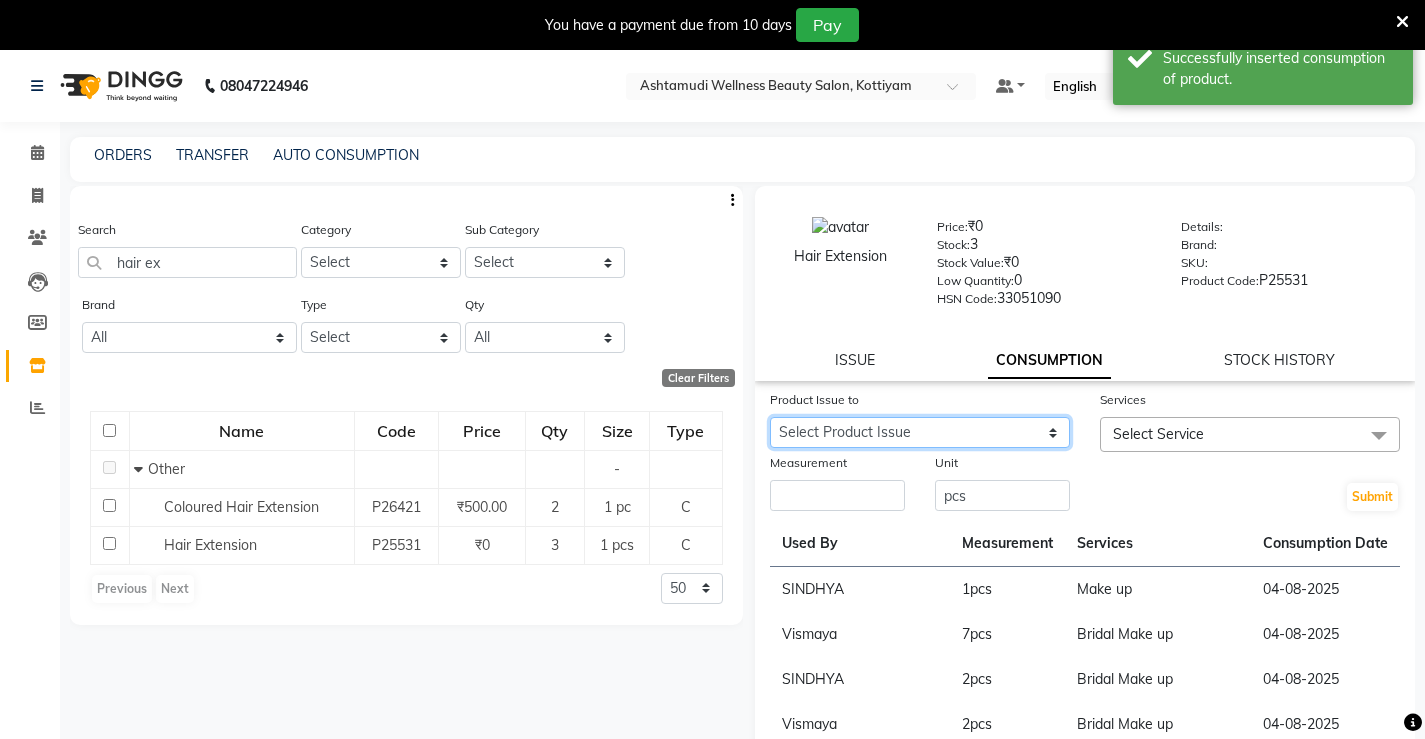 click on "Select Product Issue 2025-08-13, Issued to: RASHMI, Balance: 2" 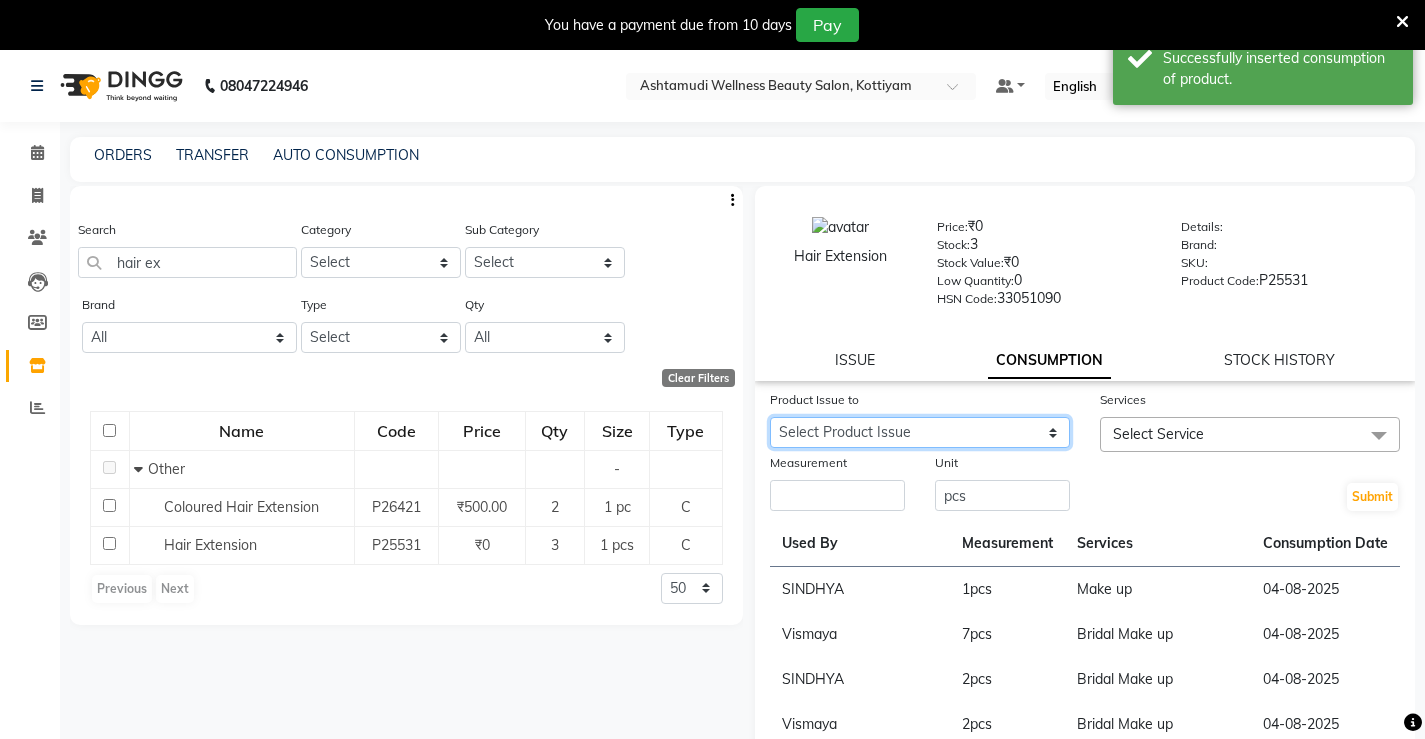 select on "1126858" 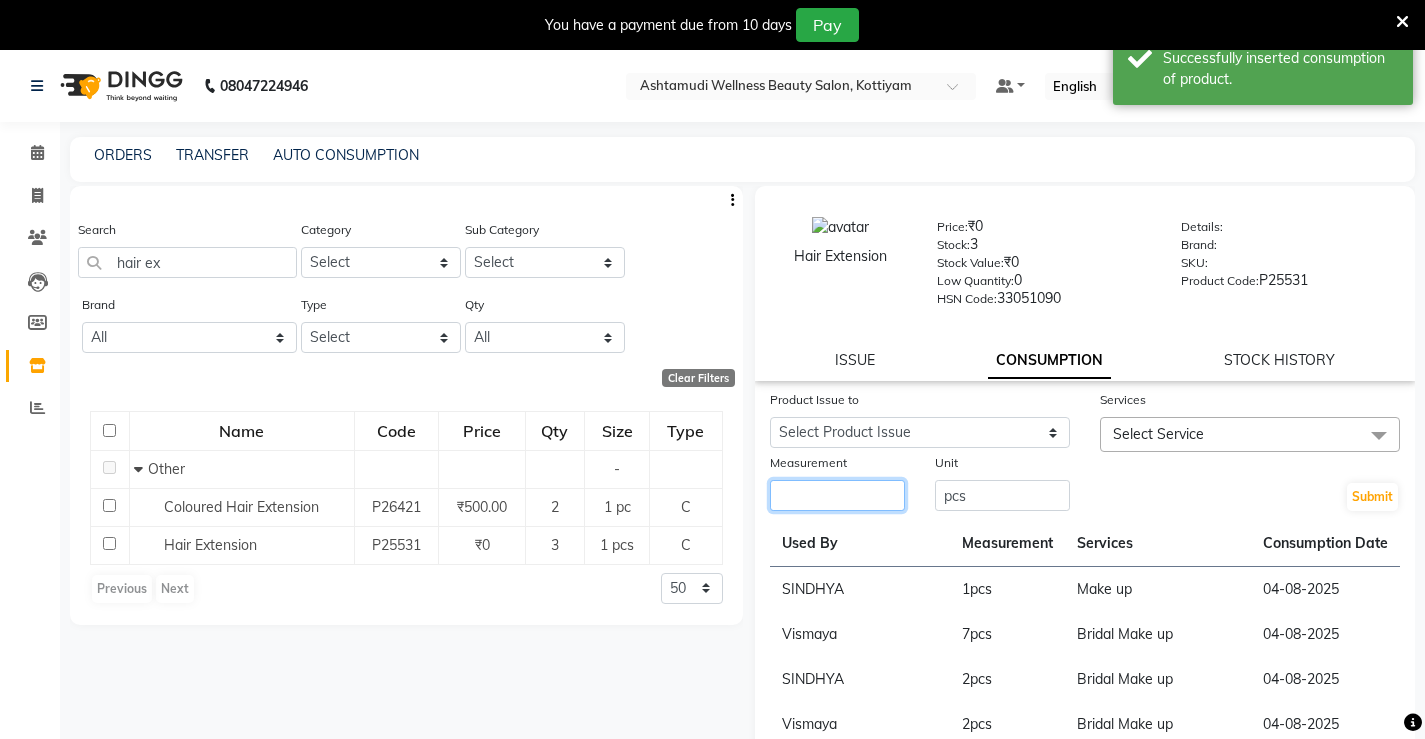 click 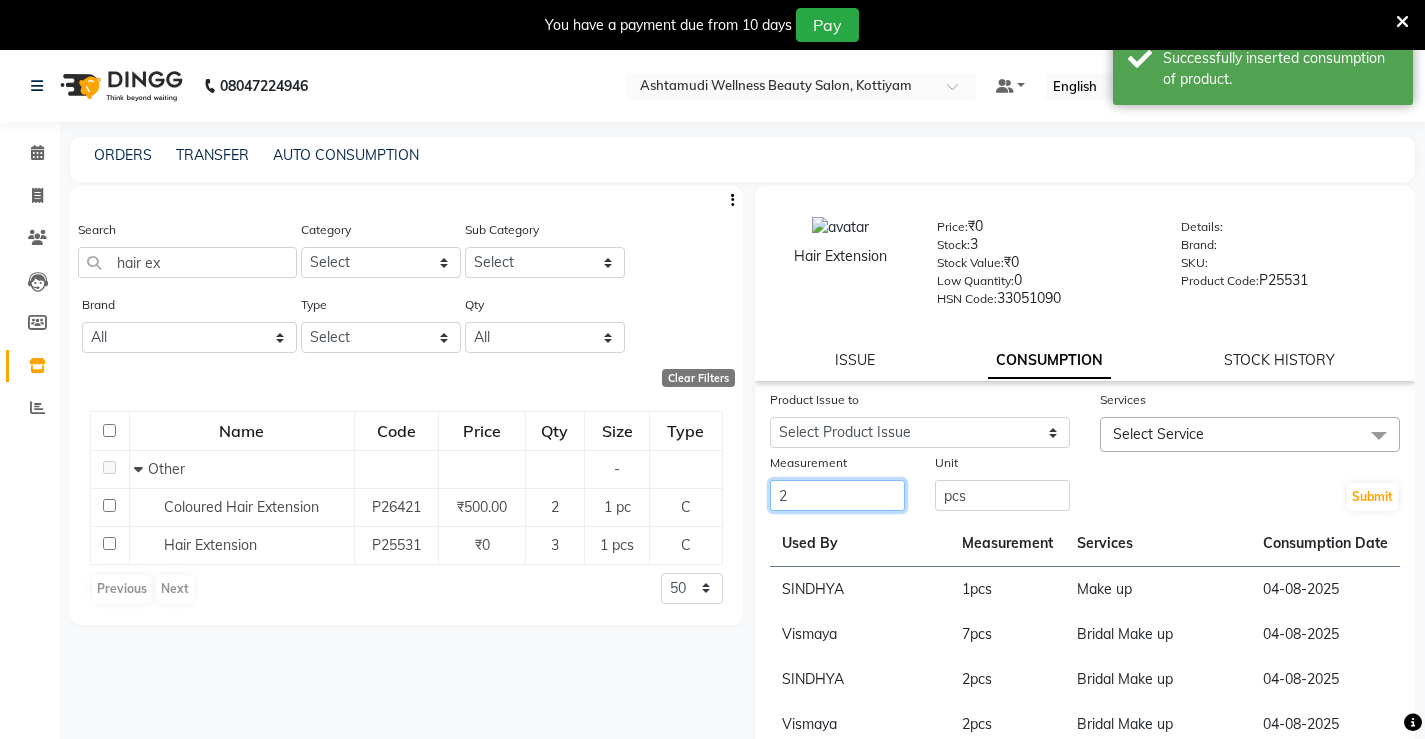 type on "2" 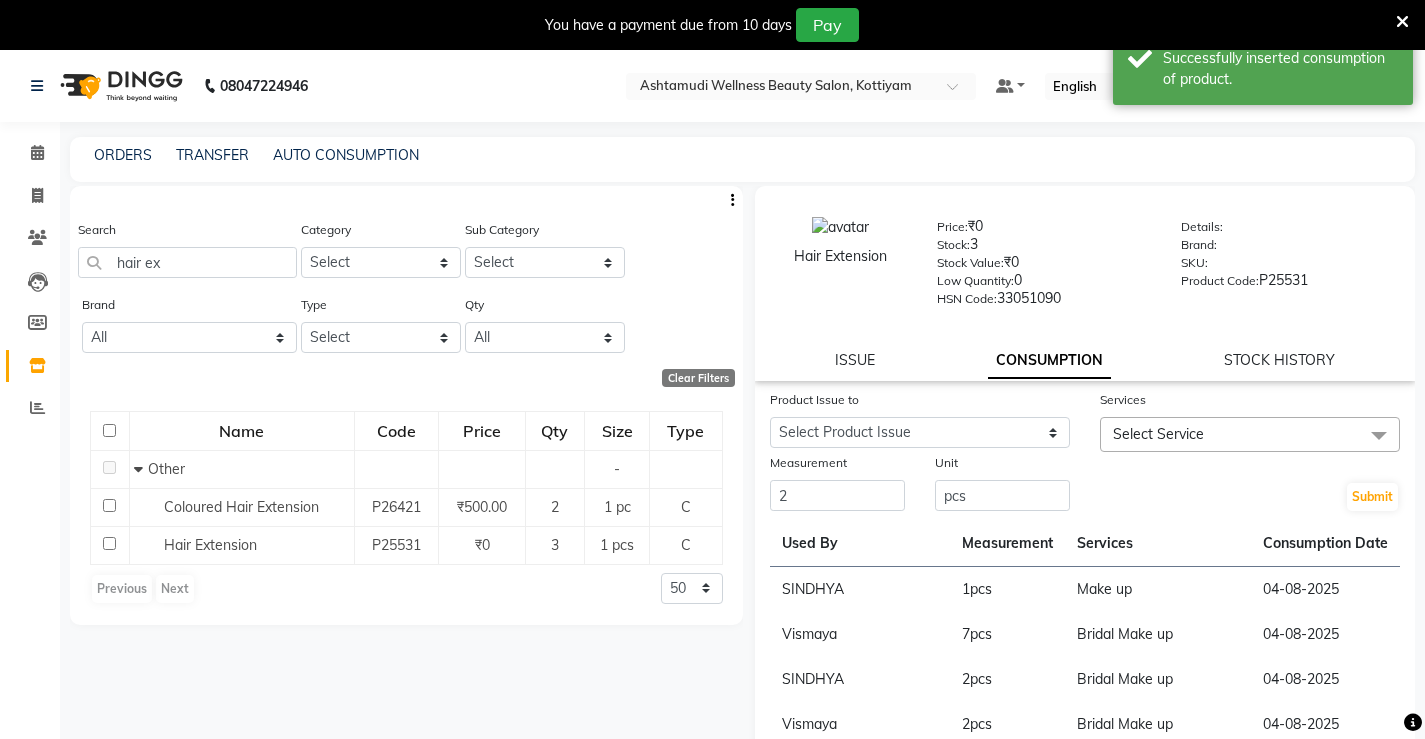 drag, startPoint x: 1254, startPoint y: 440, endPoint x: 1246, endPoint y: 465, distance: 26.24881 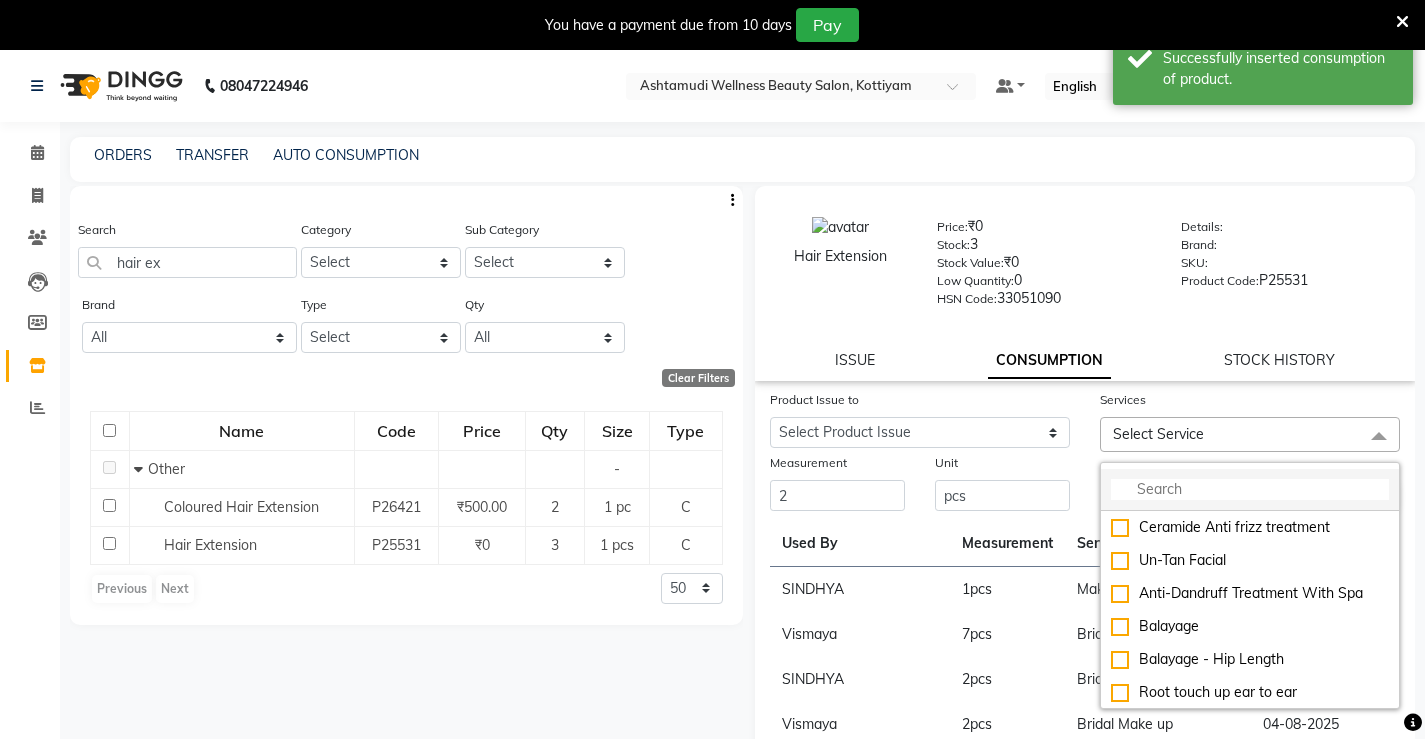 click 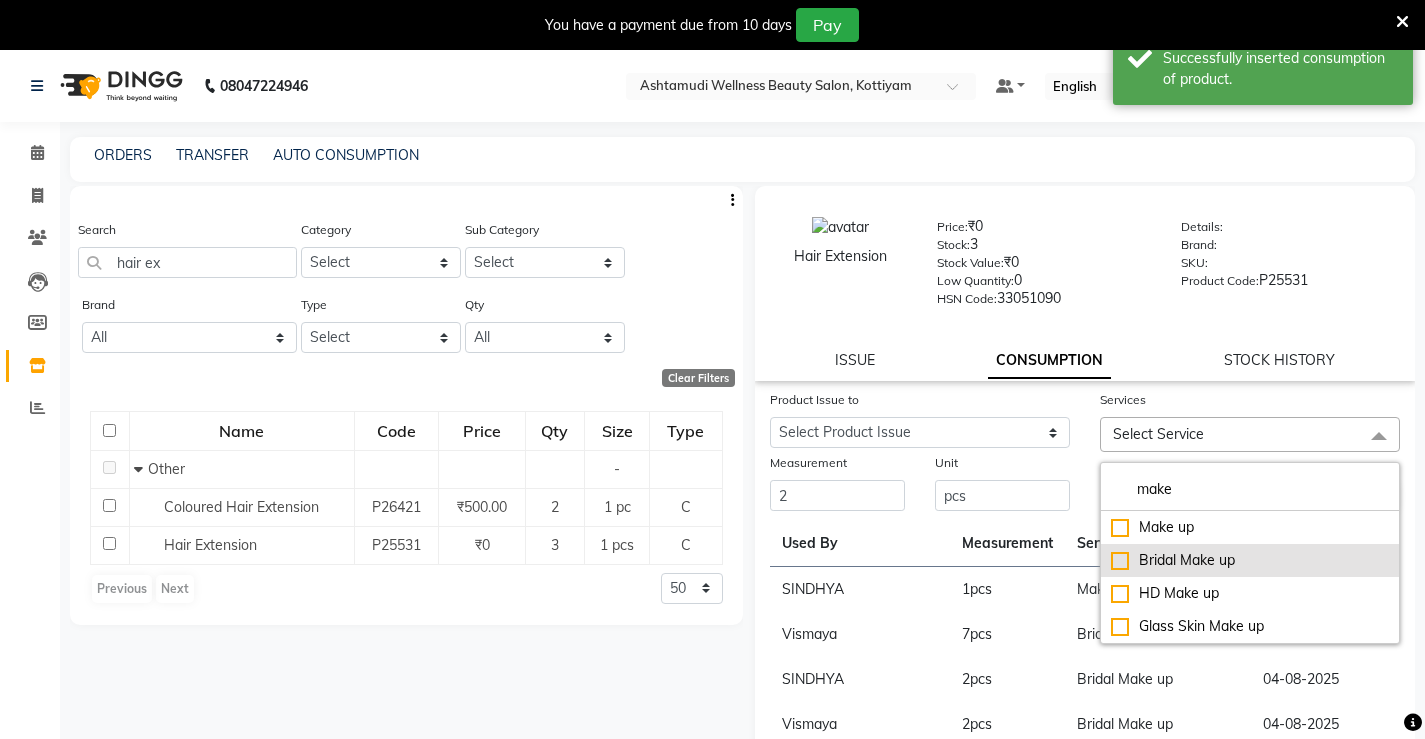 type on "make" 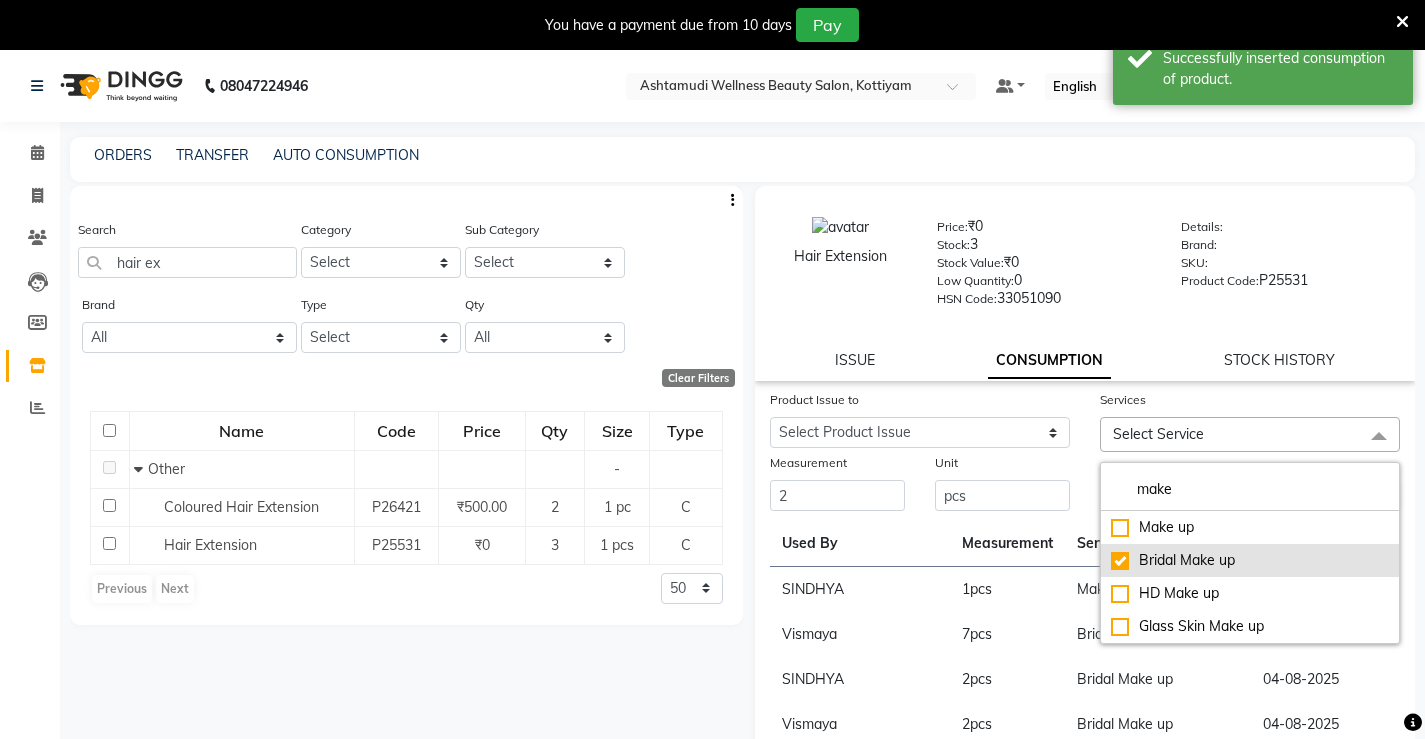 checkbox on "true" 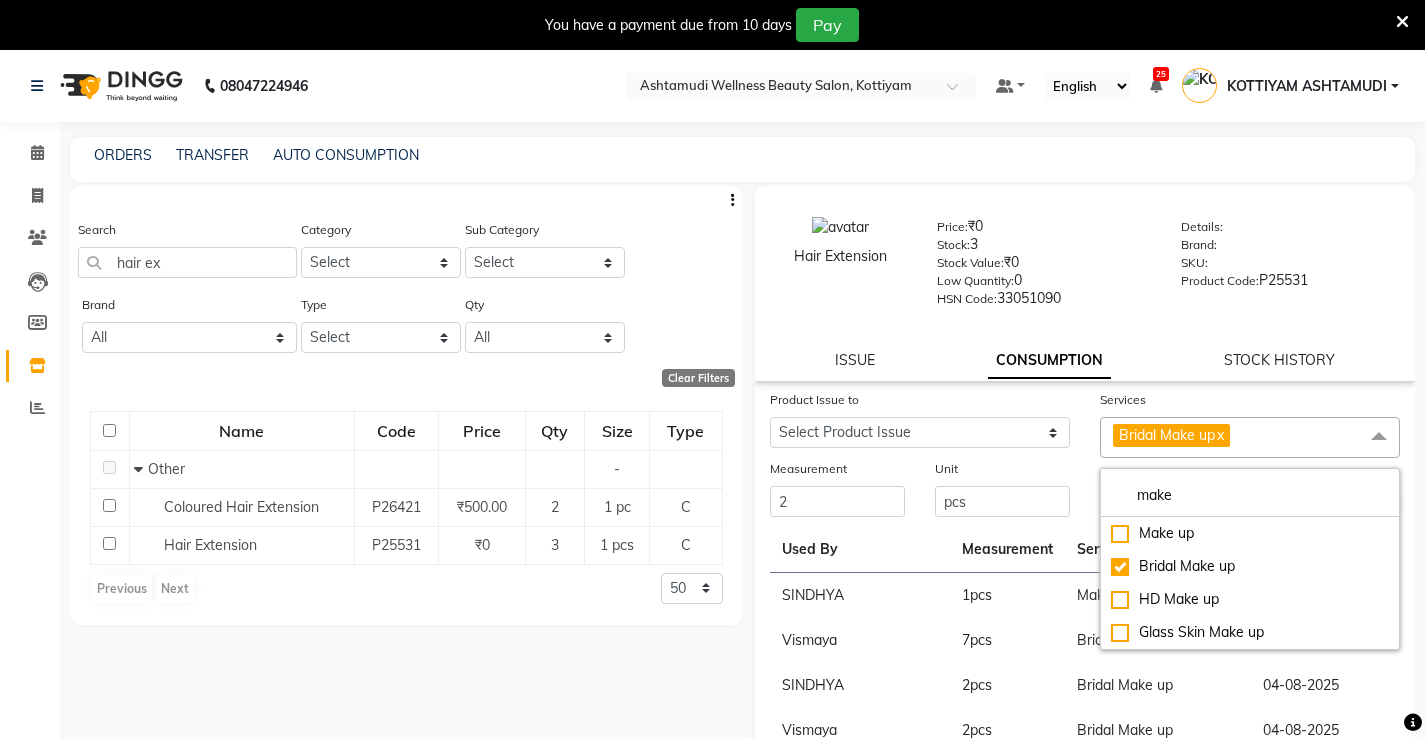 click on "Unit" 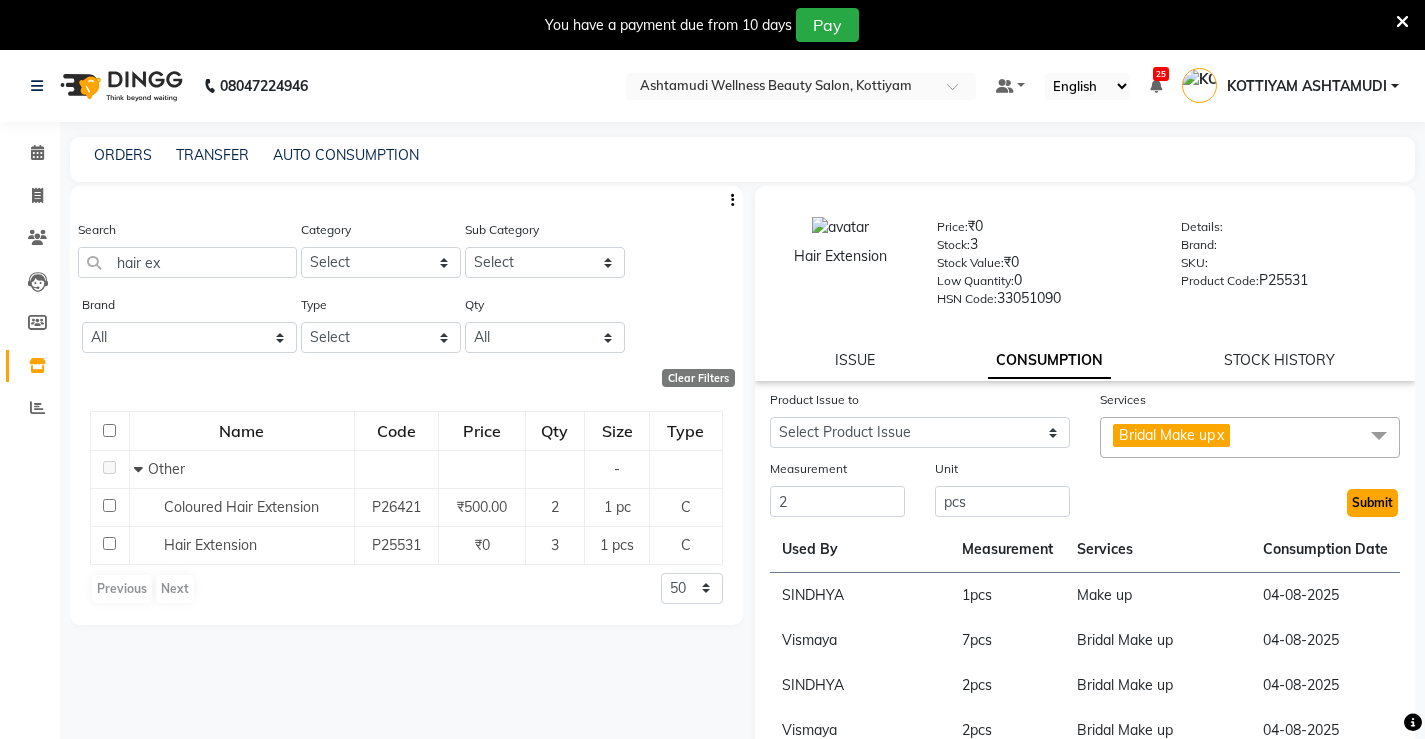 click on "Submit" 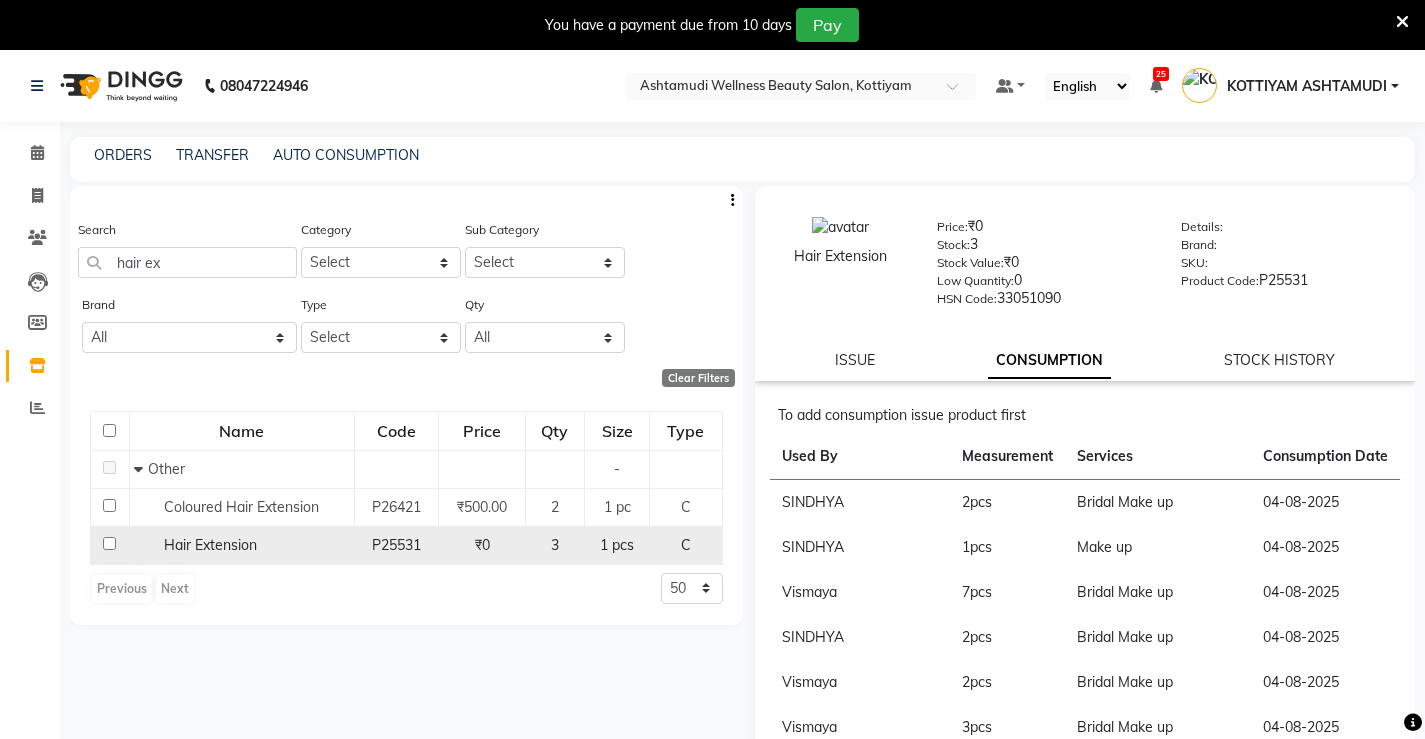 click 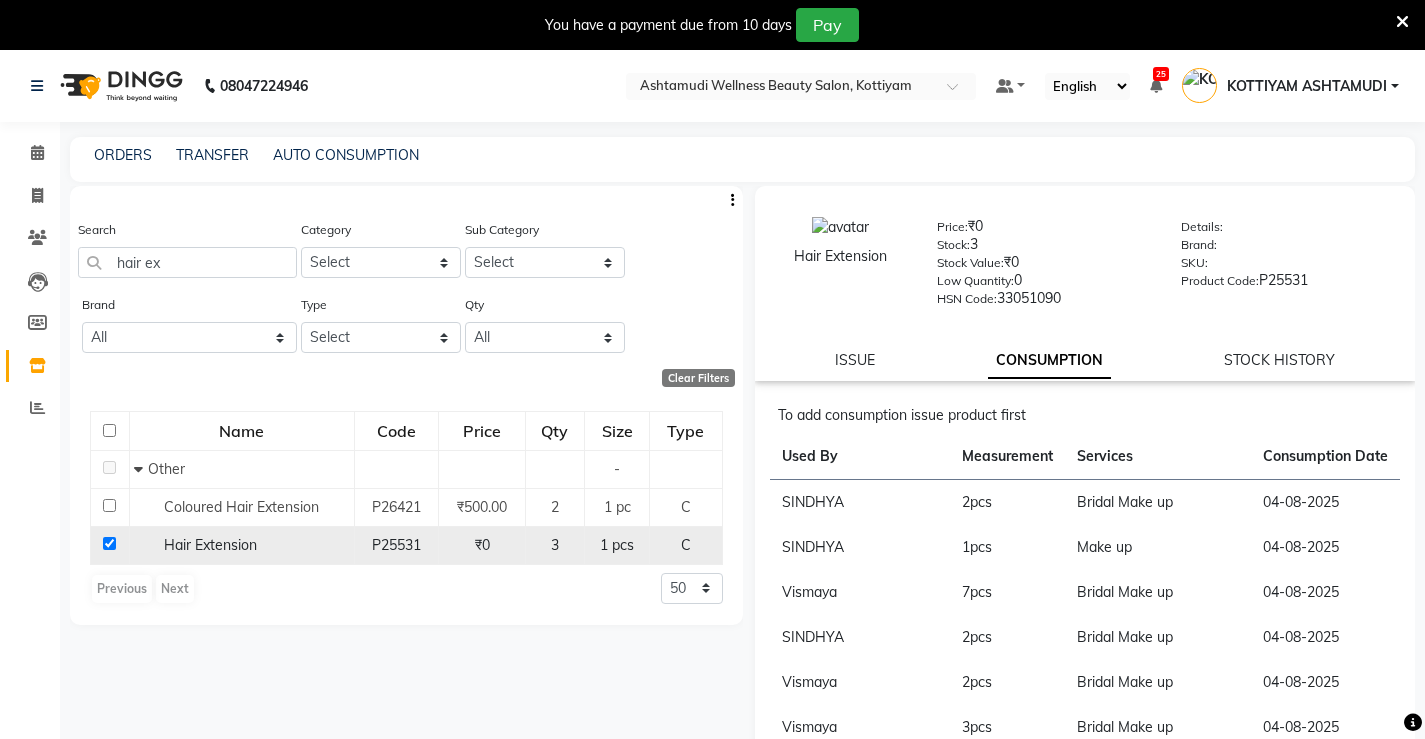 checkbox on "true" 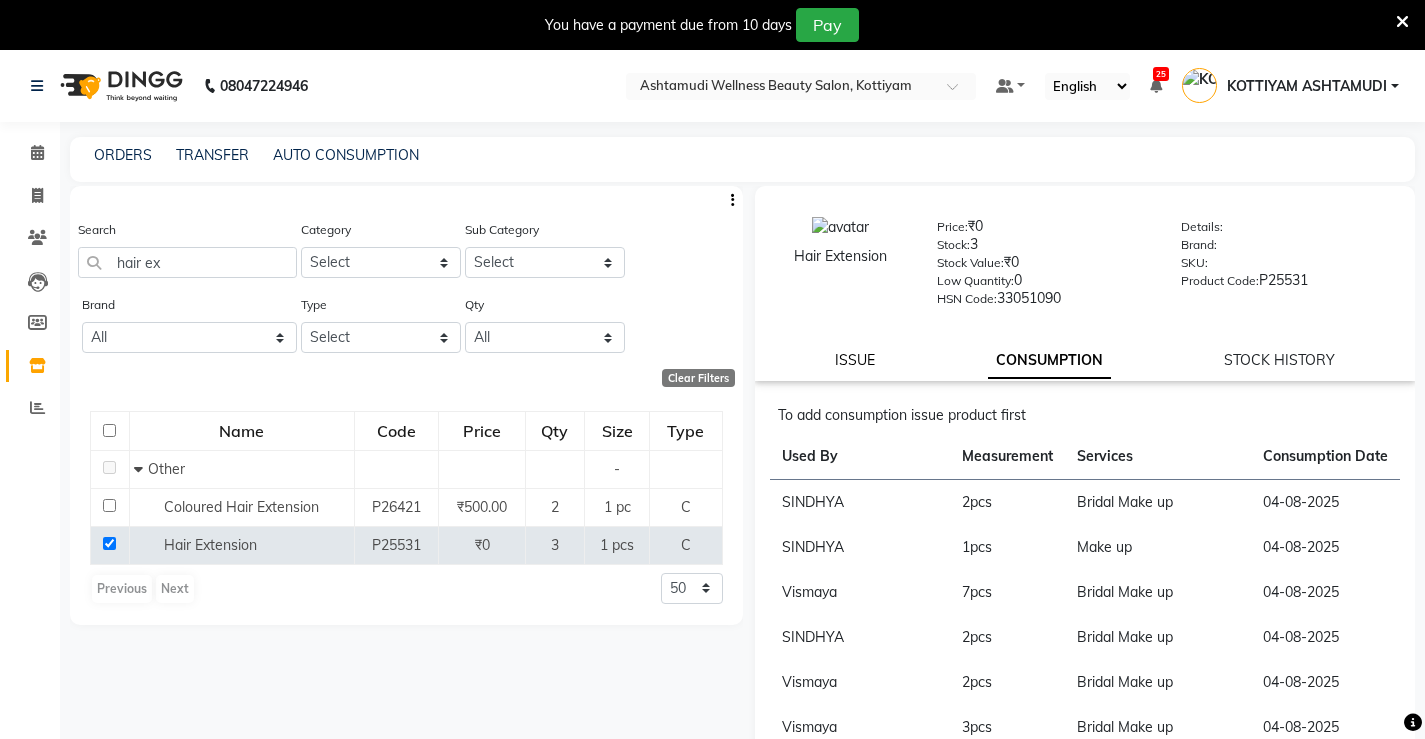 click on "ISSUE" 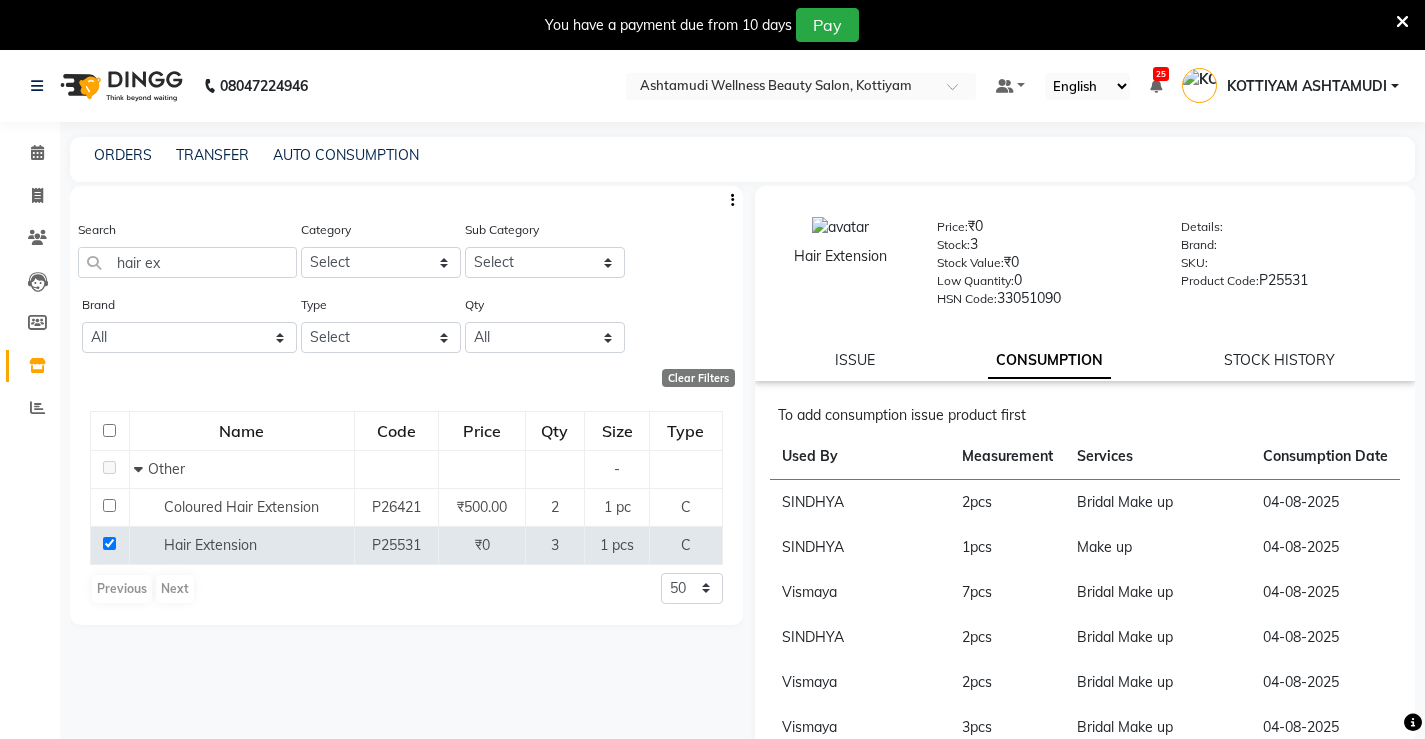 select 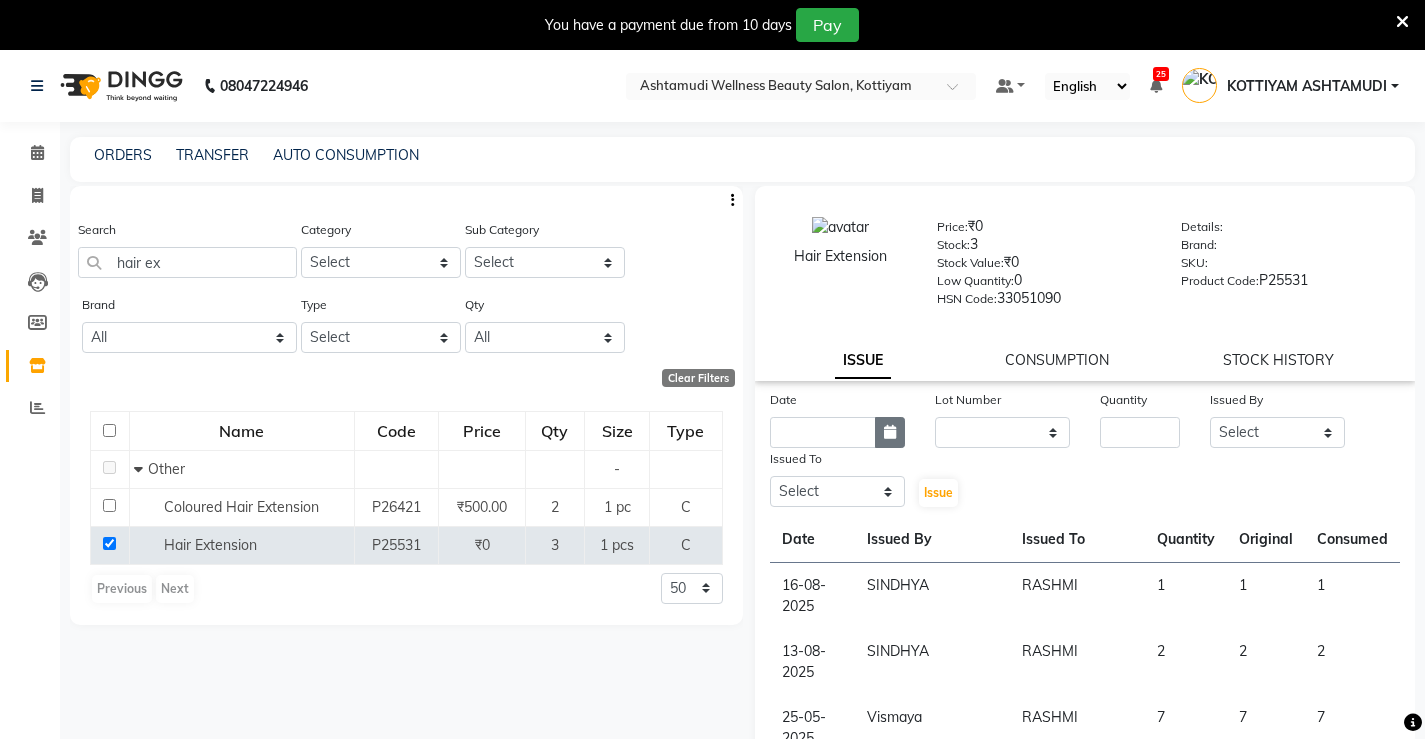 click 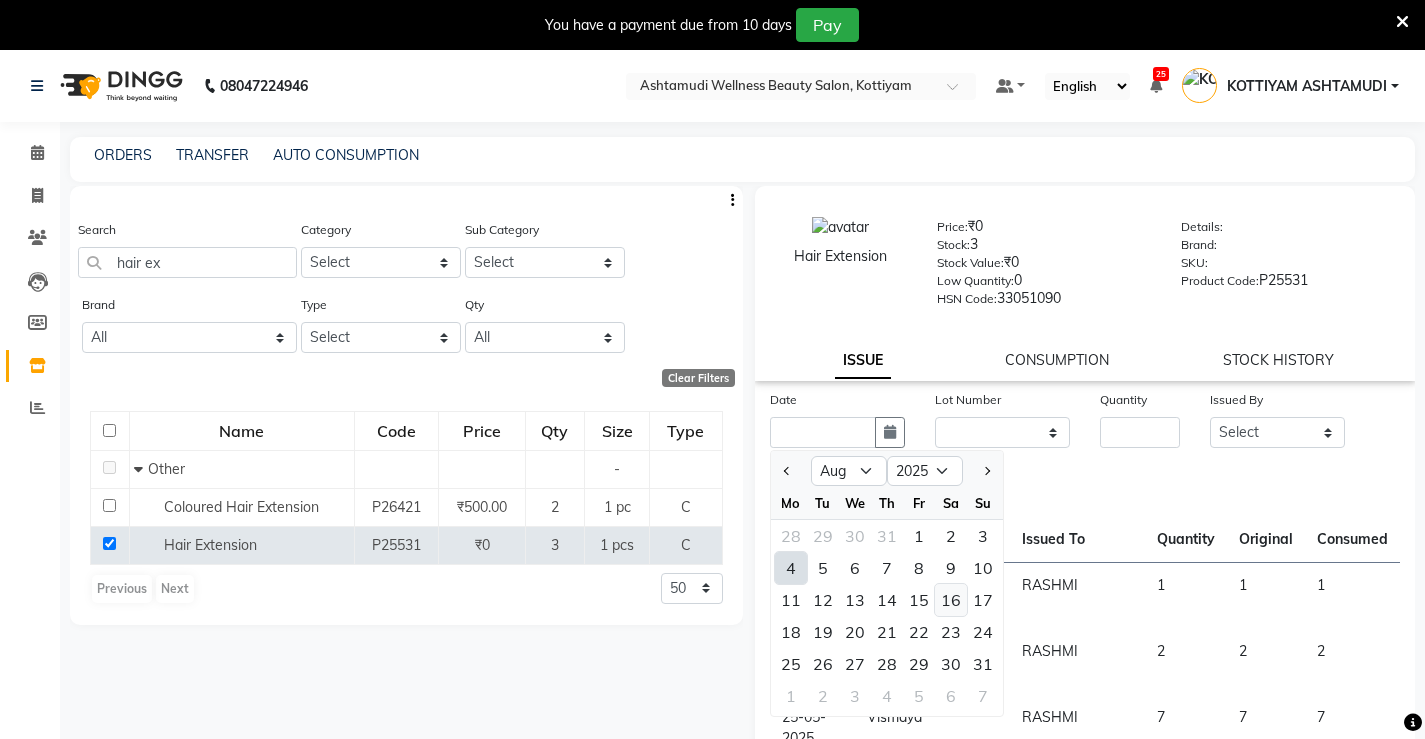 click on "16" 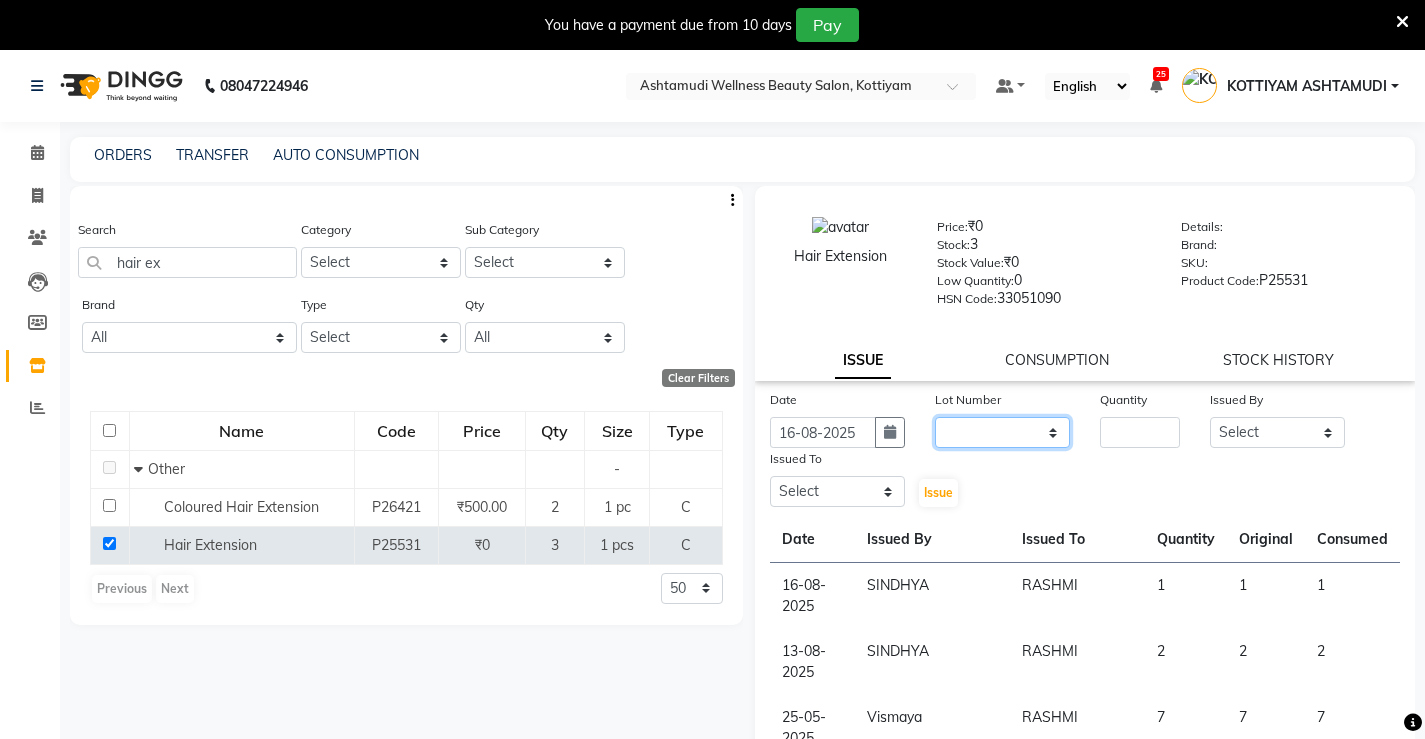 click on "None" 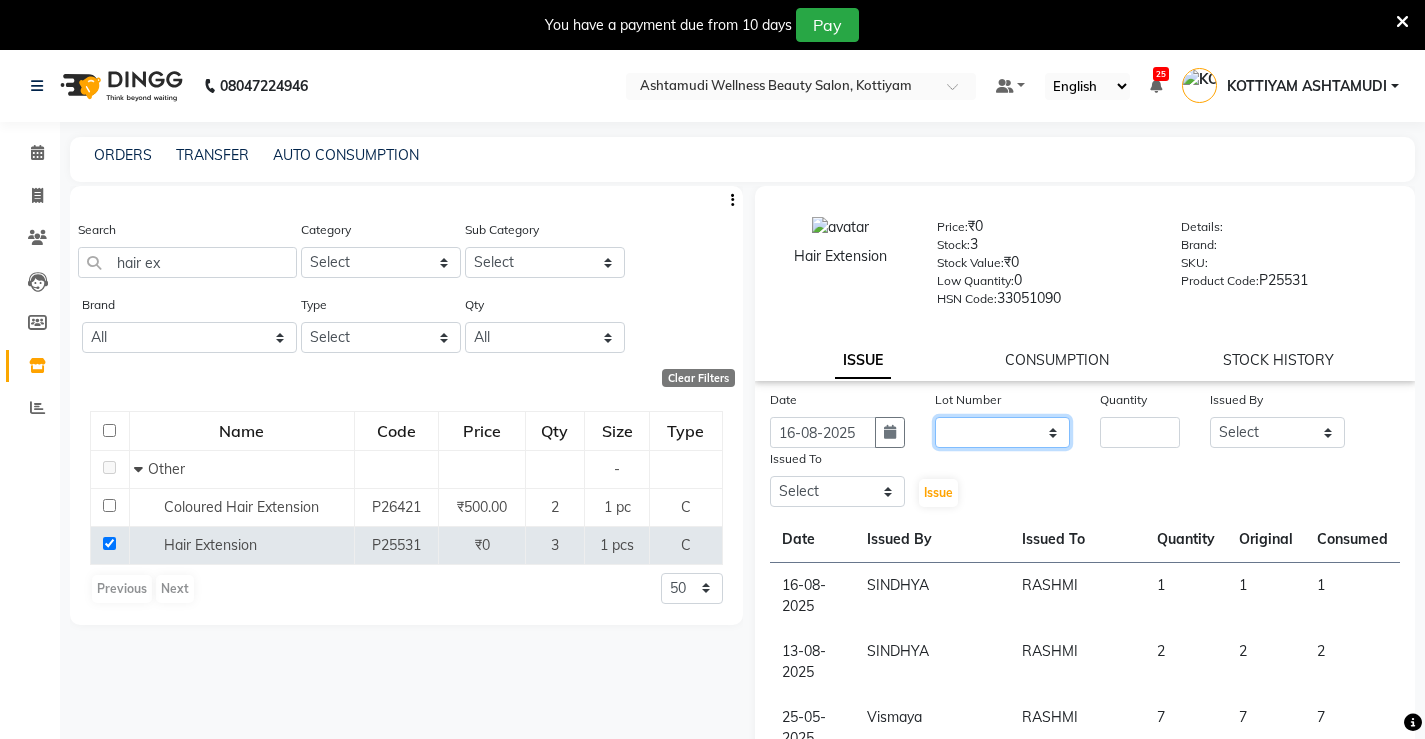 select on "0: null" 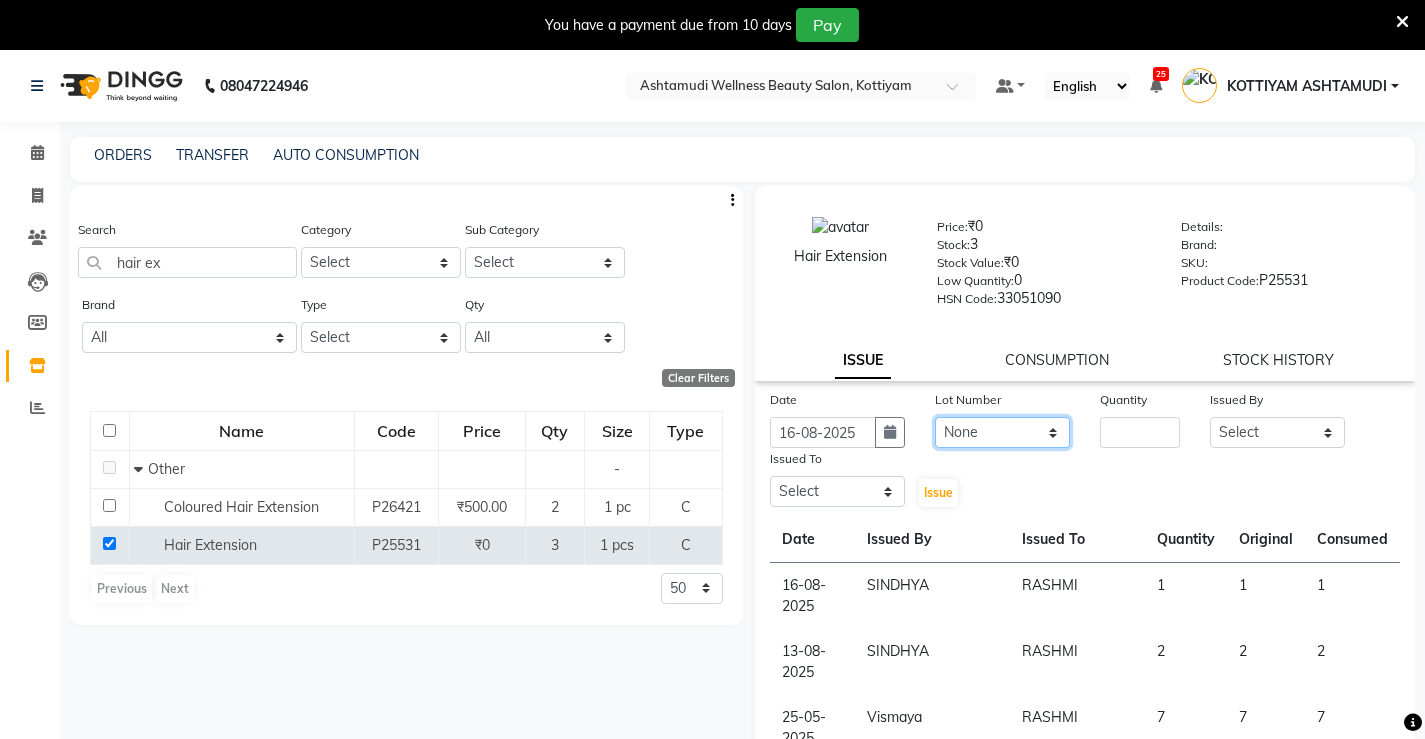 click on "None" 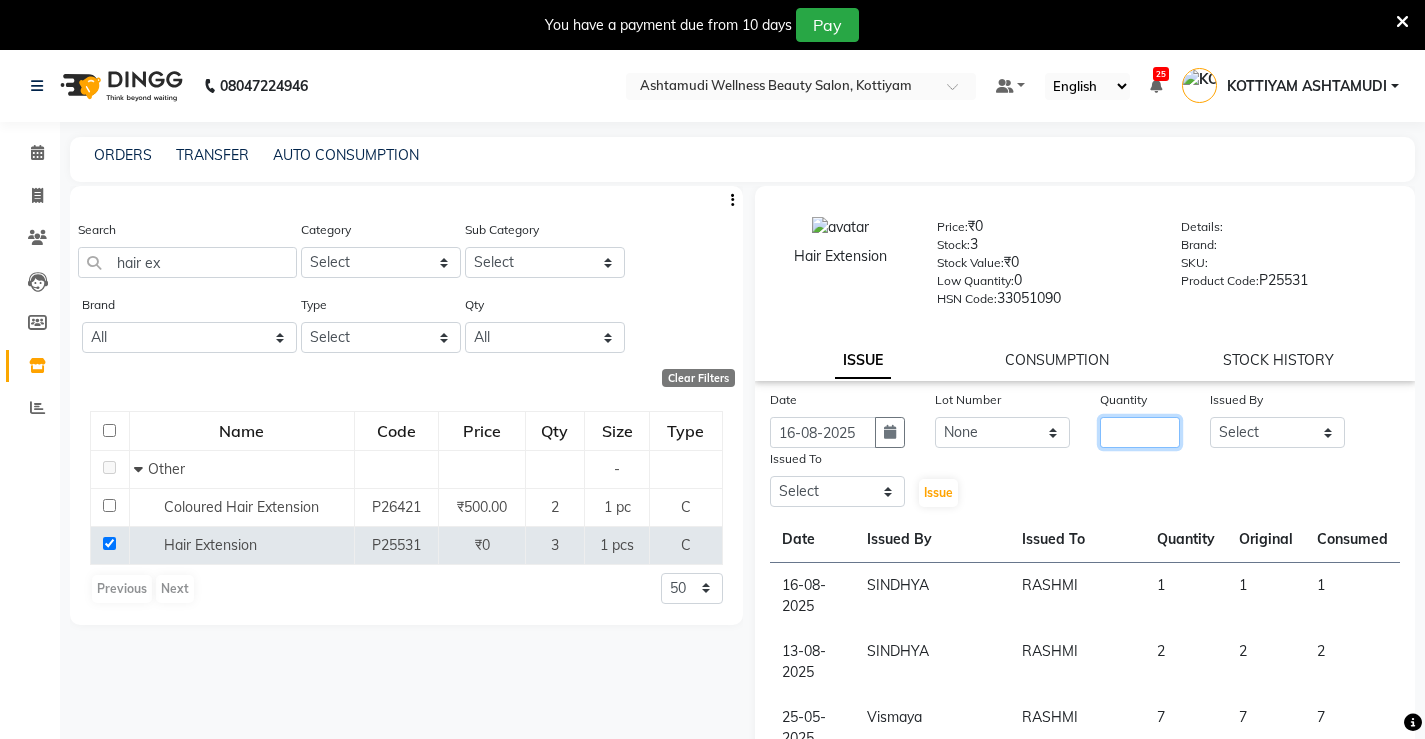 click 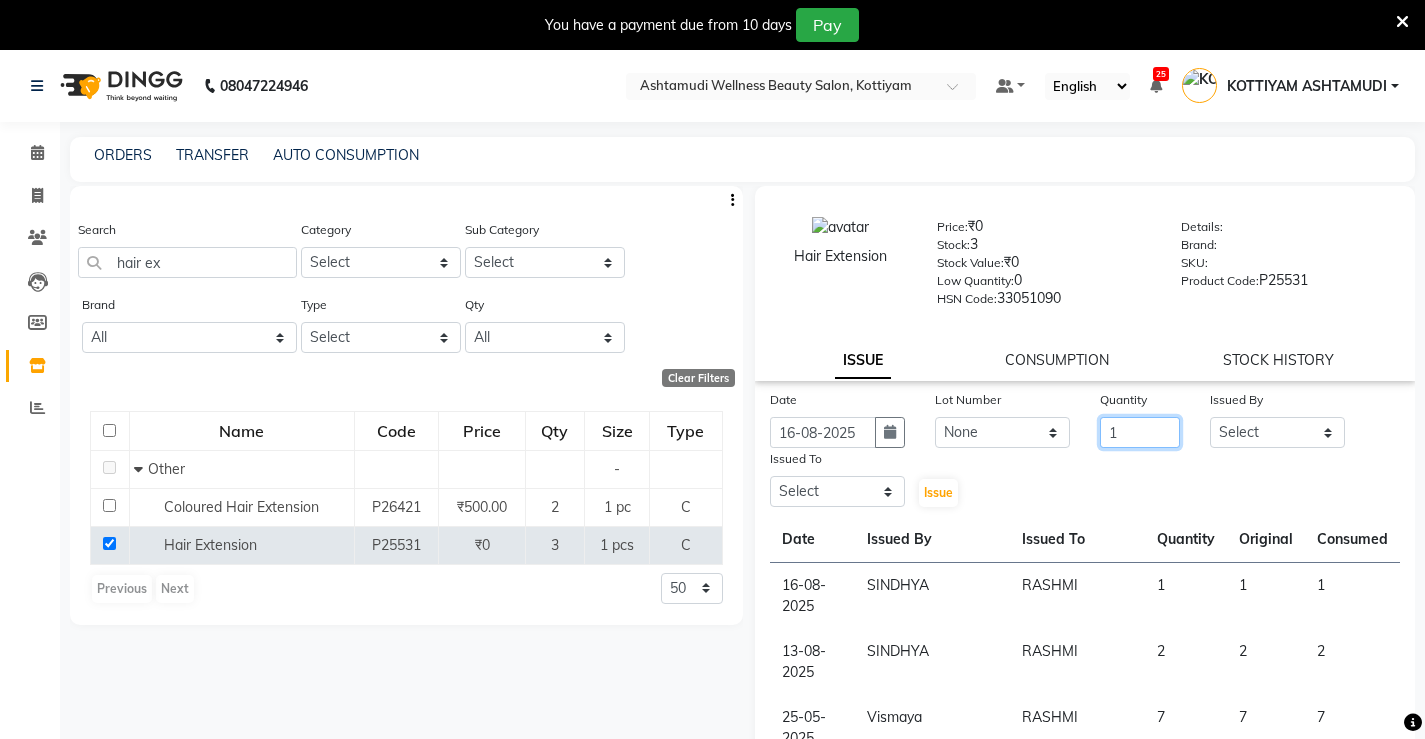 type on "1" 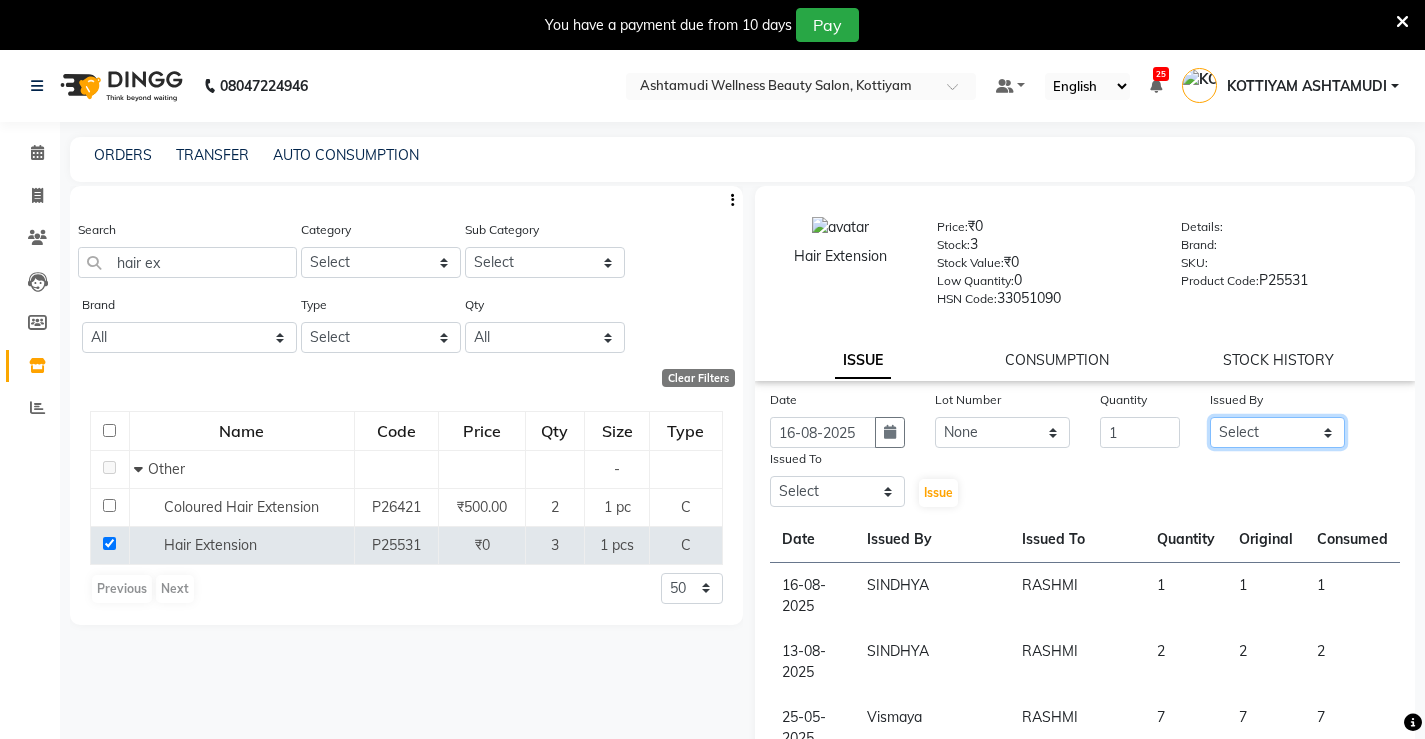 click on "Select ANJALI M S ASWATHY KOTTIYAM ASHTAMUDI KUMARI Muneera RASHMI SHEEJA ANIL SHYNI  SINDHYA  Sona Sunil Sreepriya STEFFY STEPHAN Varsha S Vismaya" 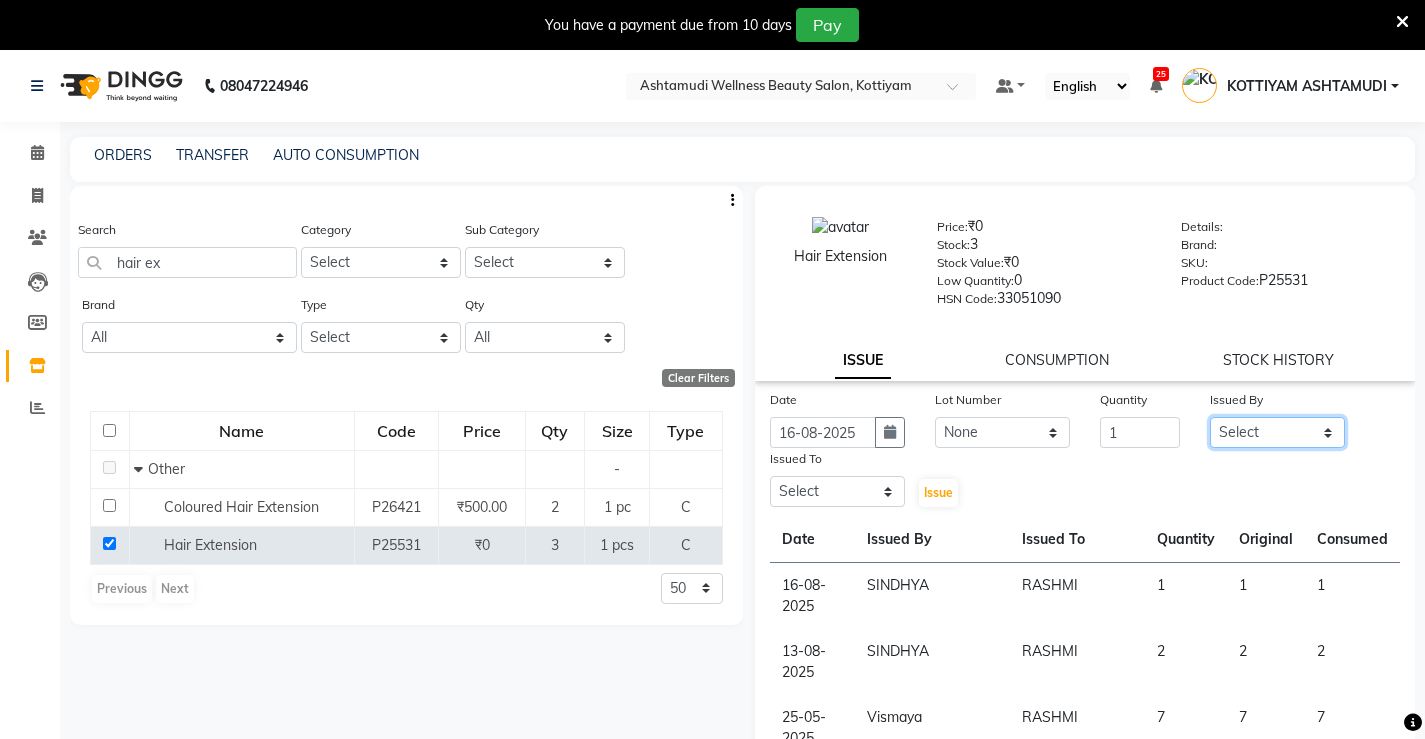 select on "27473" 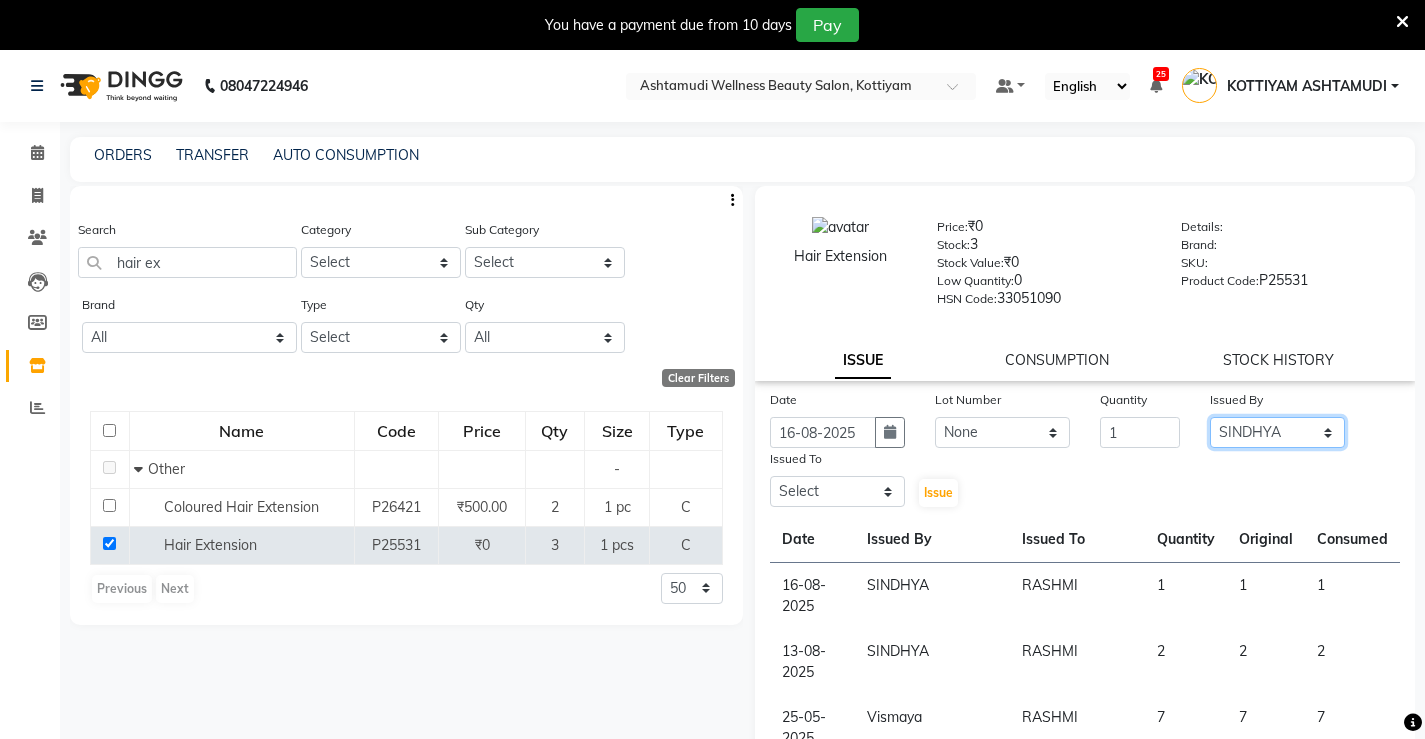 click on "Select ANJALI M S ASWATHY KOTTIYAM ASHTAMUDI KUMARI Muneera RASHMI SHEEJA ANIL SHYNI  SINDHYA  Sona Sunil Sreepriya STEFFY STEPHAN Varsha S Vismaya" 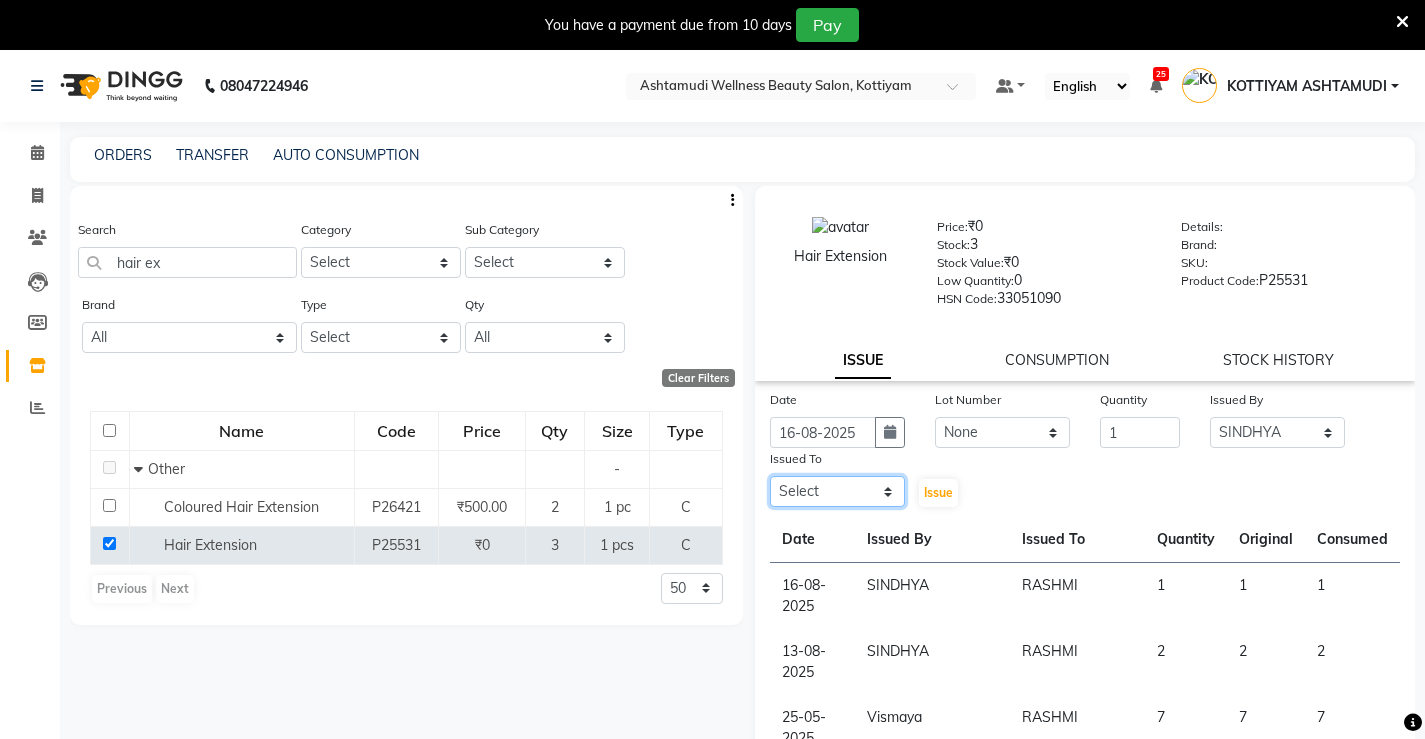 click on "Select ANJALI M S ASWATHY KOTTIYAM ASHTAMUDI KUMARI Muneera RASHMI SHEEJA ANIL SHYNI  SINDHYA  Sona Sunil Sreepriya STEFFY STEPHAN Varsha S Vismaya" 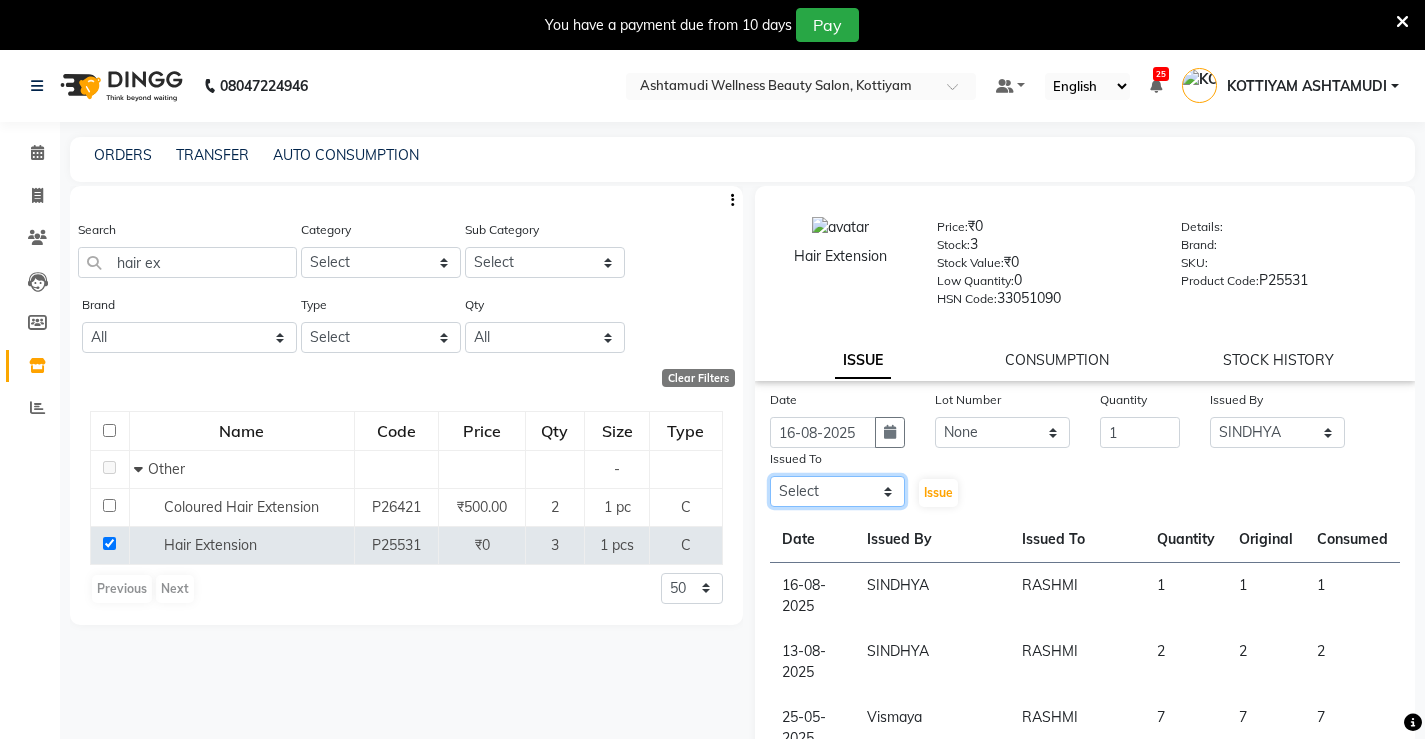 select on "27472" 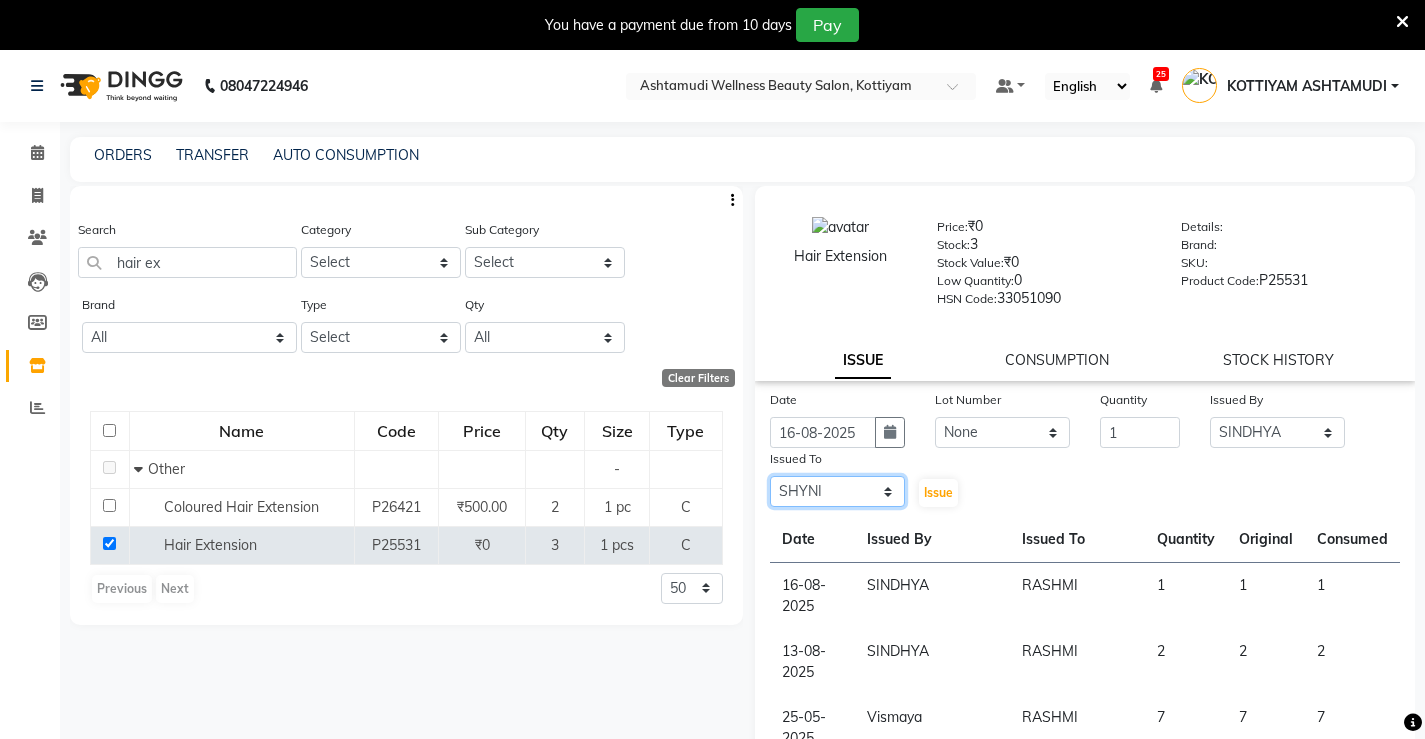 click on "Select ANJALI M S ASWATHY KOTTIYAM ASHTAMUDI KUMARI Muneera RASHMI SHEEJA ANIL SHYNI  SINDHYA  Sona Sunil Sreepriya STEFFY STEPHAN Varsha S Vismaya" 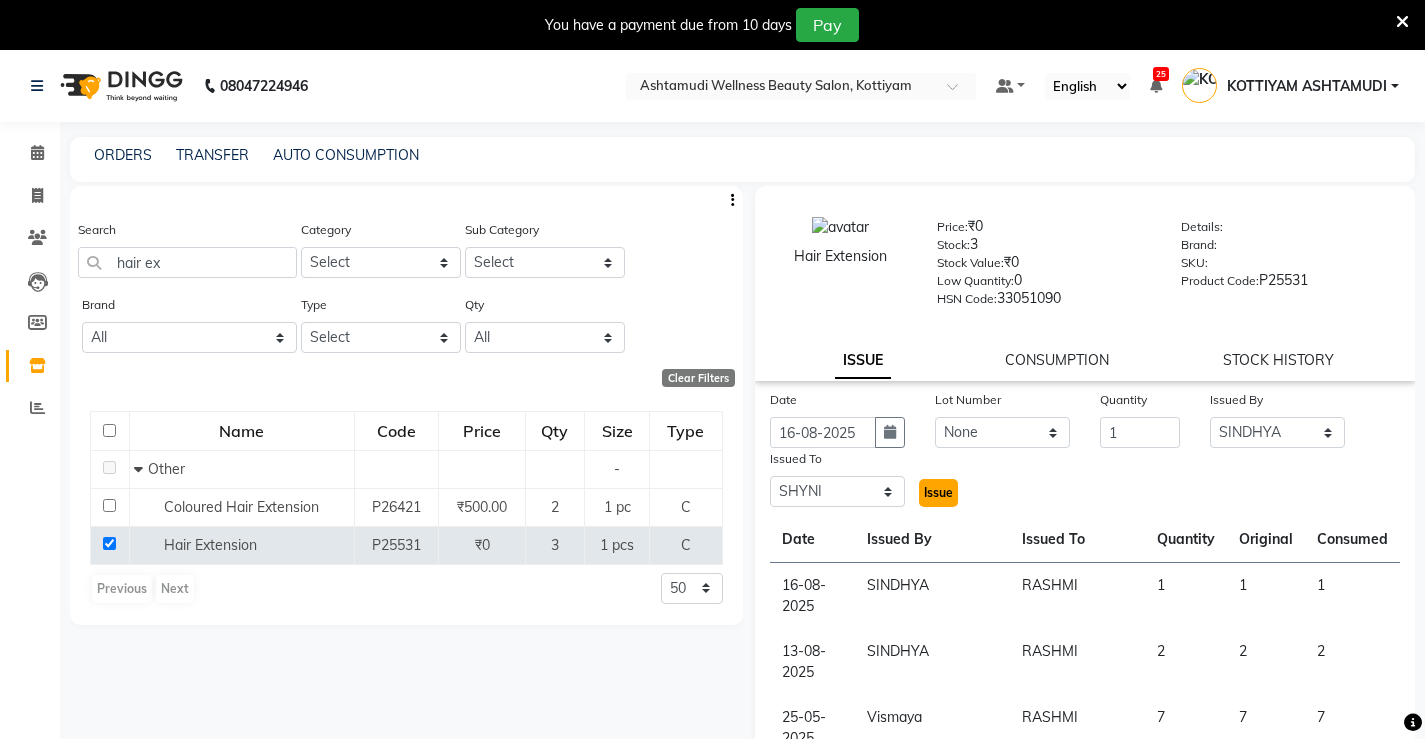 click on "Issue" 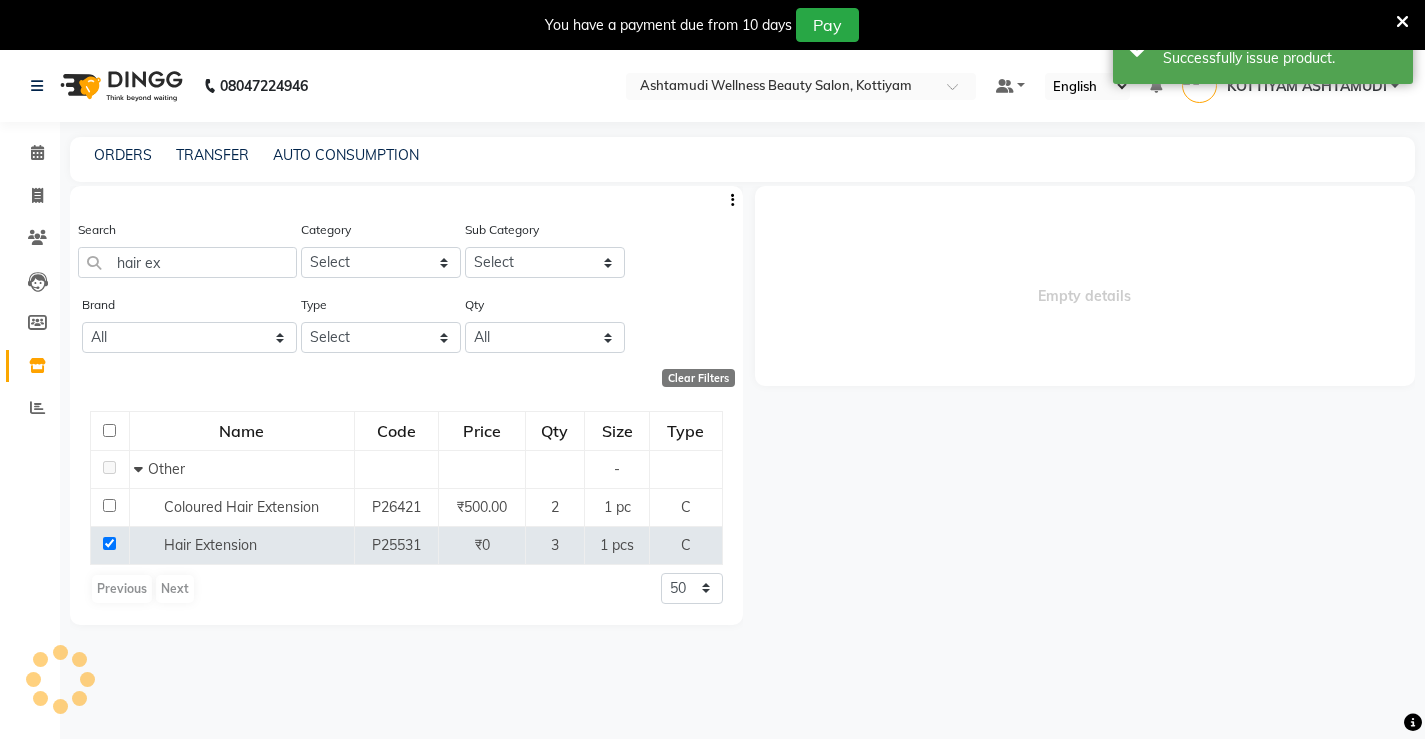 select 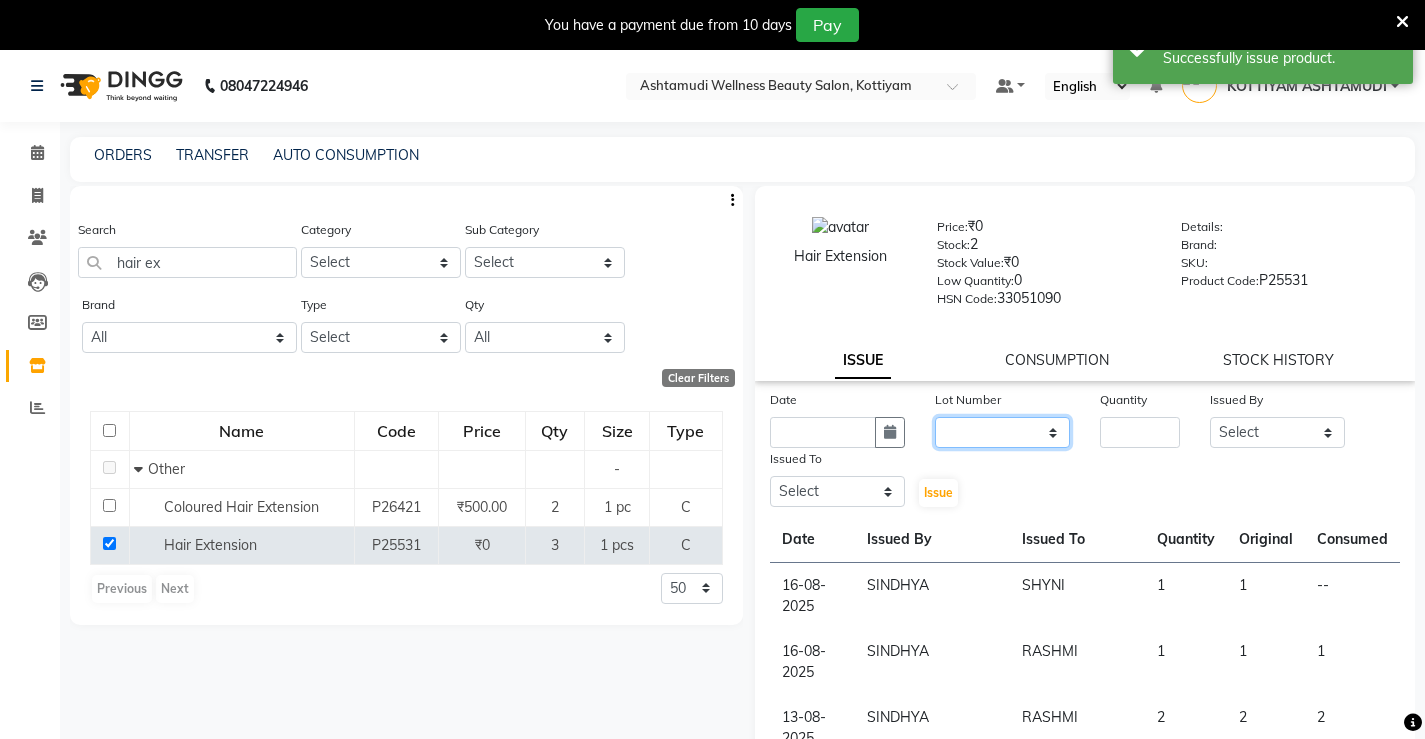 click on "None" 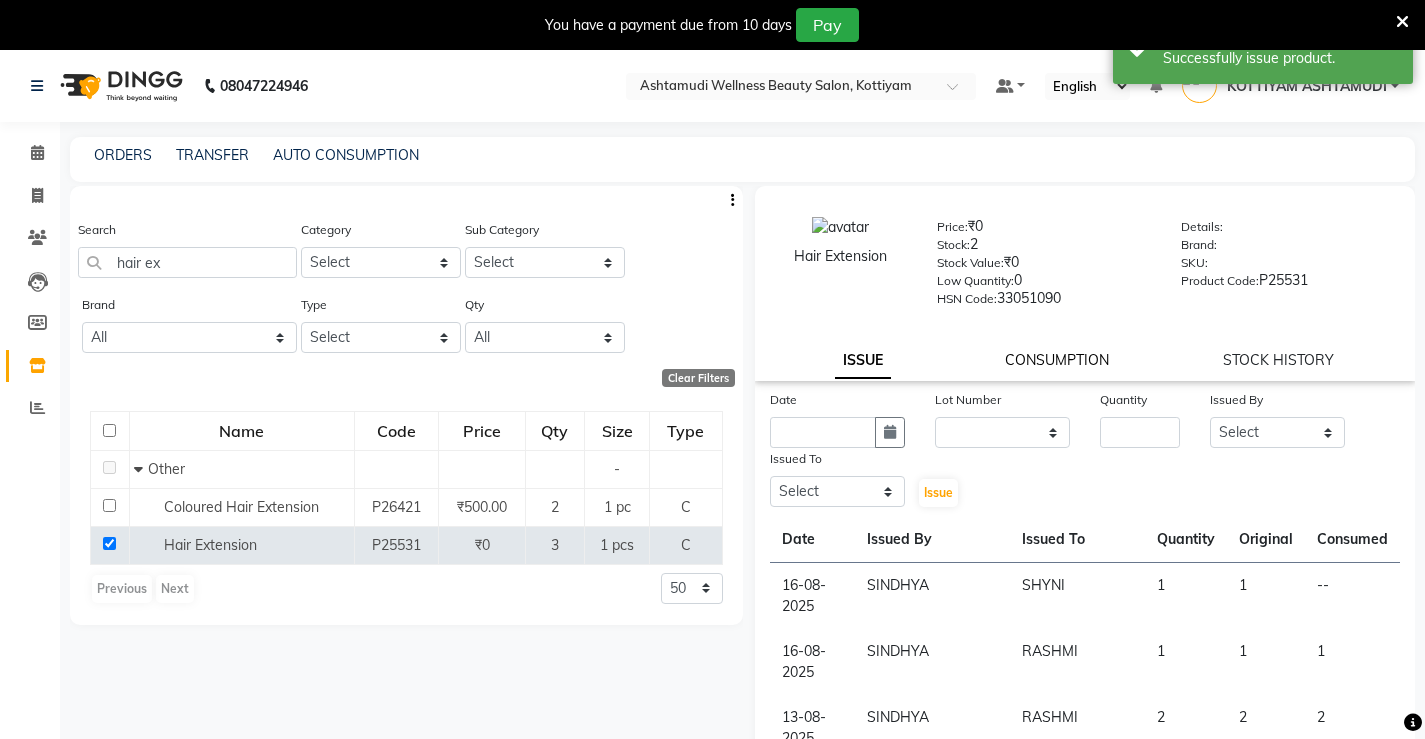 click on "CONSUMPTION" 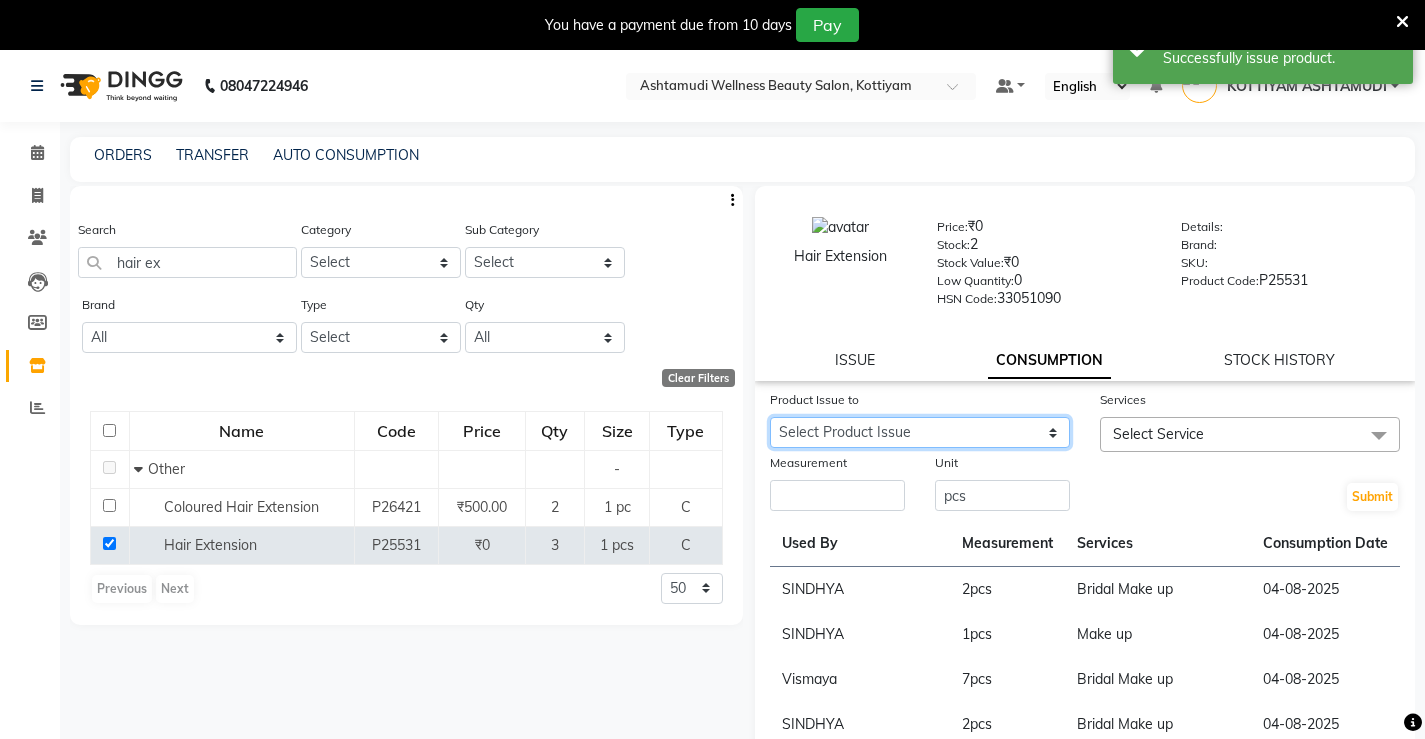 click on "Select Product Issue 2025-08-16, Issued to: SHYNI , Balance: 1" 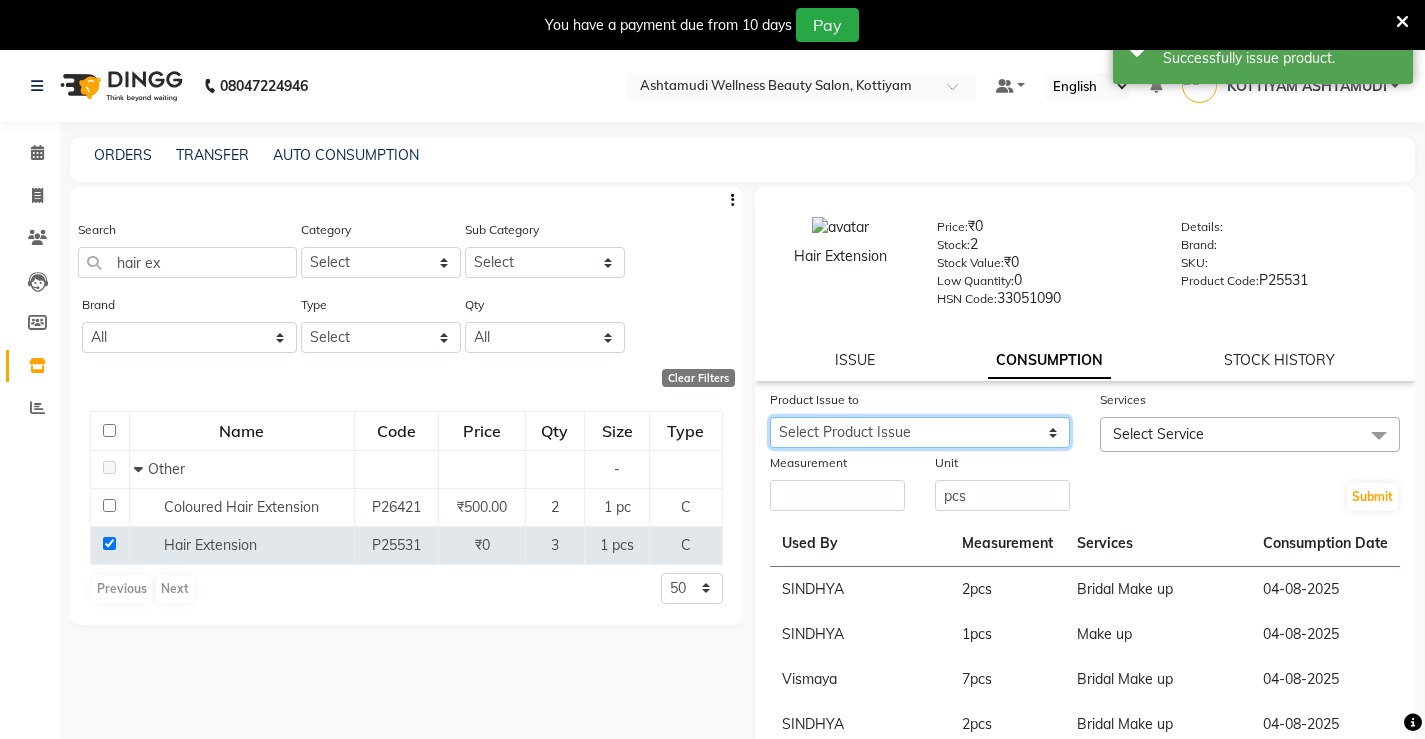 click on "Select Product Issue 2025-08-16, Issued to: SHYNI , Balance: 1" 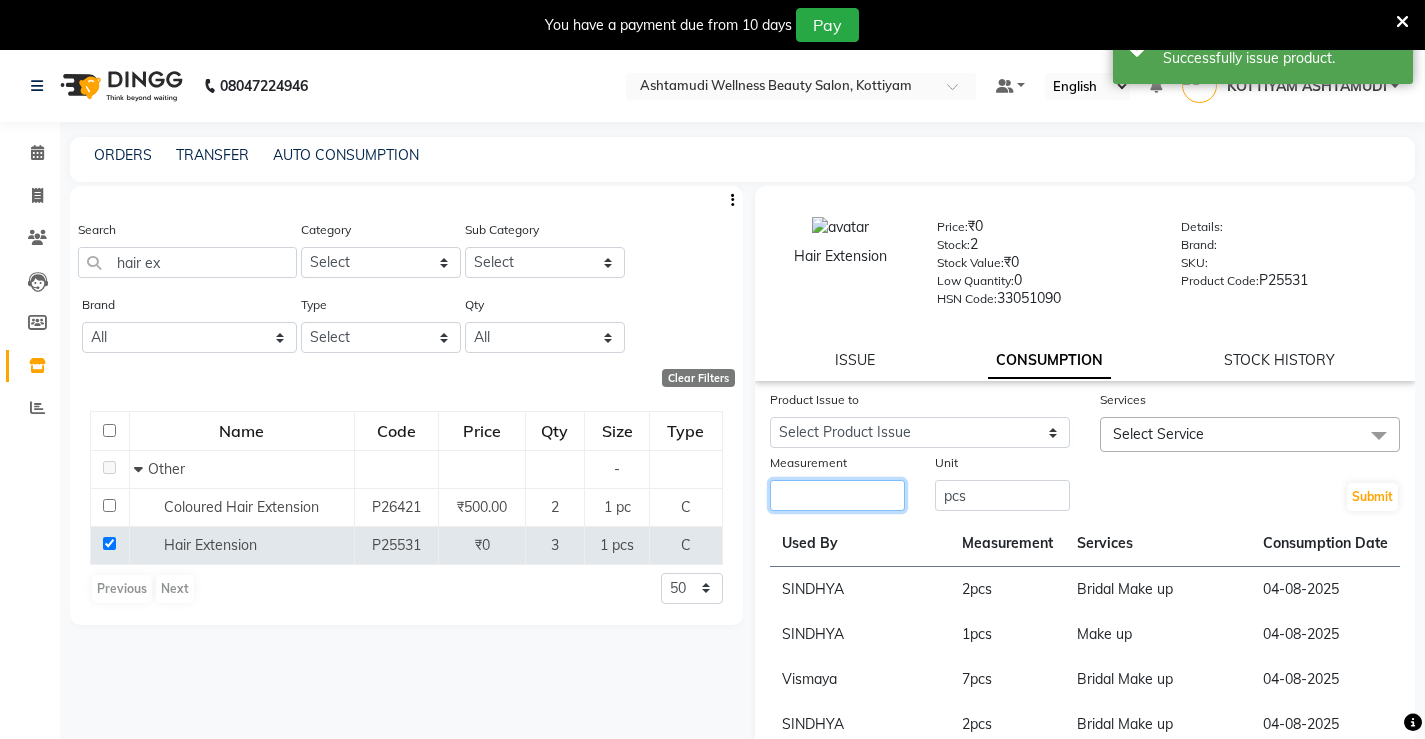 click 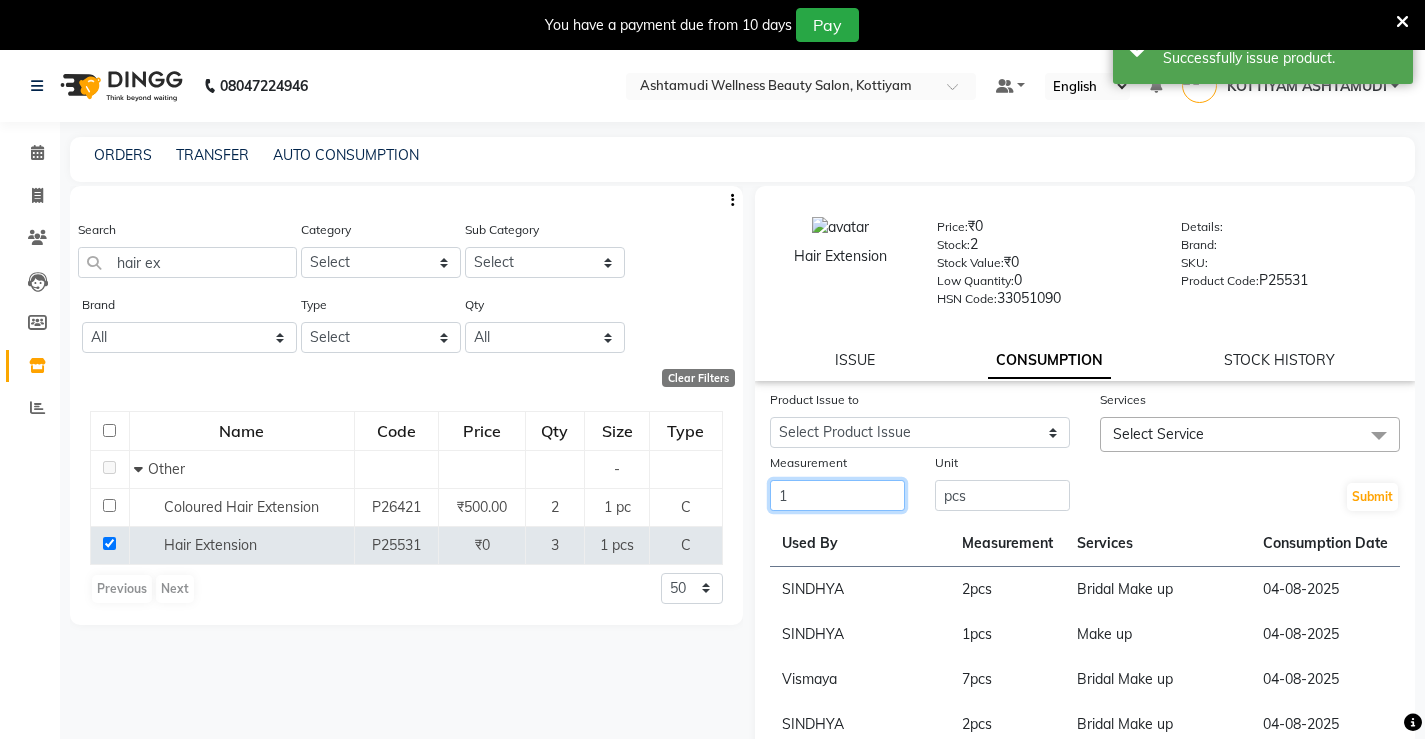 type on "1" 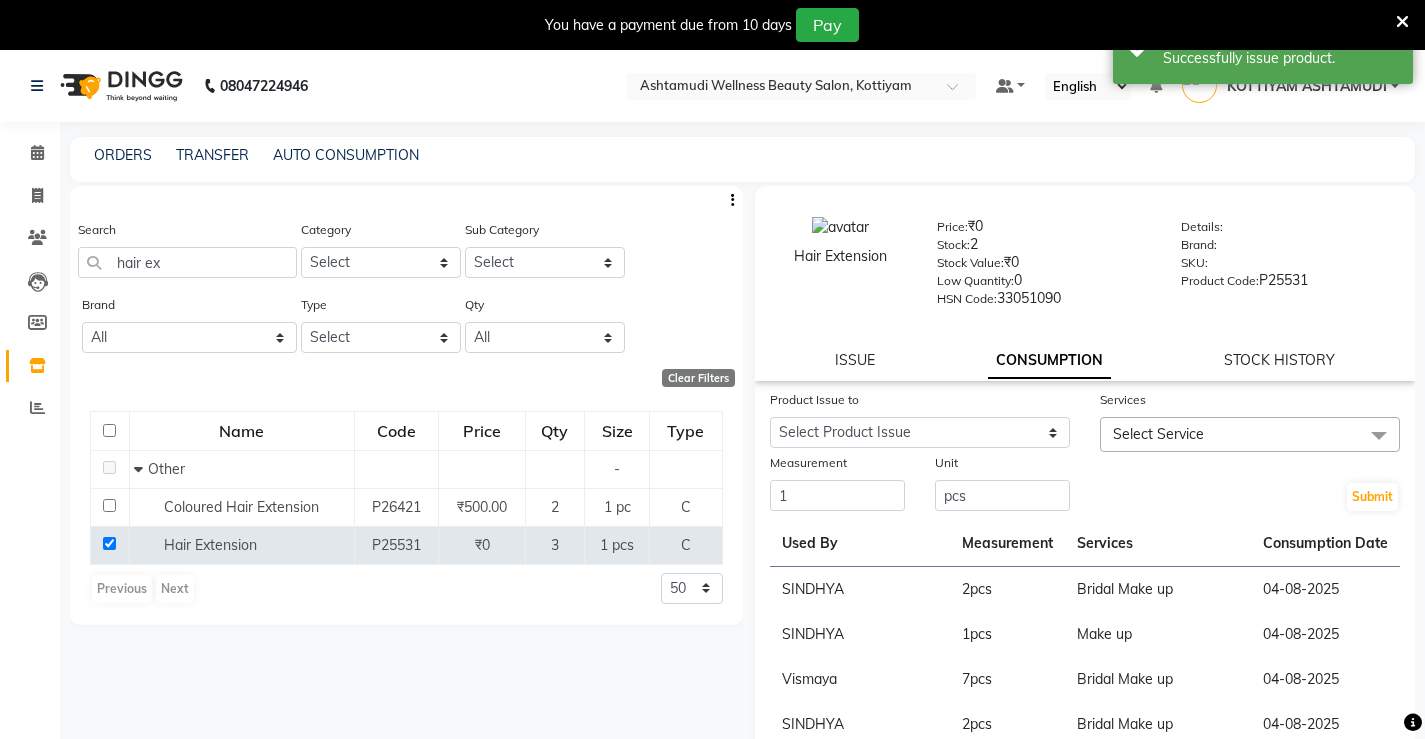 click on "Select Service" 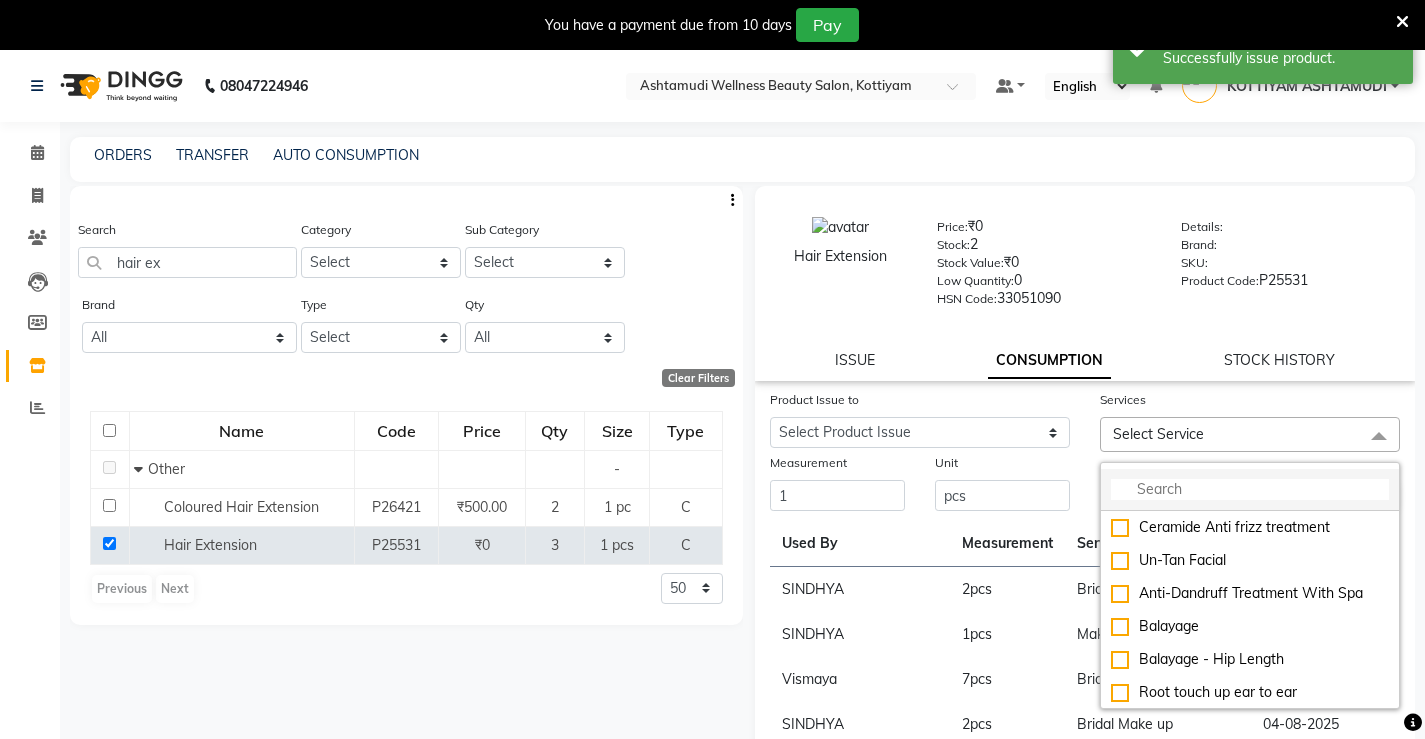 click 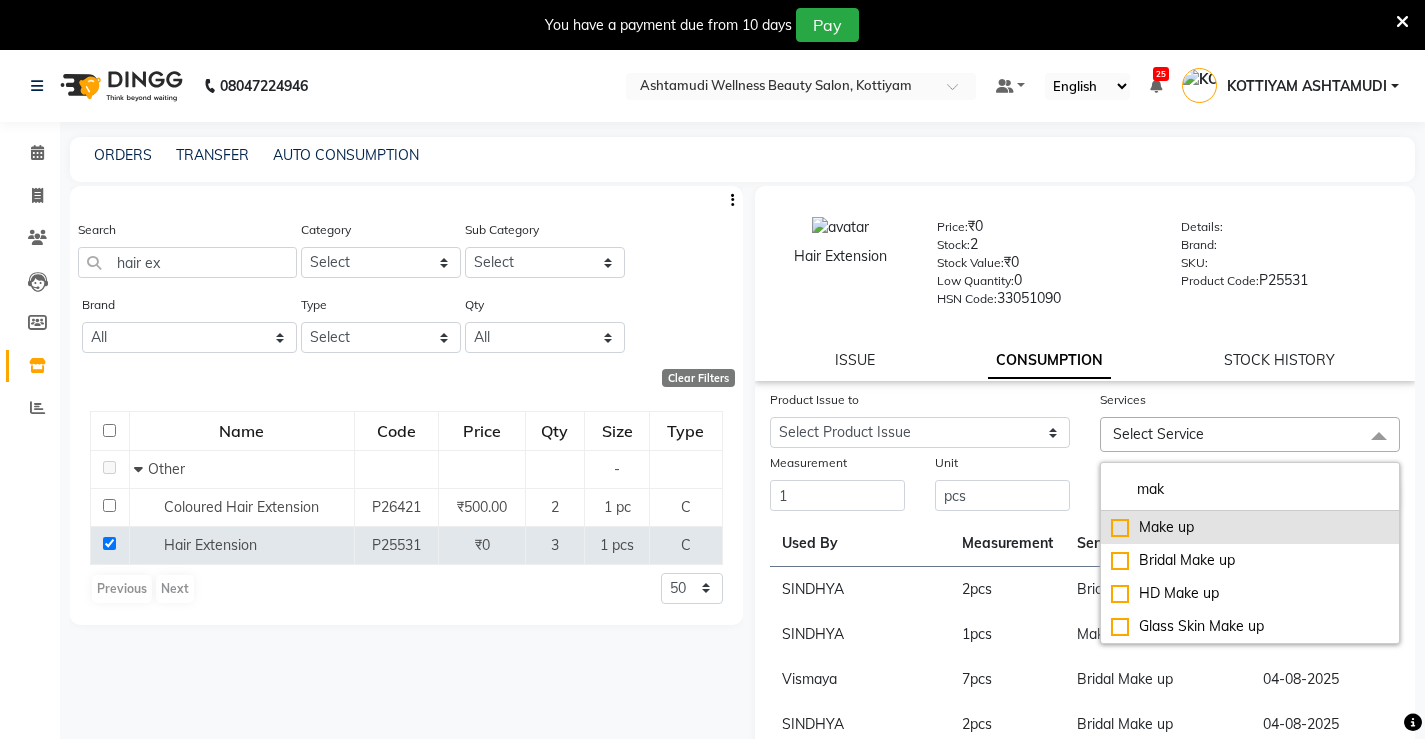 type on "mak" 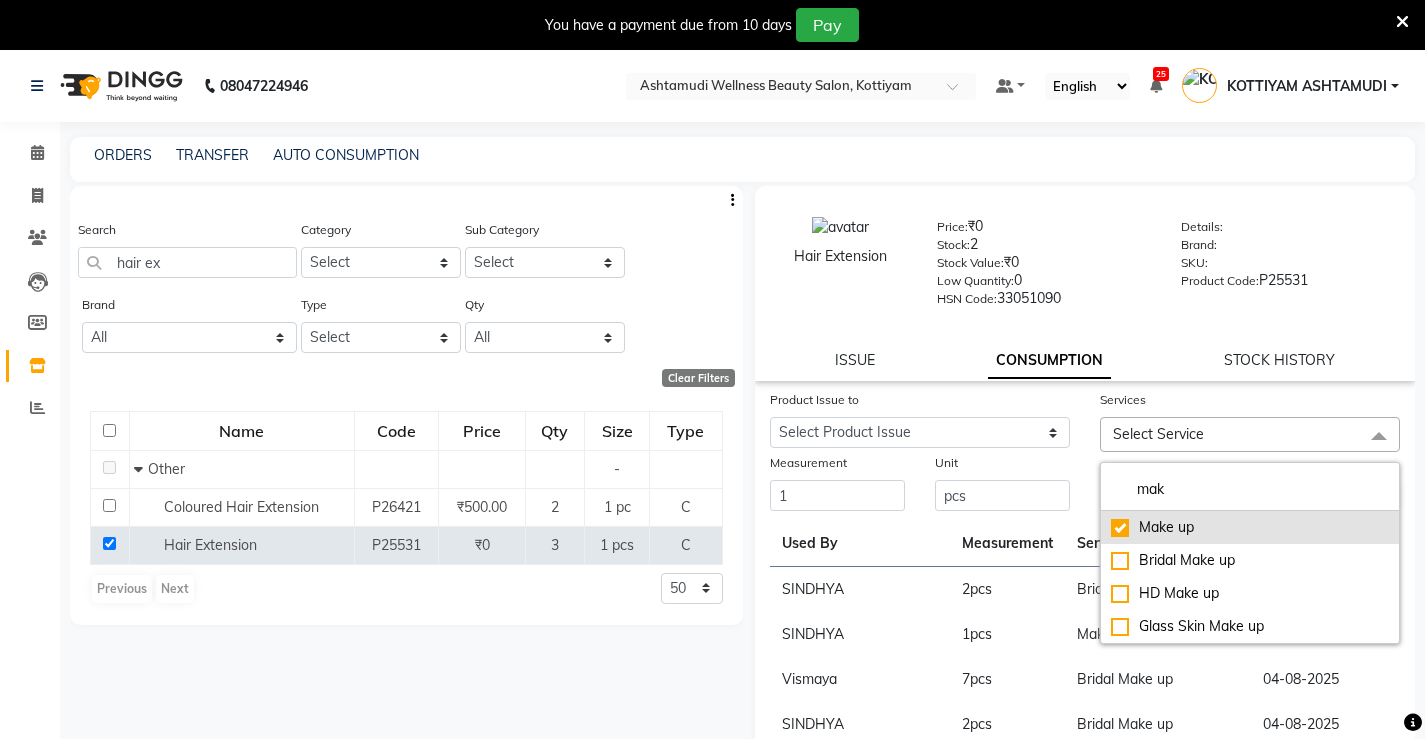 checkbox on "true" 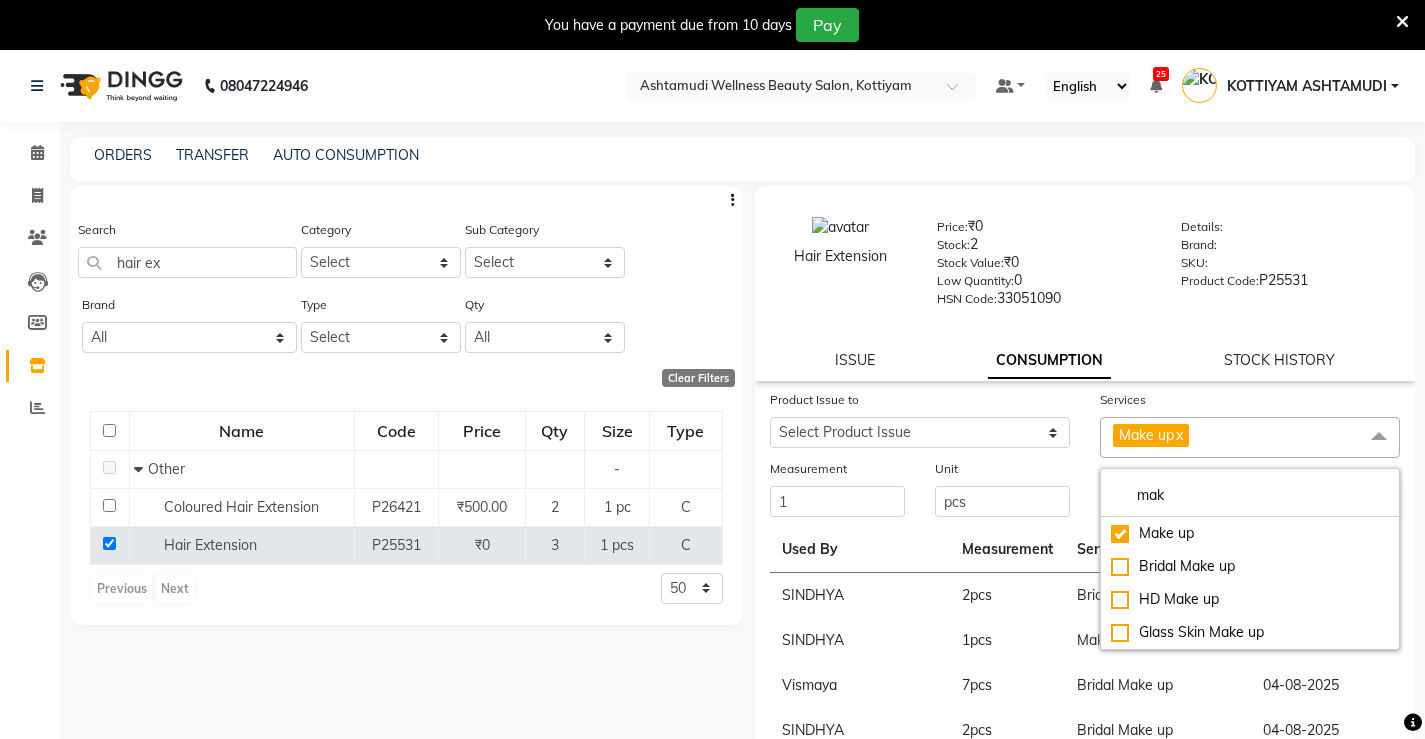 click on "Unit" 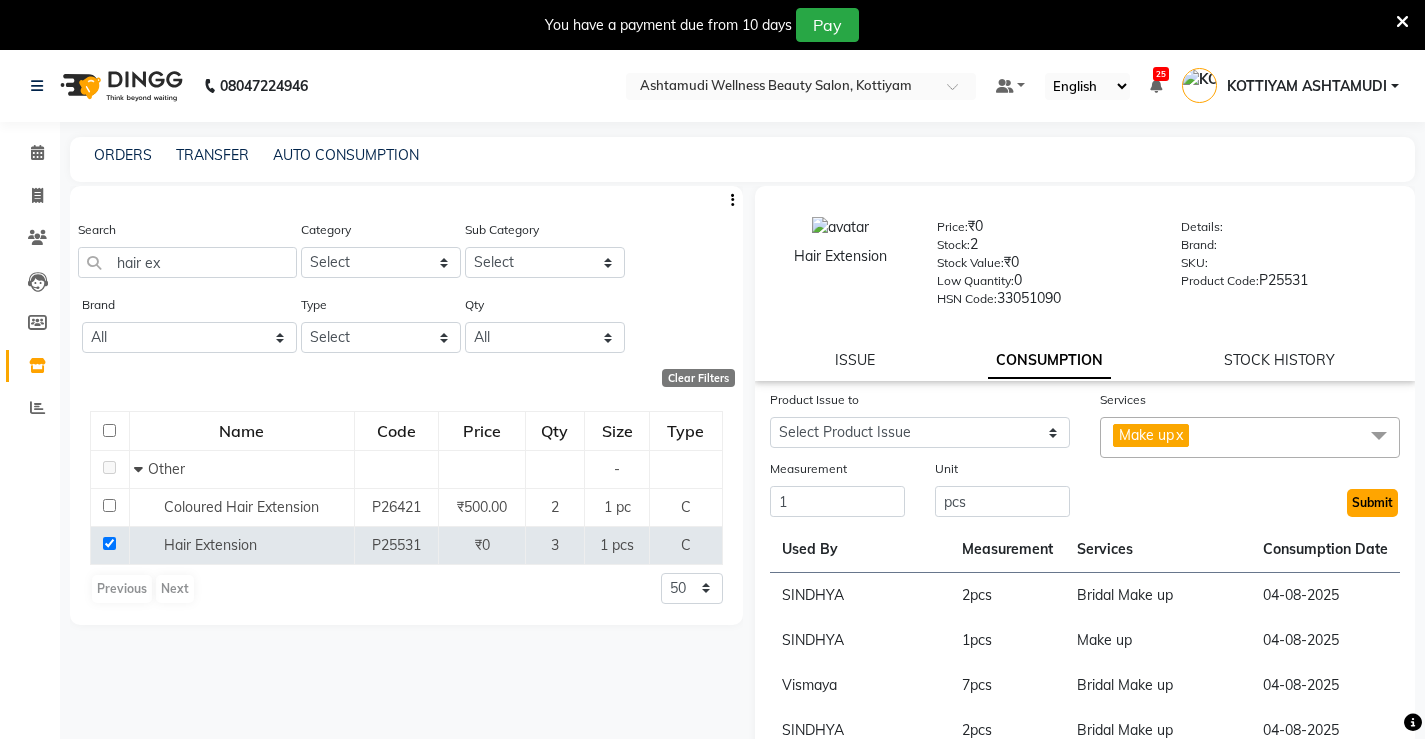 click on "Submit" 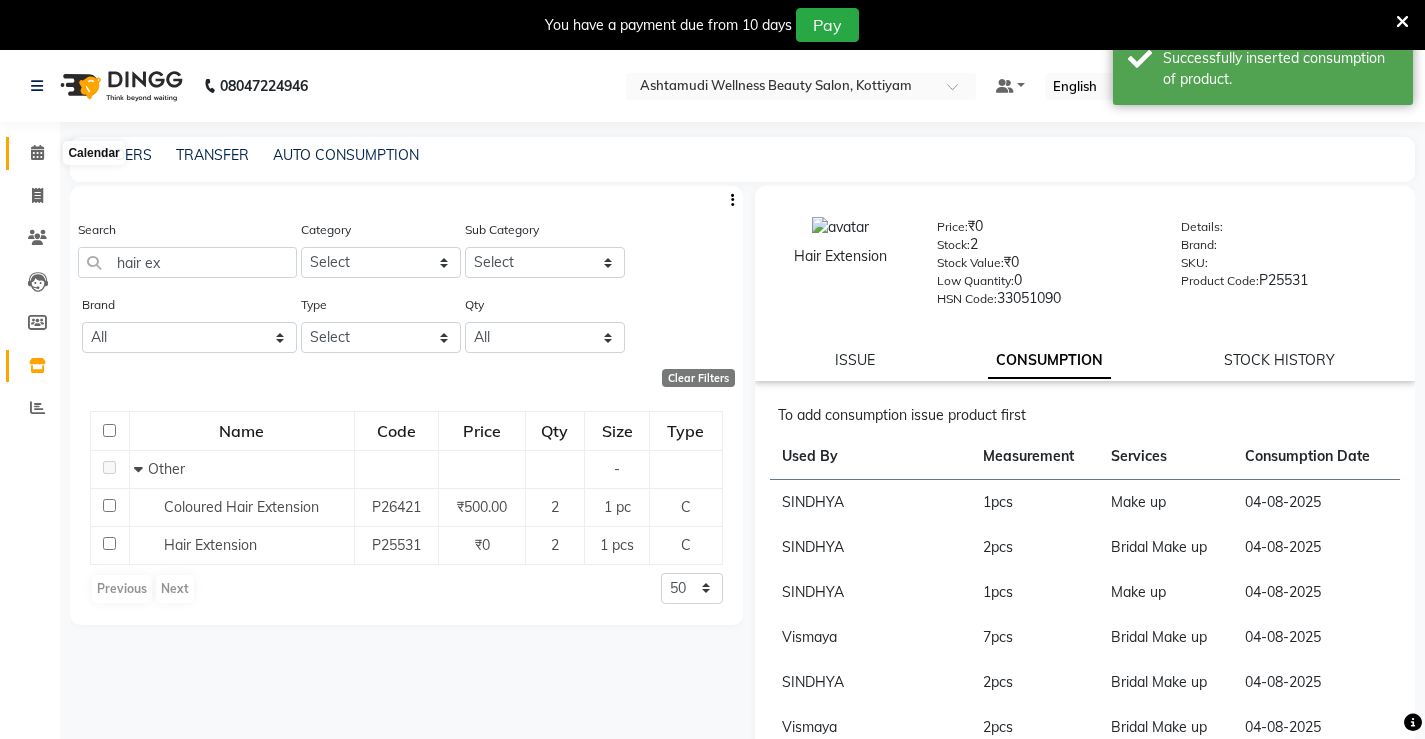 click 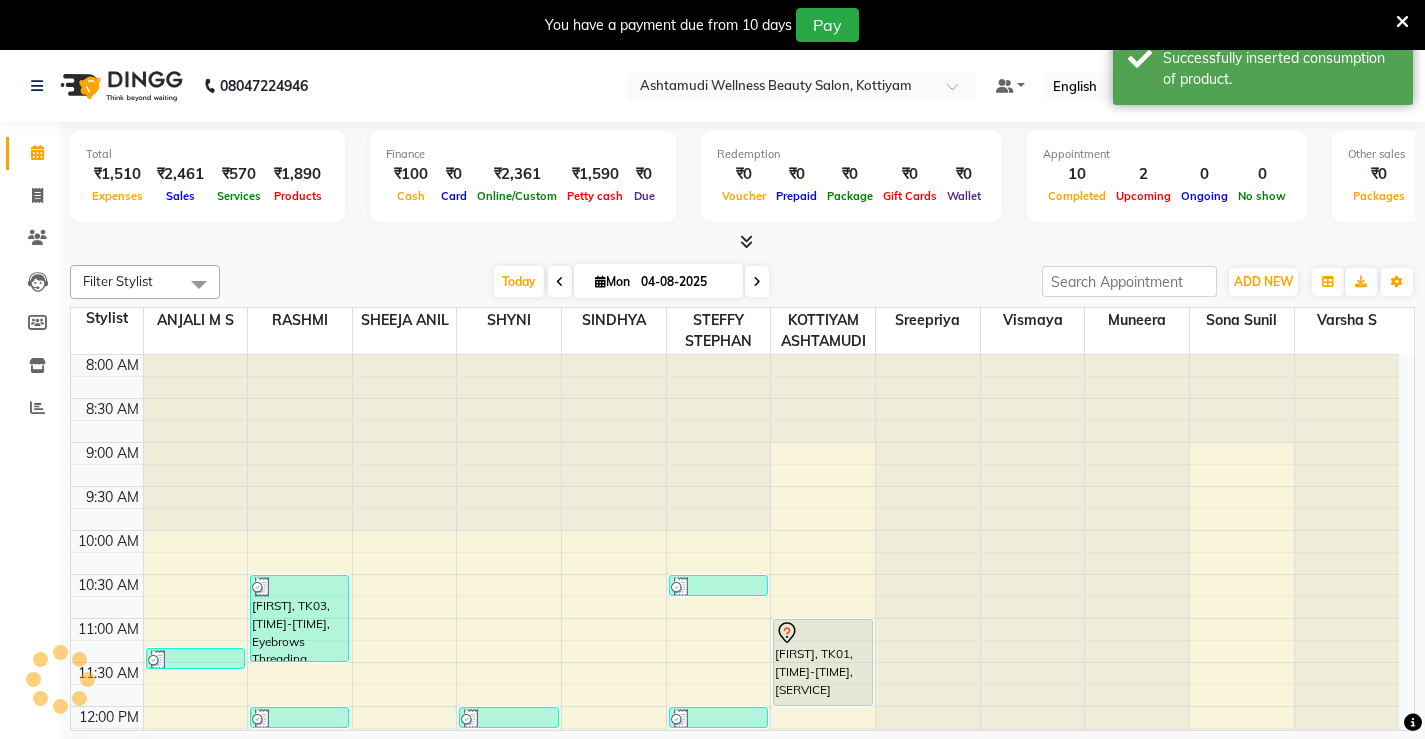 scroll, scrollTop: 705, scrollLeft: 0, axis: vertical 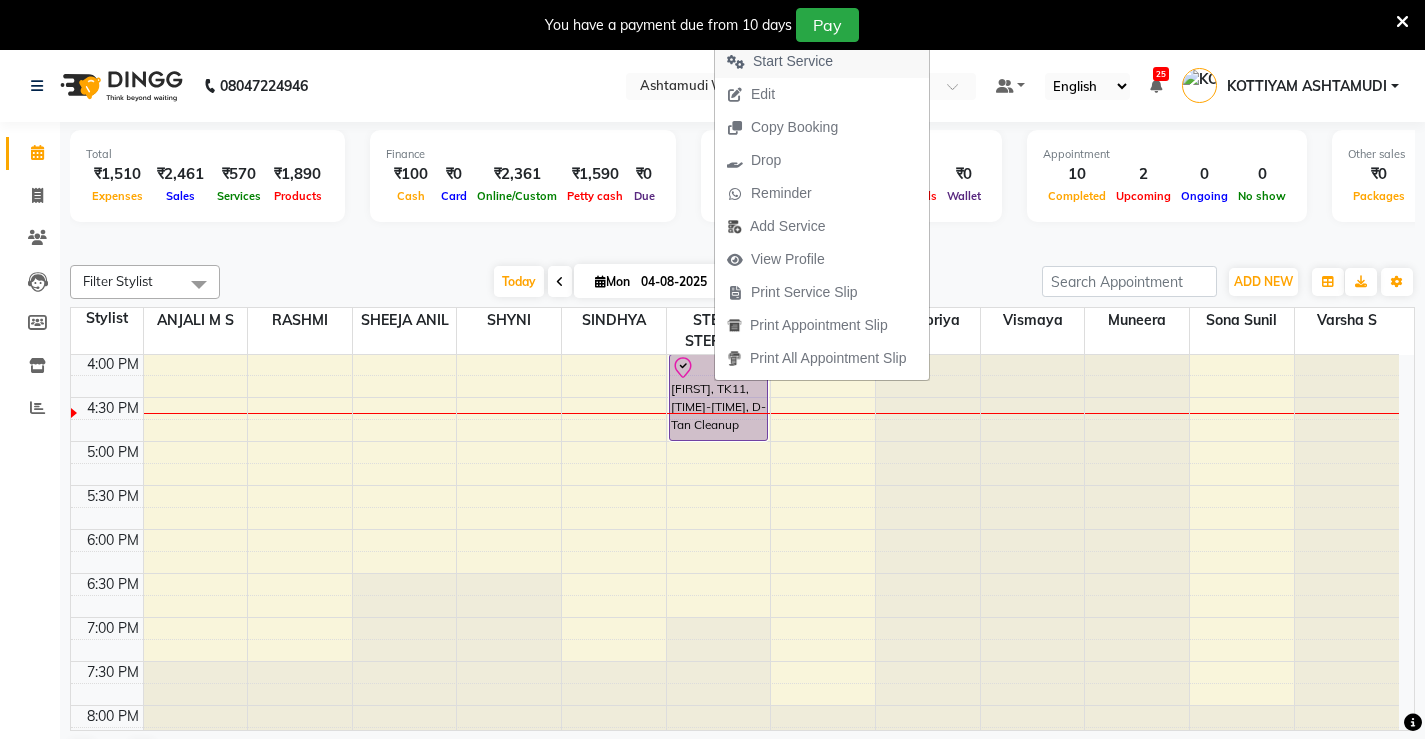 click on "Start Service" at bounding box center (793, 61) 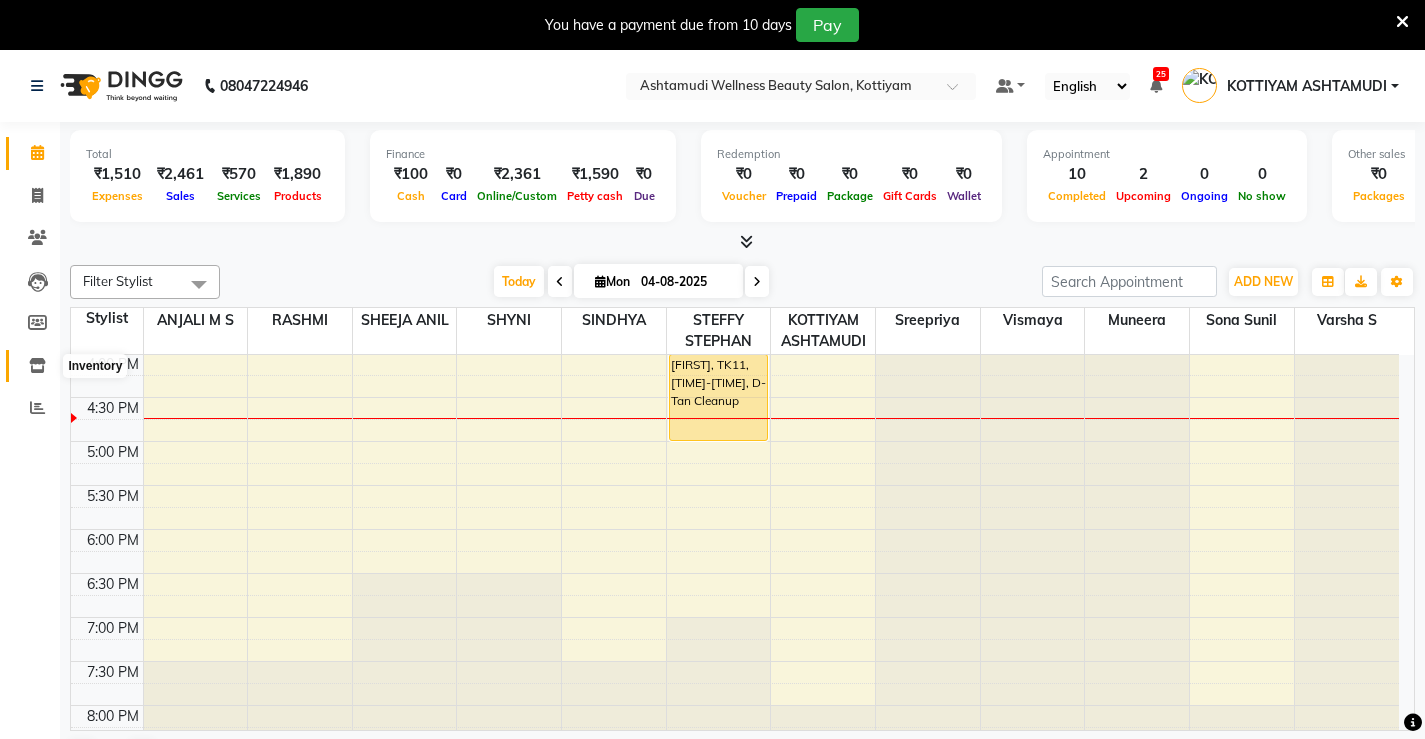 click 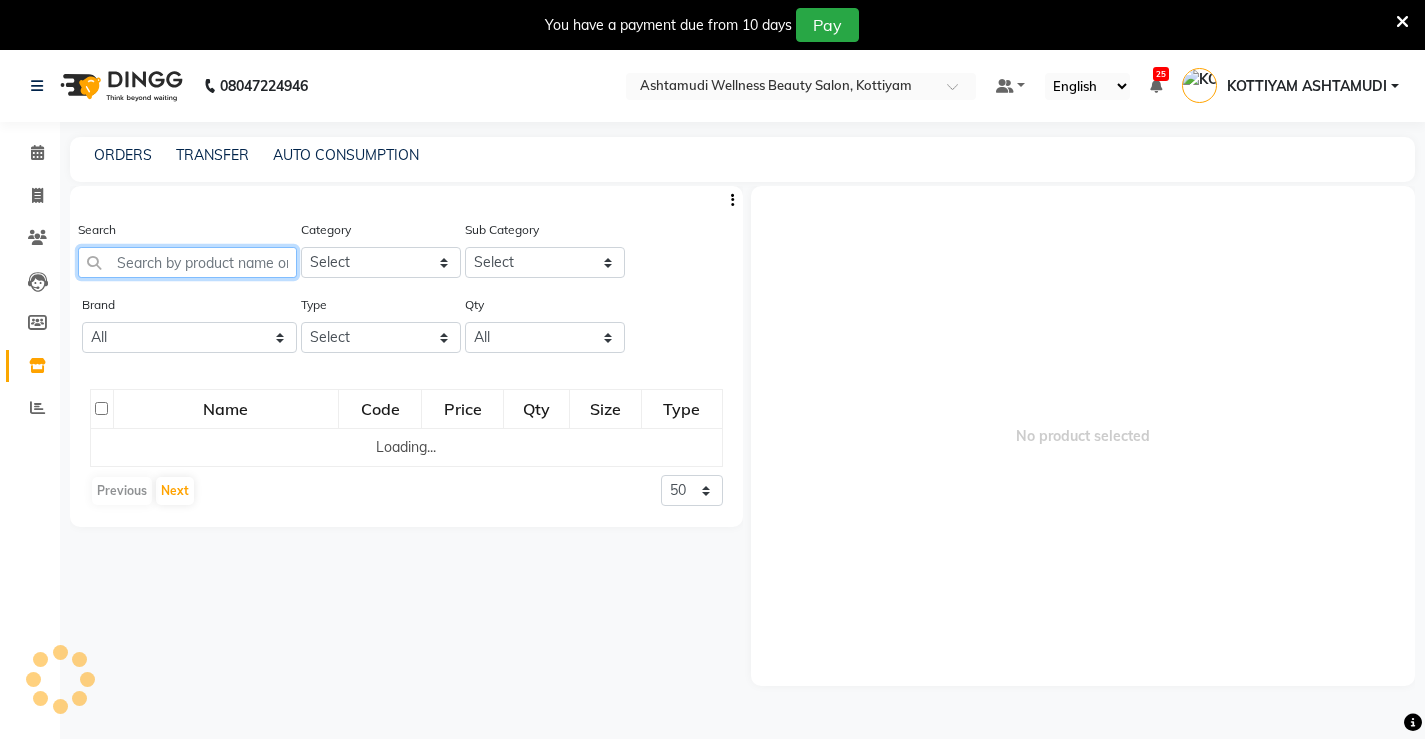 click 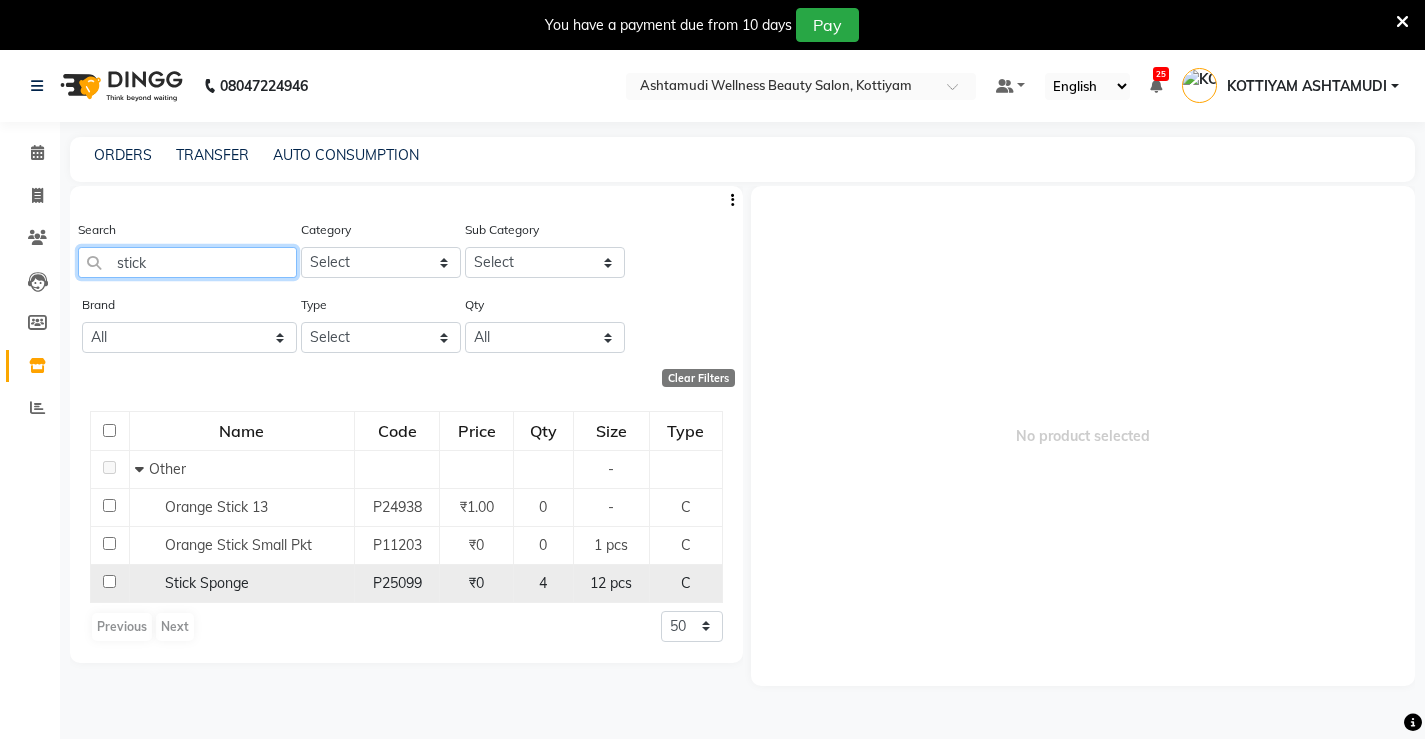 type on "stick" 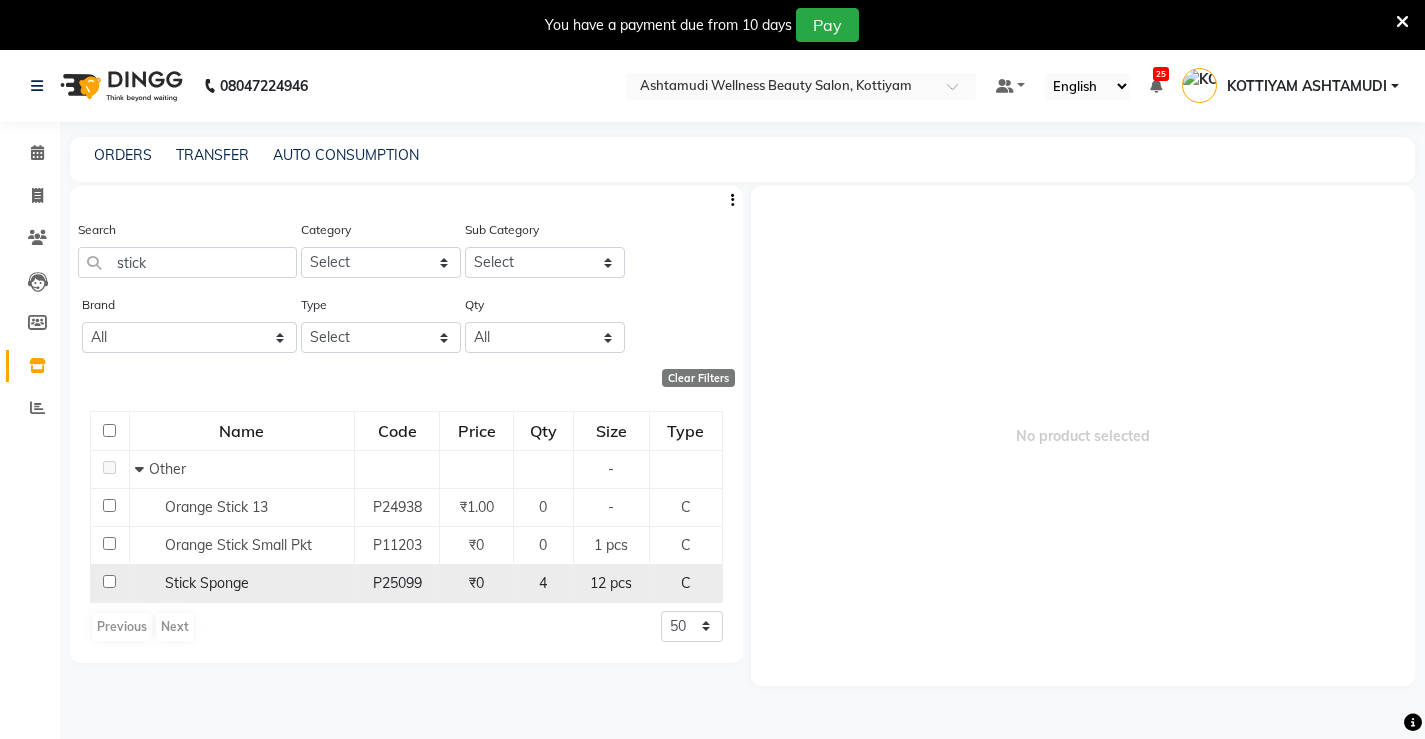 click 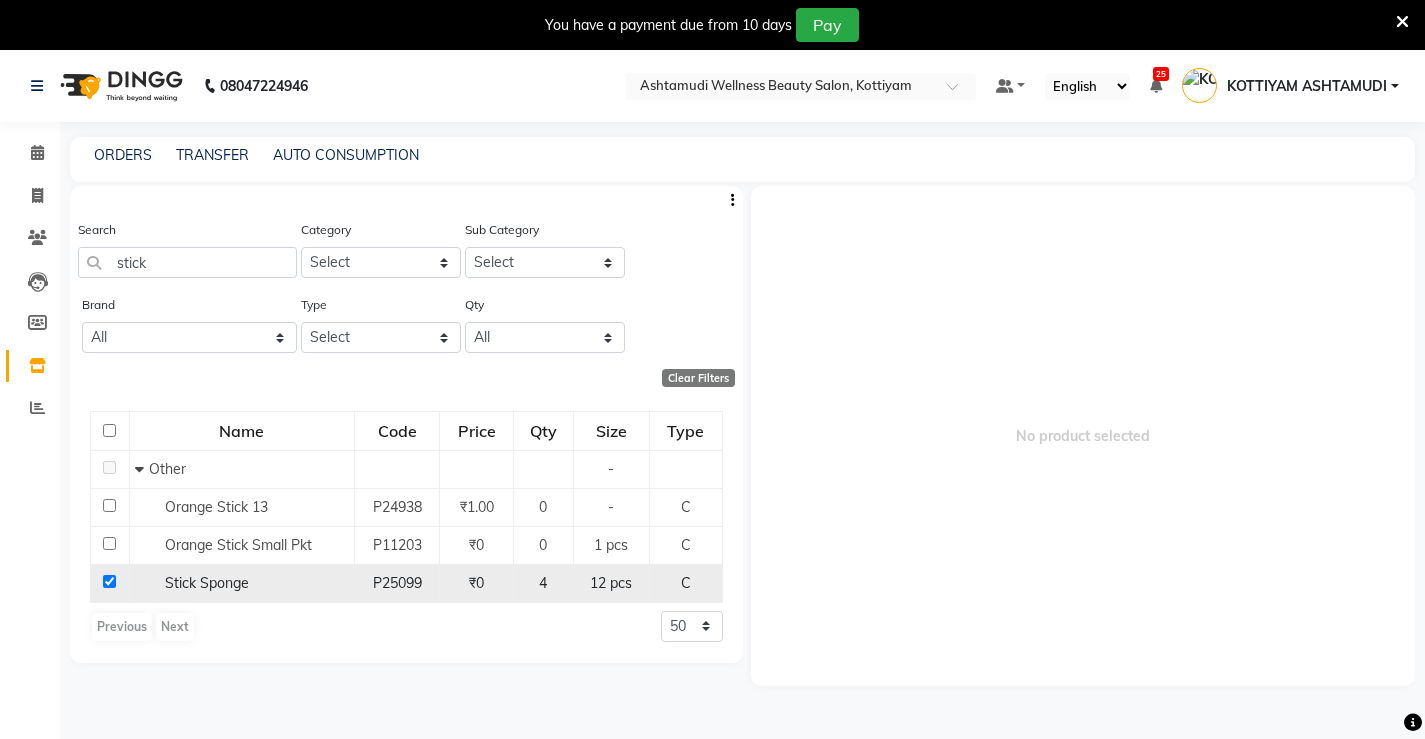 checkbox on "true" 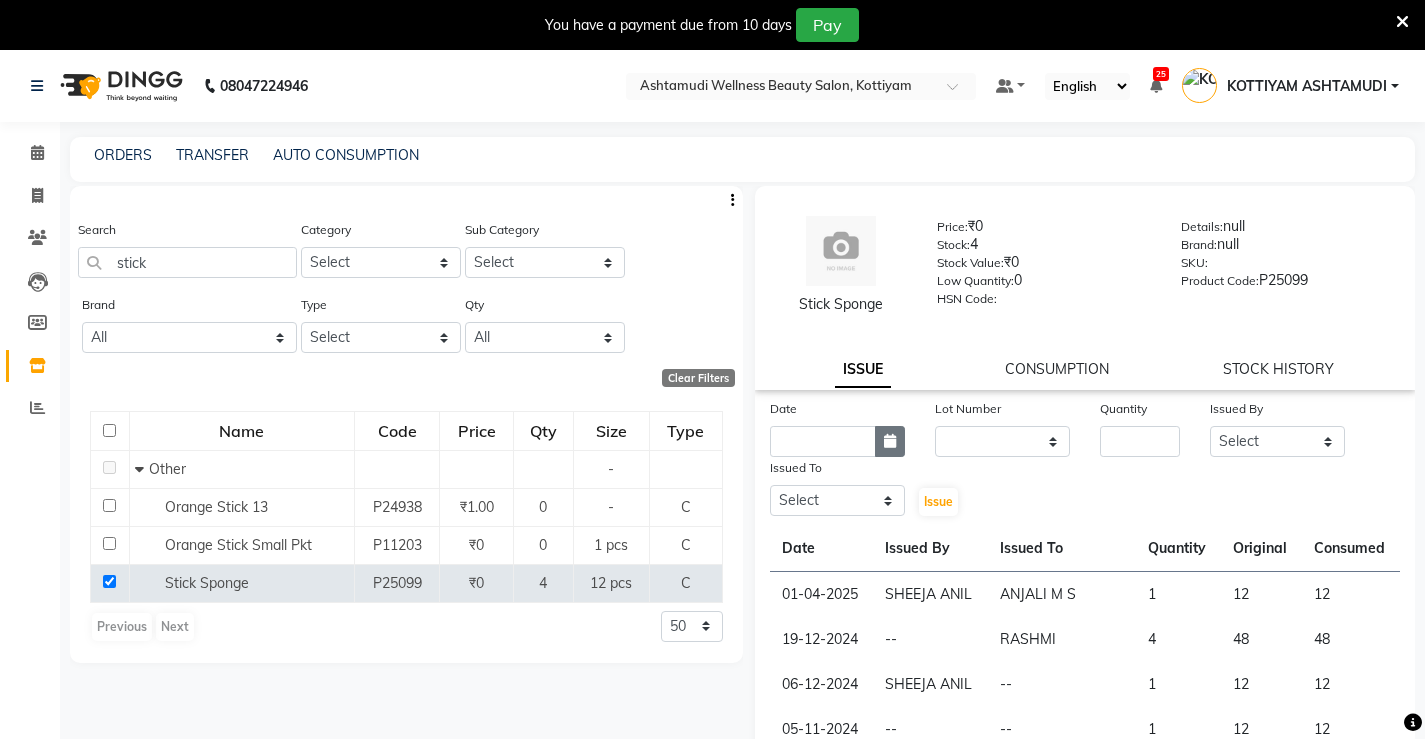 click 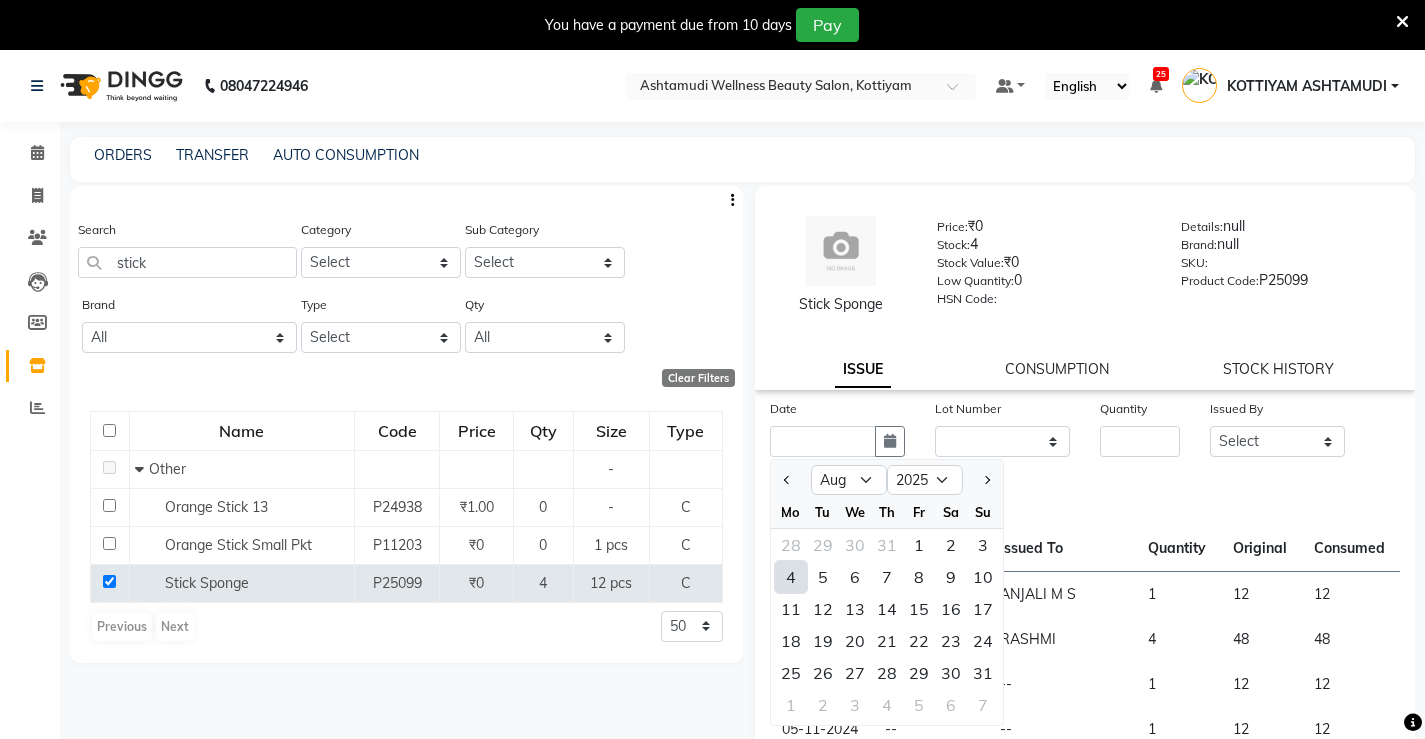 click on "4" 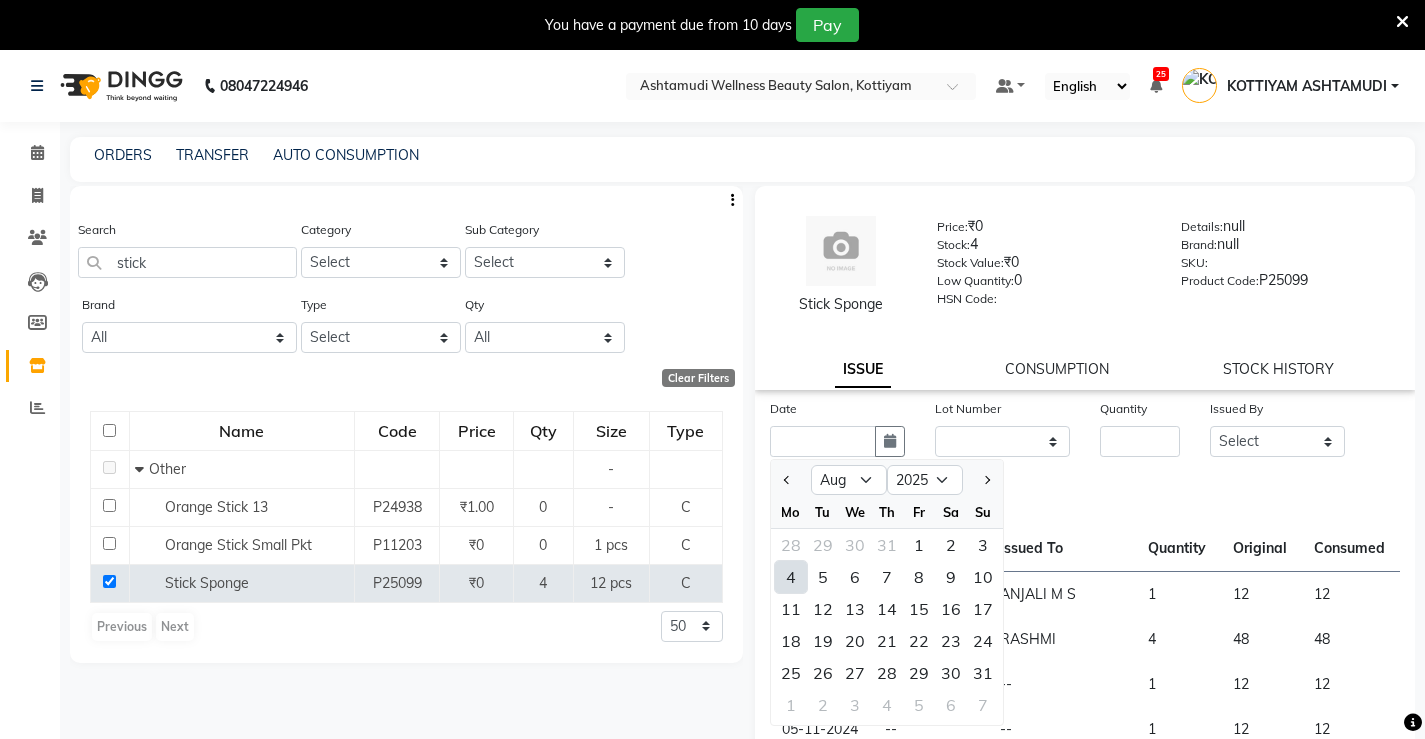 type on "04-08-2025" 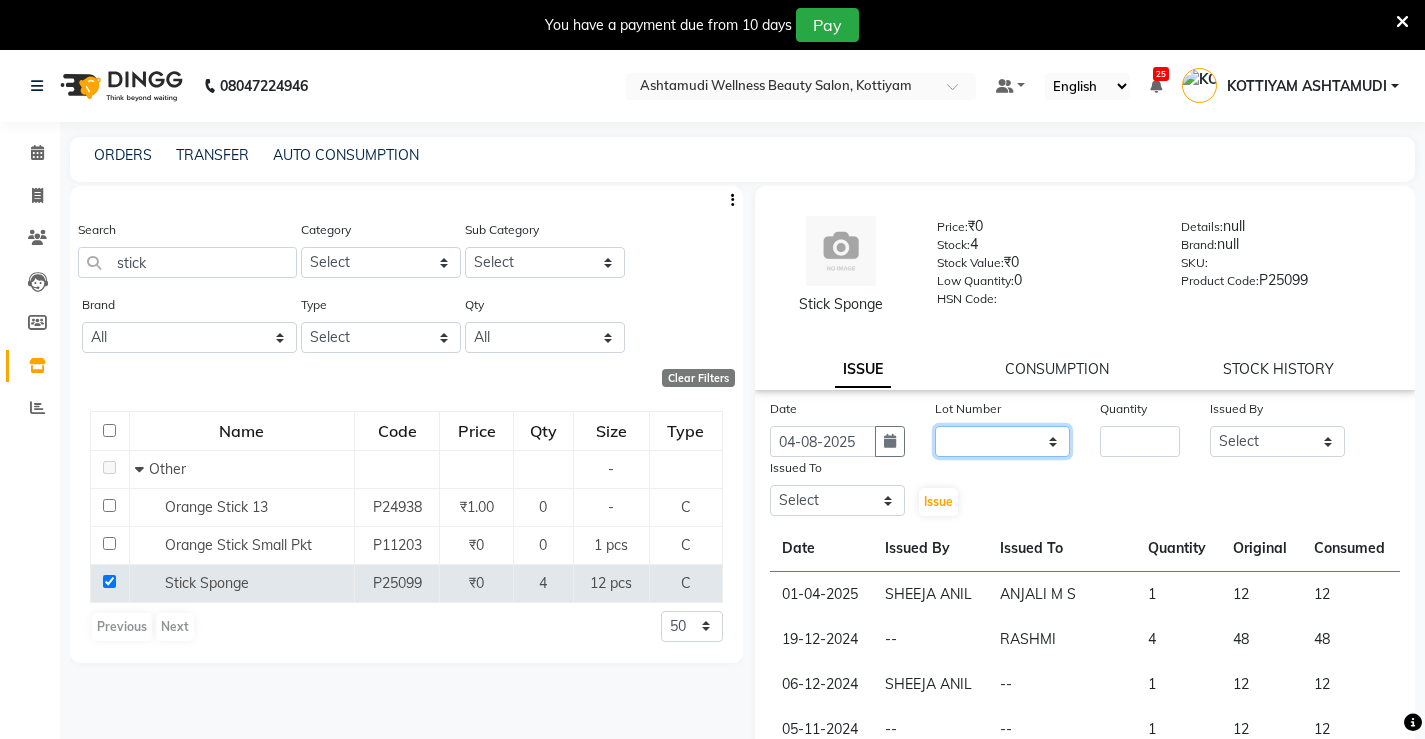 click on "None" 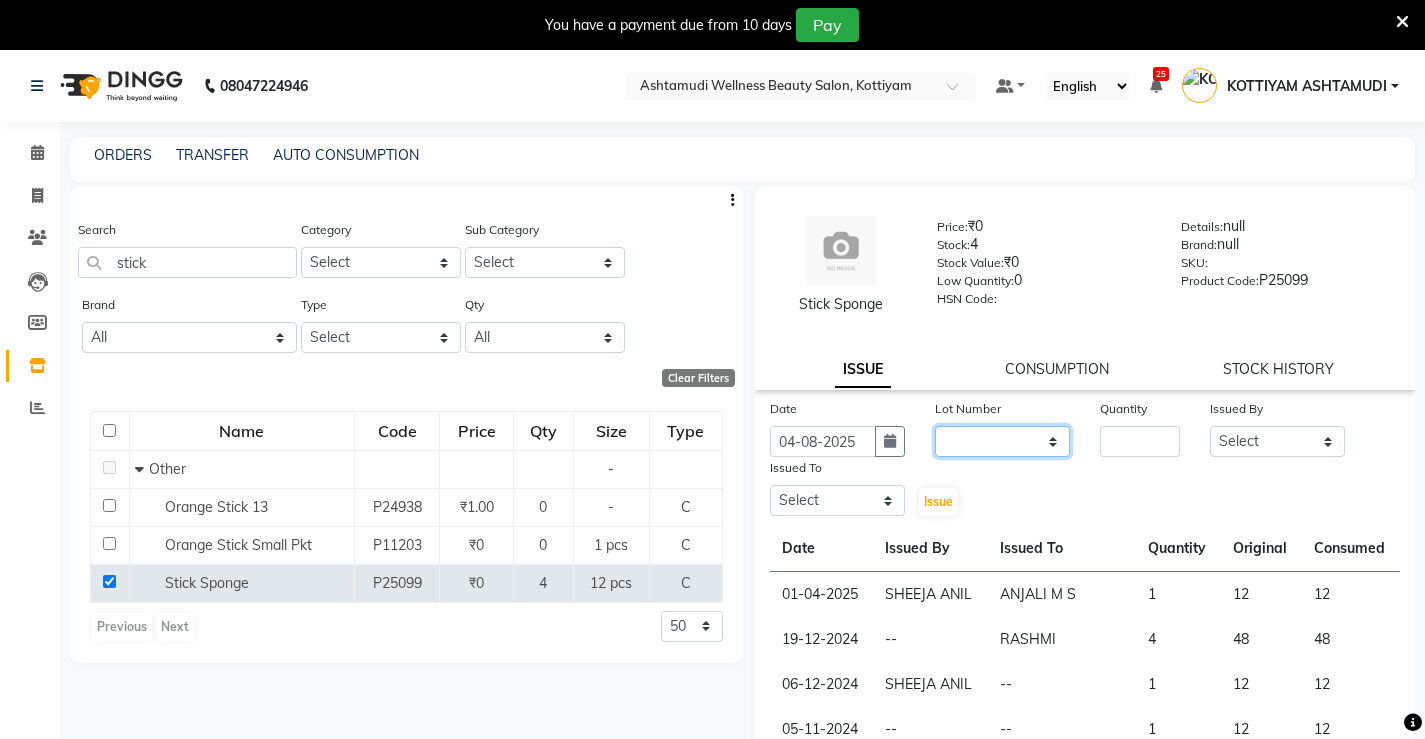 select on "0: null" 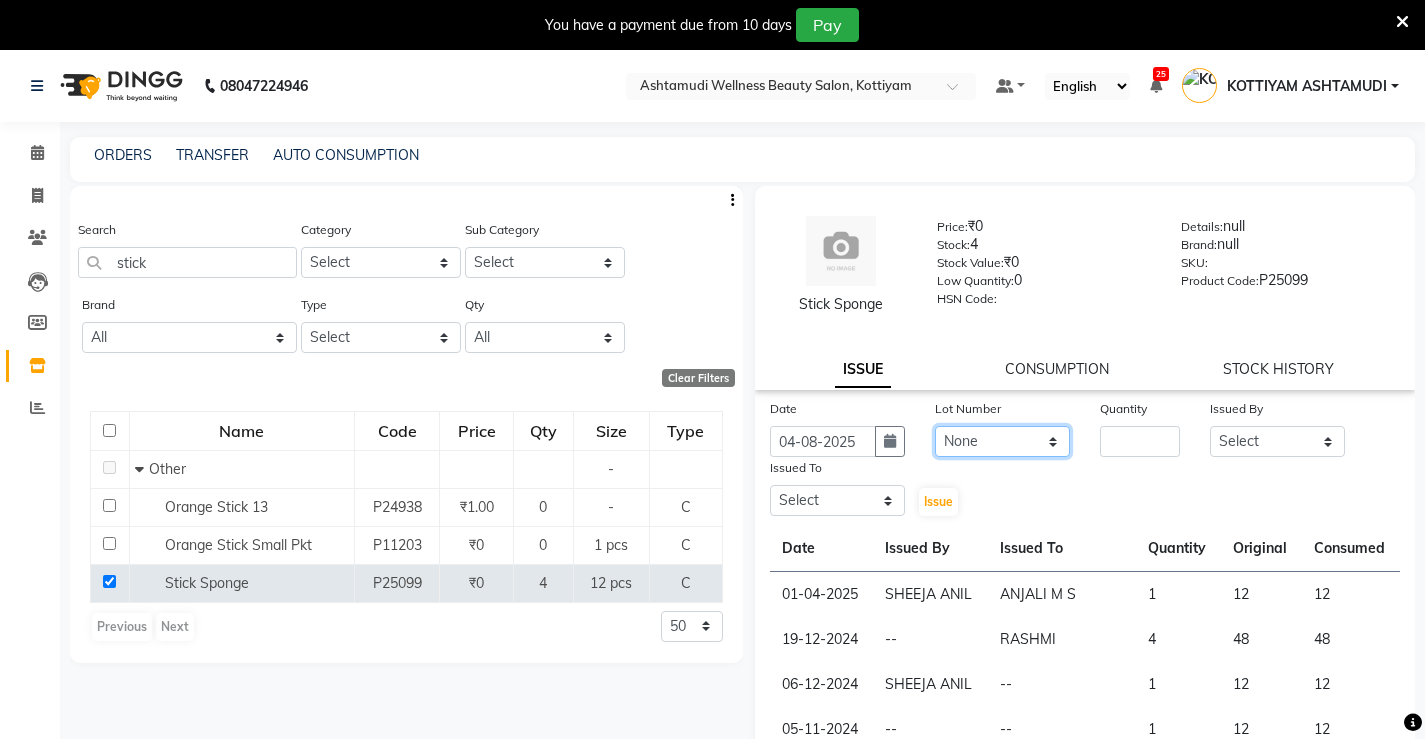 click on "None" 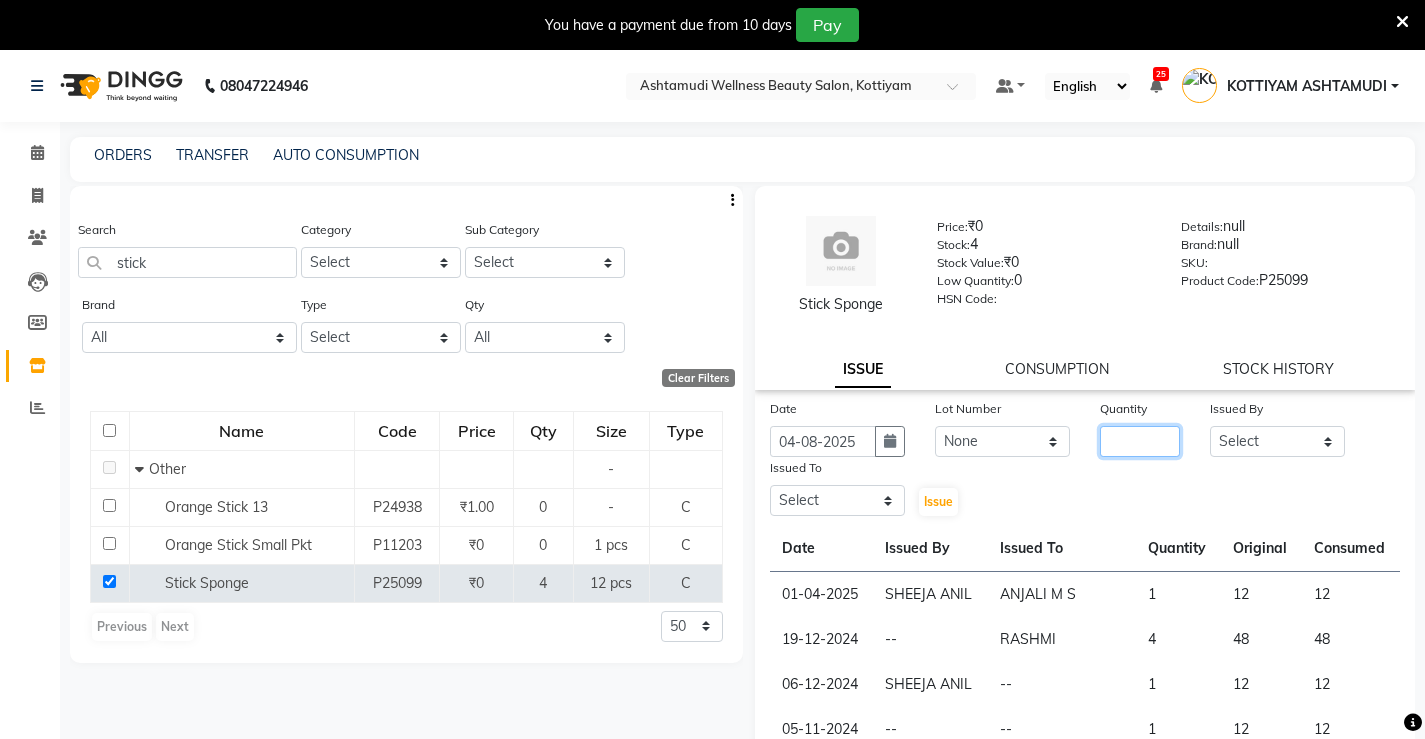 click 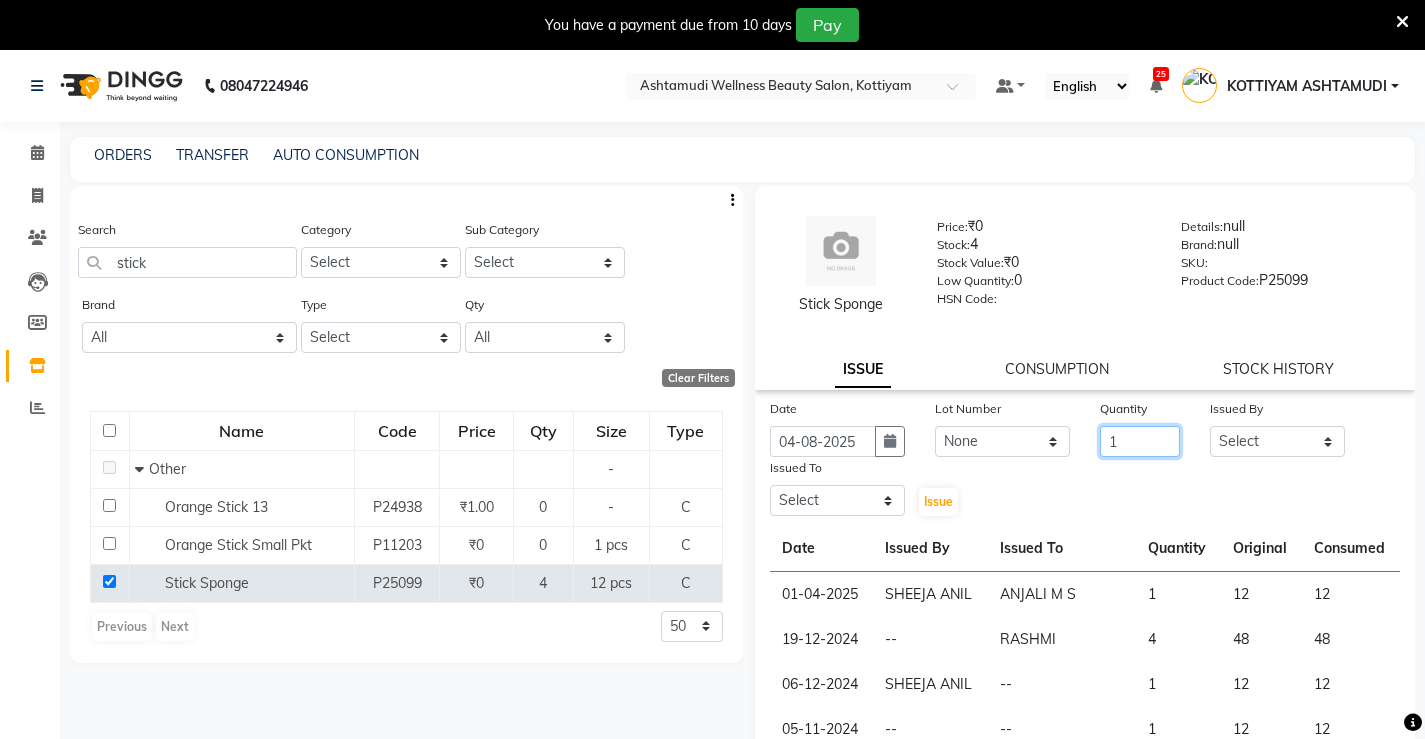 type on "1" 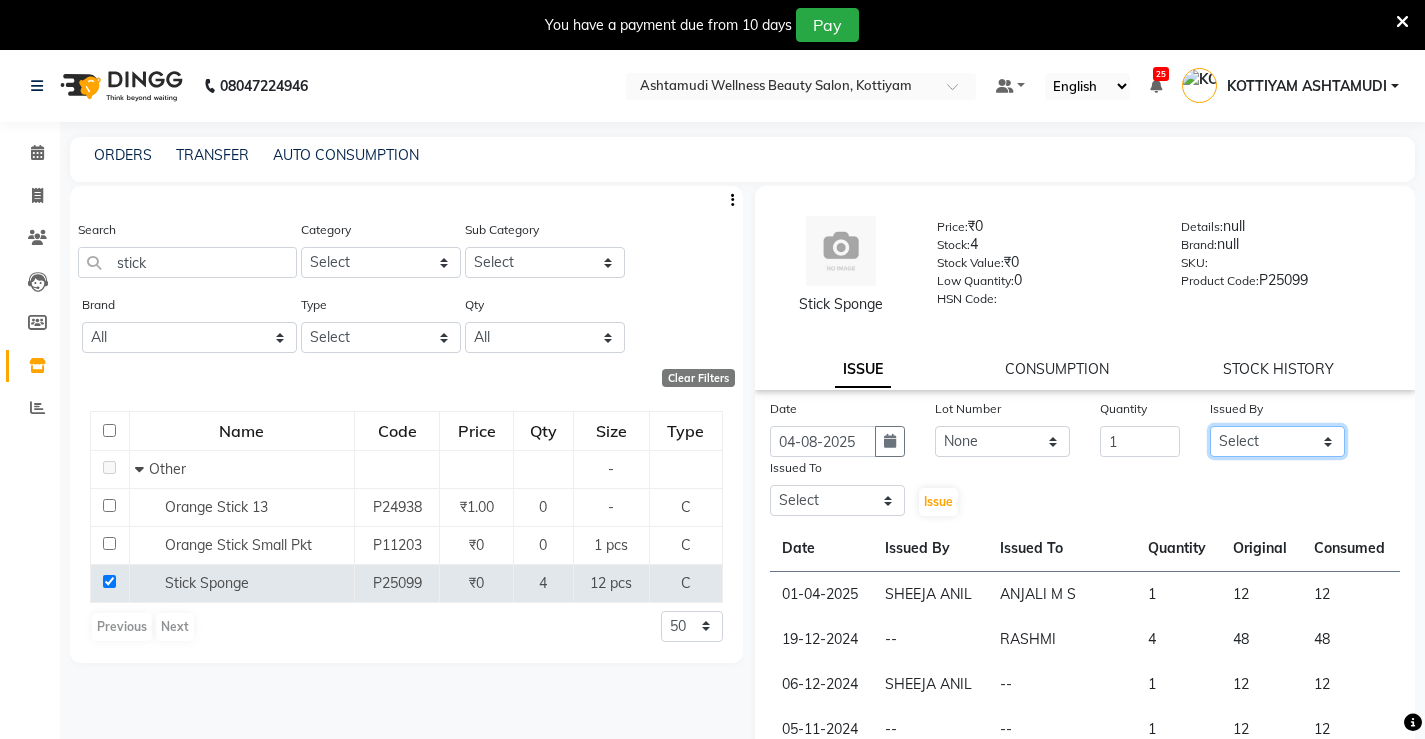 click on "Select ANJALI M S ASWATHY KOTTIYAM ASHTAMUDI KUMARI Muneera RASHMI SHEEJA ANIL SHYNI  SINDHYA  Sona Sunil Sreepriya STEFFY STEPHAN Varsha S Vismaya" 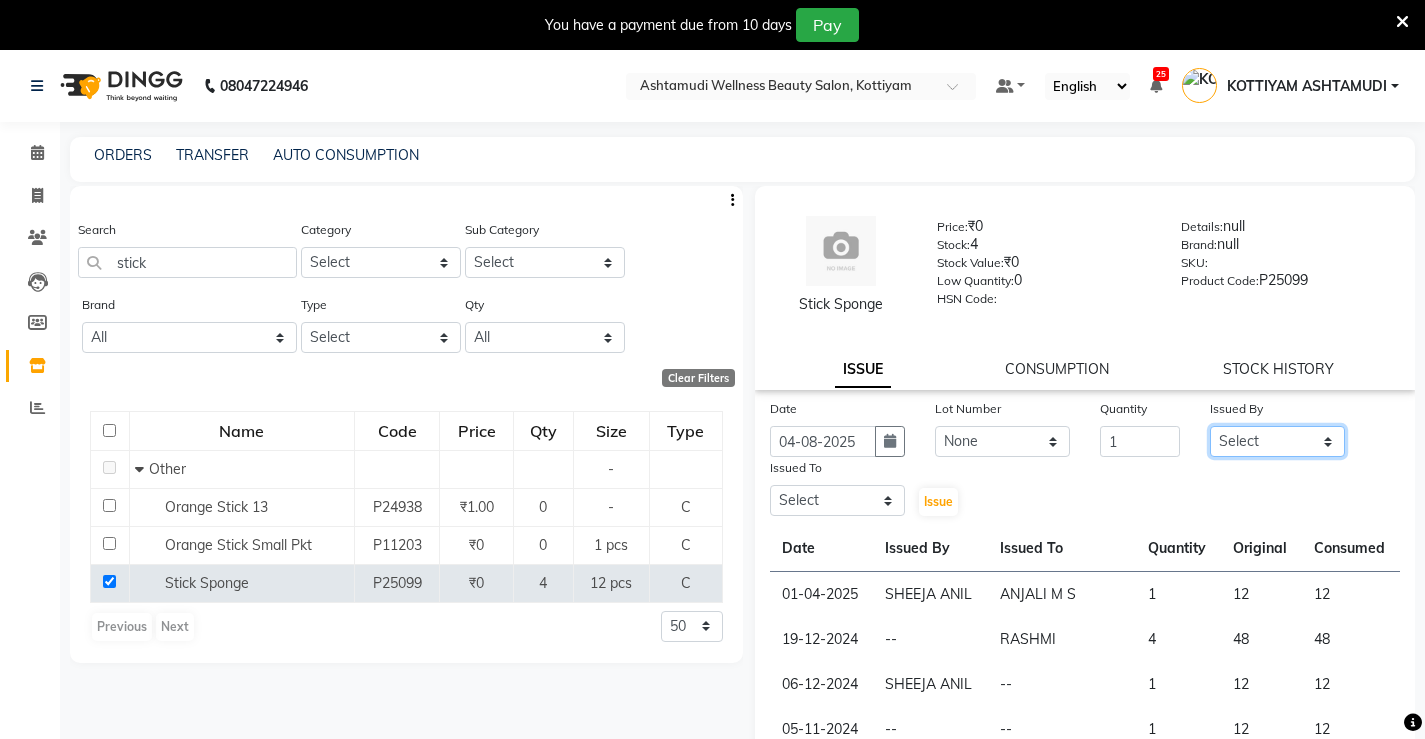 select on "27473" 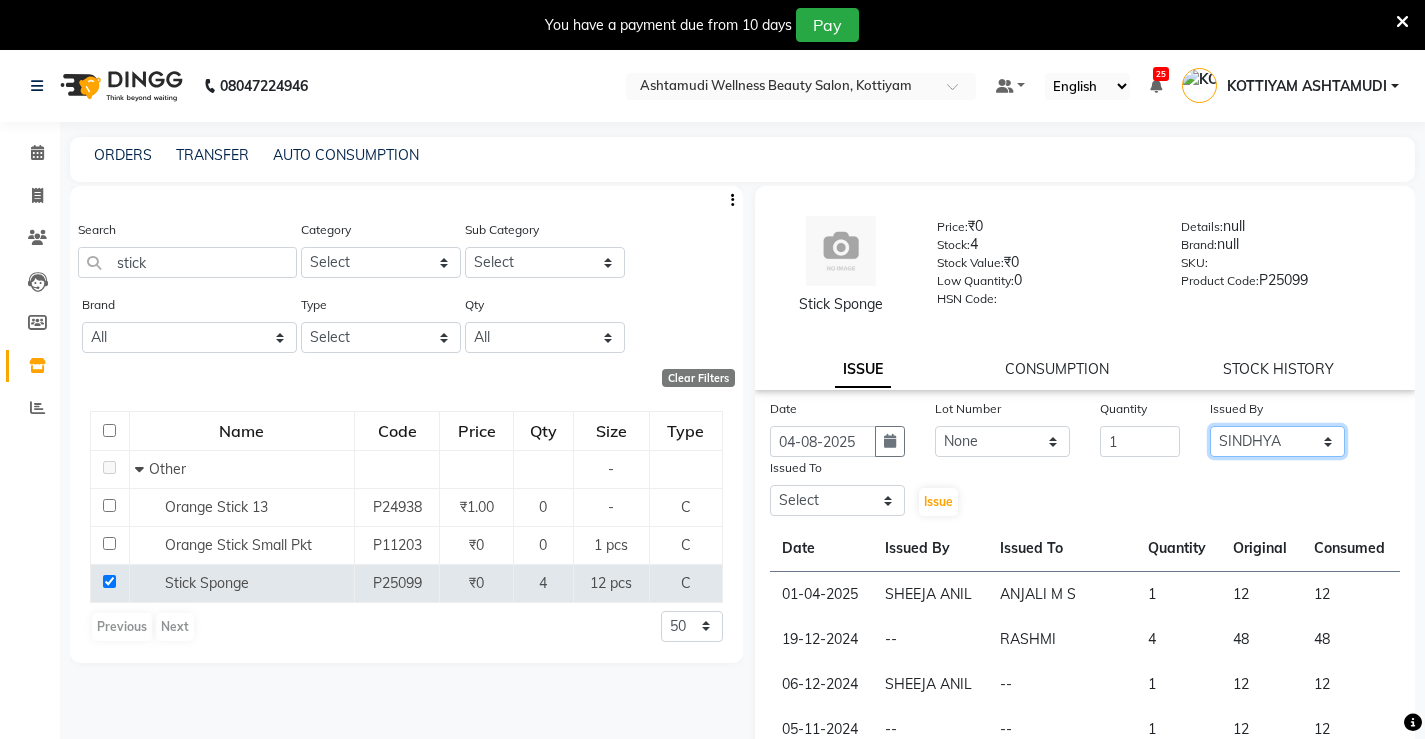click on "Select ANJALI M S ASWATHY KOTTIYAM ASHTAMUDI KUMARI Muneera RASHMI SHEEJA ANIL SHYNI  SINDHYA  Sona Sunil Sreepriya STEFFY STEPHAN Varsha S Vismaya" 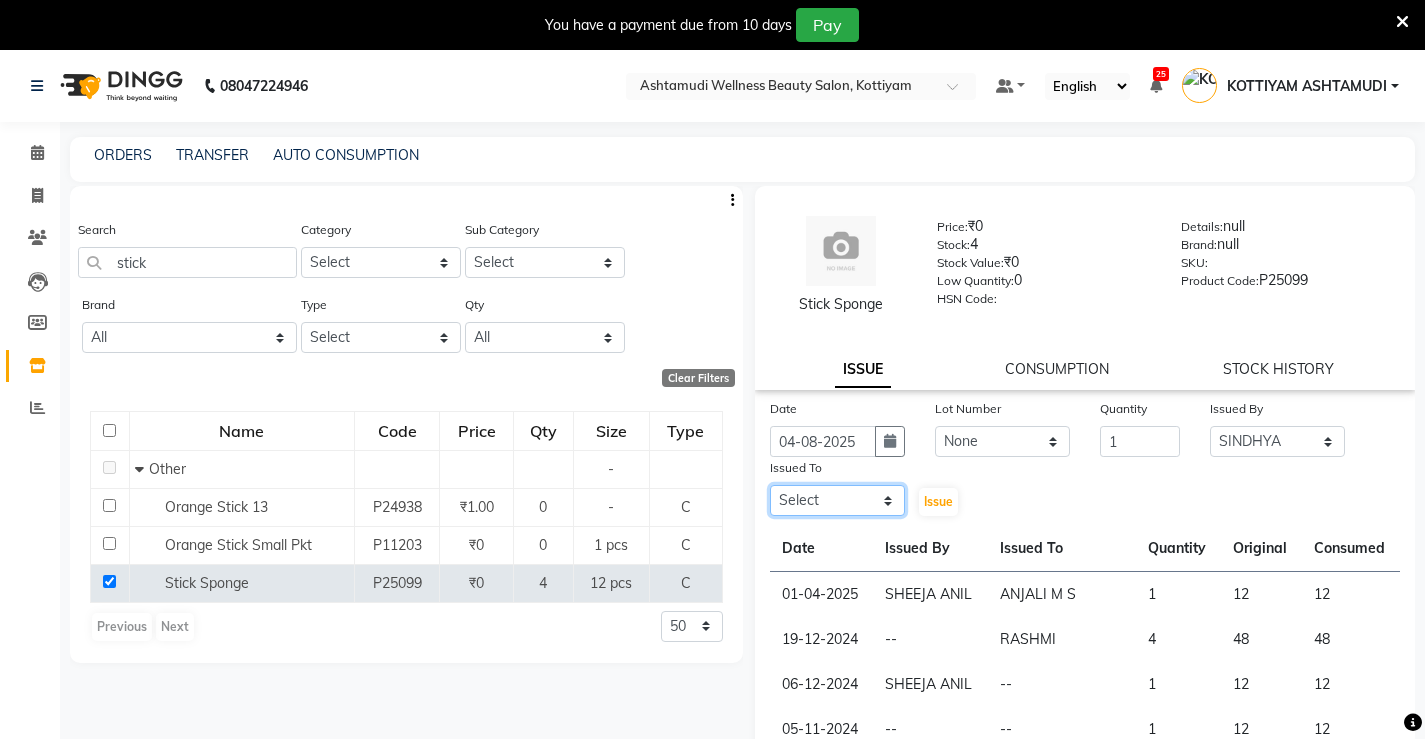 click on "Select ANJALI M S ASWATHY KOTTIYAM ASHTAMUDI KUMARI Muneera RASHMI SHEEJA ANIL SHYNI  SINDHYA  Sona Sunil Sreepriya STEFFY STEPHAN Varsha S Vismaya" 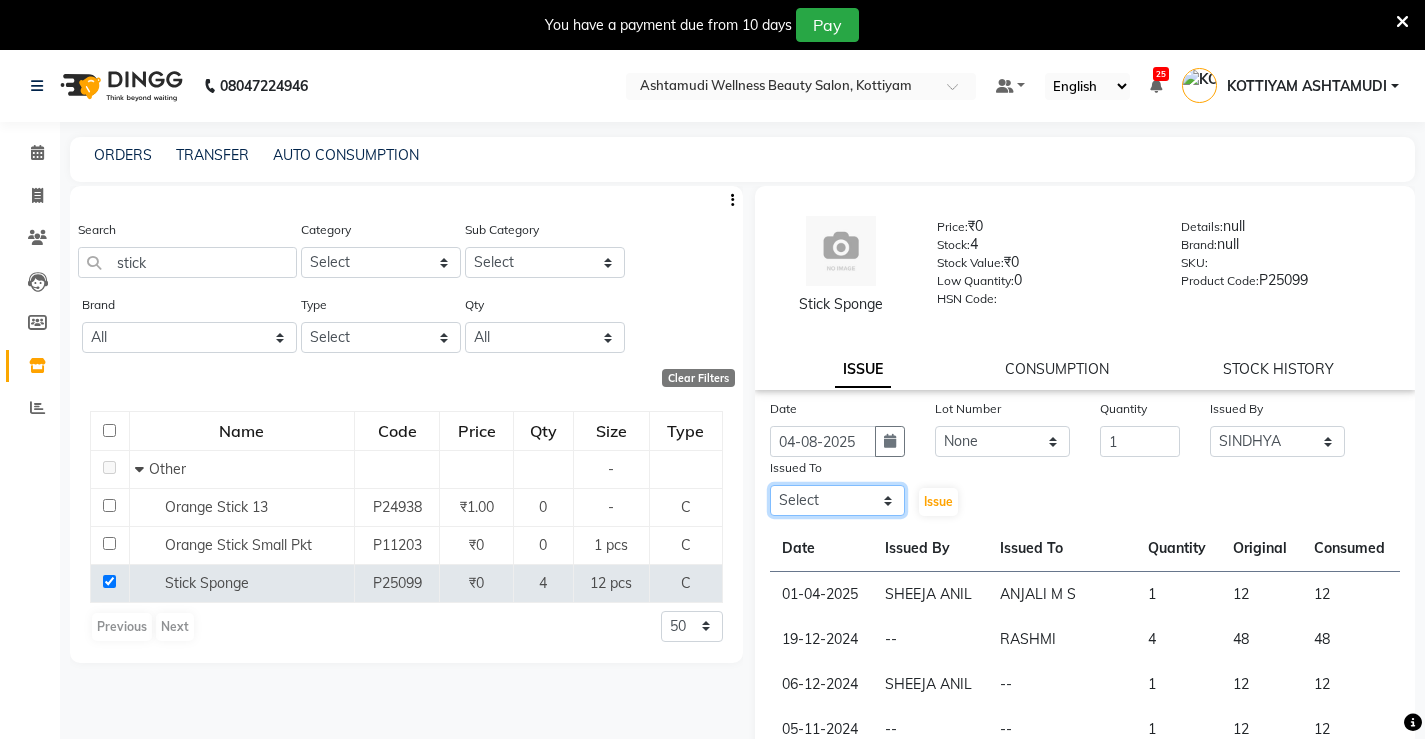 select on "27469" 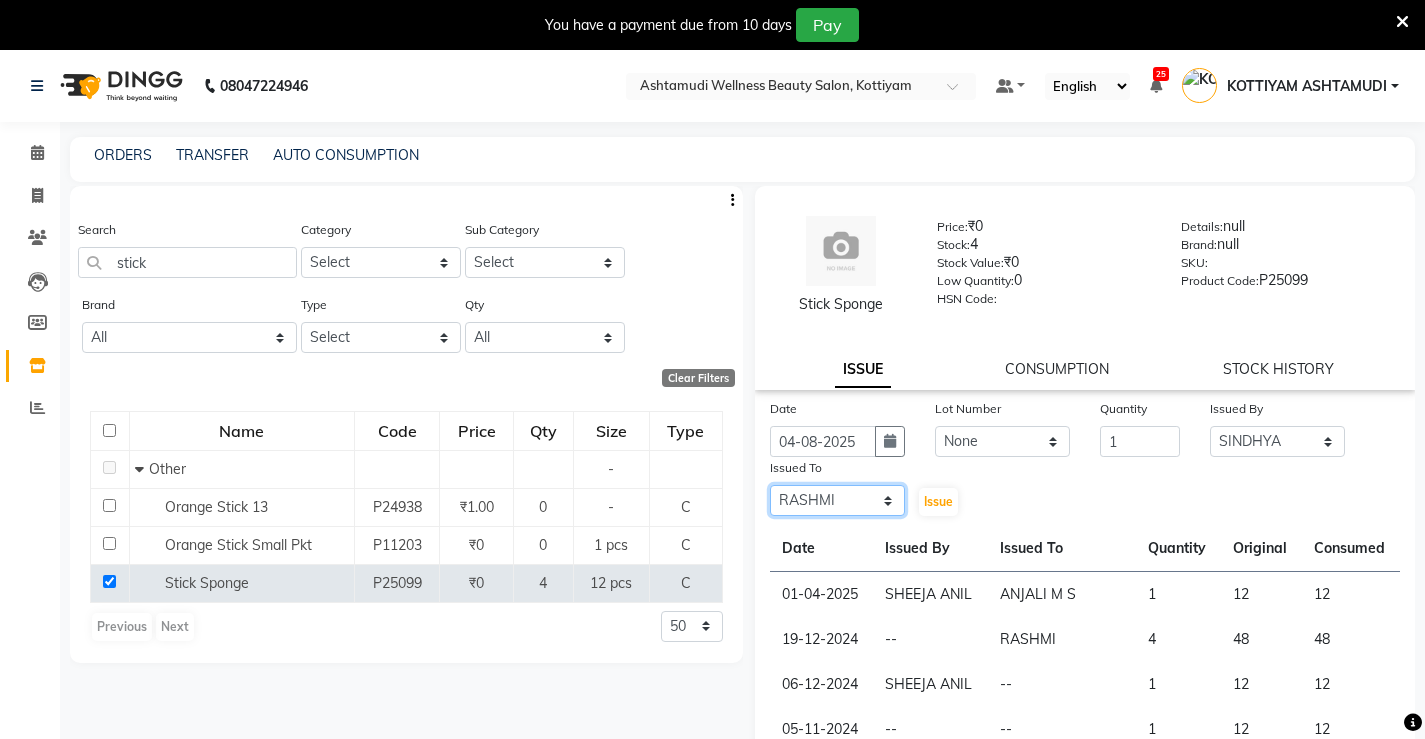 click on "Select ANJALI M S ASWATHY KOTTIYAM ASHTAMUDI KUMARI Muneera RASHMI SHEEJA ANIL SHYNI  SINDHYA  Sona Sunil Sreepriya STEFFY STEPHAN Varsha S Vismaya" 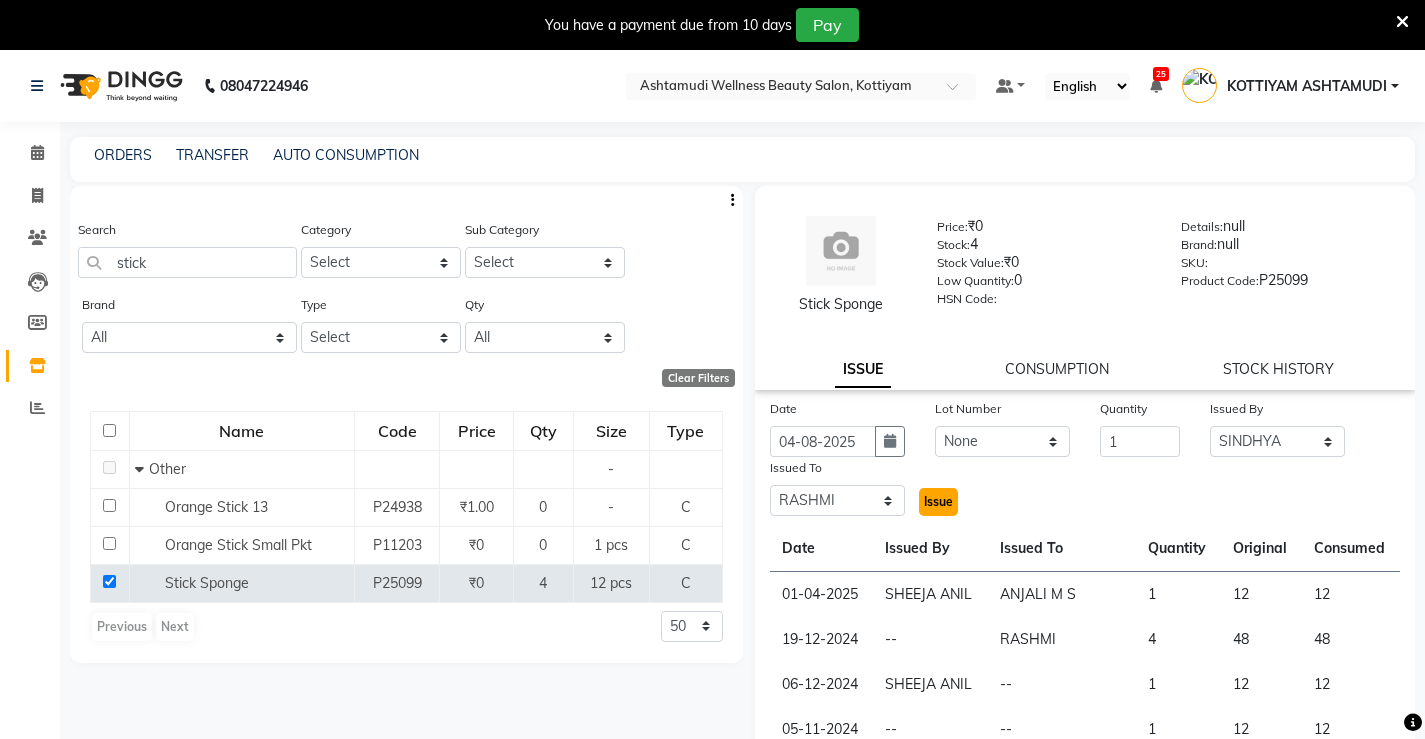 click on "Issue" 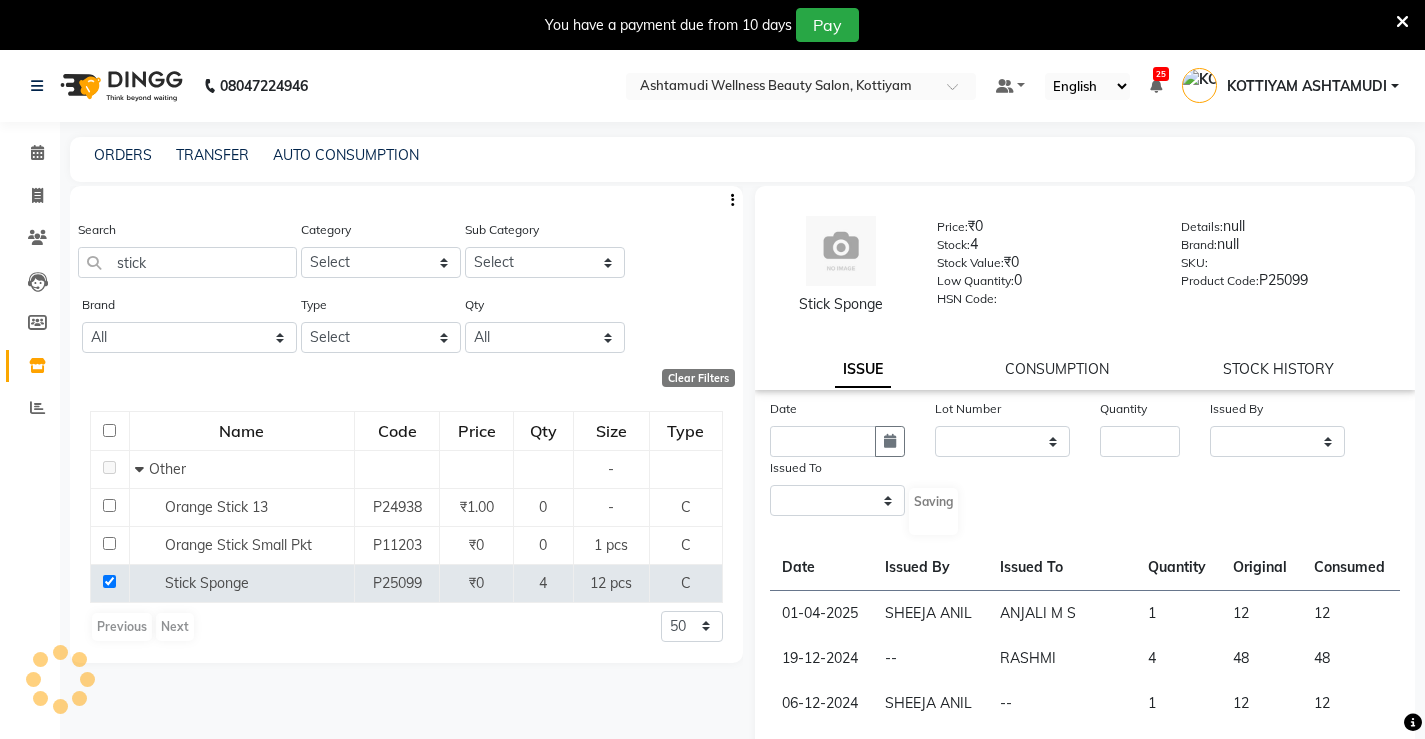 select 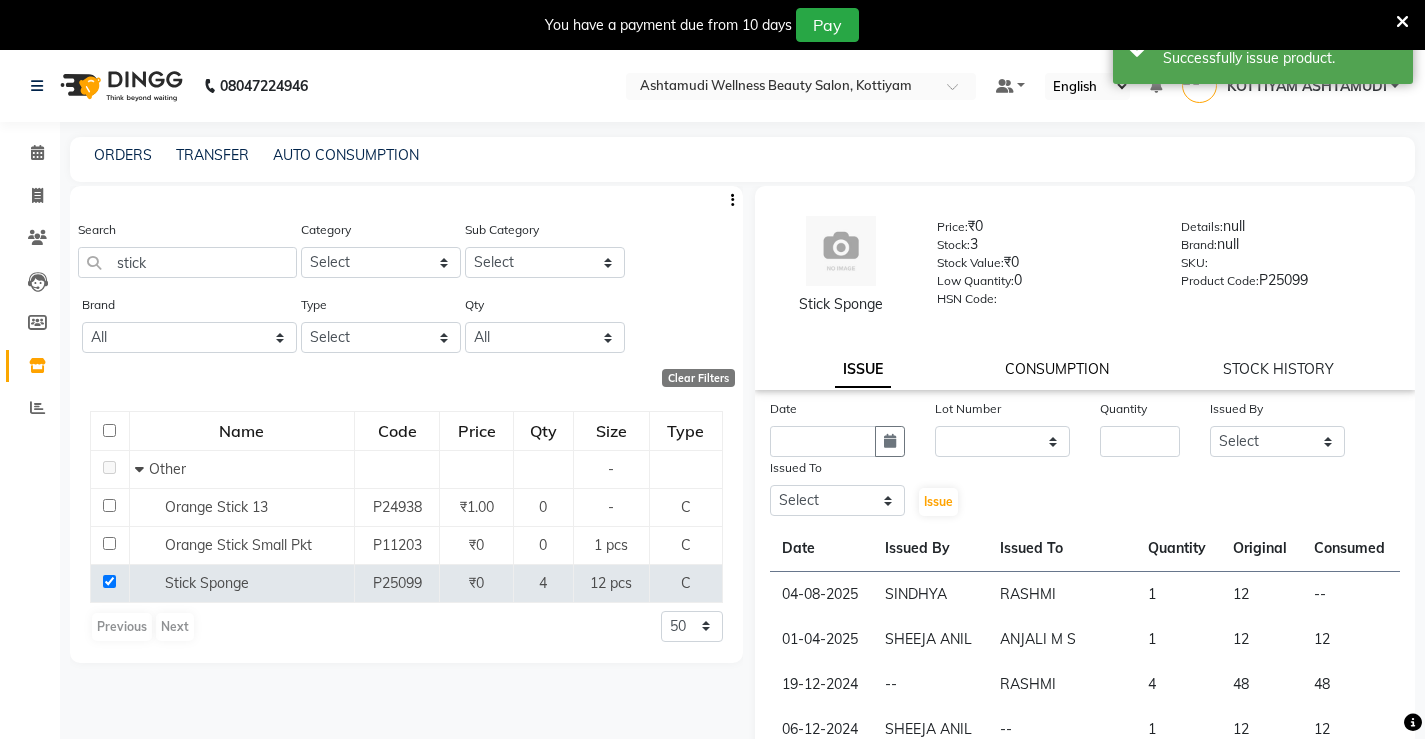 click on "CONSUMPTION" 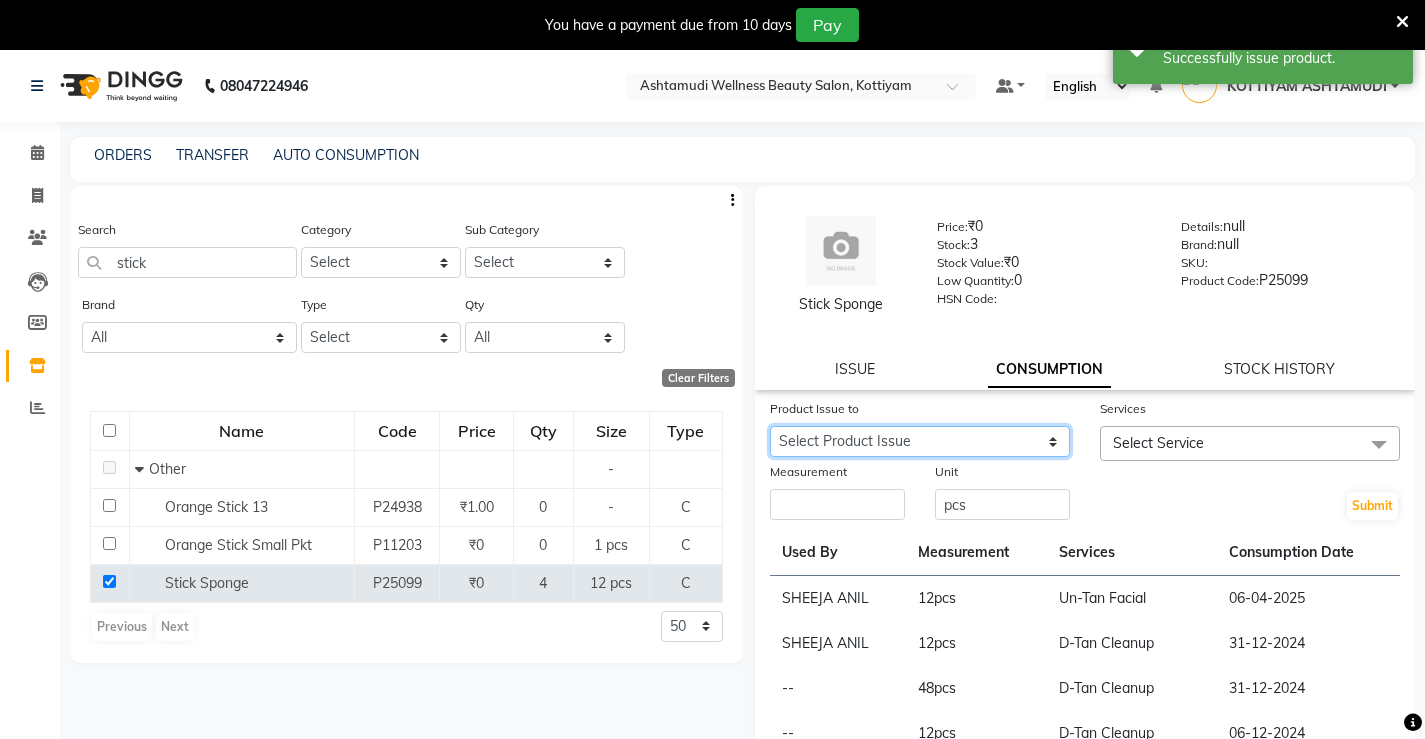 click on "Select Product Issue 2025-08-04, Issued to: RASHMI, Balance: 12" 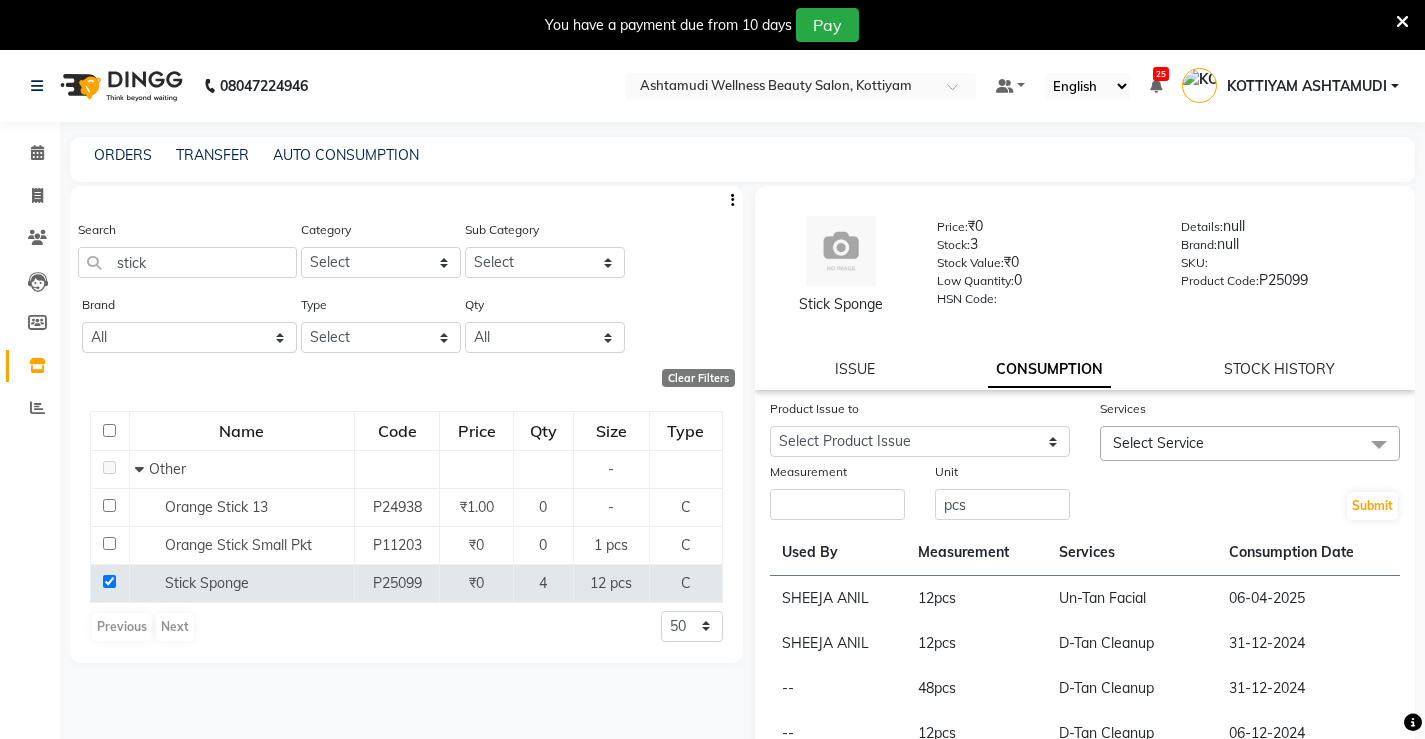 click on "Submit" 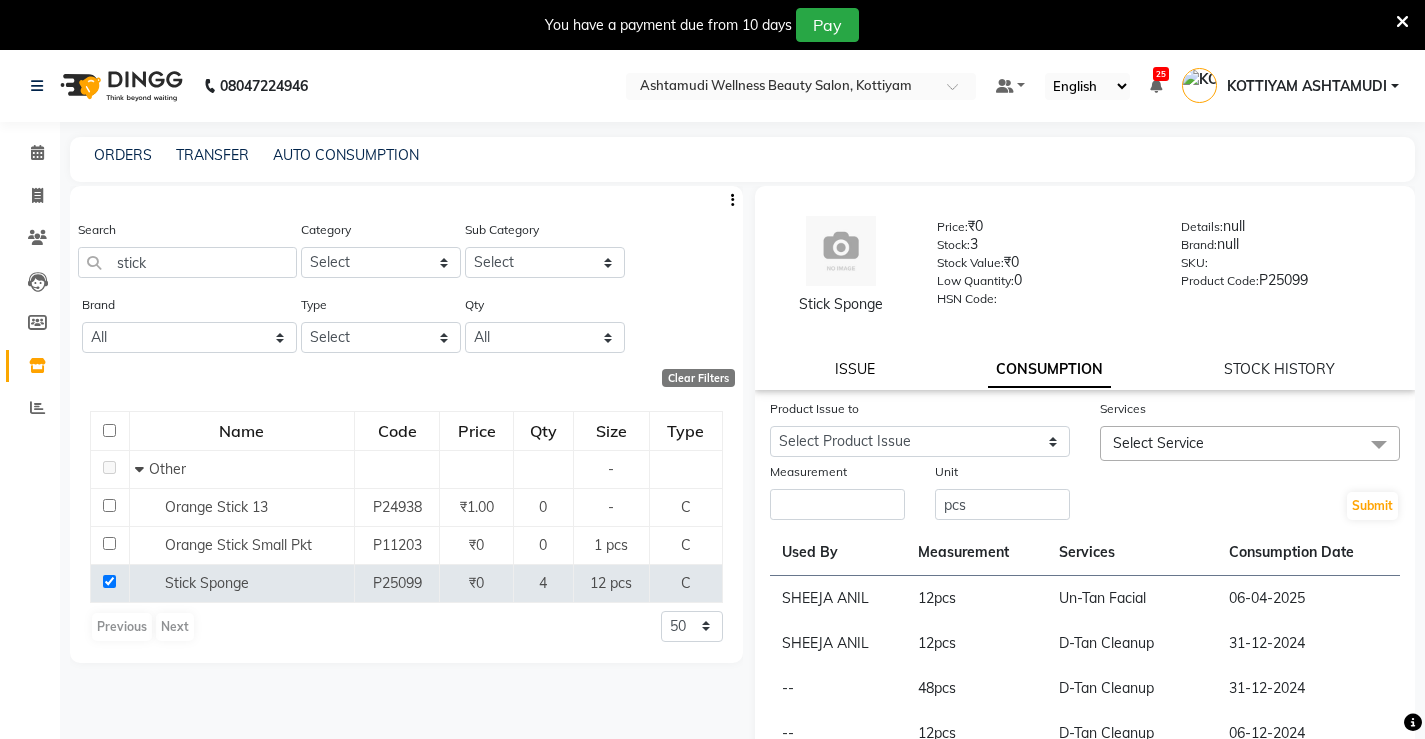 click on "ISSUE" 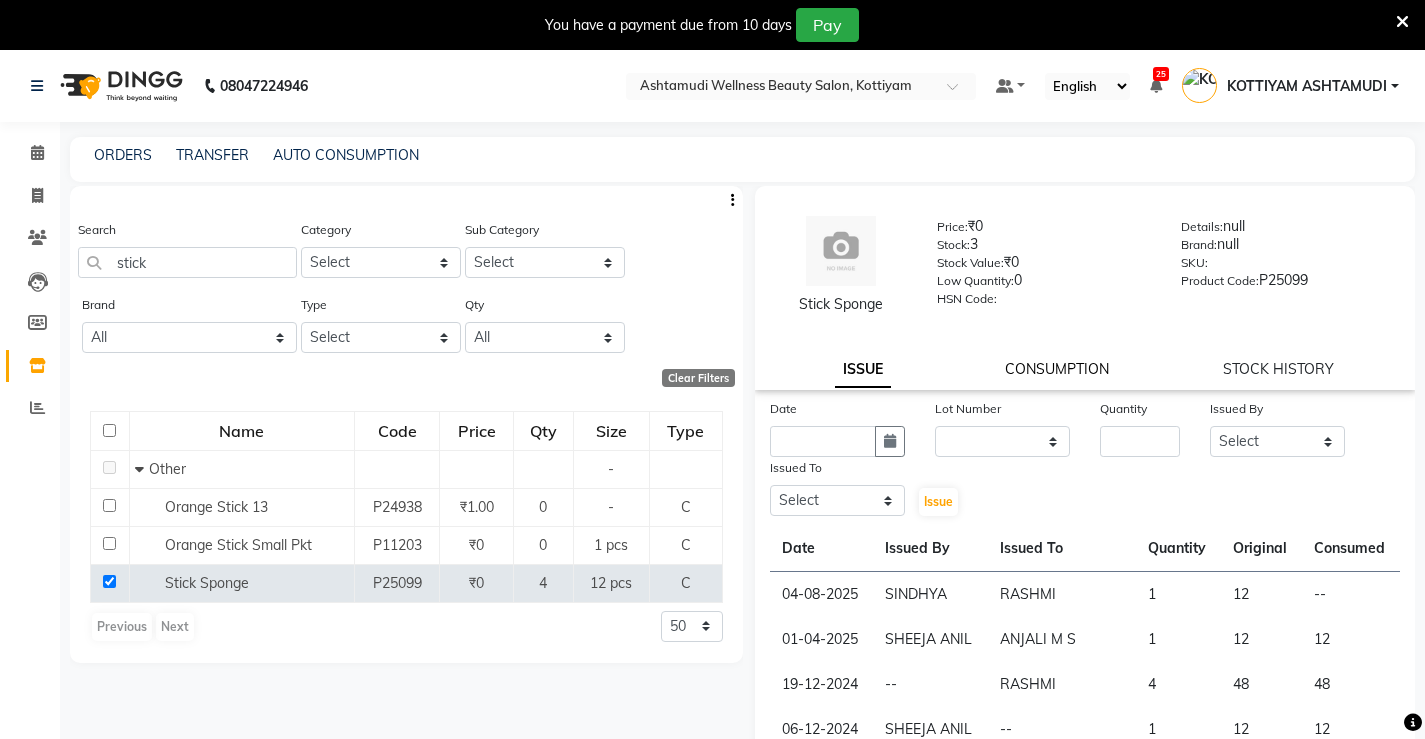 click on "CONSUMPTION" 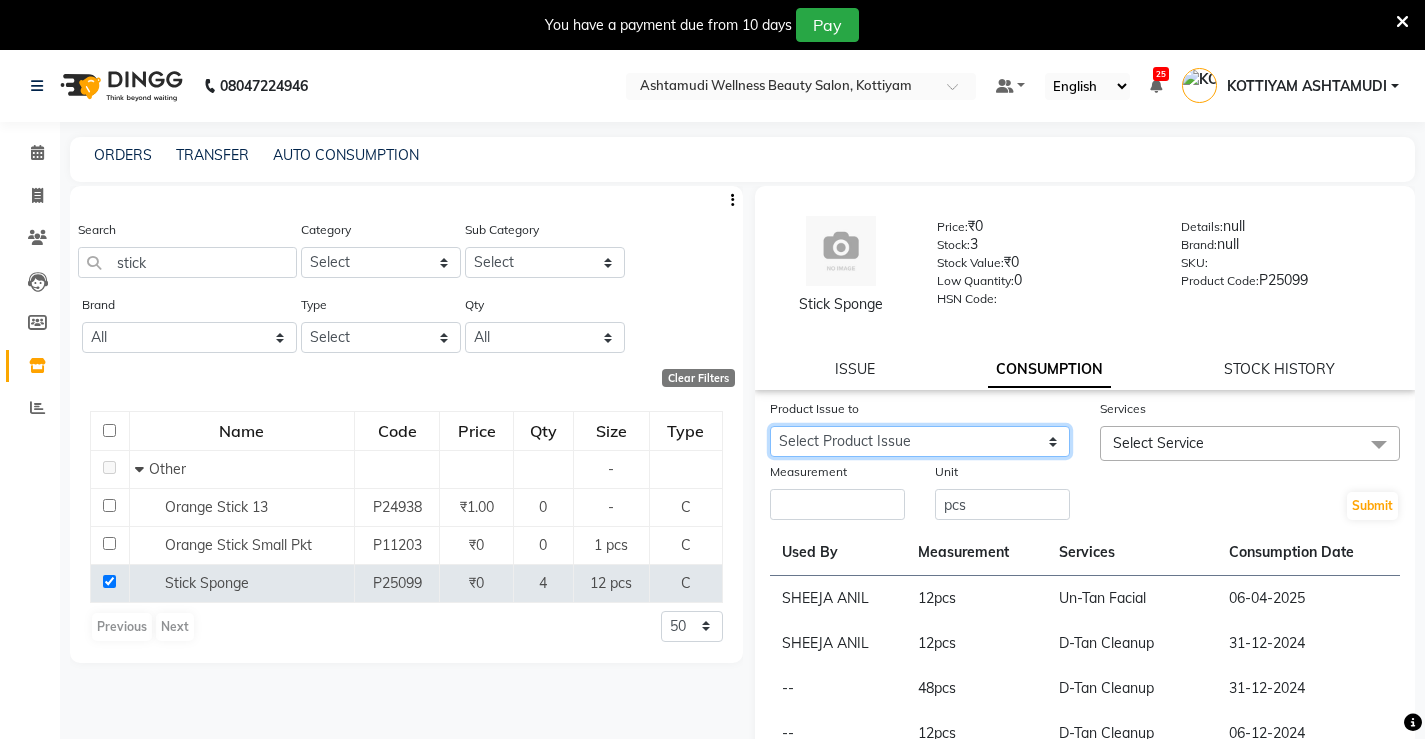 click on "Select Product Issue 2025-08-04, Issued to: RASHMI, Balance: 12" 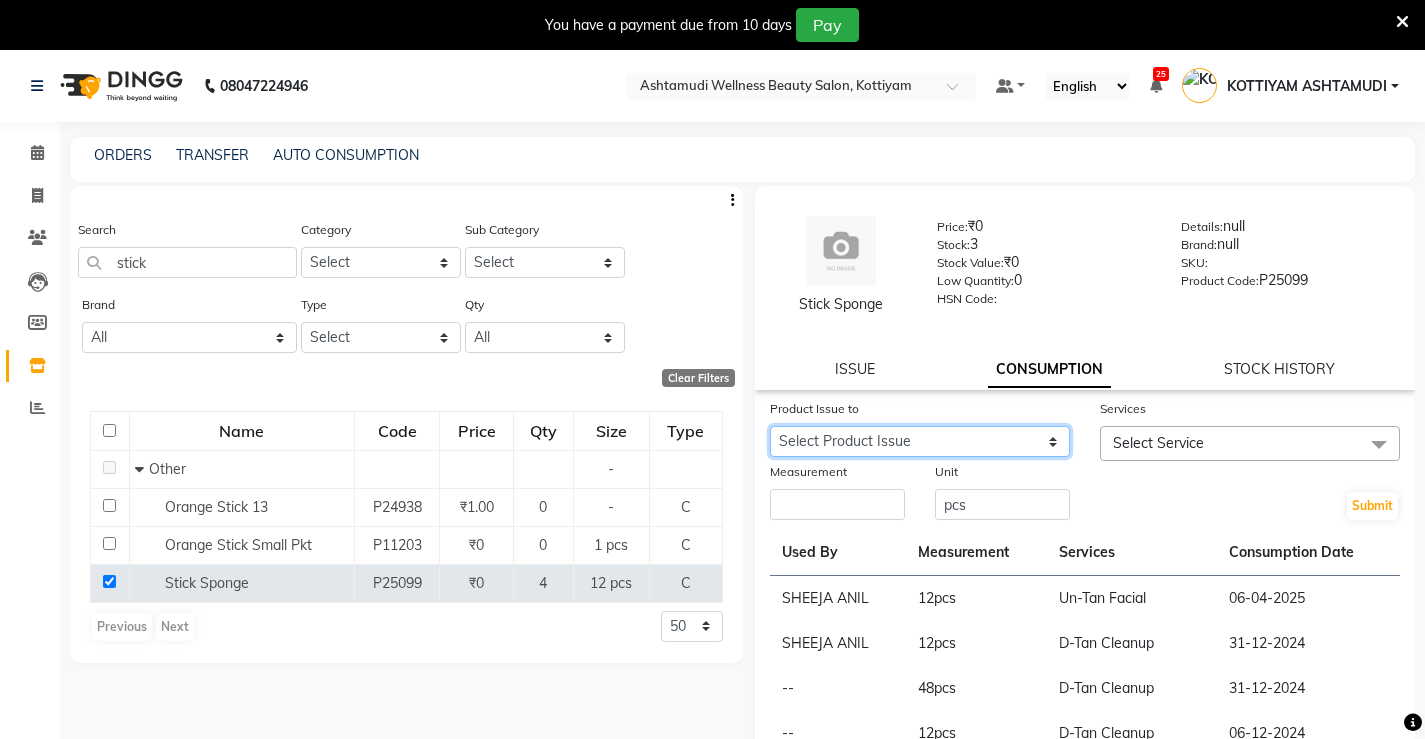 select on "1126901" 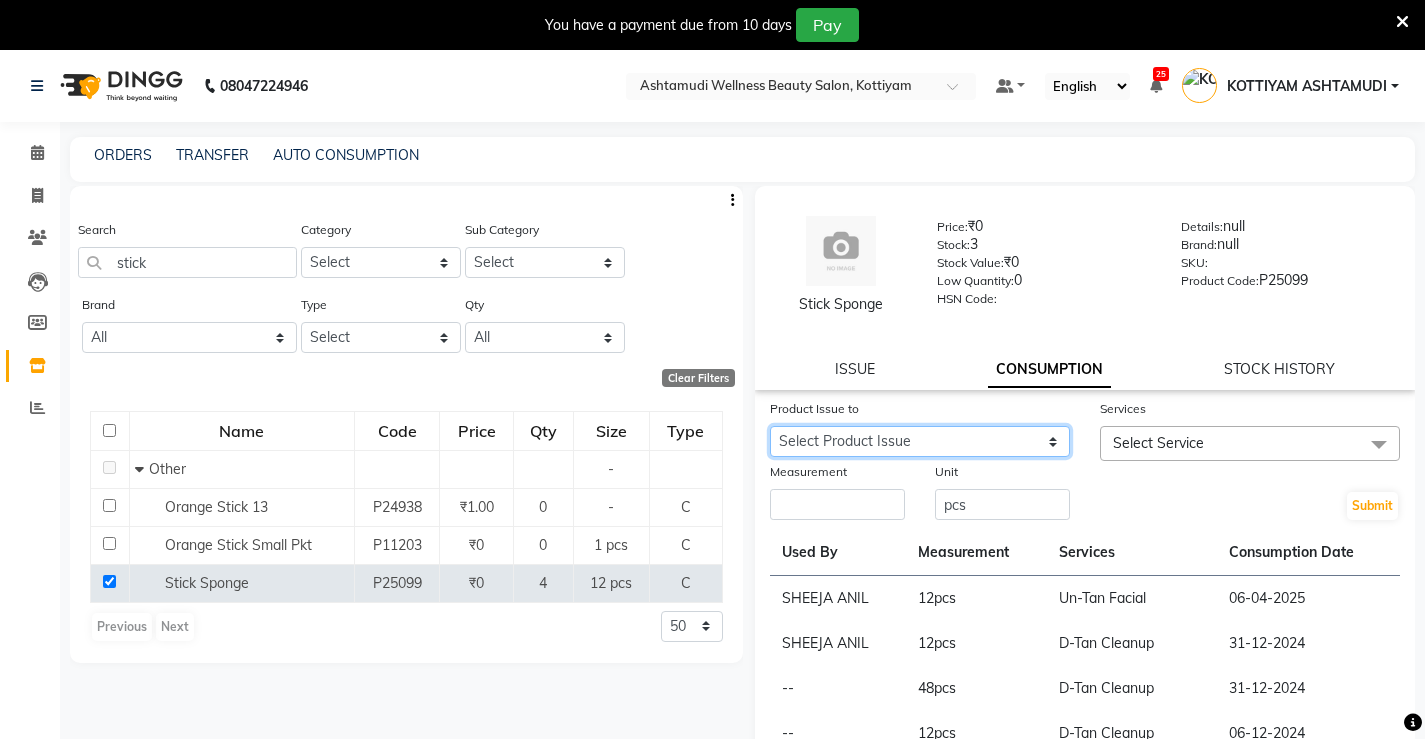 click on "Select Product Issue 2025-08-04, Issued to: RASHMI, Balance: 12" 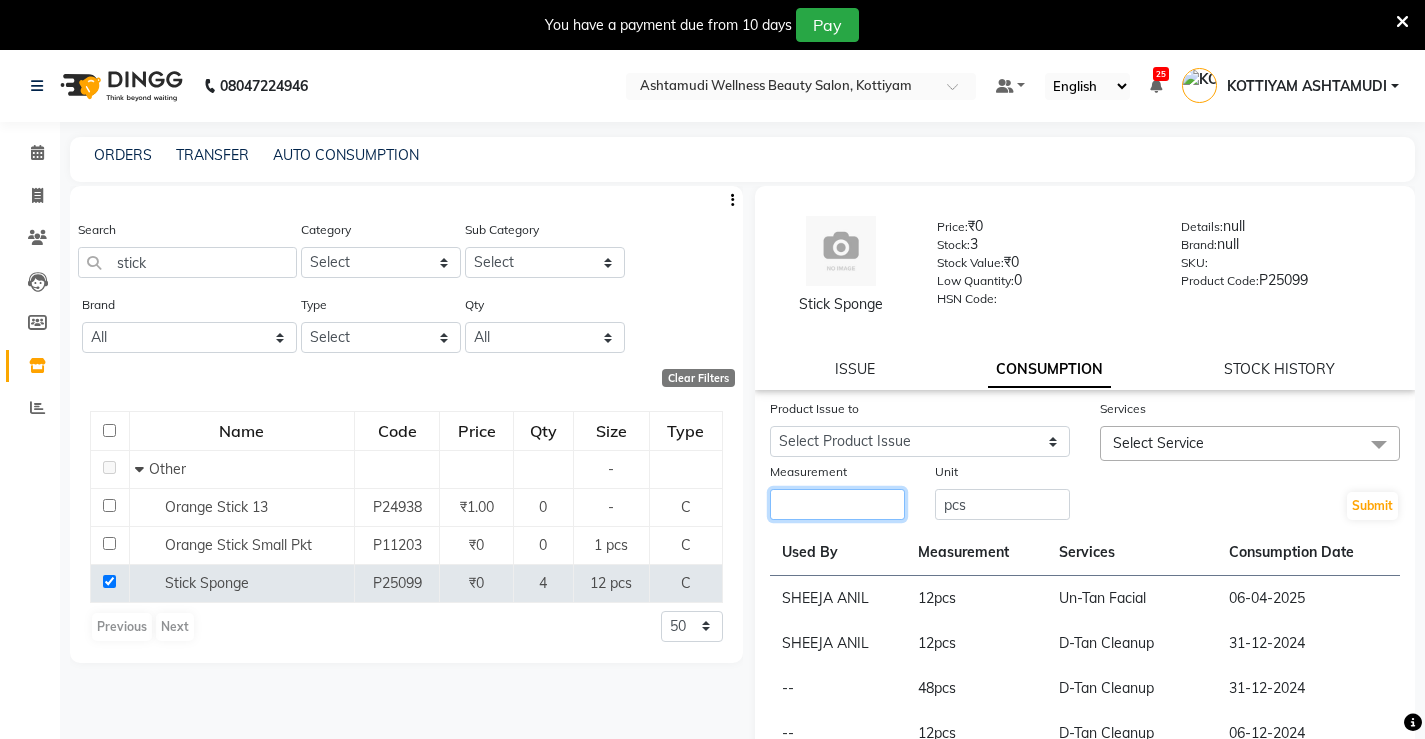 click 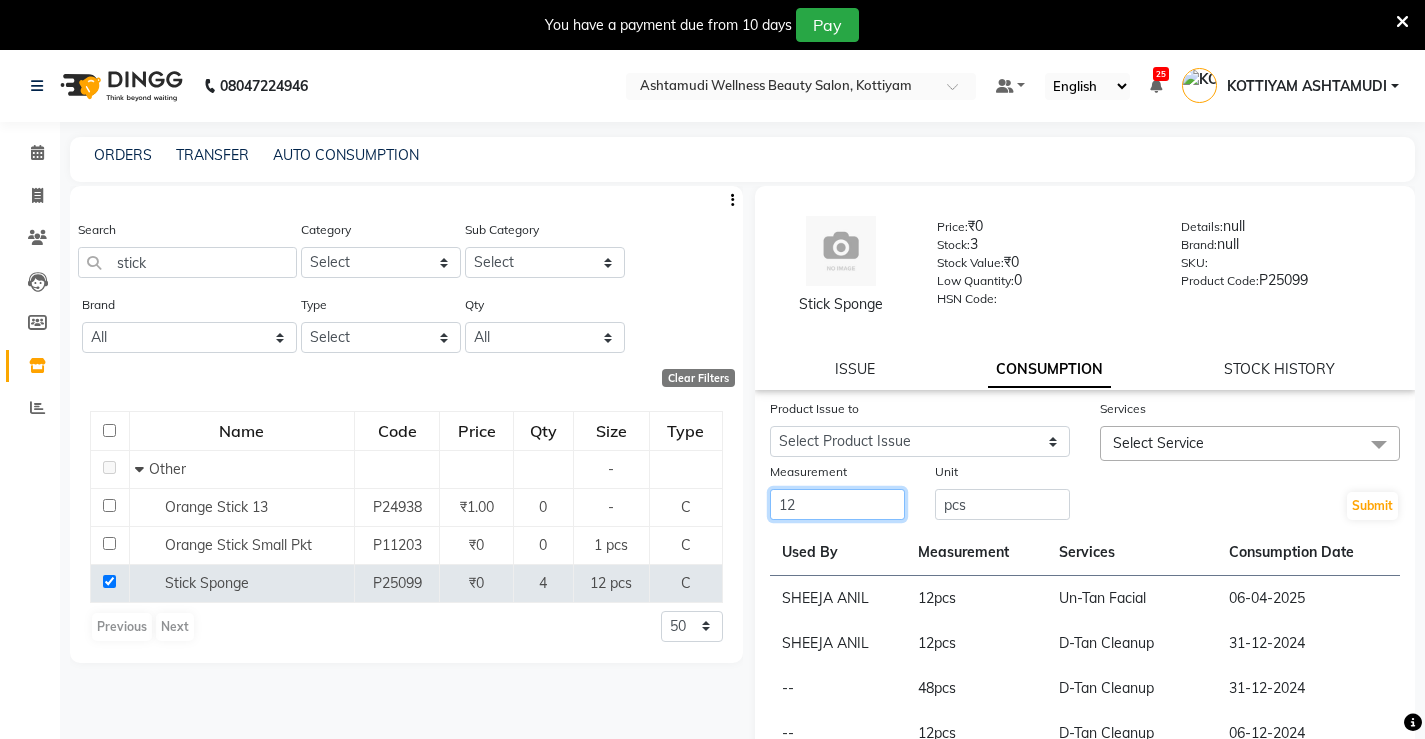 type on "12" 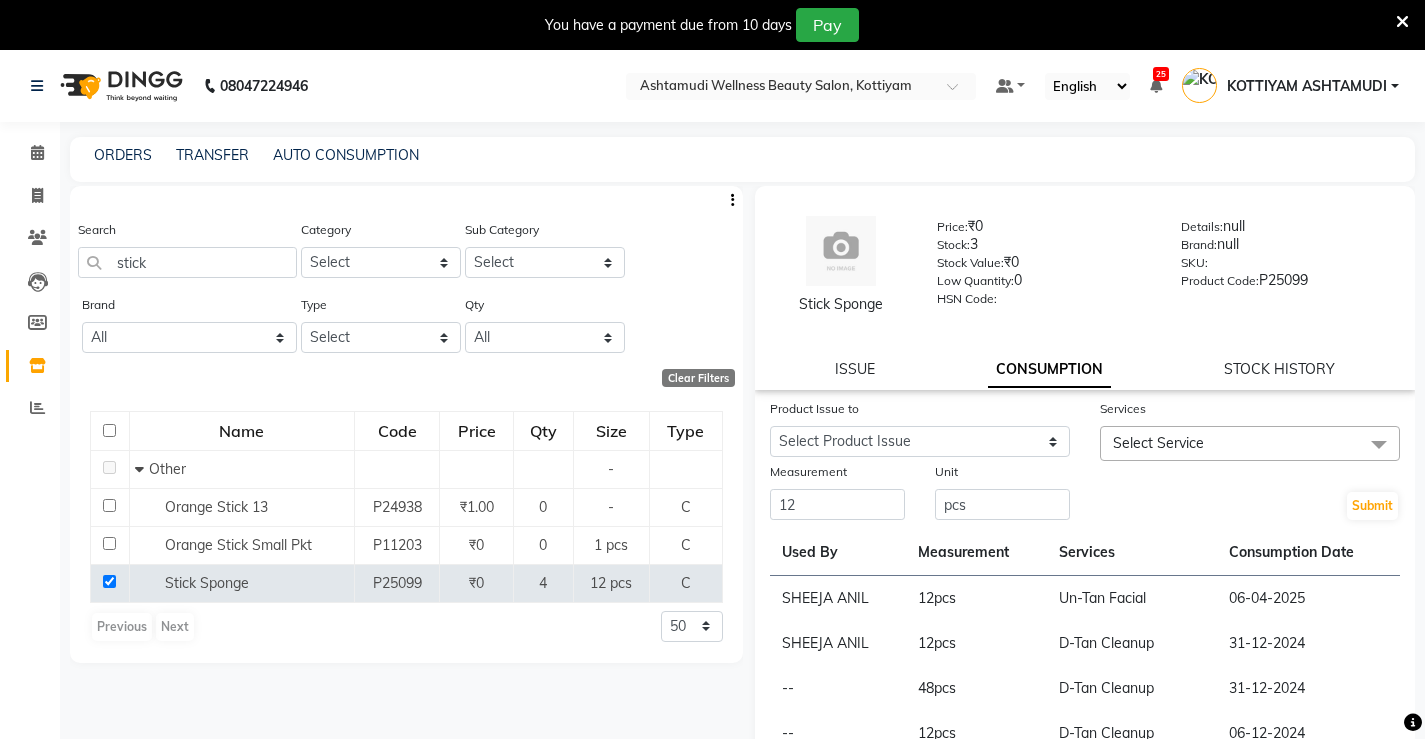 click on "Select Service" 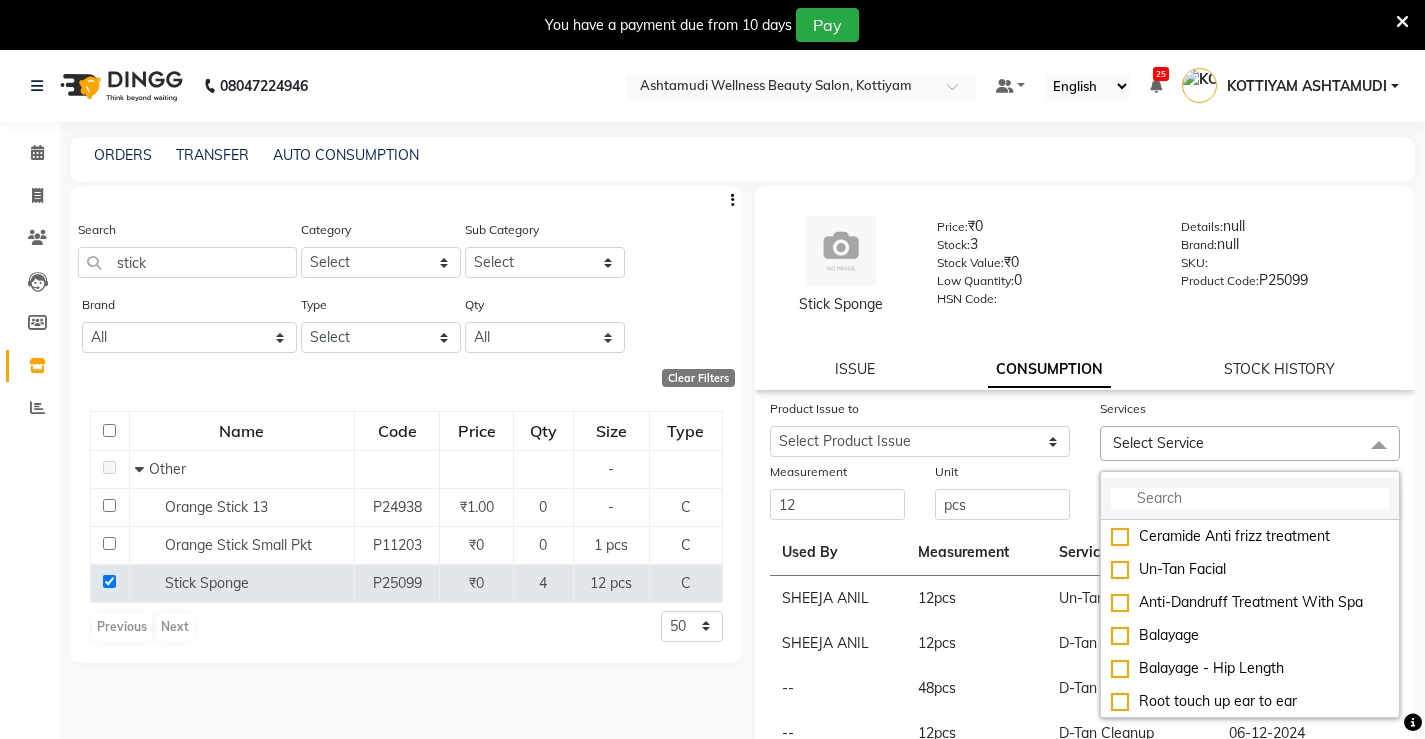 click 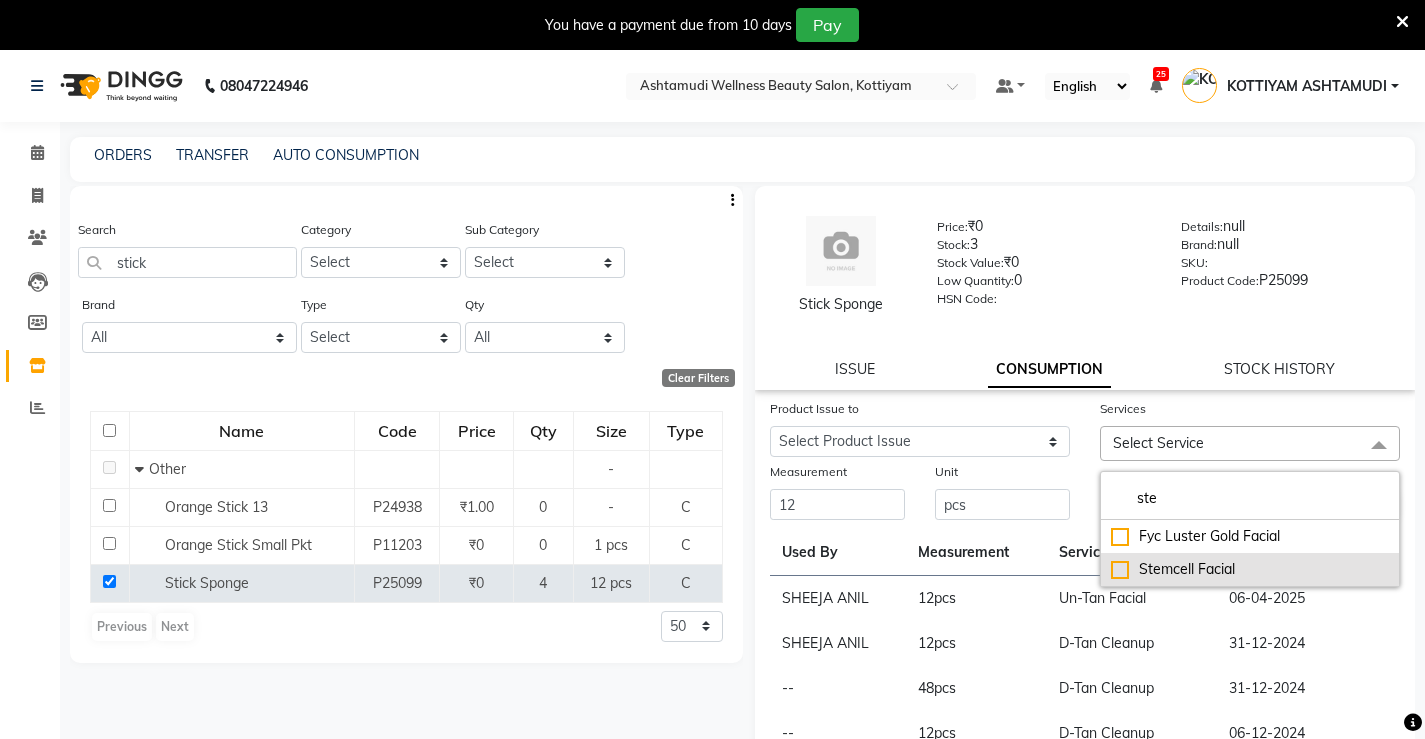 type on "ste" 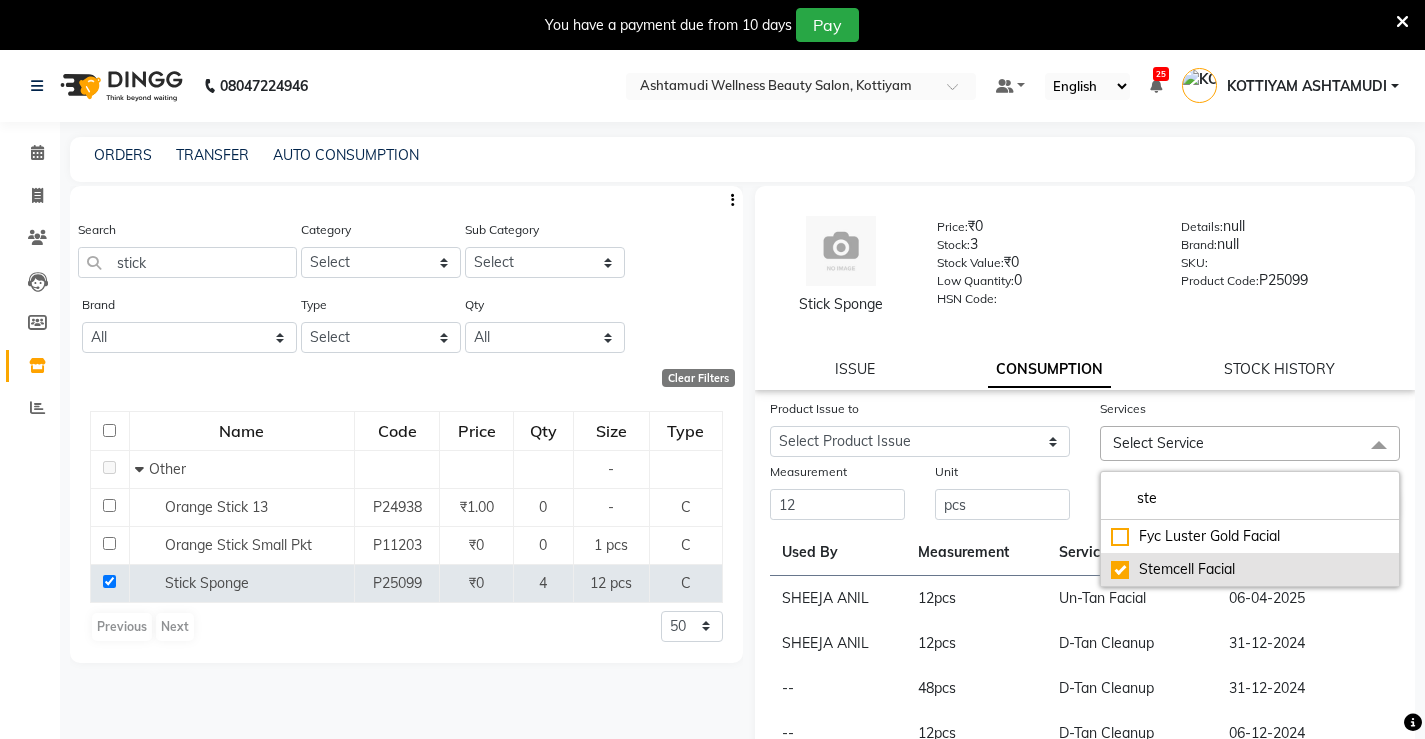 checkbox on "true" 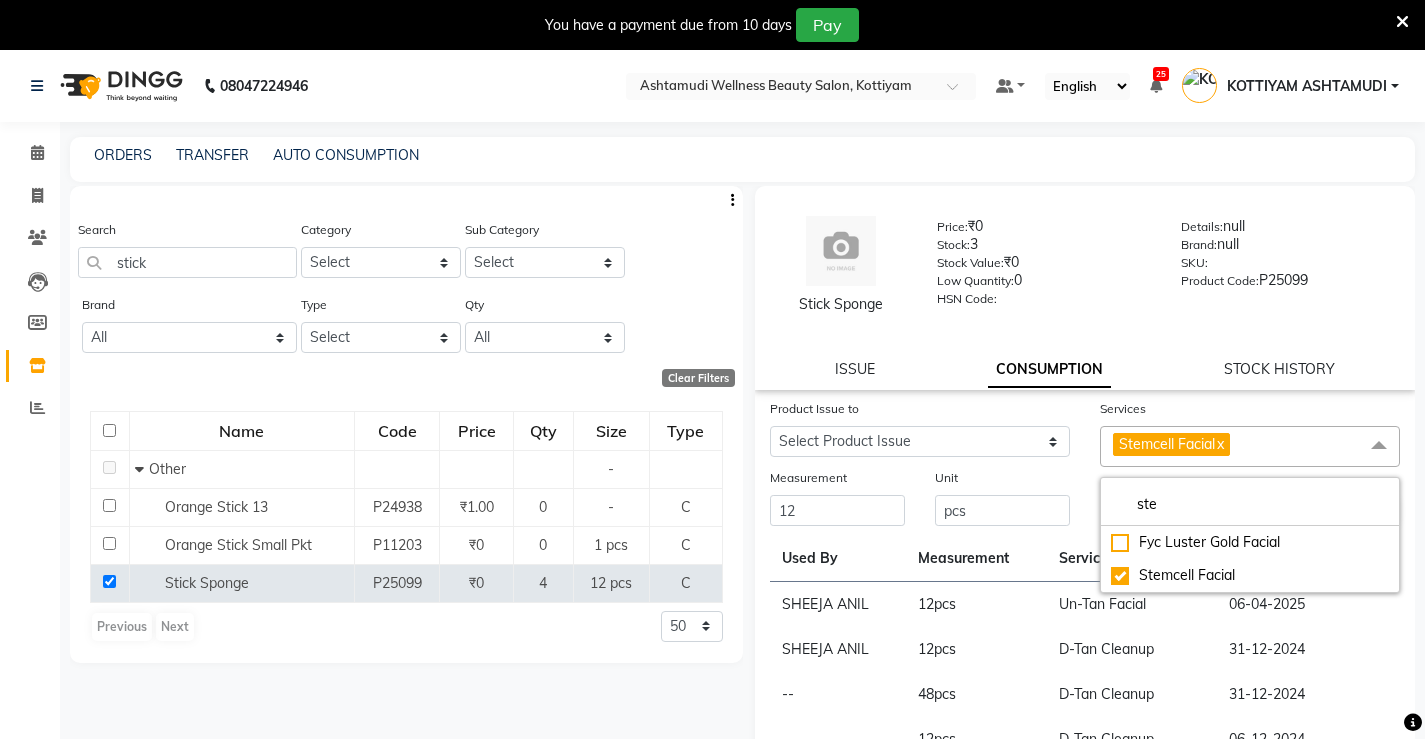 click on "Unit" 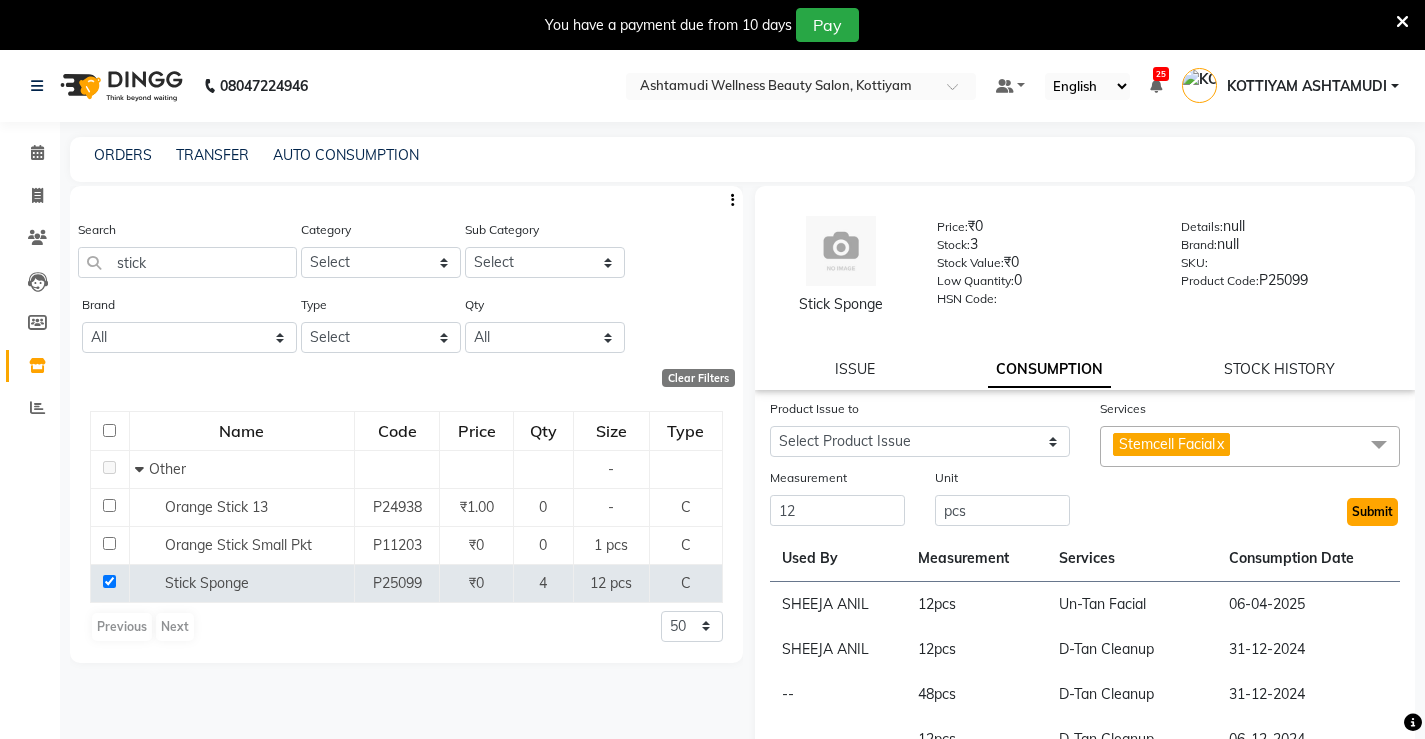 click on "Submit" 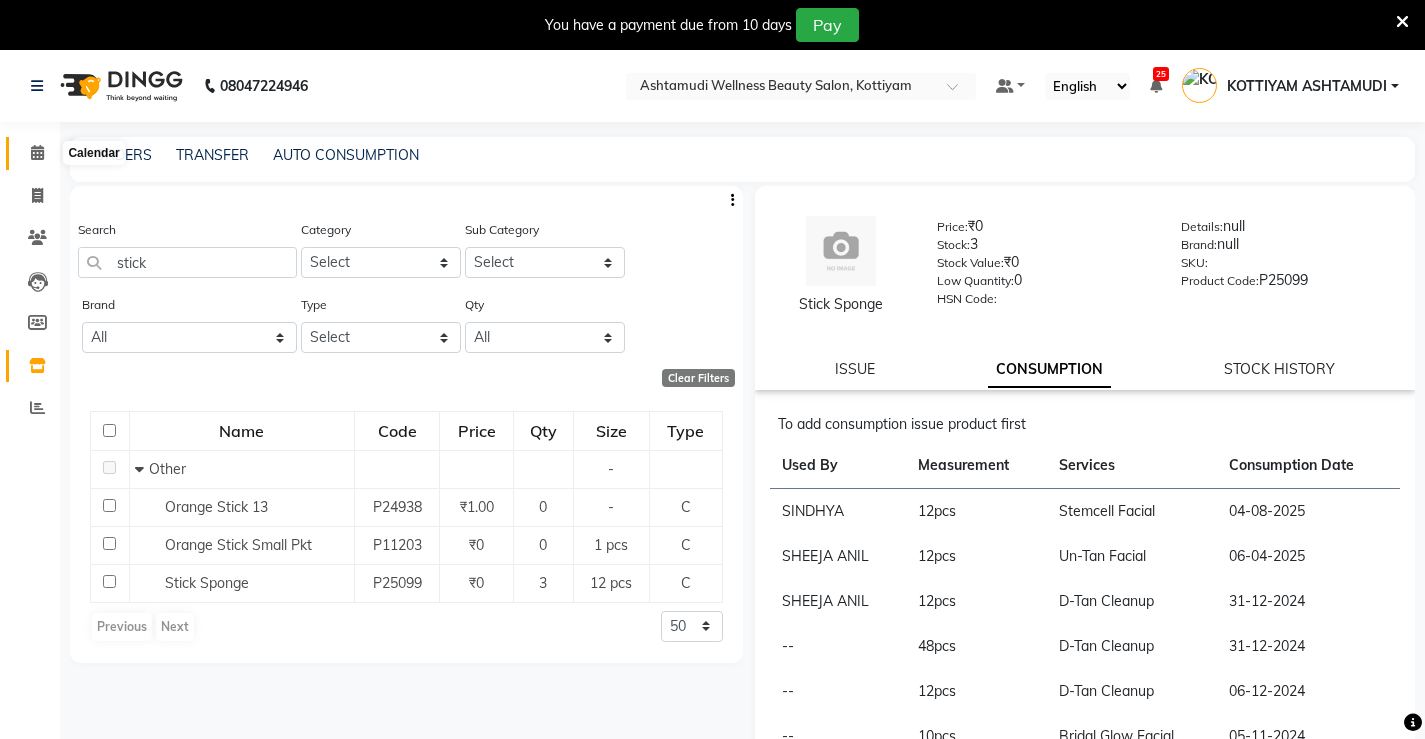 click 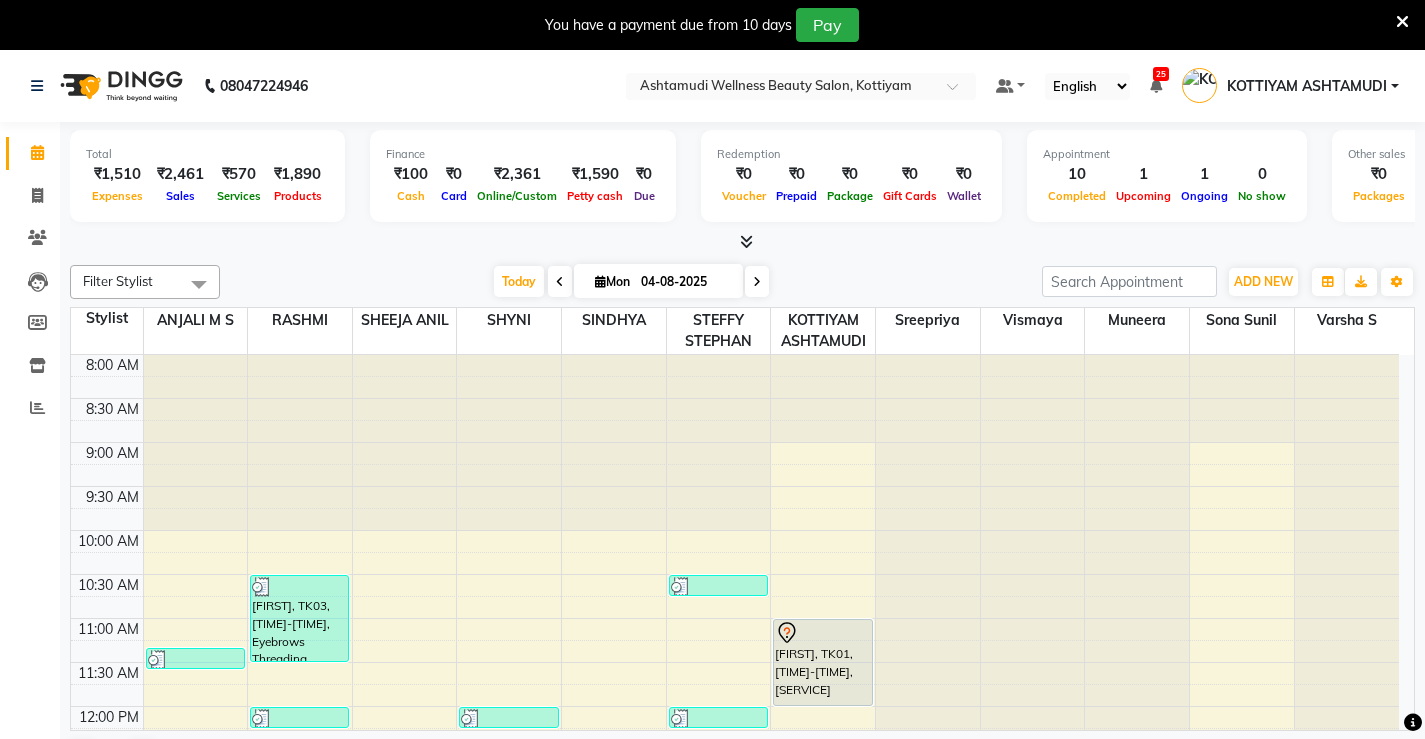click on "8:00 AM 8:30 AM 9:00 AM 9:30 AM 10:00 AM 10:30 AM 11:00 AM 11:30 AM 12:00 PM 12:30 PM 1:00 PM 1:30 PM 2:00 PM 2:30 PM 3:00 PM 3:30 PM 4:00 PM 4:30 PM 5:00 PM 5:30 PM 6:00 PM 6:30 PM 7:00 PM 7:30 PM 8:00 PM 8:30 PM     Lekshmi, TK04, 11:20 AM-11:35 AM, Eyebrows Threading     Asiya, TK08, 12:30 PM-12:45 PM, Eyebrows Threading     Leni, TK03, 10:30 AM-11:30 AM, Eyebrows Threading,Upper Lip Threading,Chin Threading     Shyni, TK06, 12:00 PM-12:15 PM, Eyebrows Threading     Aswathy, TK10, 02:45 PM-03:00 PM, Eyebrows Threading     Sijina, TK07, 12:00 PM-12:15 PM, Eyebrows Threading     Swathy, TK09, 01:35 PM-01:50 PM, Eyebrows Threading     Dhanya, TK02, 10:30 AM-10:45 AM, Eyebrows Threading     Sani Sunil, TK05, 12:00 PM-12:15 PM, Eyebrows Threading     Asiya, TK08, 12:45 PM-01:00 PM, Eyebrows Threading    Malavika, TK11, 04:00 PM-05:00 PM, D-Tan Cleanup             Mini, TK01, 11:00 AM-12:00 PM, Un-Tan Facial" at bounding box center (735, 926) 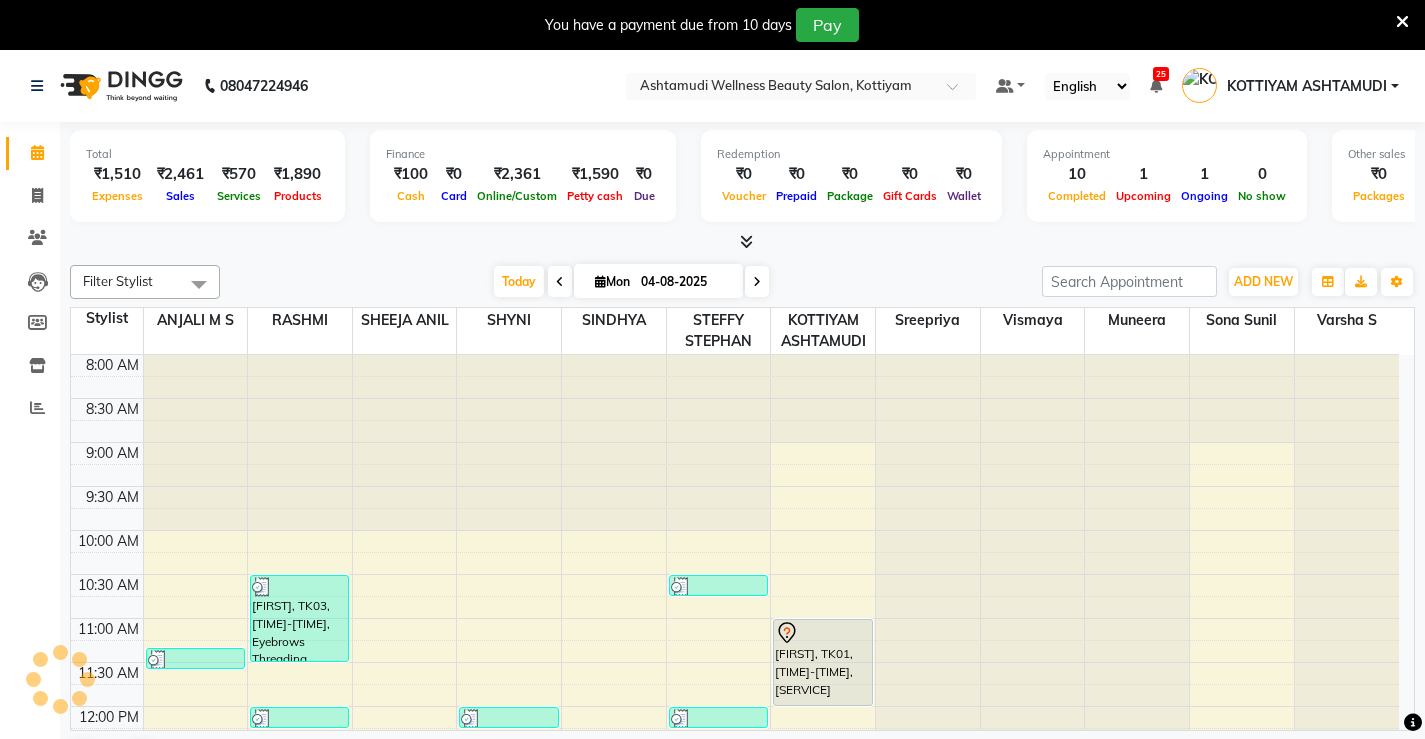 click at bounding box center (1347, 926) 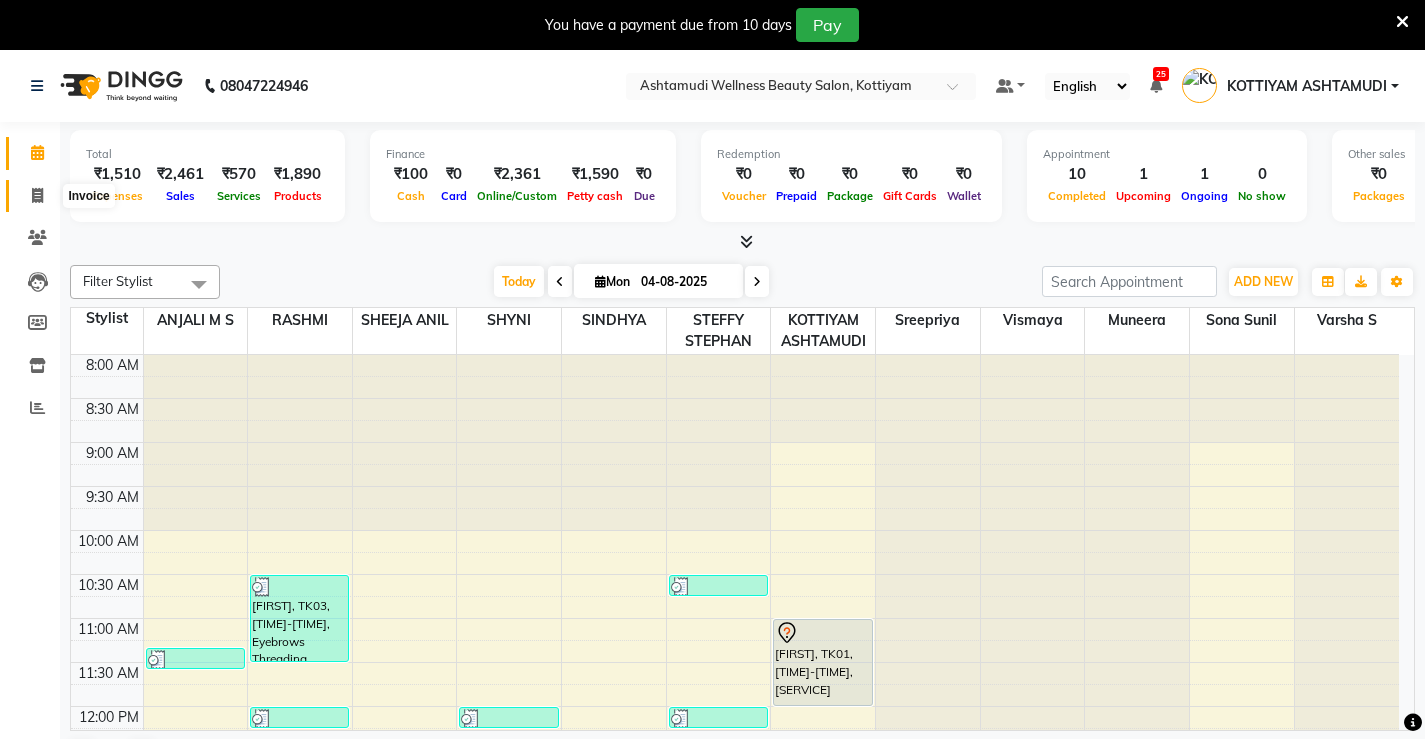 click 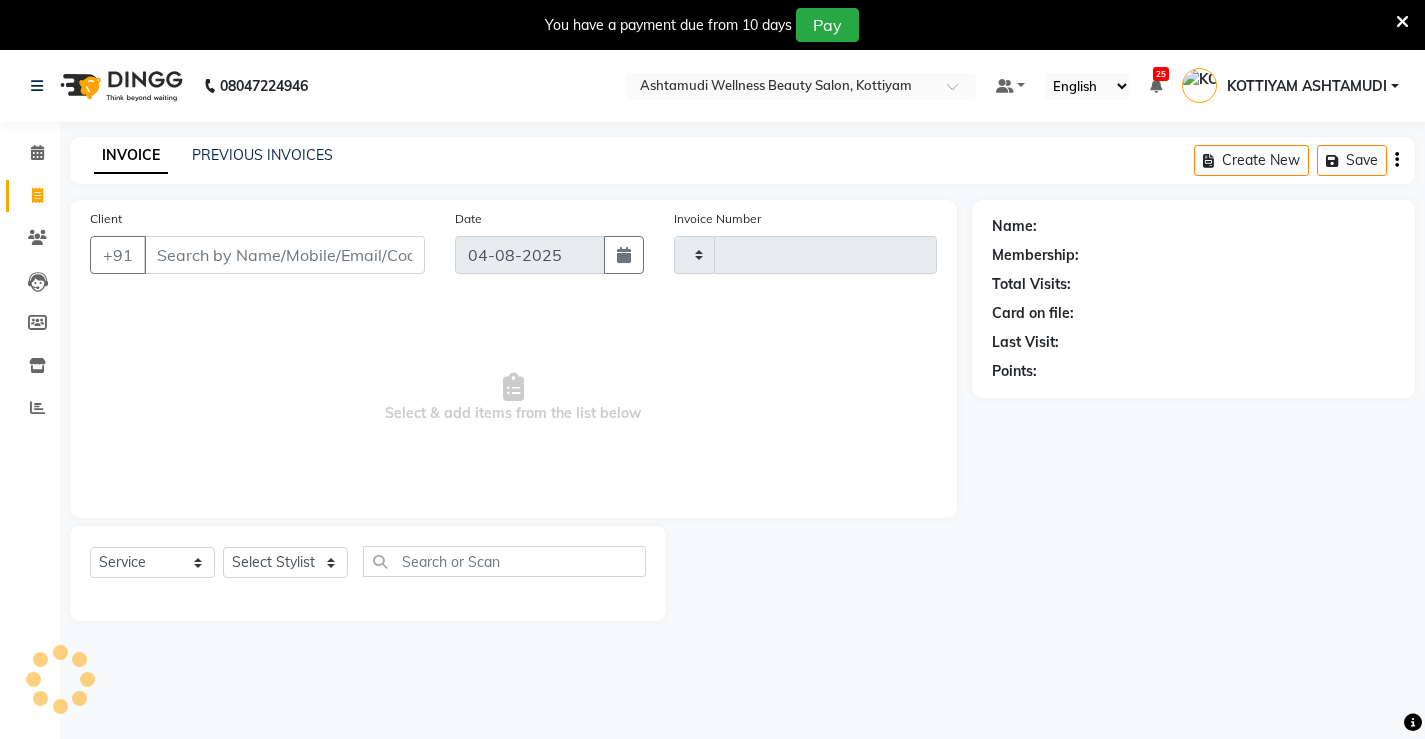 type on "2532" 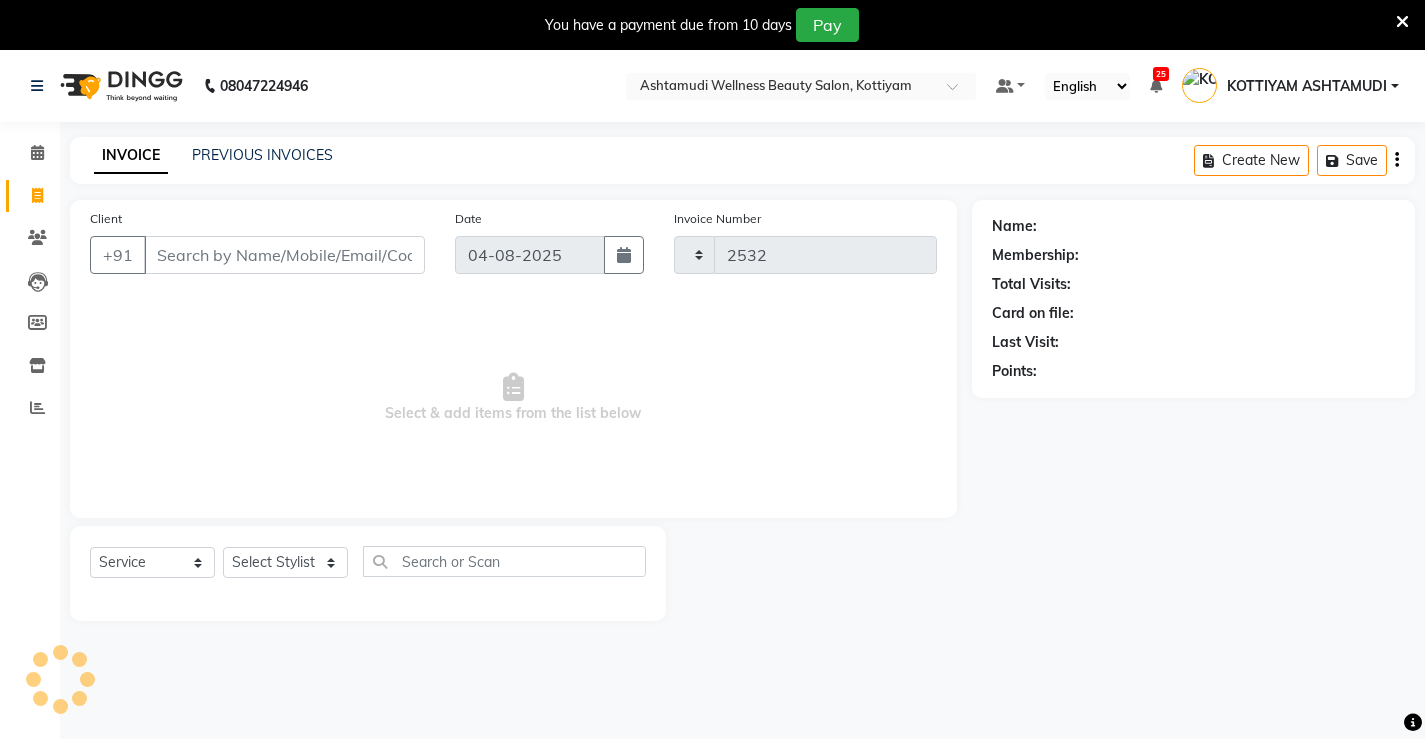 select on "4674" 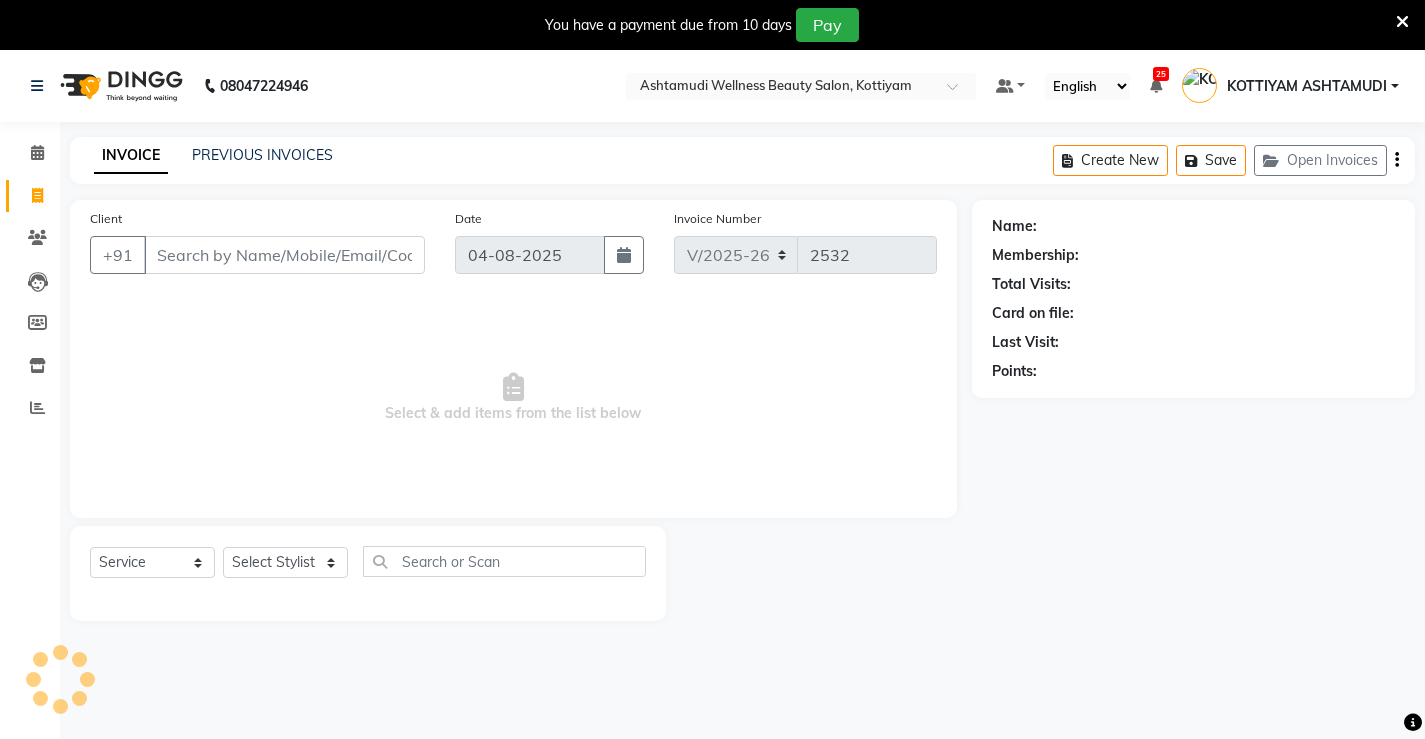 select on "product" 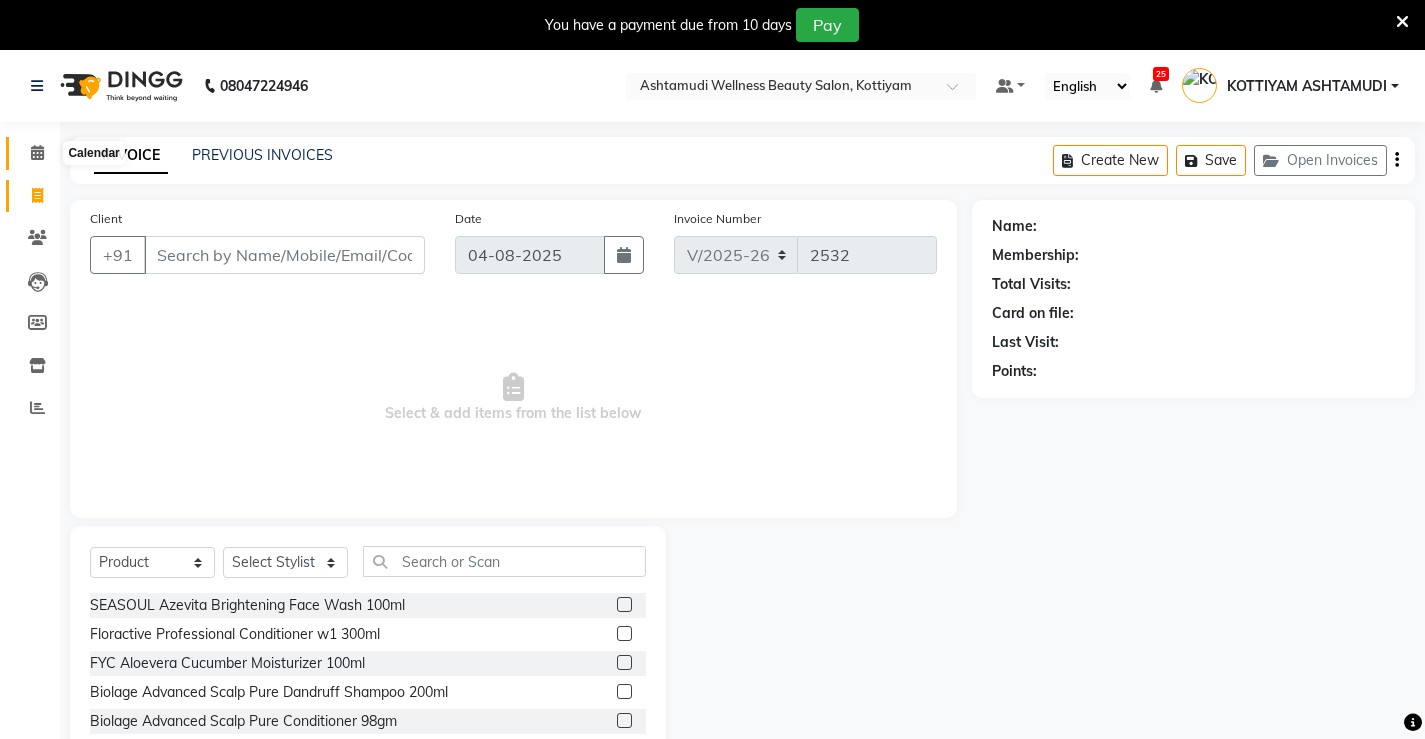 click 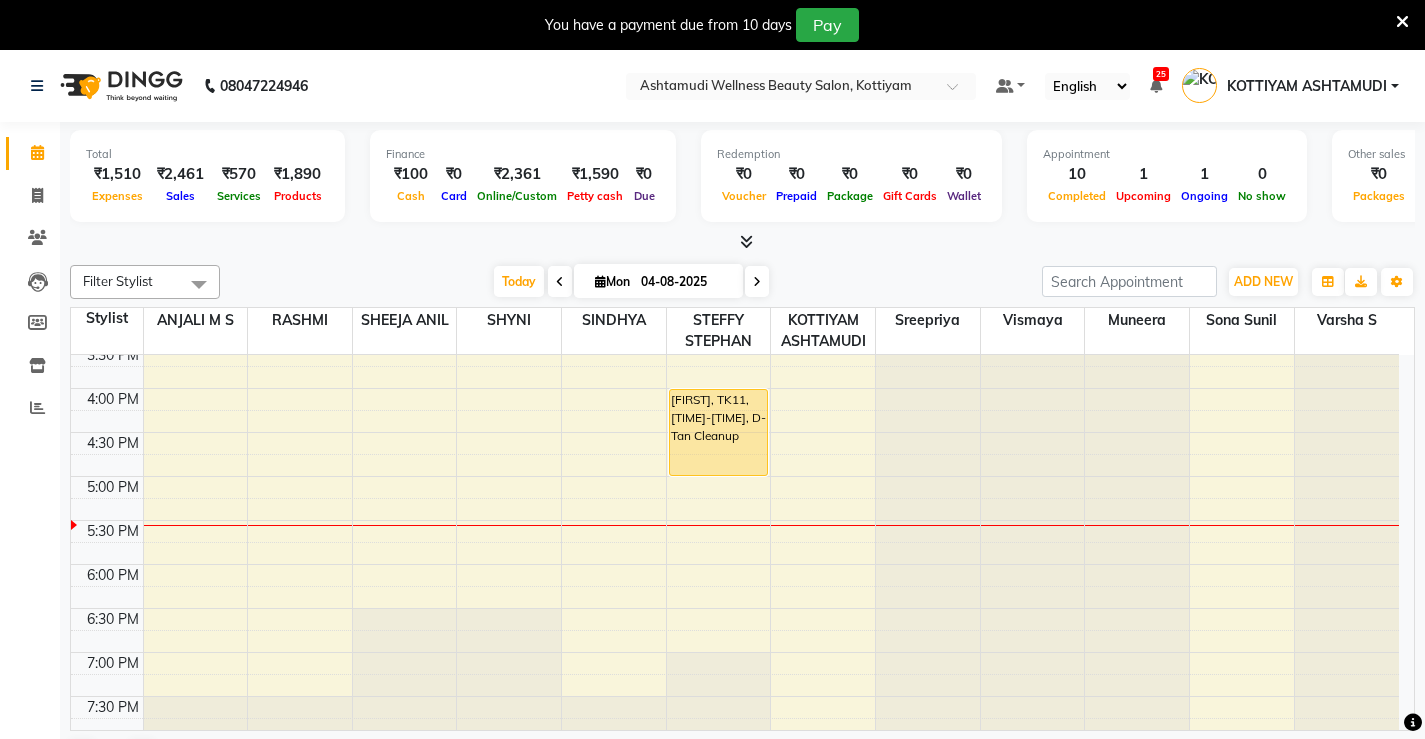 scroll, scrollTop: 700, scrollLeft: 0, axis: vertical 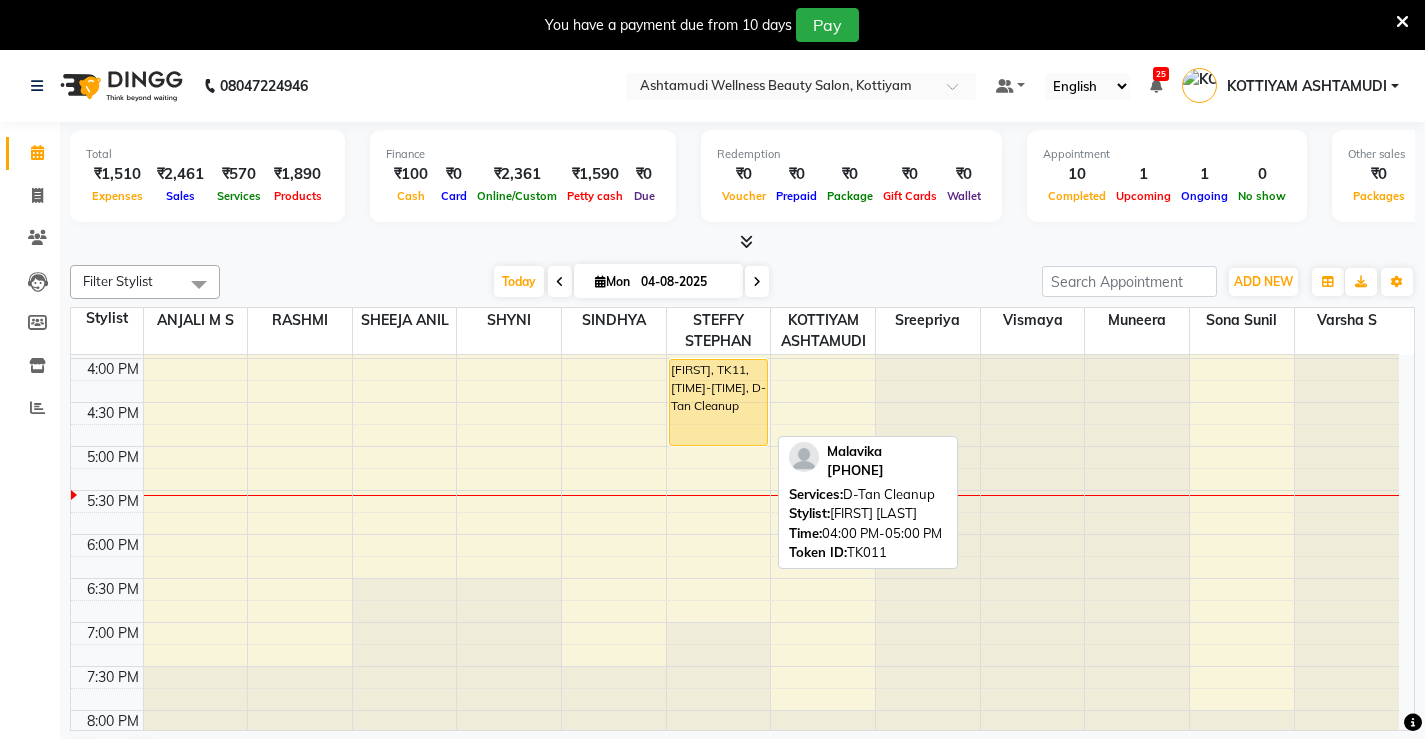 click on "Malavika, TK11, 04:00 PM-05:00 PM, D-Tan Cleanup" at bounding box center (718, 402) 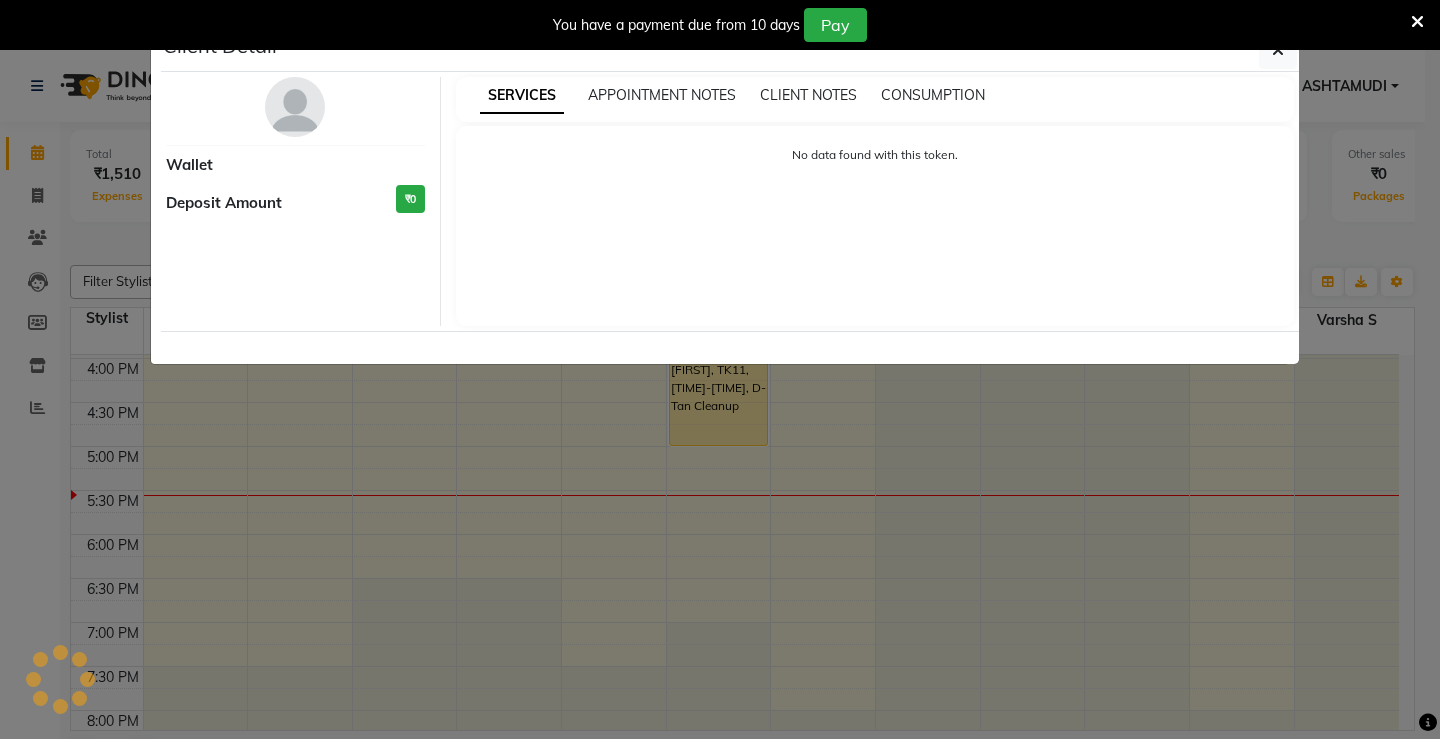 select on "1" 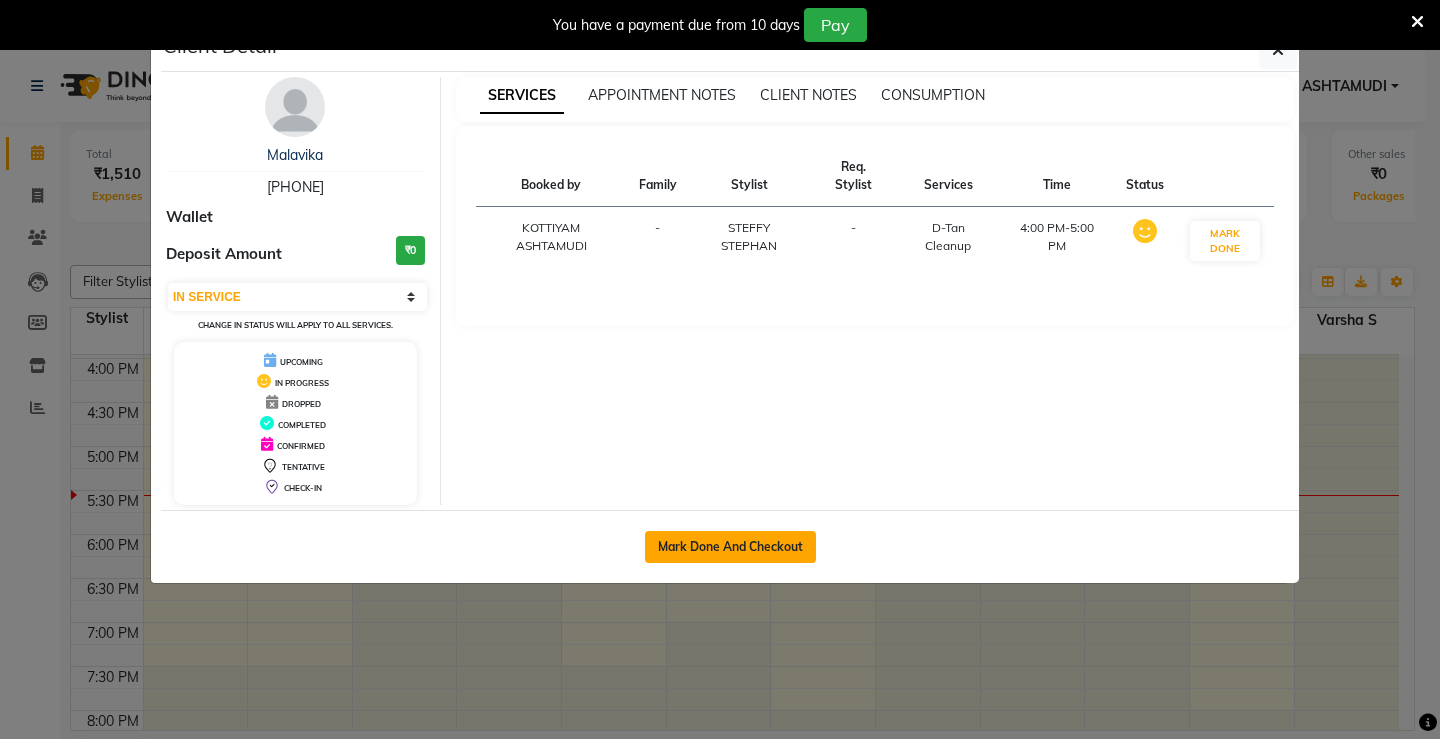 click on "Mark Done And Checkout" 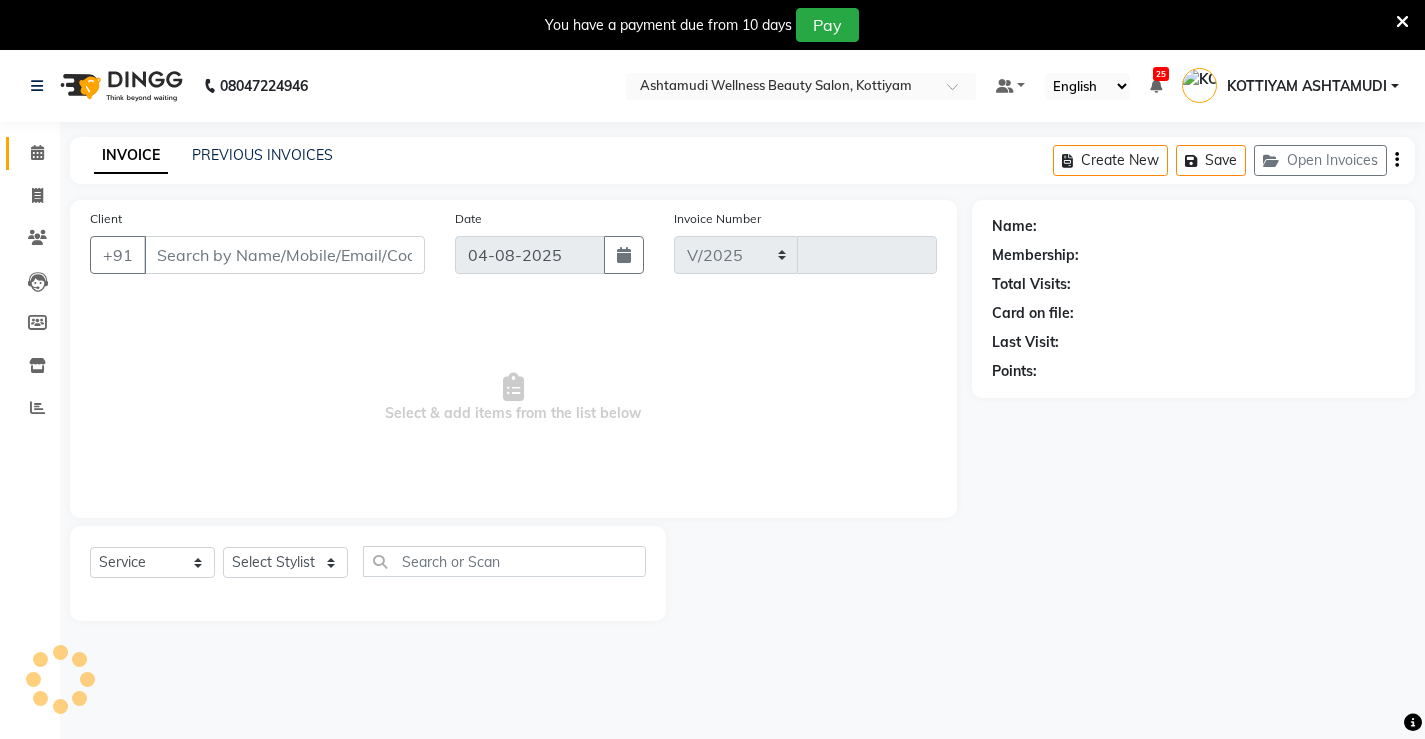 select on "4674" 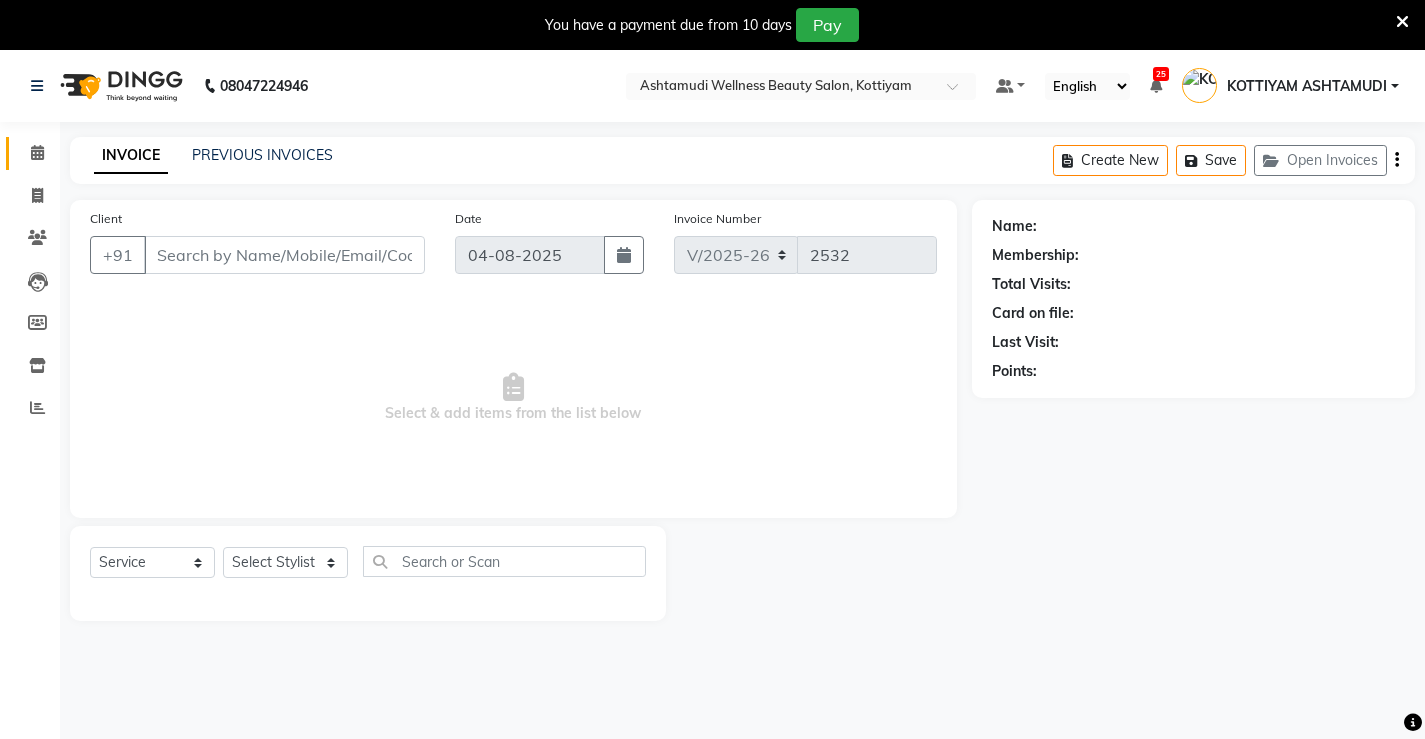 select on "product" 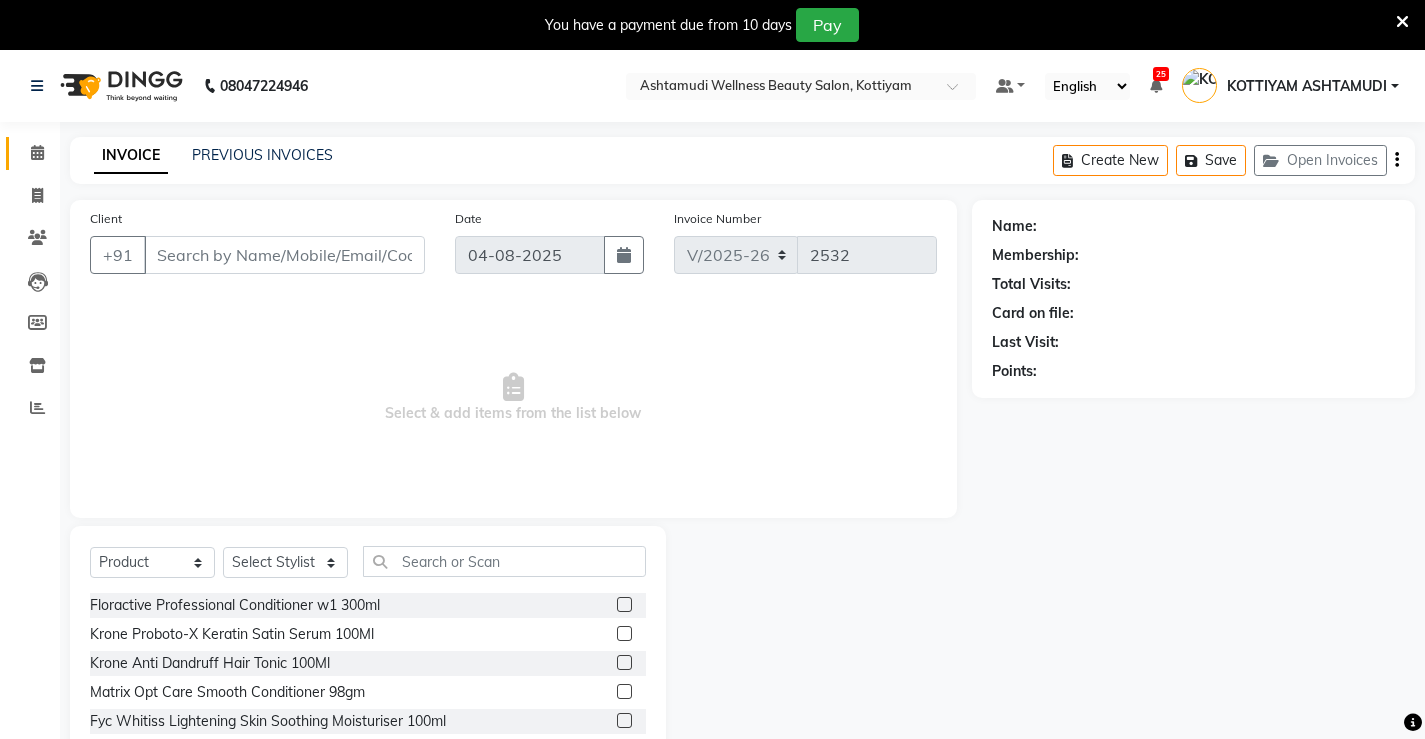 type on "[PHONE]" 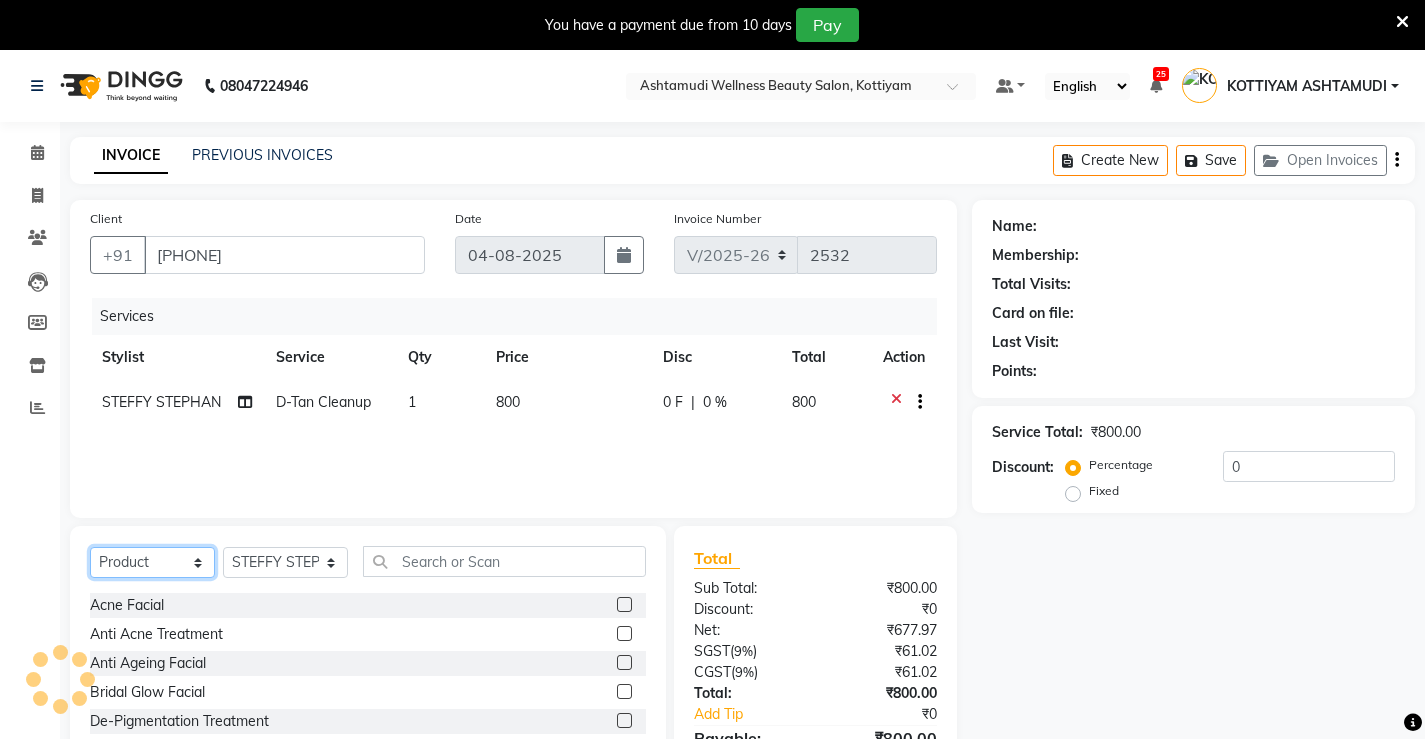 click on "Select  Service  Product  Membership  Package Voucher Prepaid Gift Card" 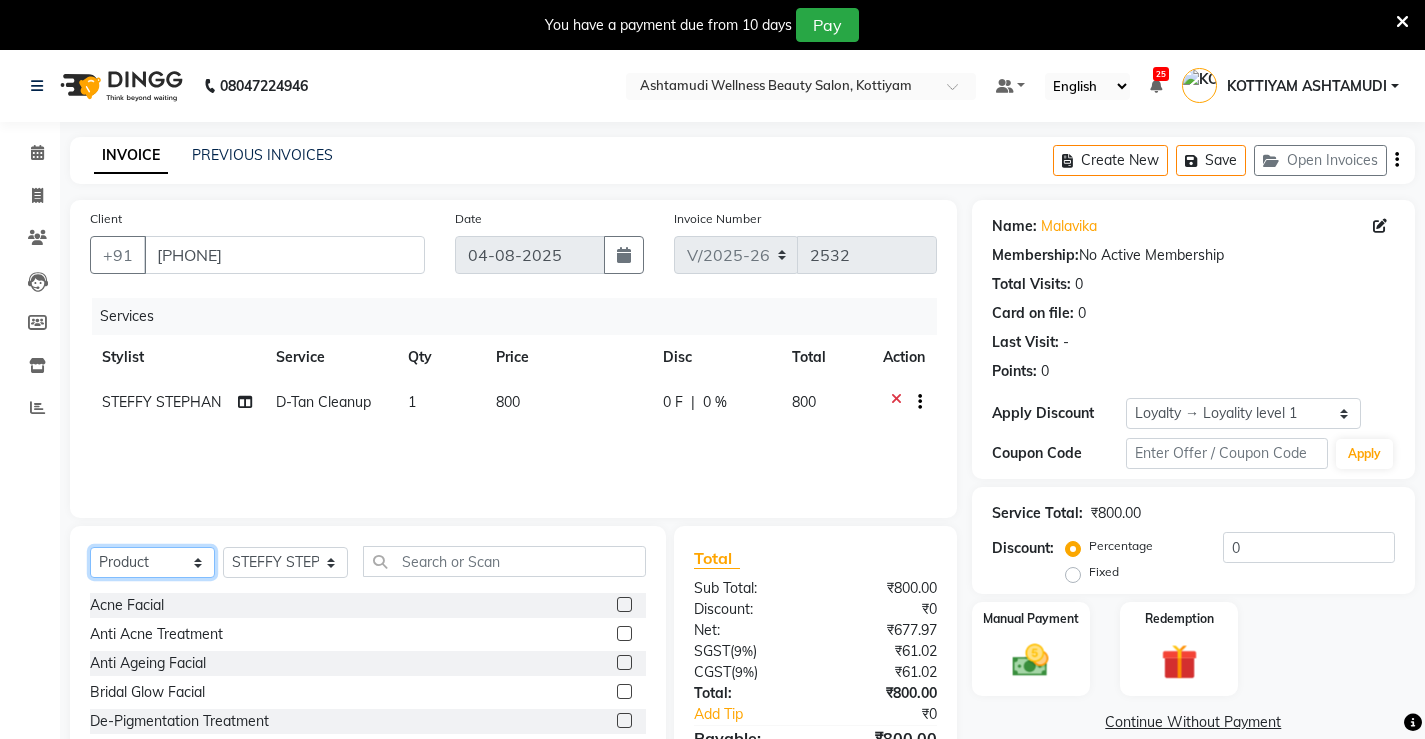 select on "service" 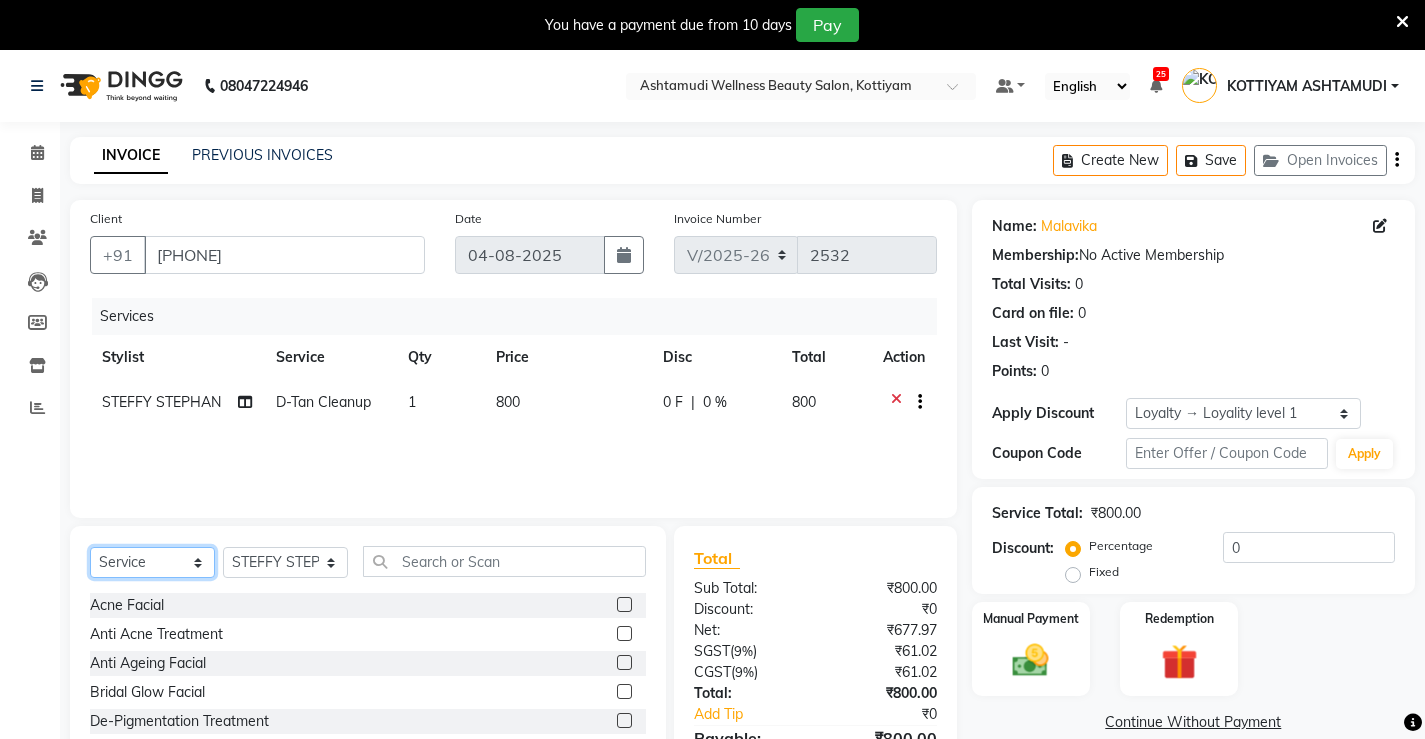 click on "Select  Service  Product  Membership  Package Voucher Prepaid Gift Card" 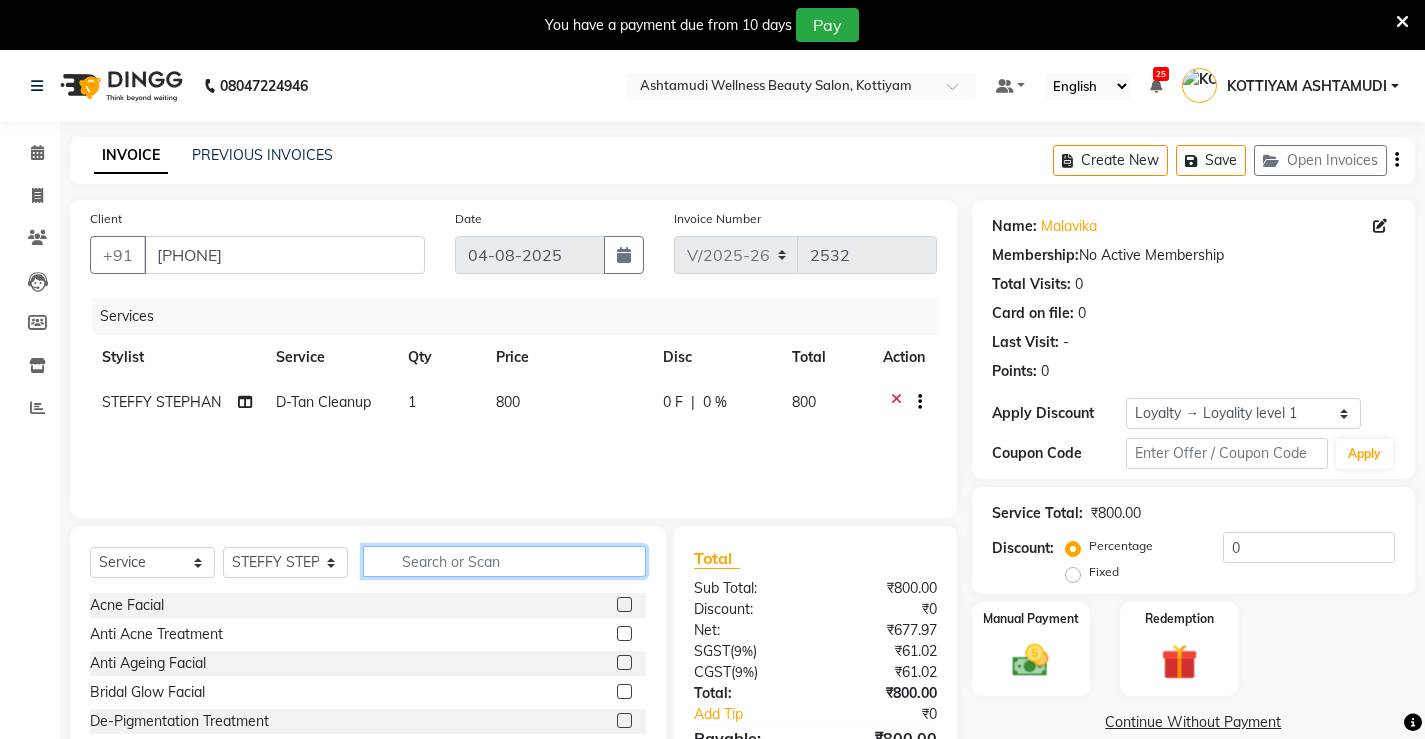 click 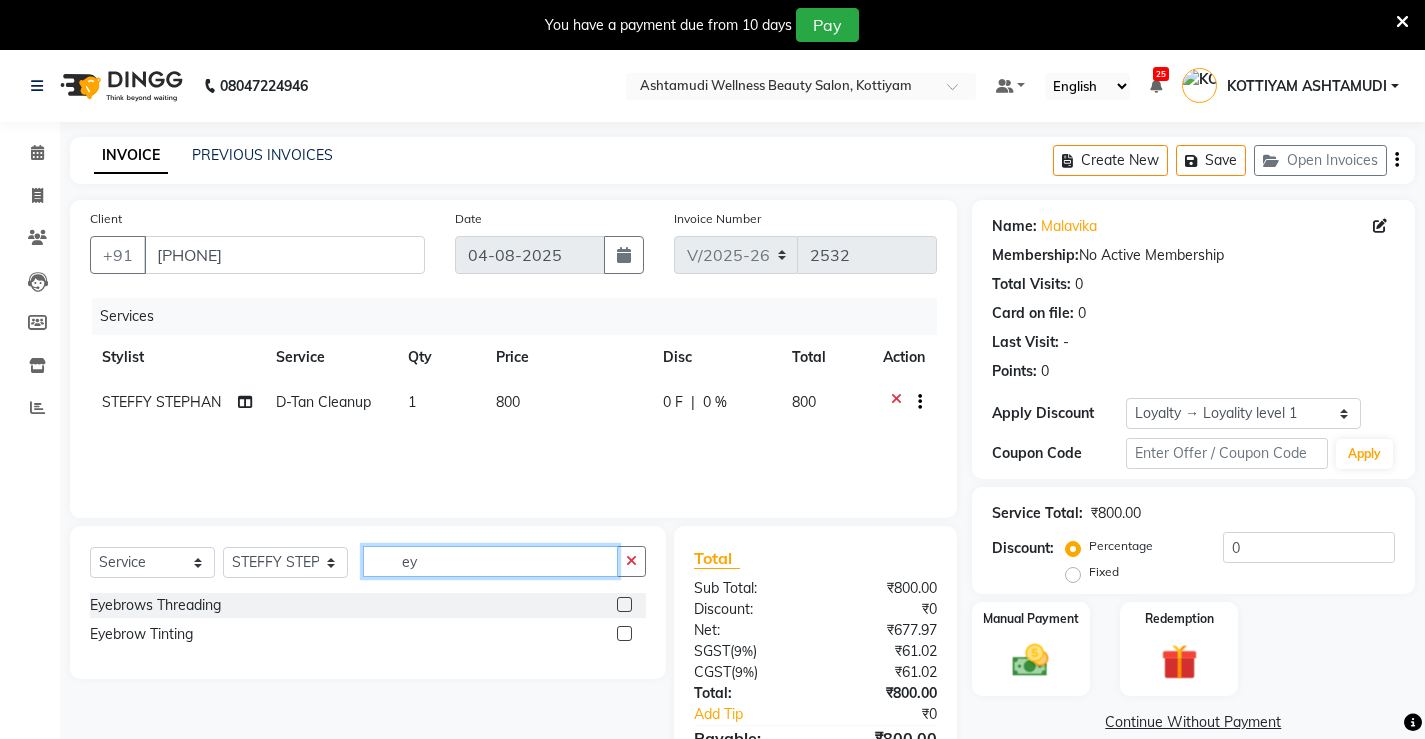 type on "ey" 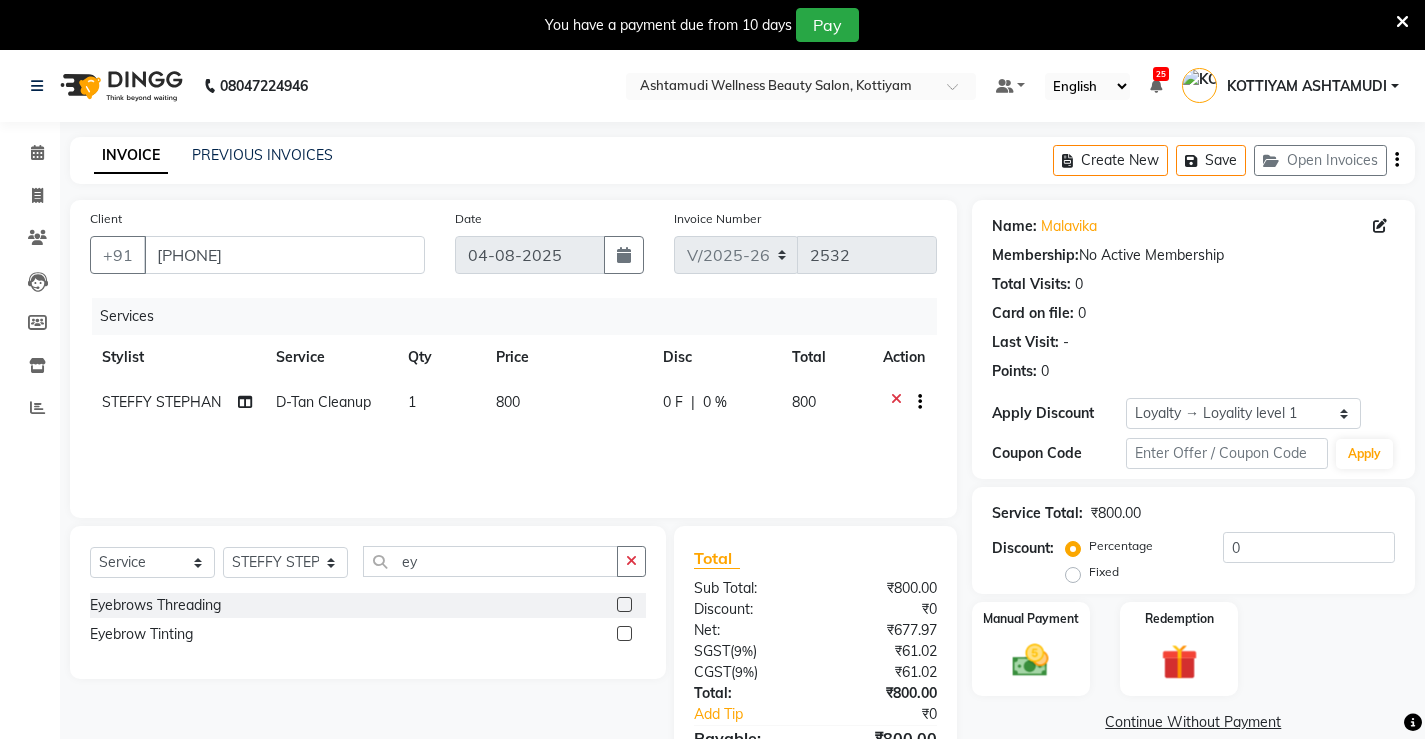 click 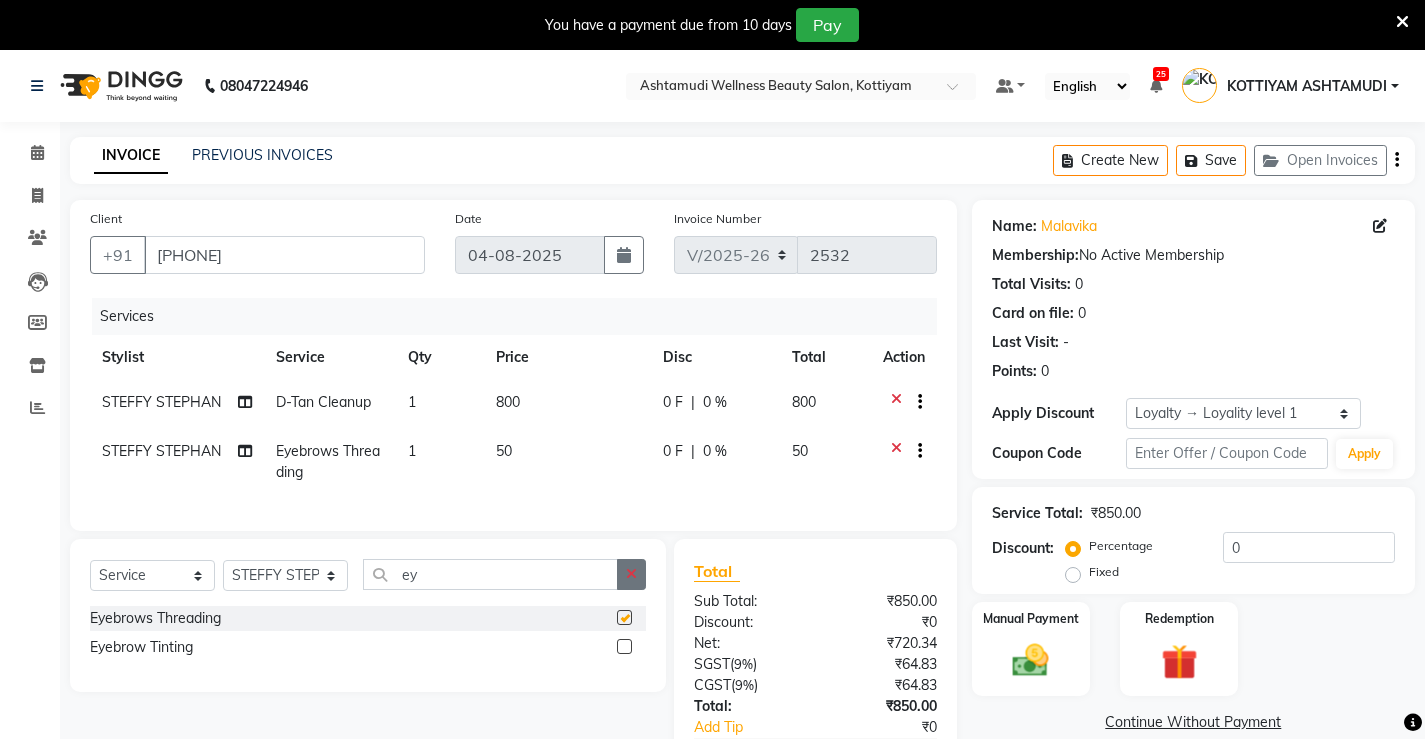checkbox on "false" 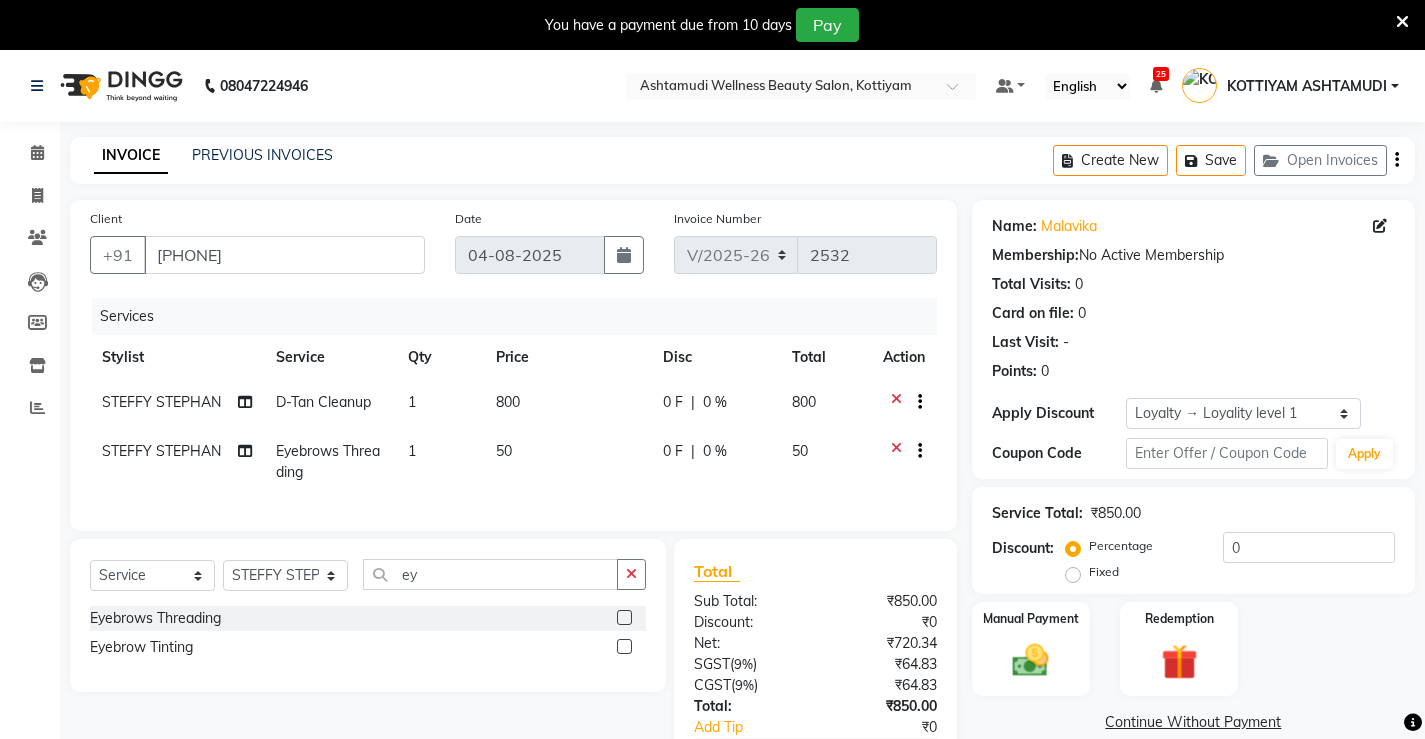 scroll, scrollTop: 139, scrollLeft: 0, axis: vertical 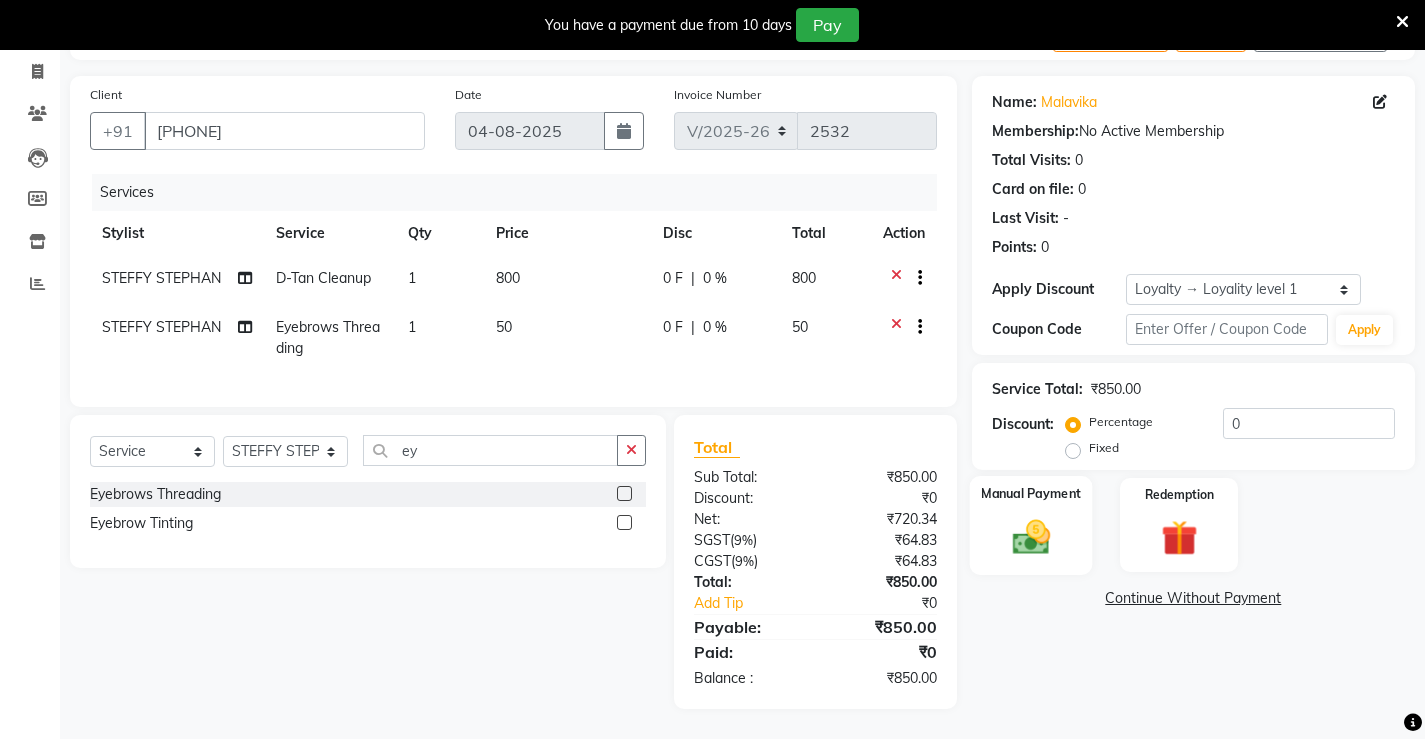 click on "Manual Payment" 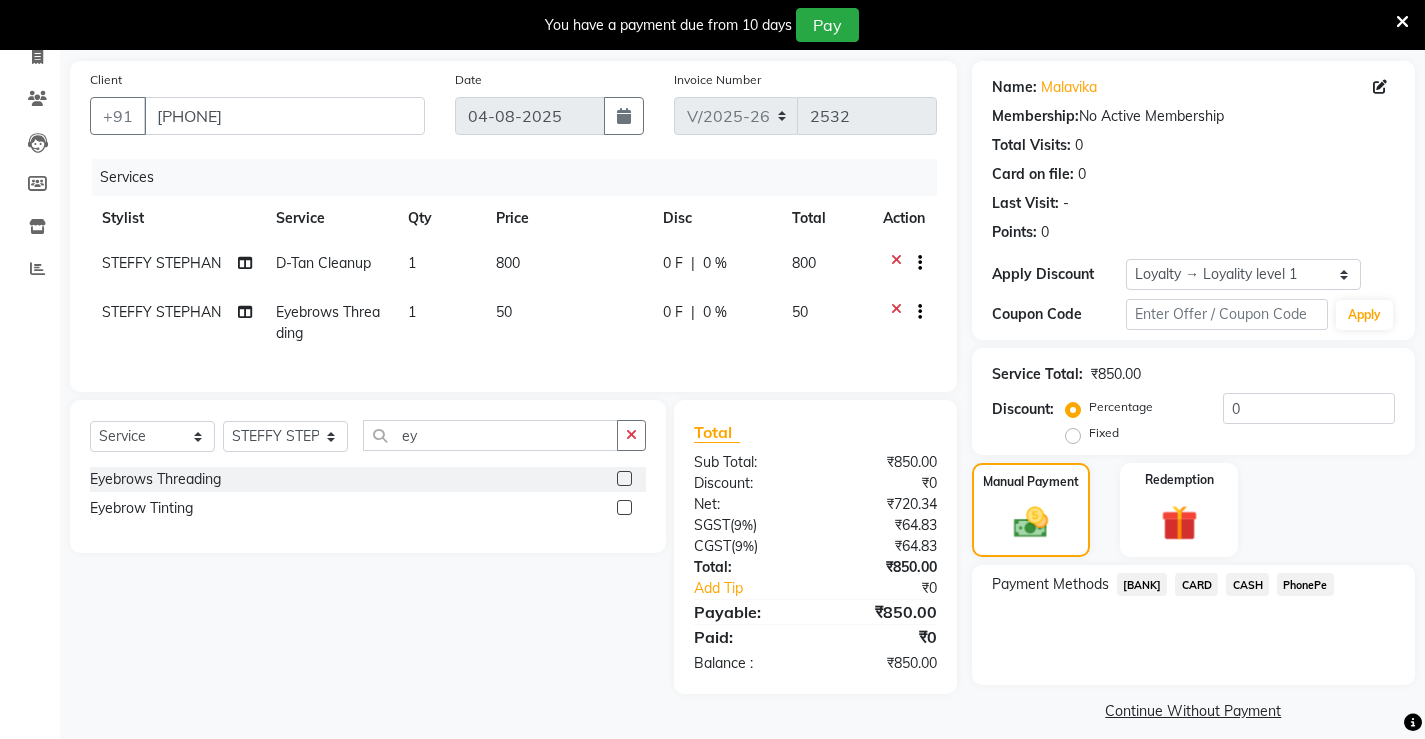 click on "PhonePe" 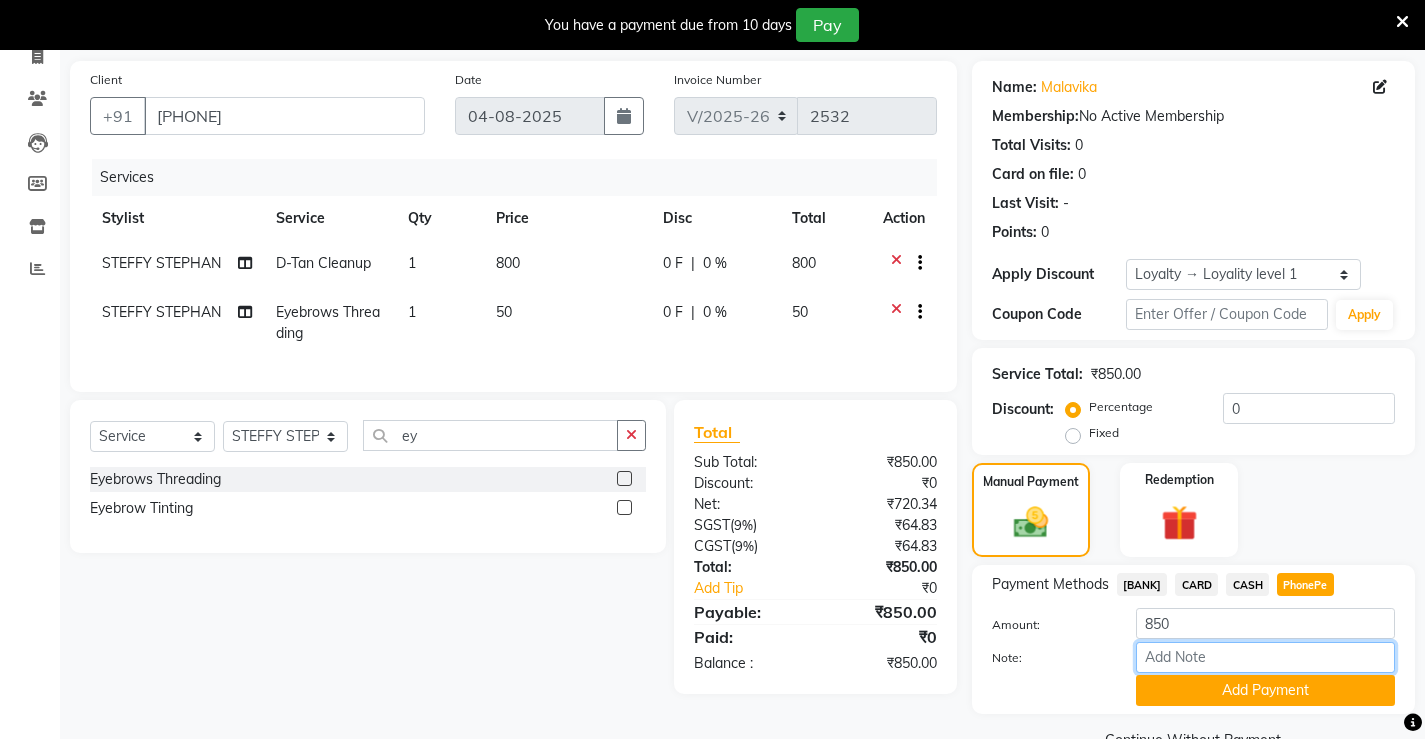 click on "Note:" at bounding box center [1265, 657] 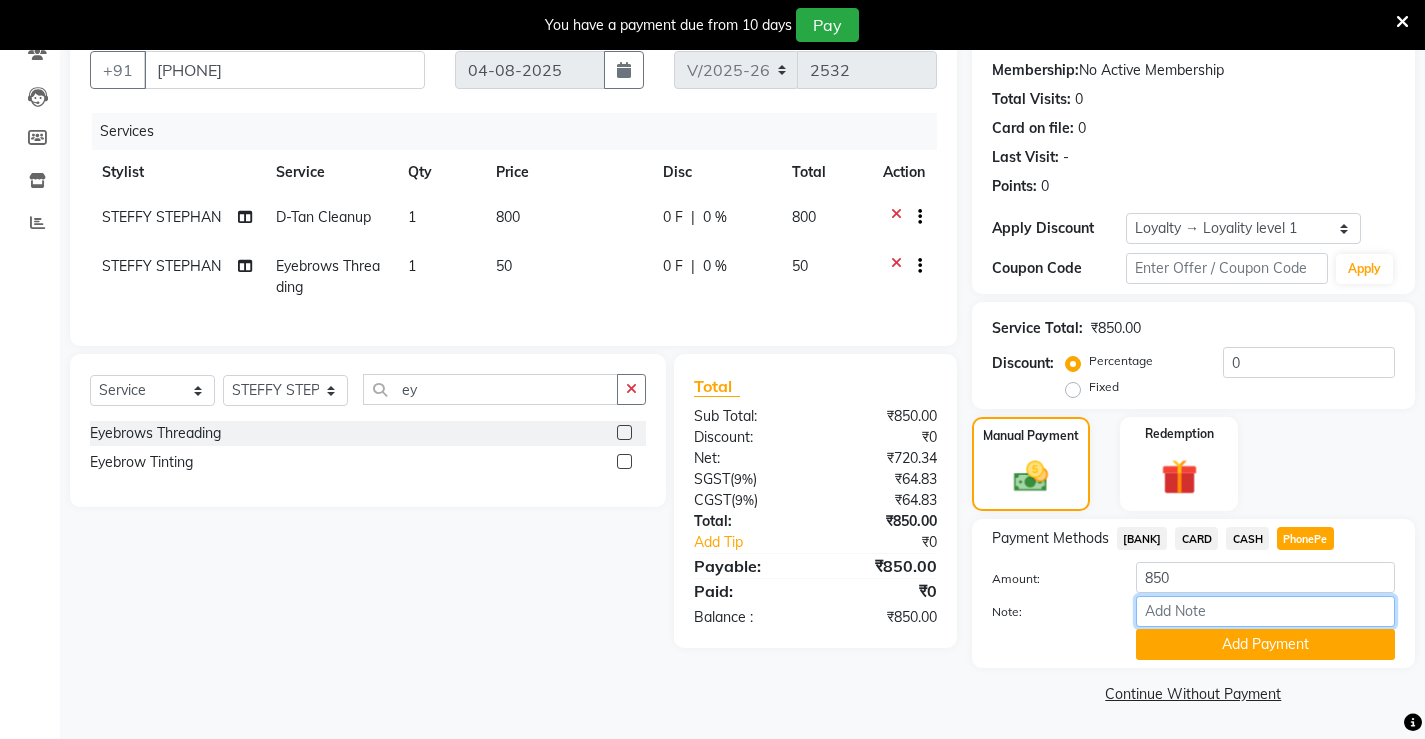 type on "Sona" 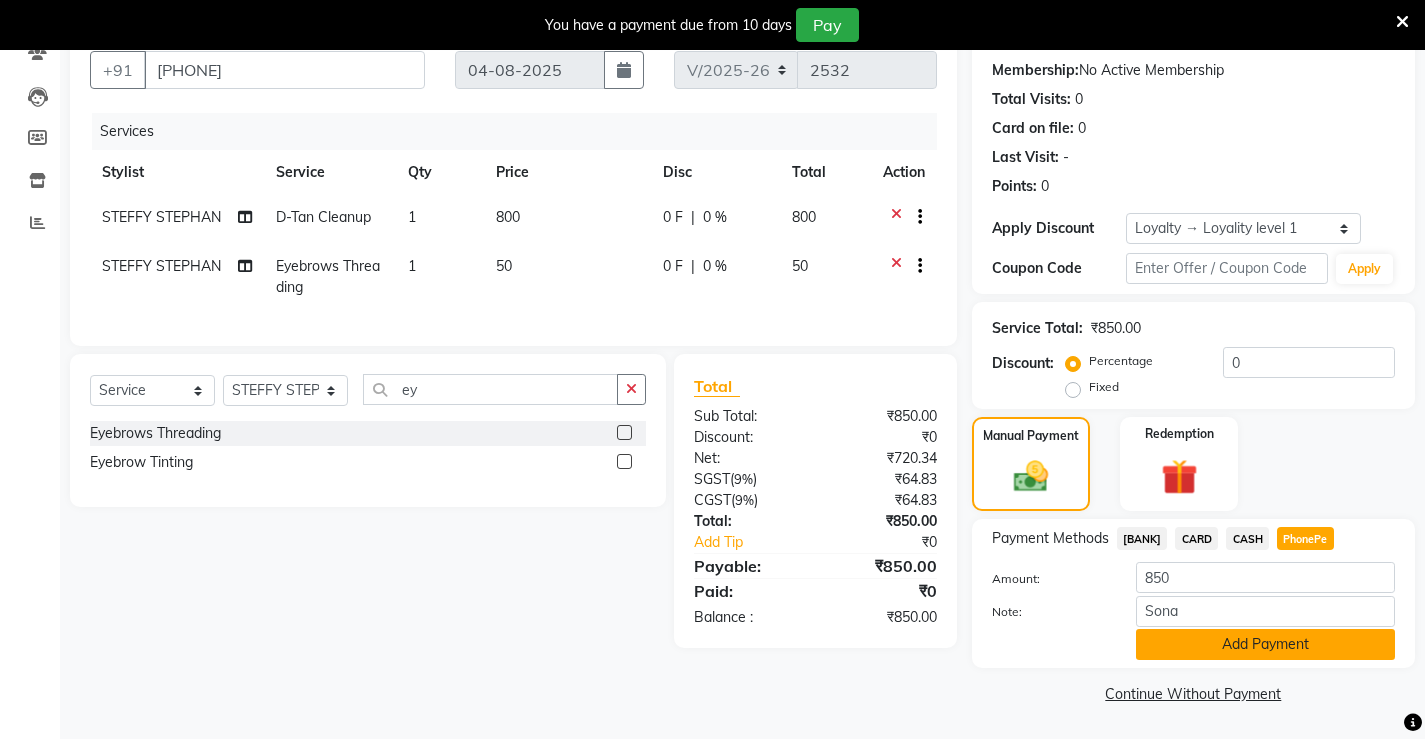 click on "Add Payment" 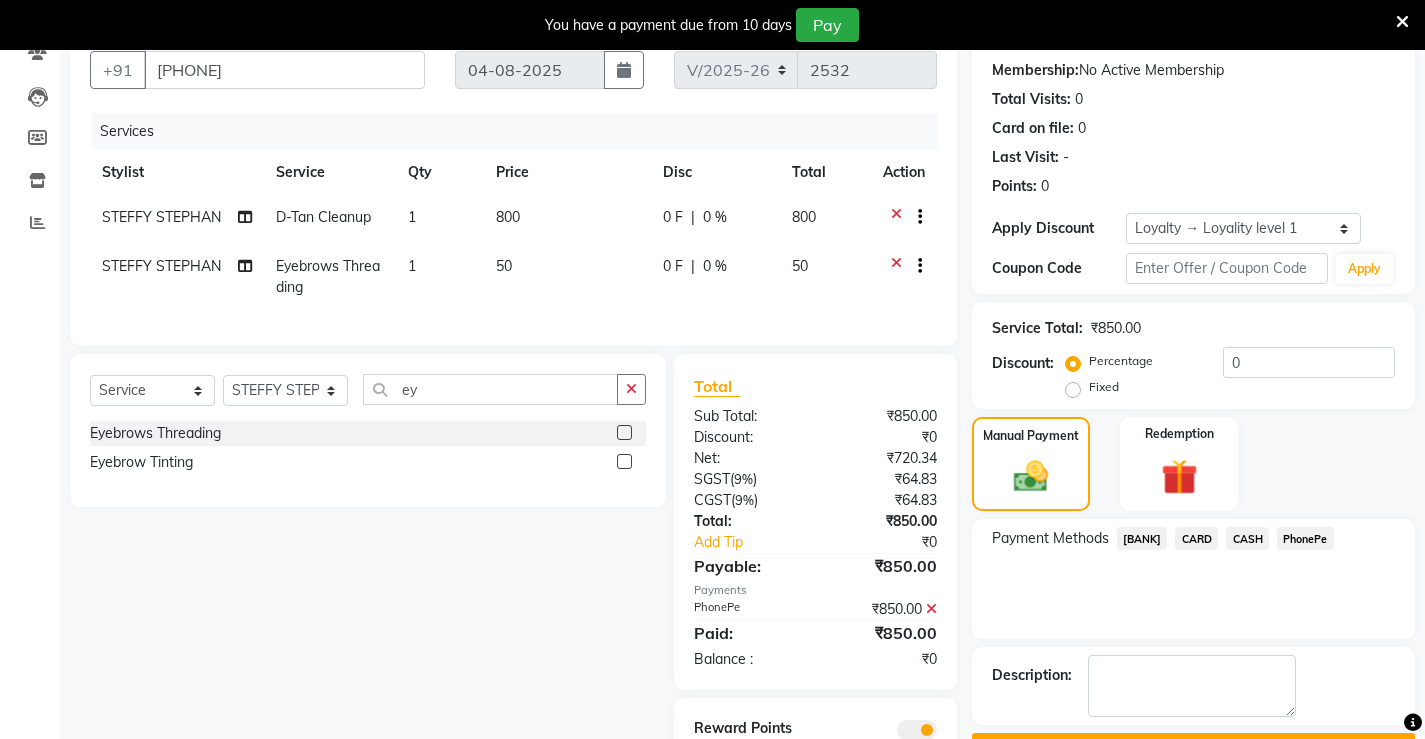 scroll, scrollTop: 280, scrollLeft: 0, axis: vertical 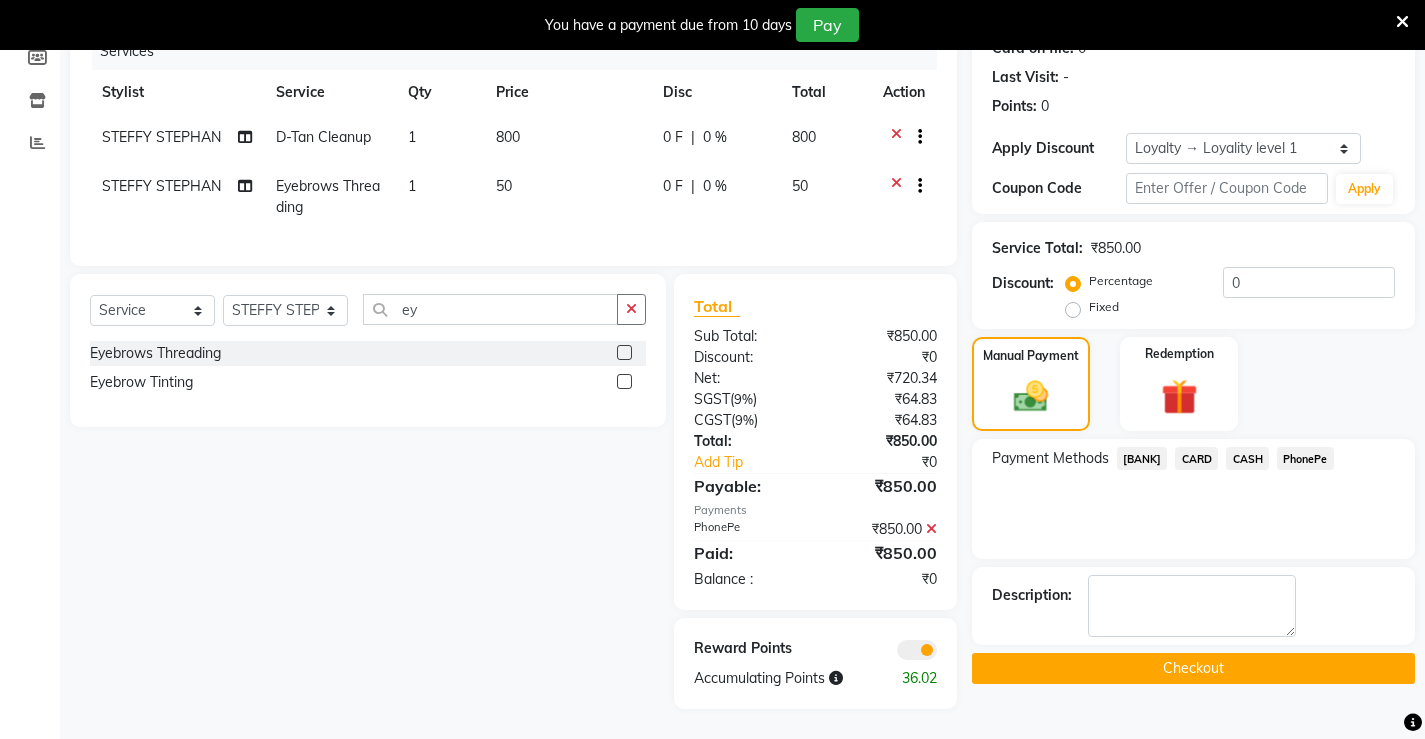 click on "Checkout" 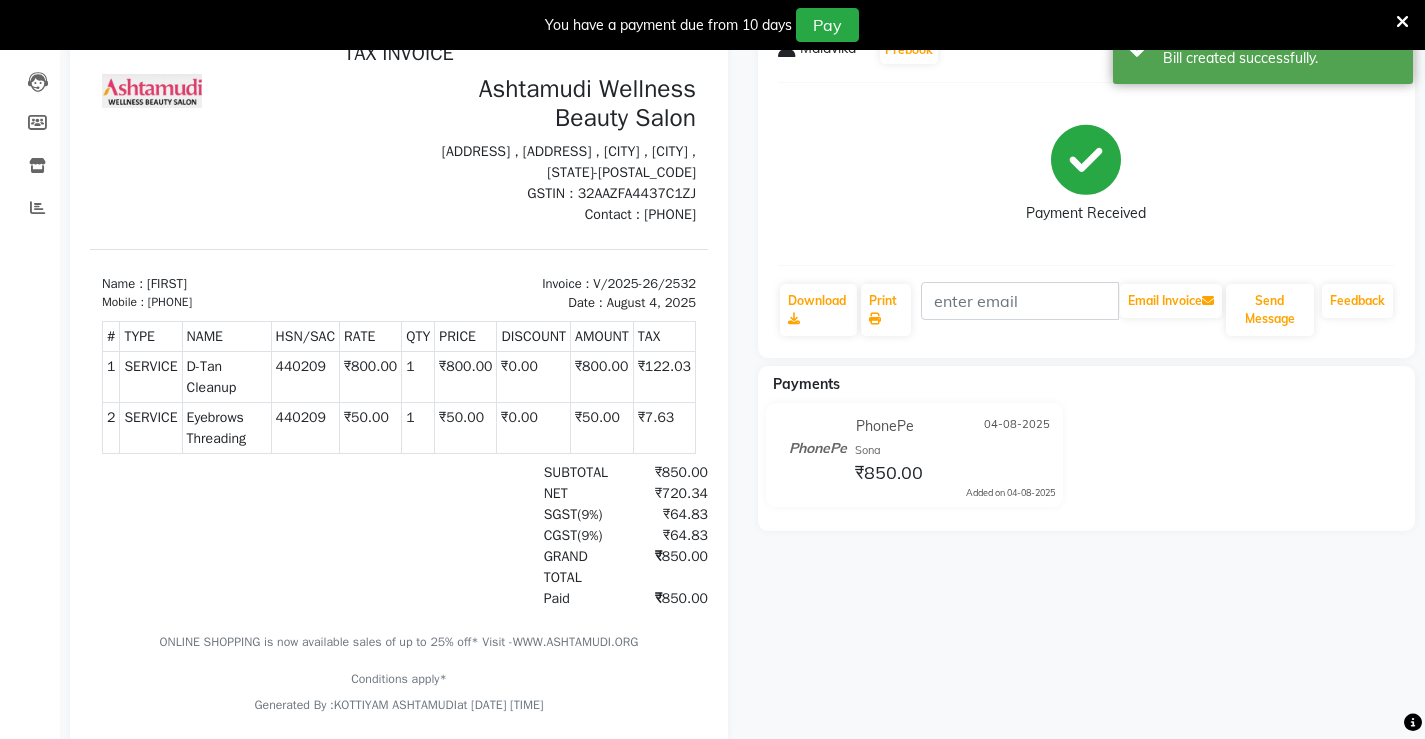 scroll, scrollTop: 0, scrollLeft: 0, axis: both 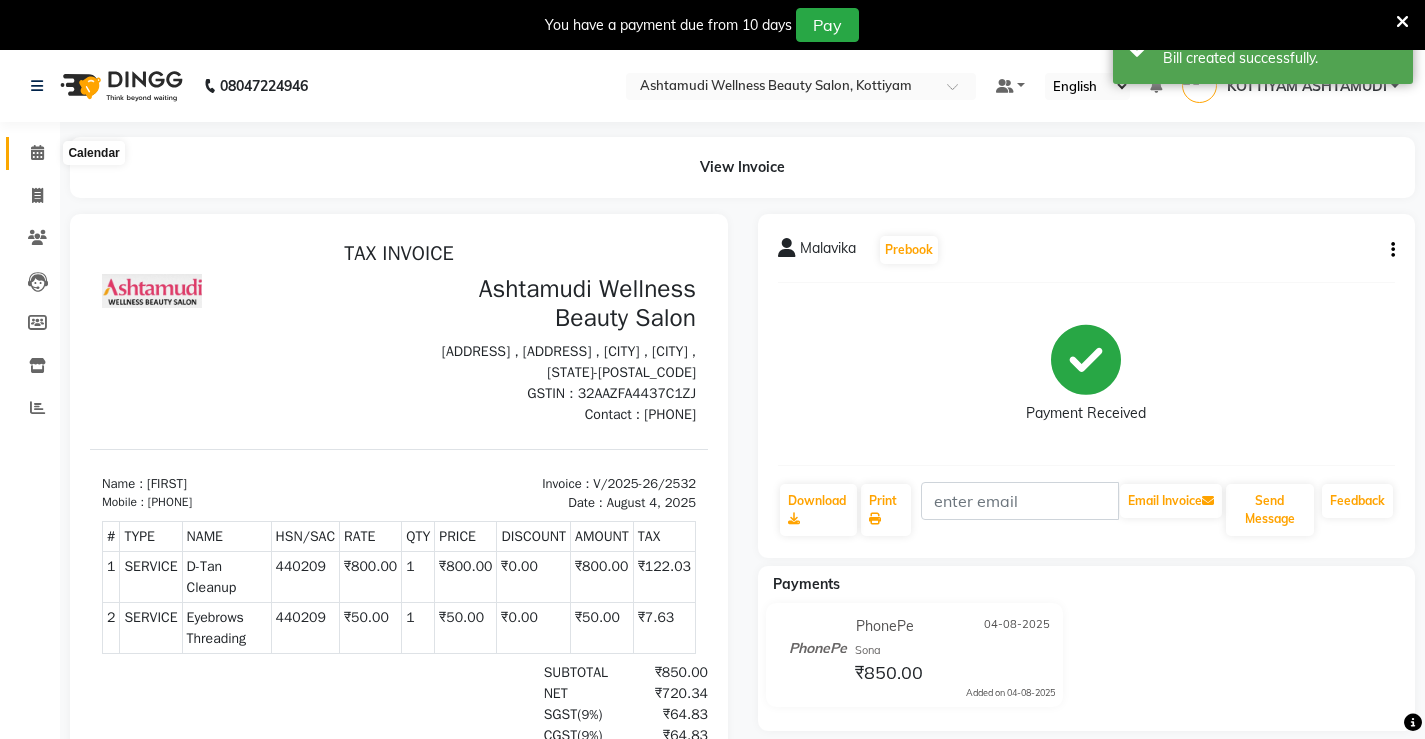 click 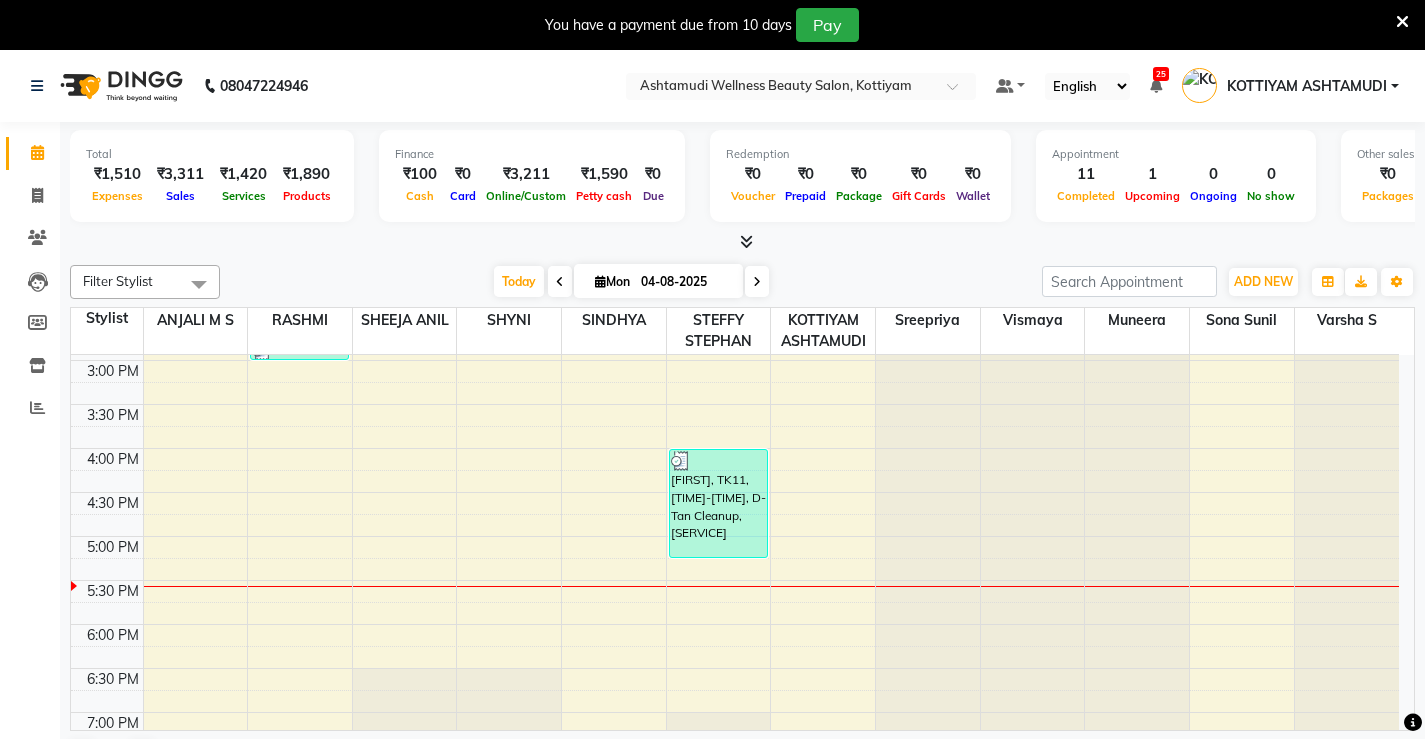 scroll, scrollTop: 730, scrollLeft: 0, axis: vertical 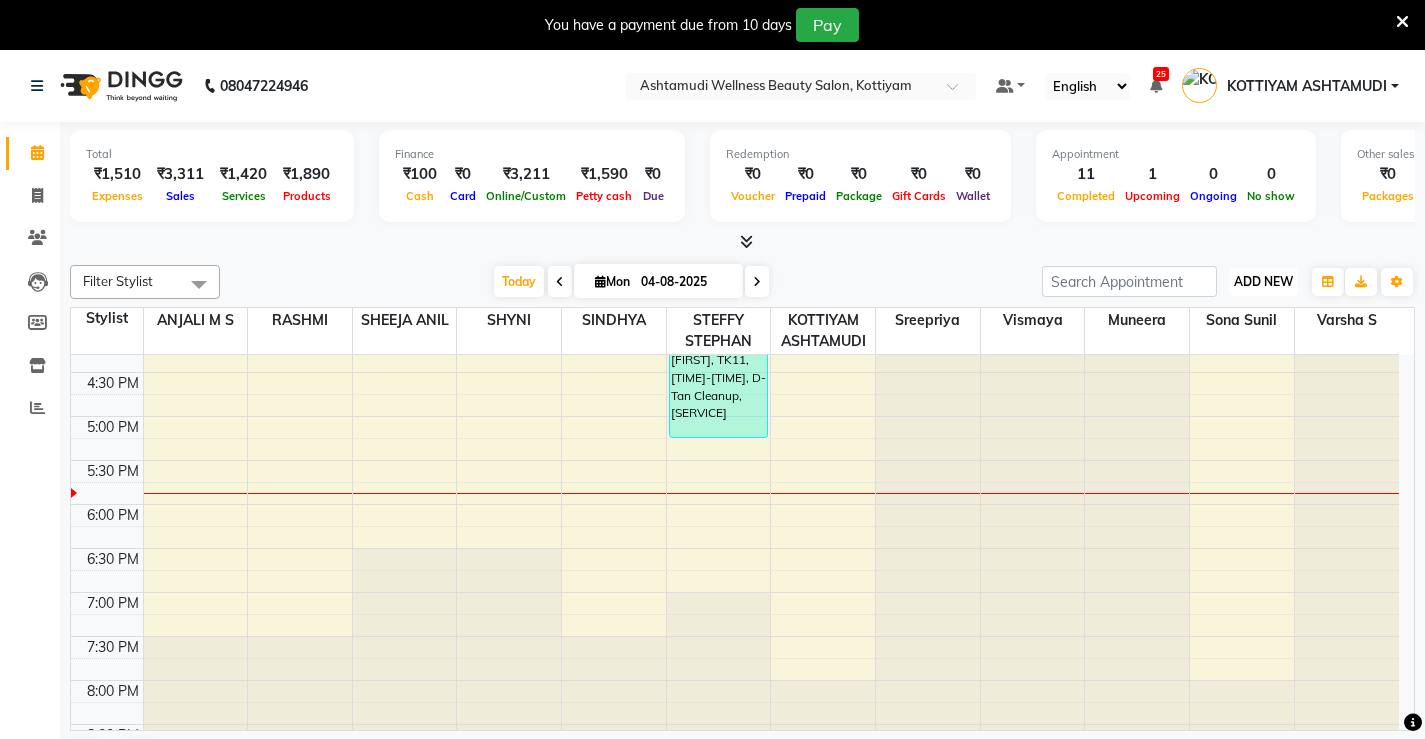 click on "ADD NEW" at bounding box center [1263, 281] 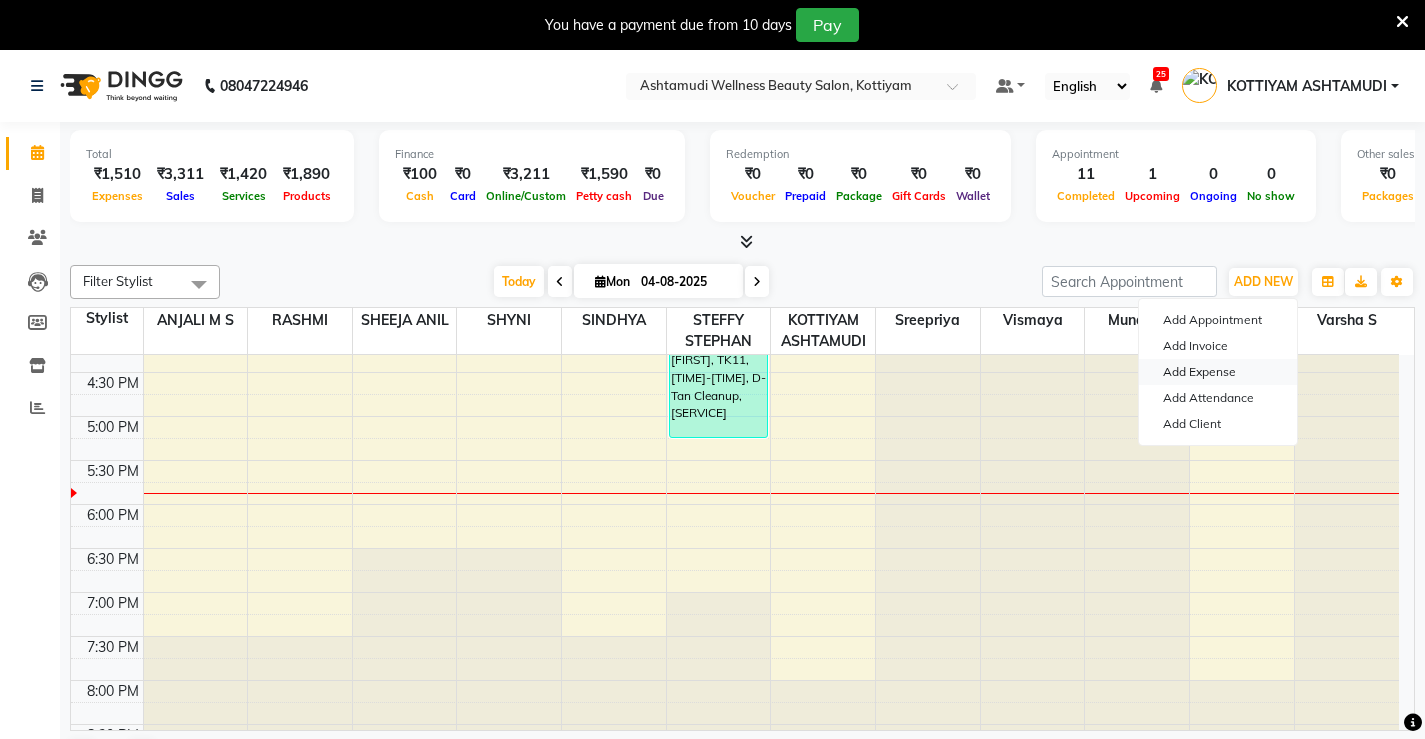 click on "Add Expense" at bounding box center [1218, 372] 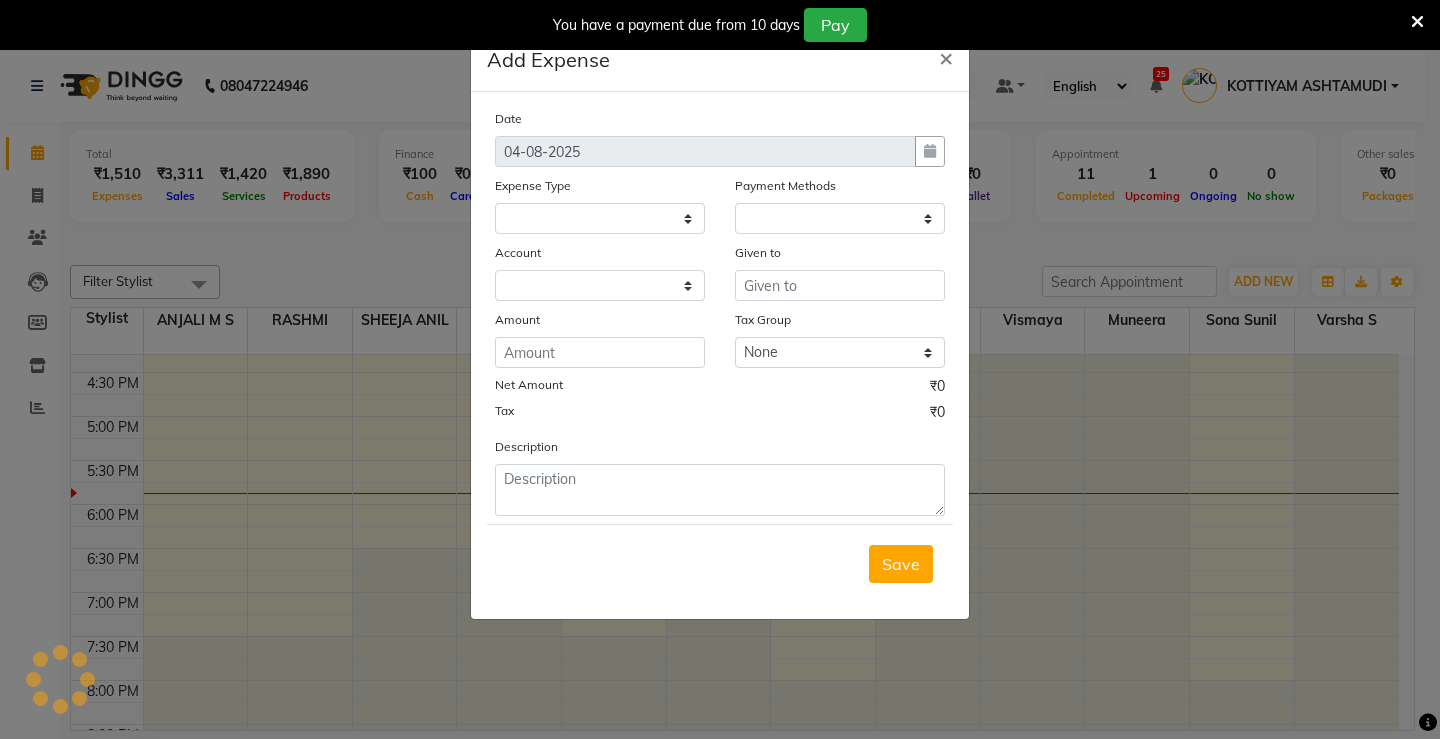 select on "3509" 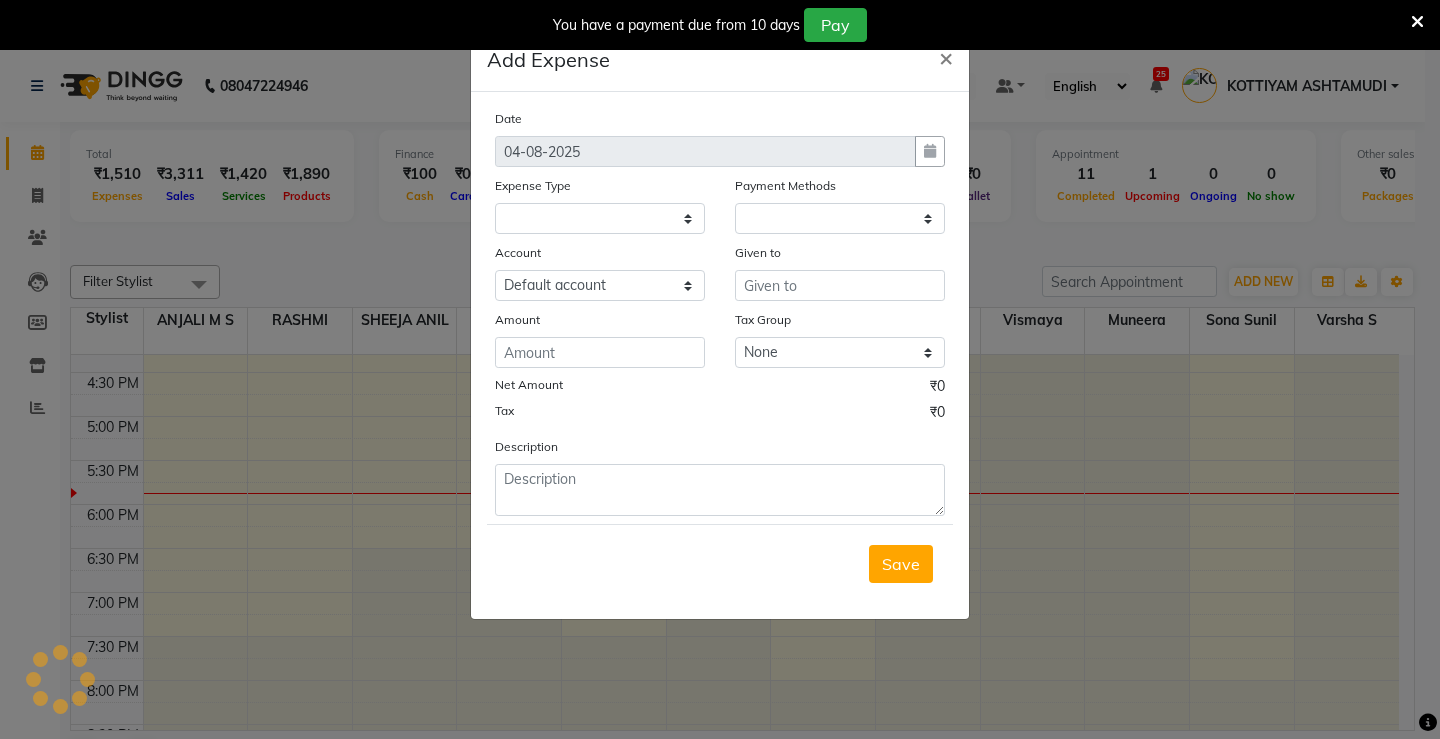 select on "1" 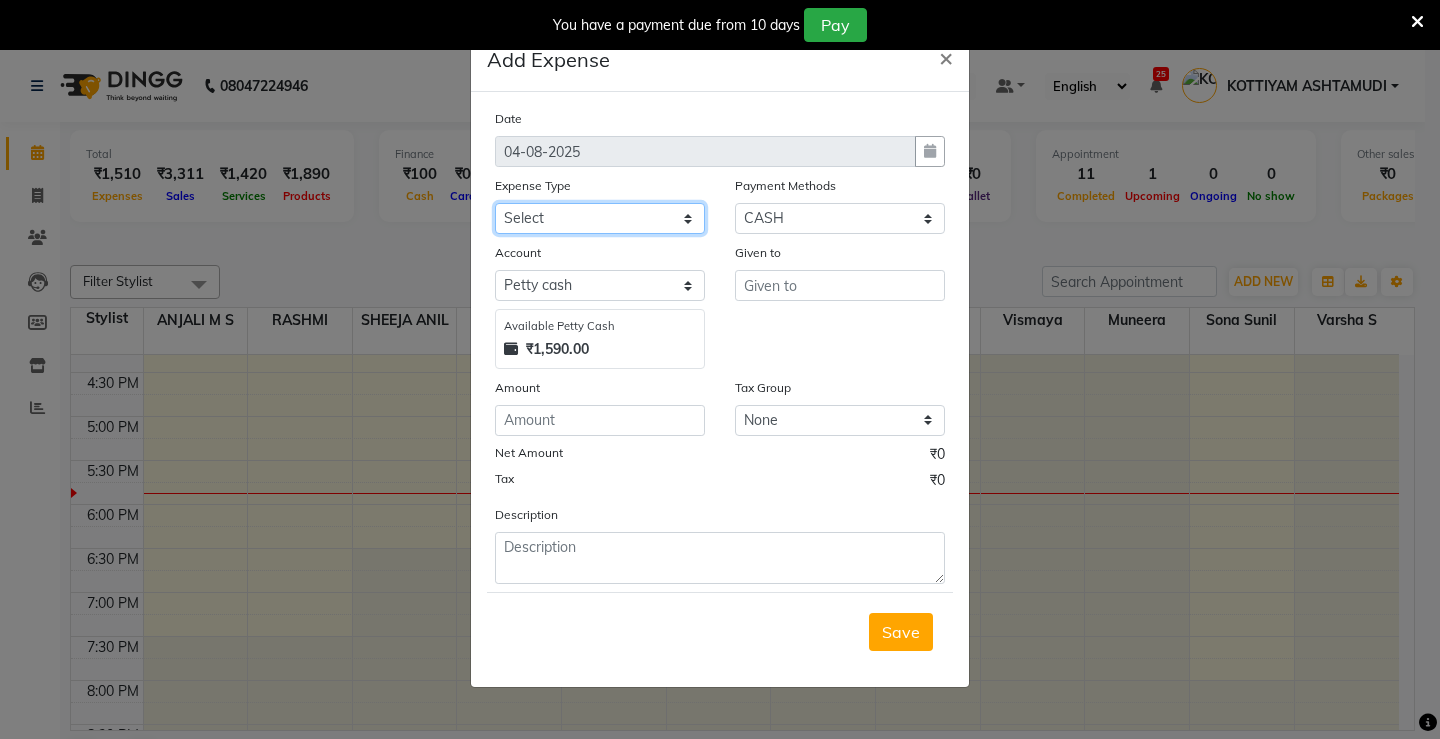click on "Select ACCOMODATION EXPENSES ADVERTISEMENT SALES PROMOTIONAL EXPENSES Bonus BRIDAL ACCESSORIES REFUND BRIDAL COMMISSION BRIDAL FOOD BRIDAL INCENTIVES BRIDAL ORNAMENTS REFUND BRIDAL TA CASH DEPOSIT RAK BANK COMPUTER ACCESSORIES MOBILE PHONE Donation and Charity Expenses ELECTRICITY CHARGES ELECTRONICS FITTINGS Event Expense FISH FOOD EXPENSES FOOD REFRESHMENT FOR CLIENTS FOOD REFRESHMENT FOR STAFFS Freight And Forwarding Charges FUEL FOR GENERATOR FURNITURE AND EQUIPMENTS Gifts for Clients GIFTS FOR STAFFS GOKULAM CHITS HOSTEL RENT LAUNDRY EXPENSES LICENSE OTHER FEES LOADING UNLOADING CHARGES Medical Expenses MEHNDI PAYMENTS MISCELLANEOUS EXPENSES NEWSPAPER PERIODICALS Office Expenses Ornaments Maintenance Expense OVERTIME ALLOWANCES Payment For Pest Control Perfomance based incentives POSTAGE COURIER CHARGES Printing PRINTING STATIONERY EXPENSES PROFESSIONAL TAX REPAIRS MAINTENANCE ROUND OFF Salary SALARY ADVANCE Sales Incentives Membership Card SALES INCENTIVES PRODUCT SALES INCENTIVES SERVICES SALON RENT" 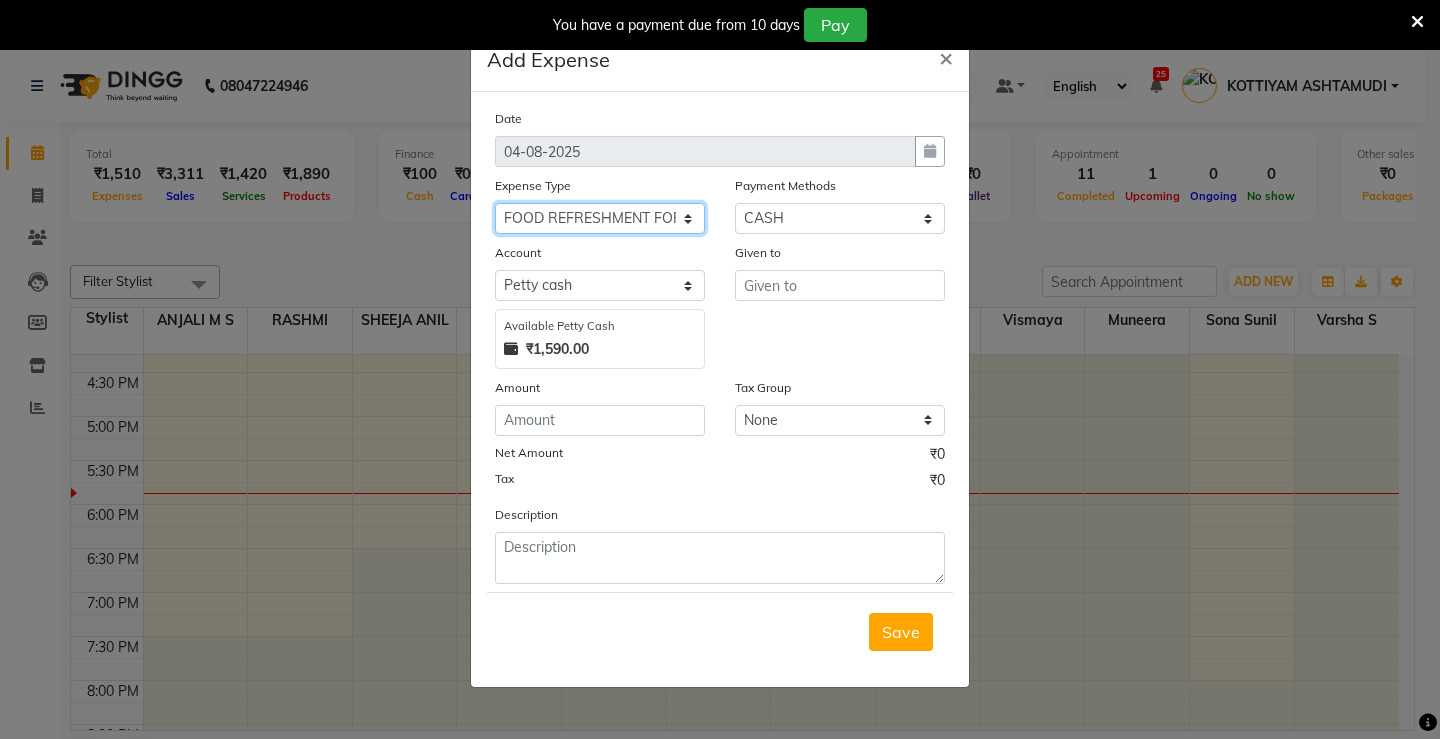 click on "Select ACCOMODATION EXPENSES ADVERTISEMENT SALES PROMOTIONAL EXPENSES Bonus BRIDAL ACCESSORIES REFUND BRIDAL COMMISSION BRIDAL FOOD BRIDAL INCENTIVES BRIDAL ORNAMENTS REFUND BRIDAL TA CASH DEPOSIT RAK BANK COMPUTER ACCESSORIES MOBILE PHONE Donation and Charity Expenses ELECTRICITY CHARGES ELECTRONICS FITTINGS Event Expense FISH FOOD EXPENSES FOOD REFRESHMENT FOR CLIENTS FOOD REFRESHMENT FOR STAFFS Freight And Forwarding Charges FUEL FOR GENERATOR FURNITURE AND EQUIPMENTS Gifts for Clients GIFTS FOR STAFFS GOKULAM CHITS HOSTEL RENT LAUNDRY EXPENSES LICENSE OTHER FEES LOADING UNLOADING CHARGES Medical Expenses MEHNDI PAYMENTS MISCELLANEOUS EXPENSES NEWSPAPER PERIODICALS Office Expenses Ornaments Maintenance Expense OVERTIME ALLOWANCES Payment For Pest Control Perfomance based incentives POSTAGE COURIER CHARGES Printing PRINTING STATIONERY EXPENSES PROFESSIONAL TAX REPAIRS MAINTENANCE ROUND OFF Salary SALARY ADVANCE Sales Incentives Membership Card SALES INCENTIVES PRODUCT SALES INCENTIVES SERVICES SALON RENT" 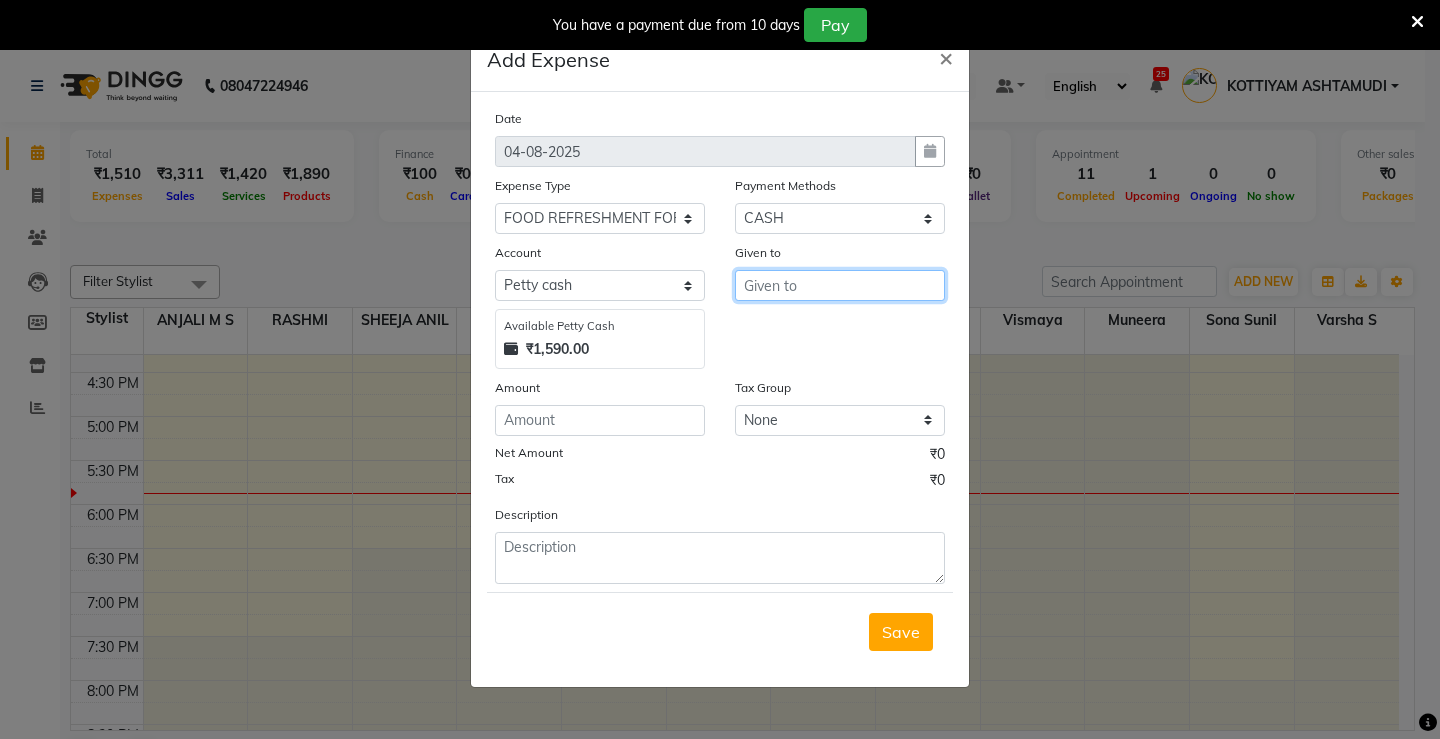 click at bounding box center [840, 285] 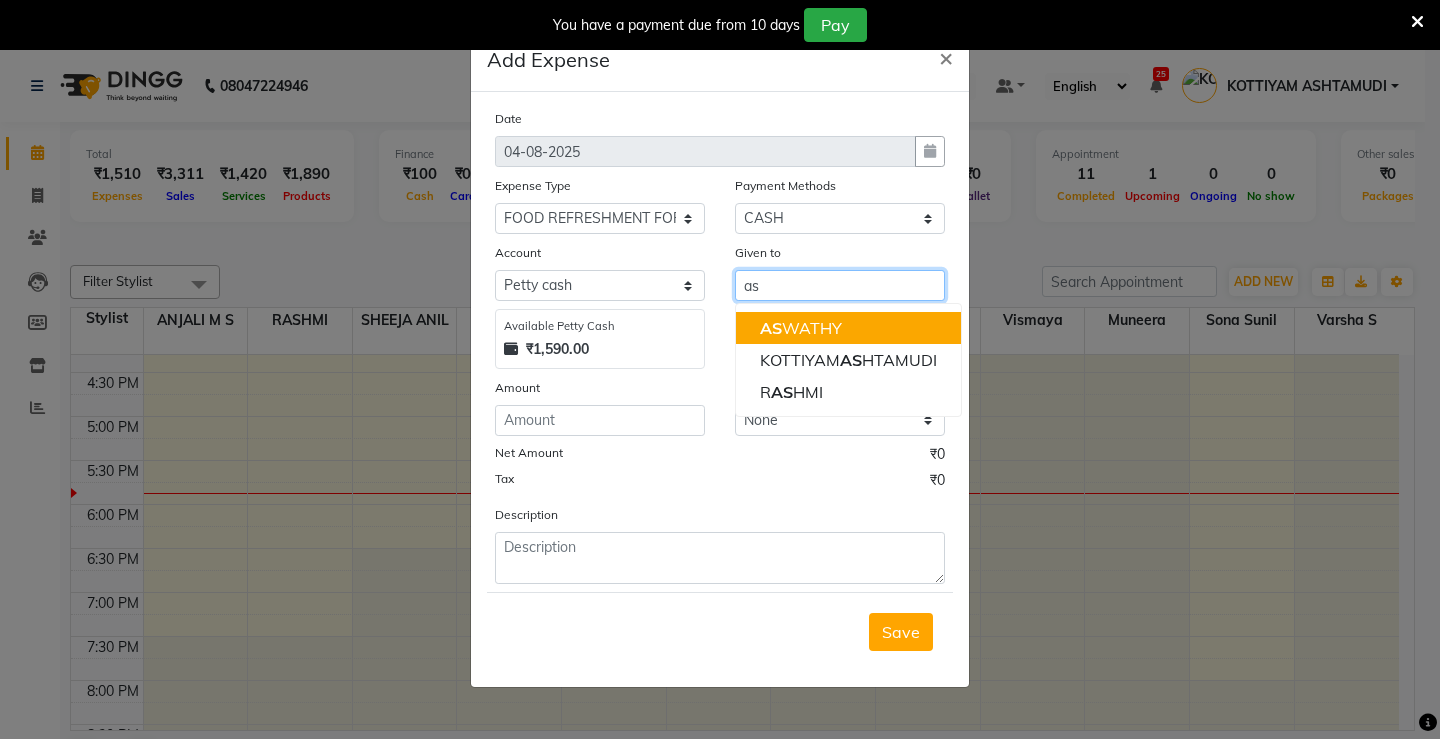 click on "AS WATHY" at bounding box center [801, 328] 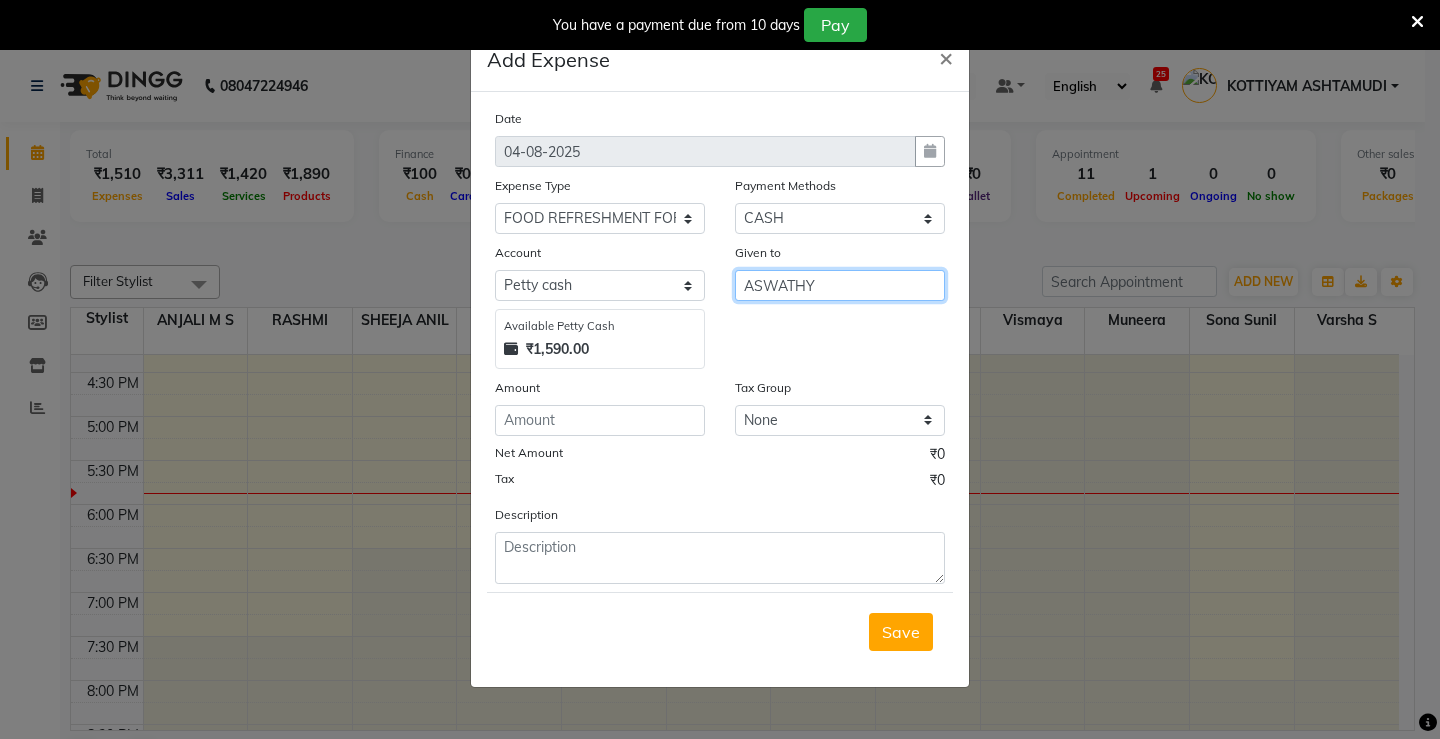 type on "ASWATHY" 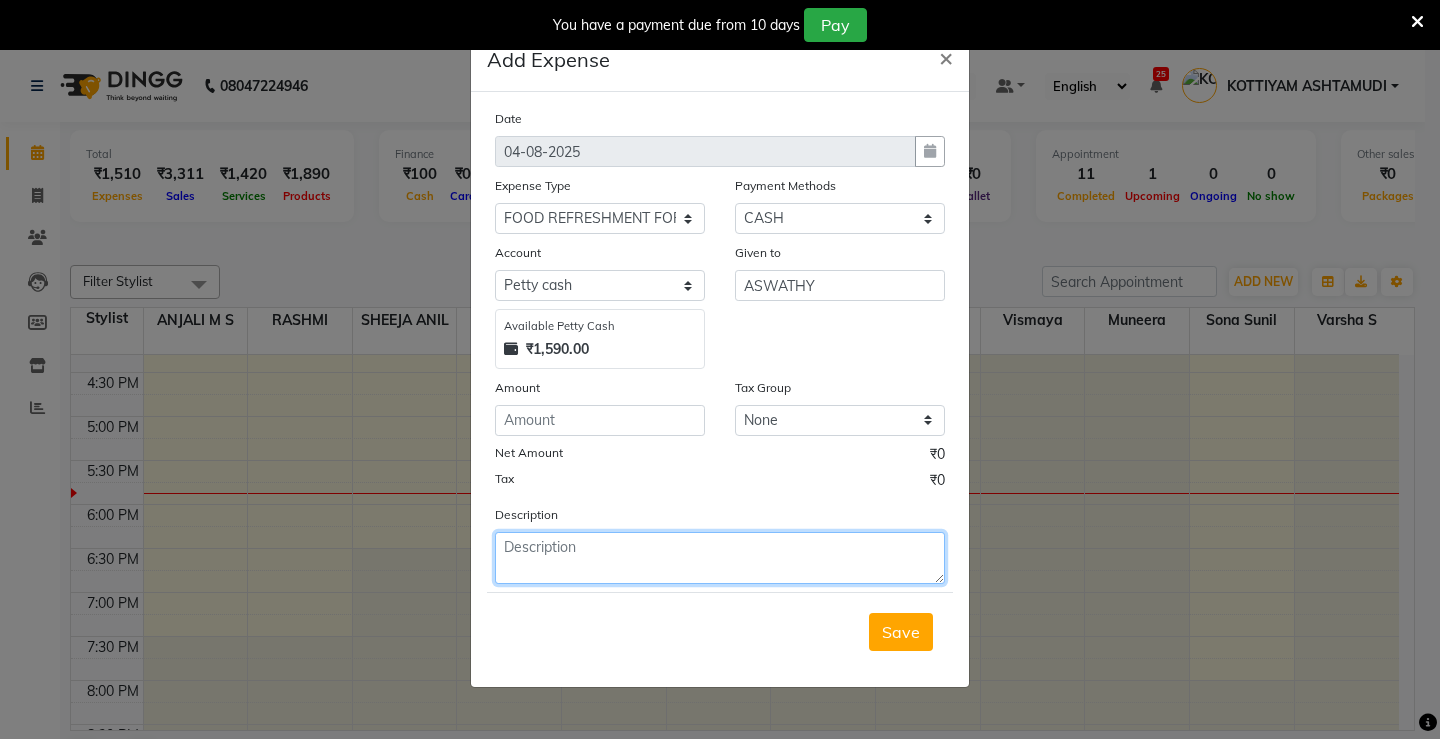 click 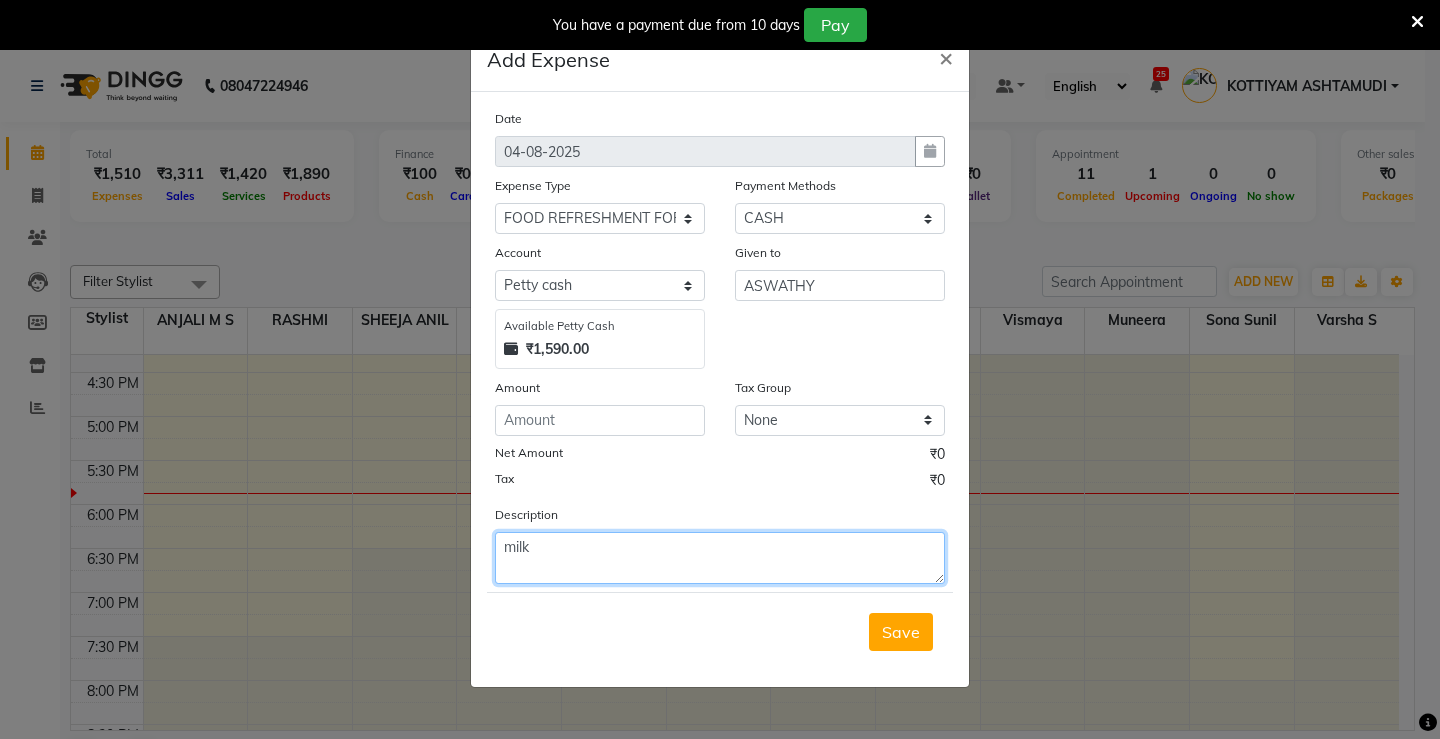 type on "milk" 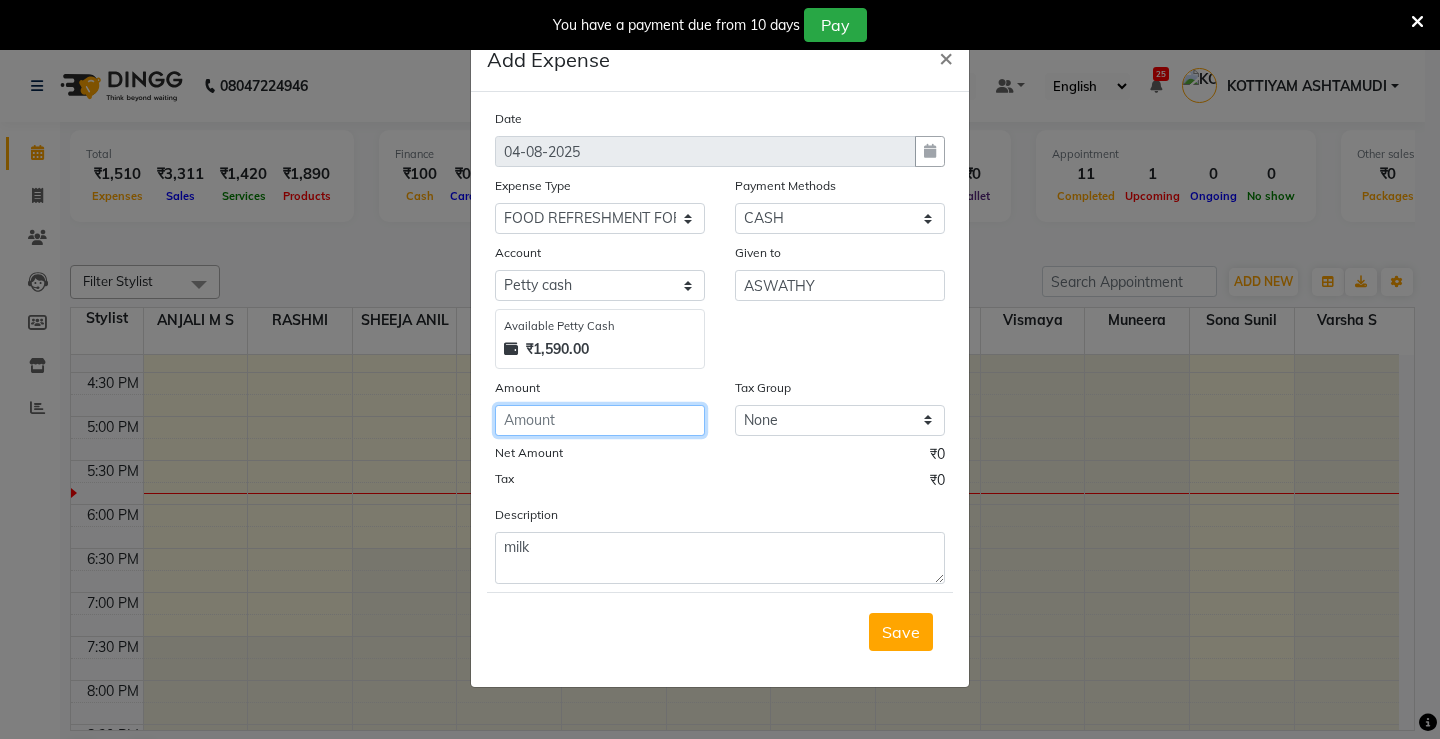 click 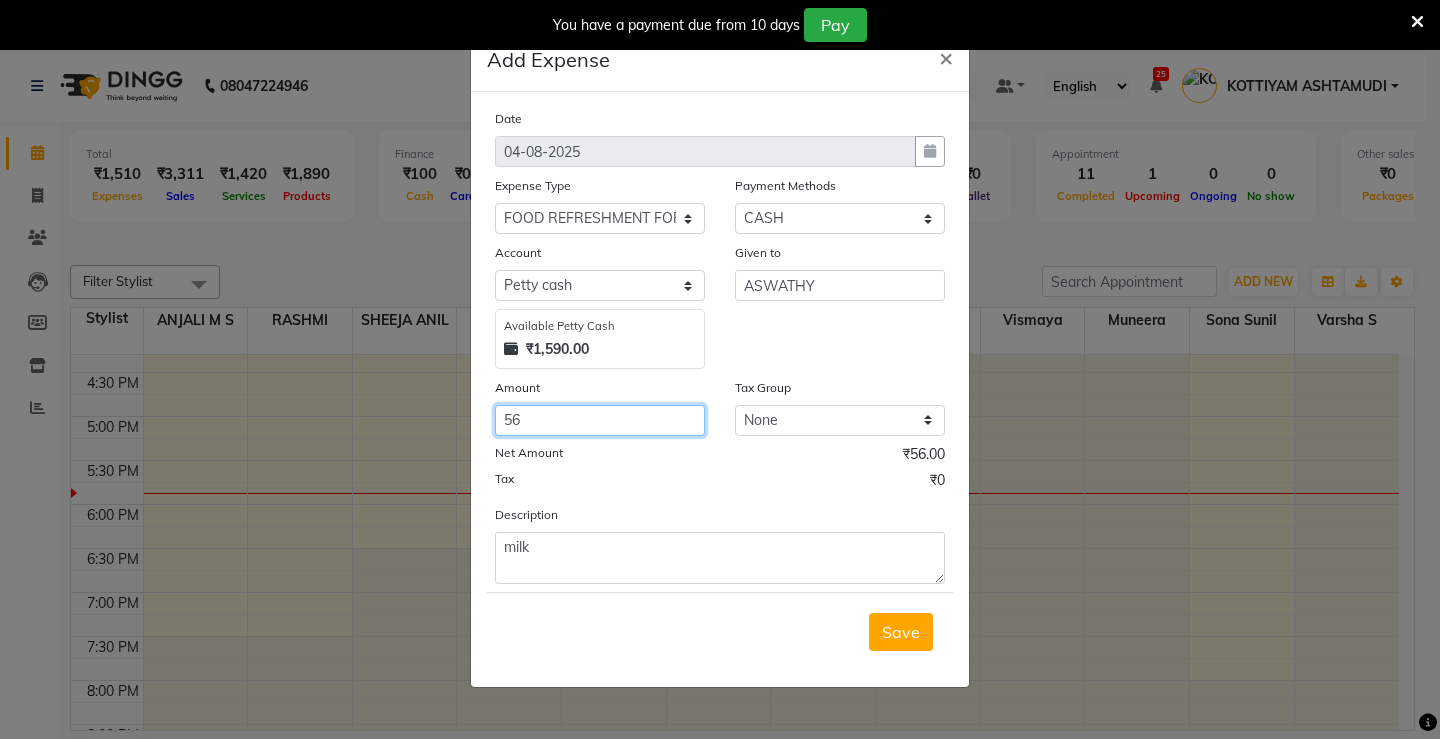 type on "5" 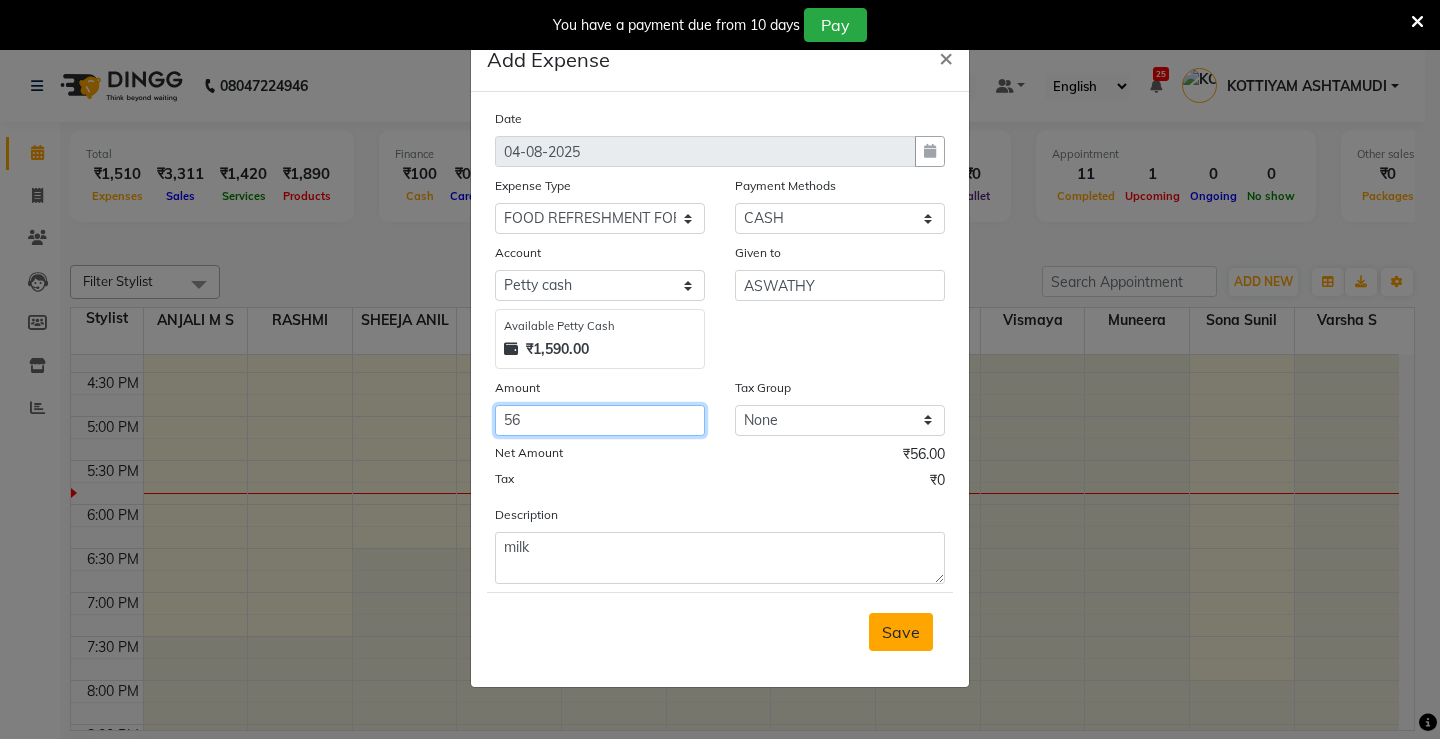 type on "56" 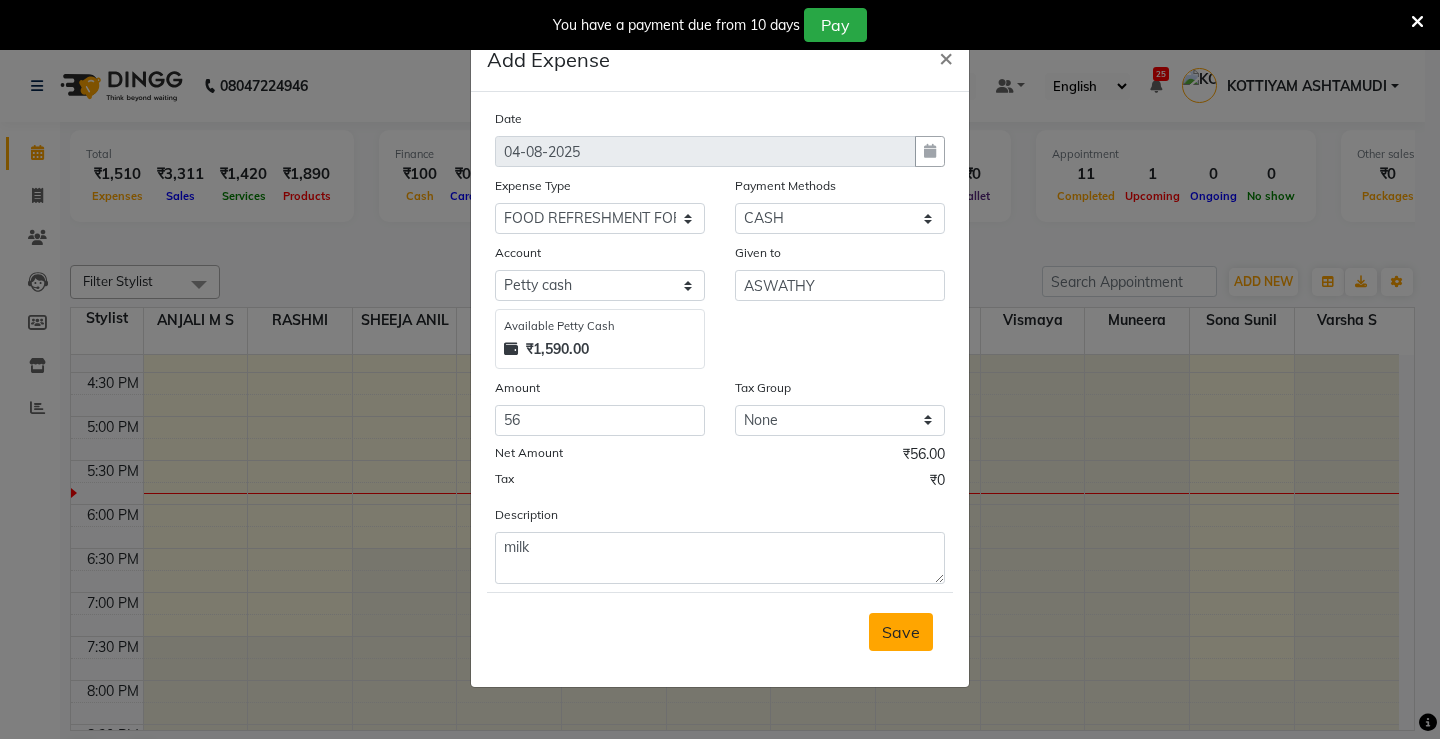 click on "Save" at bounding box center [901, 632] 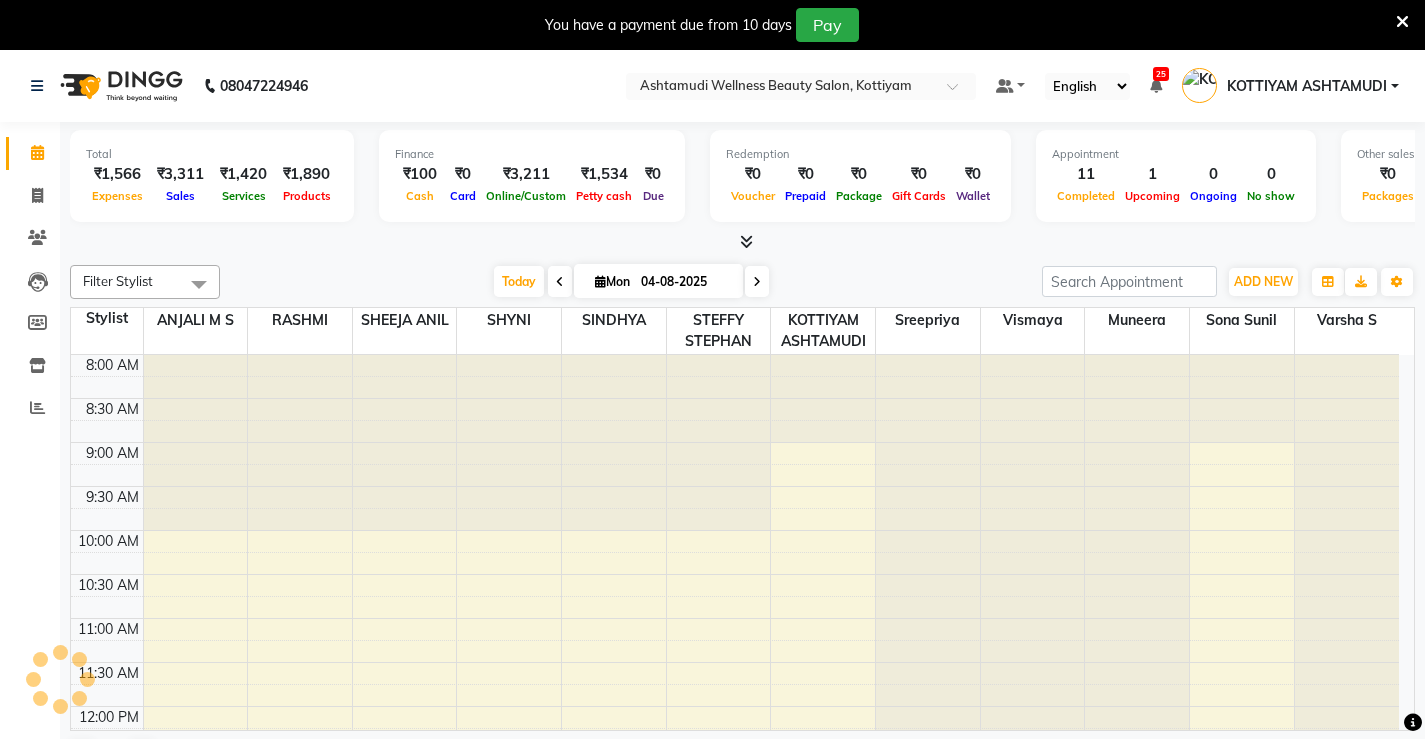 scroll, scrollTop: 0, scrollLeft: 0, axis: both 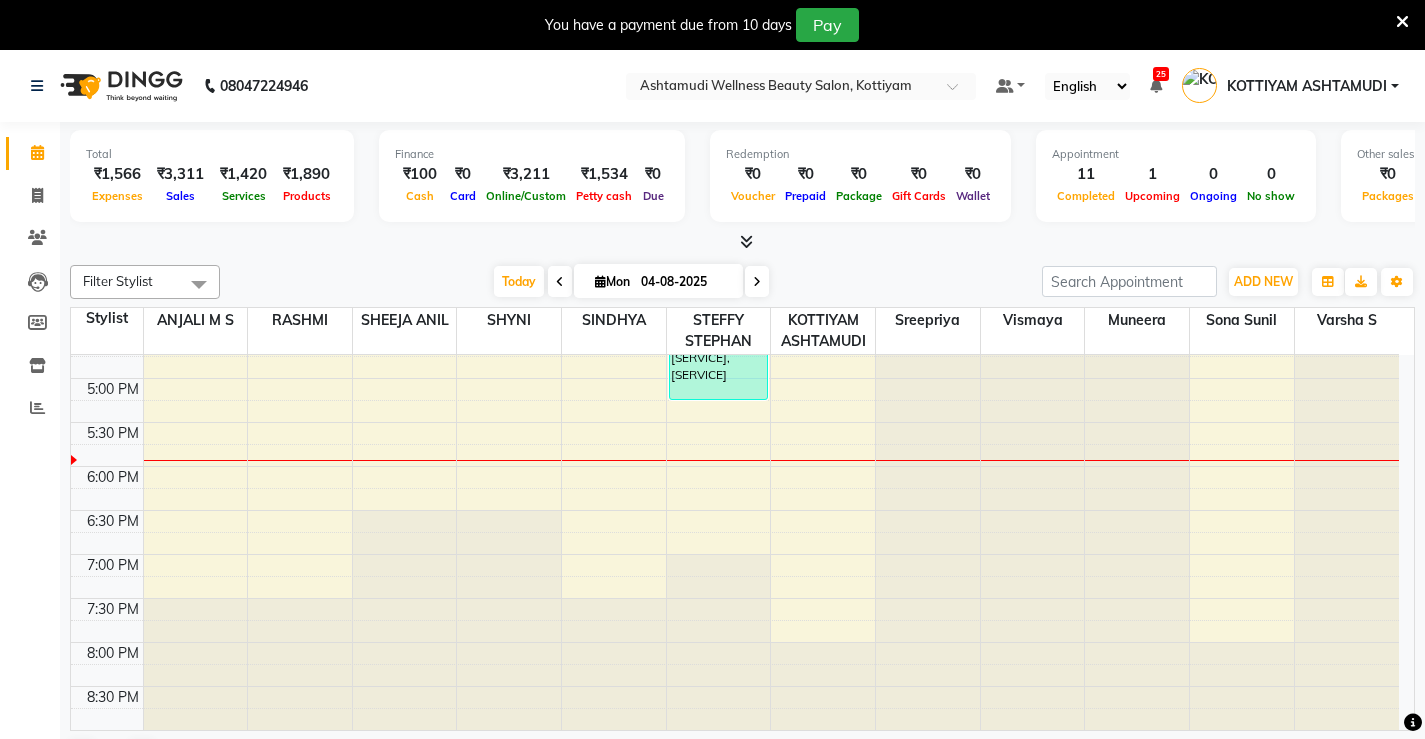 click at bounding box center [823, 460] 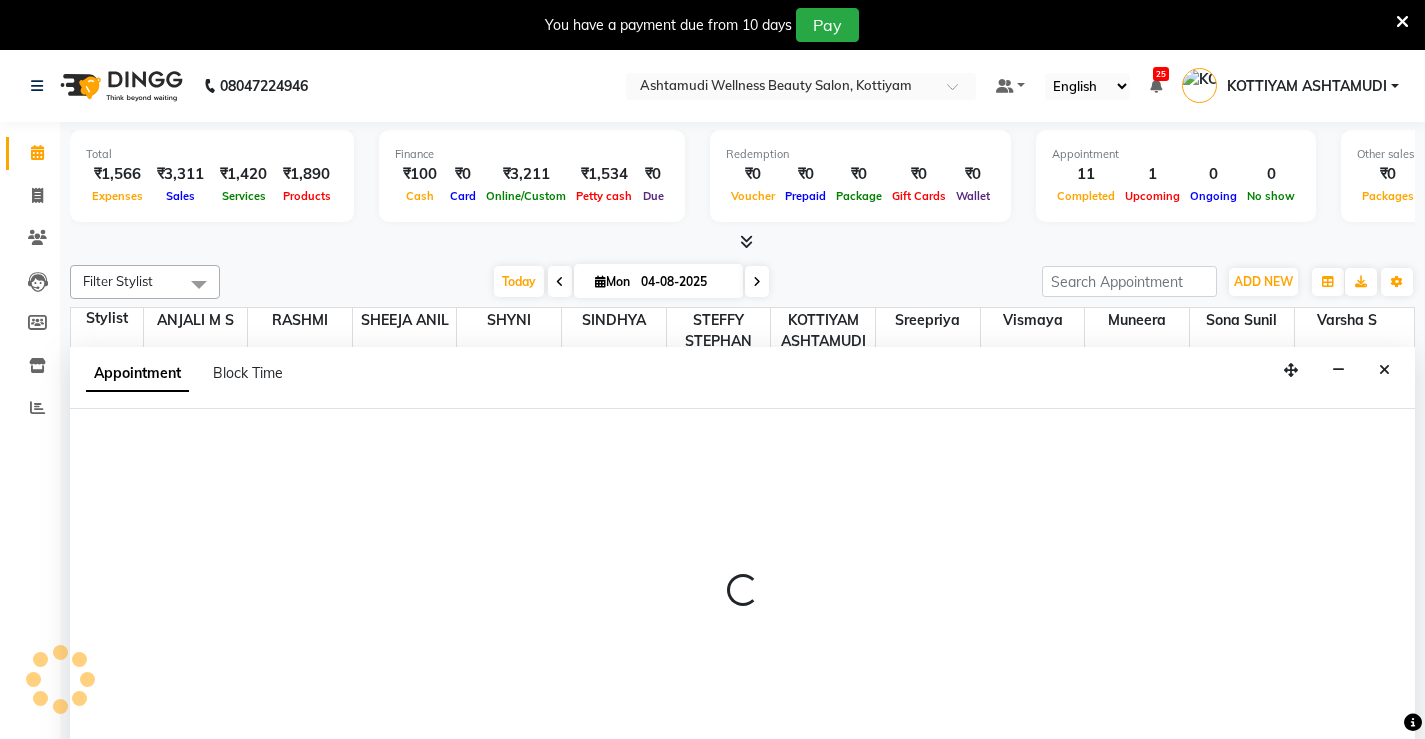 scroll, scrollTop: 51, scrollLeft: 0, axis: vertical 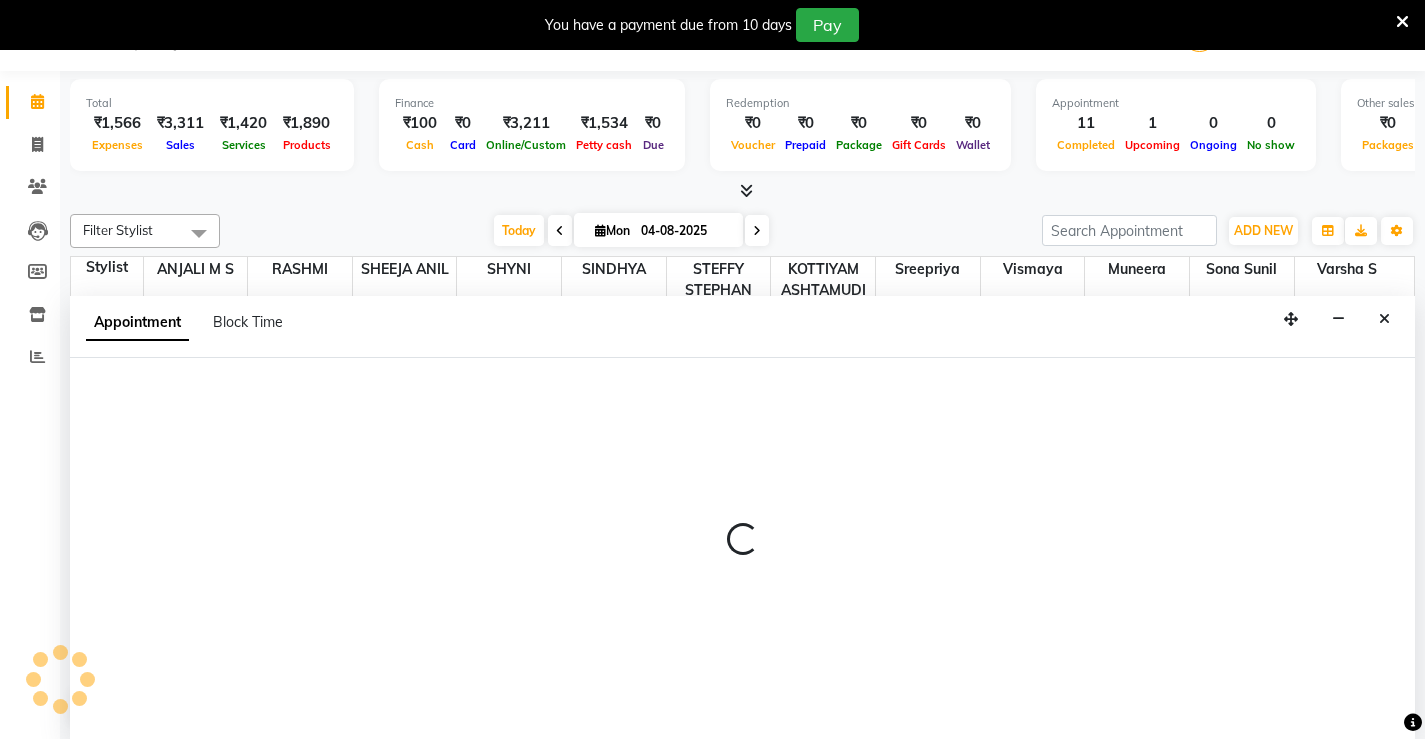 select on "27529" 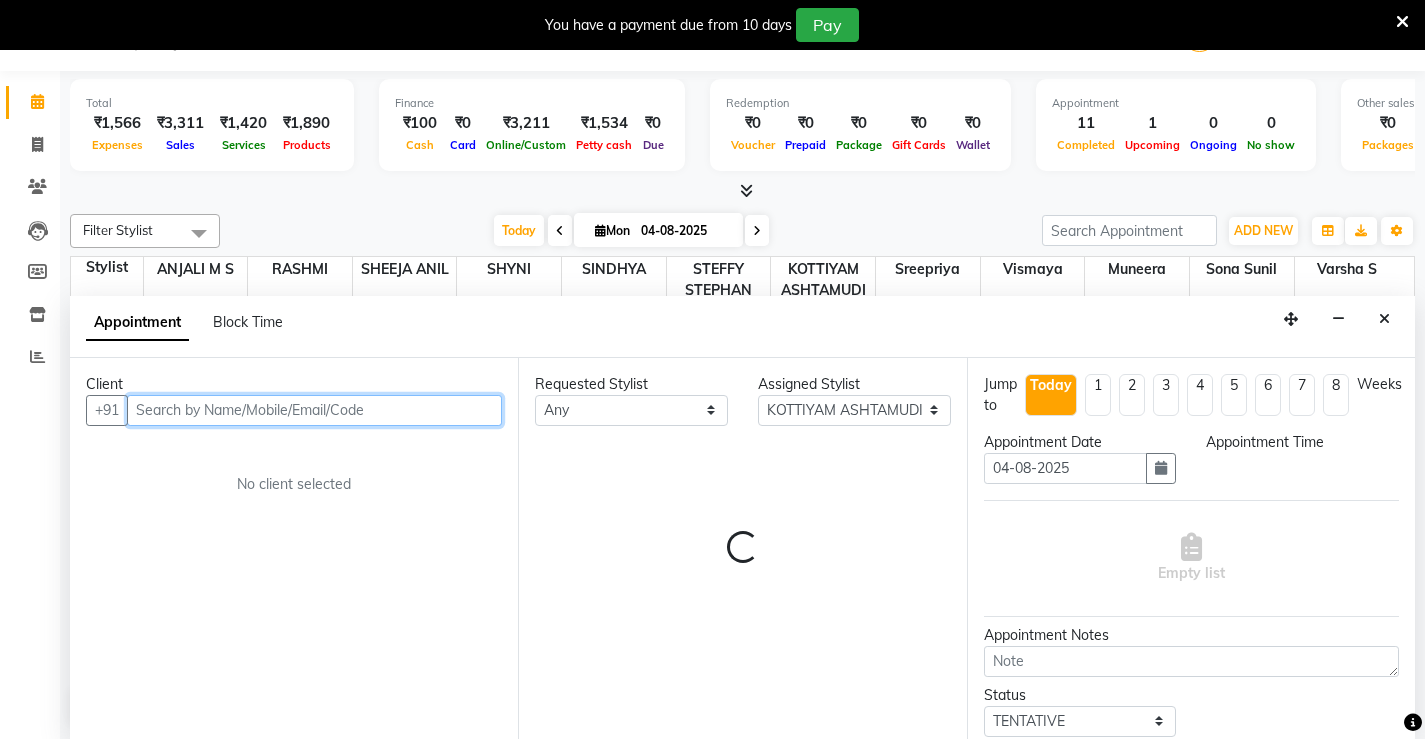 select on "1065" 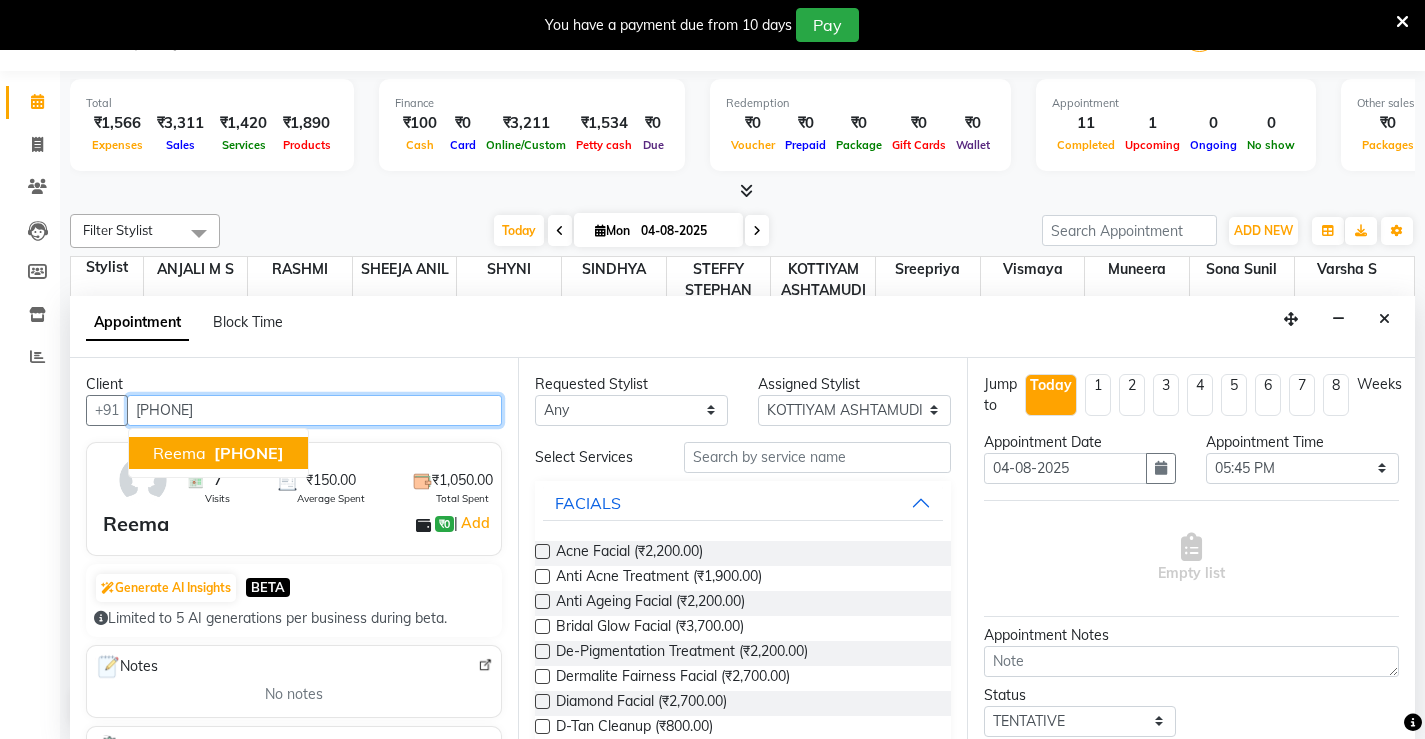 click on "[PHONE]" at bounding box center (249, 453) 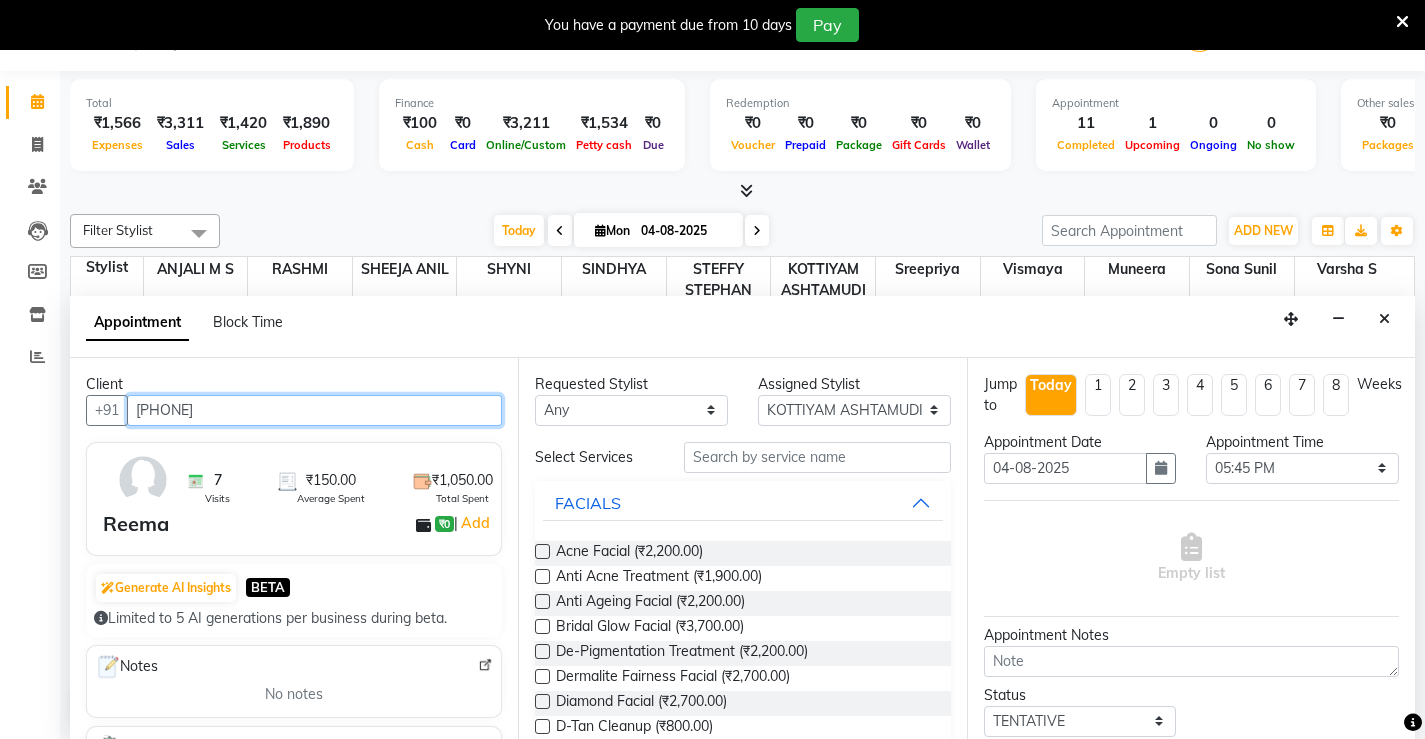 type on "[PHONE]" 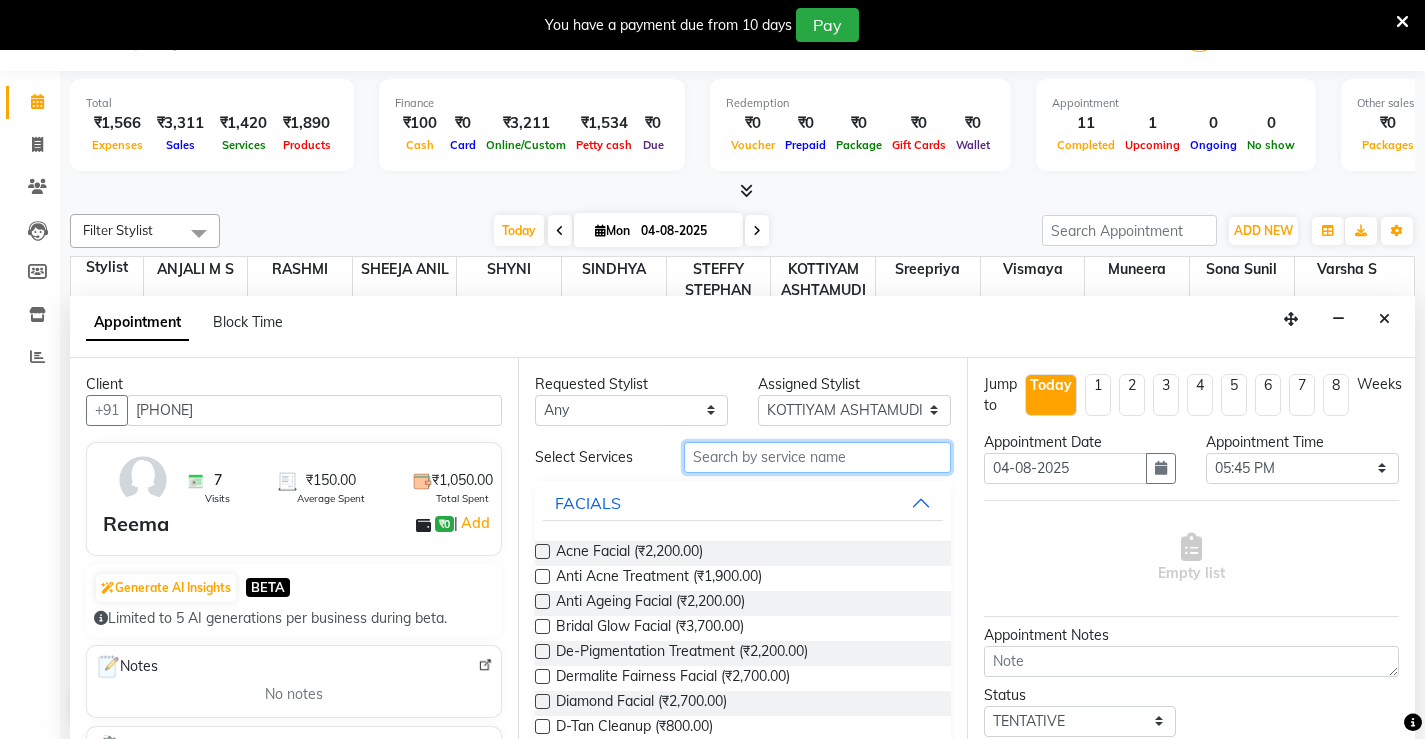 click at bounding box center [817, 457] 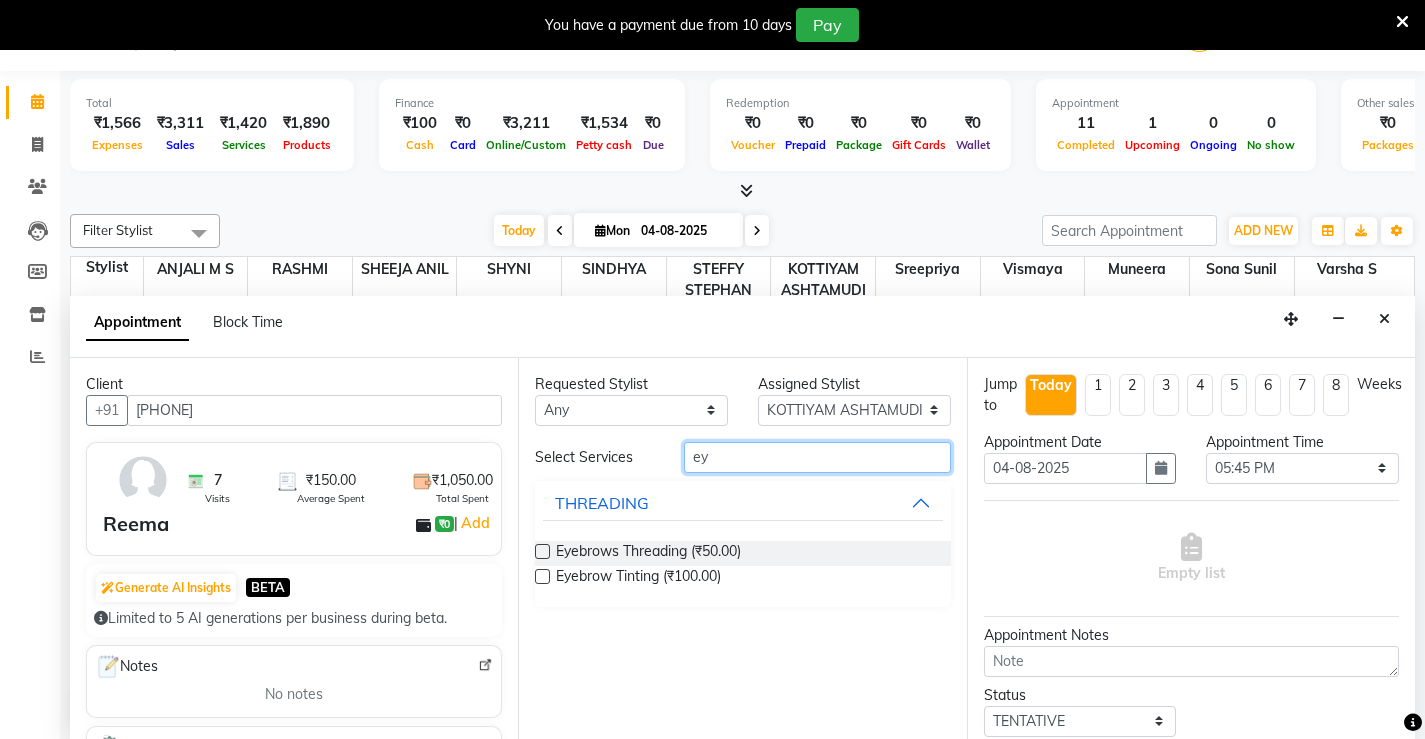 type on "ey" 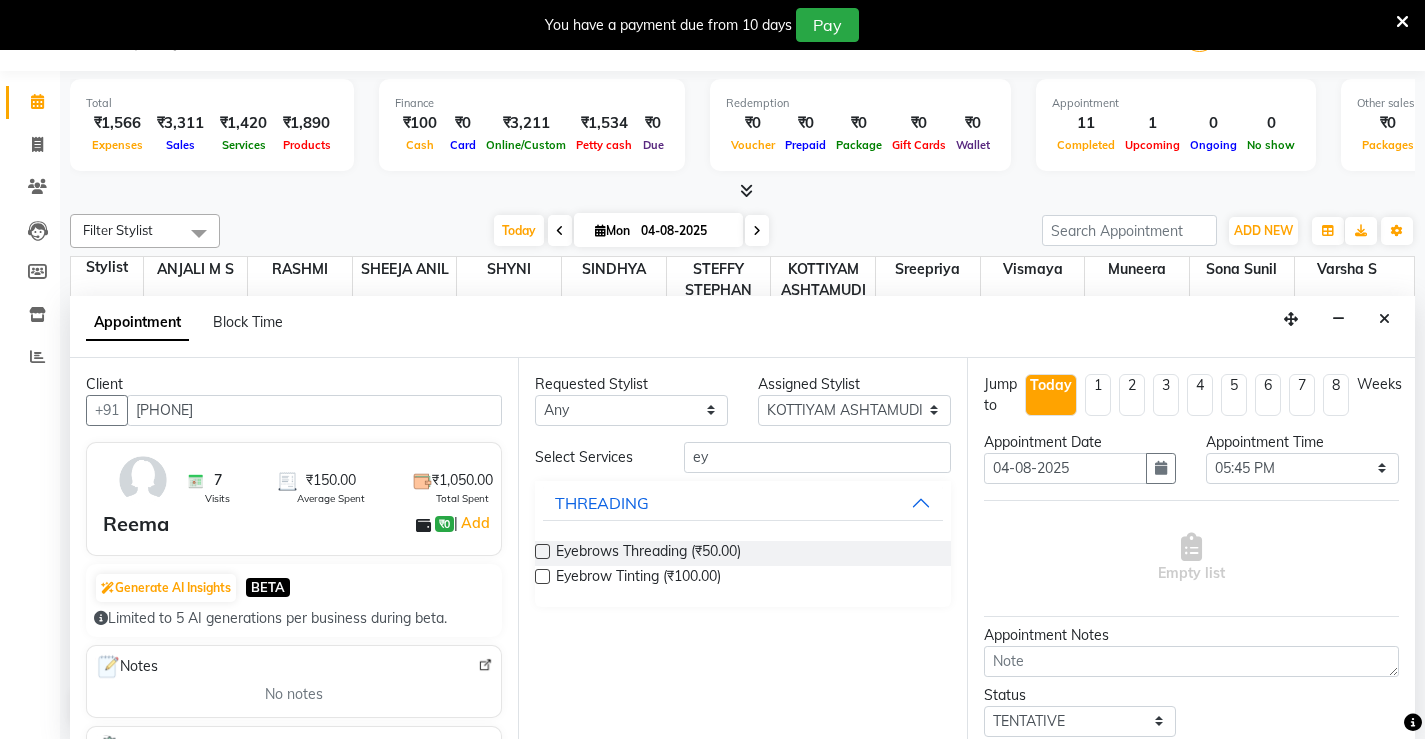 click at bounding box center [542, 551] 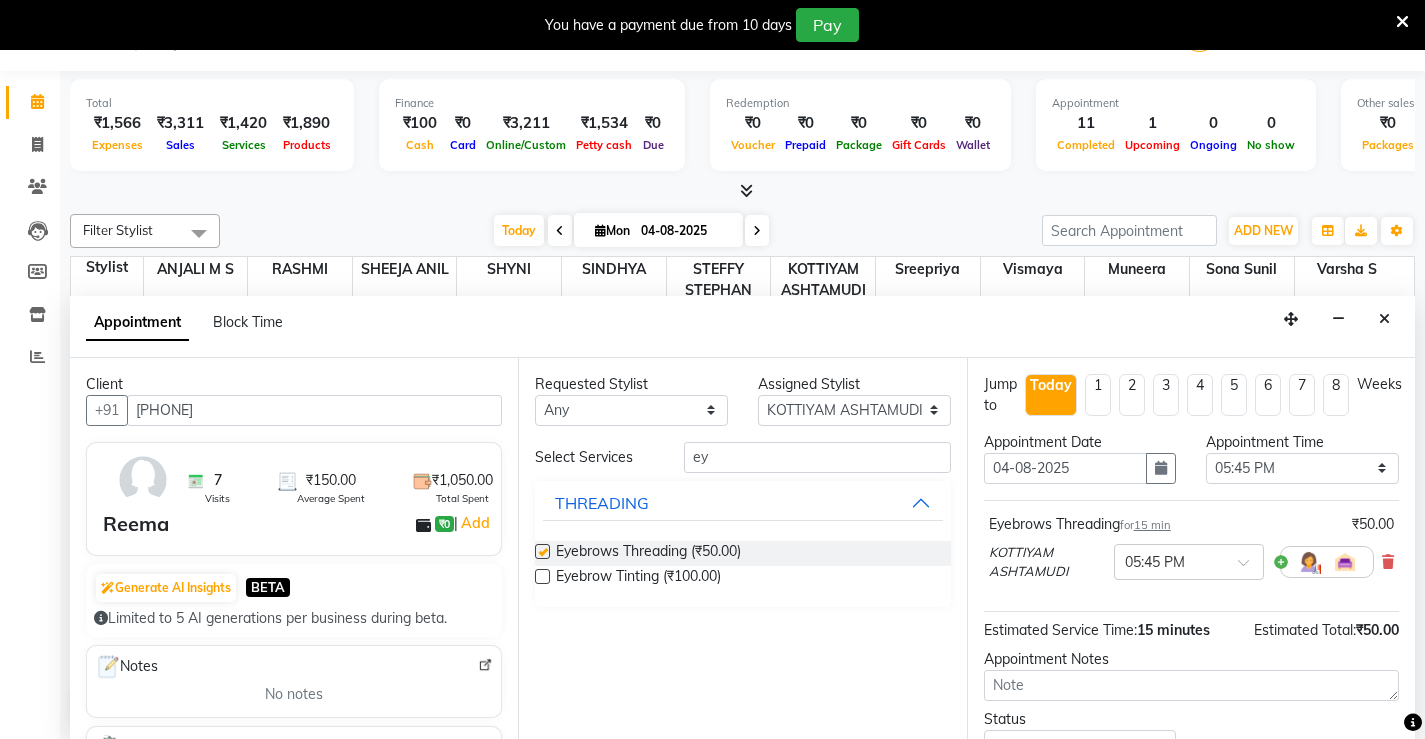 checkbox on "false" 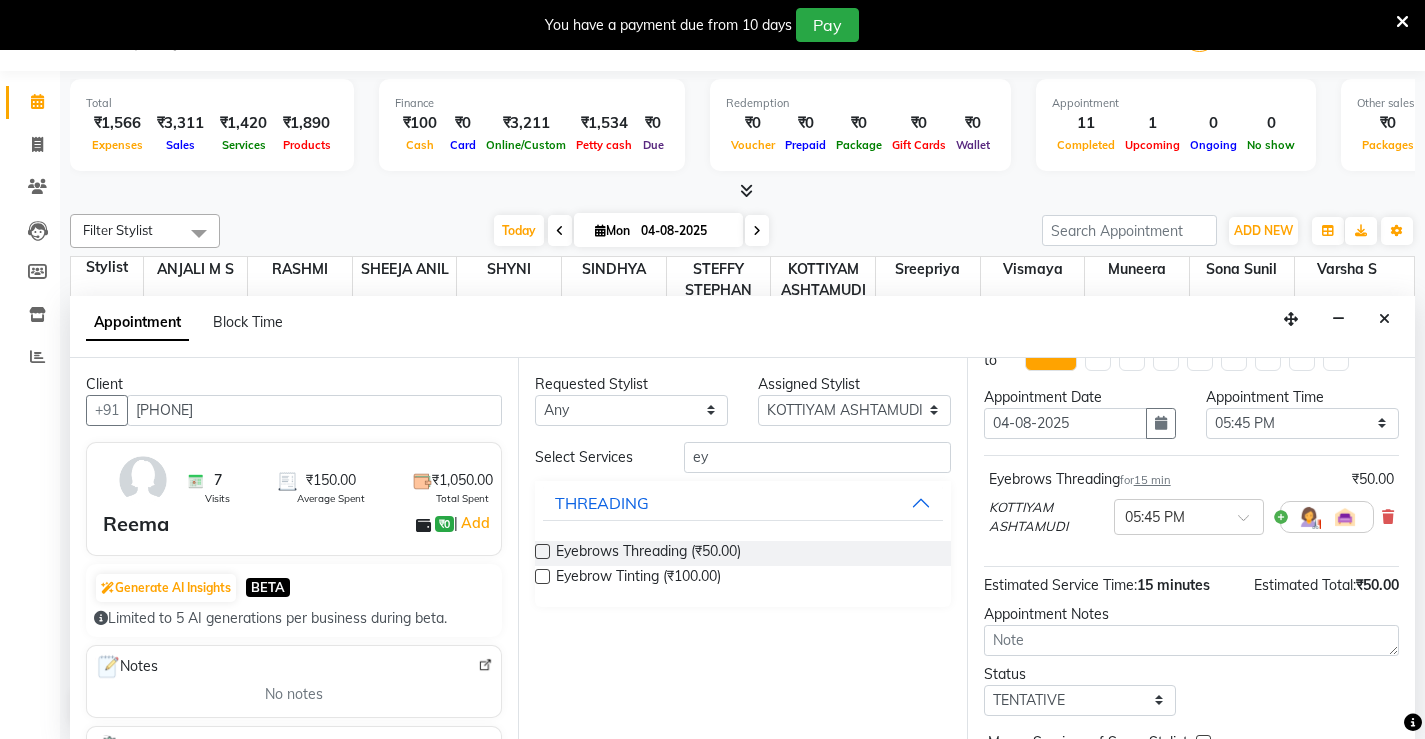 scroll, scrollTop: 115, scrollLeft: 0, axis: vertical 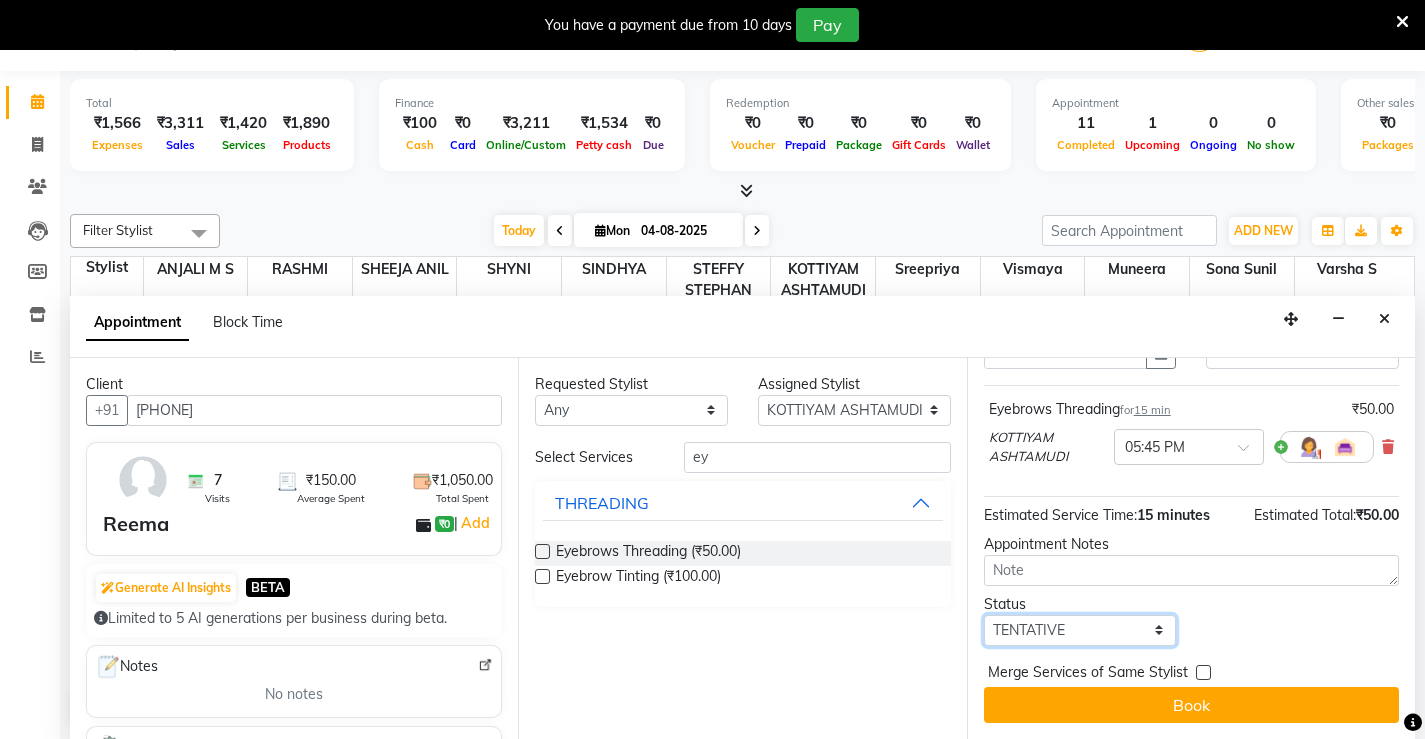 click on "Select TENTATIVE CONFIRM CHECK-IN UPCOMING" at bounding box center [1080, 630] 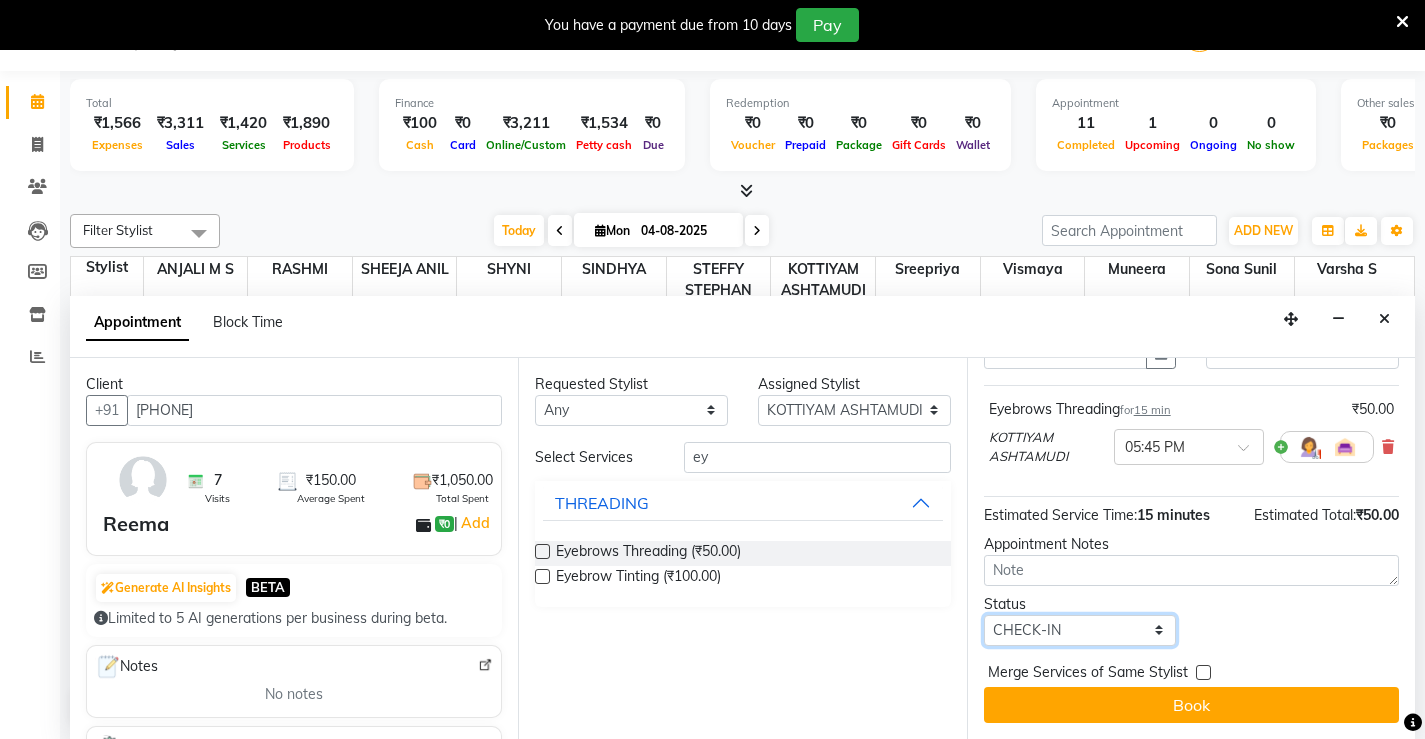 click on "Select TENTATIVE CONFIRM CHECK-IN UPCOMING" at bounding box center [1080, 630] 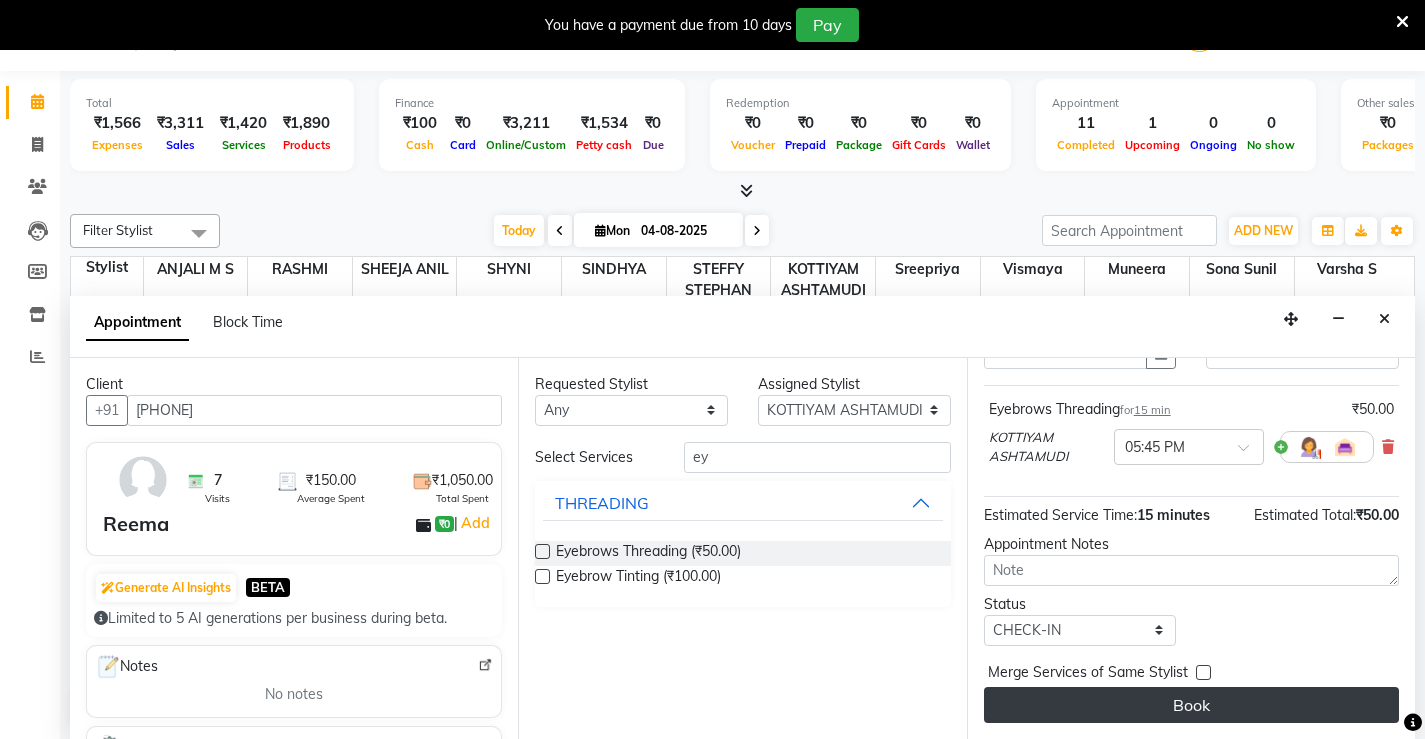 click on "Book" at bounding box center [1191, 705] 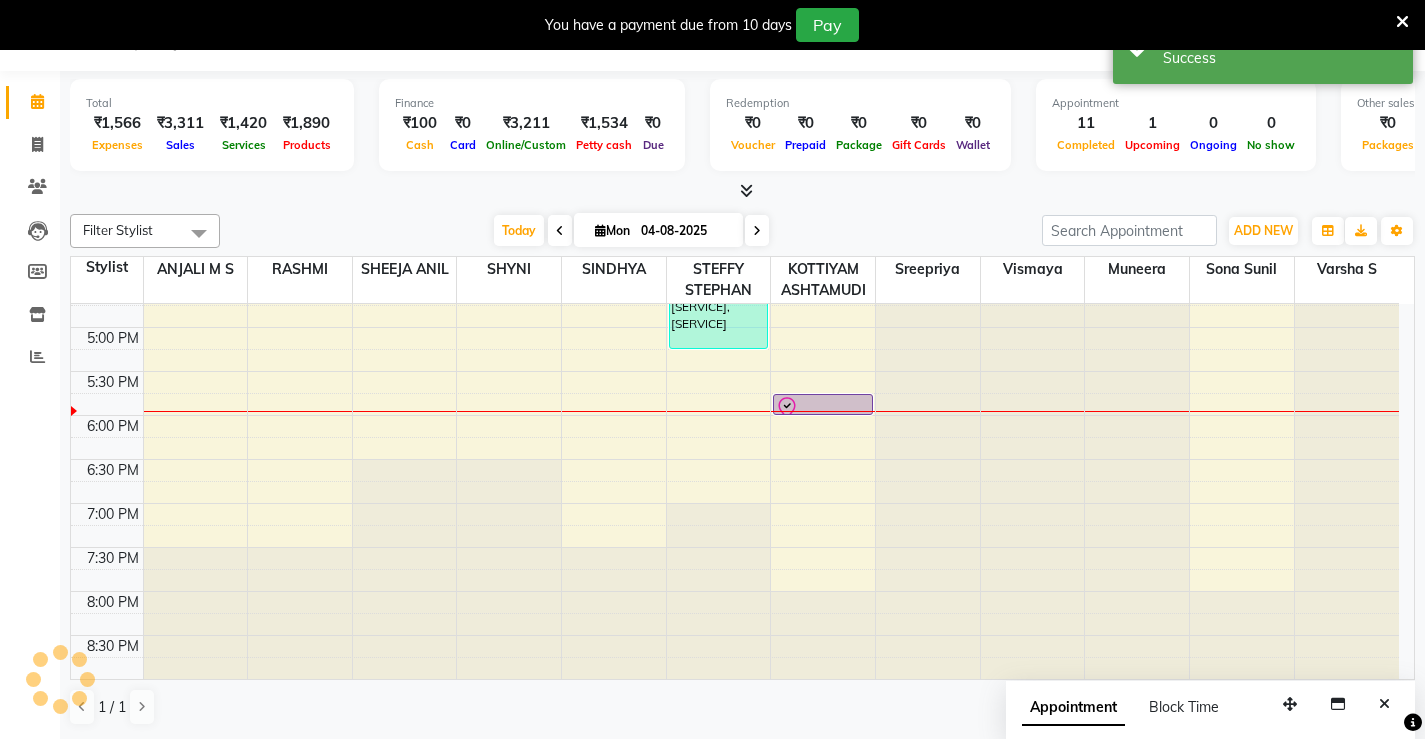 scroll, scrollTop: 0, scrollLeft: 0, axis: both 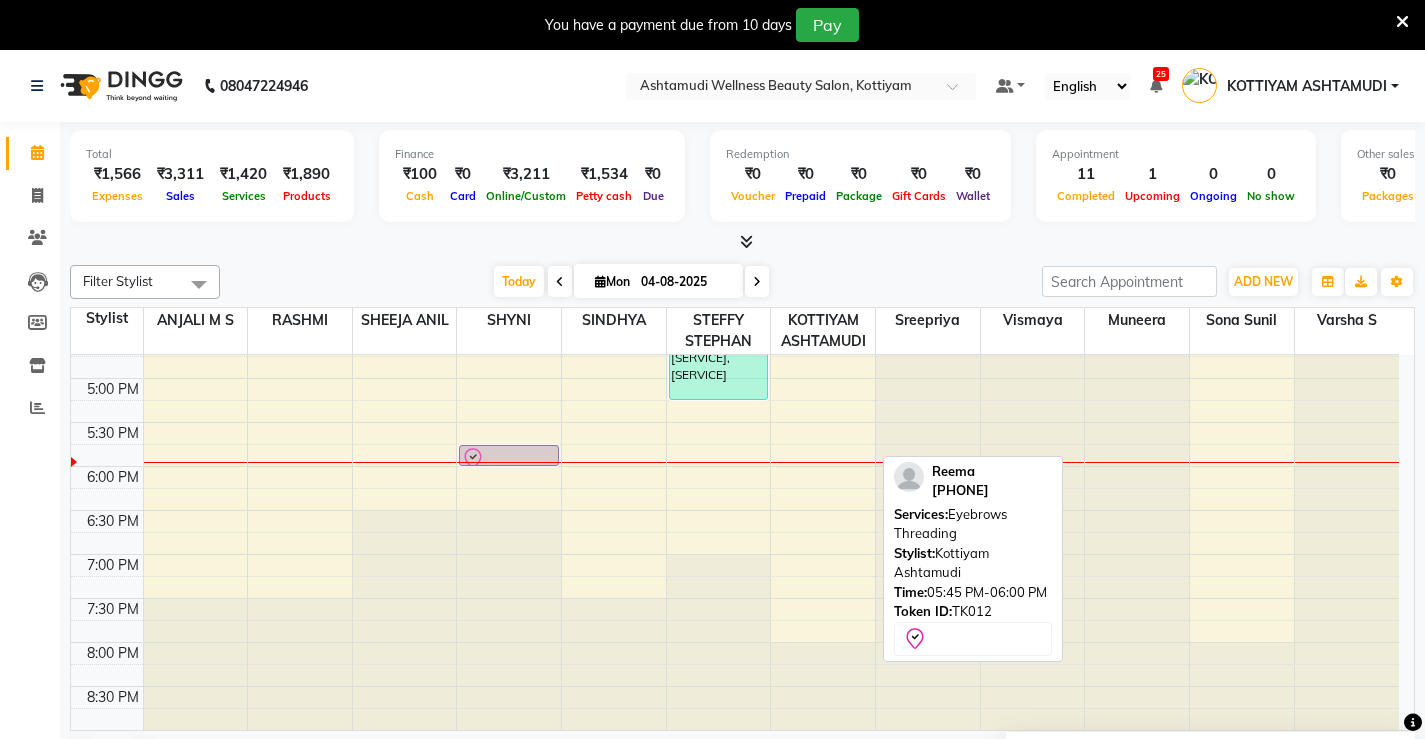 drag, startPoint x: 859, startPoint y: 451, endPoint x: 534, endPoint y: 447, distance: 325.02463 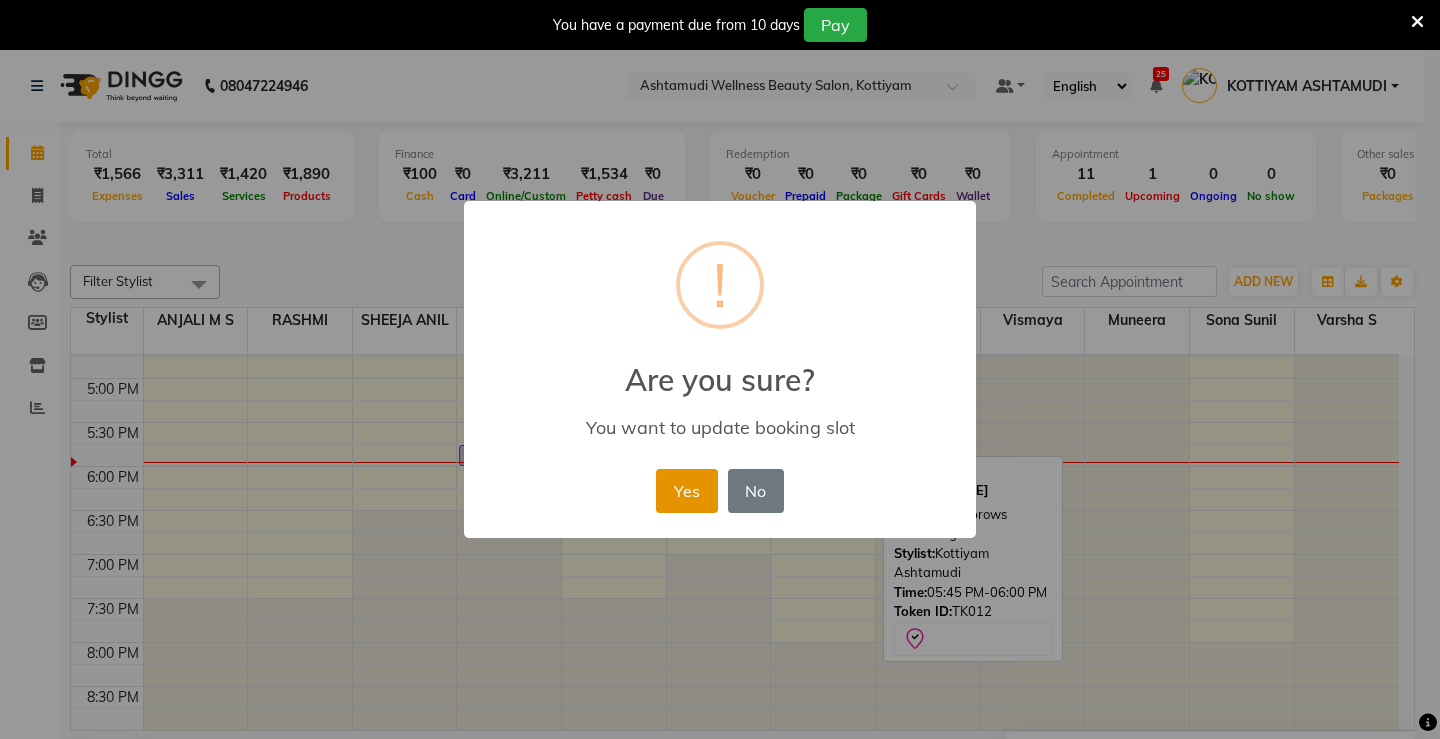 click on "Yes" at bounding box center (686, 491) 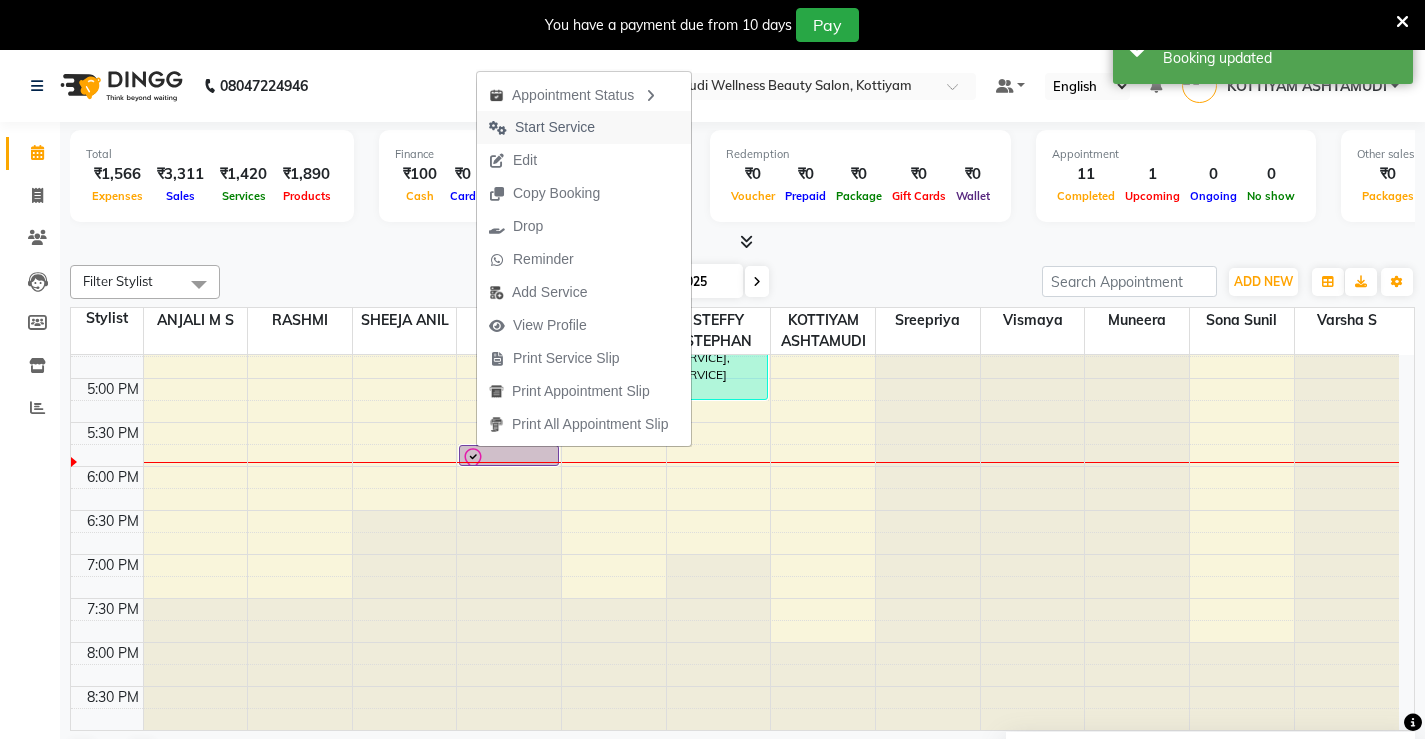 click on "Start Service" at bounding box center (555, 127) 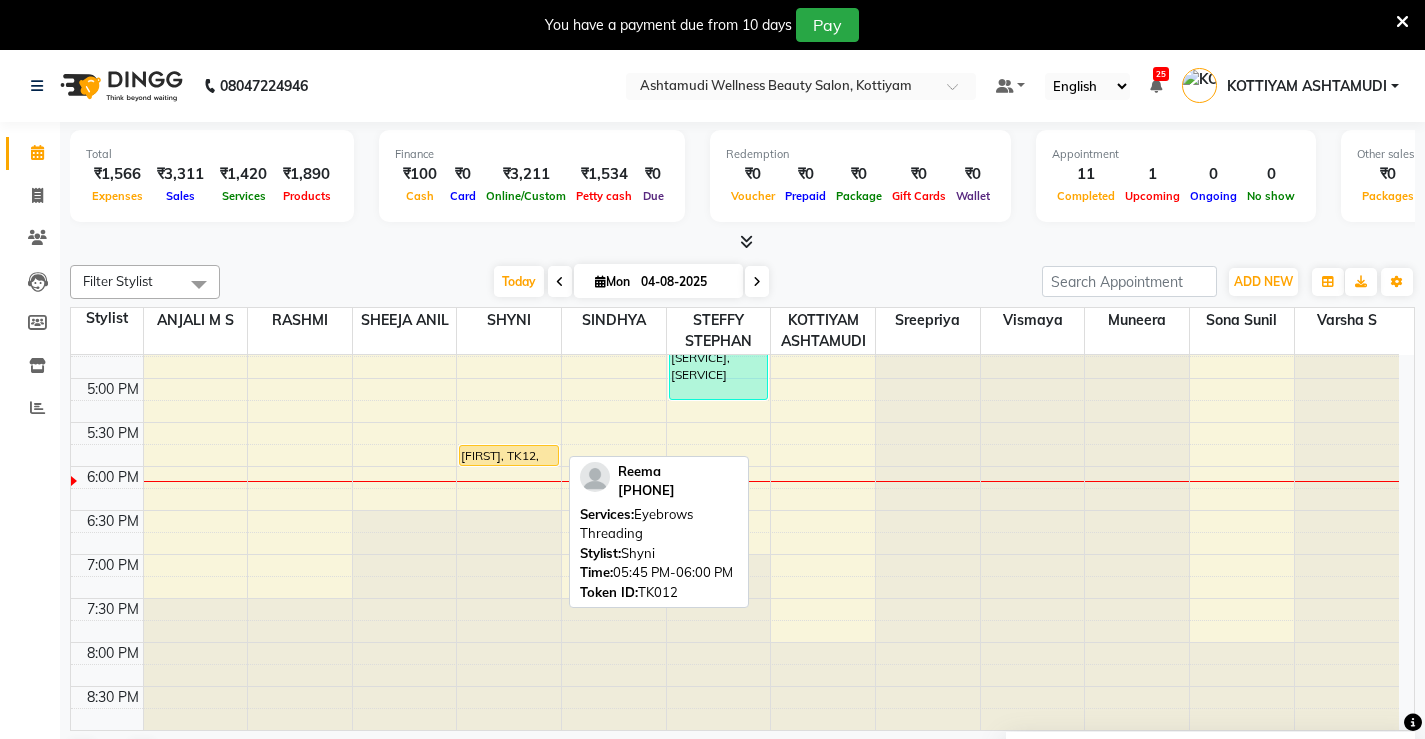 click on "[FIRST], TK12, [TIME]-[TIME], [SERVICE]" at bounding box center [508, 455] 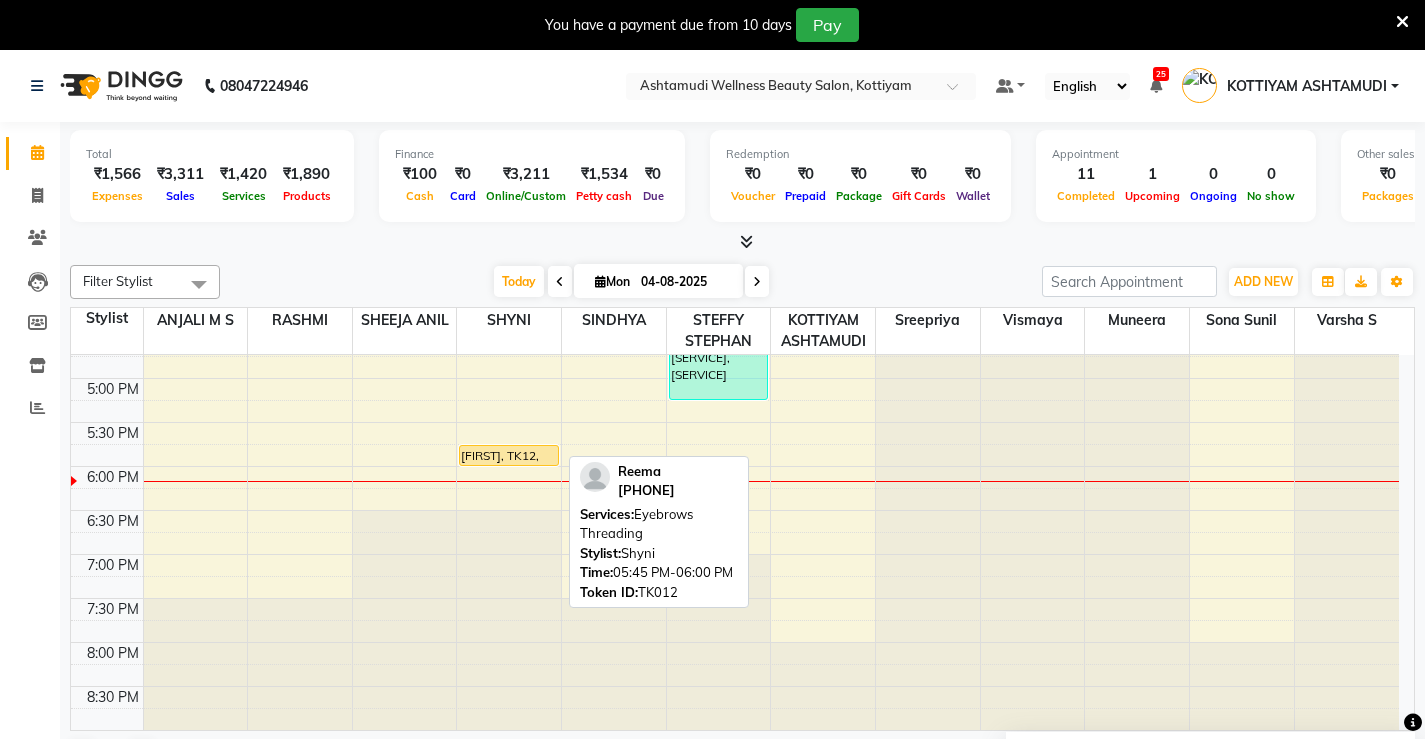 click on "[FIRST], TK12, [TIME]-[TIME], [SERVICE]" at bounding box center [508, 455] 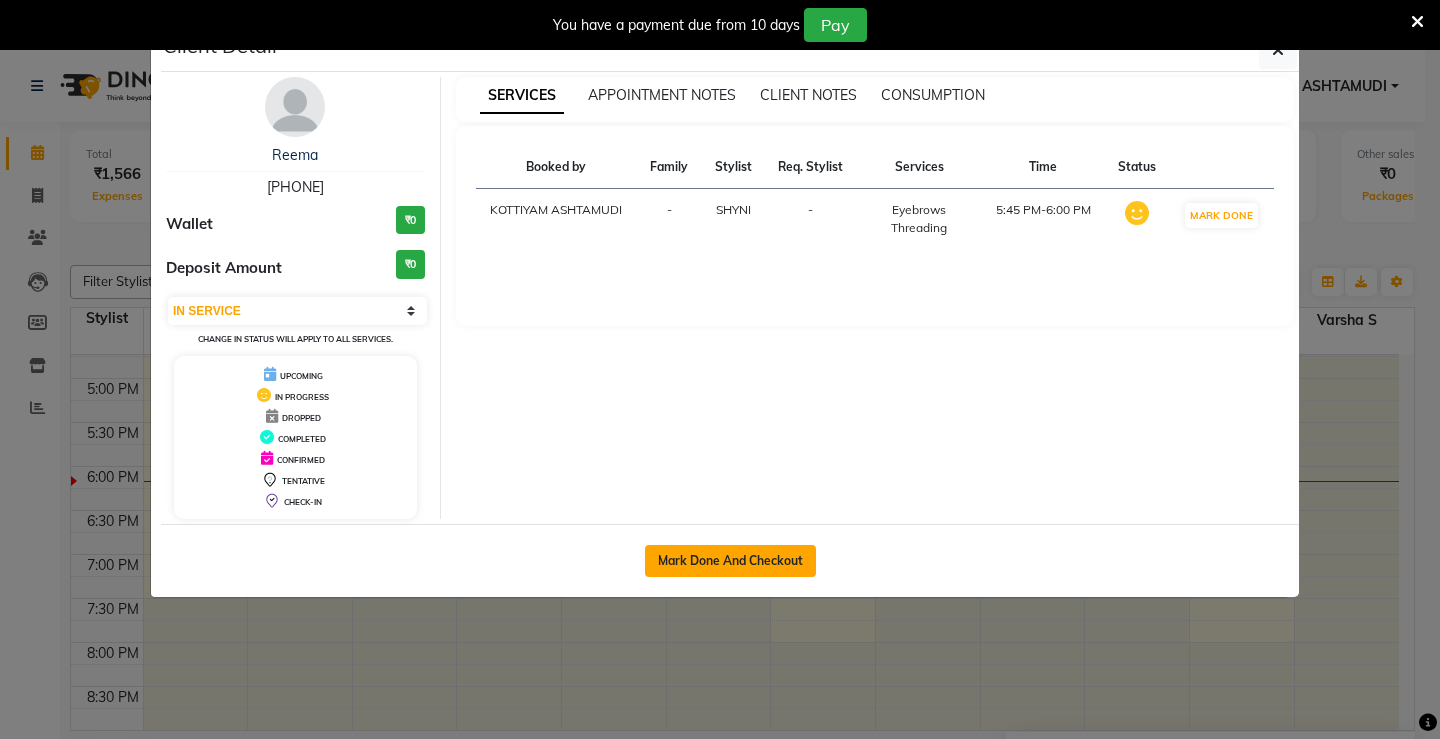 click on "Mark Done And Checkout" 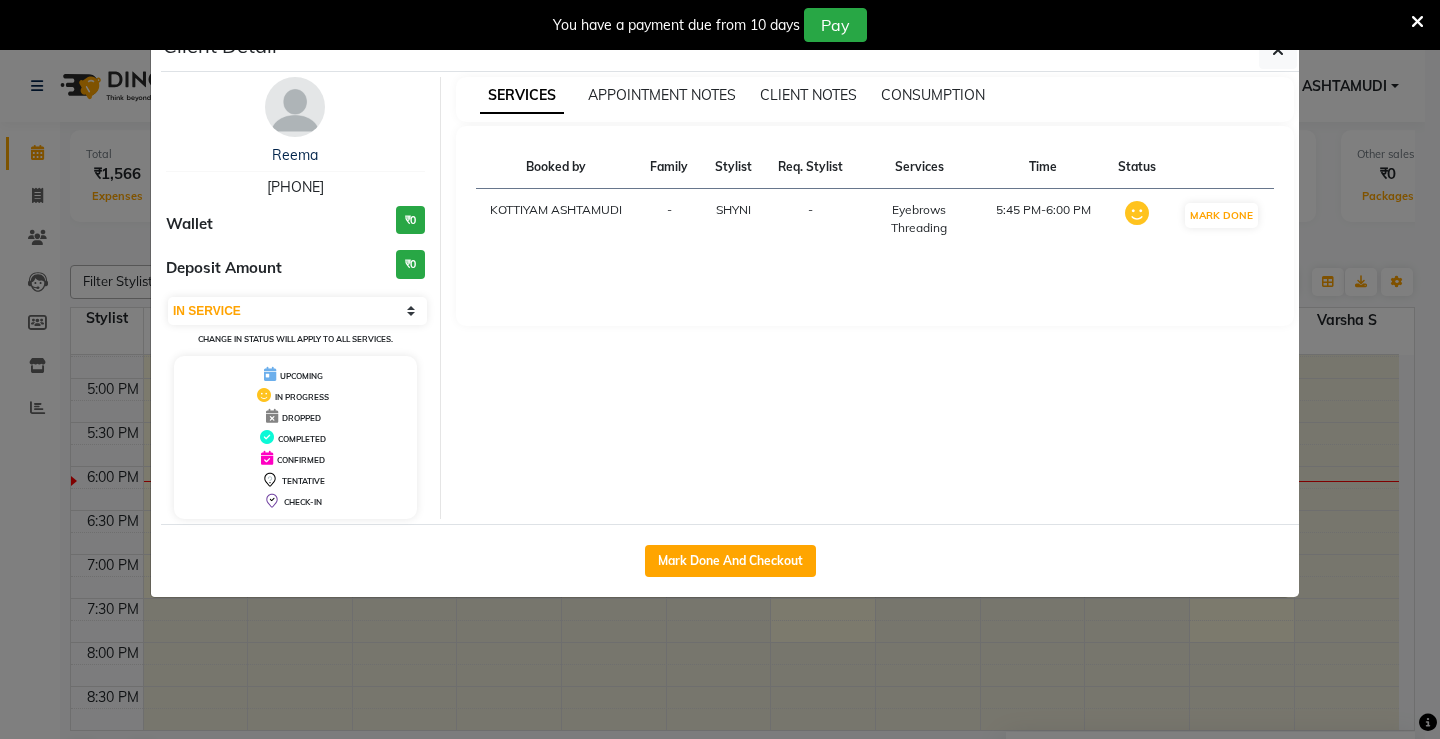 select on "service" 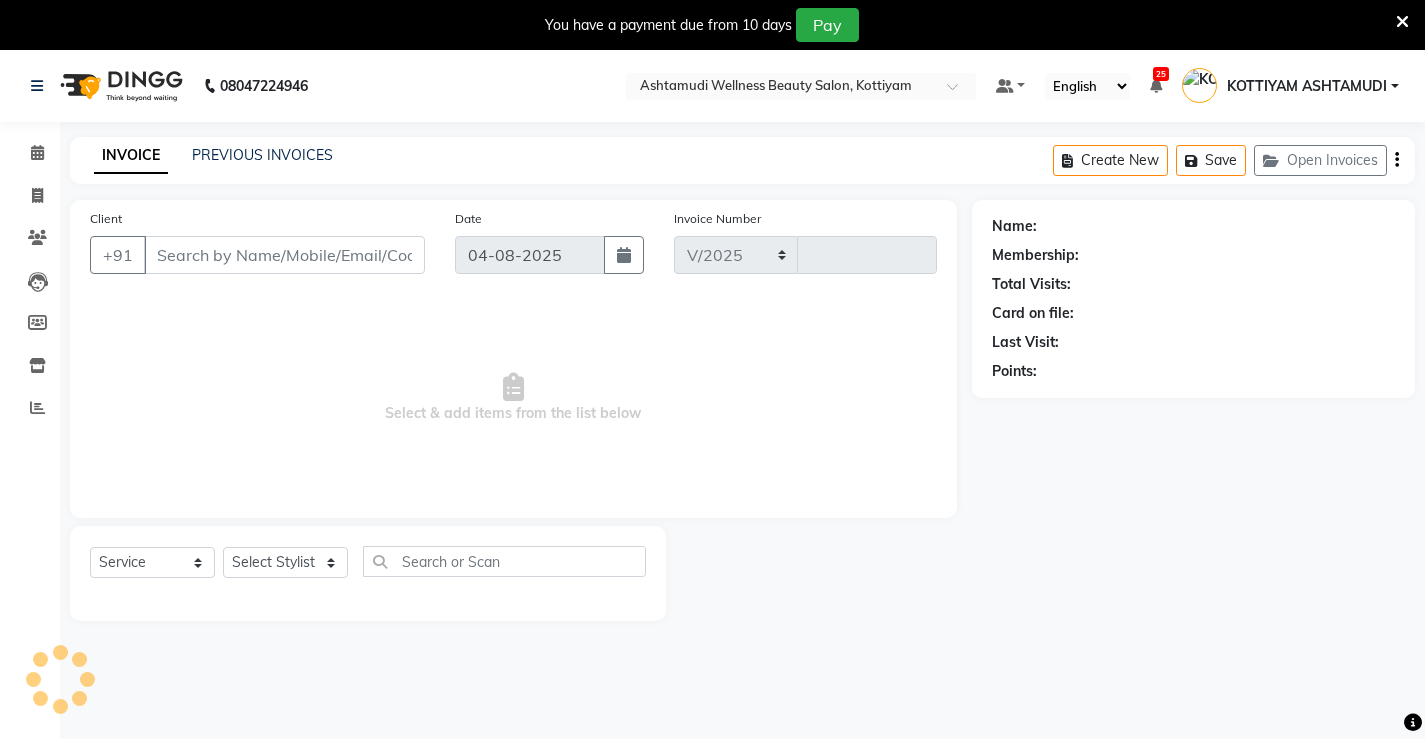 select on "4674" 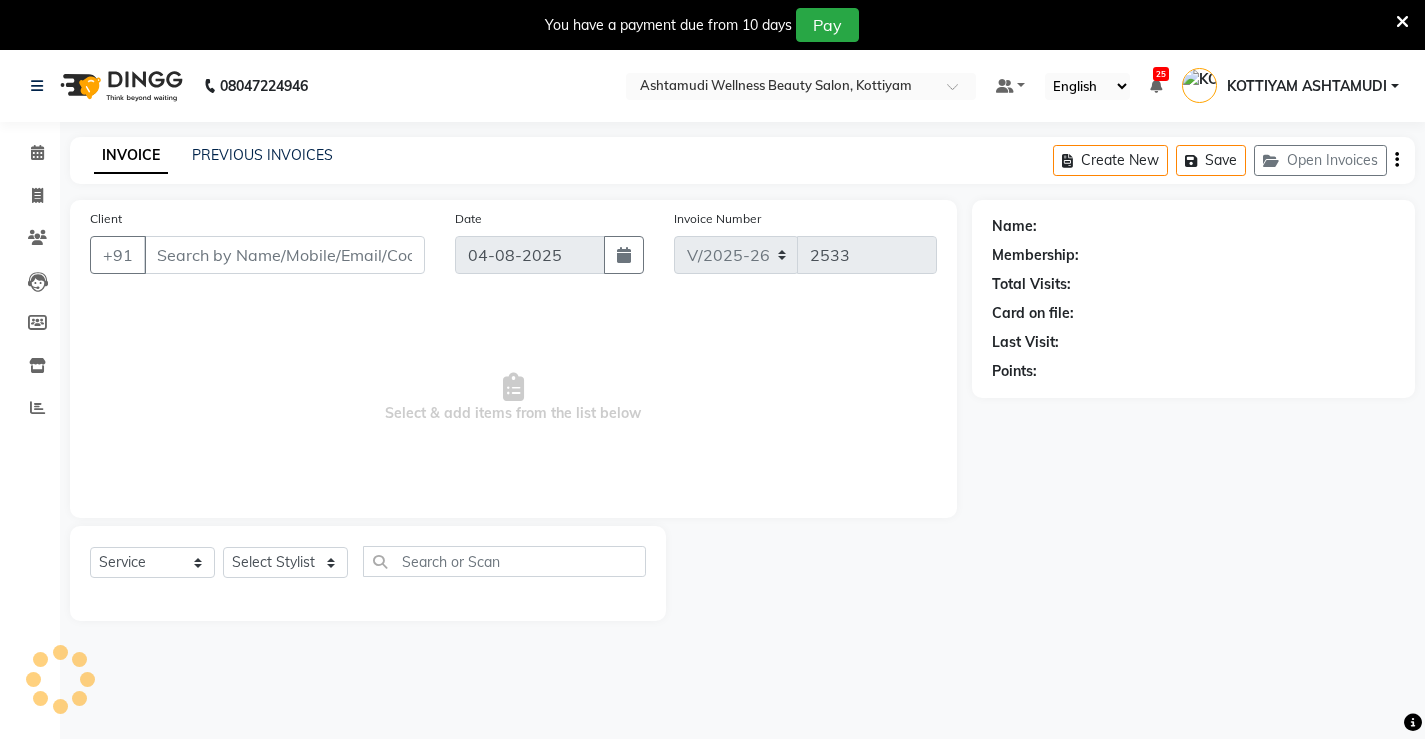 select on "product" 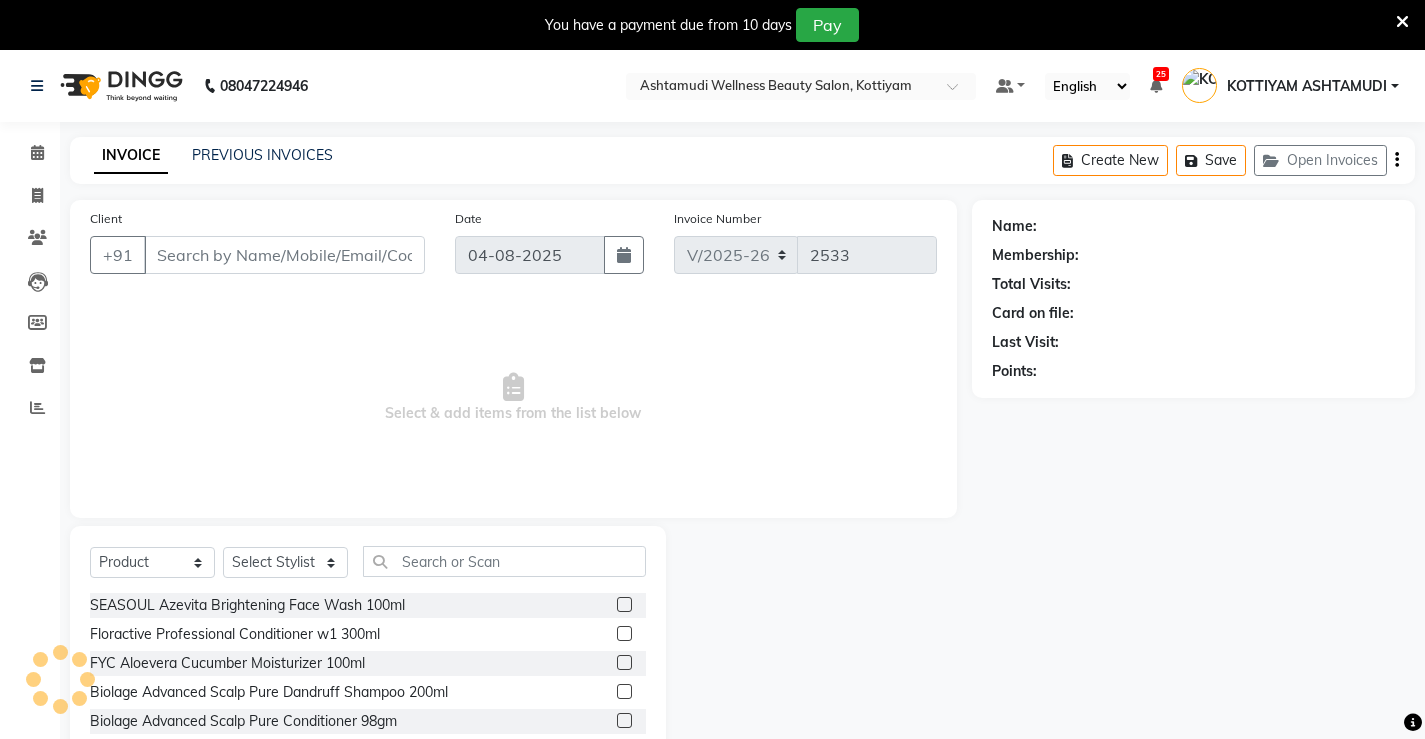 type on "[PHONE]" 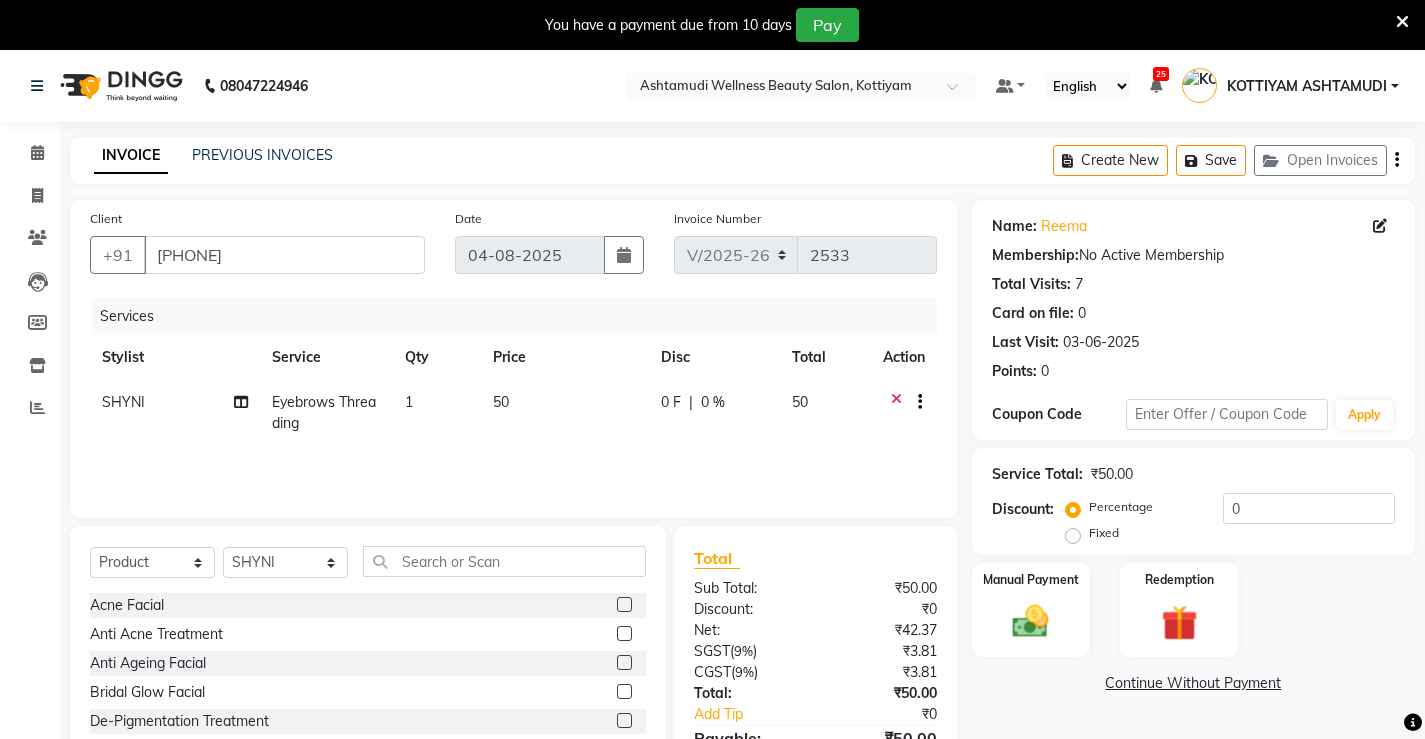 scroll, scrollTop: 112, scrollLeft: 0, axis: vertical 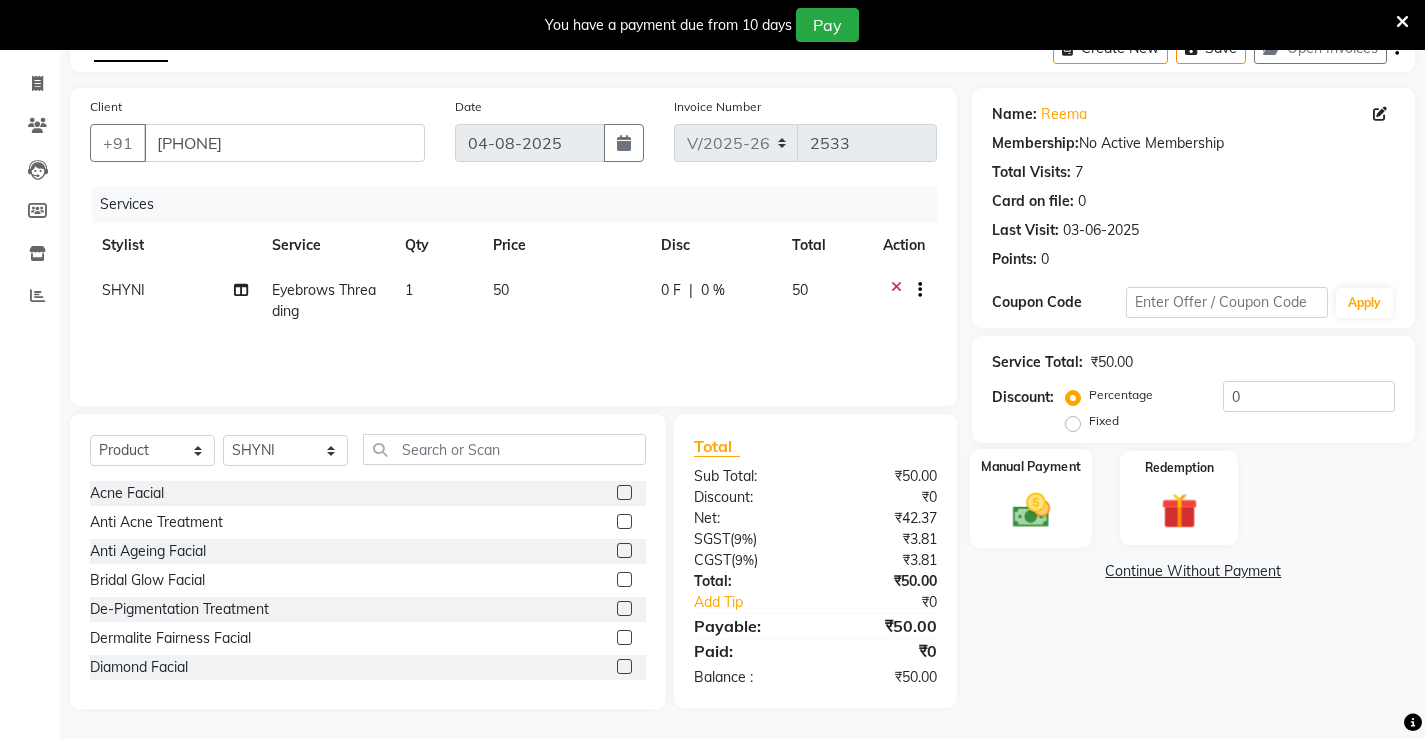 click 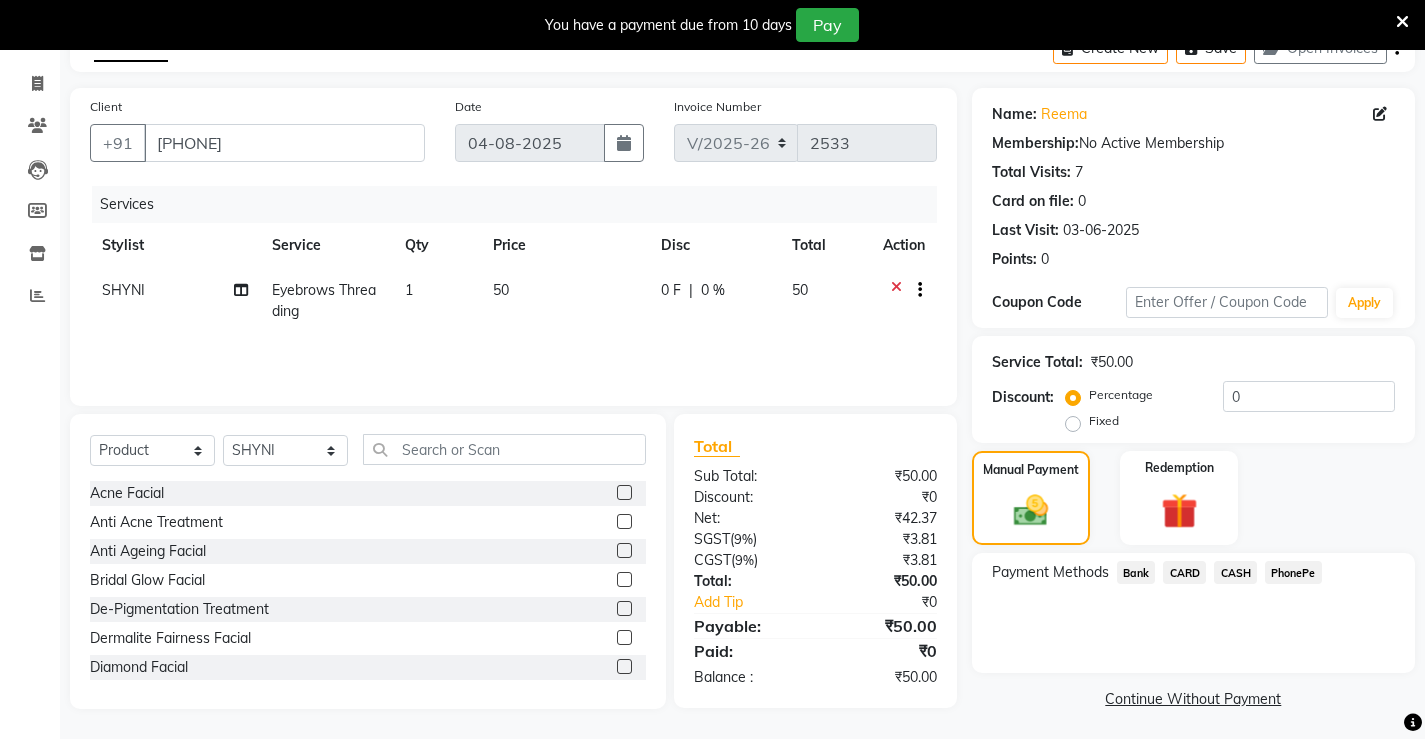 click on "CASH" 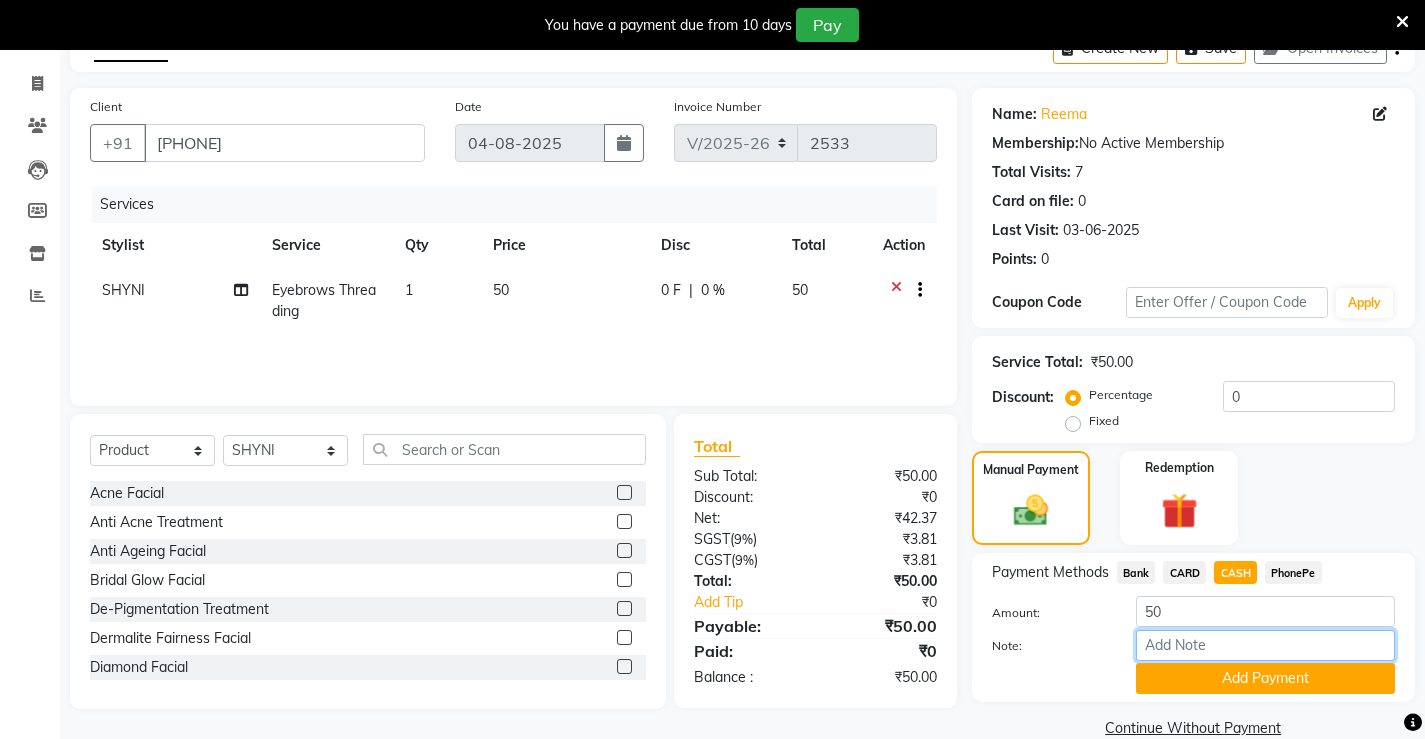 click on "Note:" at bounding box center [1265, 645] 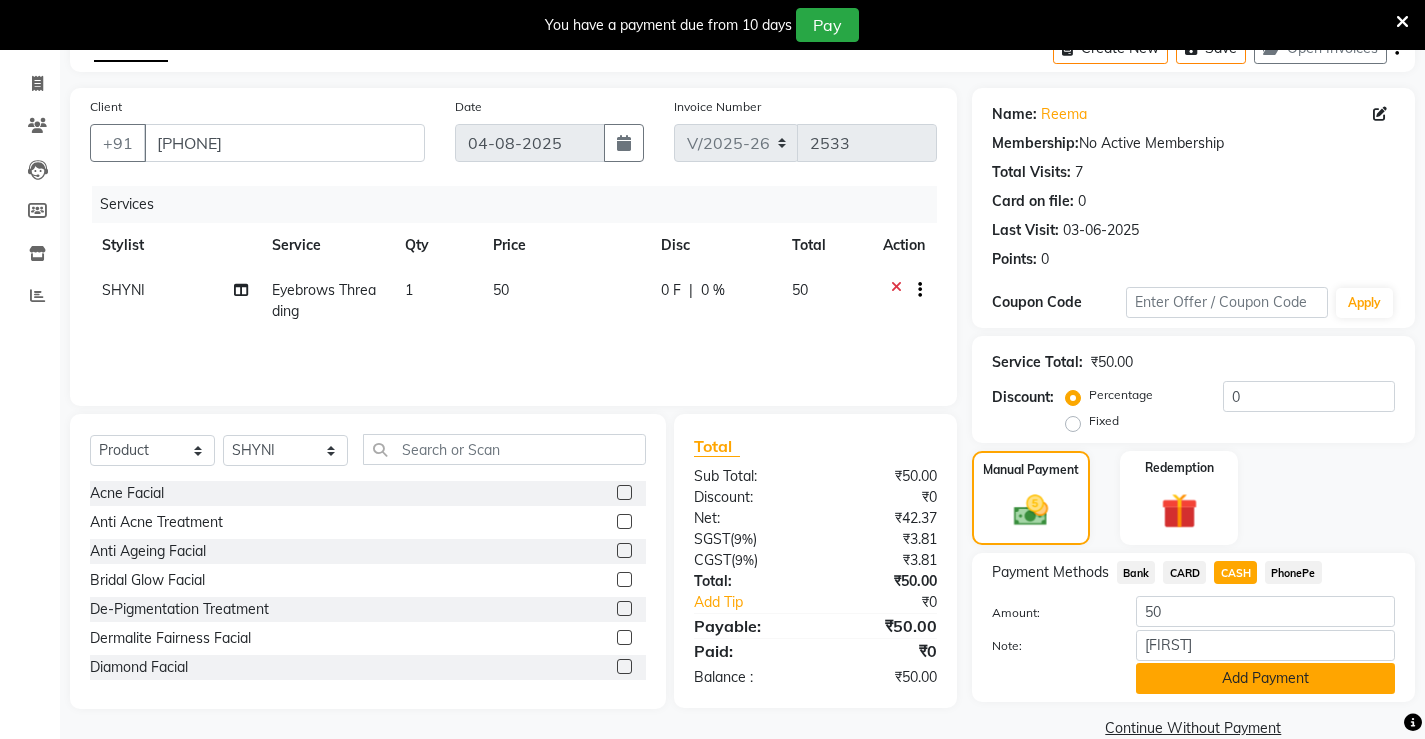 click on "Add Payment" 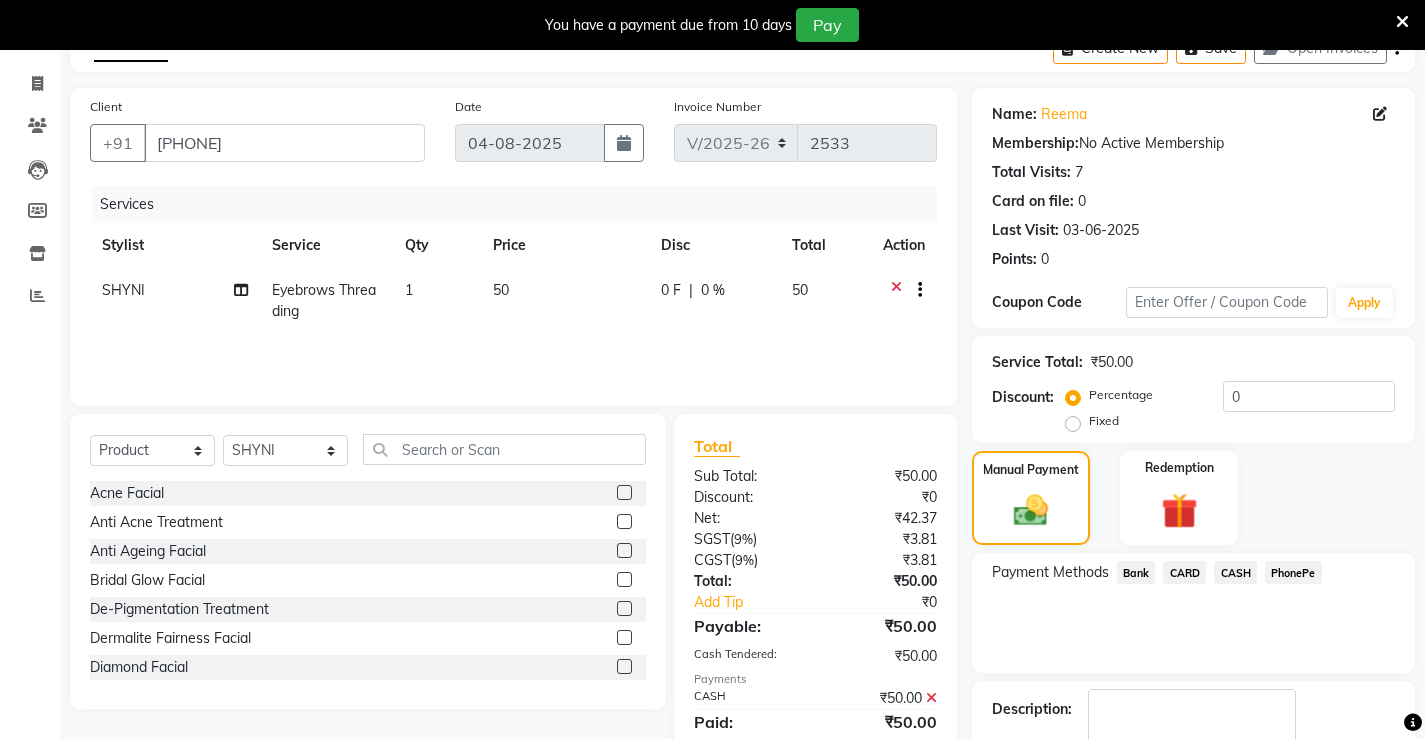 scroll, scrollTop: 201, scrollLeft: 0, axis: vertical 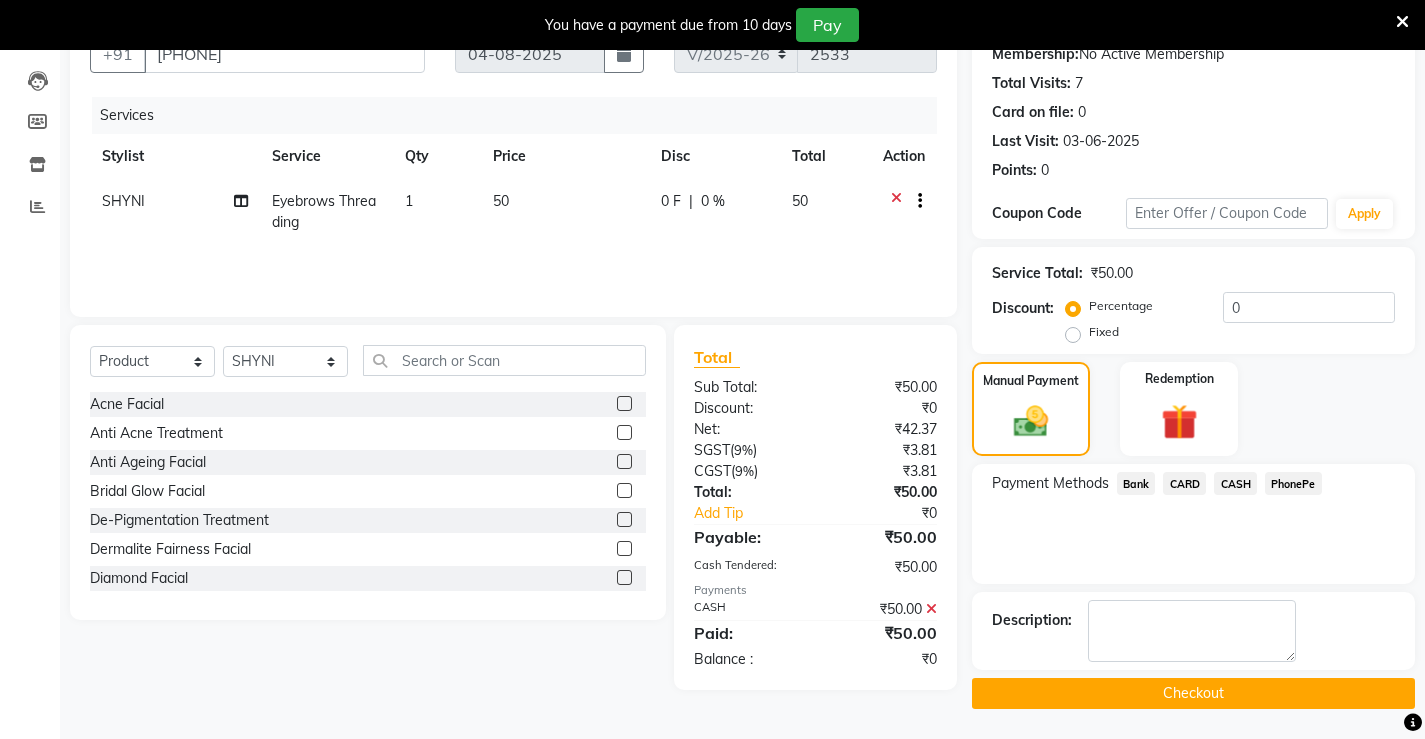 click on "Checkout" 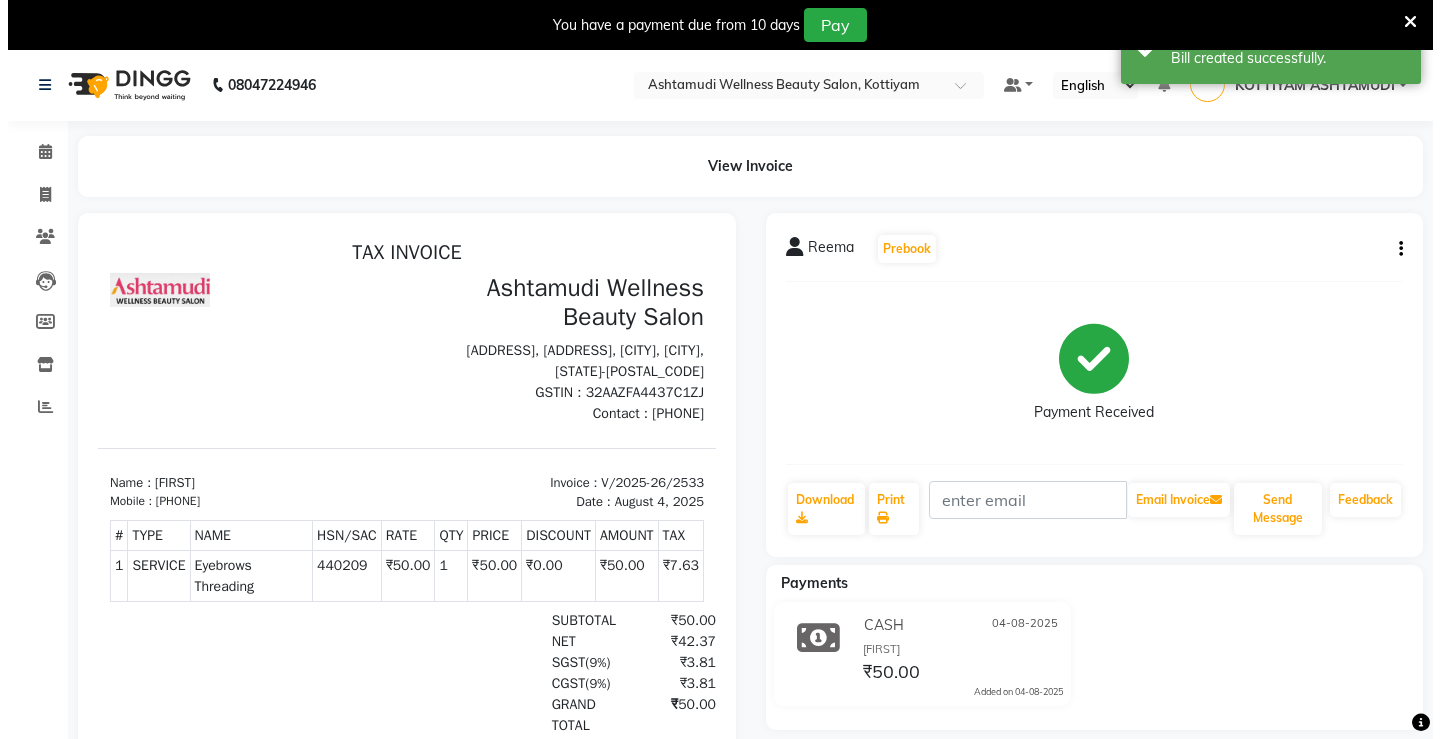 scroll, scrollTop: 0, scrollLeft: 0, axis: both 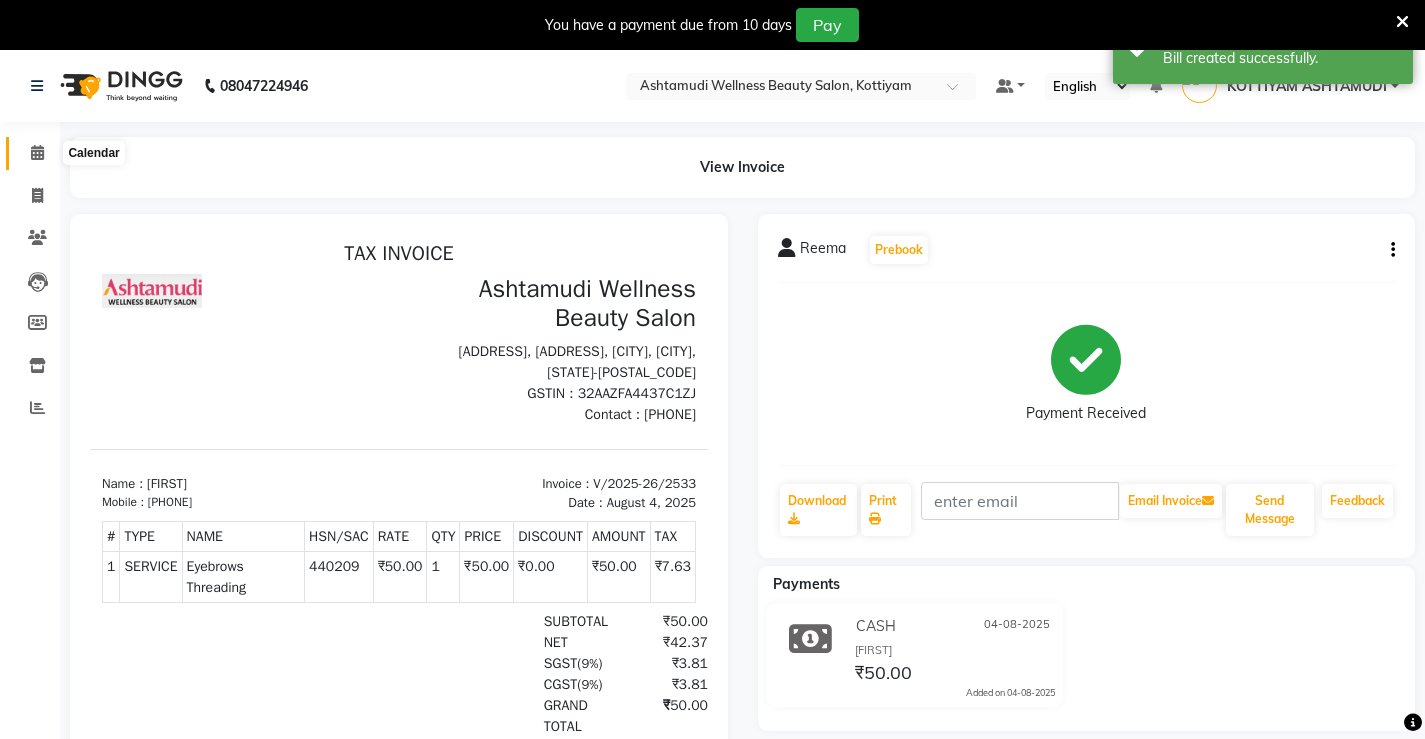 click 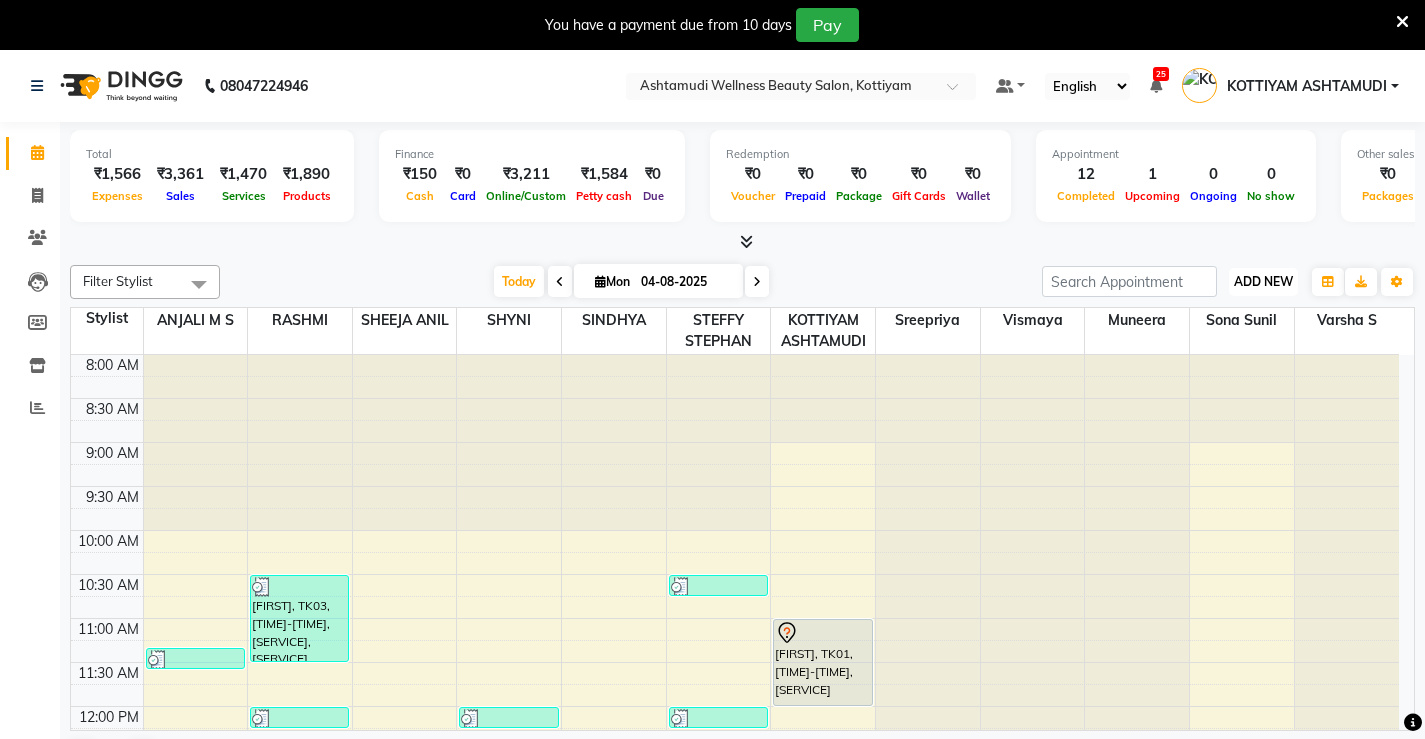 click on "ADD NEW" at bounding box center [1263, 281] 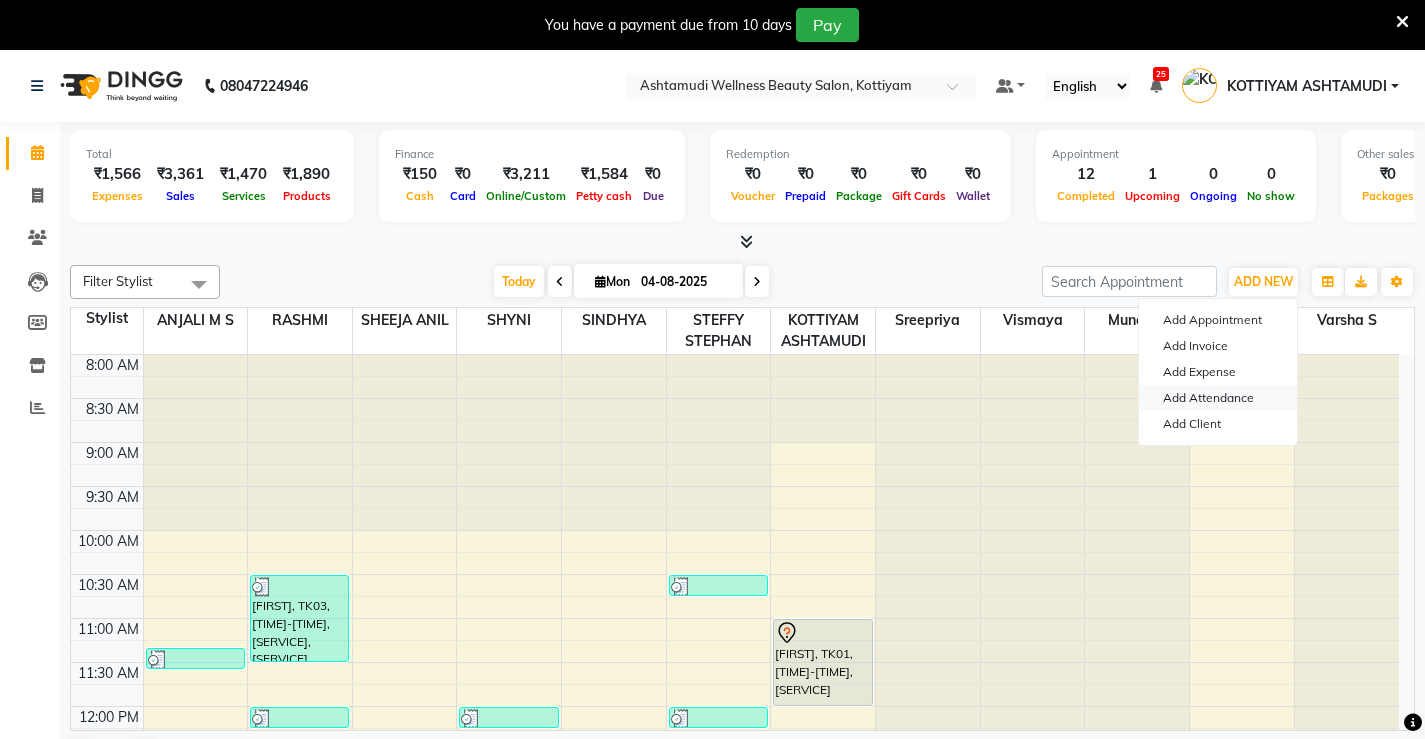 click on "Add Attendance" at bounding box center [1218, 398] 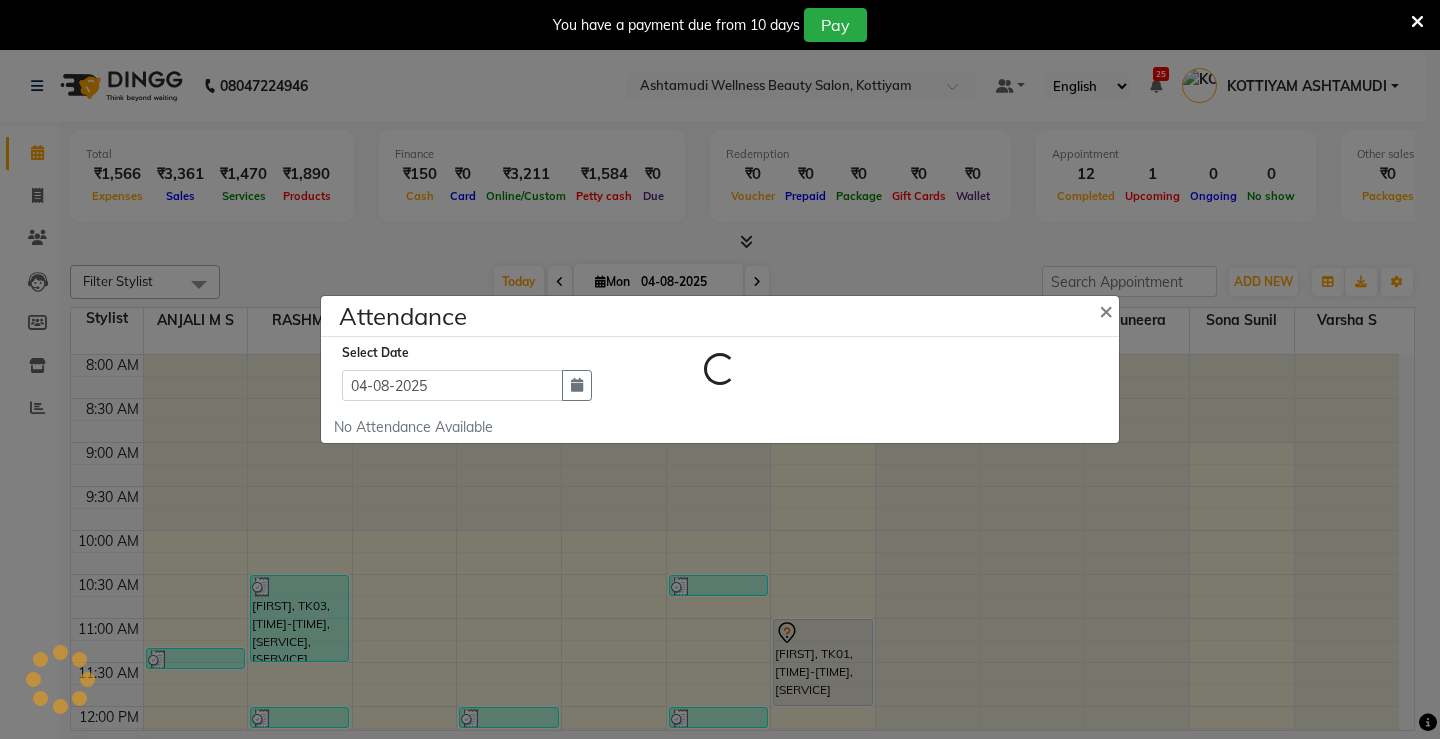 select on "A" 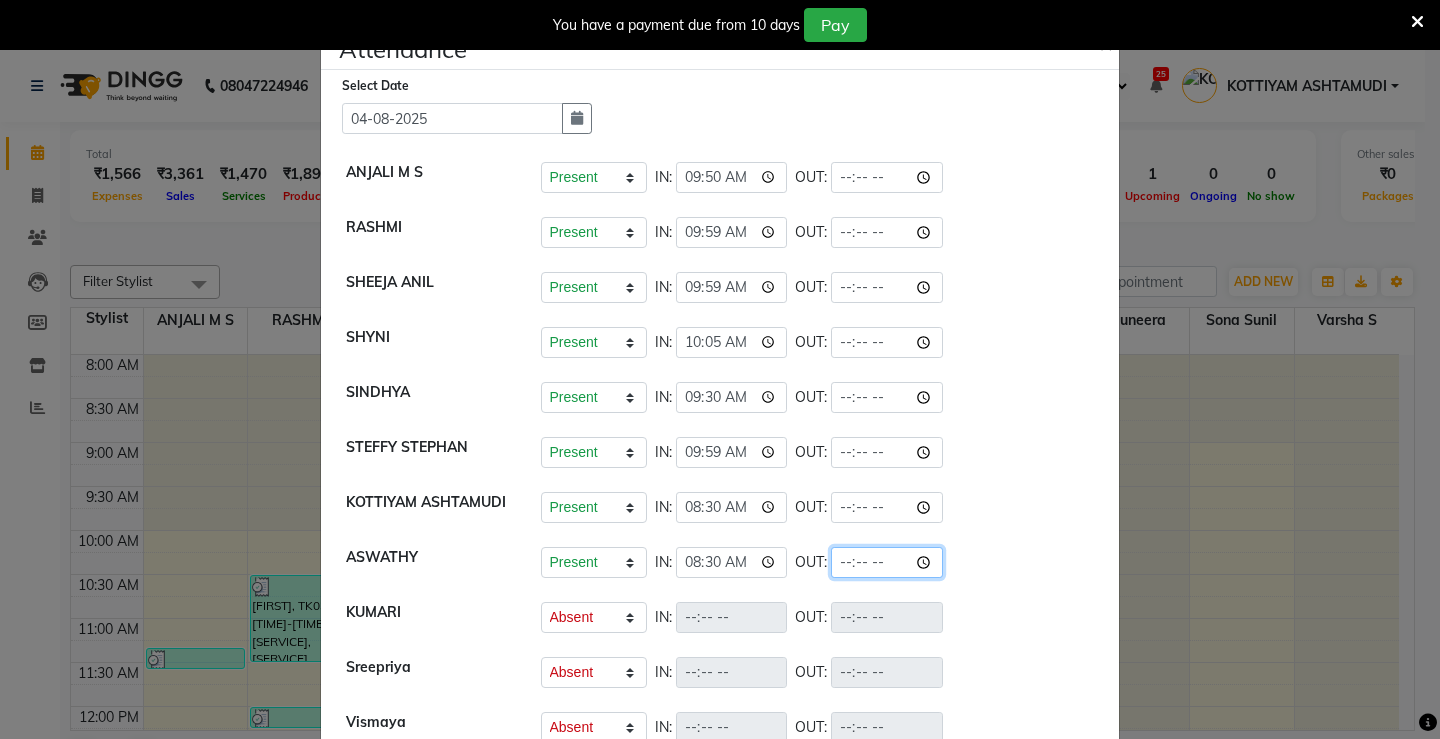 click 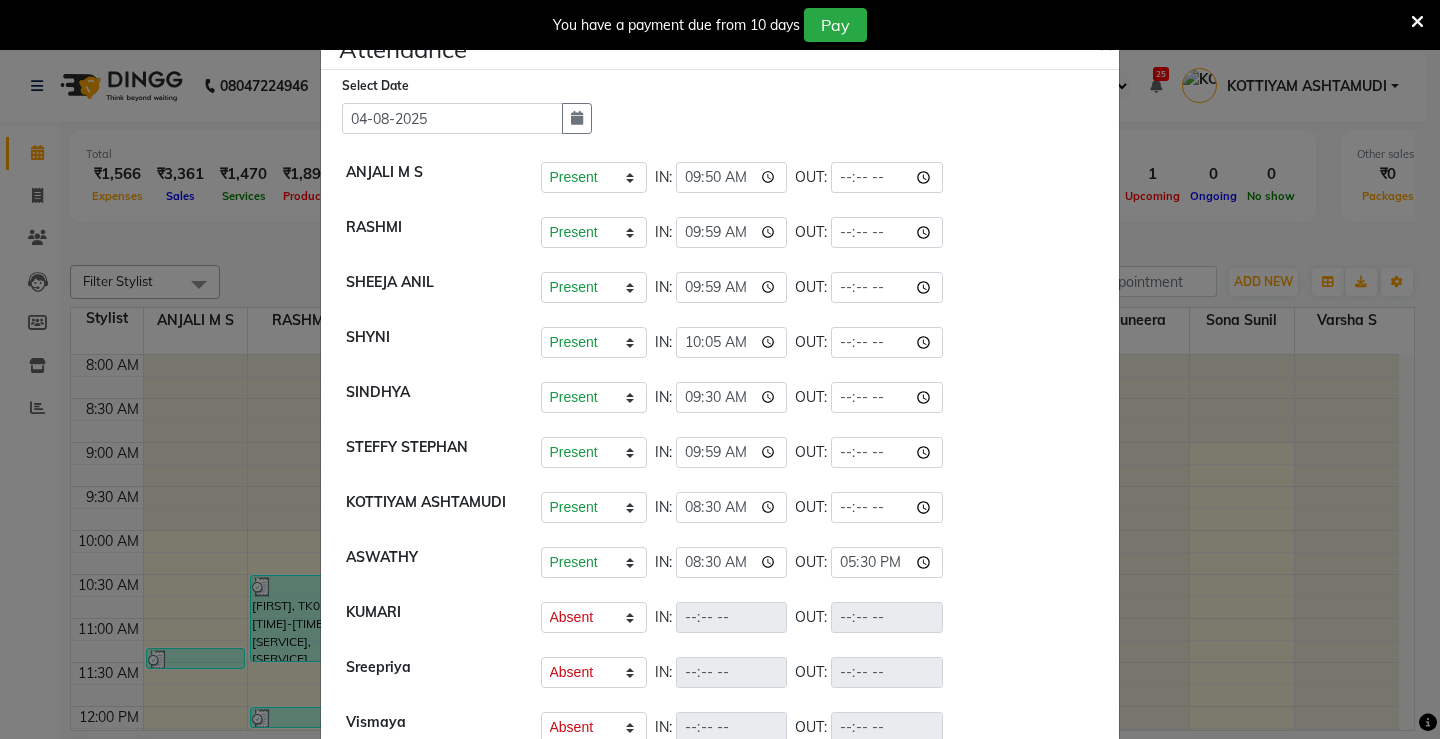 type on "17:30" 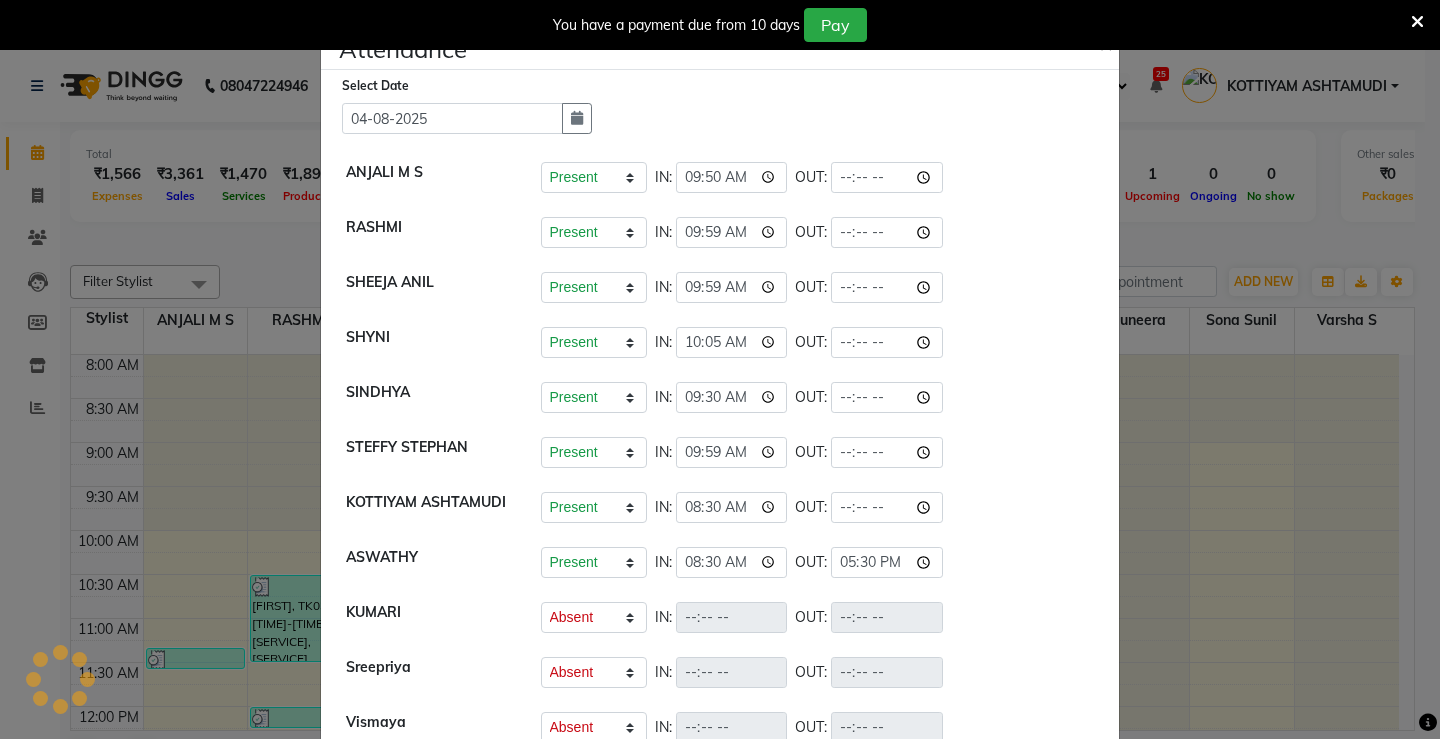 click on "[FIRST] [LAST]   Present   Absent   Late   Half Day   Weekly Off  IN:  [TIME] OUT:" 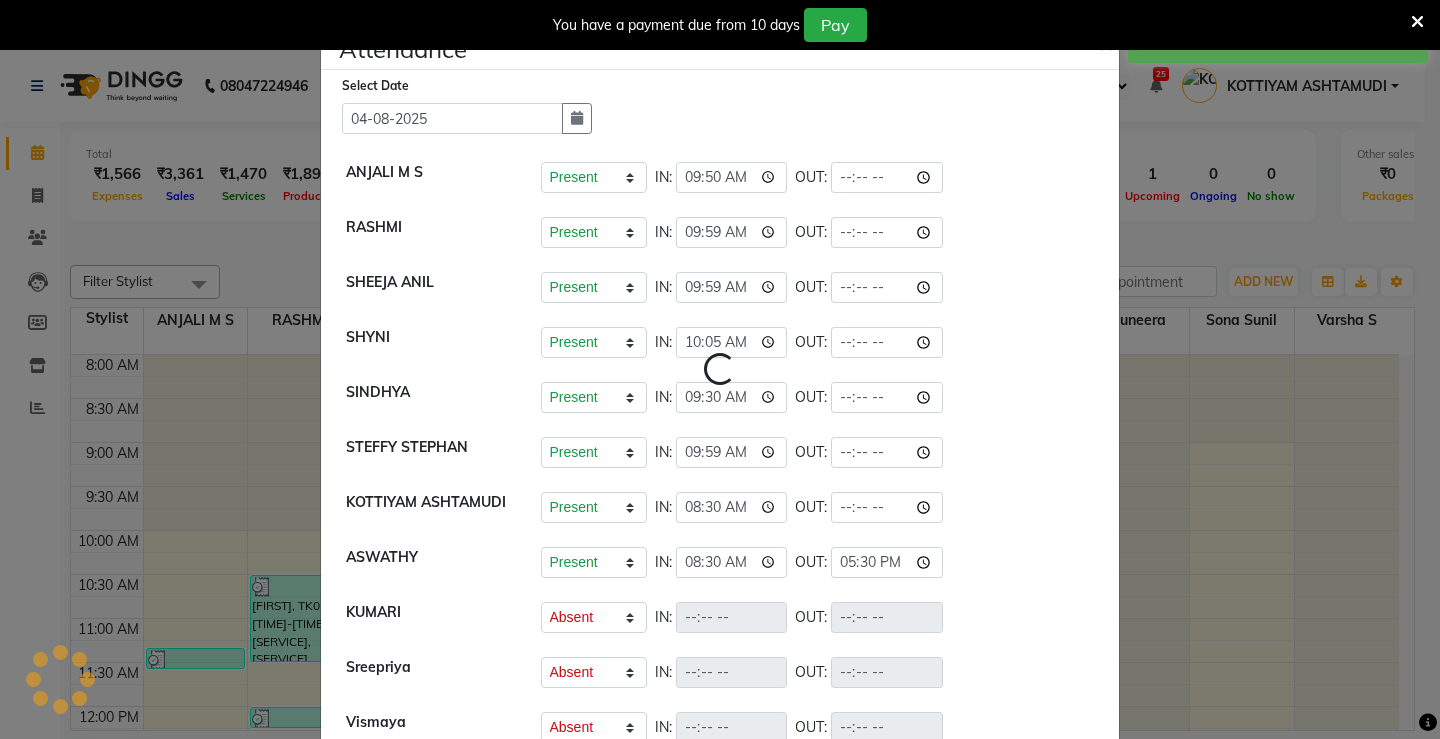 select on "A" 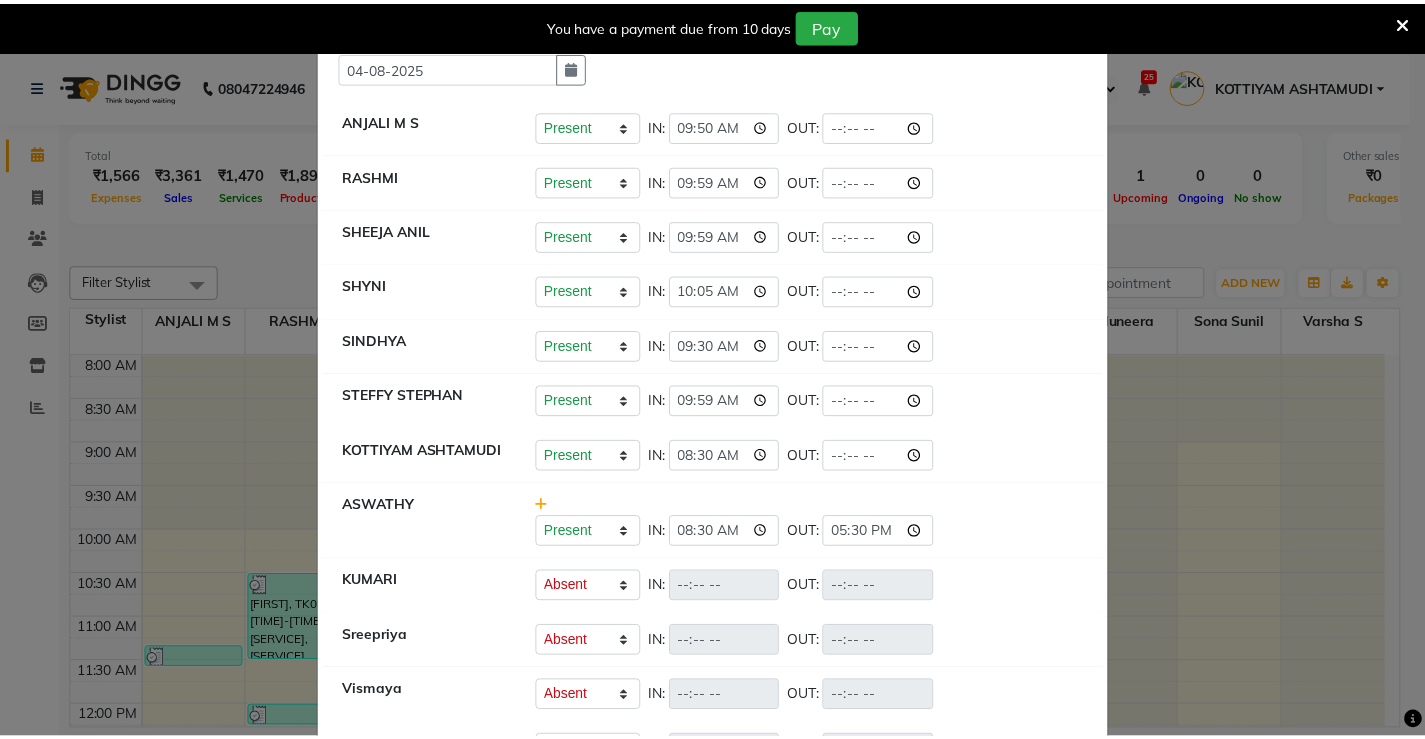 scroll, scrollTop: 36, scrollLeft: 0, axis: vertical 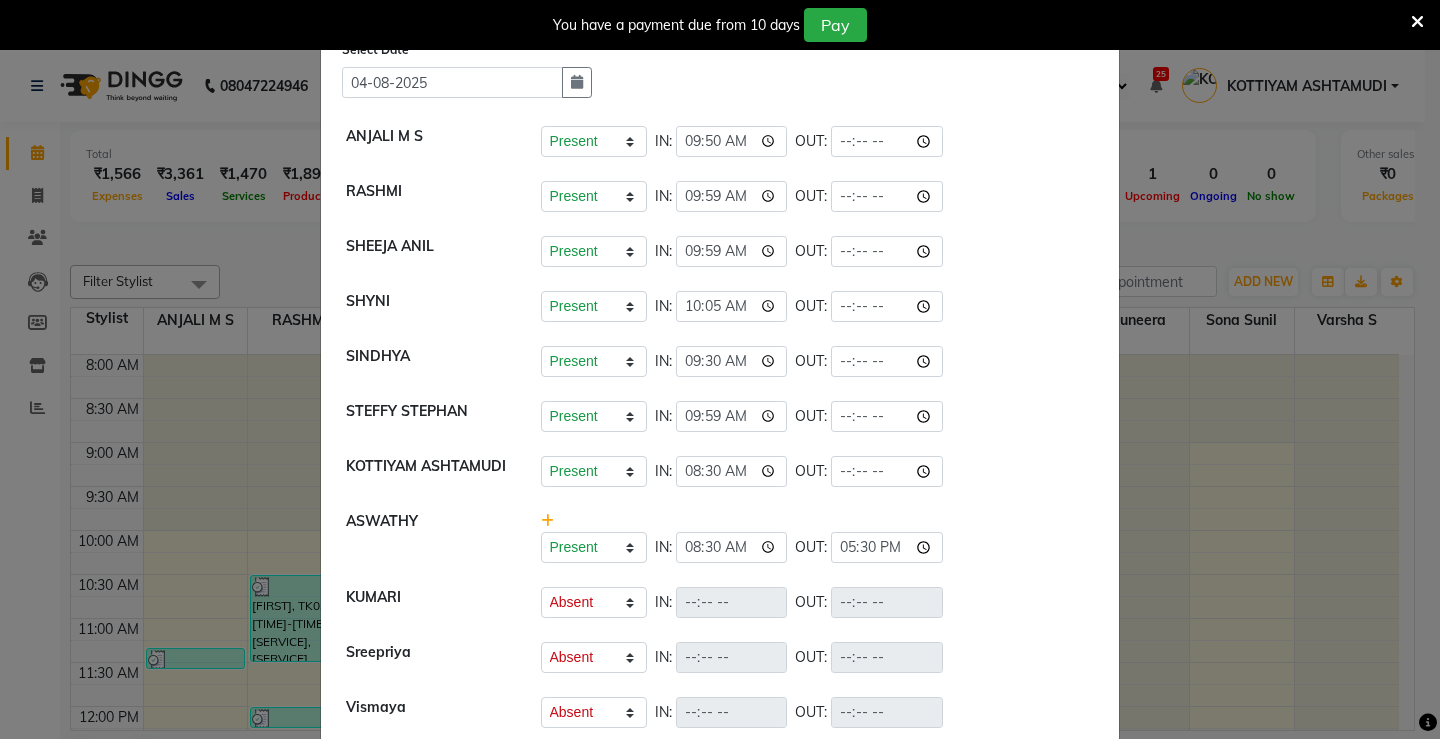 click on "Attendance × Select Date [DATE]  [FIRST] [LAST]   Present   Absent   Late   Half Day   Weekly Off  IN:  [TIME] OUT:   [FIRST]   Present   Absent   Late   Half Day   Weekly Off  IN:  [TIME] OUT:   [FIRST] [LAST]   Present   Absent   Late   Half Day   Weekly Off  IN:  [TIME] OUT:   [FIRST]    Present   Absent   Late   Half Day   Weekly Off  IN:  [TIME] OUT:  [TIME]  [FIRST]    Present   Absent   Late   Half Day   Weekly Off  IN:  [TIME] OUT:  [TIME]  [FIRST] [LAST]   Present   Absent   Late   Half Day   Weekly Off  IN:  [TIME] OUT:   [FIRST] [LAST]   Present   Absent   Late   Half Day   Weekly Off  IN:  [TIME] OUT:   [FIRST] [LAST]   Present   Absent   Late   Half Day   Weekly Off  IN:  [TIME] OUT:  [TIME]  [FIRST]   Present   Absent   Late   Half Day   Weekly Off  IN:  [TIME] OUT:   [FIRST]   Present   Absent   Late   Half Day   Weekly Off  IN:  [TIME] OUT:  [TIME]  [FIRST]   Present   Absent   Late   Half Day   Weekly Off  IN:  OUT:   [FIRST]   Present   Absent   Late   Half Day   Weekly Off  IN:  OUT:   [FIRST]   Present   Absent   Late   Half Day   Weekly Off  IN:  OUT:   [FIRST]   Present   Absent   Late   Half Day   Weekly Off  IN:  OUT:   [FIRST] [LAST]   Present   Absent   Late   Half Day  IN:" 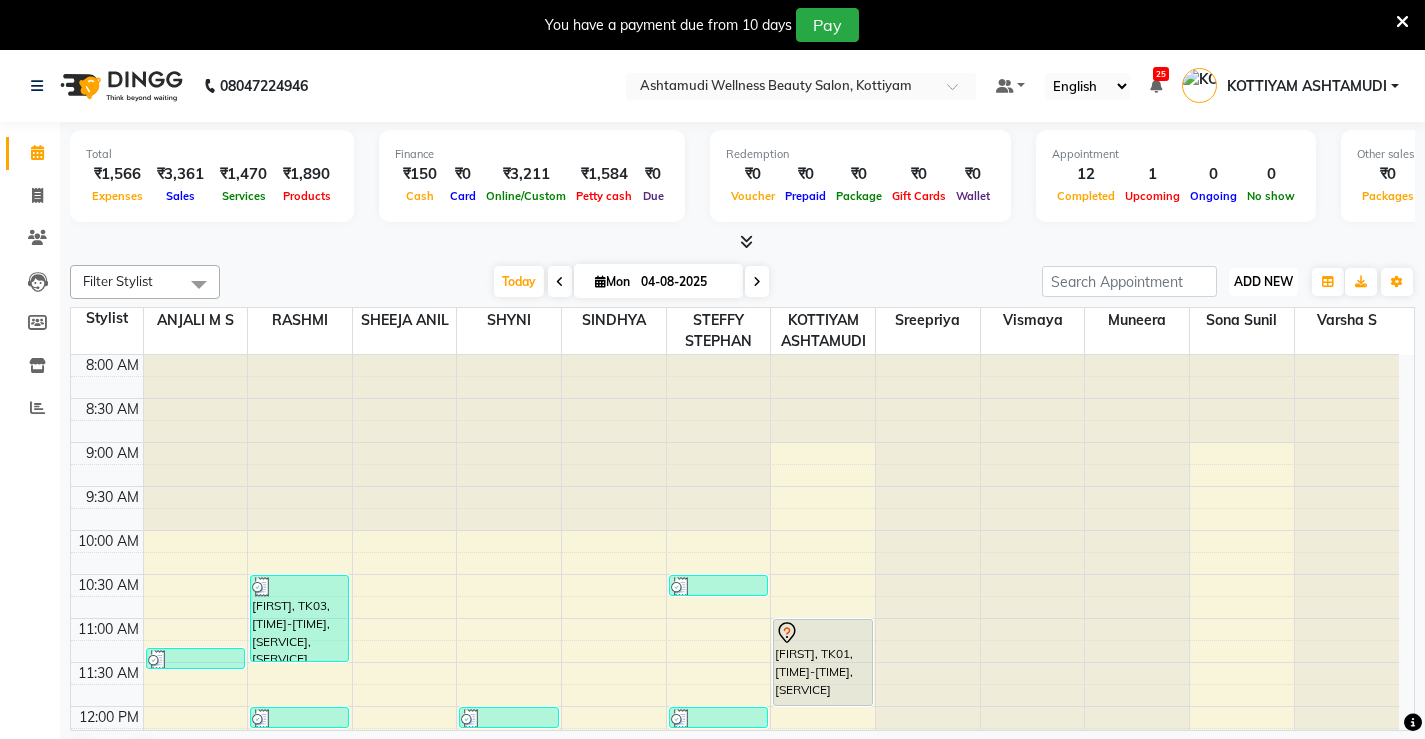 click on "ADD NEW" at bounding box center [1263, 281] 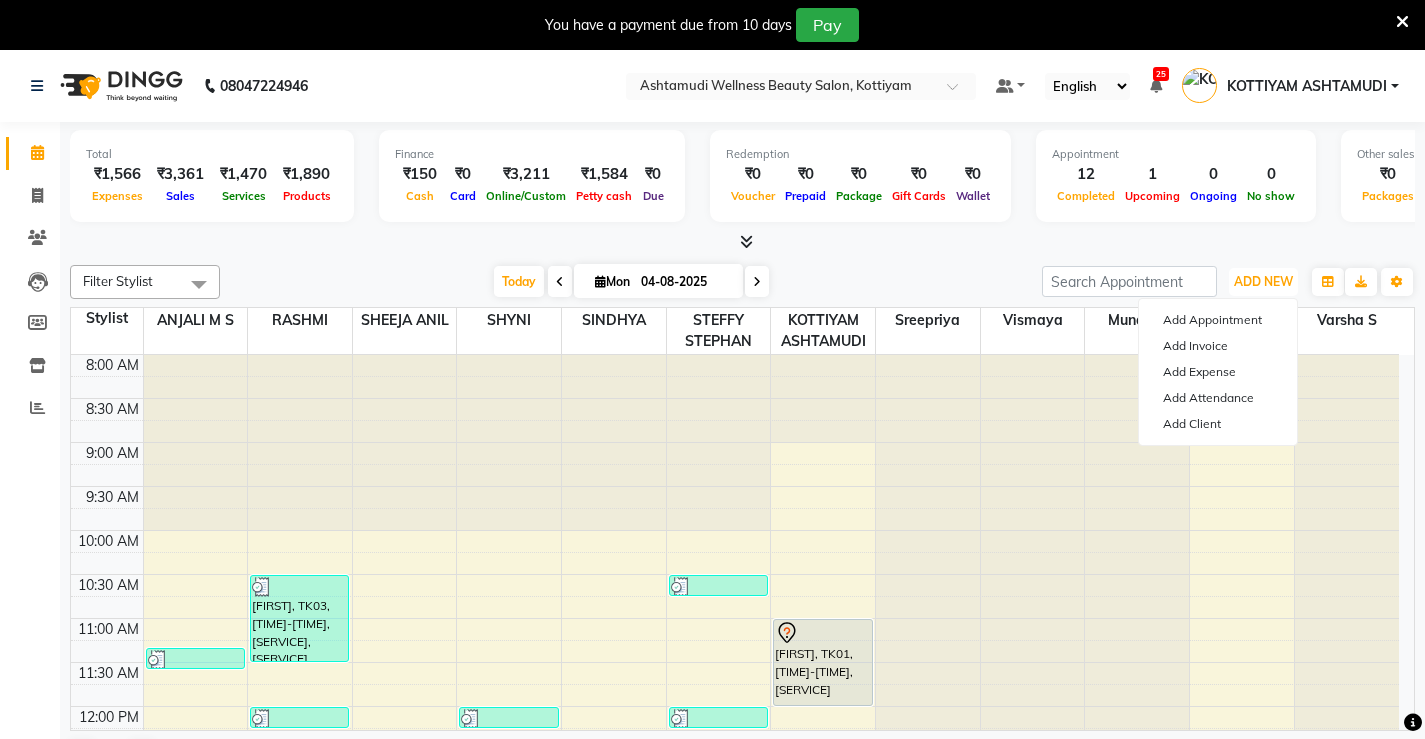 click at bounding box center [1137, 355] 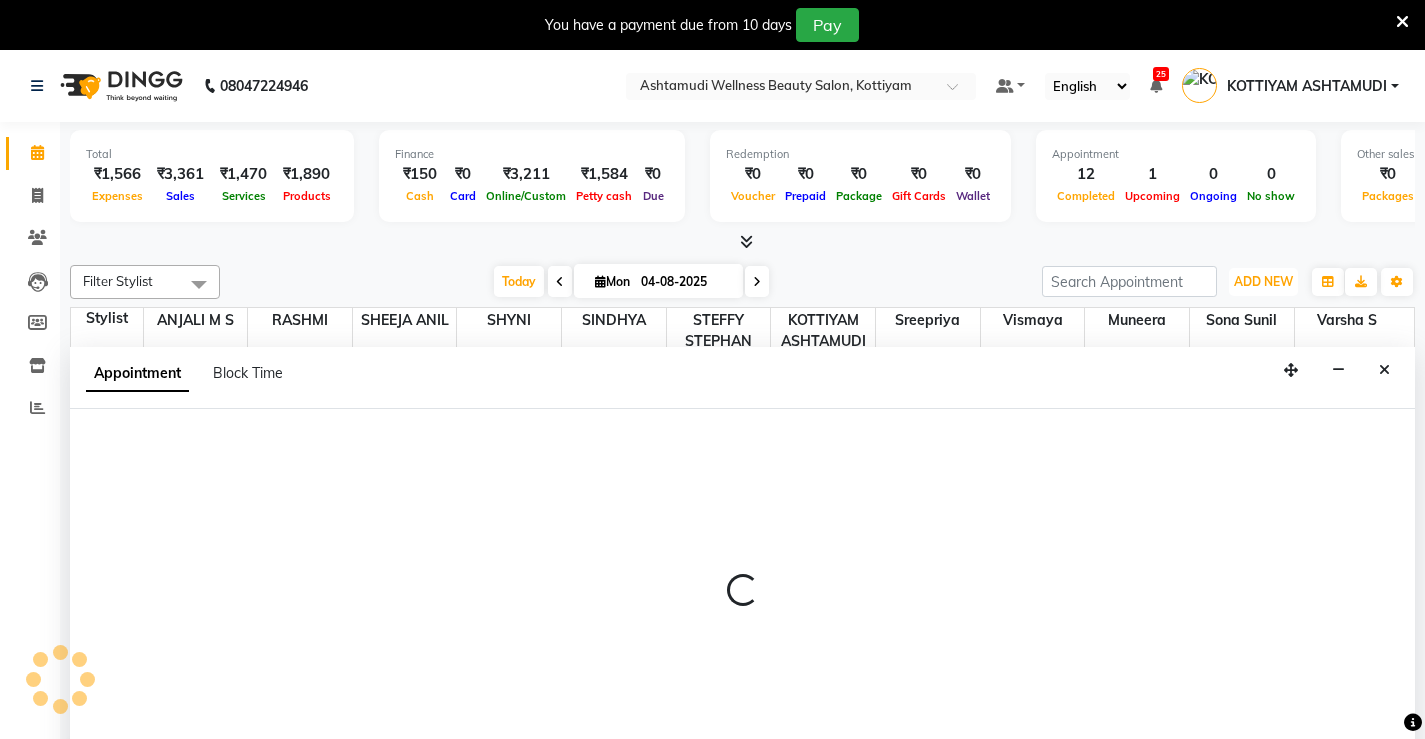 select on "67522" 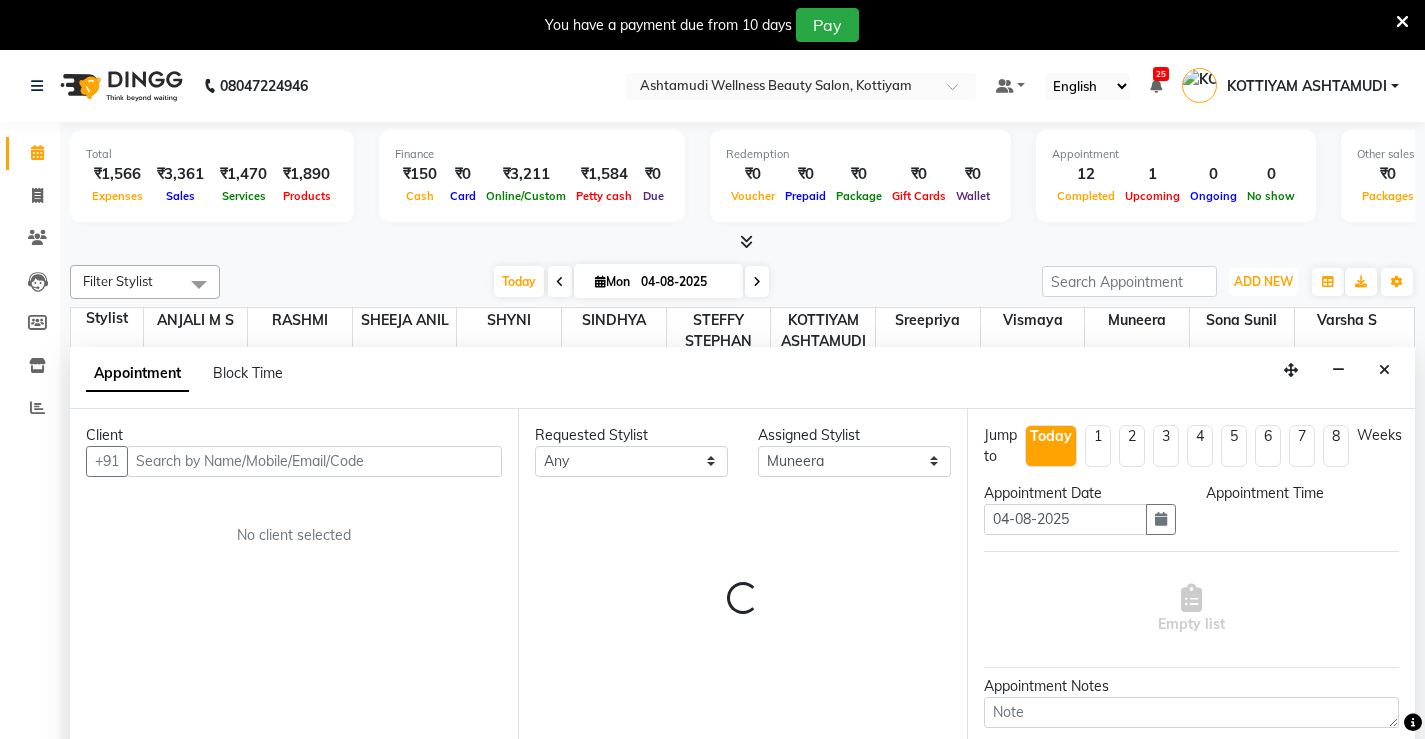 scroll, scrollTop: 51, scrollLeft: 0, axis: vertical 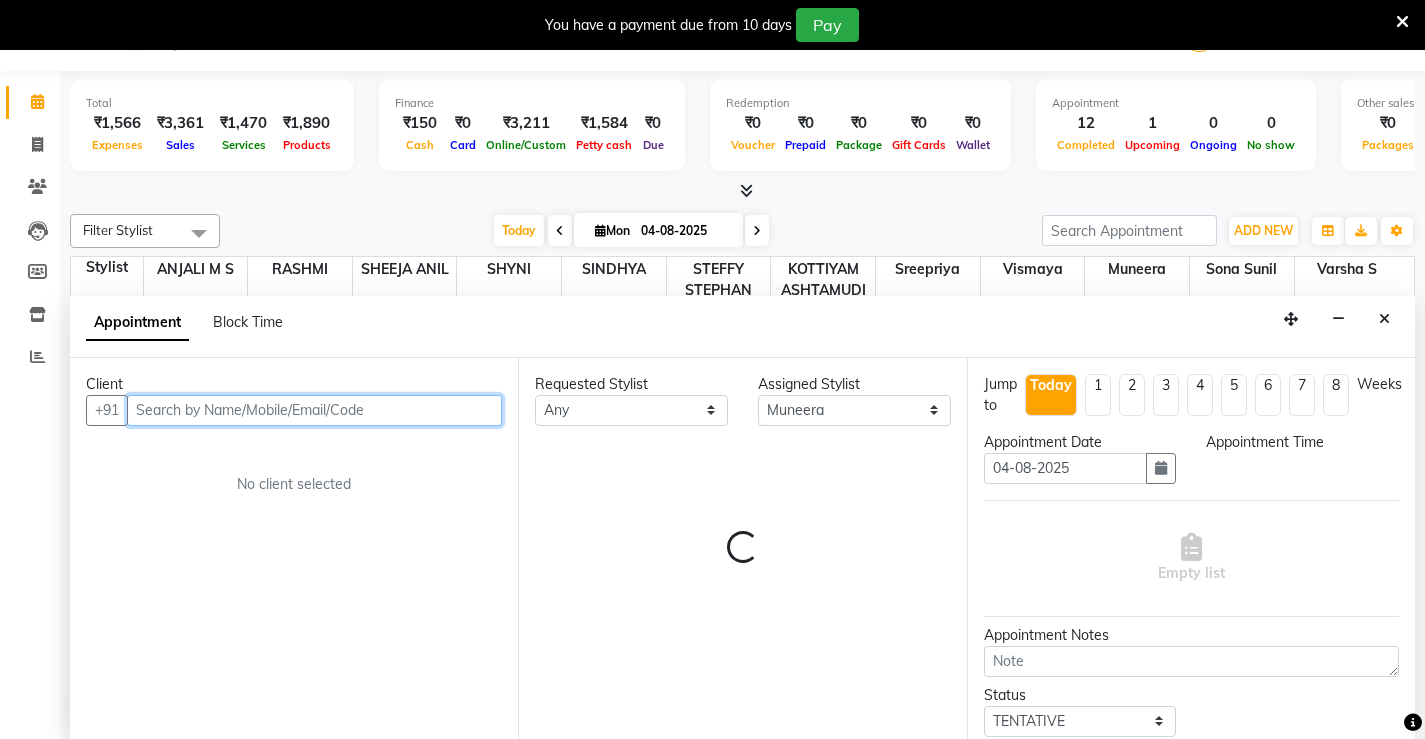 select on "705" 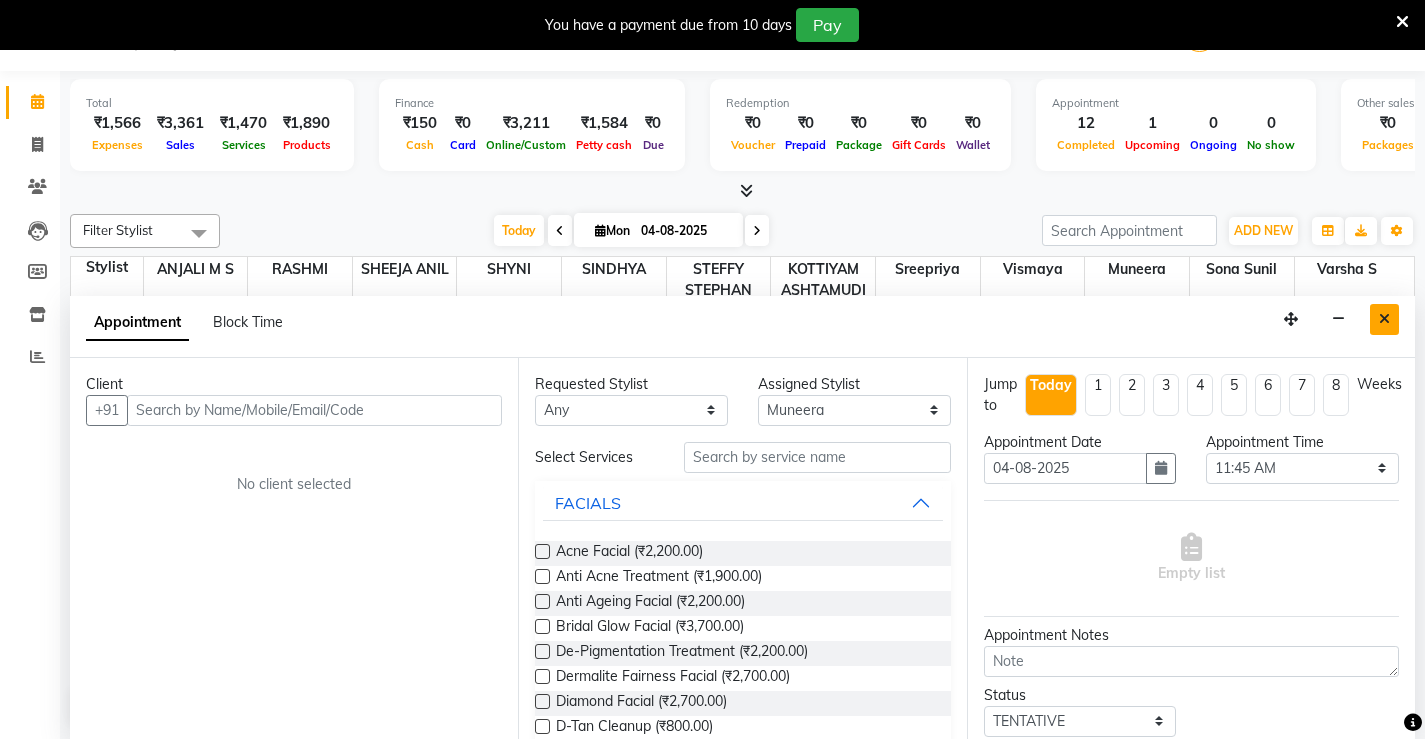 click at bounding box center (1384, 319) 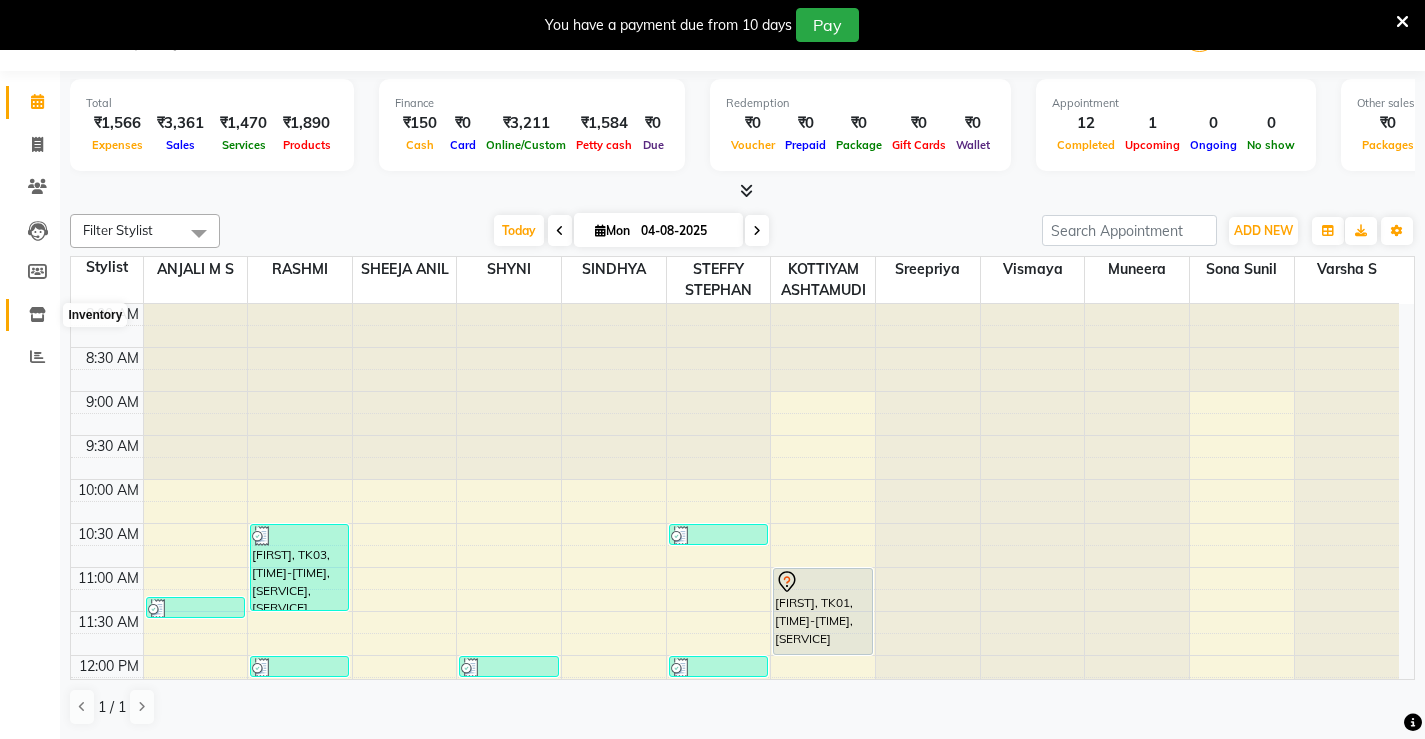 click 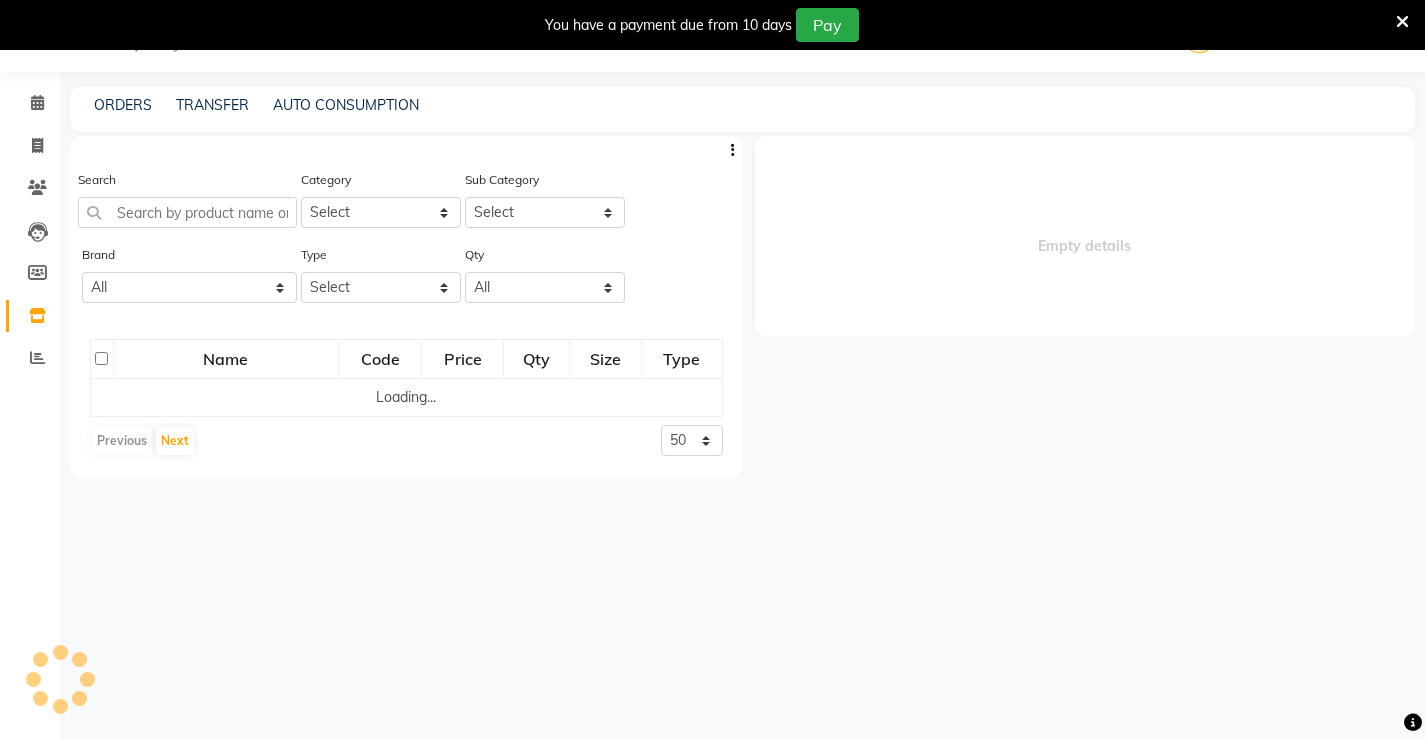 select 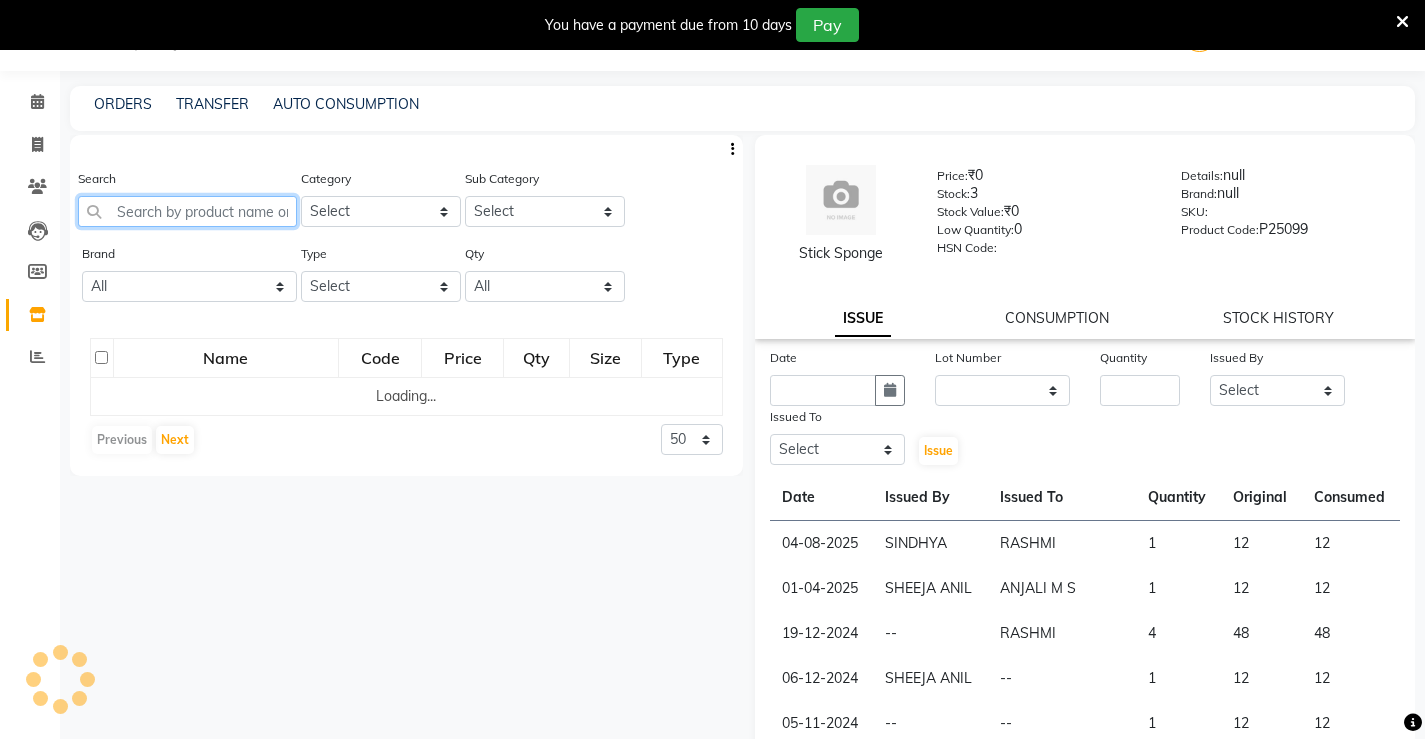 click 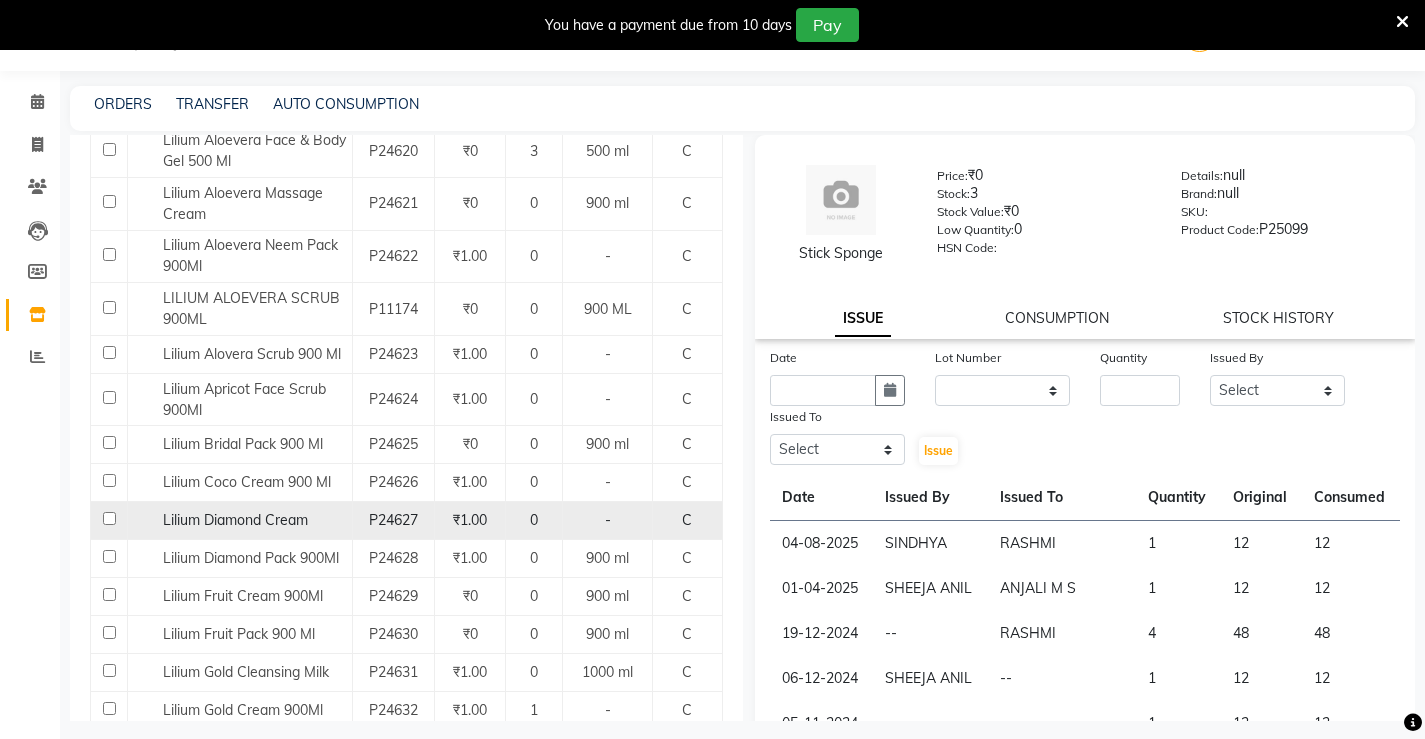 scroll, scrollTop: 400, scrollLeft: 0, axis: vertical 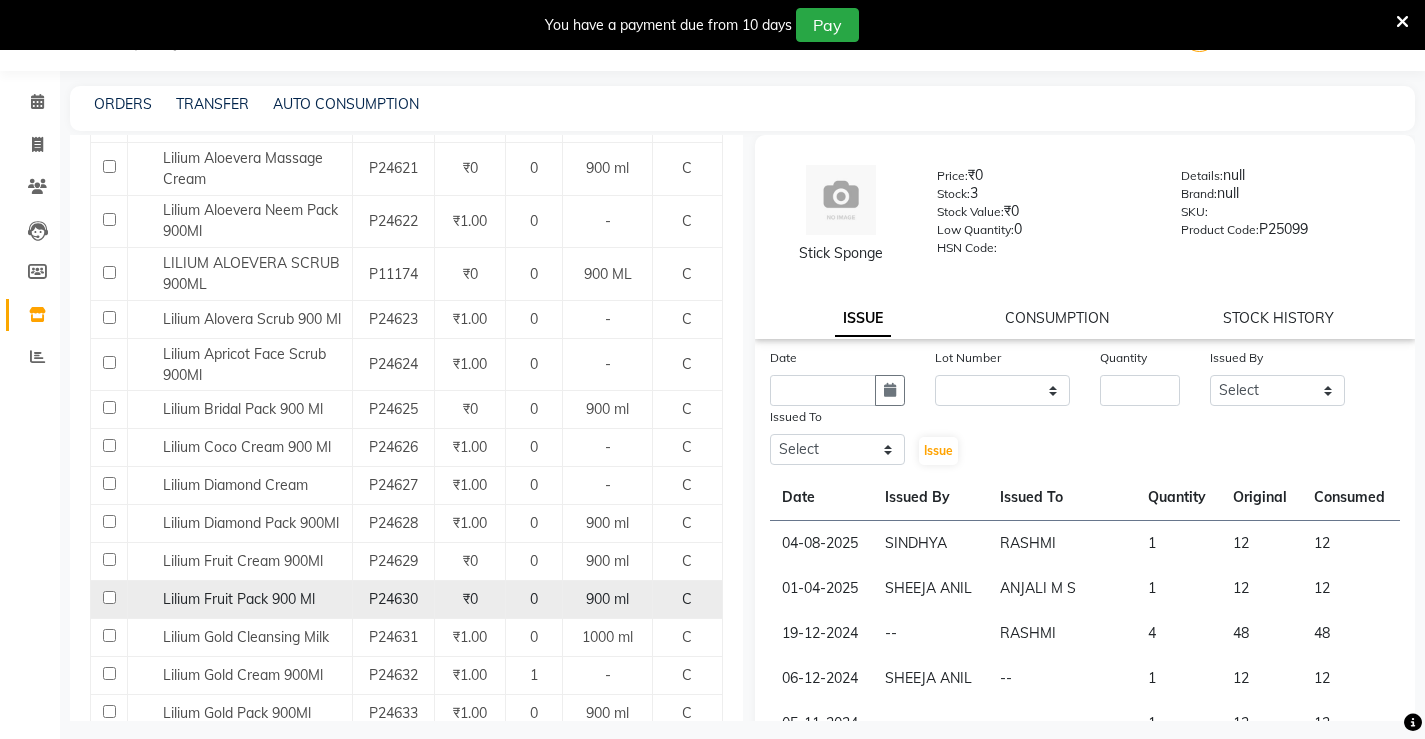type on "lili" 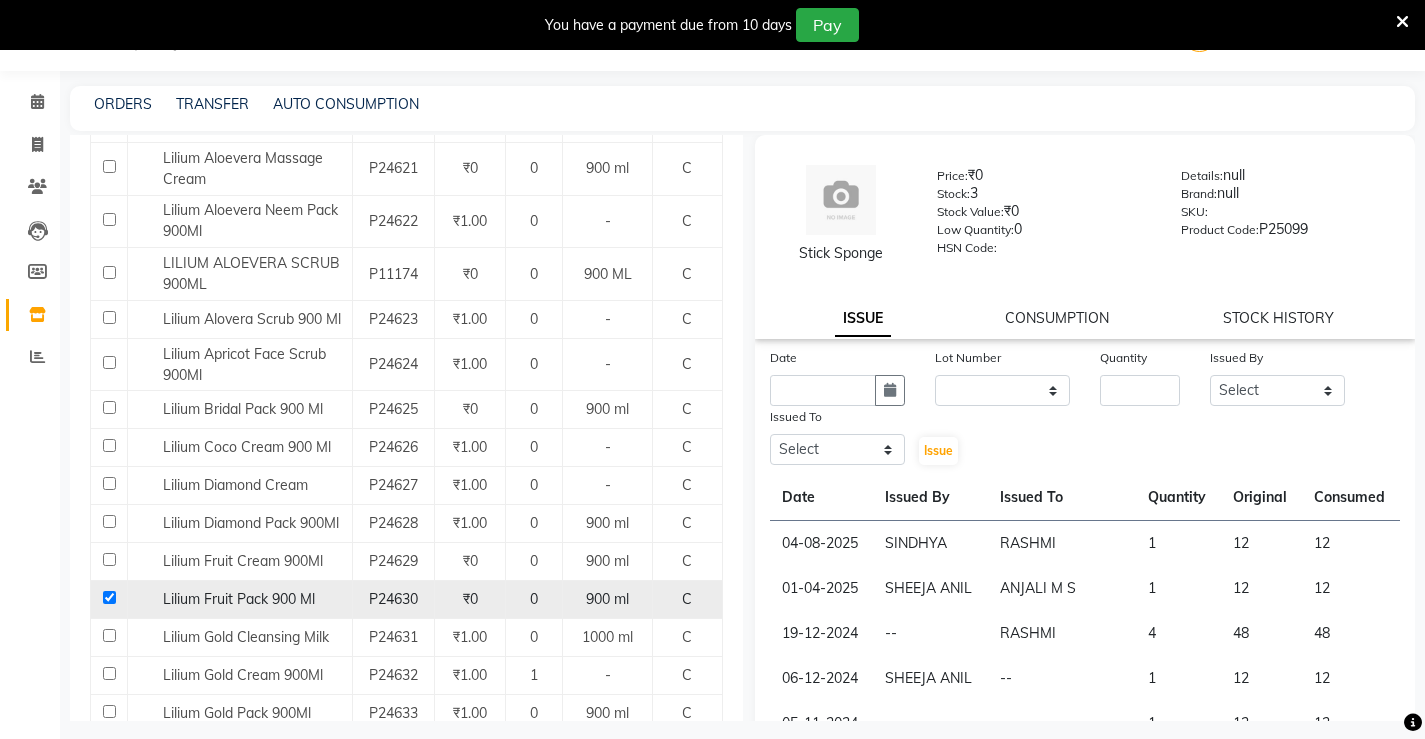 checkbox on "true" 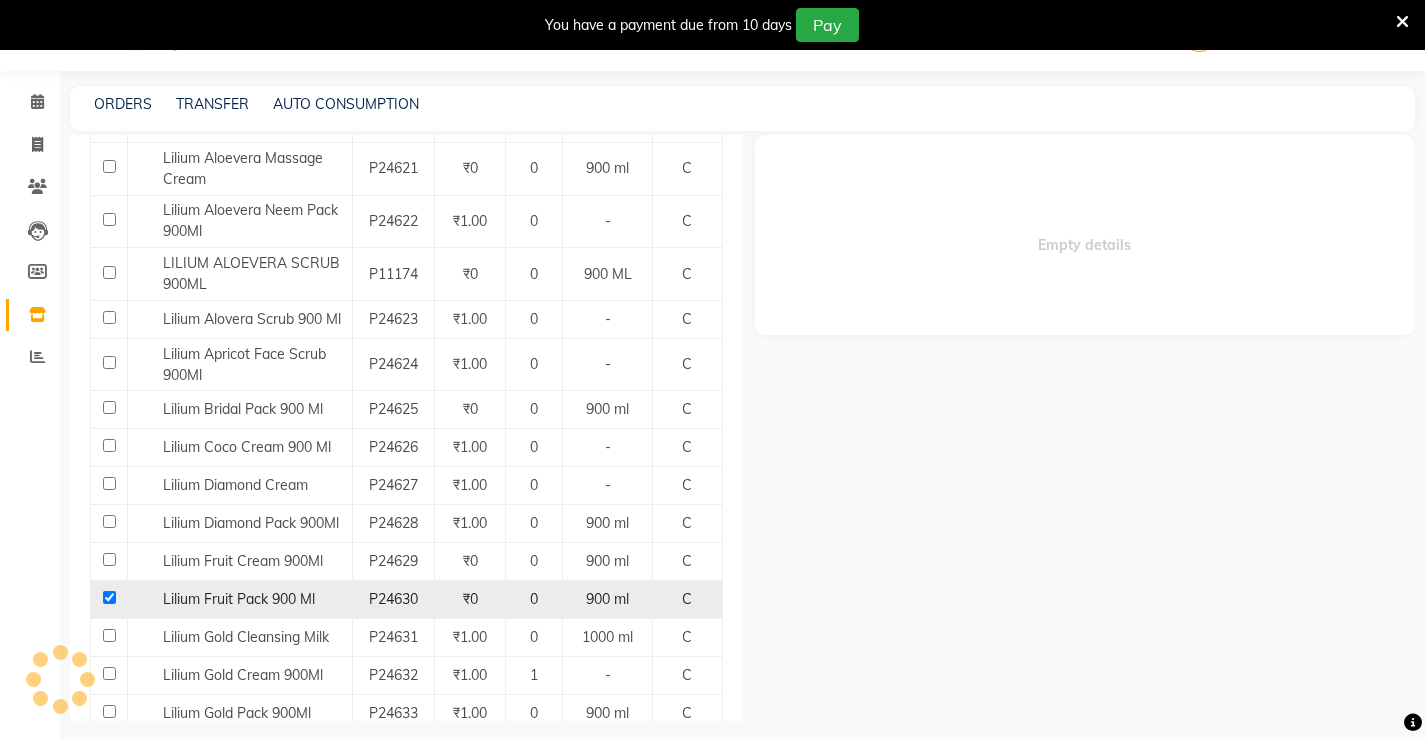 select 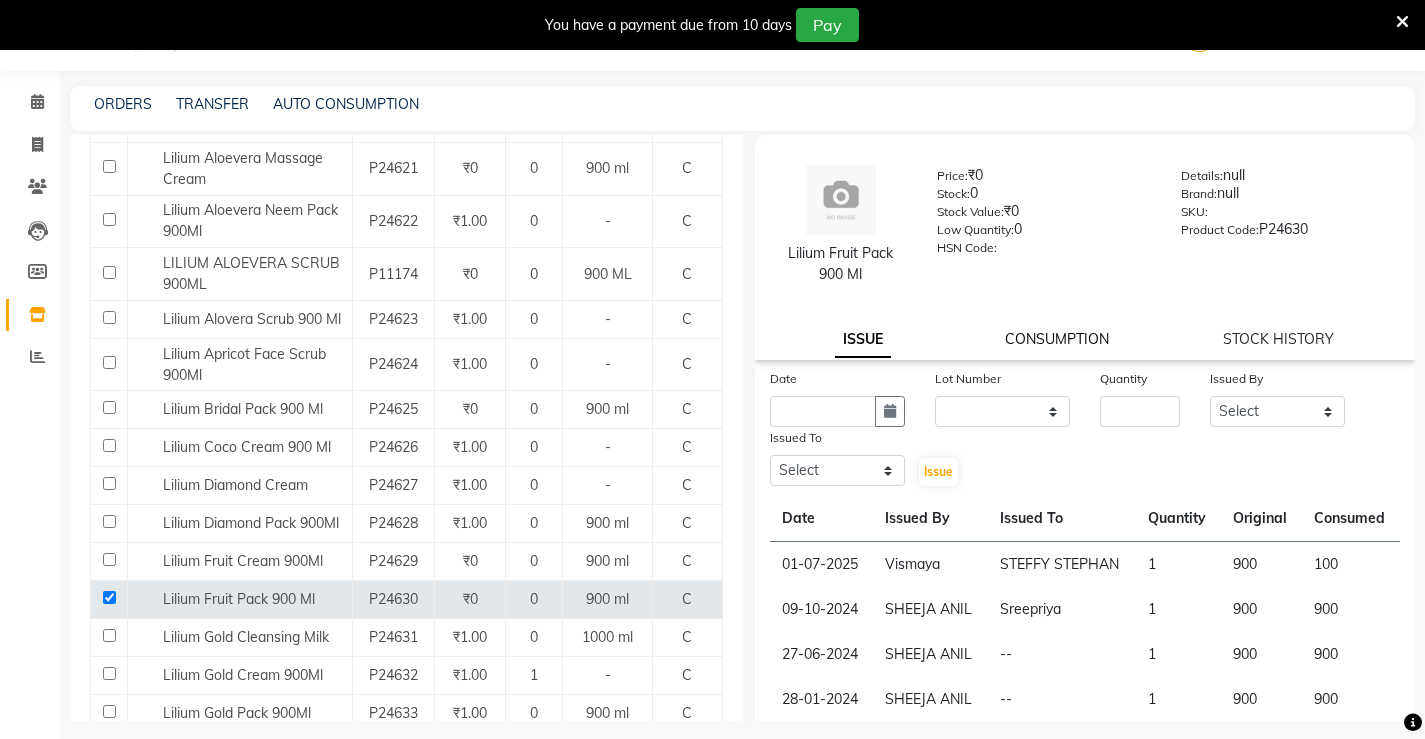 click on "CONSUMPTION" 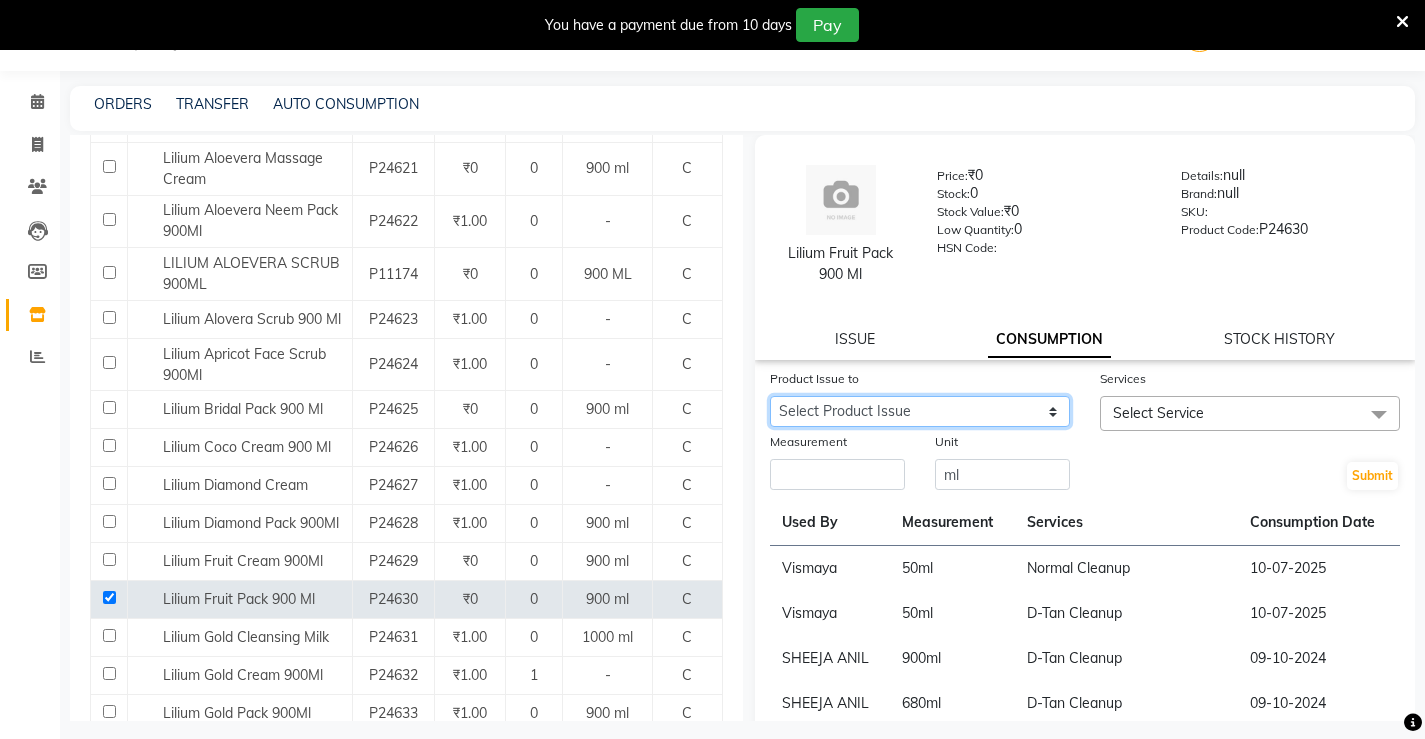 click on "Select Product Issue [DATE], Issued to: [FIRST] [LAST], Balance: [NUMBER]" 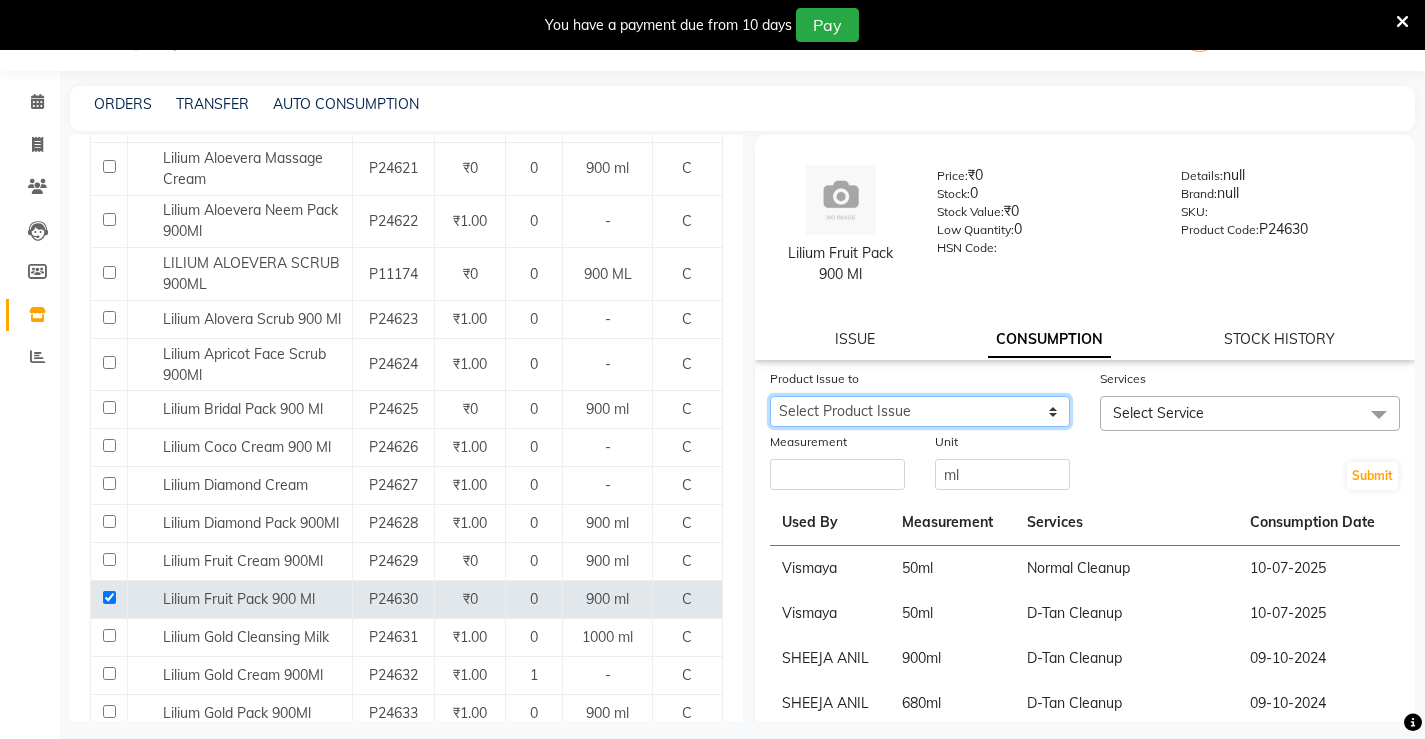 select on "[NUMBER]" 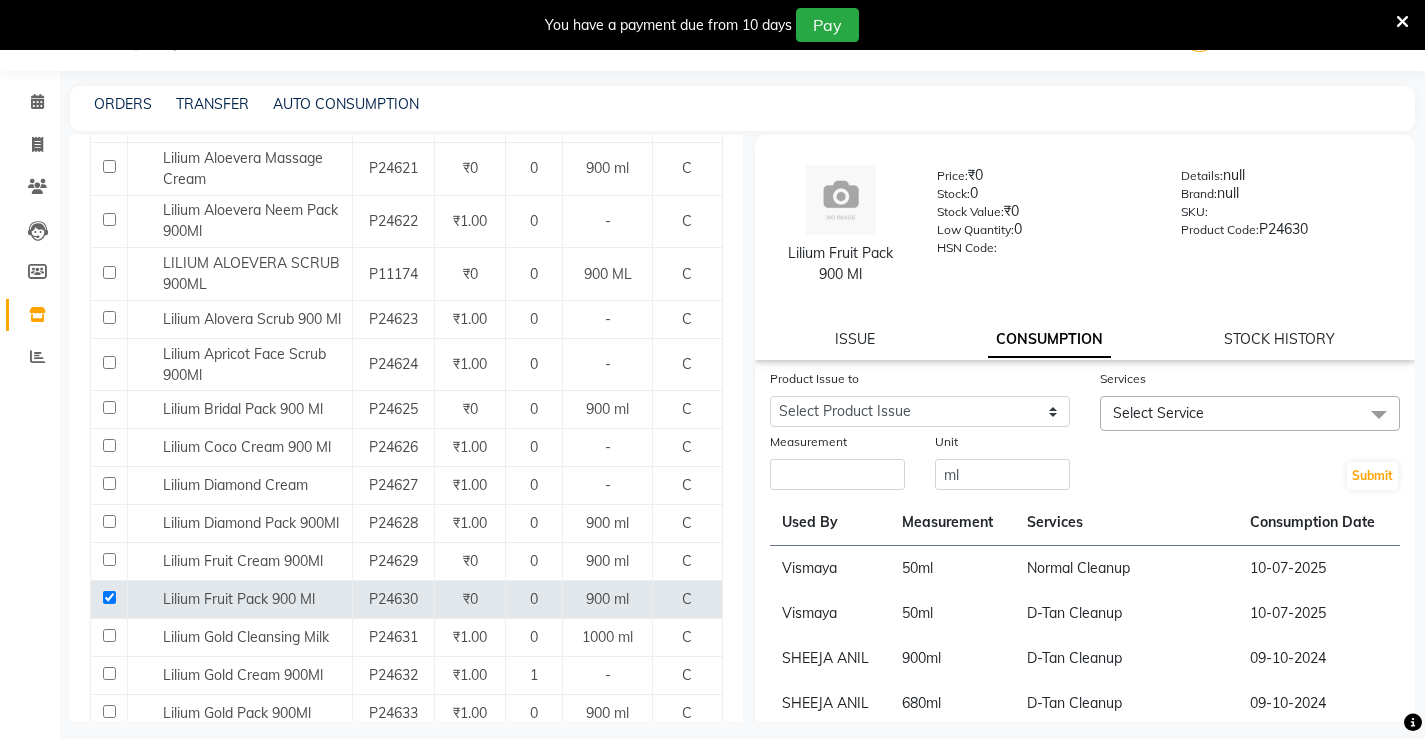 click on "Select Service" 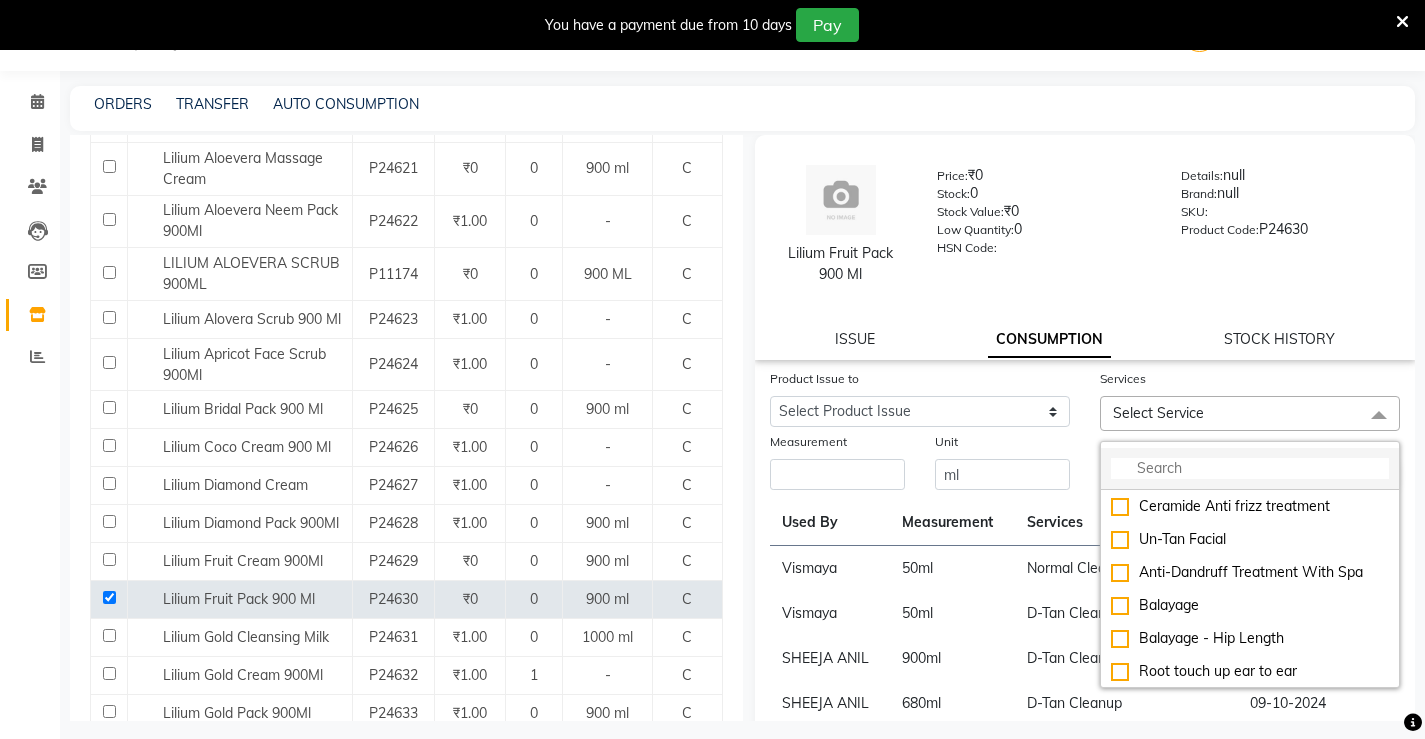 click 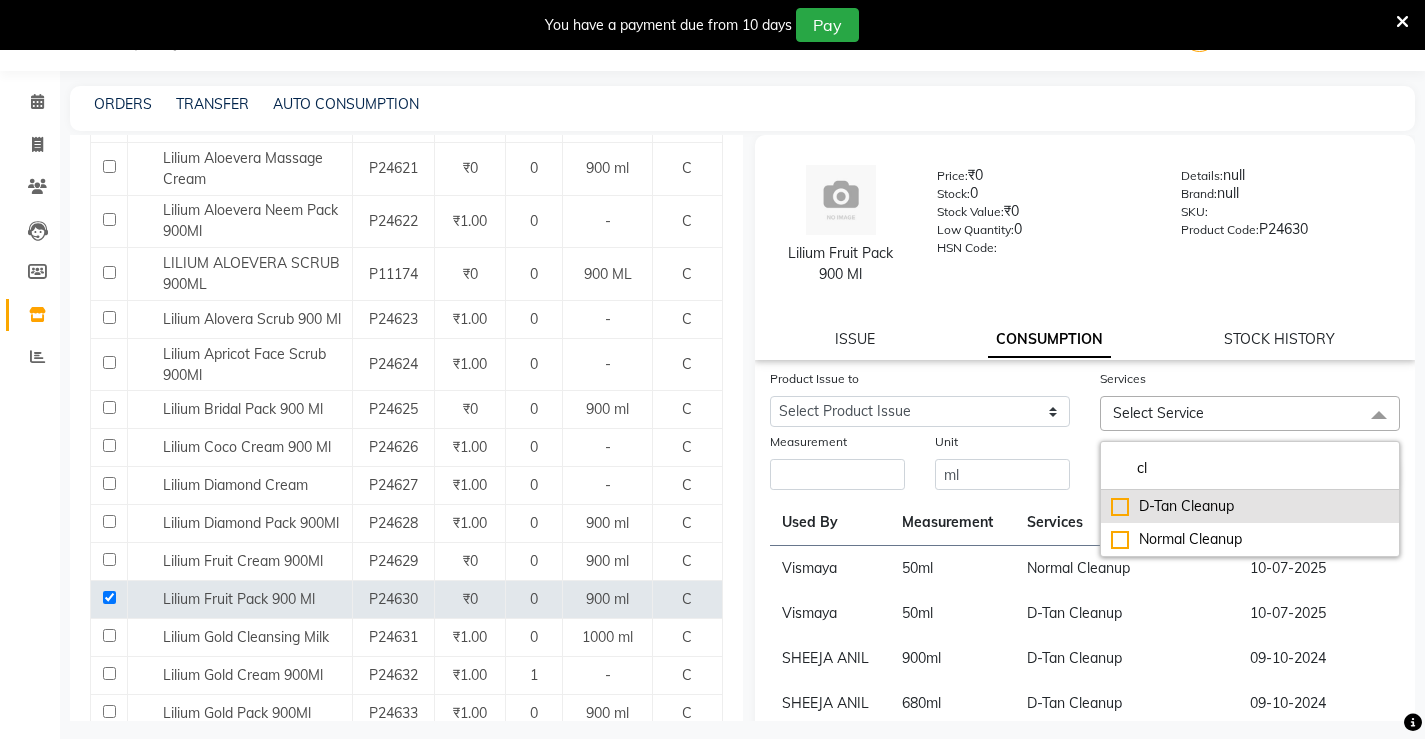type on "cl" 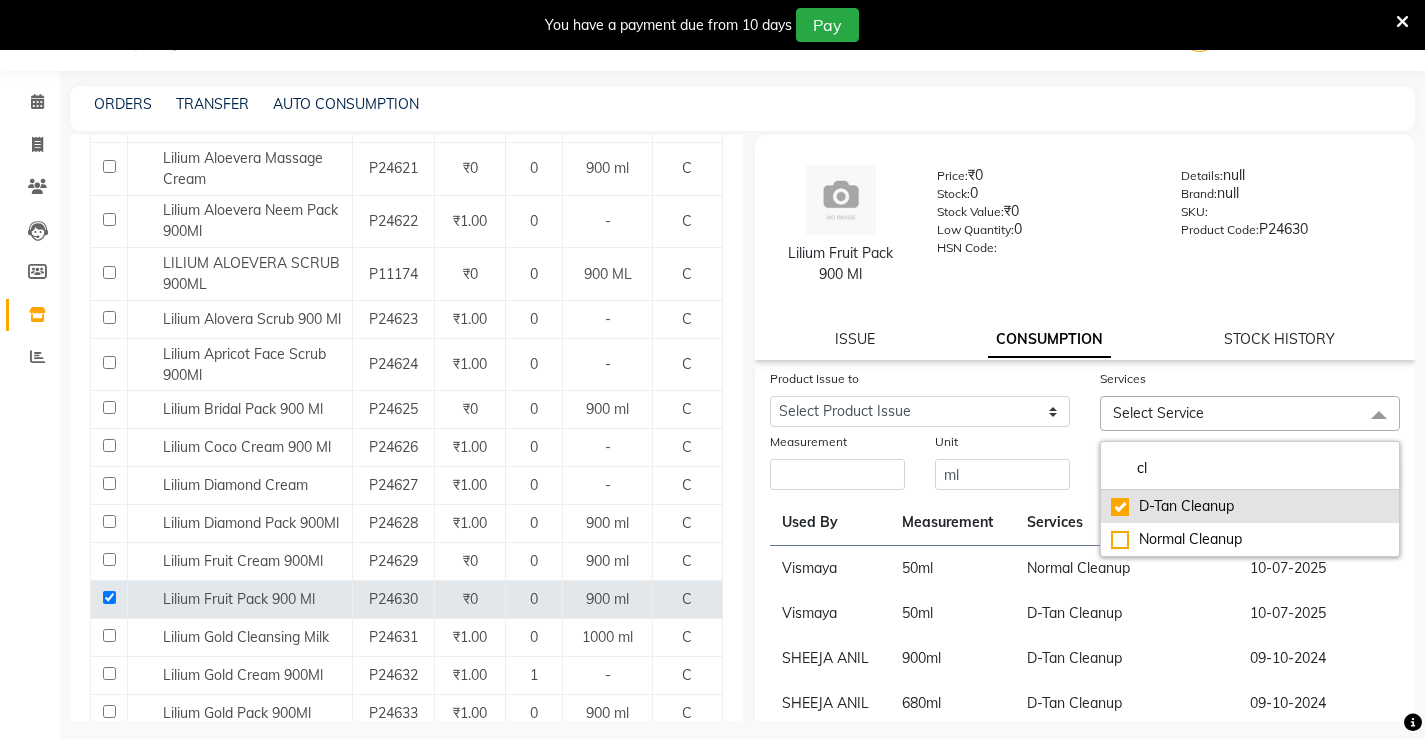 checkbox on "true" 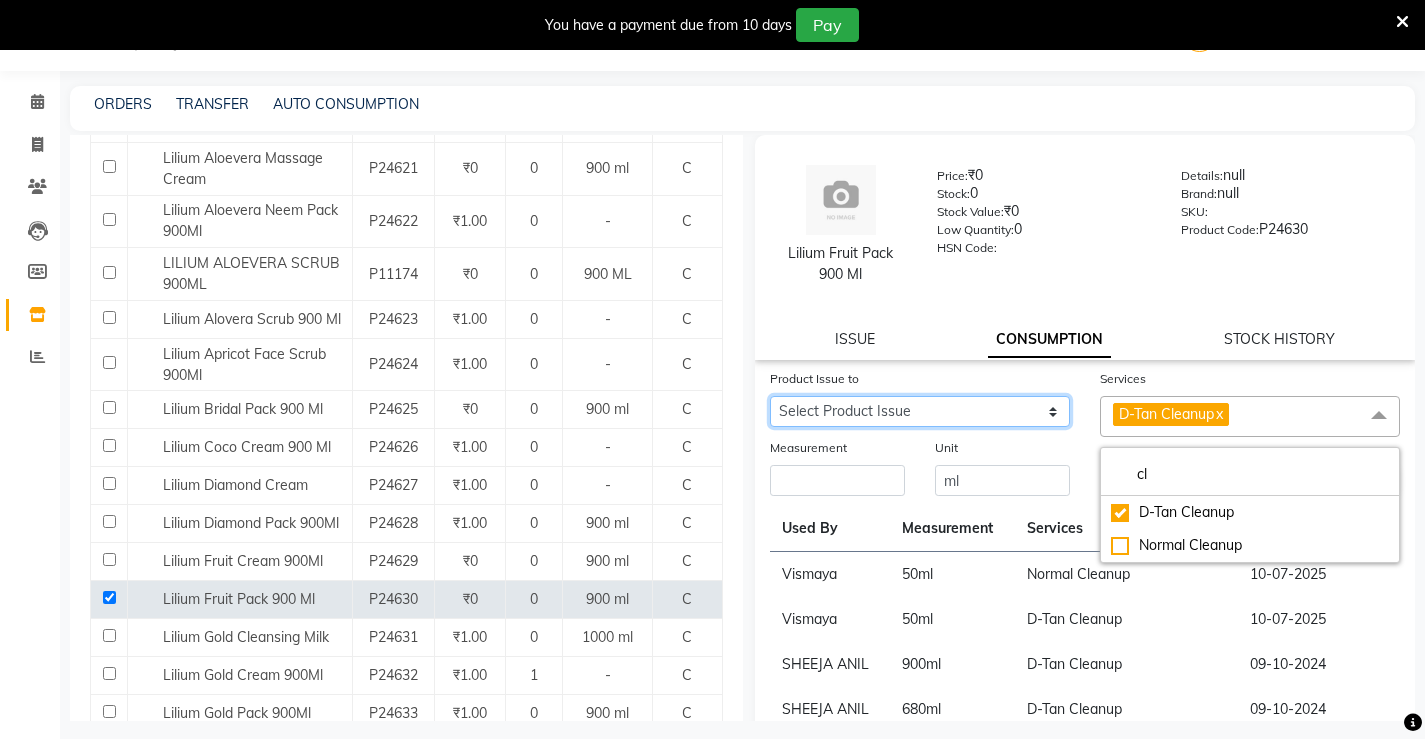 click on "Select Product Issue [DATE], Issued to: [FIRST] [LAST], Balance: [NUMBER]" 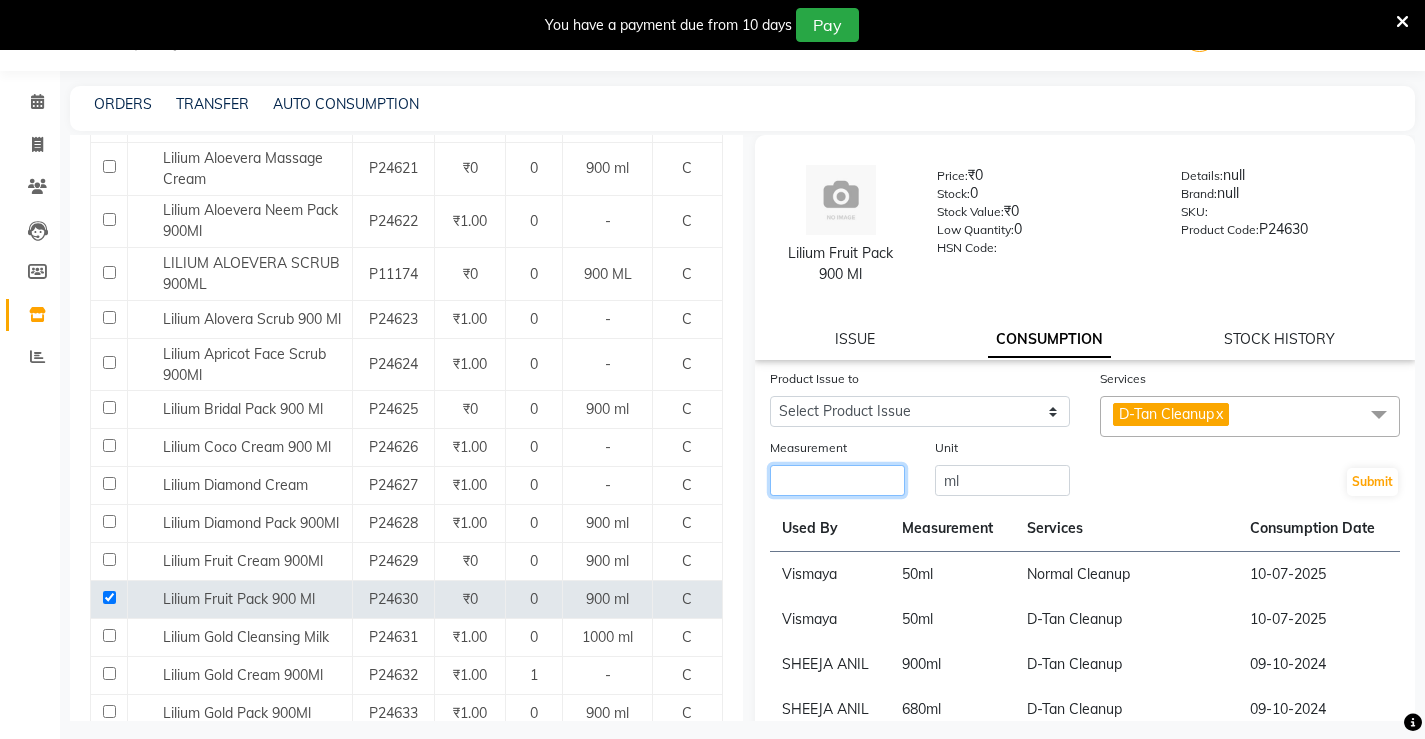 click 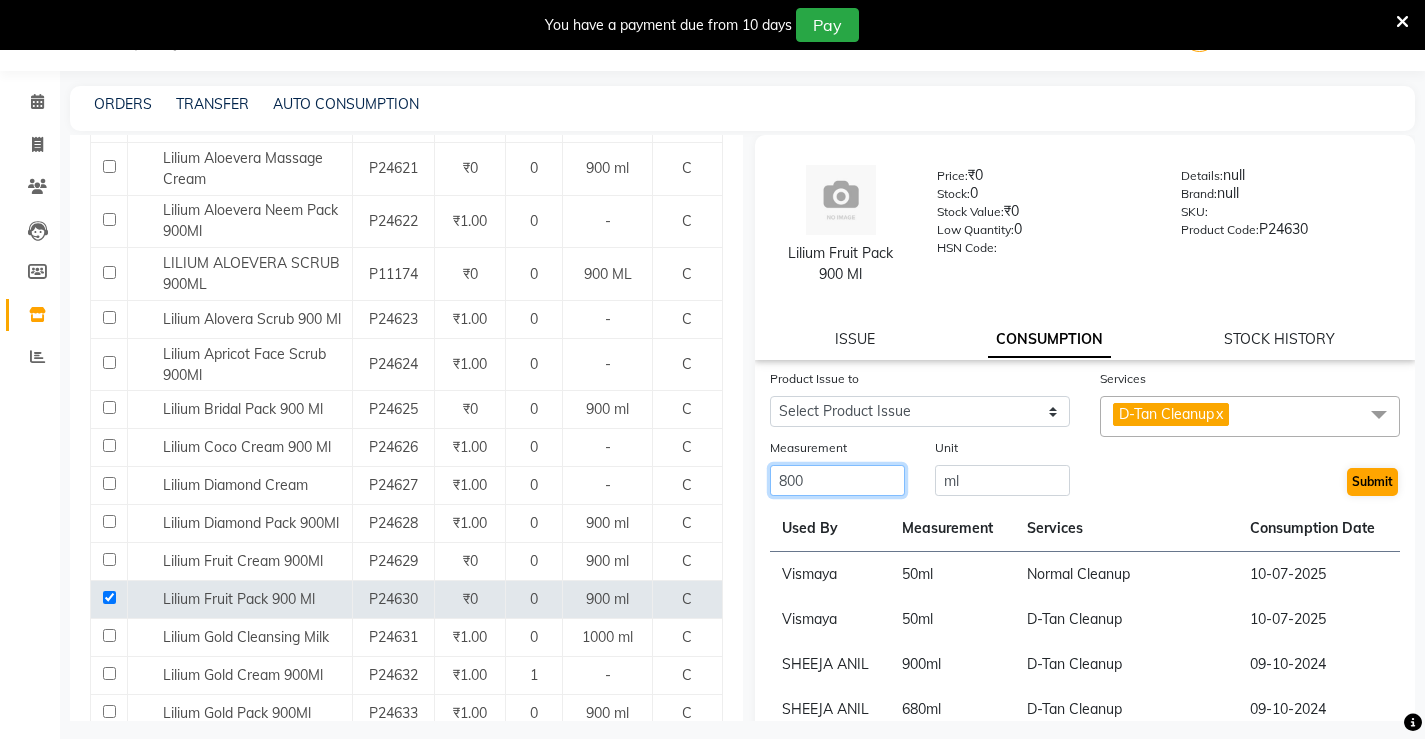 type on "800" 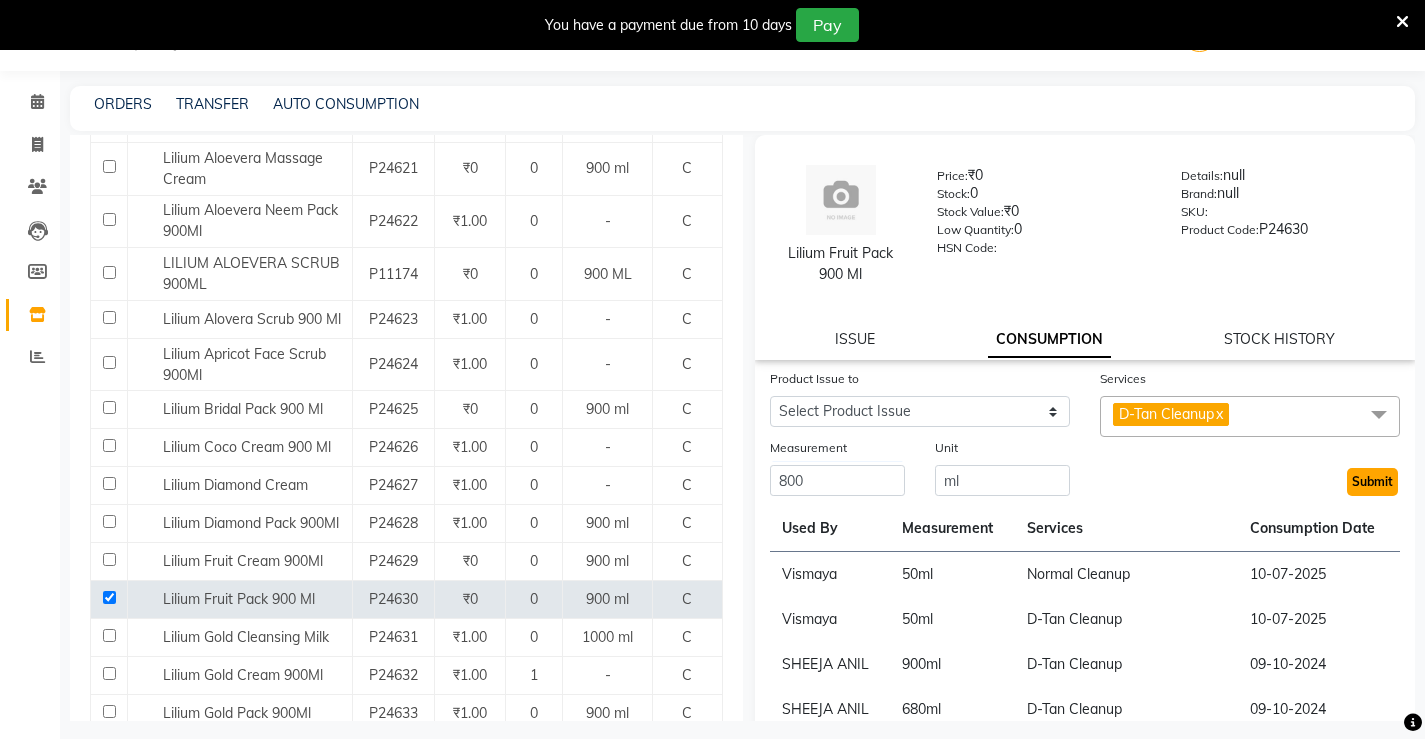 click on "Submit" 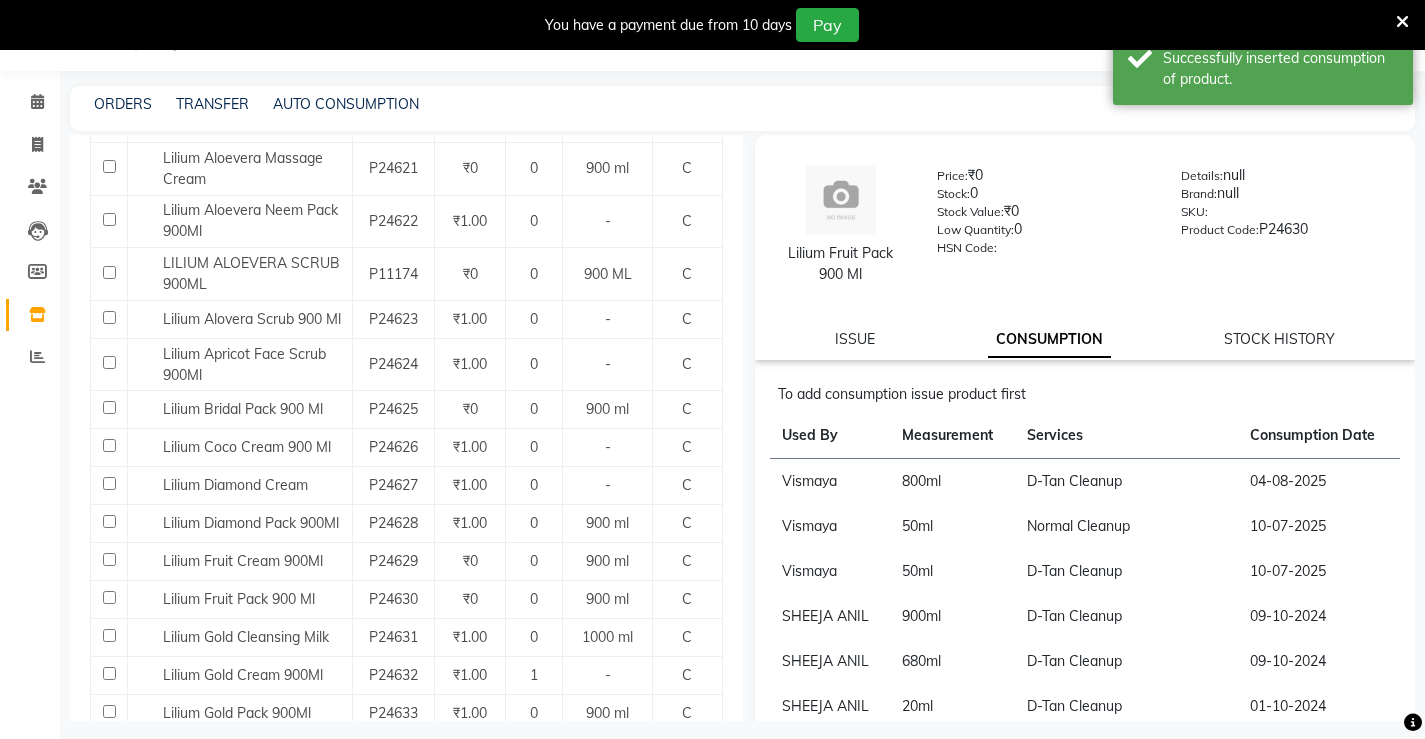 scroll, scrollTop: 0, scrollLeft: 0, axis: both 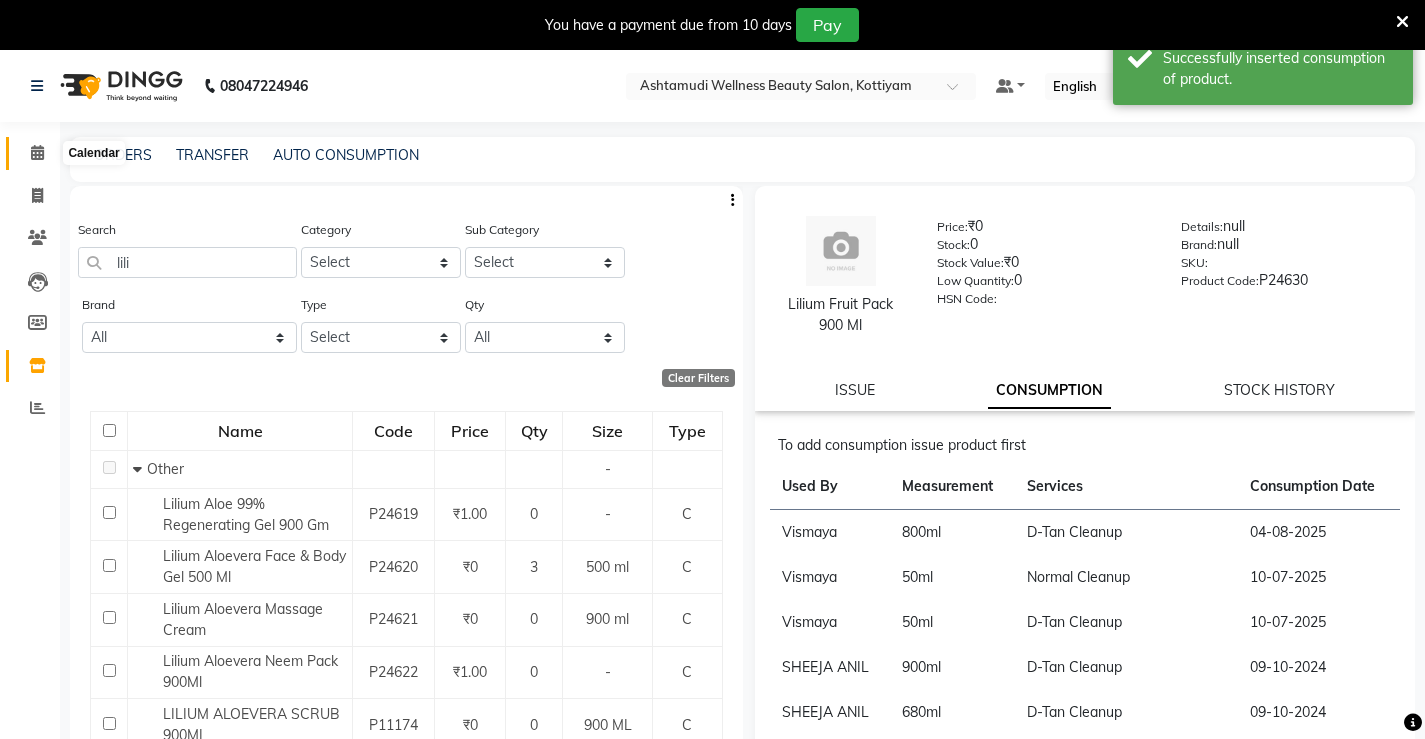 click 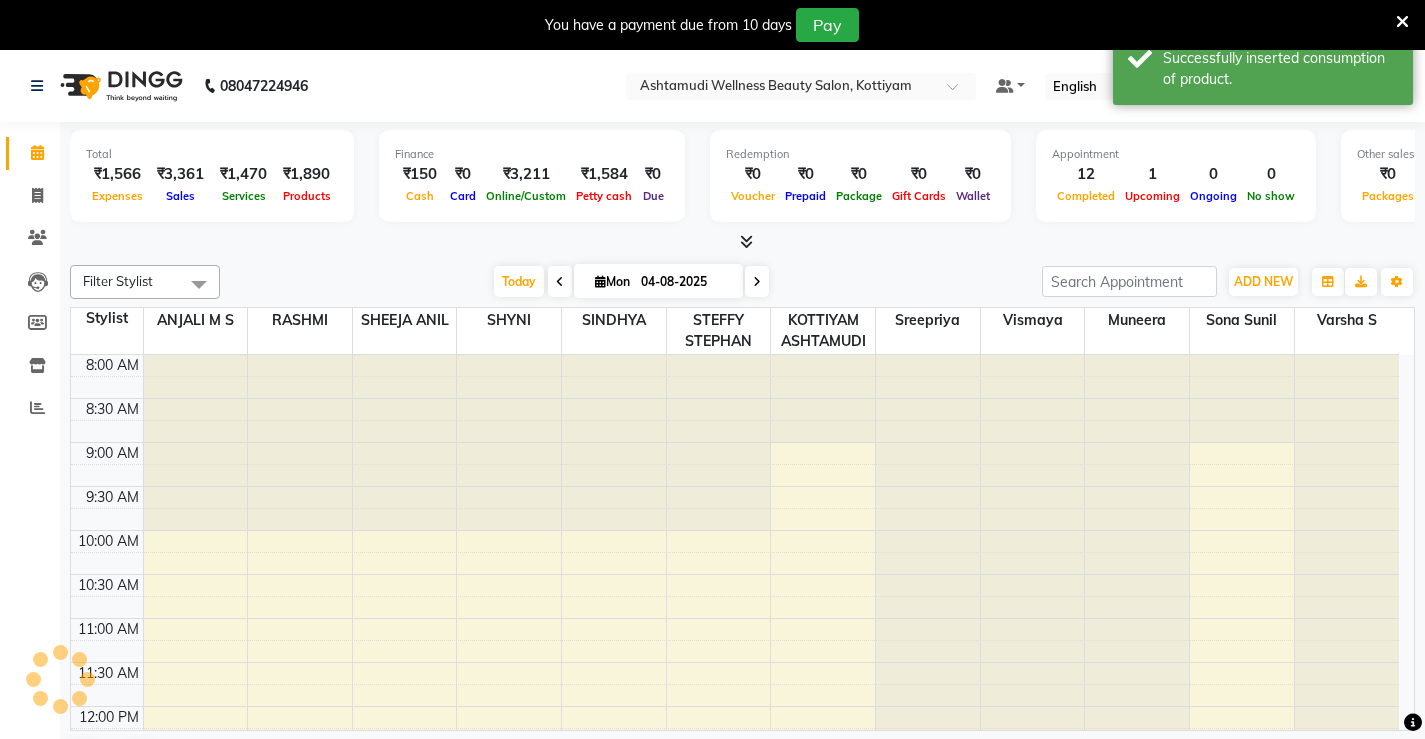 scroll, scrollTop: 0, scrollLeft: 0, axis: both 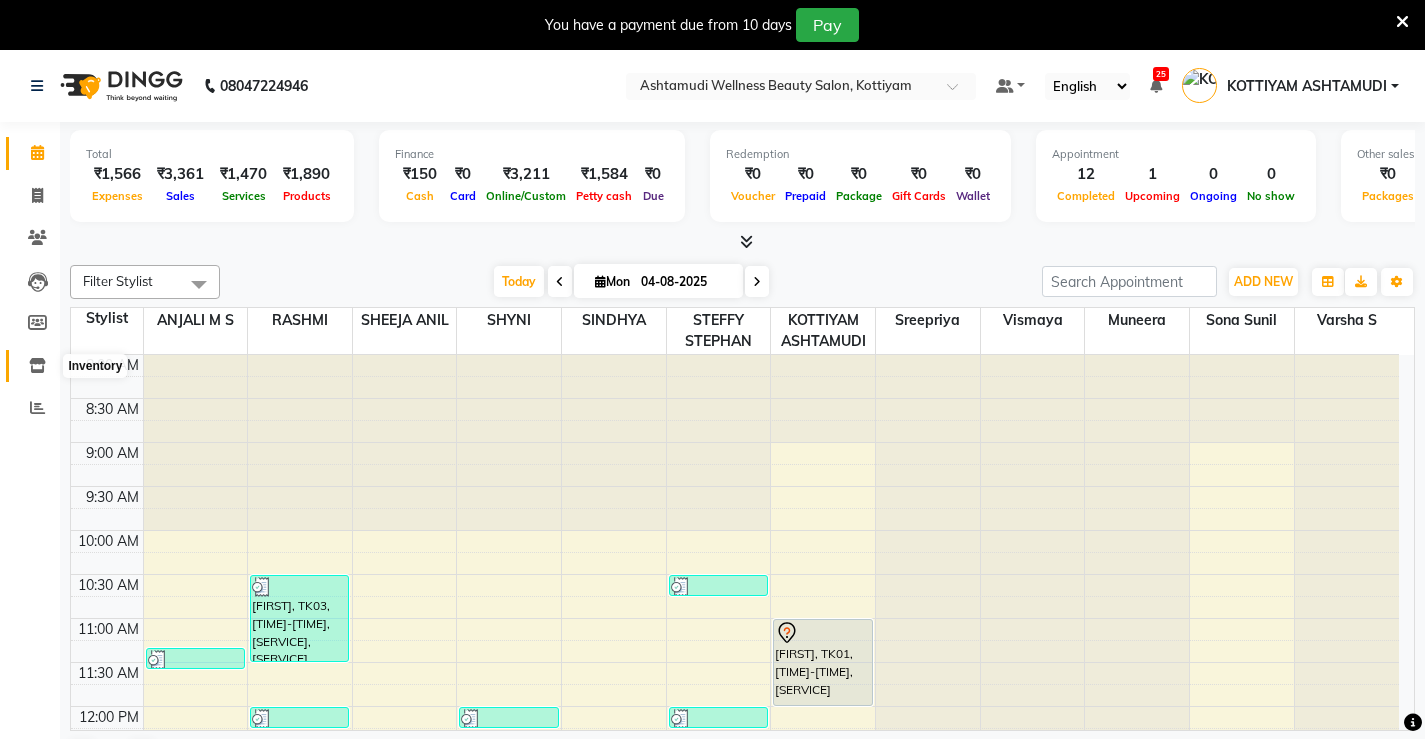 click 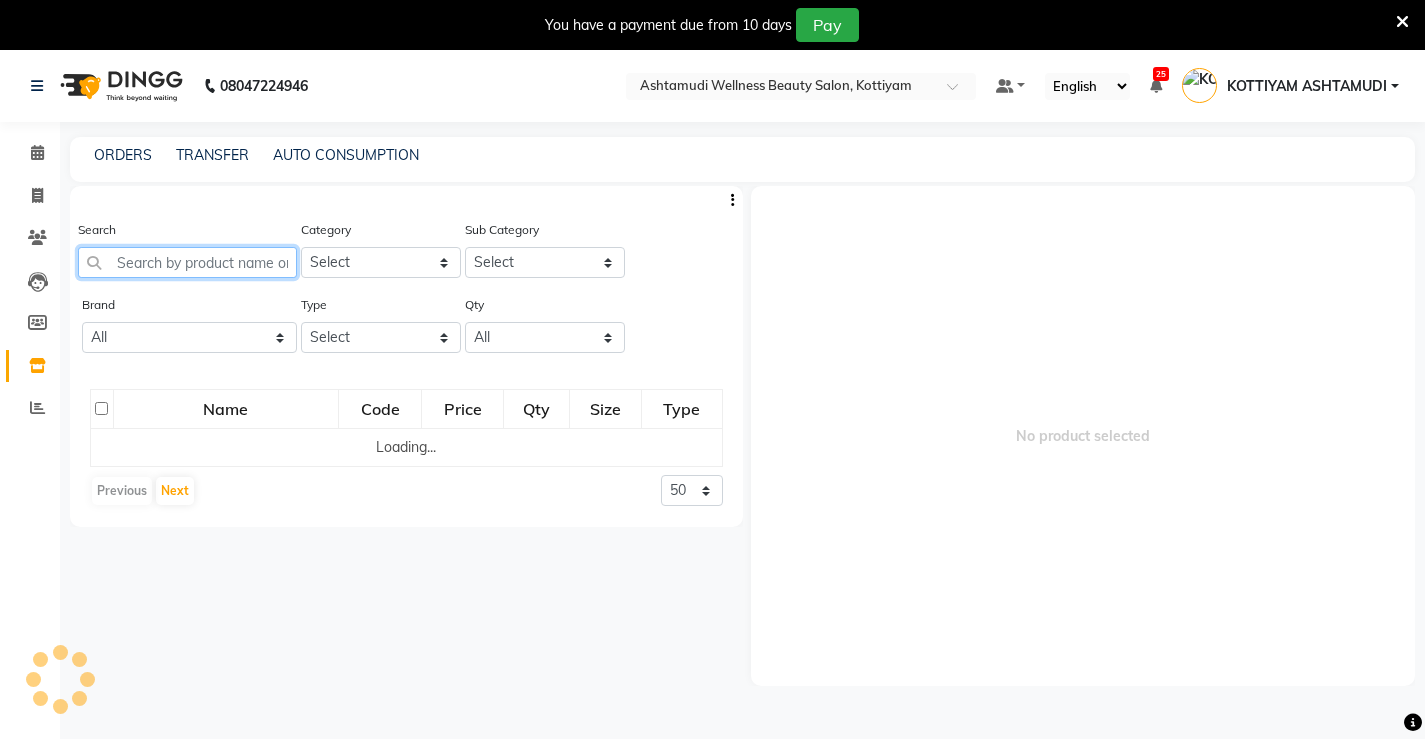 click 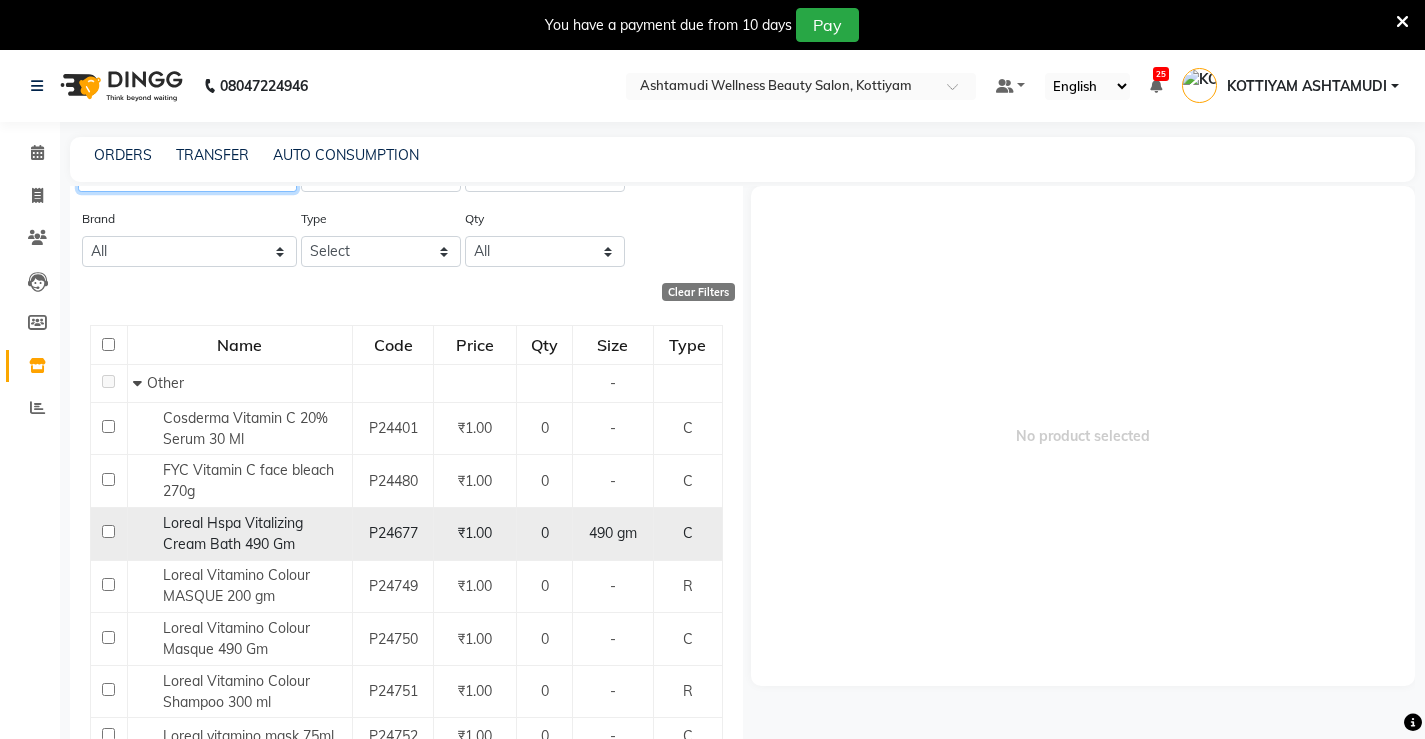scroll, scrollTop: 0, scrollLeft: 0, axis: both 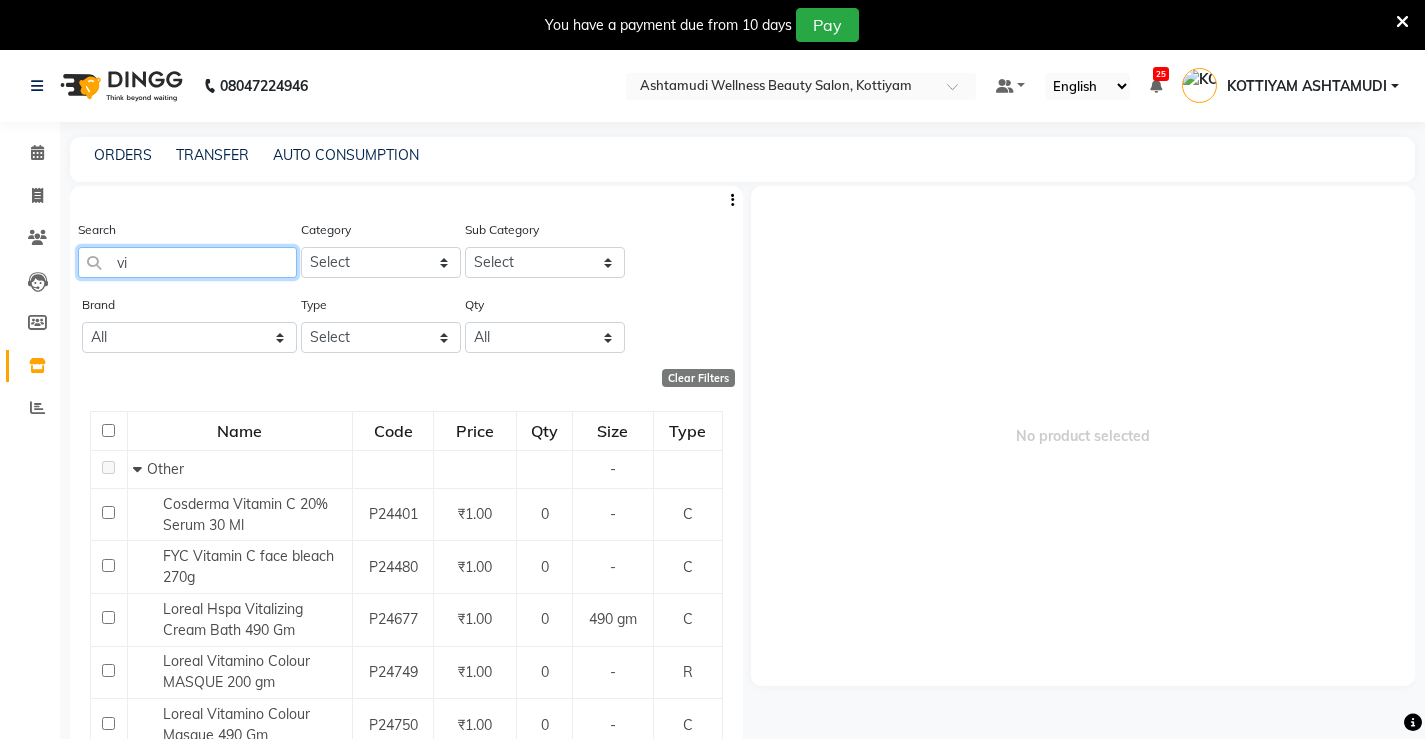 type on "v" 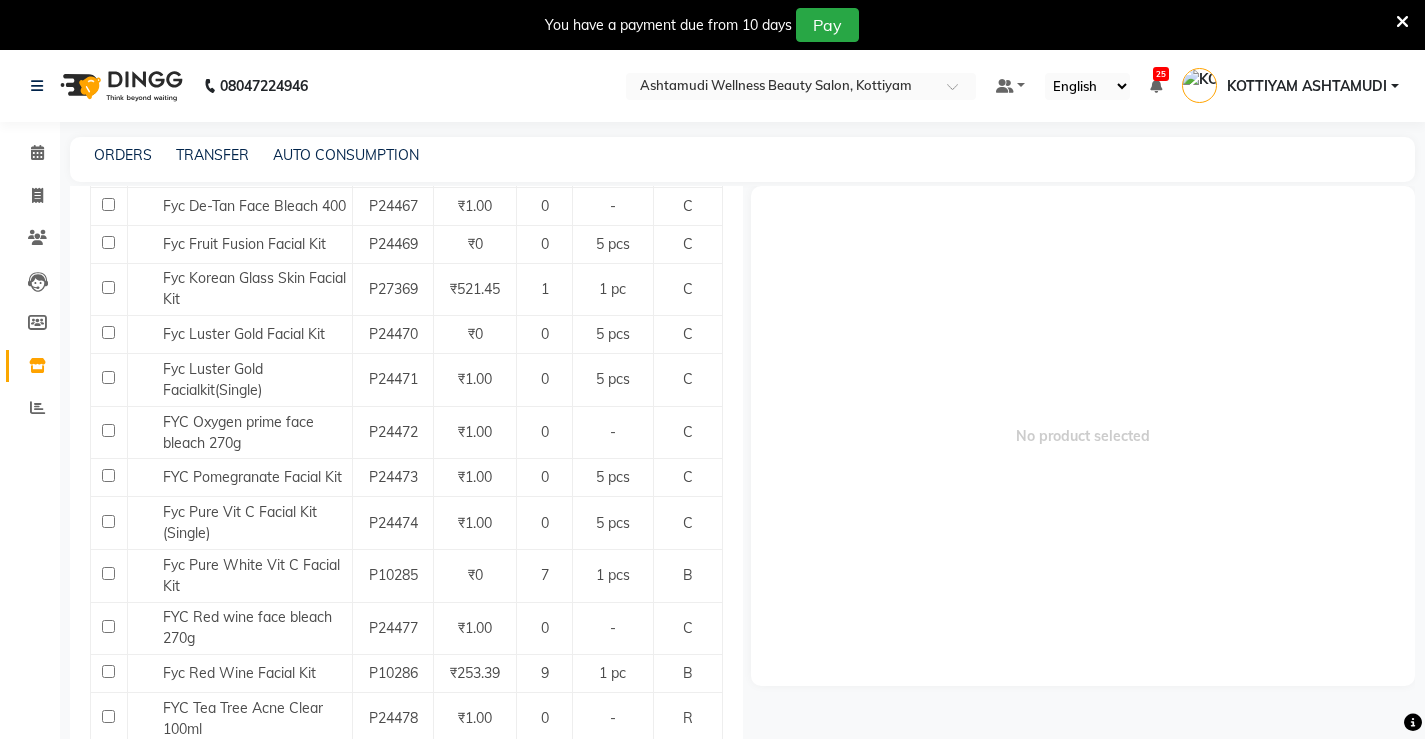 scroll, scrollTop: 1000, scrollLeft: 0, axis: vertical 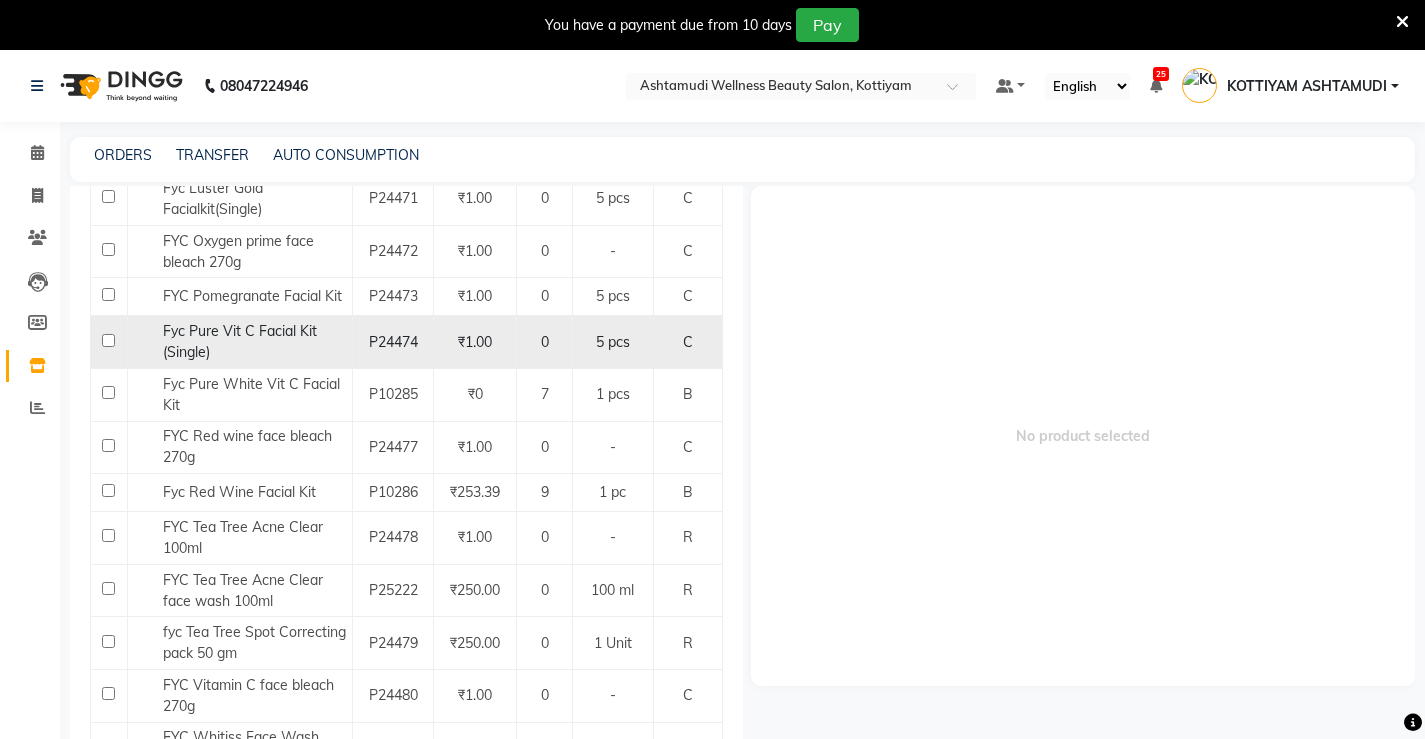 type on "fyc" 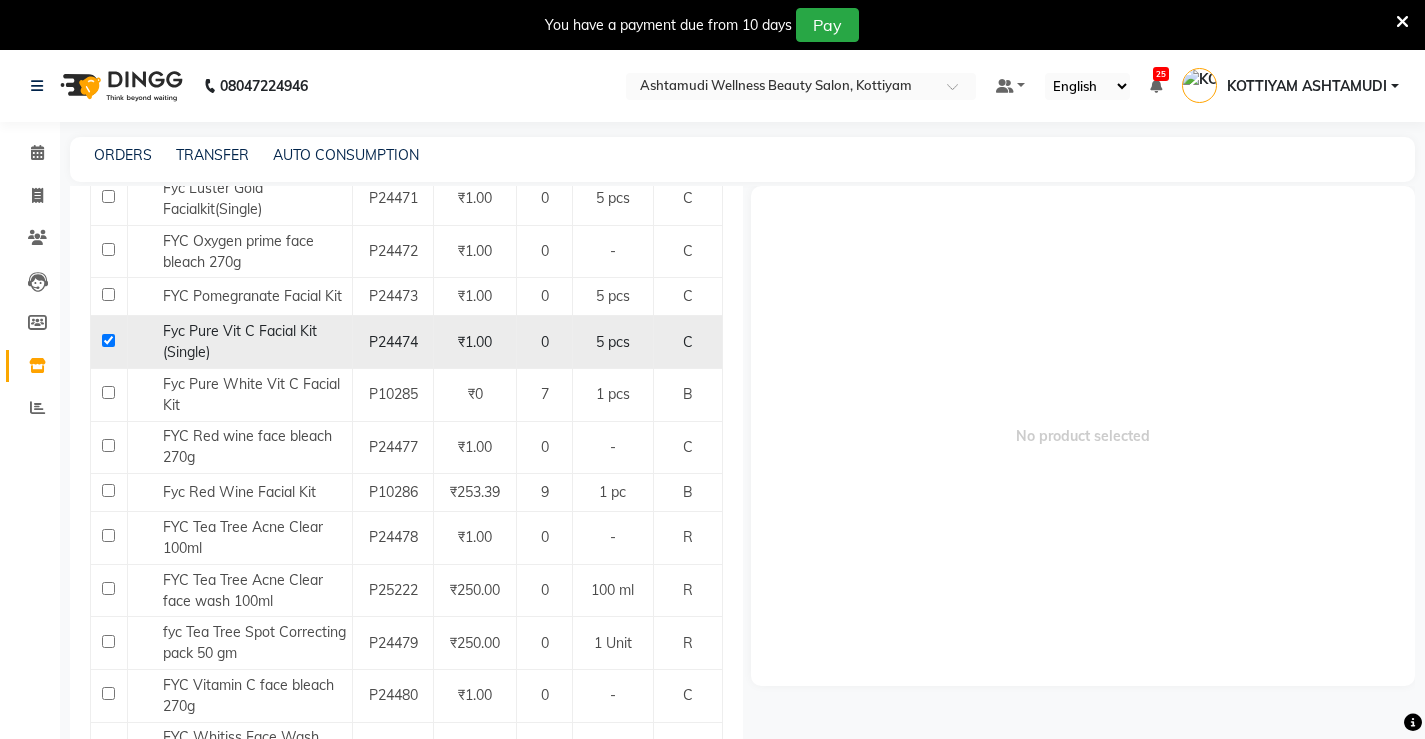 checkbox on "true" 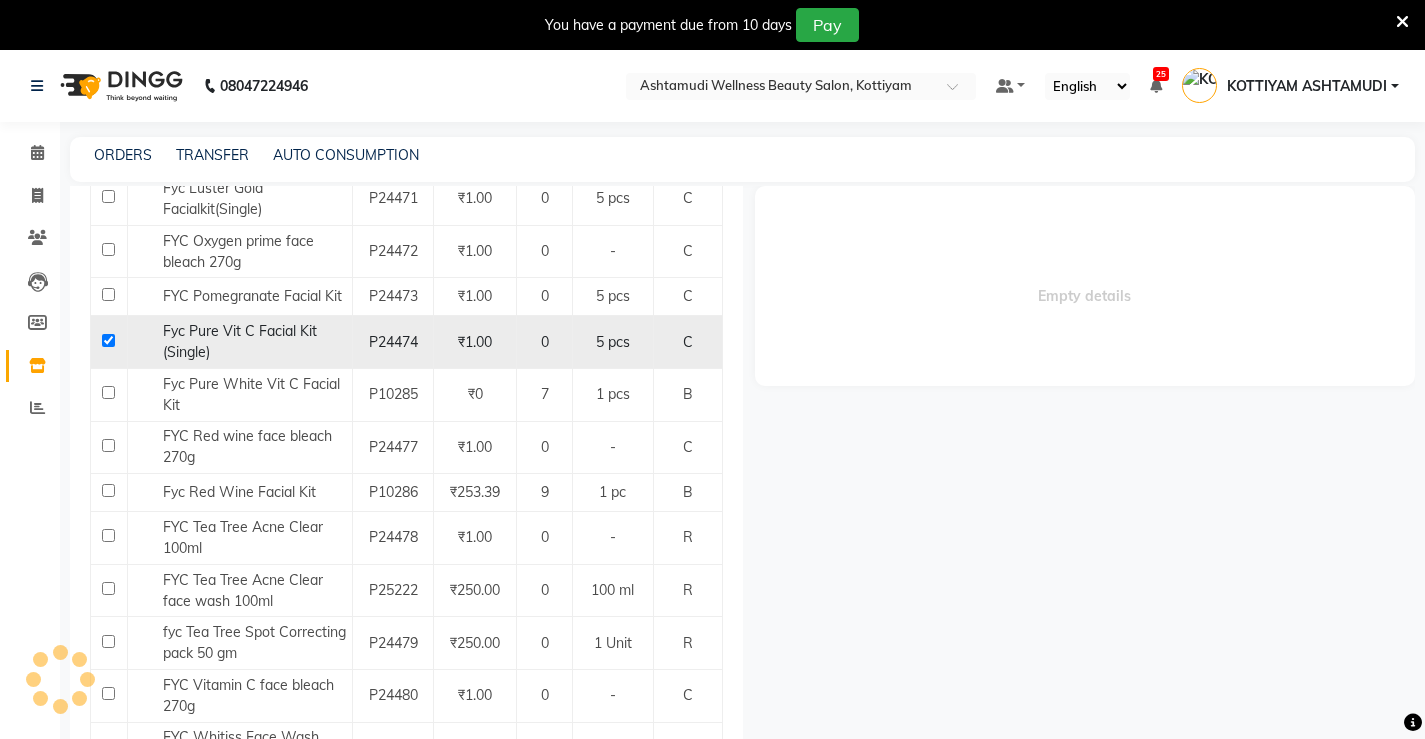 select 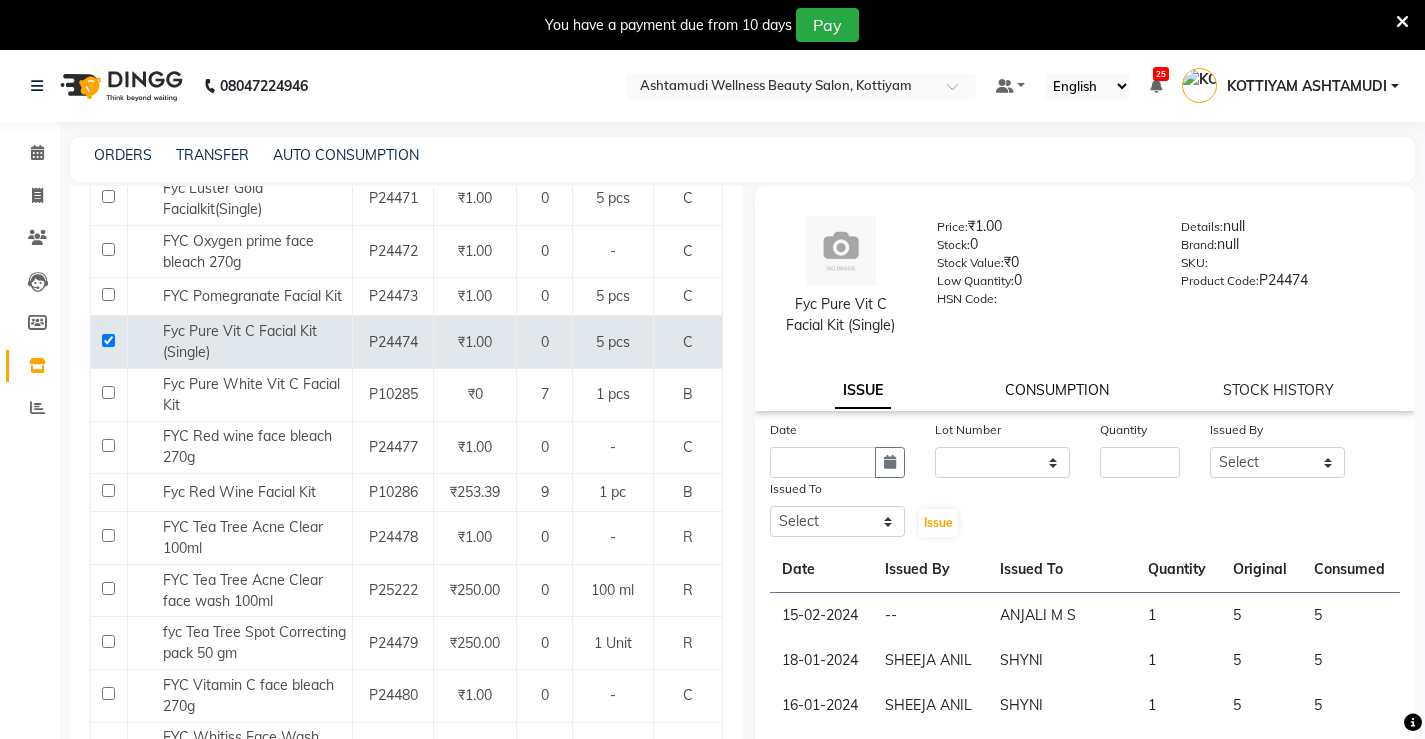 click on "CONSUMPTION" 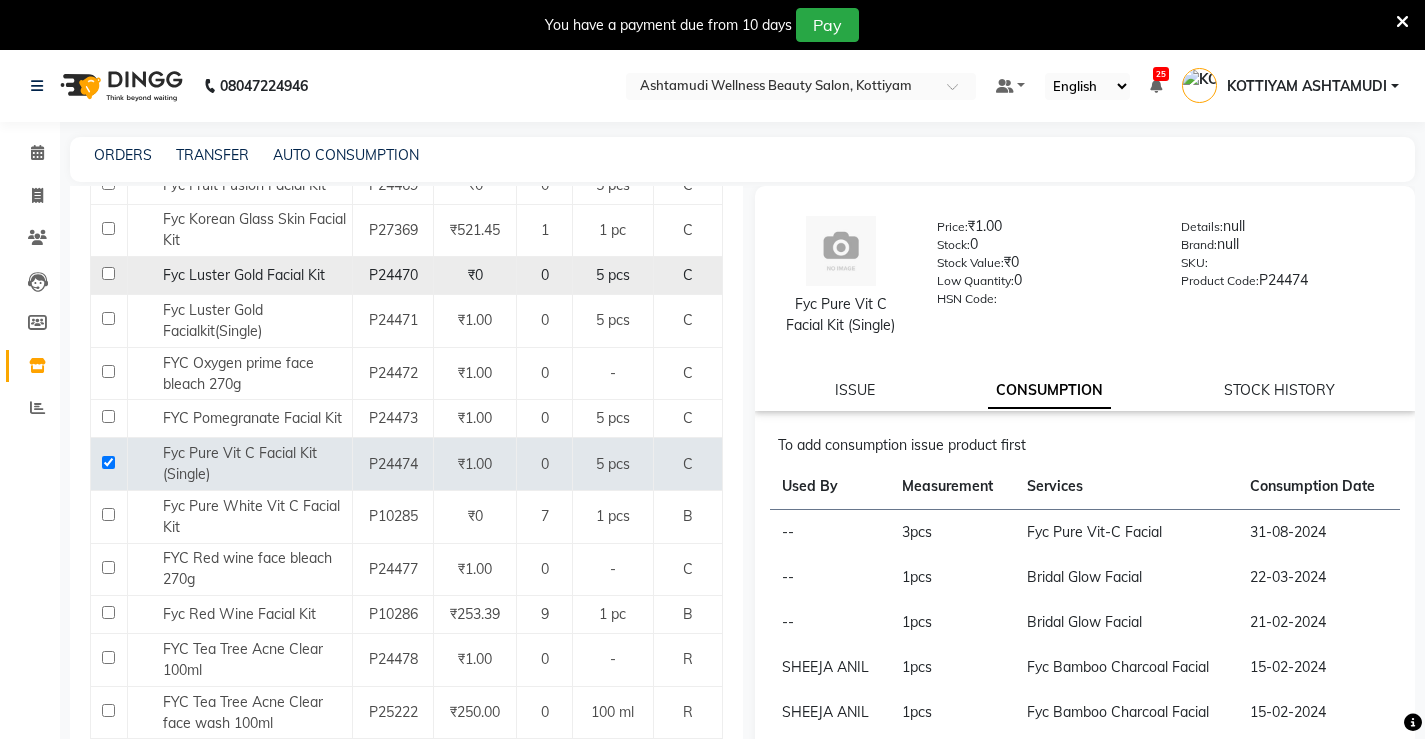 scroll, scrollTop: 800, scrollLeft: 0, axis: vertical 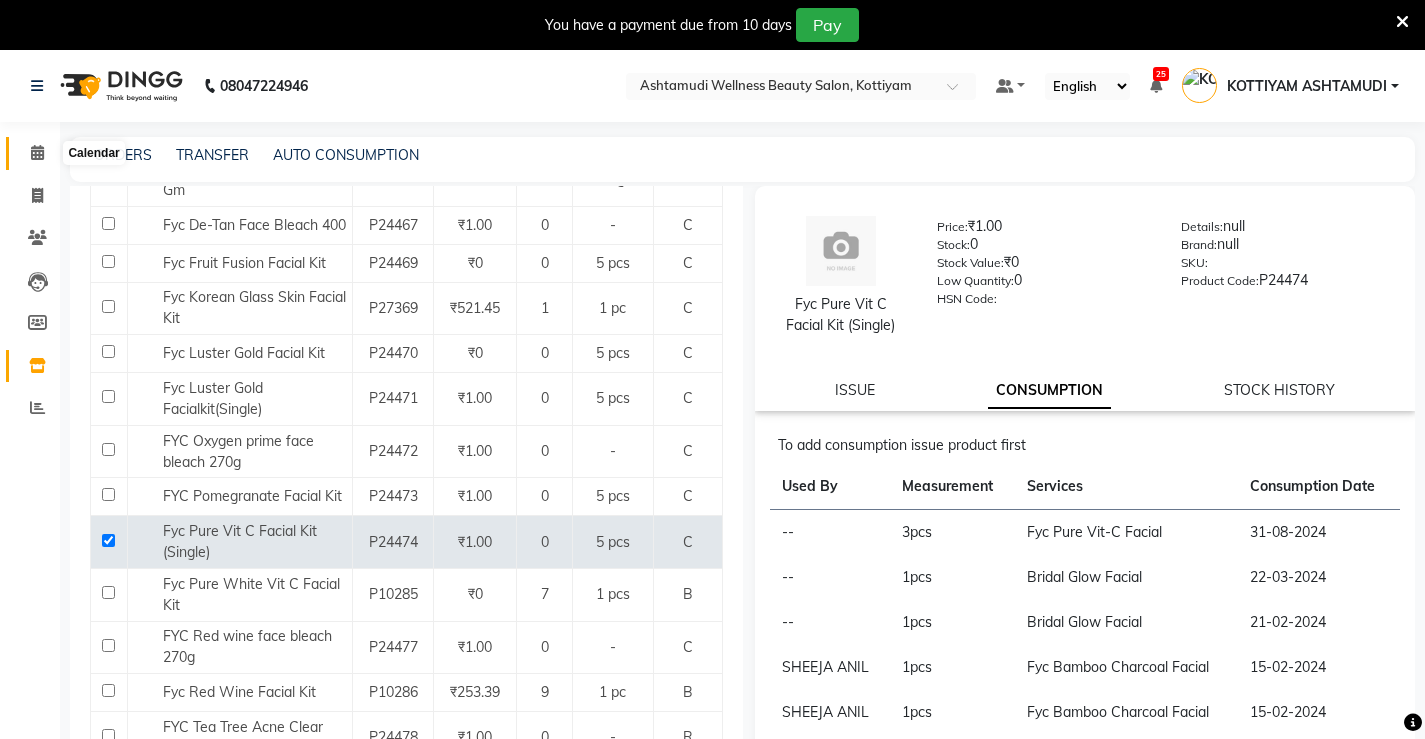 click 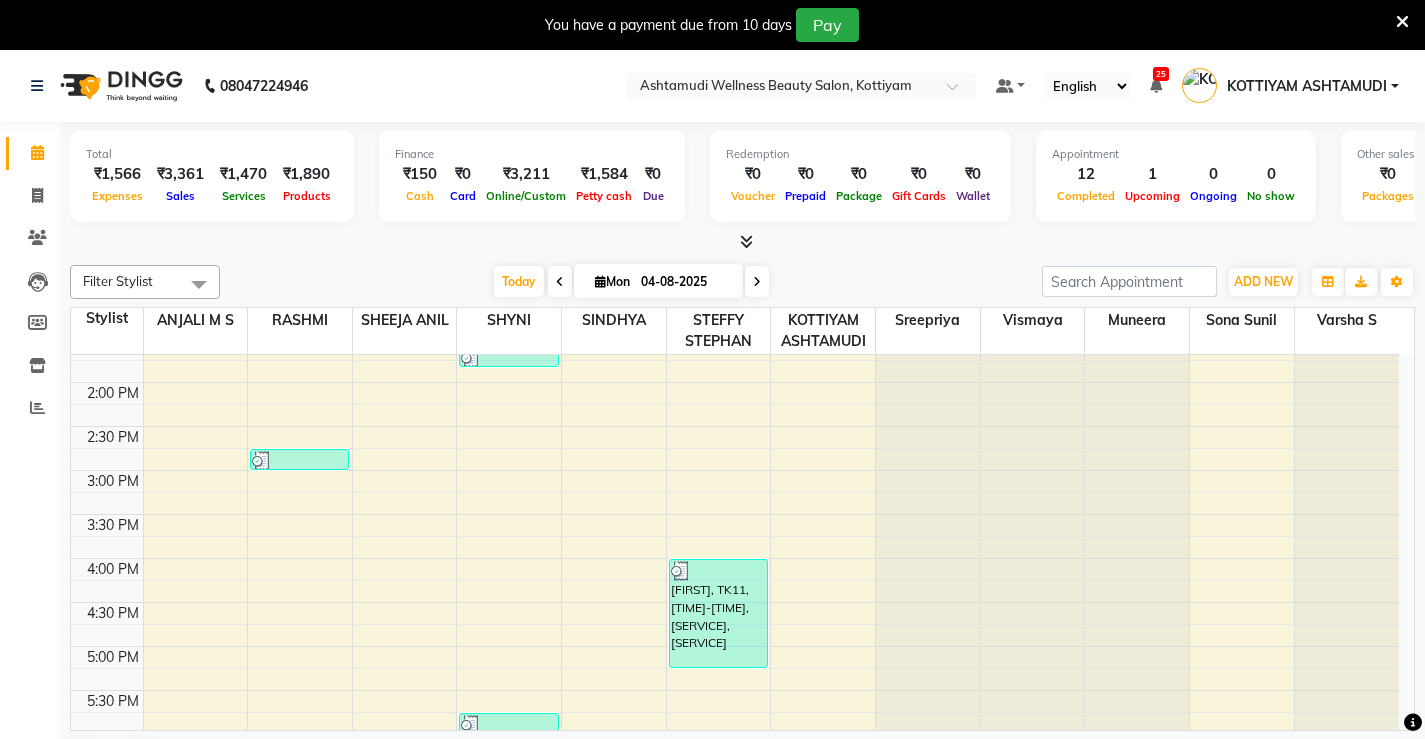 scroll, scrollTop: 200, scrollLeft: 0, axis: vertical 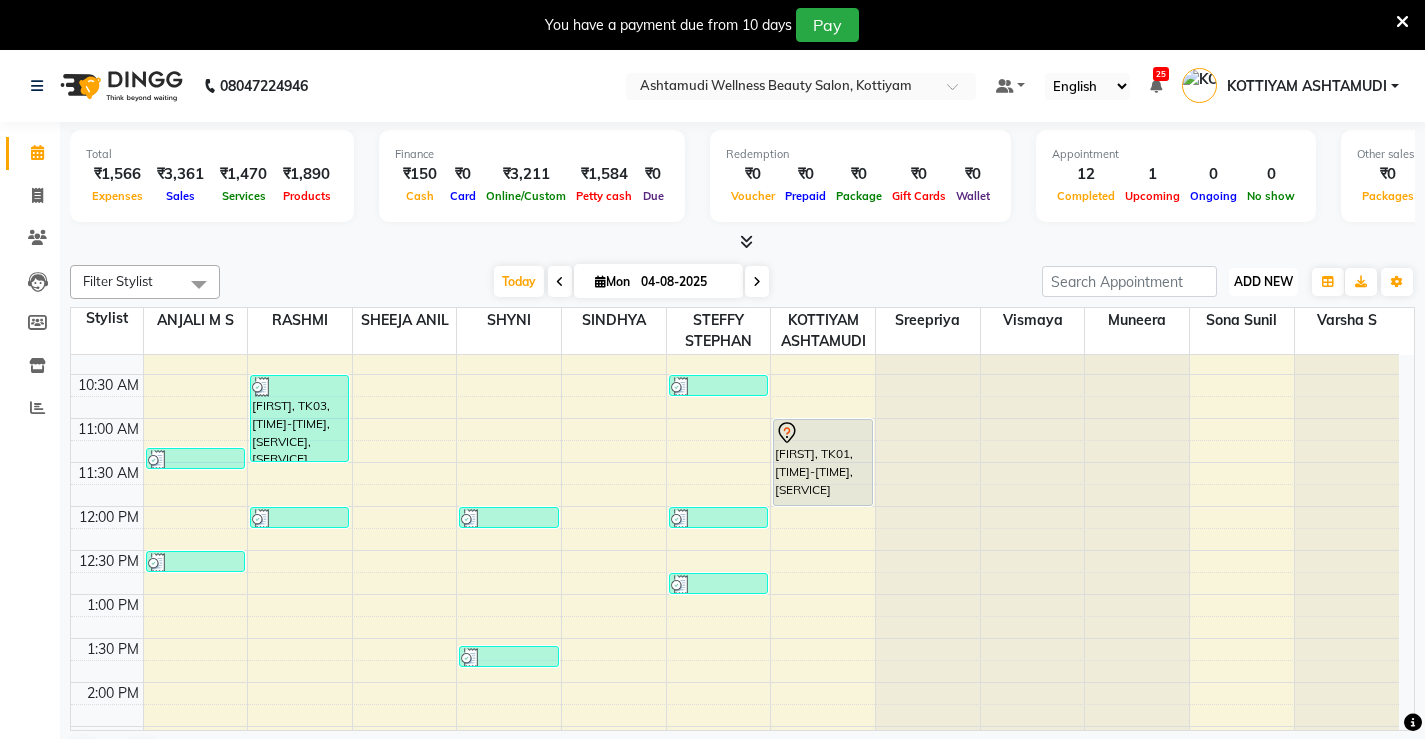 click on "ADD NEW" at bounding box center [1263, 281] 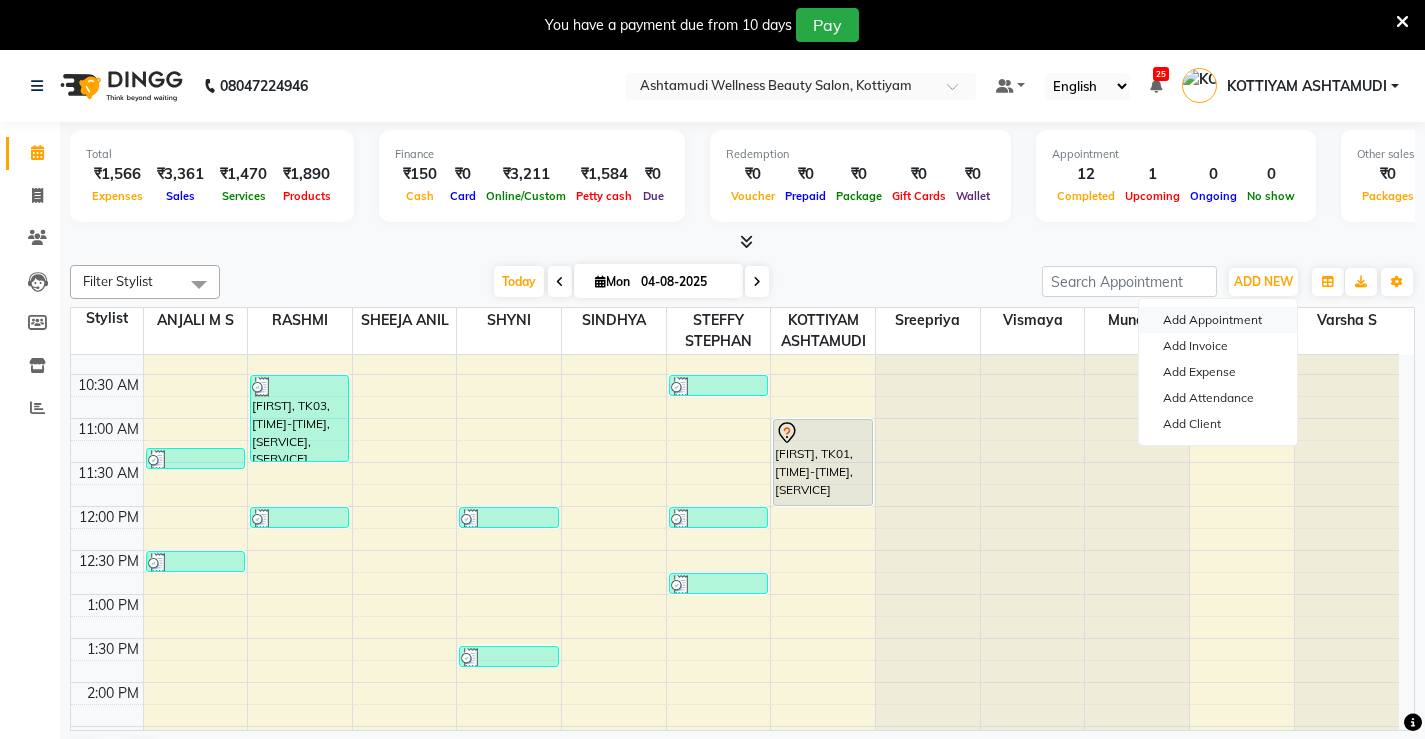 click on "Add Appointment" at bounding box center [1218, 320] 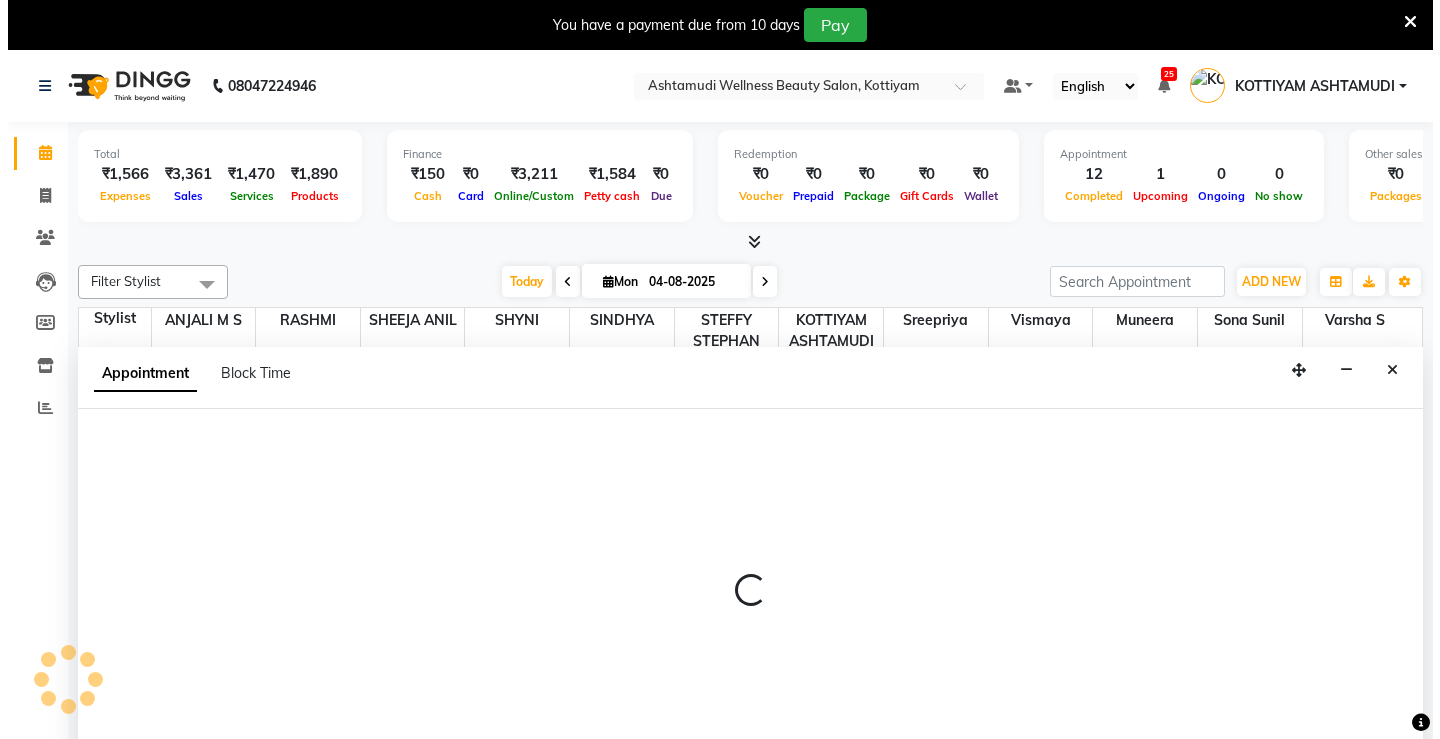 scroll, scrollTop: 51, scrollLeft: 0, axis: vertical 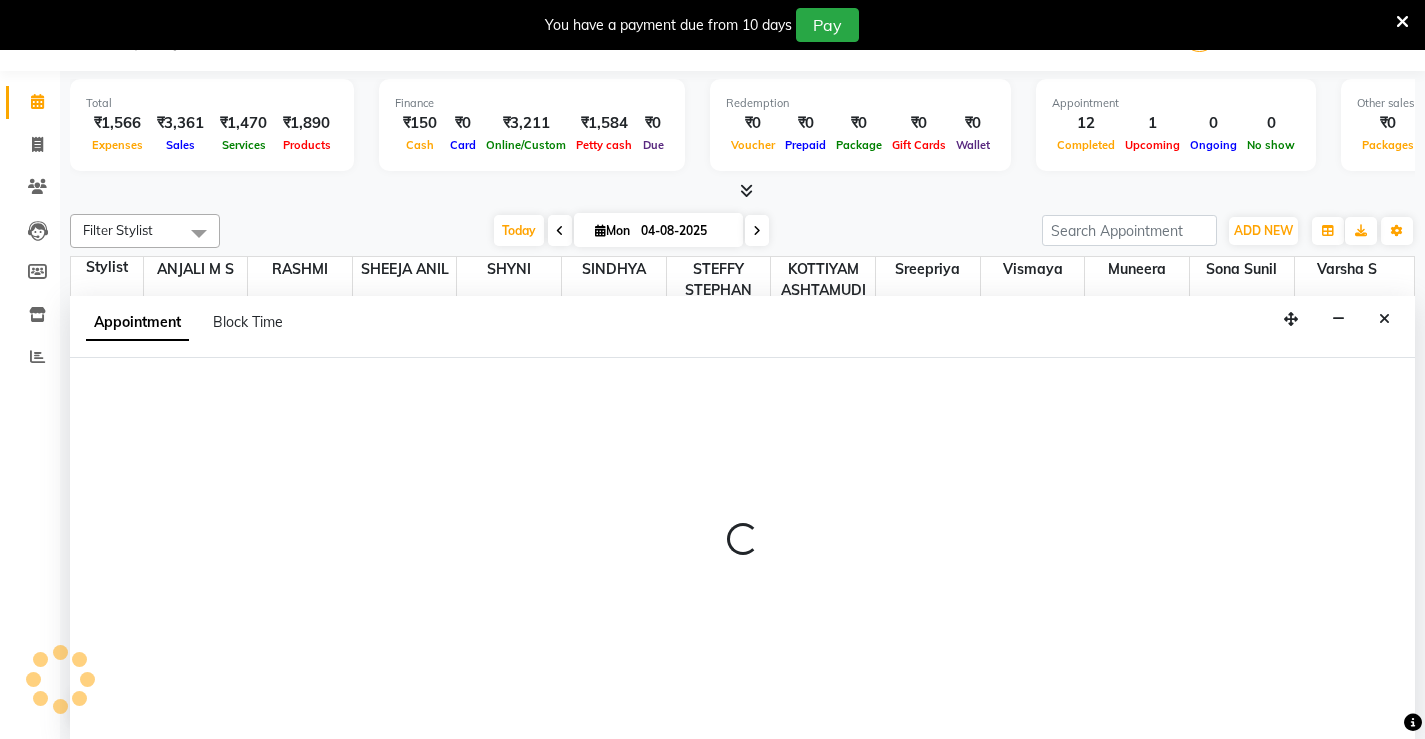 select on "tentative" 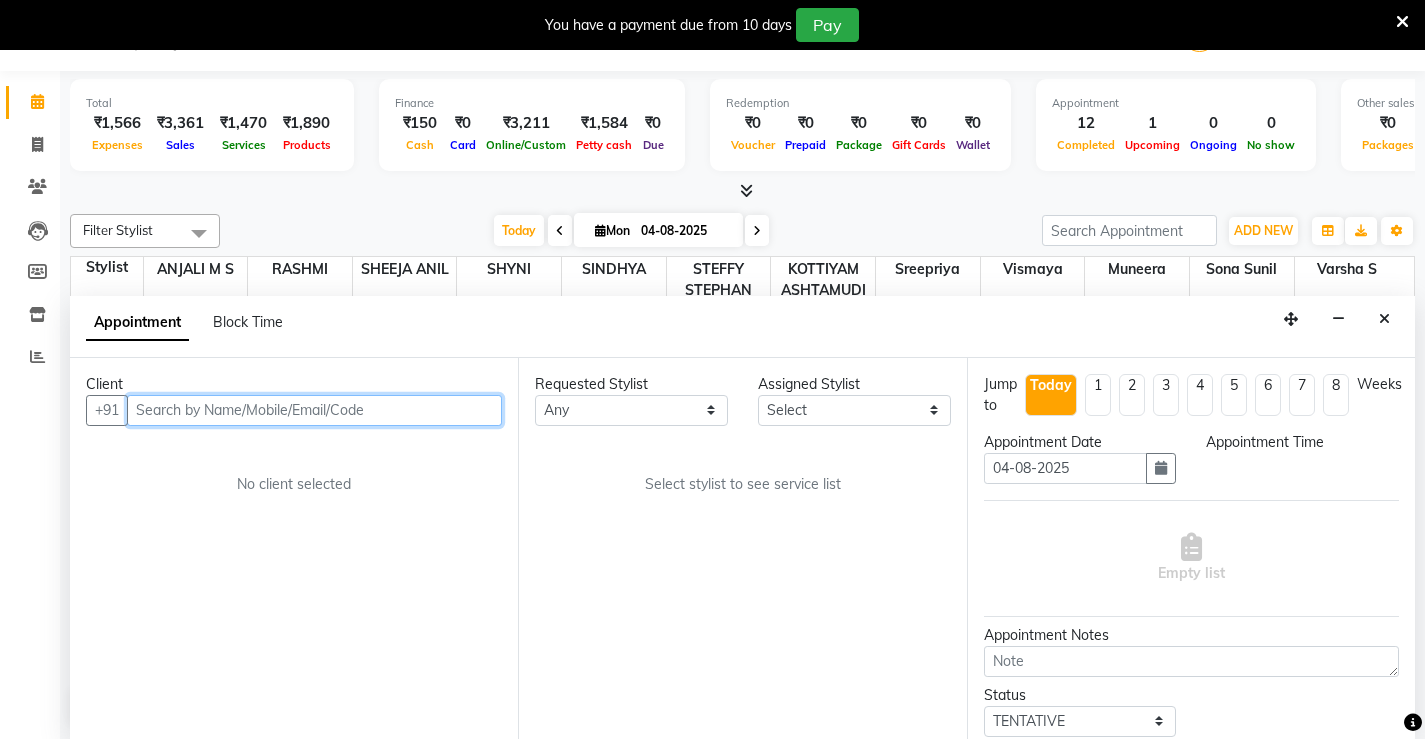 select on "540" 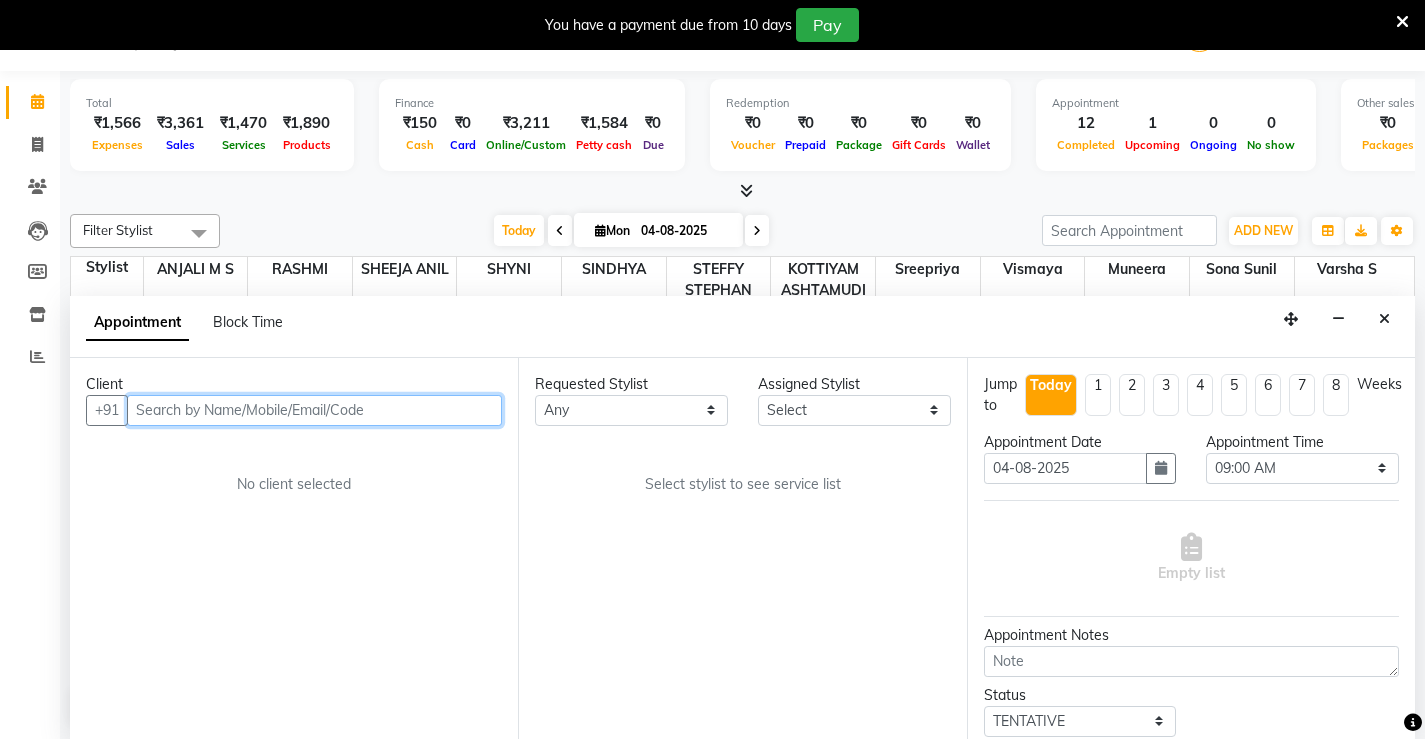 click at bounding box center (314, 410) 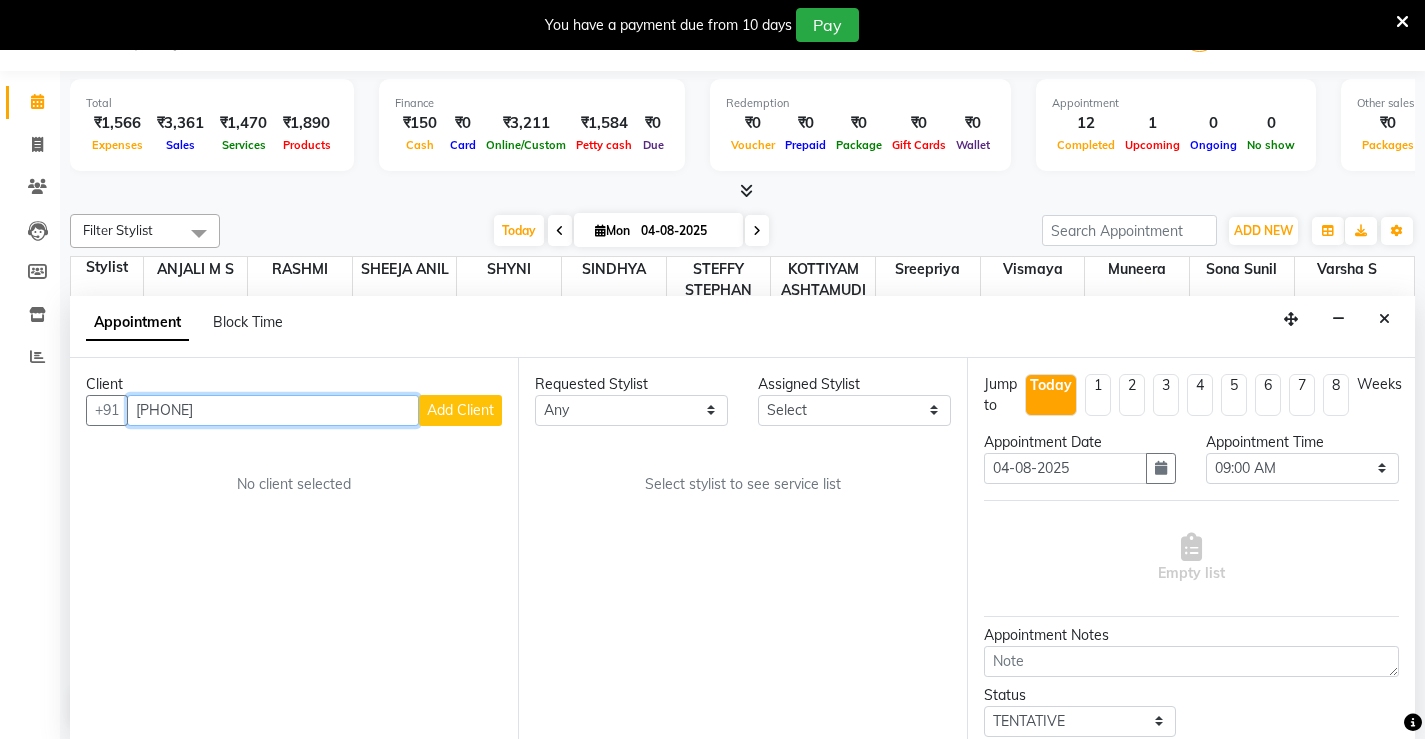 type on "[PHONE]" 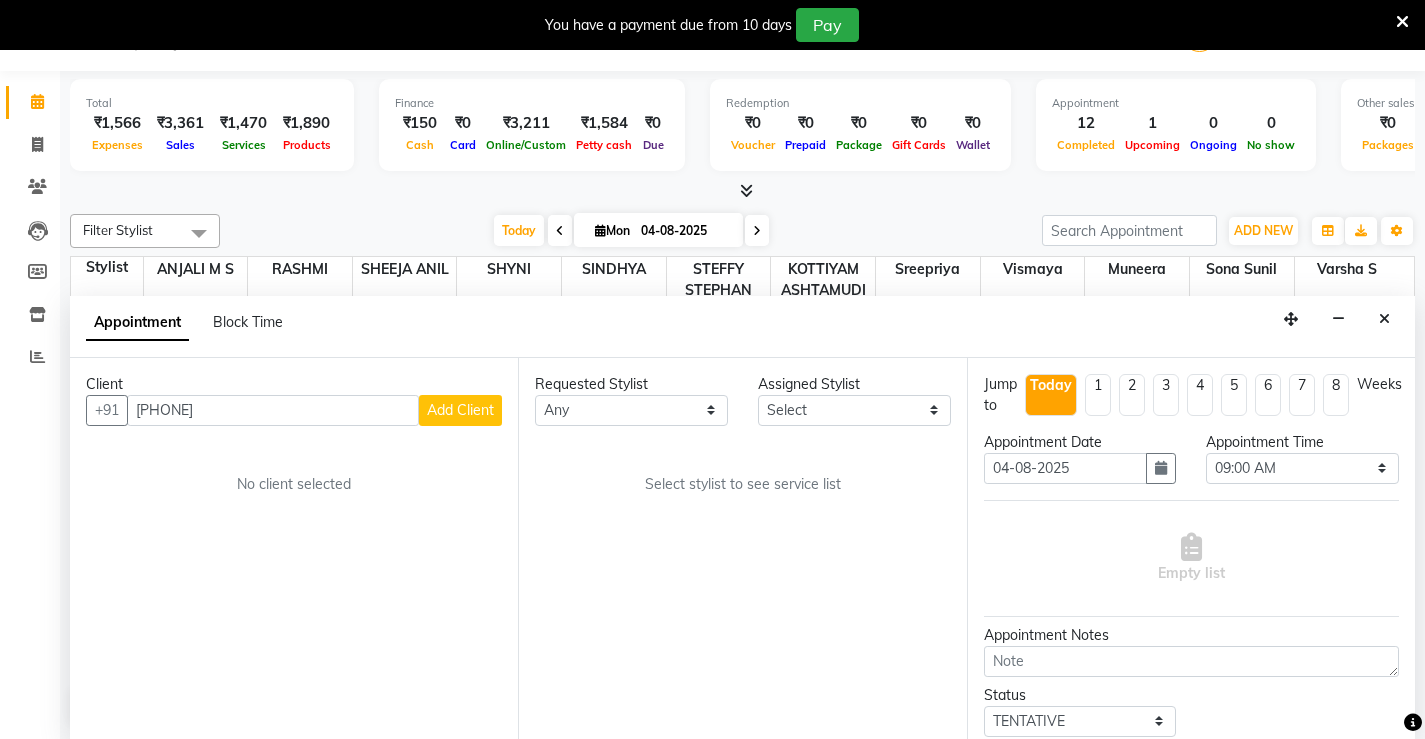 click on "Add Client" at bounding box center [460, 410] 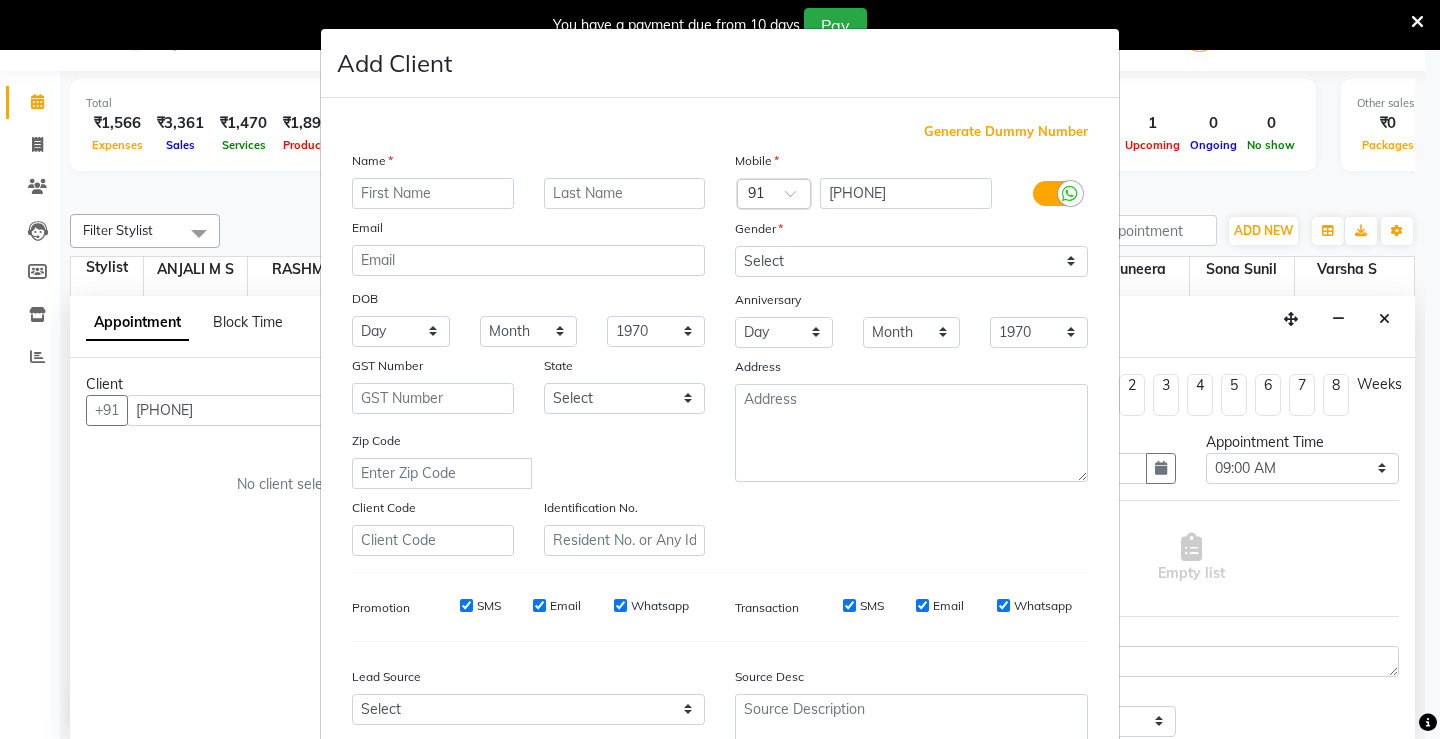 click at bounding box center [433, 193] 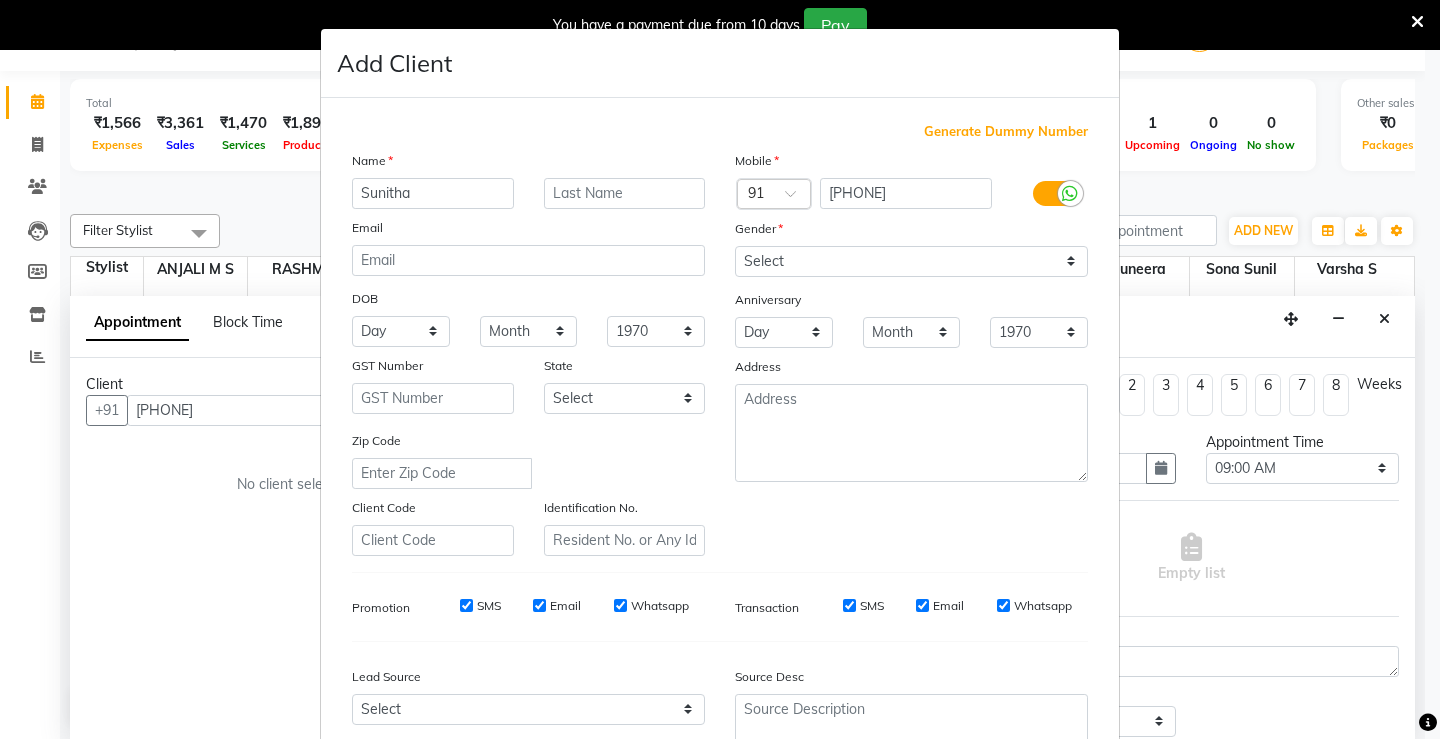 type on "Sunitha" 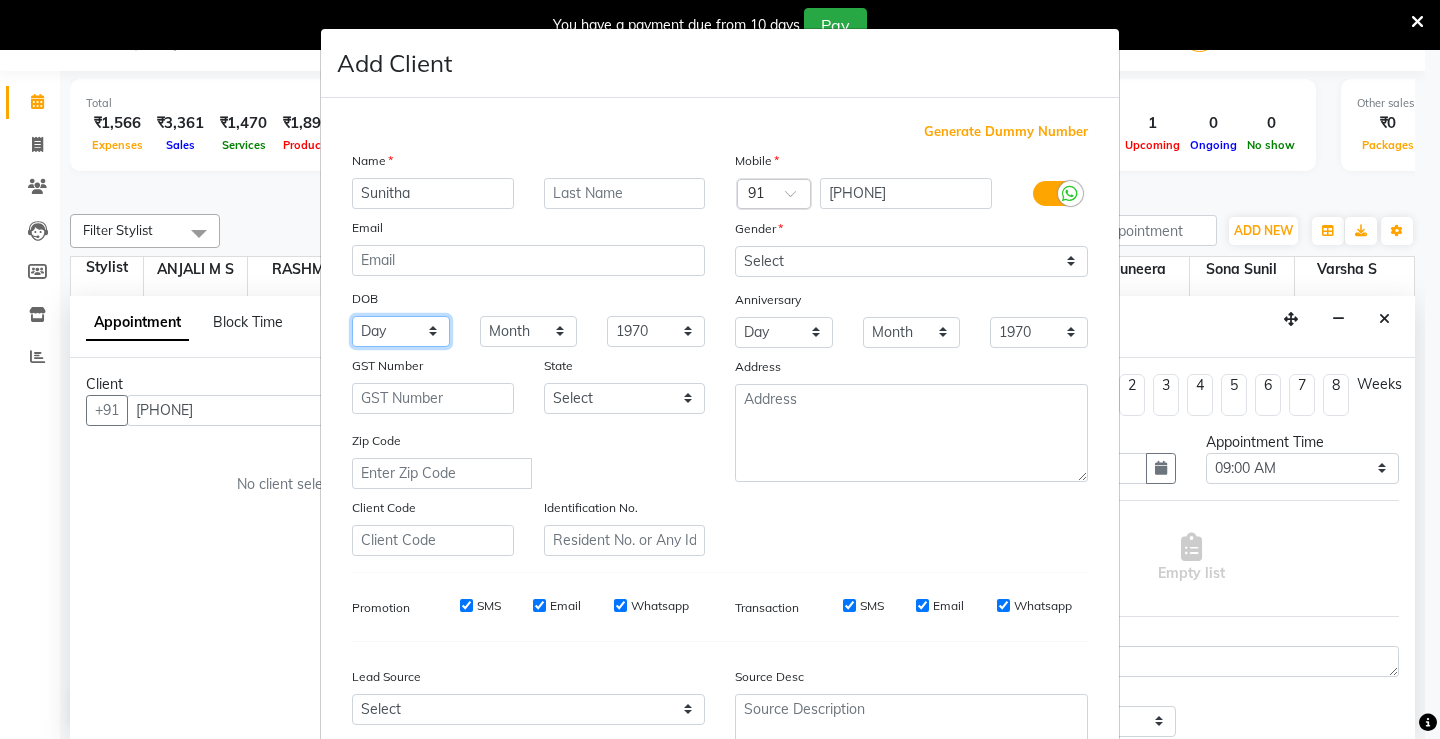 click on "Day 01 02 03 04 05 06 07 08 09 10 11 12 13 14 15 16 17 18 19 20 21 22 23 24 25 26 27 28 29 30 31" at bounding box center (401, 331) 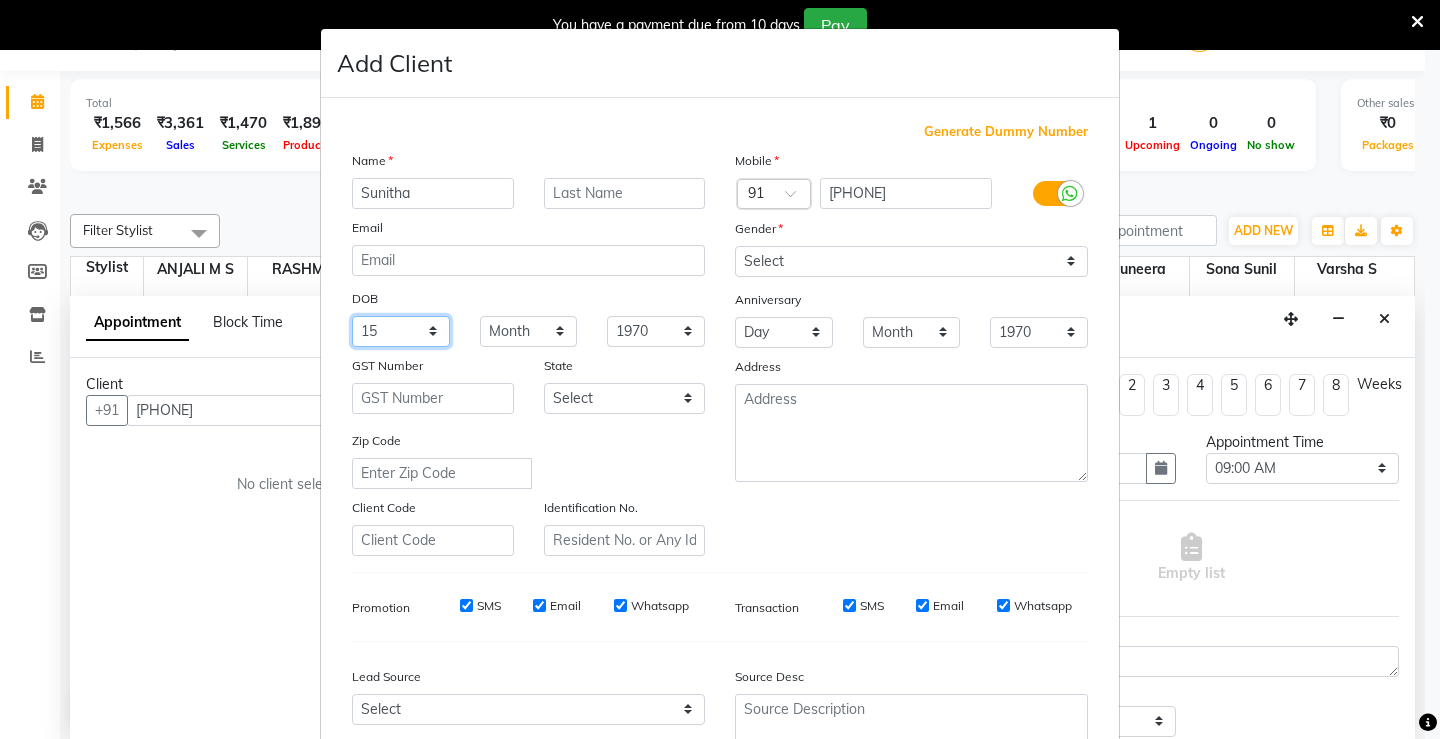 click on "Day 01 02 03 04 05 06 07 08 09 10 11 12 13 14 15 16 17 18 19 20 21 22 23 24 25 26 27 28 29 30 31" at bounding box center [401, 331] 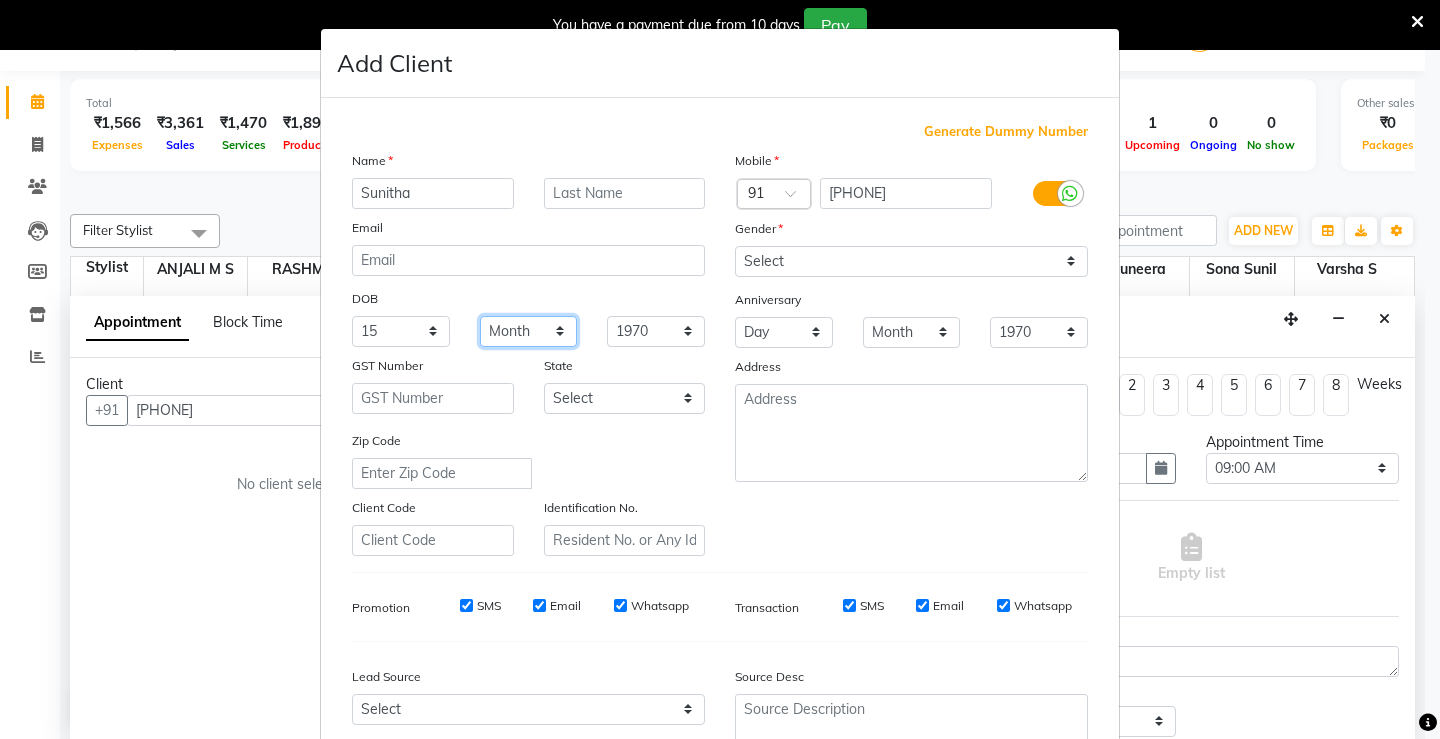 click on "Month January February March April May June July August September October November December" at bounding box center [529, 331] 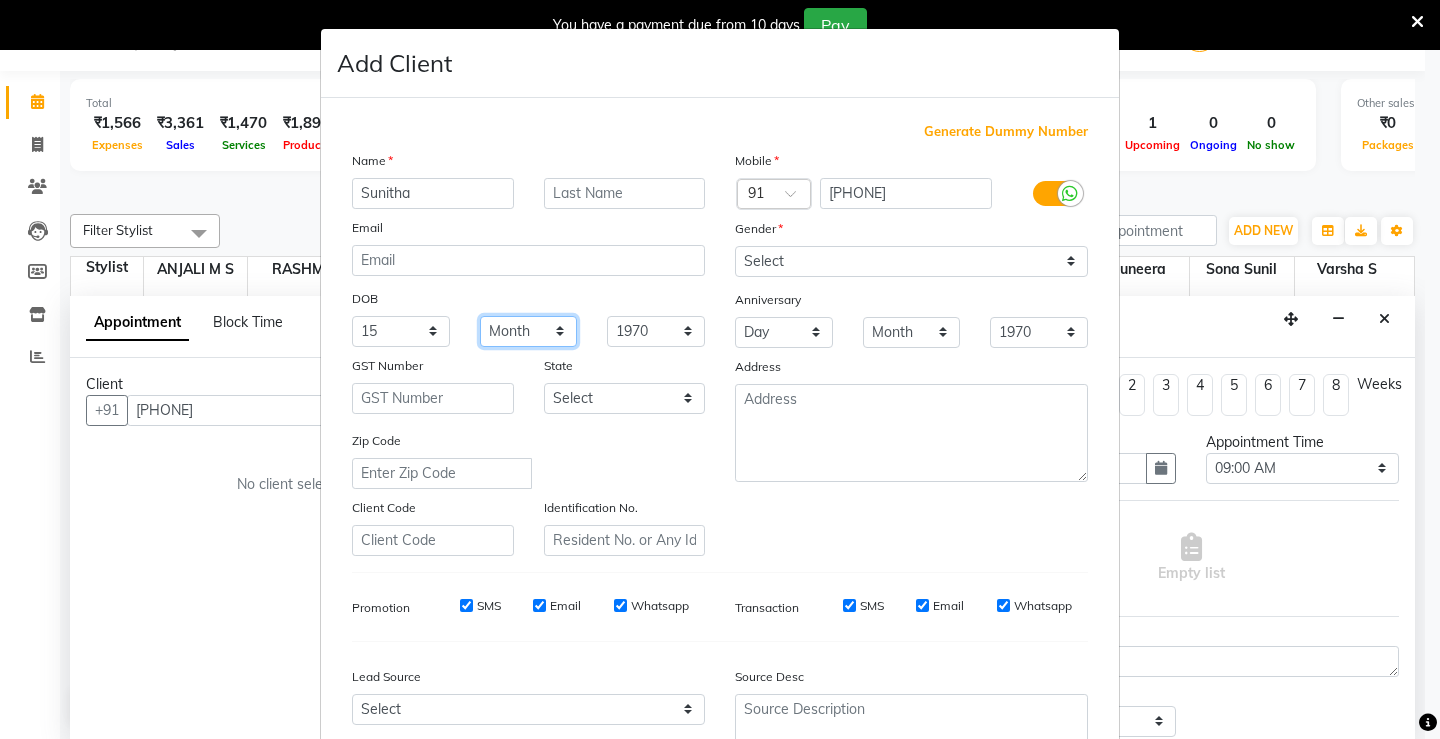 select on "05" 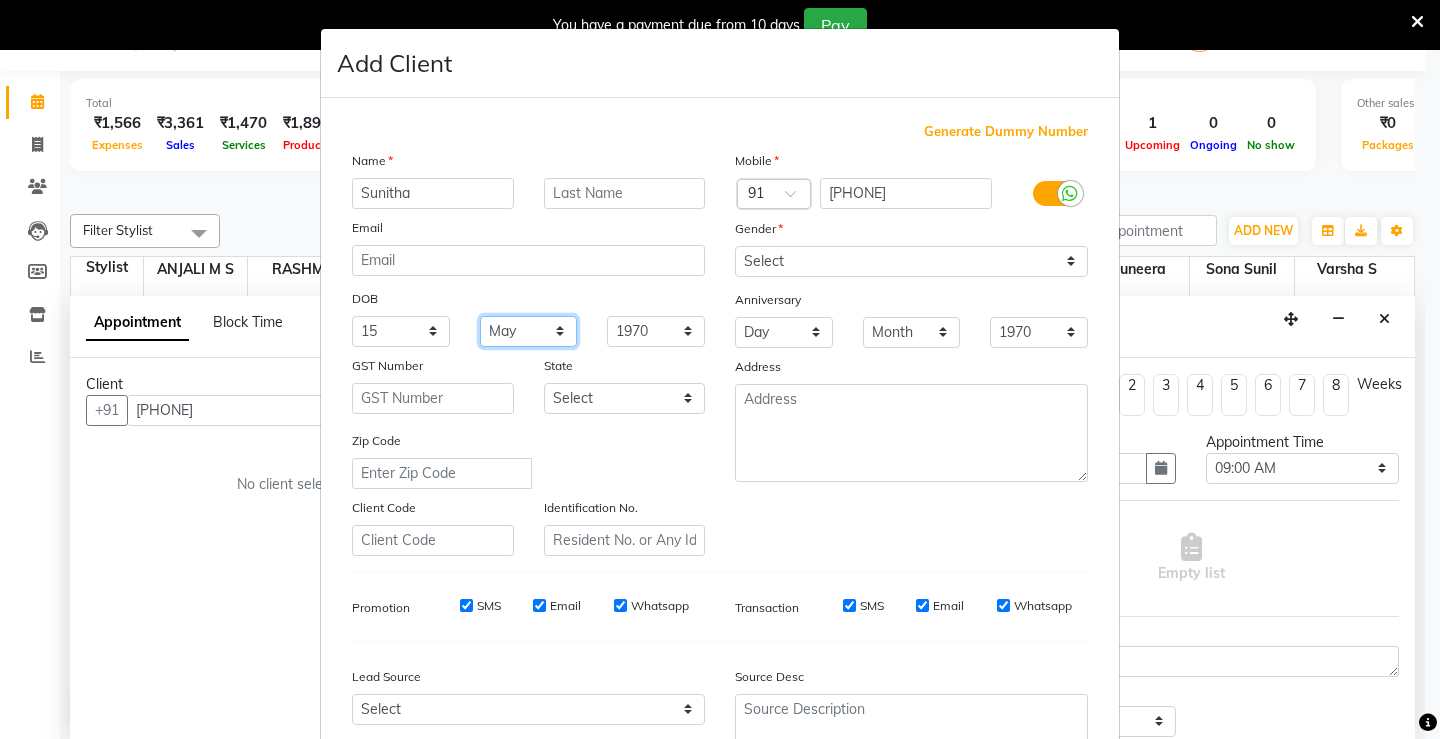 click on "Month January February March April May June July August September October November December" at bounding box center [529, 331] 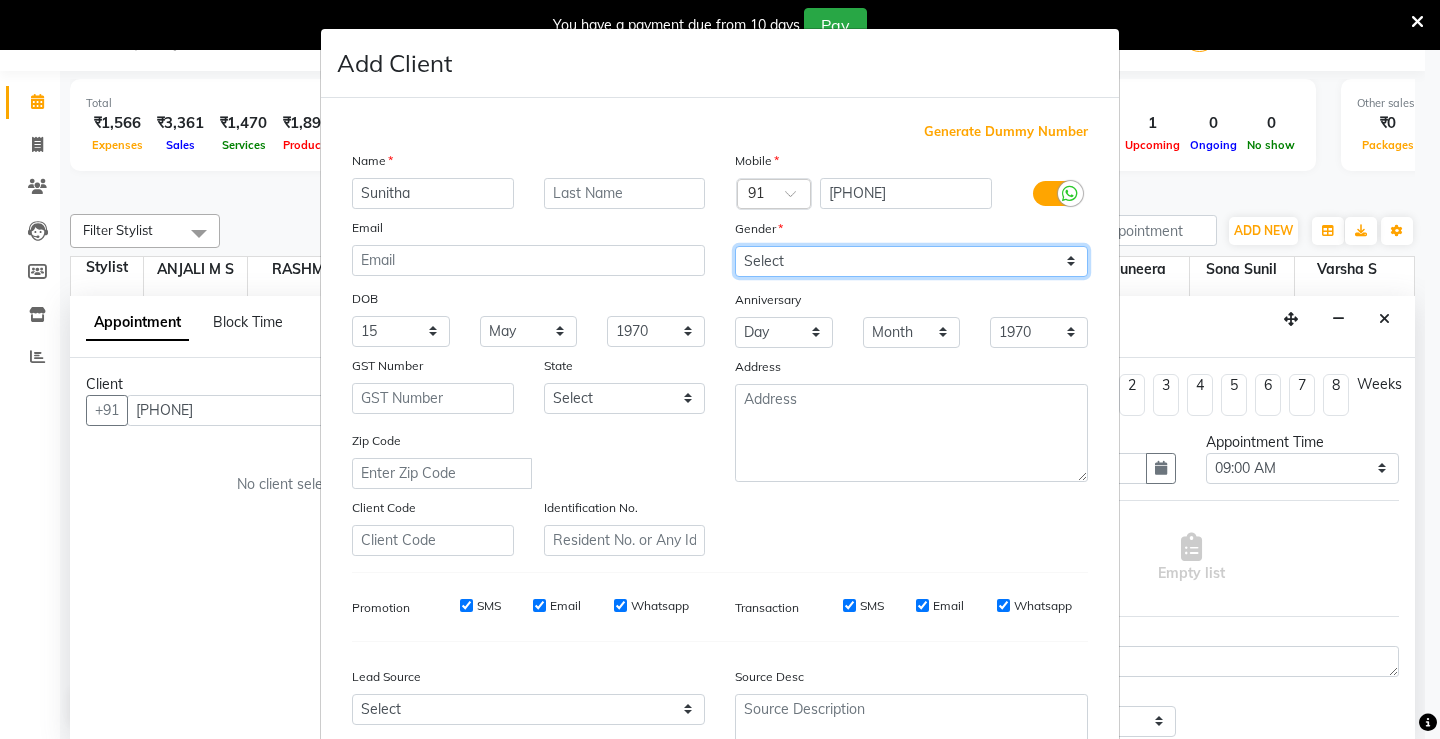 click on "Select Male Female Other Prefer Not To Say" at bounding box center (911, 261) 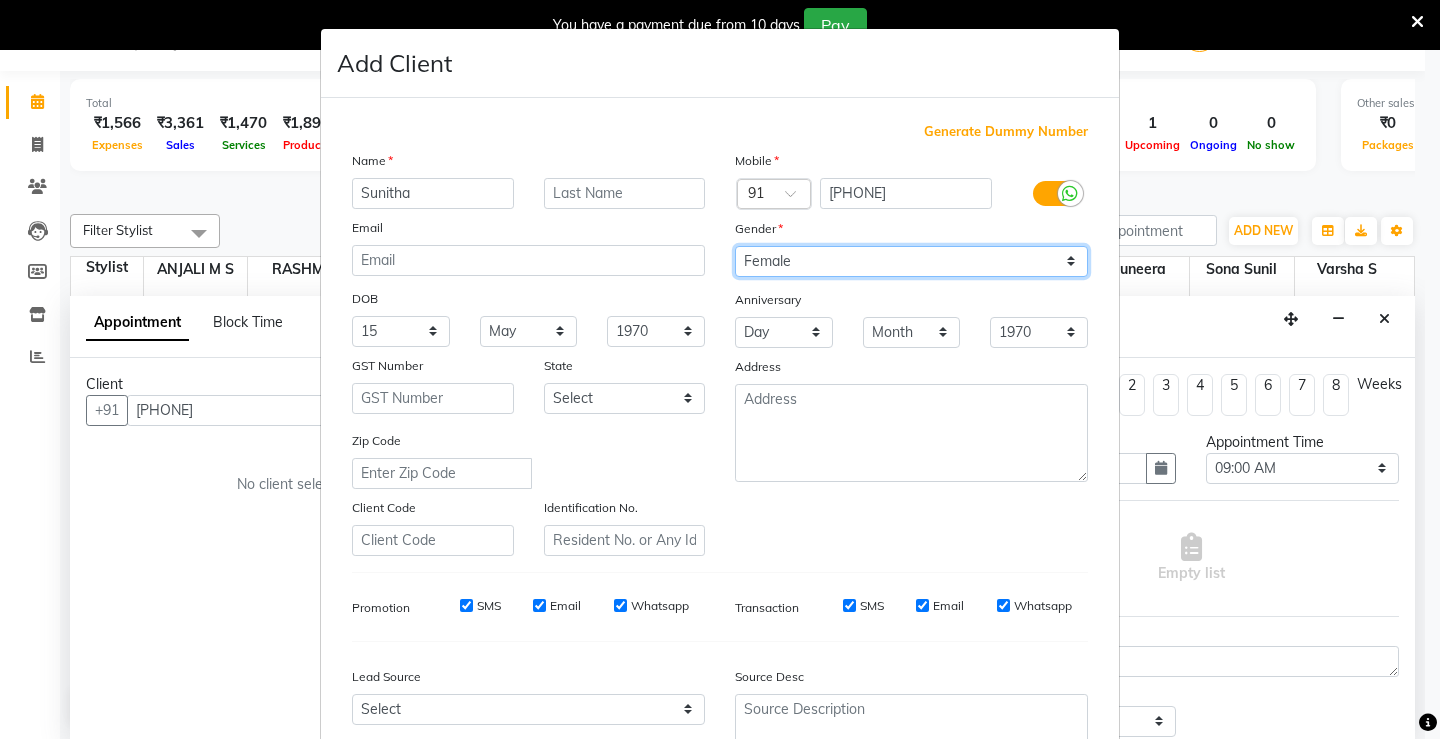 click on "Select Male Female Other Prefer Not To Say" at bounding box center (911, 261) 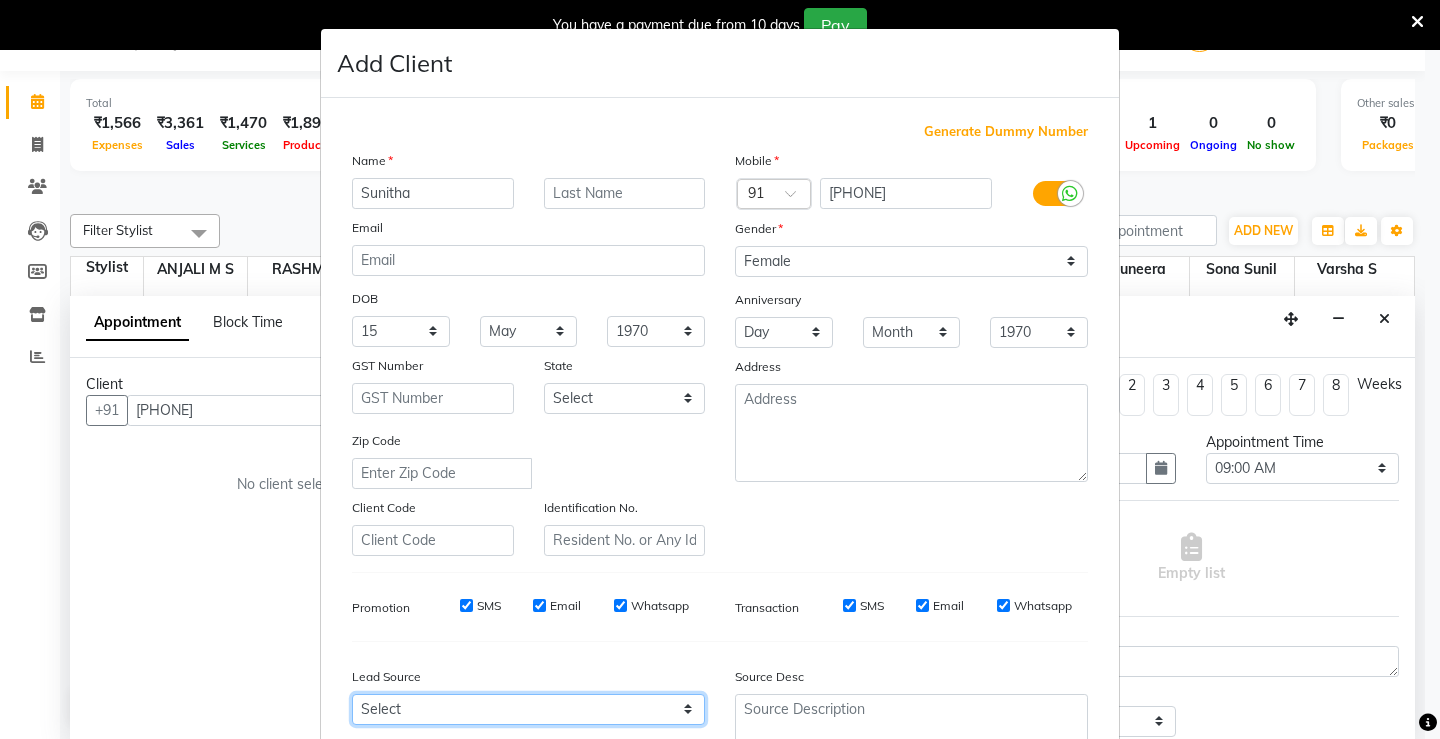 drag, startPoint x: 668, startPoint y: 712, endPoint x: 674, endPoint y: 694, distance: 18.973665 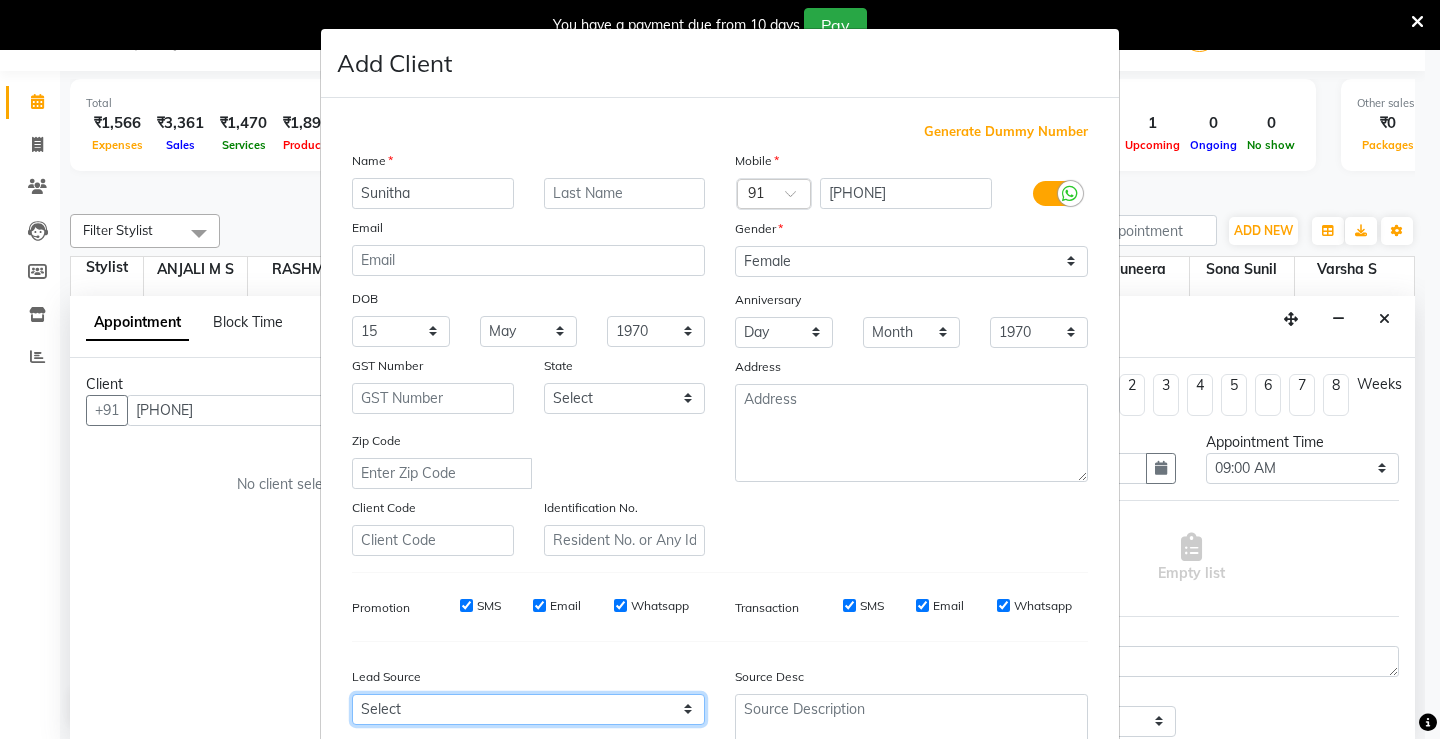 select on "31568" 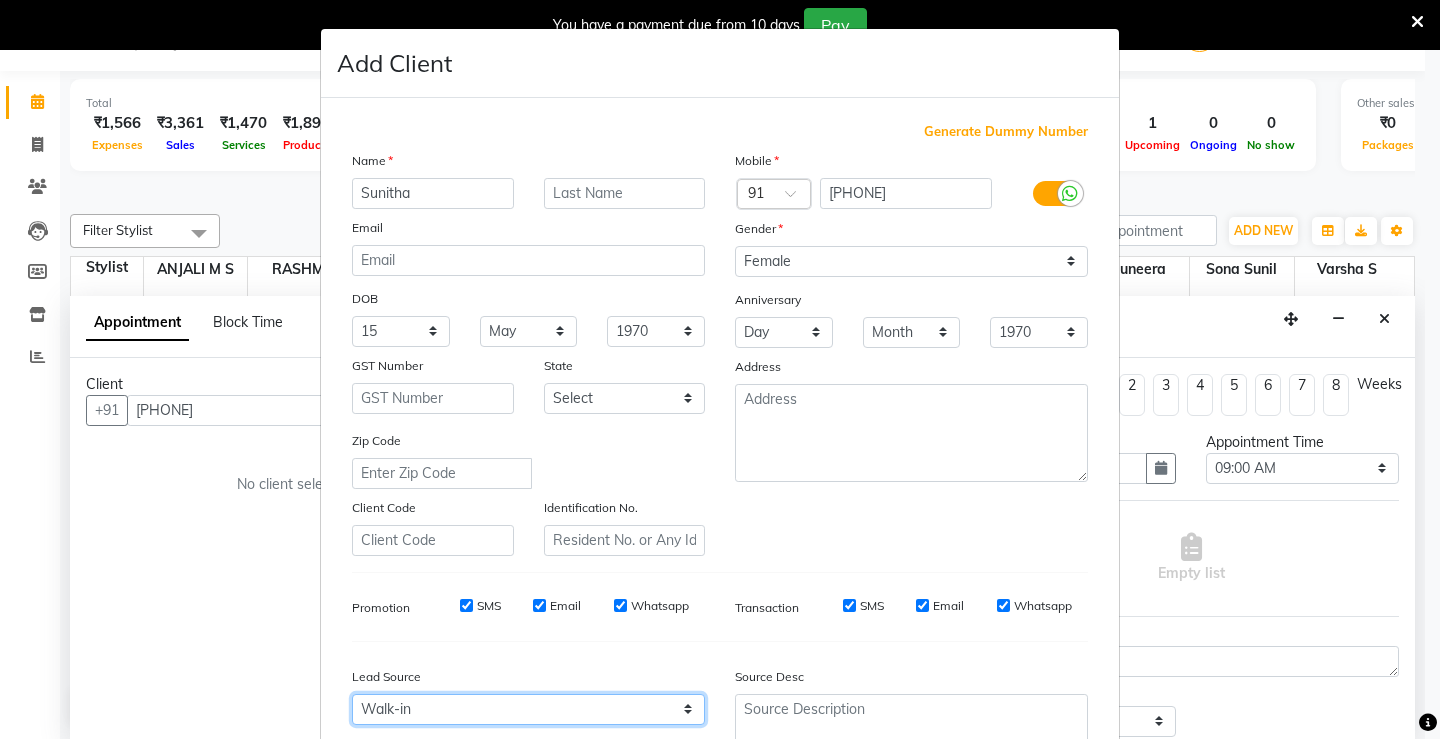 click on "Select Walk-in Referral Internet Friend Word of Mouth Advertisement Facebook JustDial Google Other Instagram  YouTube  WhatsApp" at bounding box center (528, 709) 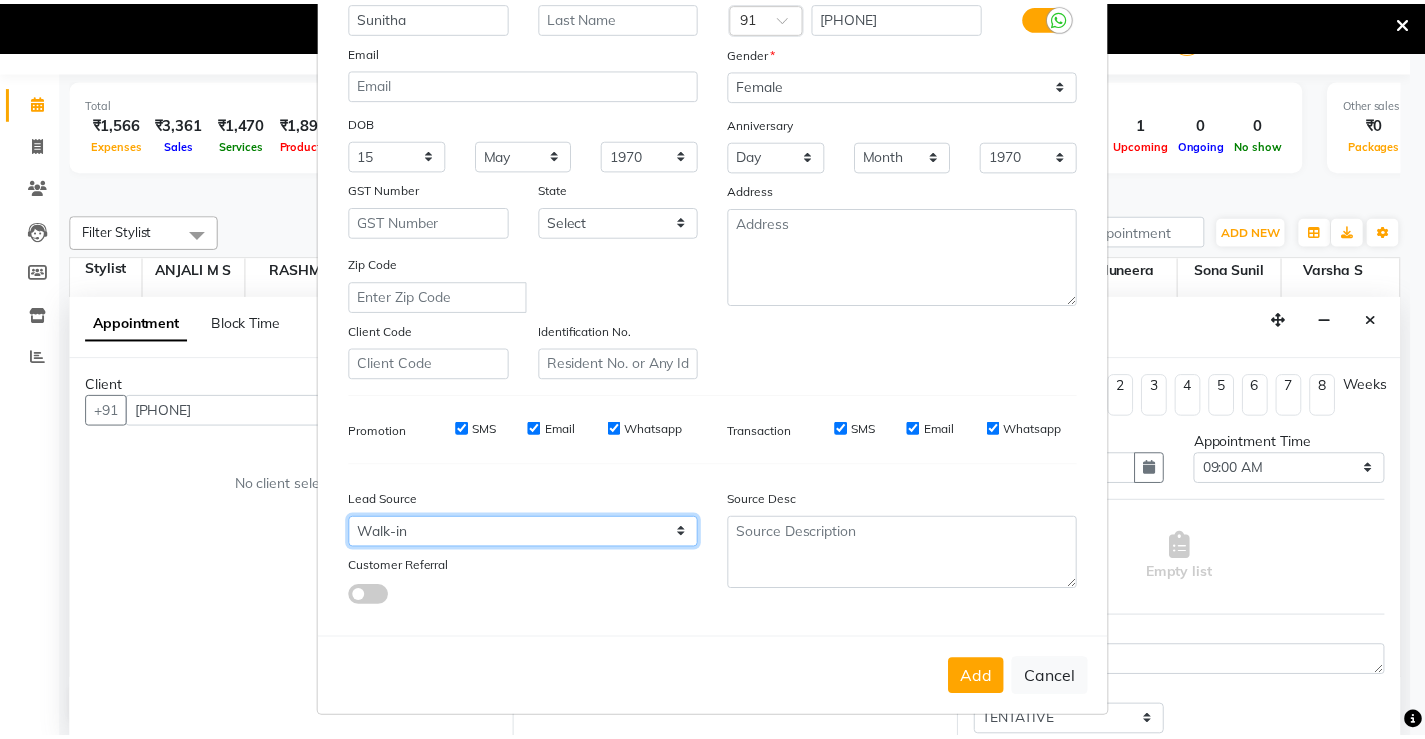 scroll, scrollTop: 184, scrollLeft: 0, axis: vertical 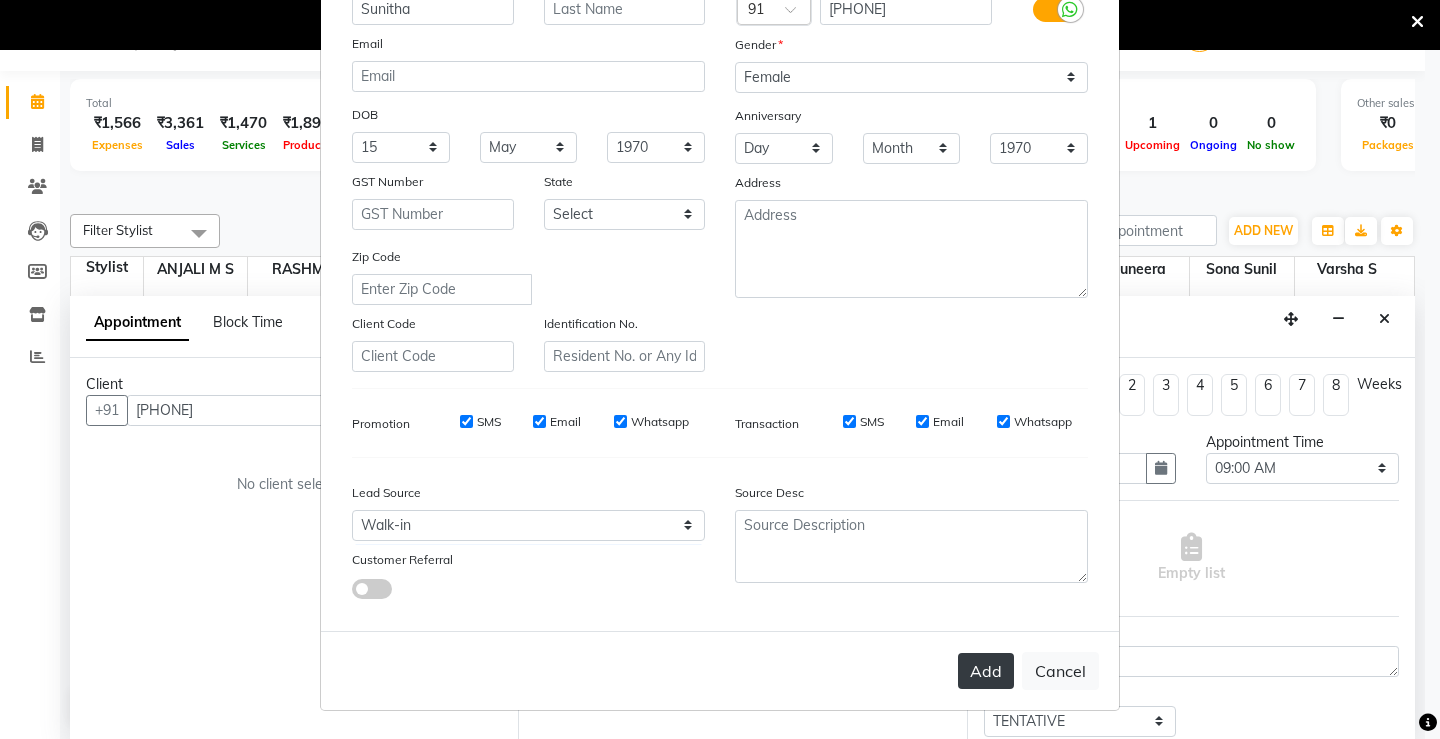 click on "Add" at bounding box center (986, 671) 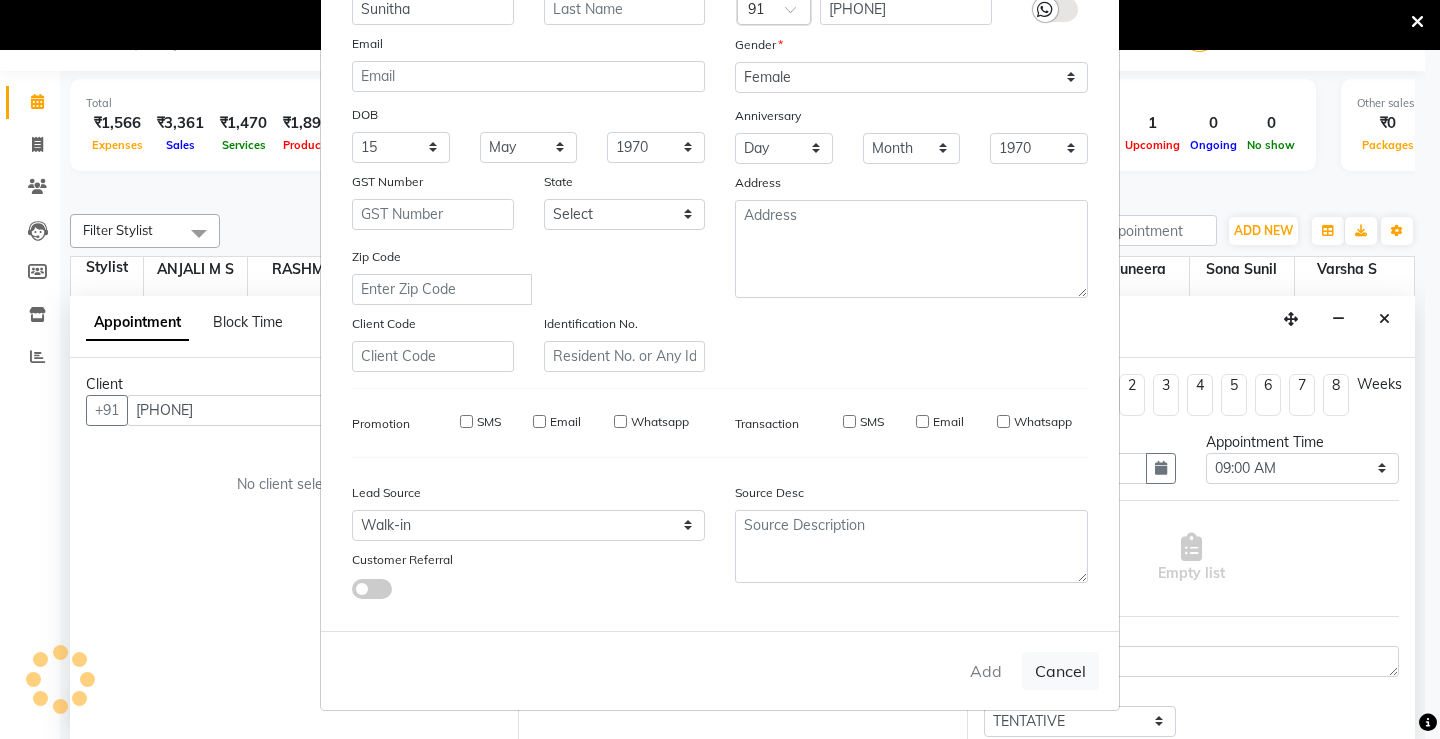 type 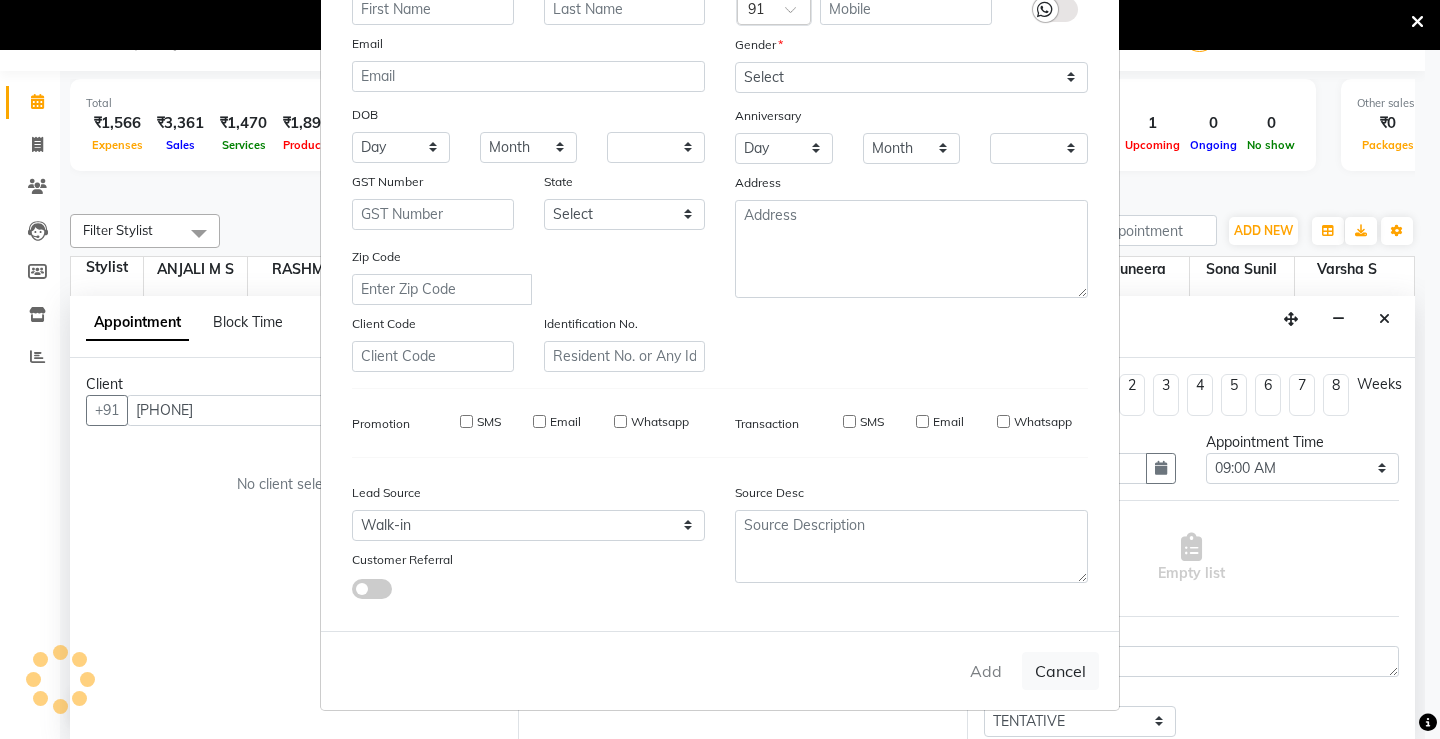 checkbox on "false" 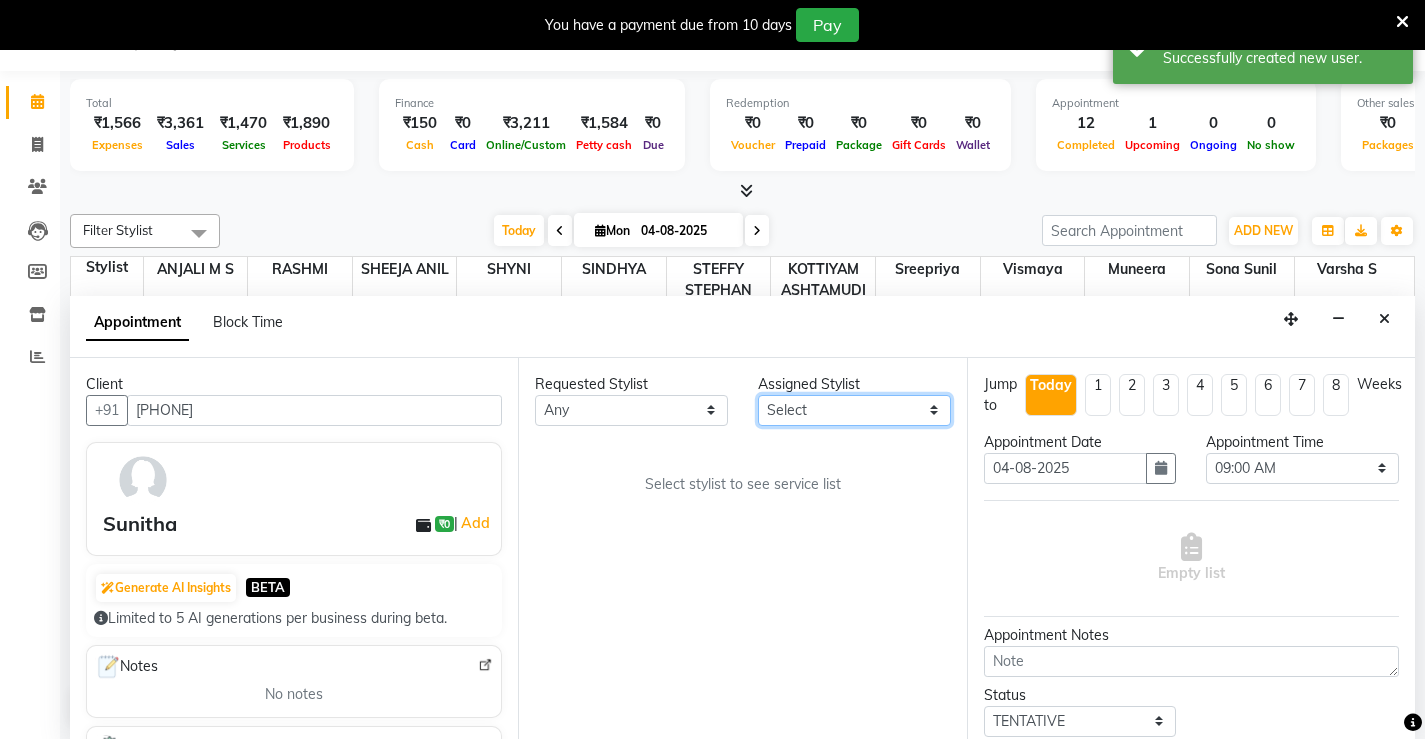 click on "Select ANJALI M S KOTTIYAM ASHTAMUDI Muneera RASHMI SHEEJA ANIL SHYNI  SINDHYA  Sona Sunil Sreepriya STEFFY STEPHAN Varsha S Vismaya" at bounding box center (854, 410) 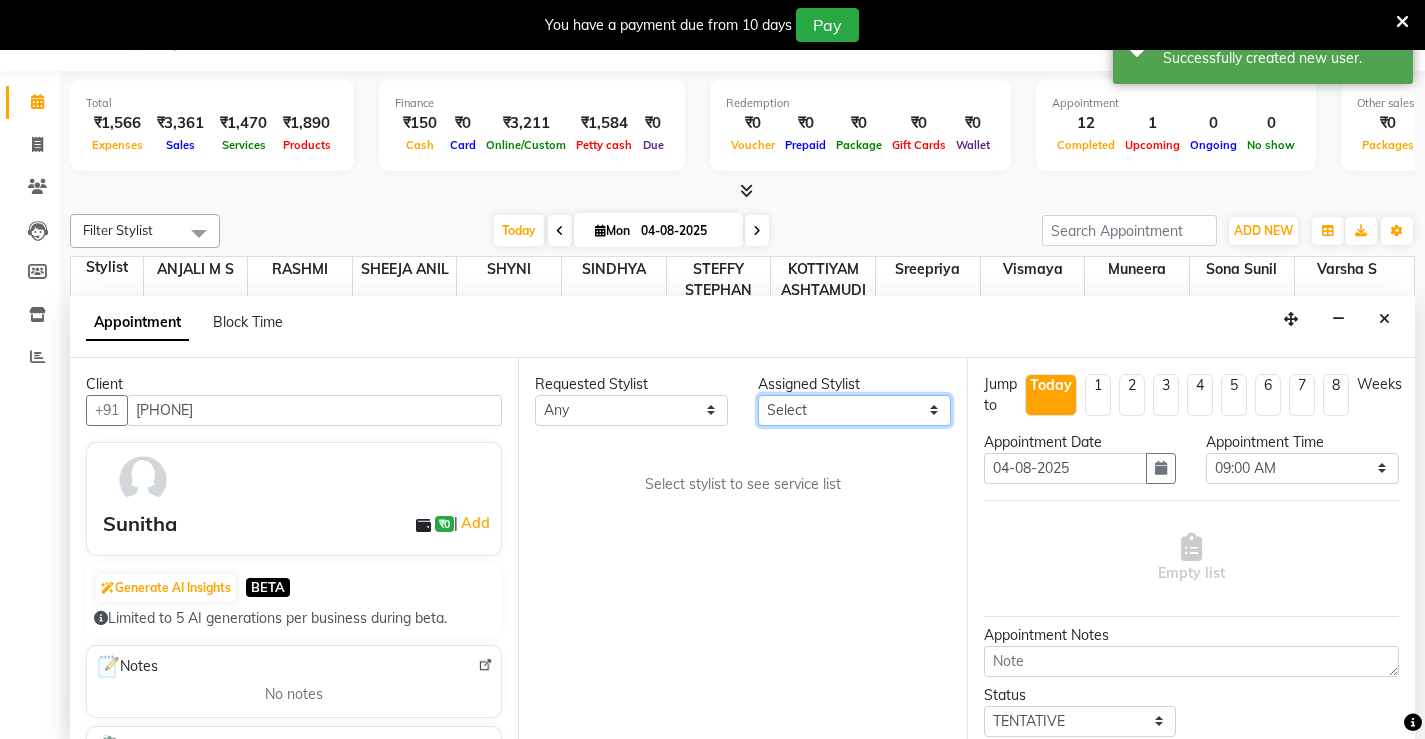 select on "27474" 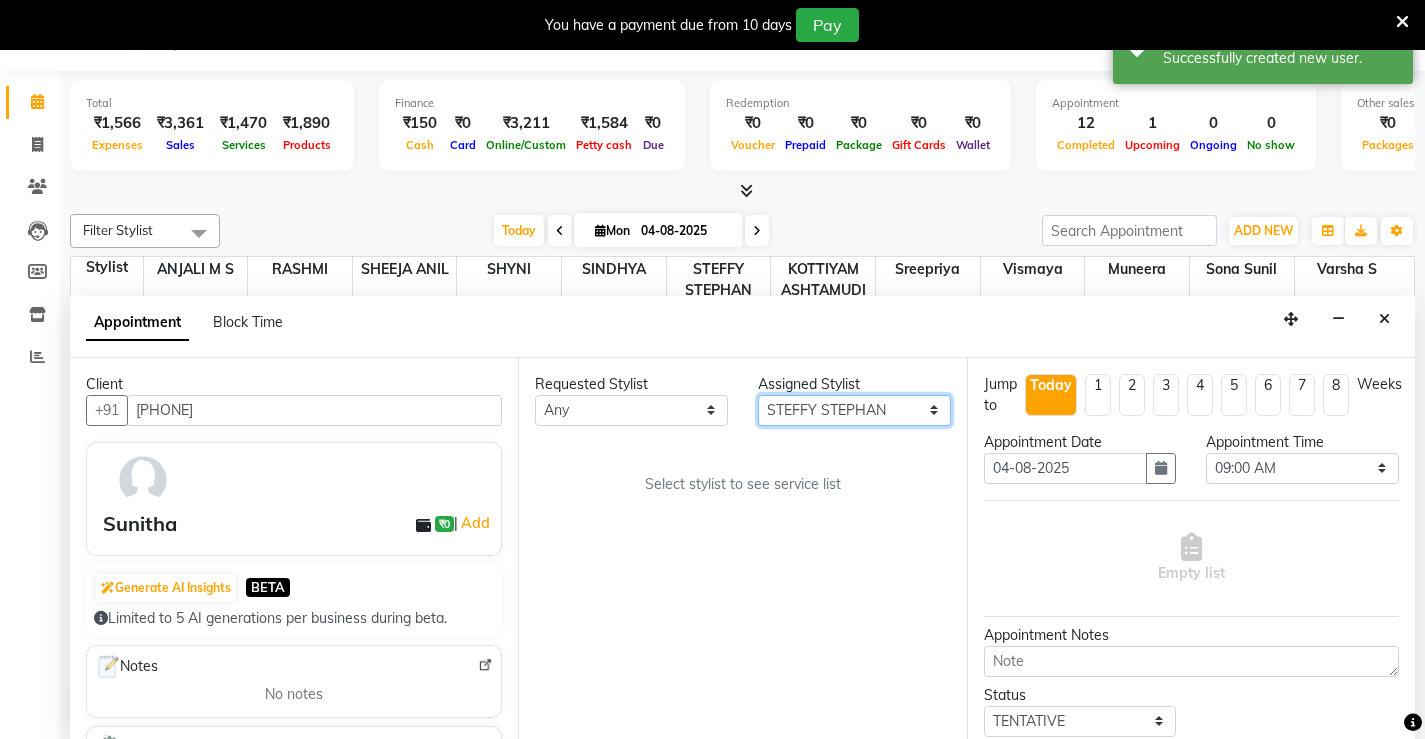 click on "Select ANJALI M S KOTTIYAM ASHTAMUDI Muneera RASHMI SHEEJA ANIL SHYNI  SINDHYA  Sona Sunil Sreepriya STEFFY STEPHAN Varsha S Vismaya" at bounding box center (854, 410) 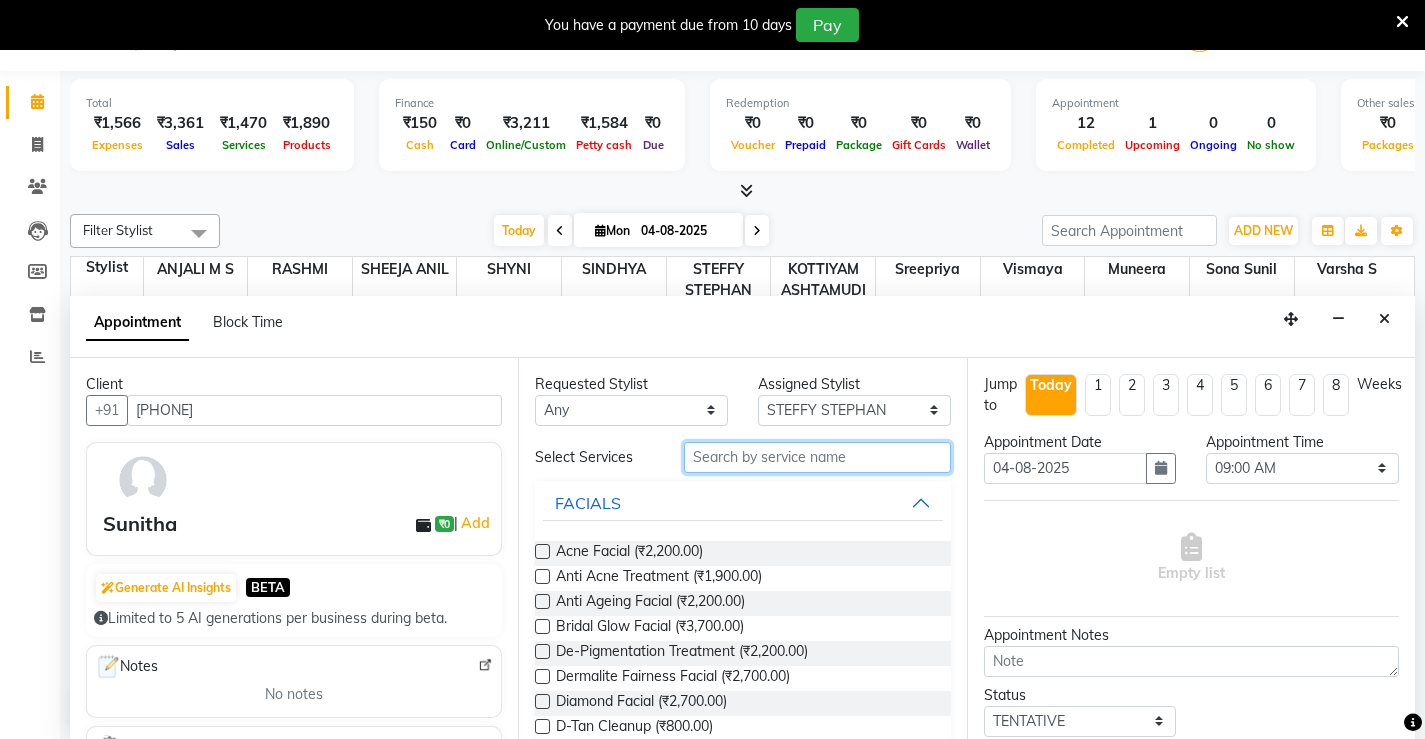 click at bounding box center (817, 457) 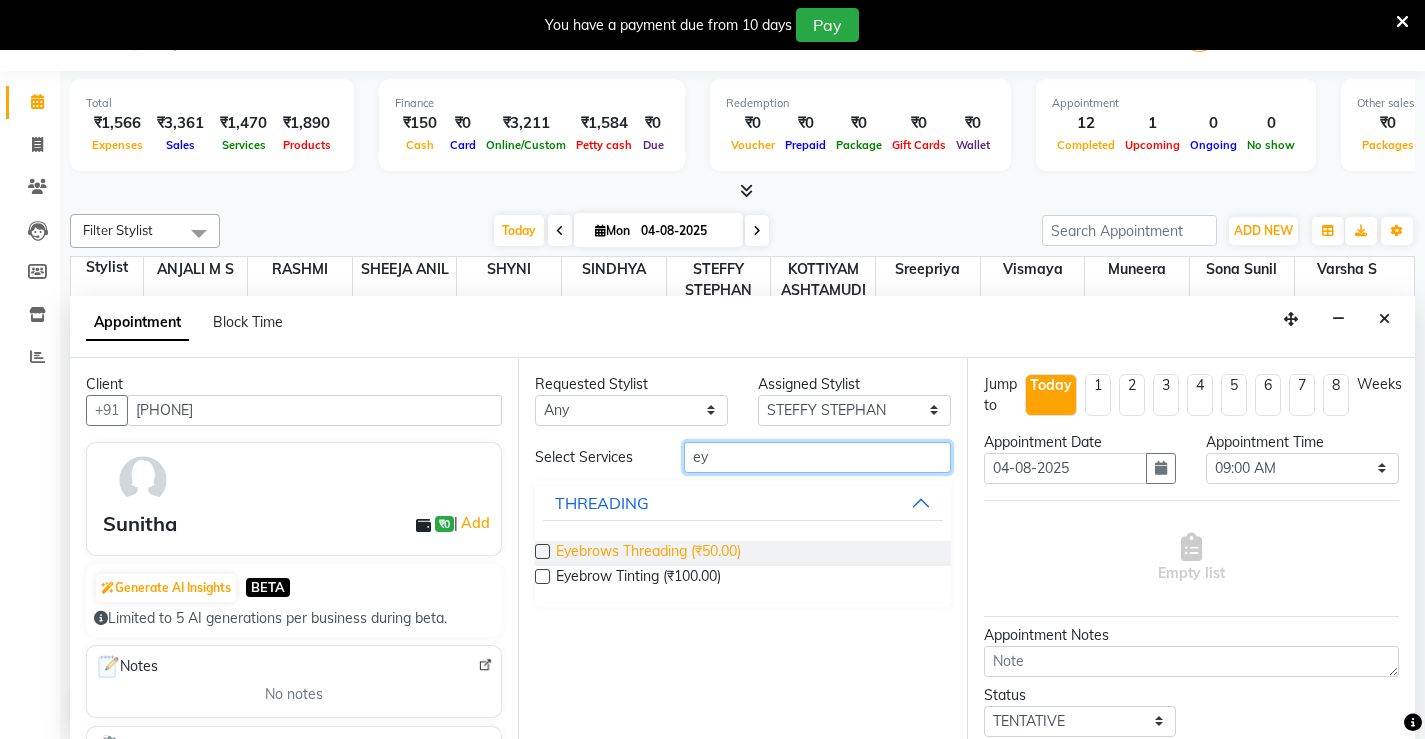 type on "ey" 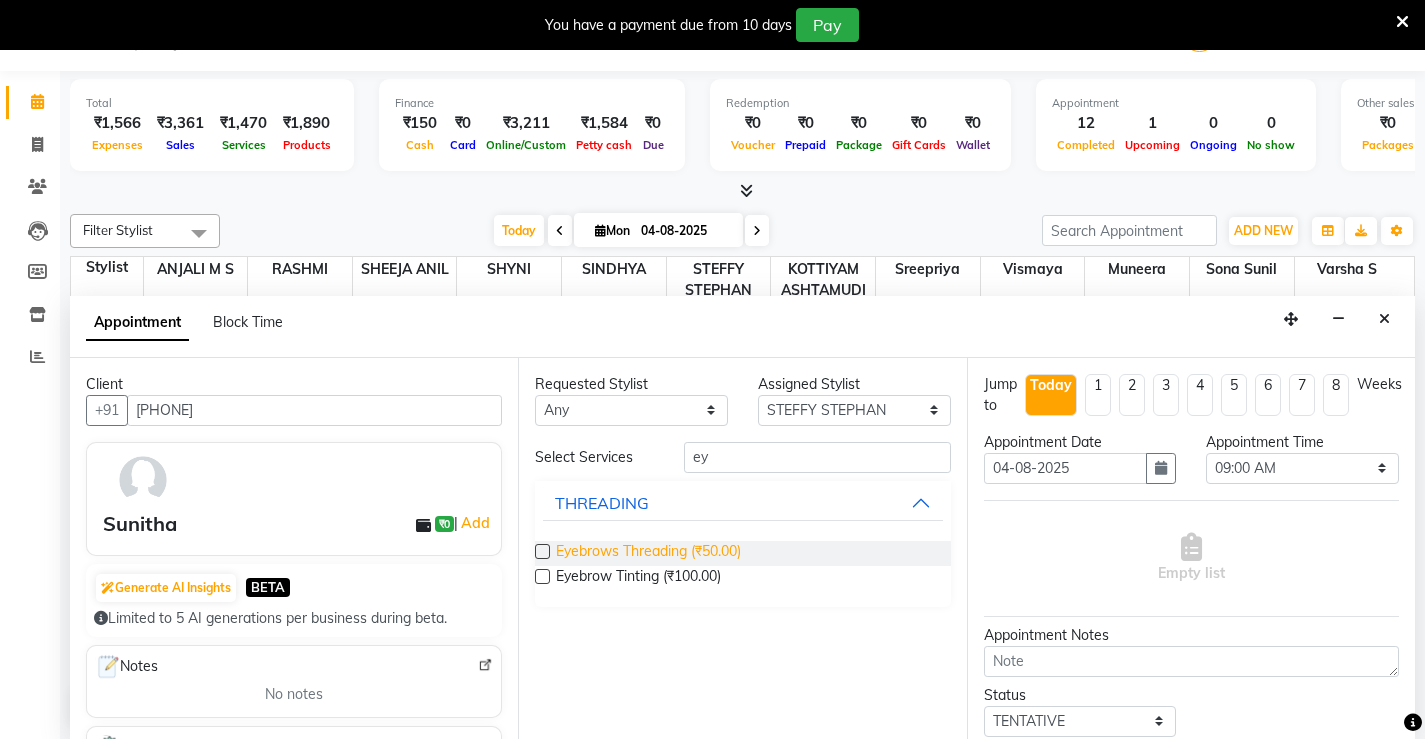click on "Eyebrows Threading (₹50.00)" at bounding box center [648, 553] 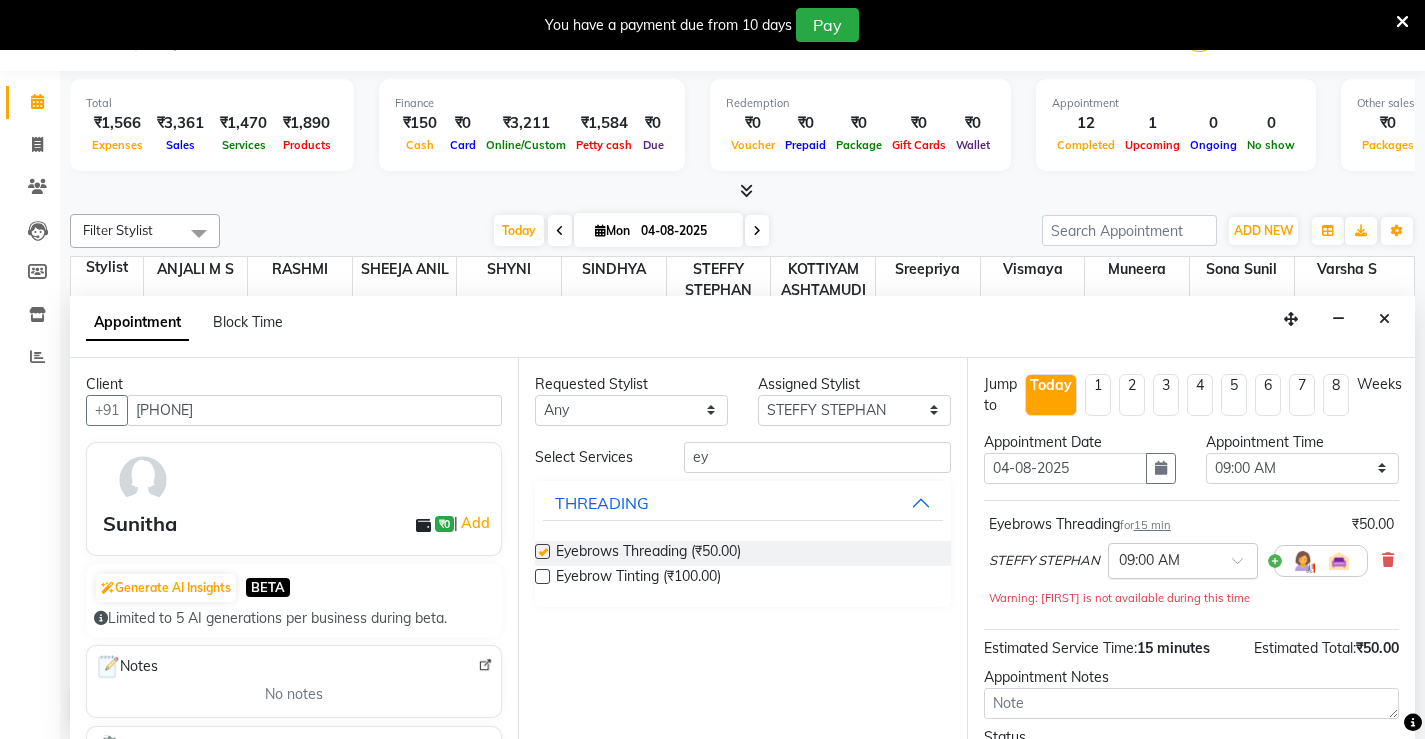 checkbox on "false" 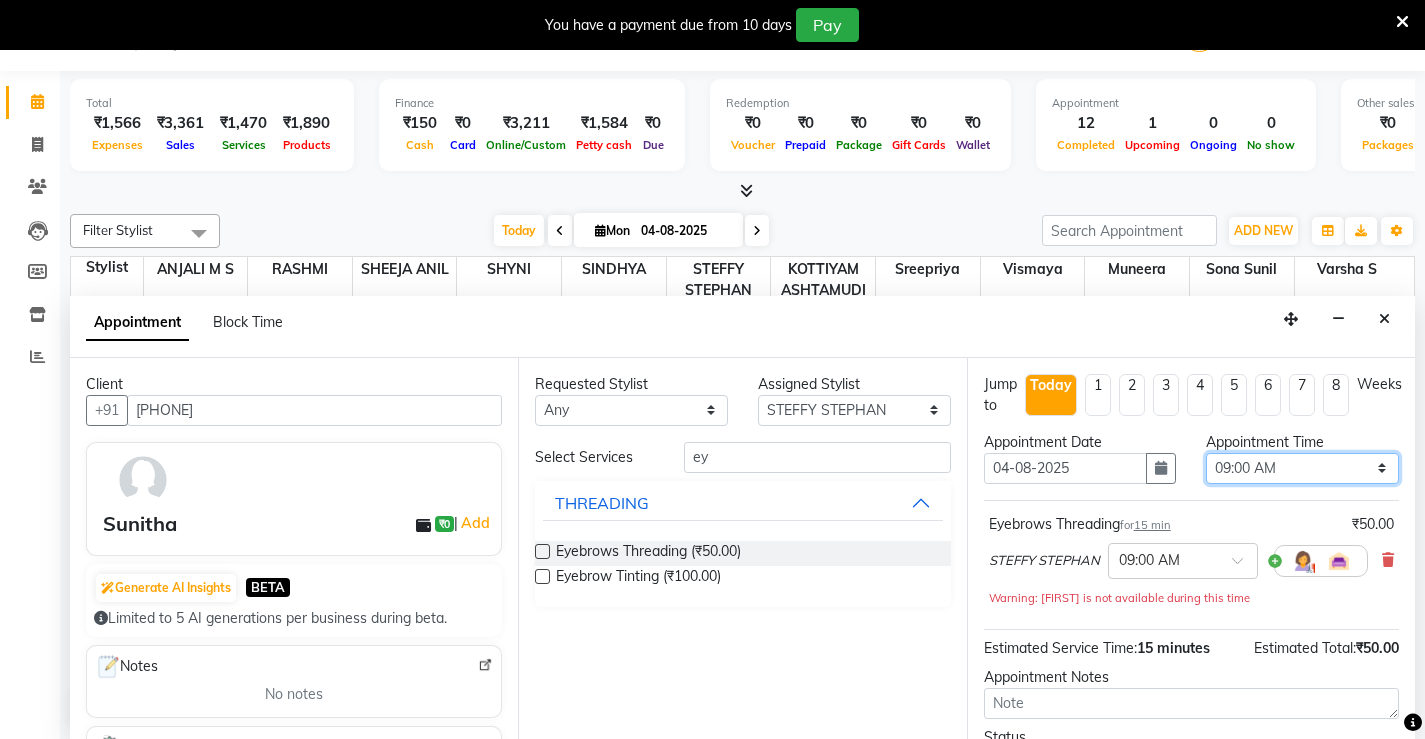 click on "Select 09:00 AM 09:15 AM 09:30 AM 09:45 AM 10:00 AM 10:15 AM 10:30 AM 10:45 AM 11:00 AM 11:15 AM 11:30 AM 11:45 AM 12:00 PM 12:15 PM 12:30 PM 12:45 PM 01:00 PM 01:15 PM 01:30 PM 01:45 PM 02:00 PM 02:15 PM 02:30 PM 02:45 PM 03:00 PM 03:15 PM 03:30 PM 03:45 PM 04:00 PM 04:15 PM 04:30 PM 04:45 PM 05:00 PM 05:15 PM 05:30 PM 05:45 PM 06:00 PM 06:15 PM 06:30 PM 06:45 PM 07:00 PM 07:15 PM 07:30 PM 07:45 PM 08:00 PM" at bounding box center (1302, 468) 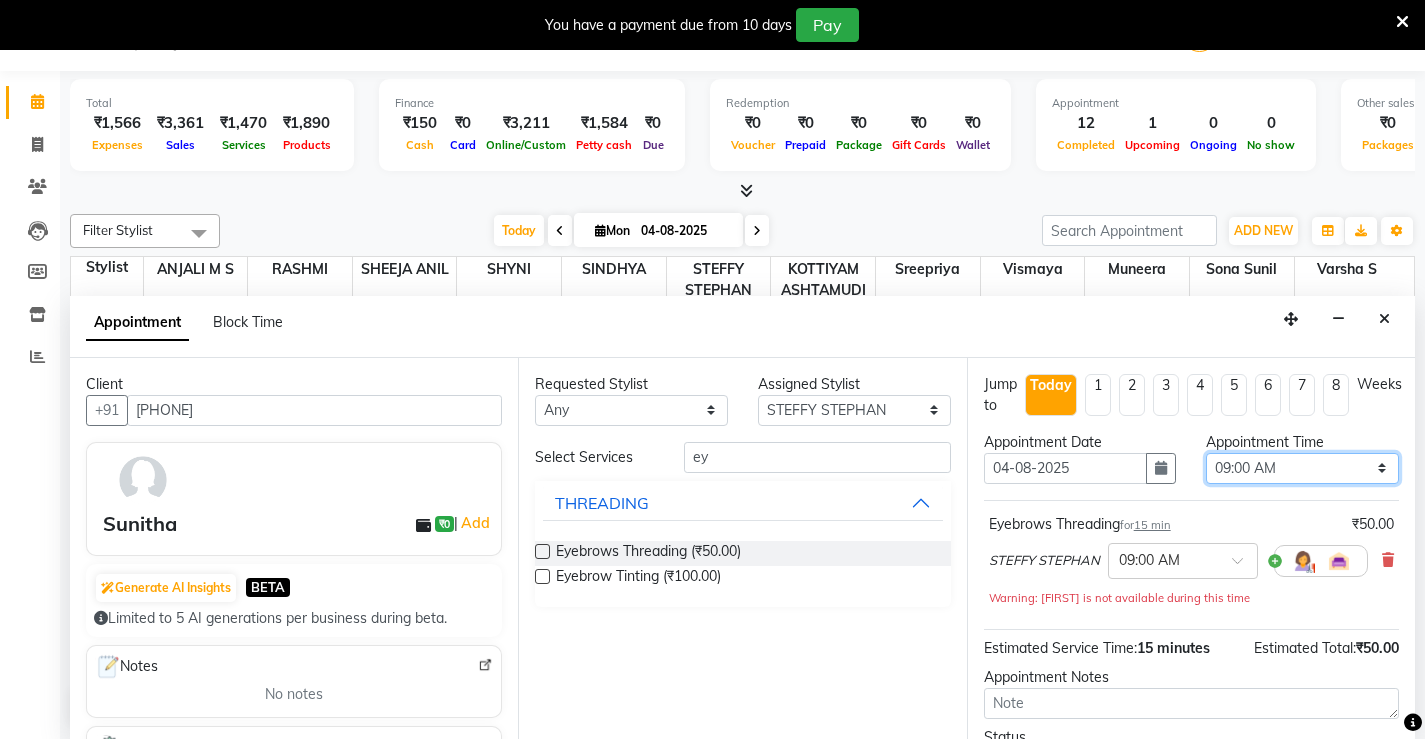 select on "1125" 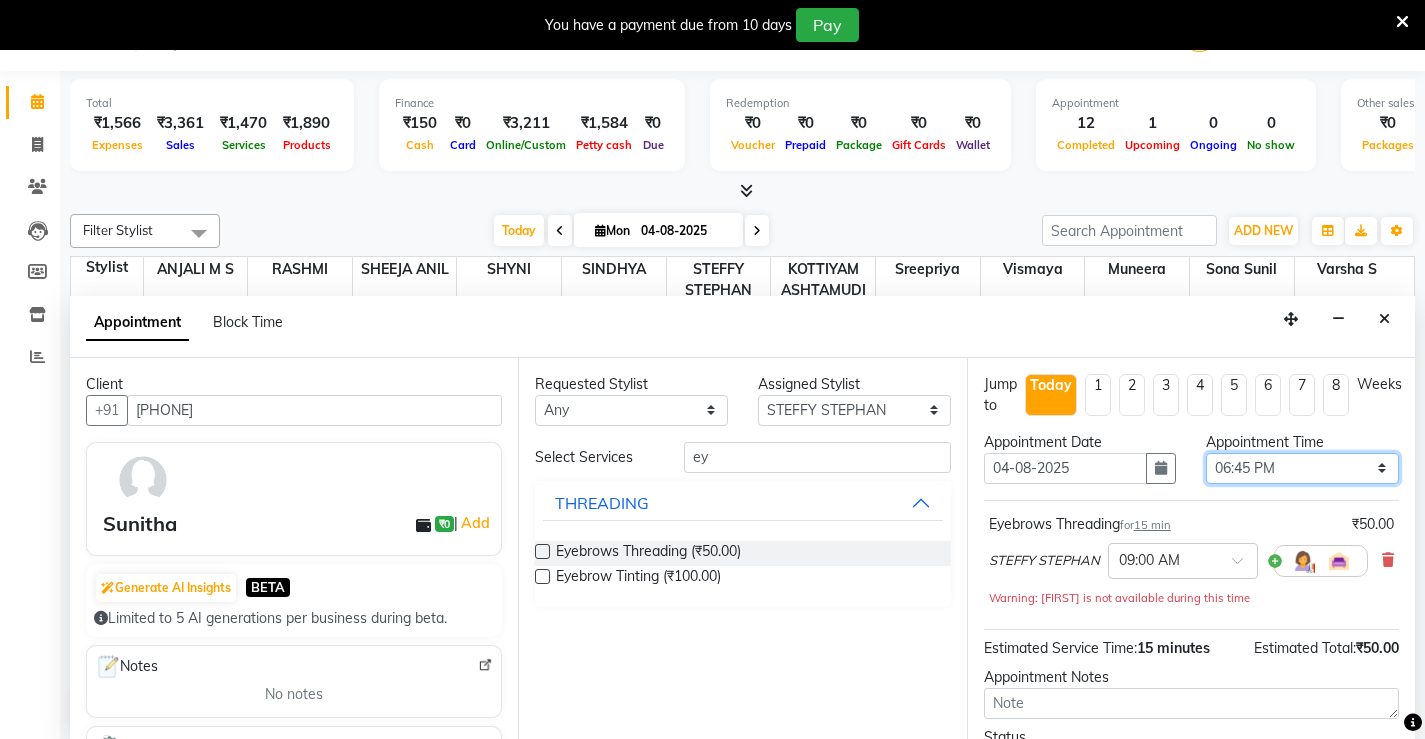 click on "Select 09:00 AM 09:15 AM 09:30 AM 09:45 AM 10:00 AM 10:15 AM 10:30 AM 10:45 AM 11:00 AM 11:15 AM 11:30 AM 11:45 AM 12:00 PM 12:15 PM 12:30 PM 12:45 PM 01:00 PM 01:15 PM 01:30 PM 01:45 PM 02:00 PM 02:15 PM 02:30 PM 02:45 PM 03:00 PM 03:15 PM 03:30 PM 03:45 PM 04:00 PM 04:15 PM 04:30 PM 04:45 PM 05:00 PM 05:15 PM 05:30 PM 05:45 PM 06:00 PM 06:15 PM 06:30 PM 06:45 PM 07:00 PM 07:15 PM 07:30 PM 07:45 PM 08:00 PM" at bounding box center [1302, 468] 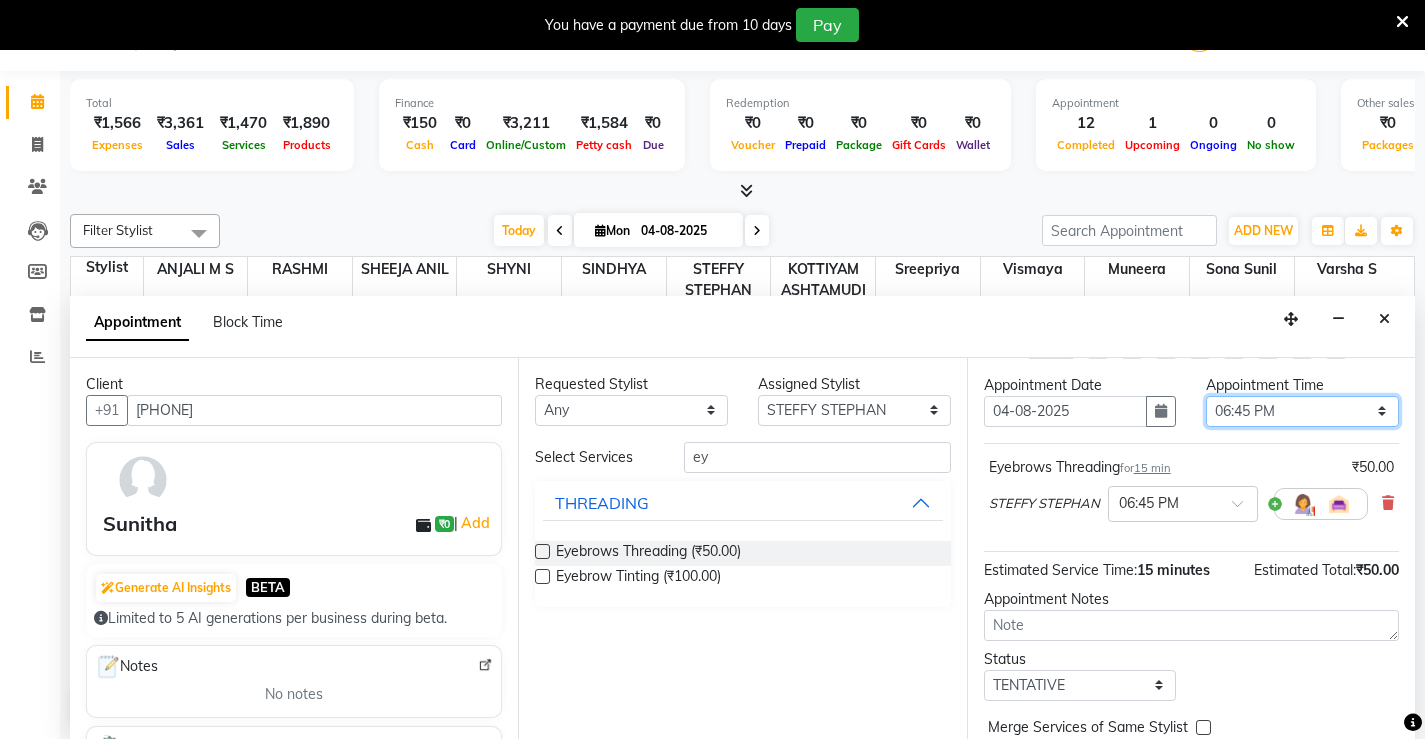 scroll, scrollTop: 100, scrollLeft: 0, axis: vertical 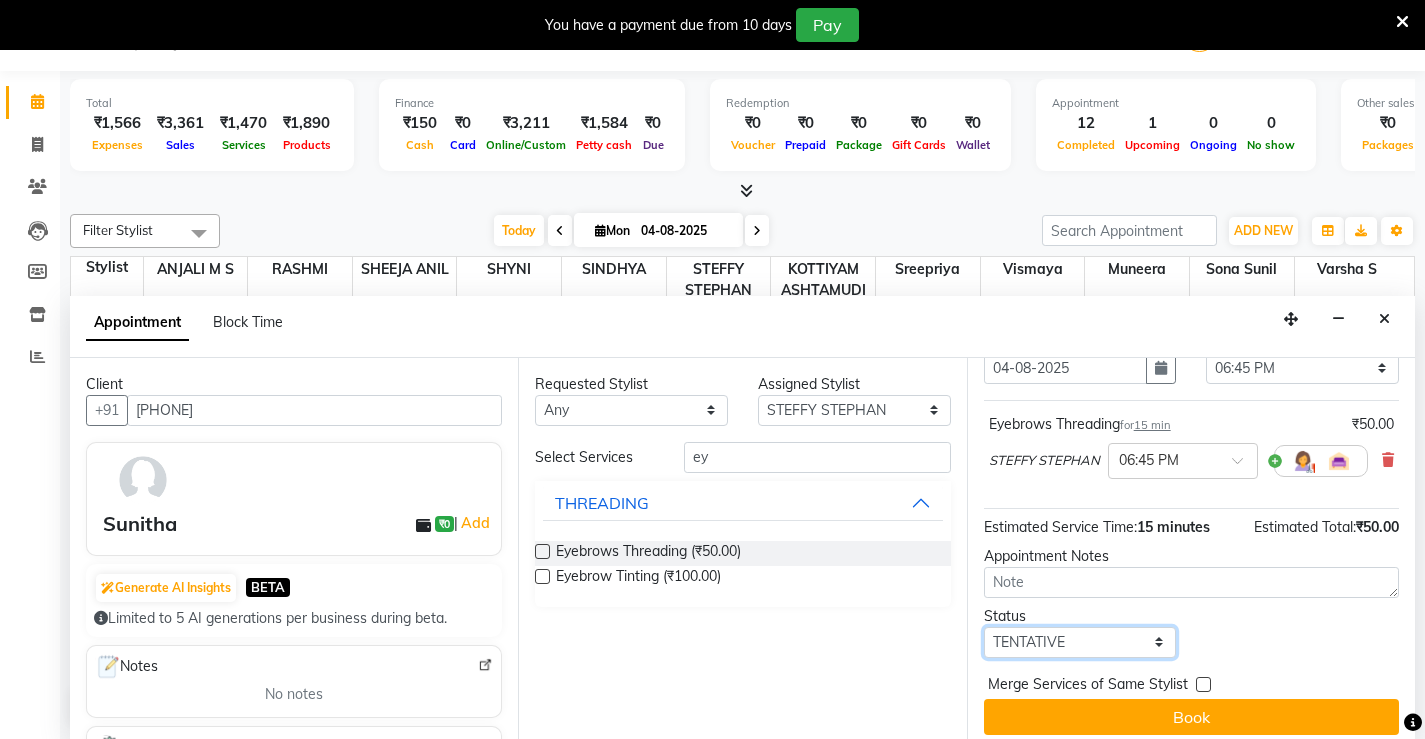 click on "Select TENTATIVE CONFIRM CHECK-IN UPCOMING" at bounding box center [1080, 642] 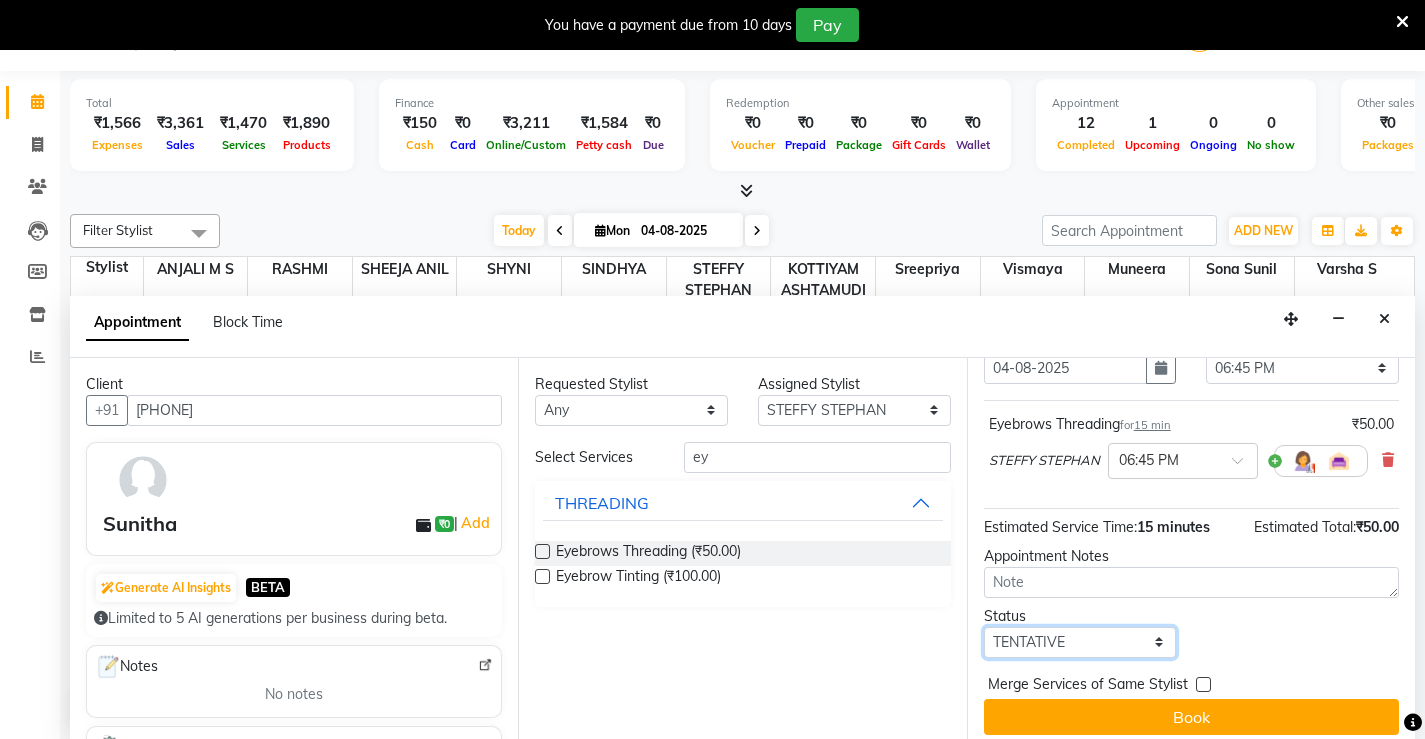 select on "check-in" 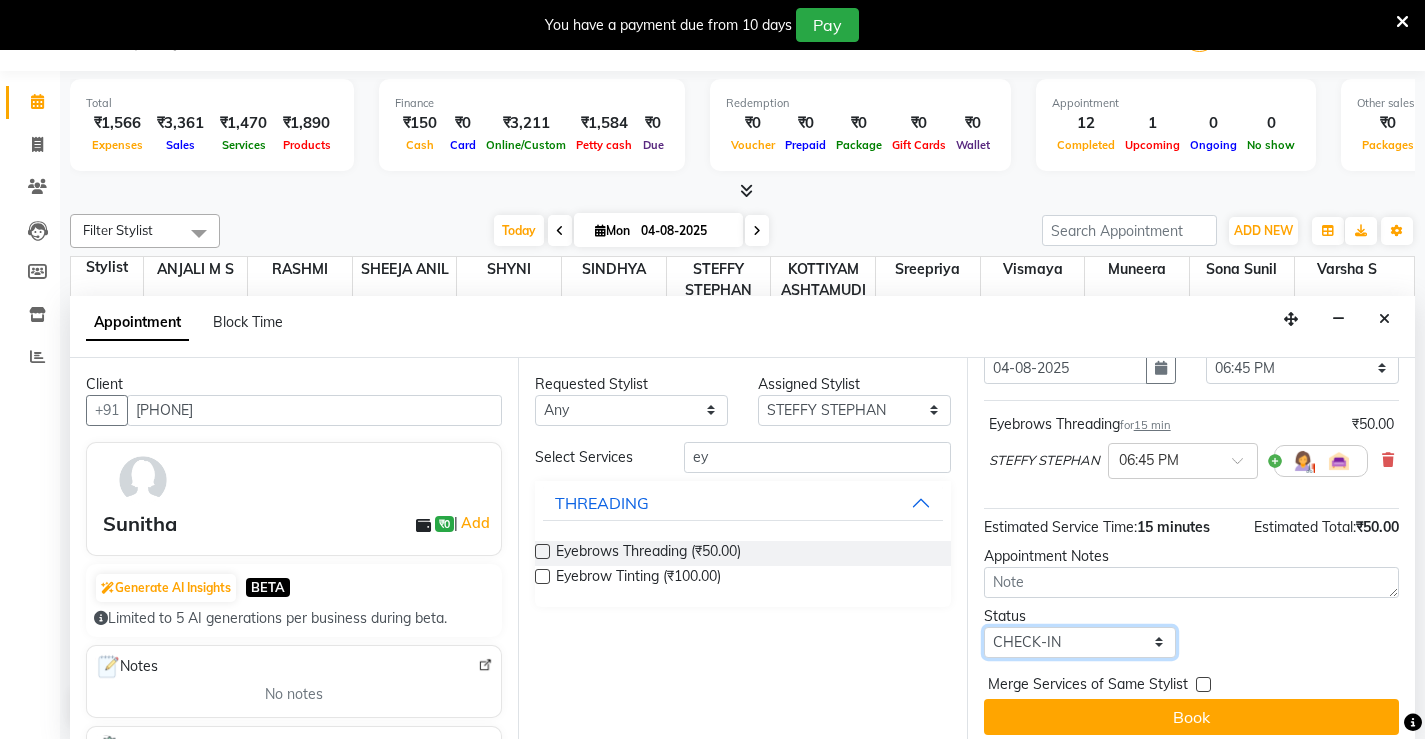 click on "Select TENTATIVE CONFIRM CHECK-IN UPCOMING" at bounding box center [1080, 642] 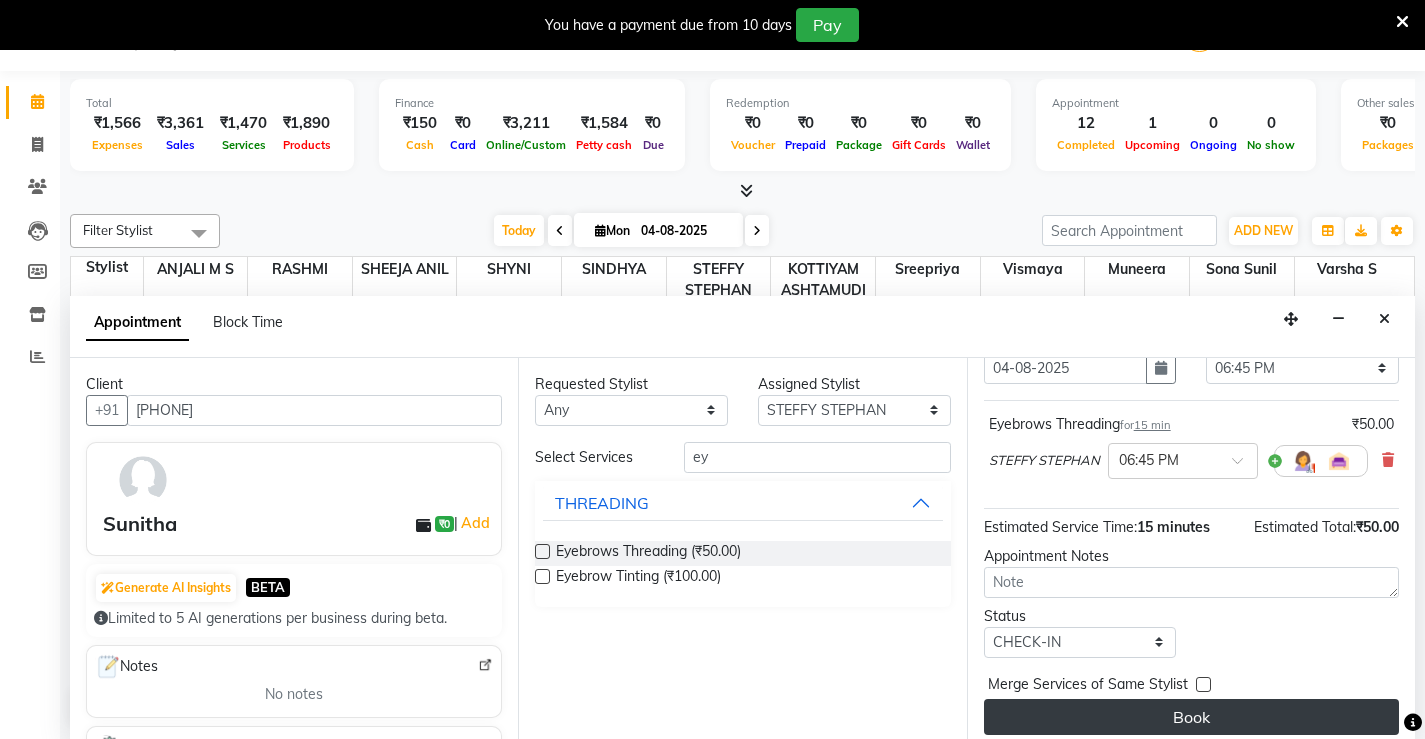 click on "Book" at bounding box center [1191, 717] 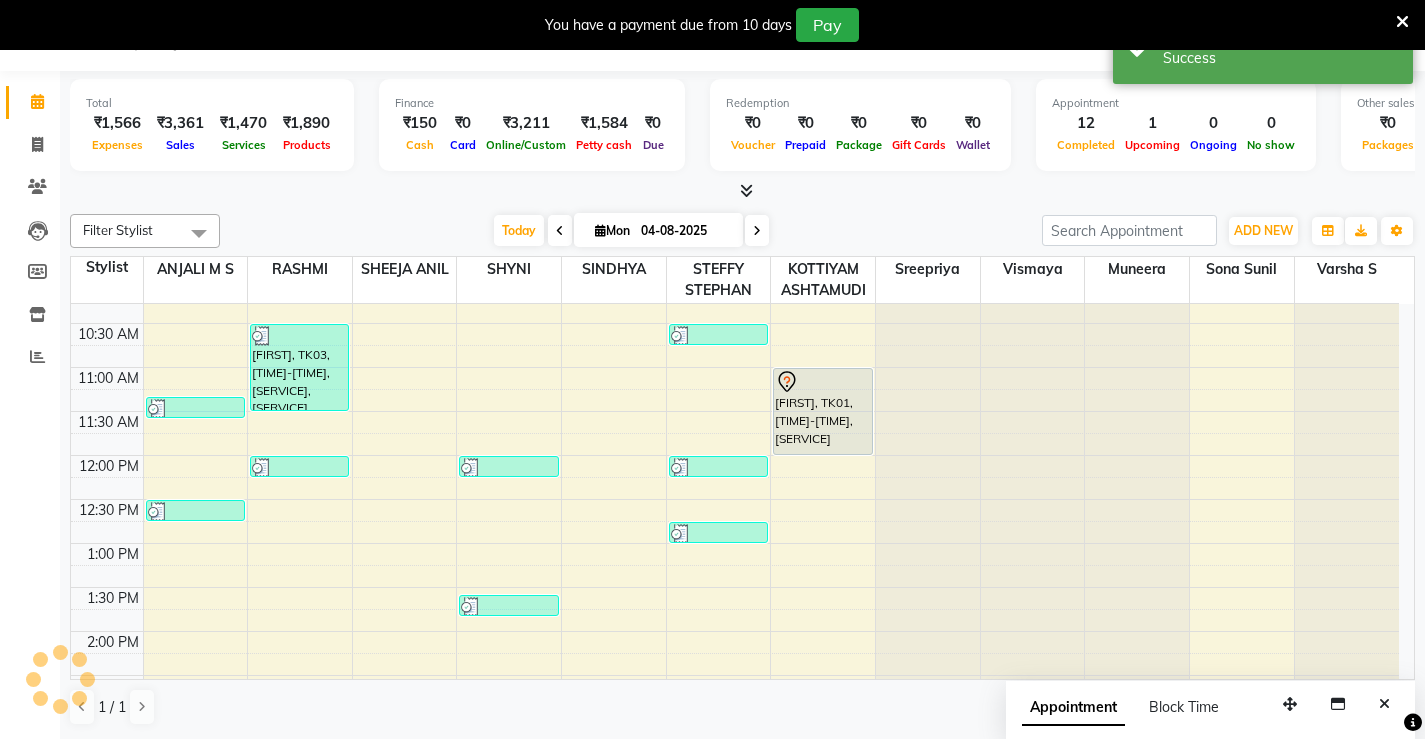 scroll, scrollTop: 0, scrollLeft: 0, axis: both 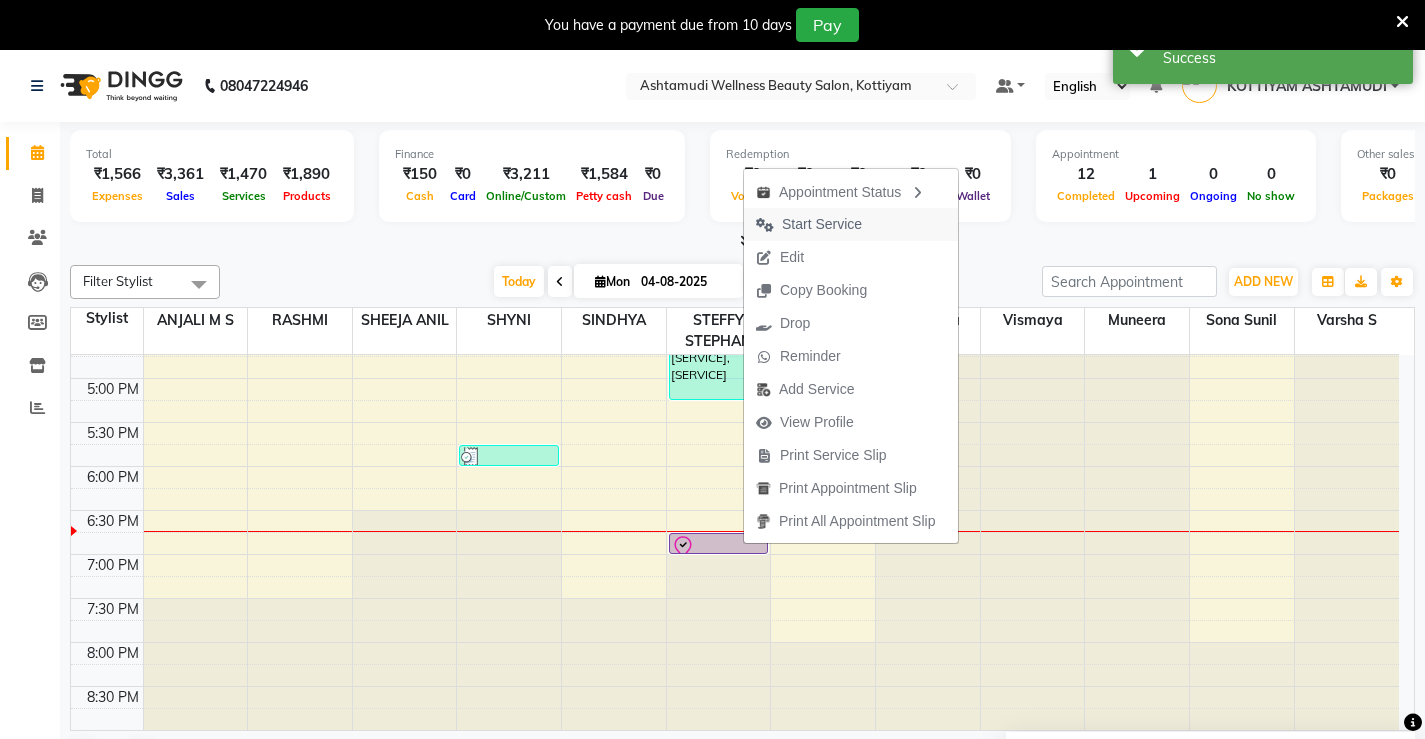 click on "Start Service" at bounding box center (822, 224) 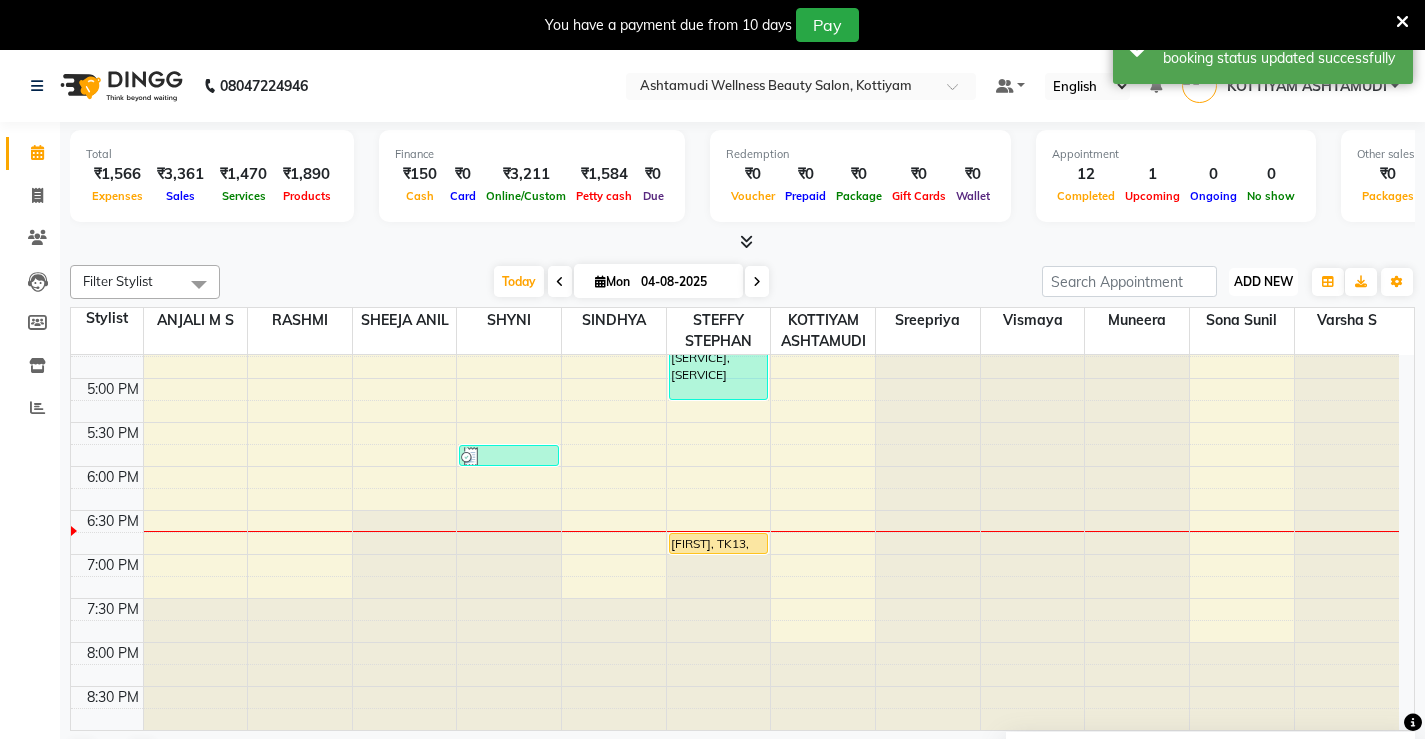 click on "ADD NEW" at bounding box center (1263, 281) 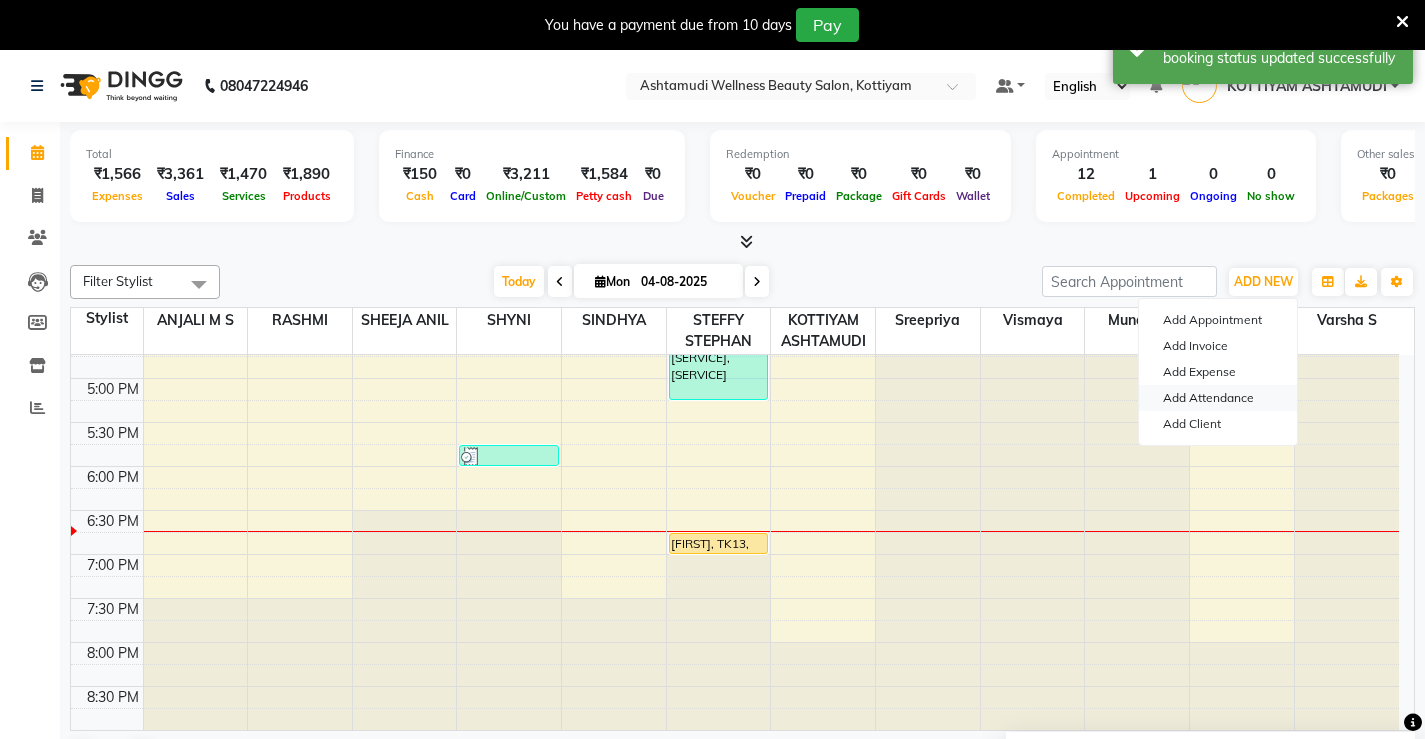 click on "Add Attendance" at bounding box center [1218, 398] 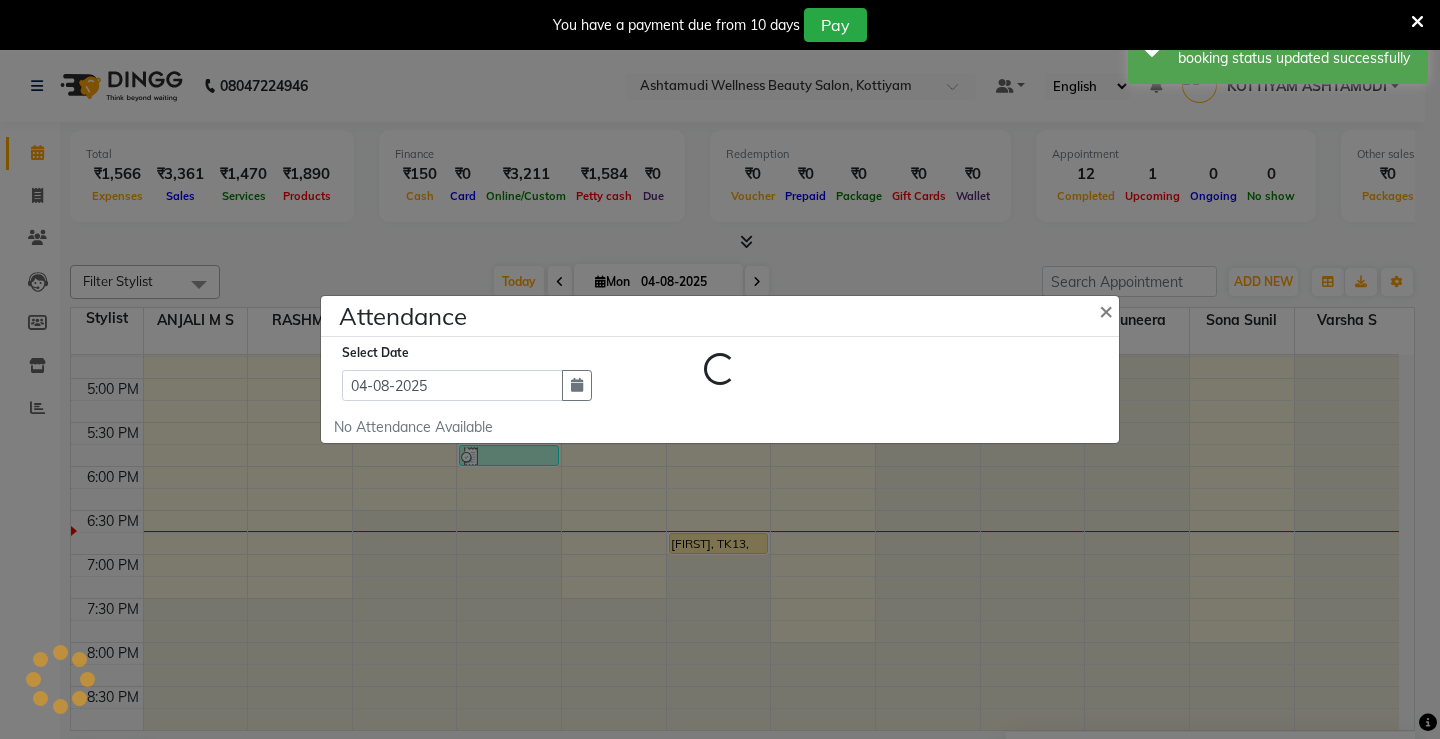 select on "A" 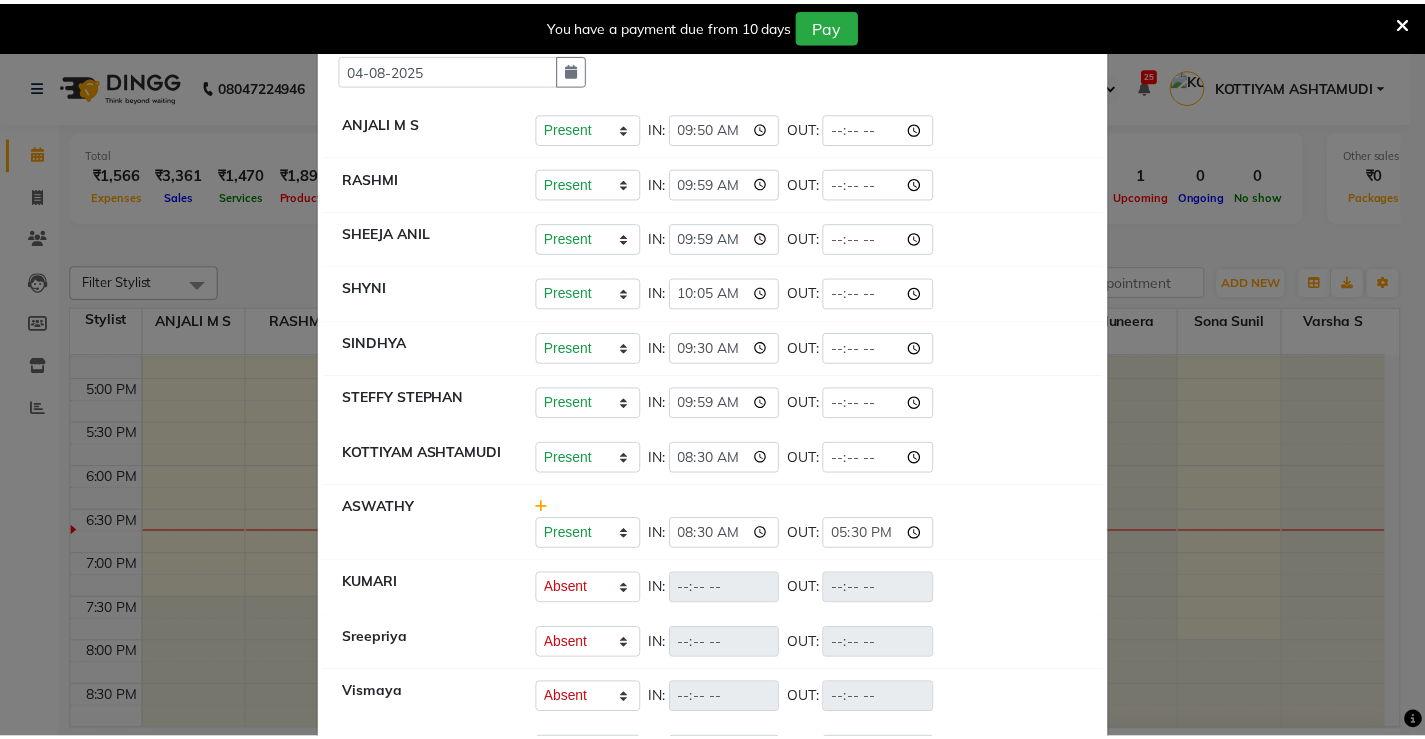 scroll, scrollTop: 36, scrollLeft: 0, axis: vertical 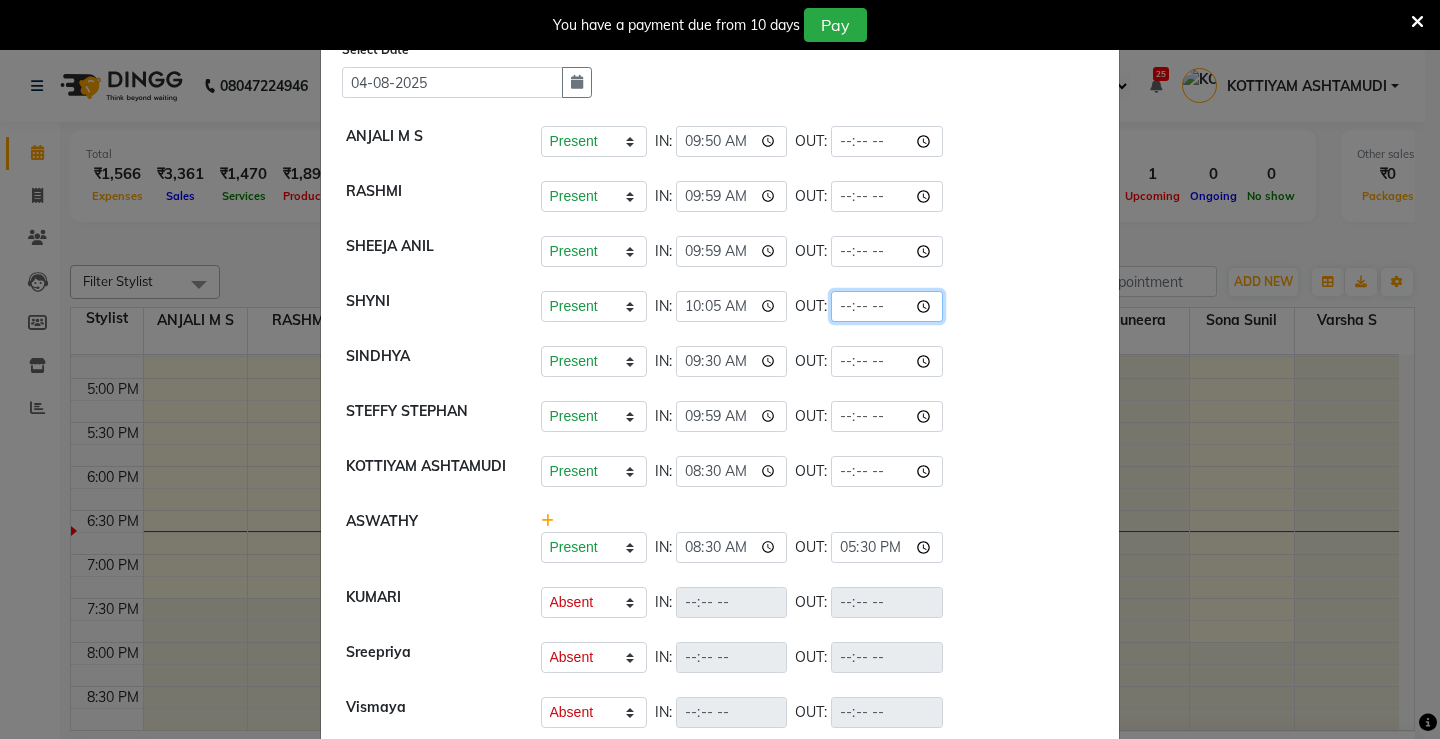 click 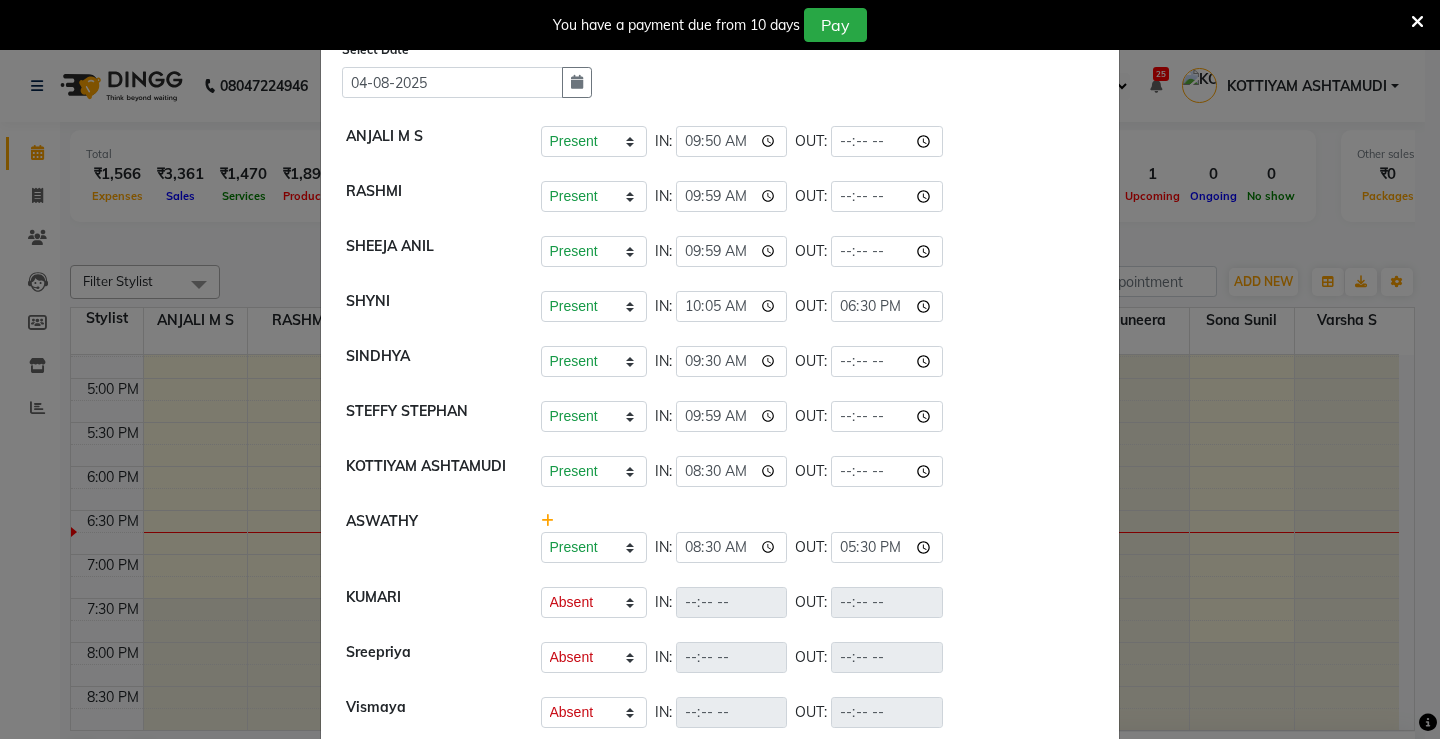 type on "18:30" 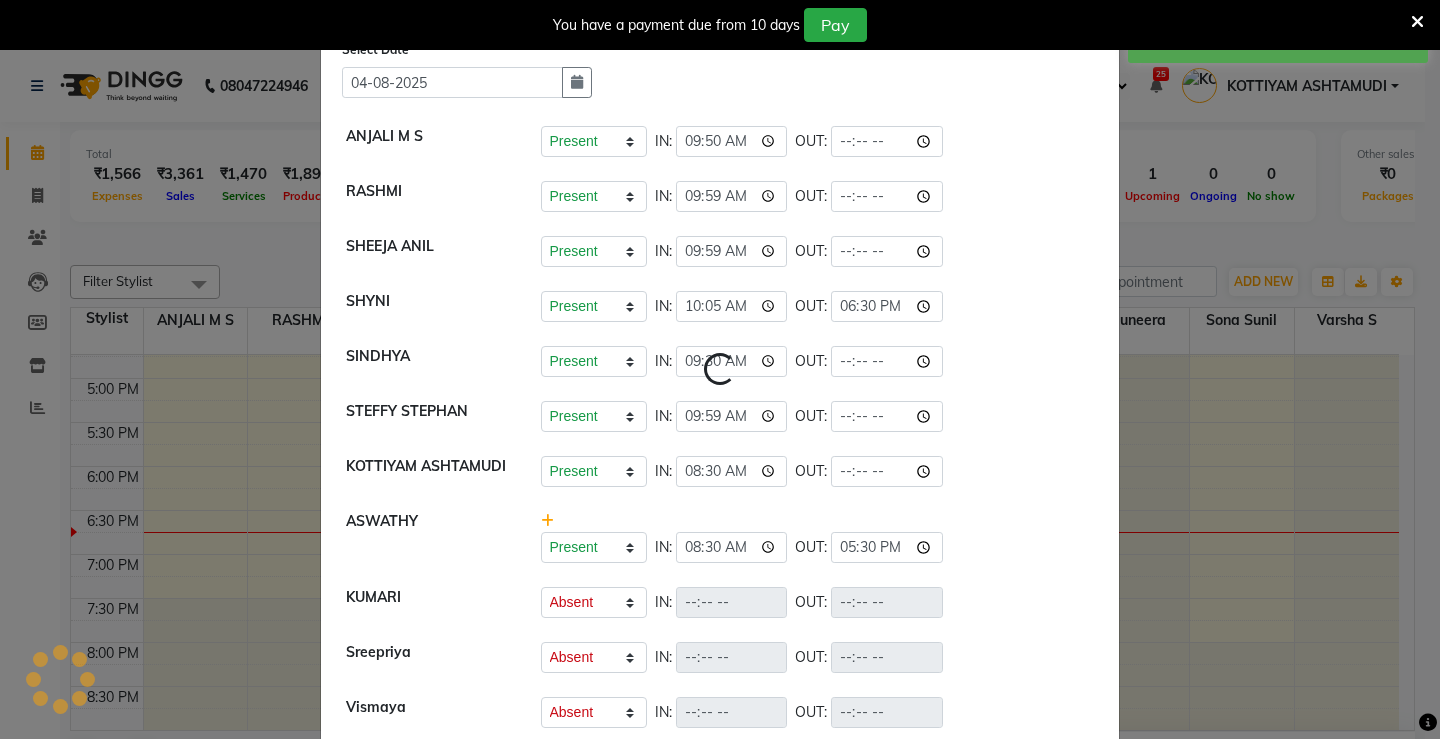 select on "A" 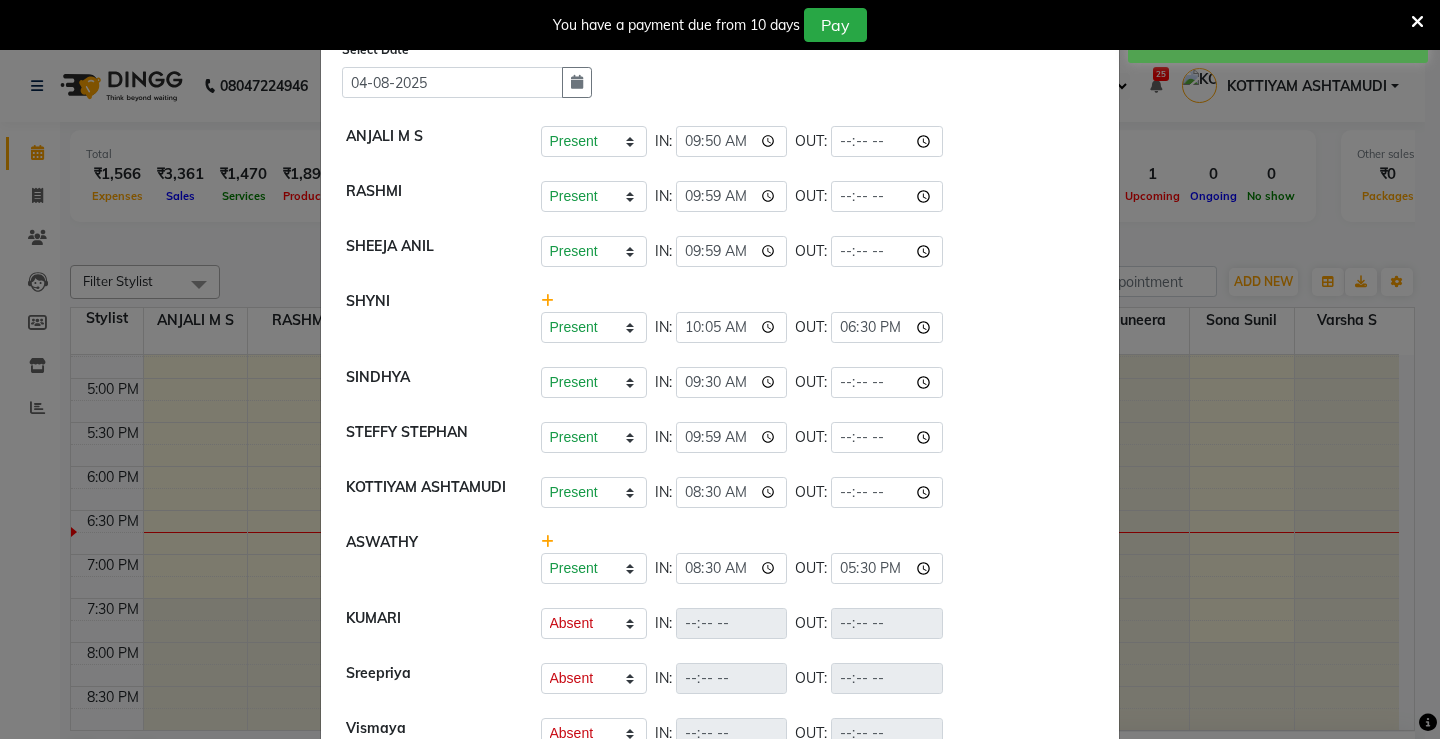 click on "Attendance × Select Date [DATE]  [FIRST] [LAST]   Present   Absent   Late   Half Day   Weekly Off  IN:  [TIME] OUT:   [FIRST]   Present   Absent   Late   Half Day   Weekly Off  IN:  [TIME] OUT:   [FIRST] [LAST]   Present   Absent   Late   Half Day   Weekly Off  IN:  [TIME] OUT:   [FIRST]    Present   Absent   Late   Half Day   Weekly Off  IN:  [TIME] OUT:  [TIME]  [FIRST]    Present   Absent   Late   Half Day   Weekly Off  IN:  [TIME] OUT:  [TIME]  [FIRST] [LAST]   Present   Absent   Late   Half Day   Weekly Off  IN:  [TIME] OUT:   [FIRST] [LAST]   Present   Absent   Late   Half Day   Weekly Off  IN:  [TIME] OUT:   [FIRST] [LAST]   Present   Absent   Late   Half Day   Weekly Off  IN:  [TIME] OUT:  [TIME]  [FIRST]   Present   Absent   Late   Half Day   Weekly Off  IN:  [TIME] OUT:   [FIRST]   Present   Absent   Late   Half Day   Weekly Off  IN:  [TIME] OUT:  [TIME]  [FIRST]   Present   Absent   Late   Half Day   Weekly Off  IN:  OUT:   [FIRST]   Present   Absent   Late   Half Day   Weekly Off  IN:  OUT:   [FIRST]   Present   Absent   Late   Half Day   Weekly Off  IN:  OUT:   [FIRST]   Present   Absent   Late   Half Day   Weekly Off  IN:  OUT:   [FIRST] [LAST]   Present   Absent   Late   Half Day" 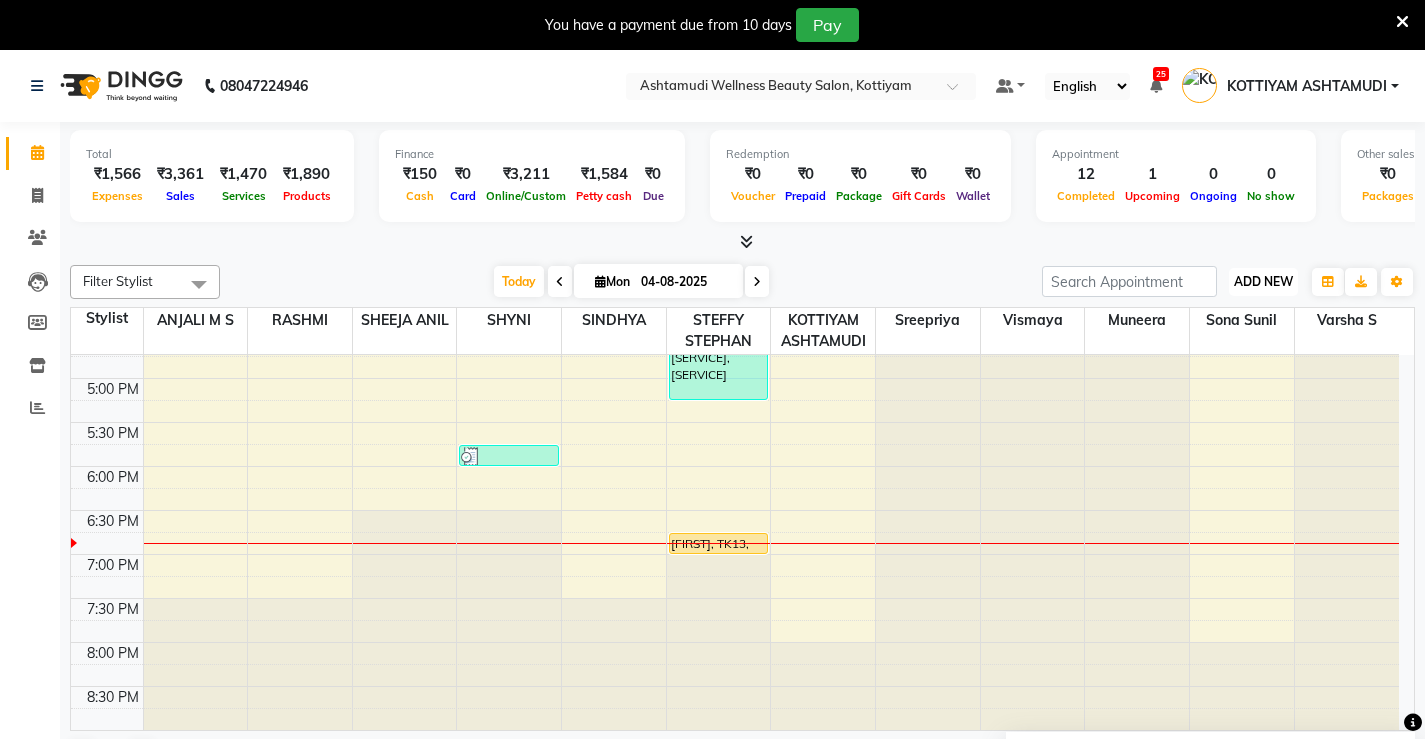 click on "ADD NEW" at bounding box center [1263, 281] 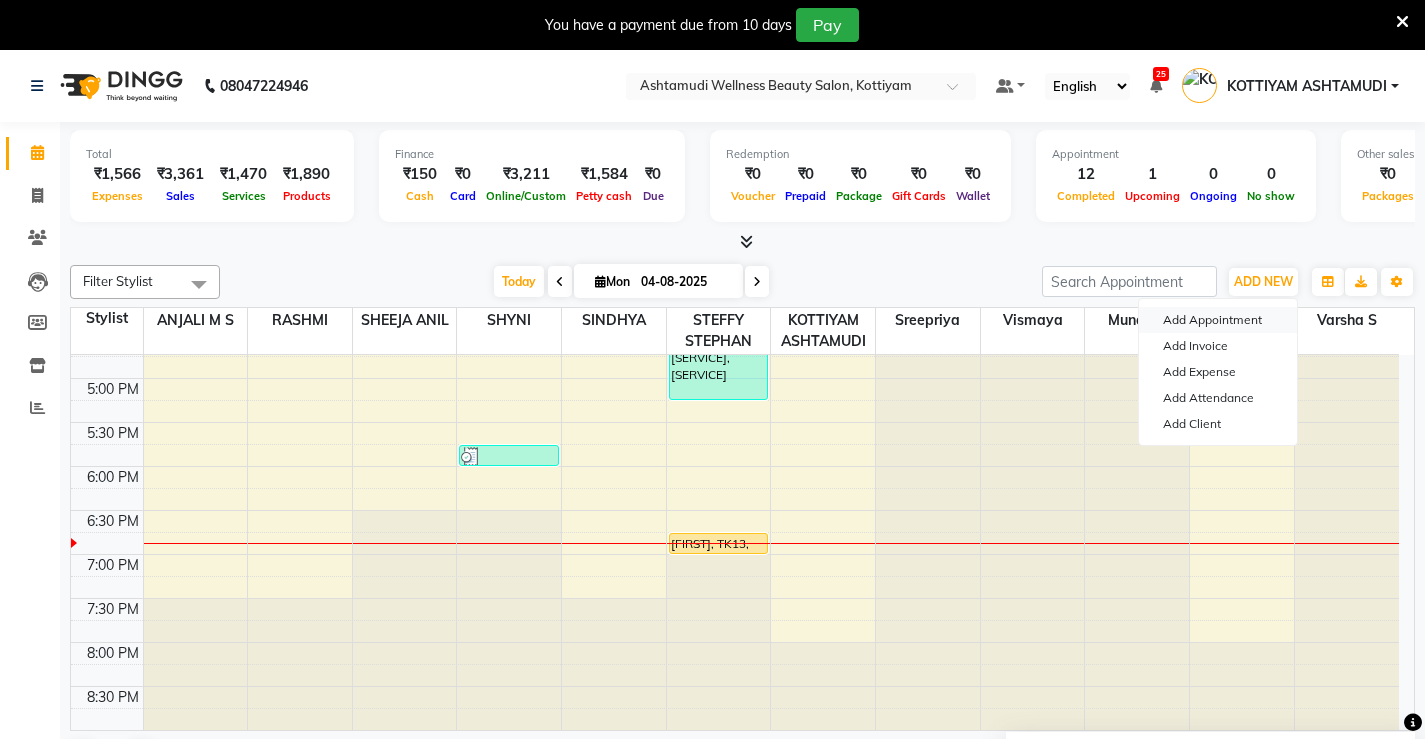 click on "Add Appointment" at bounding box center (1218, 320) 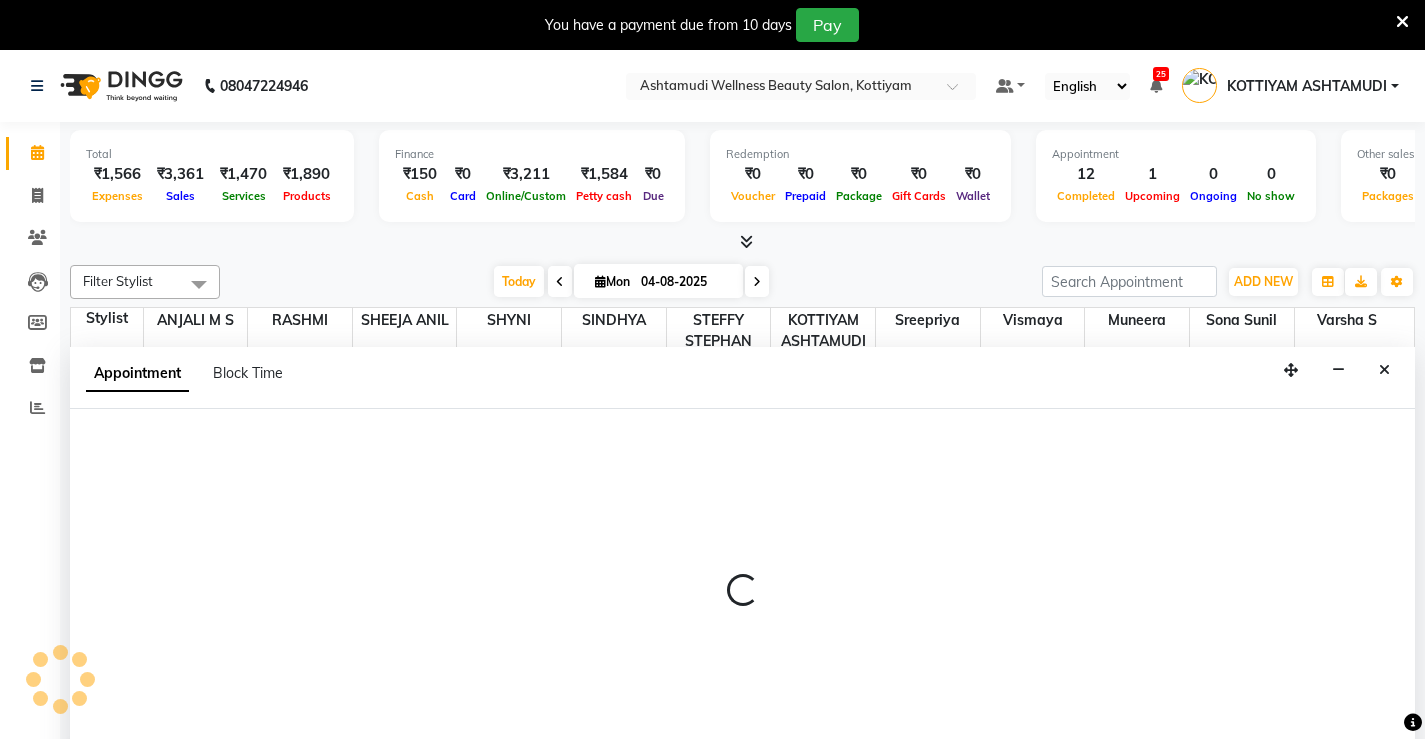 scroll, scrollTop: 51, scrollLeft: 0, axis: vertical 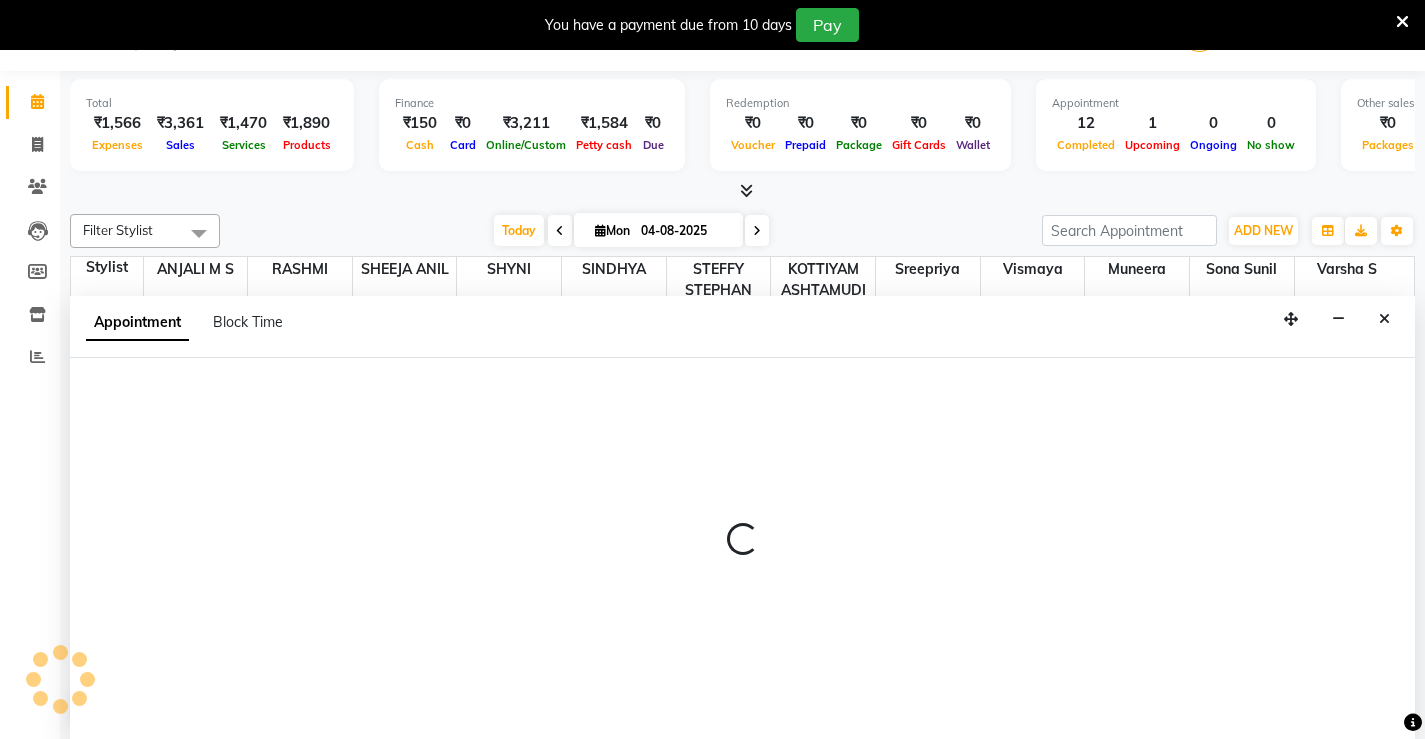 select on "540" 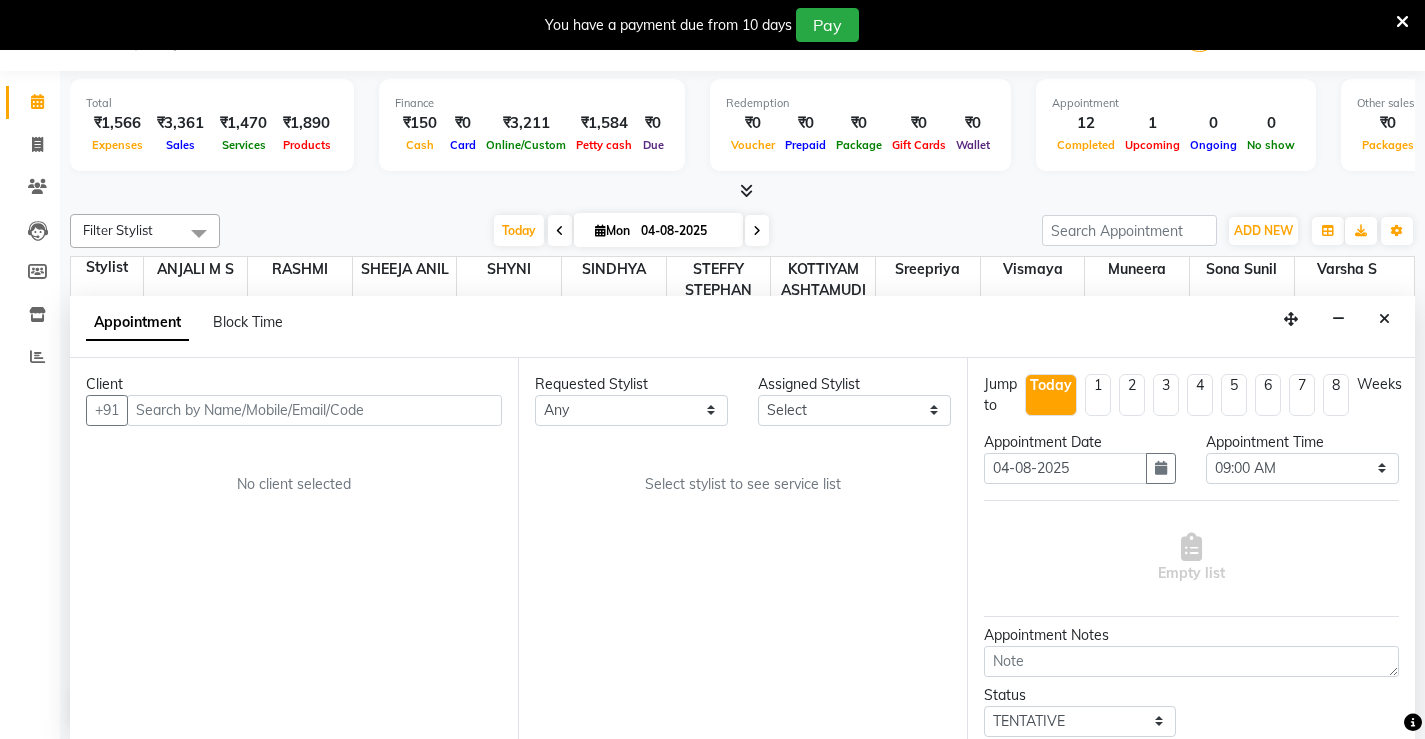 click at bounding box center (314, 410) 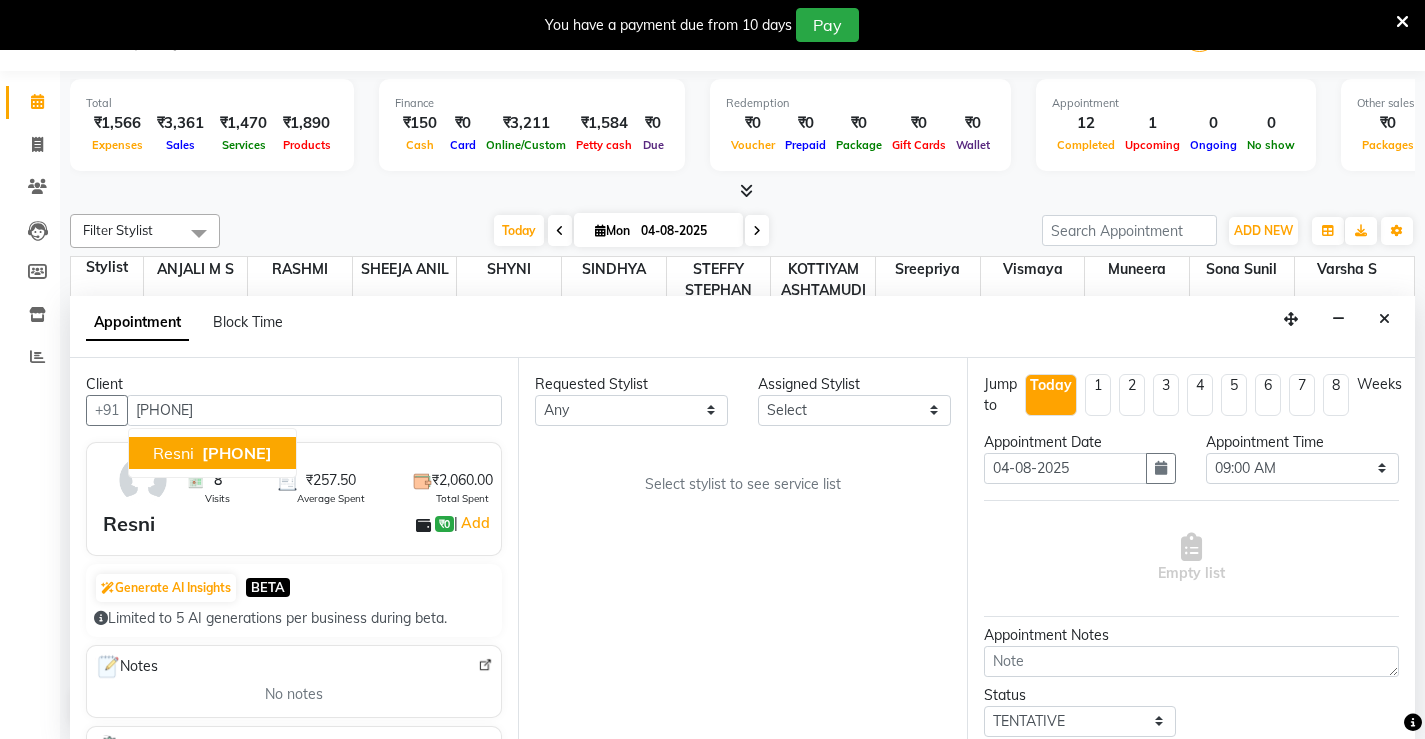 click on "Resni   [PHONE]" at bounding box center (212, 453) 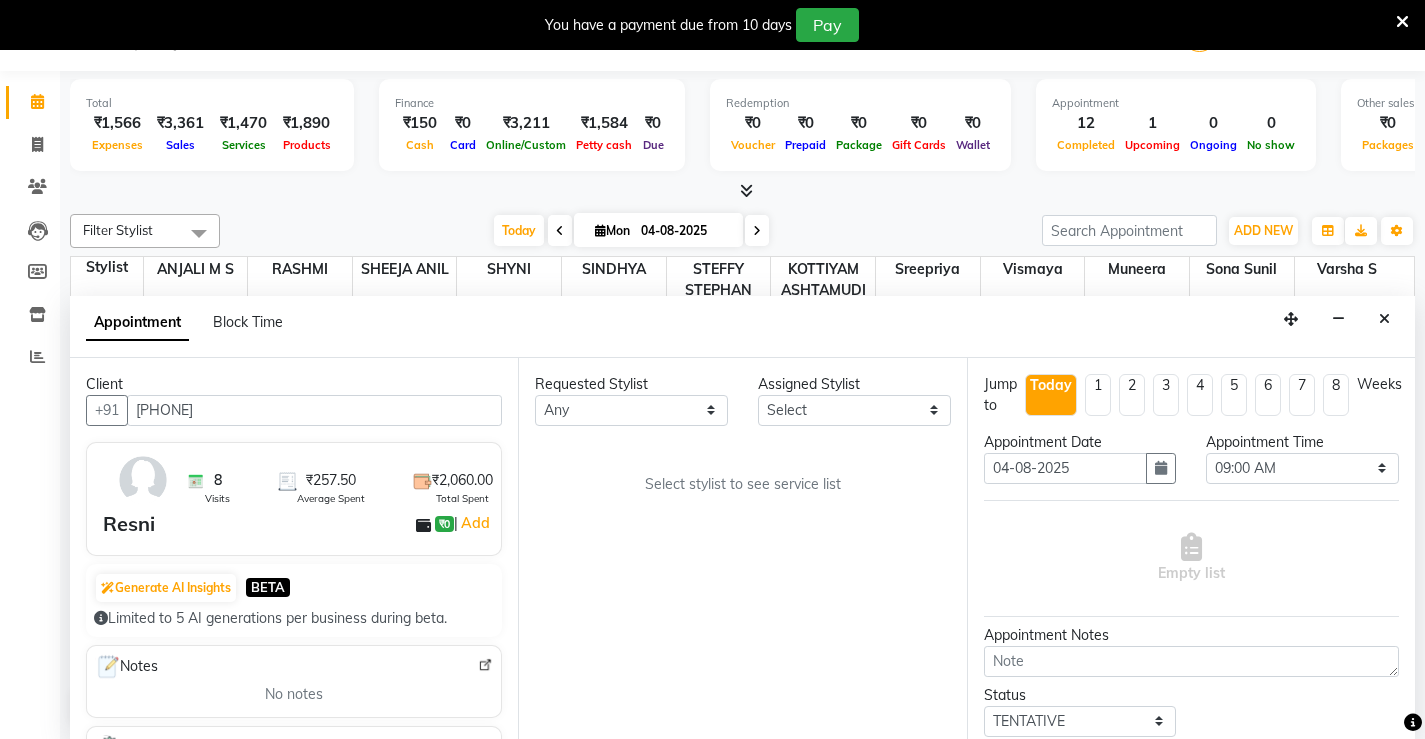 type on "[PHONE]" 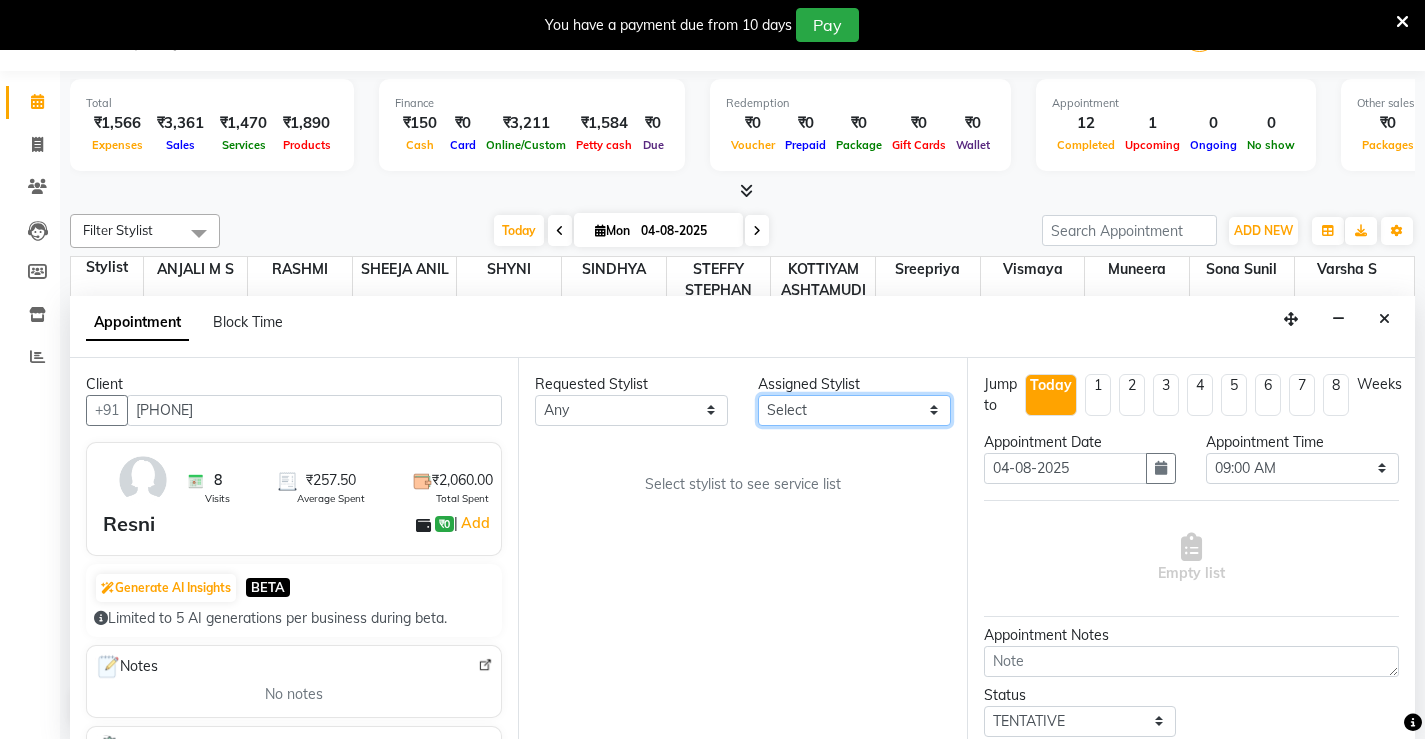 click on "Select ANJALI M S KOTTIYAM ASHTAMUDI Muneera RASHMI SHEEJA ANIL SHYNI  SINDHYA  Sona Sunil Sreepriya STEFFY STEPHAN Varsha S Vismaya" at bounding box center [854, 410] 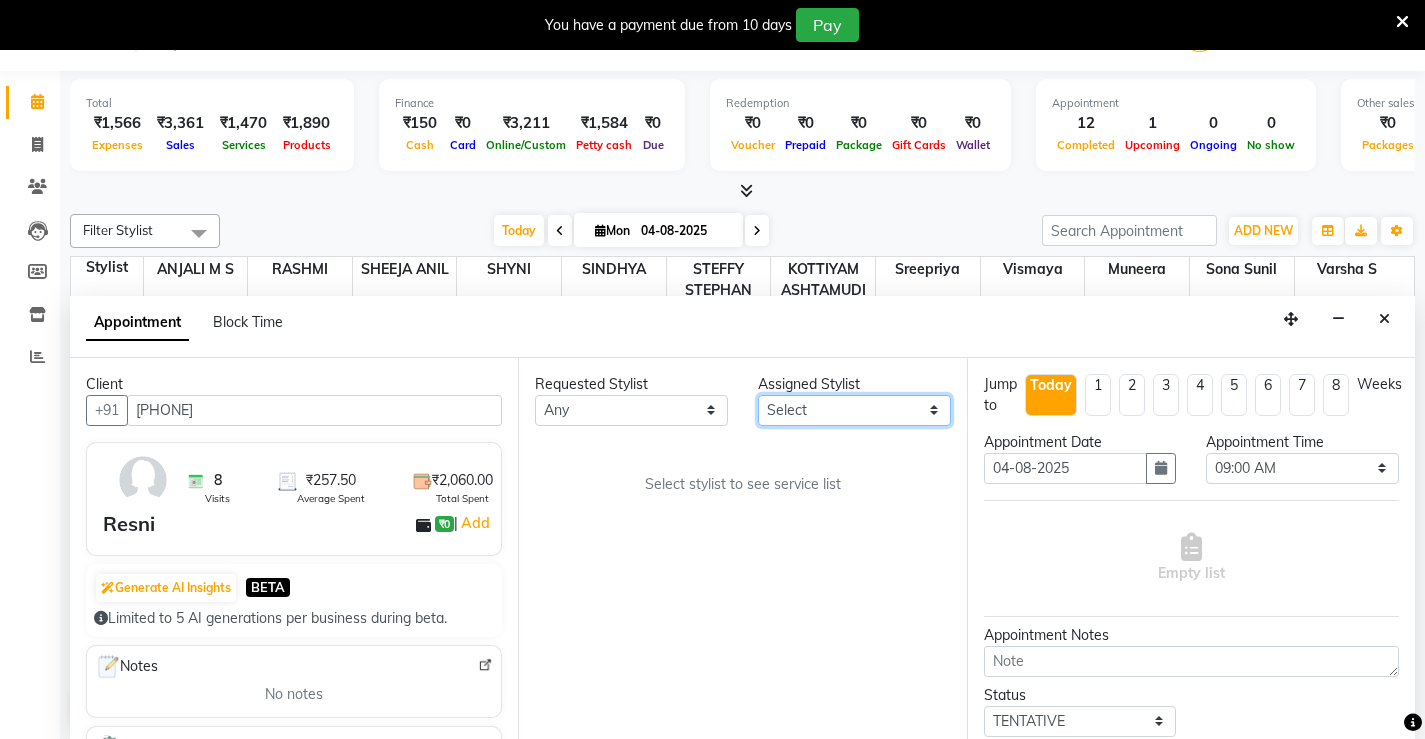 select on "27466" 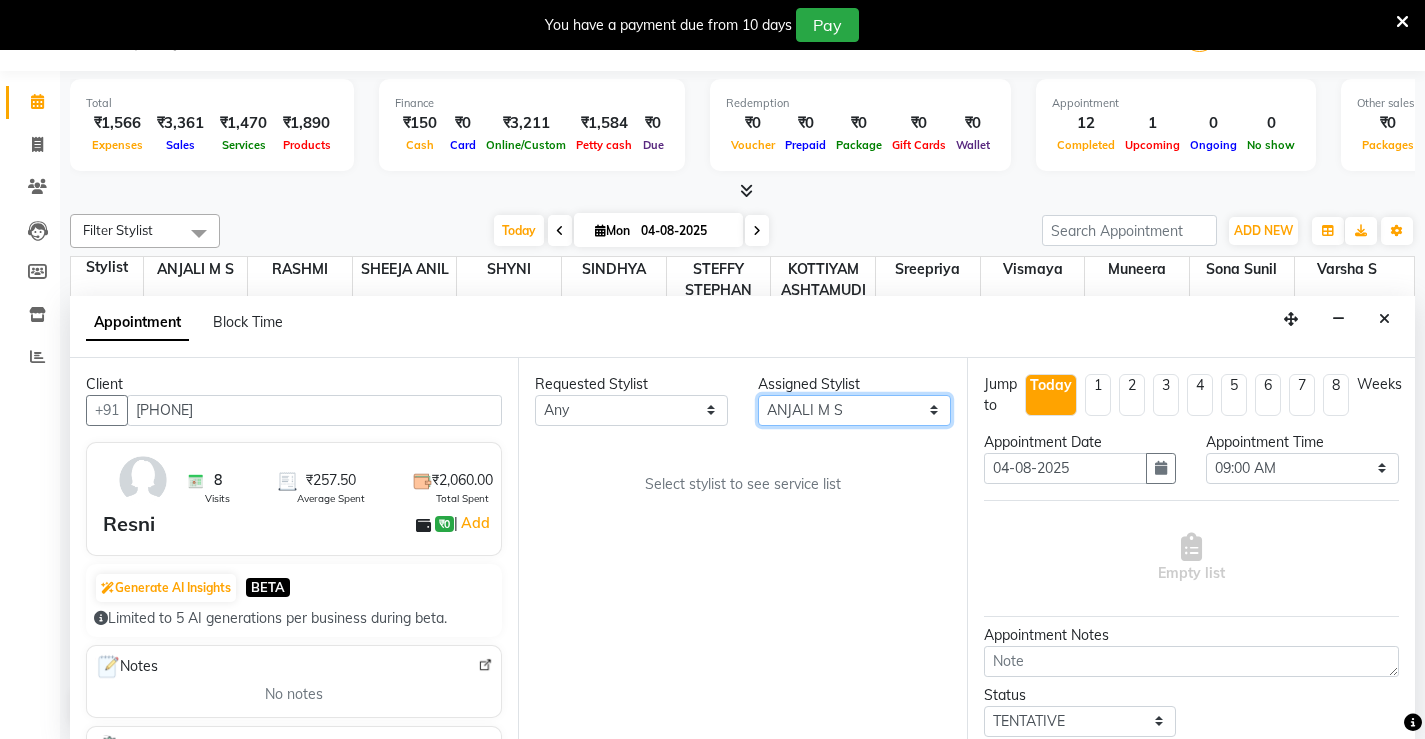 click on "Select ANJALI M S KOTTIYAM ASHTAMUDI Muneera RASHMI SHEEJA ANIL SHYNI  SINDHYA  Sona Sunil Sreepriya STEFFY STEPHAN Varsha S Vismaya" at bounding box center [854, 410] 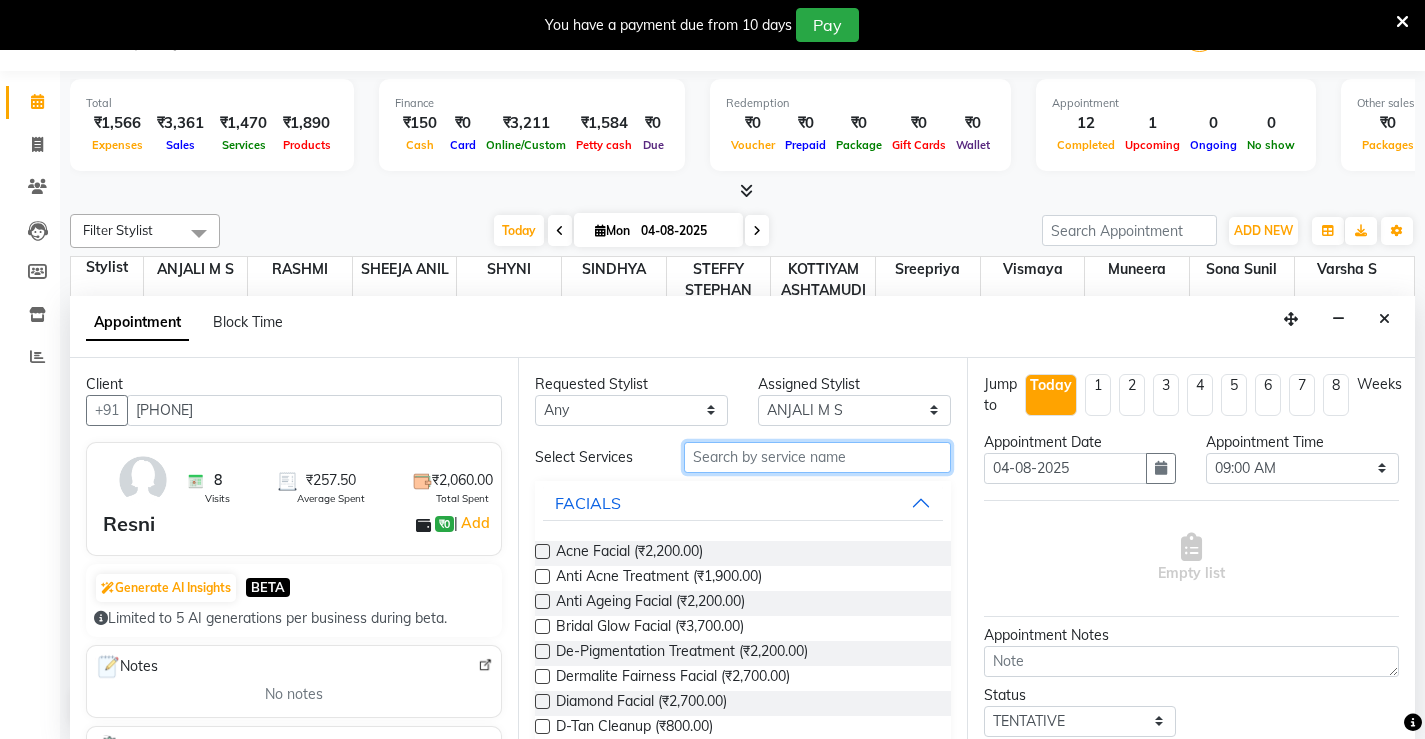 click at bounding box center (817, 457) 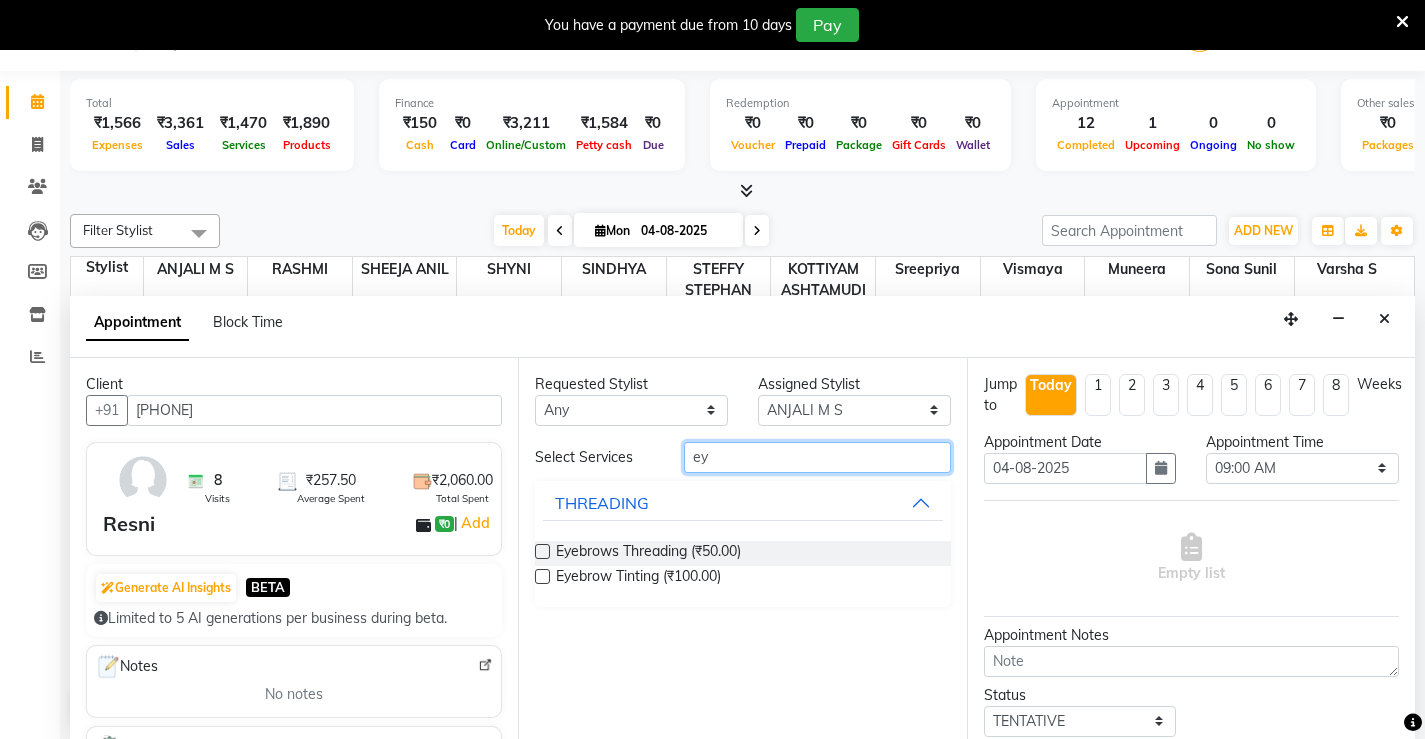type on "ey" 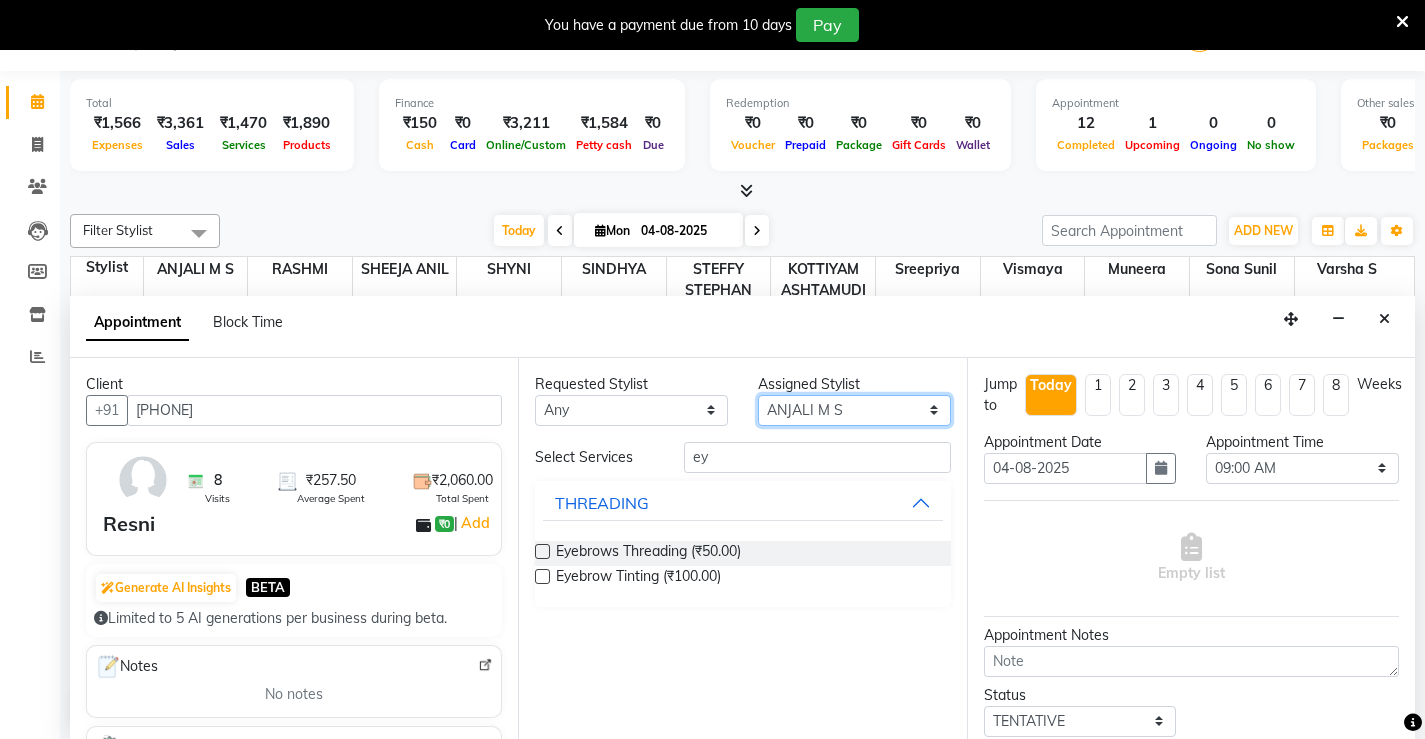 click on "Select ANJALI M S KOTTIYAM ASHTAMUDI Muneera RASHMI SHEEJA ANIL SHYNI  SINDHYA  Sona Sunil Sreepriya STEFFY STEPHAN Varsha S Vismaya" at bounding box center (854, 410) 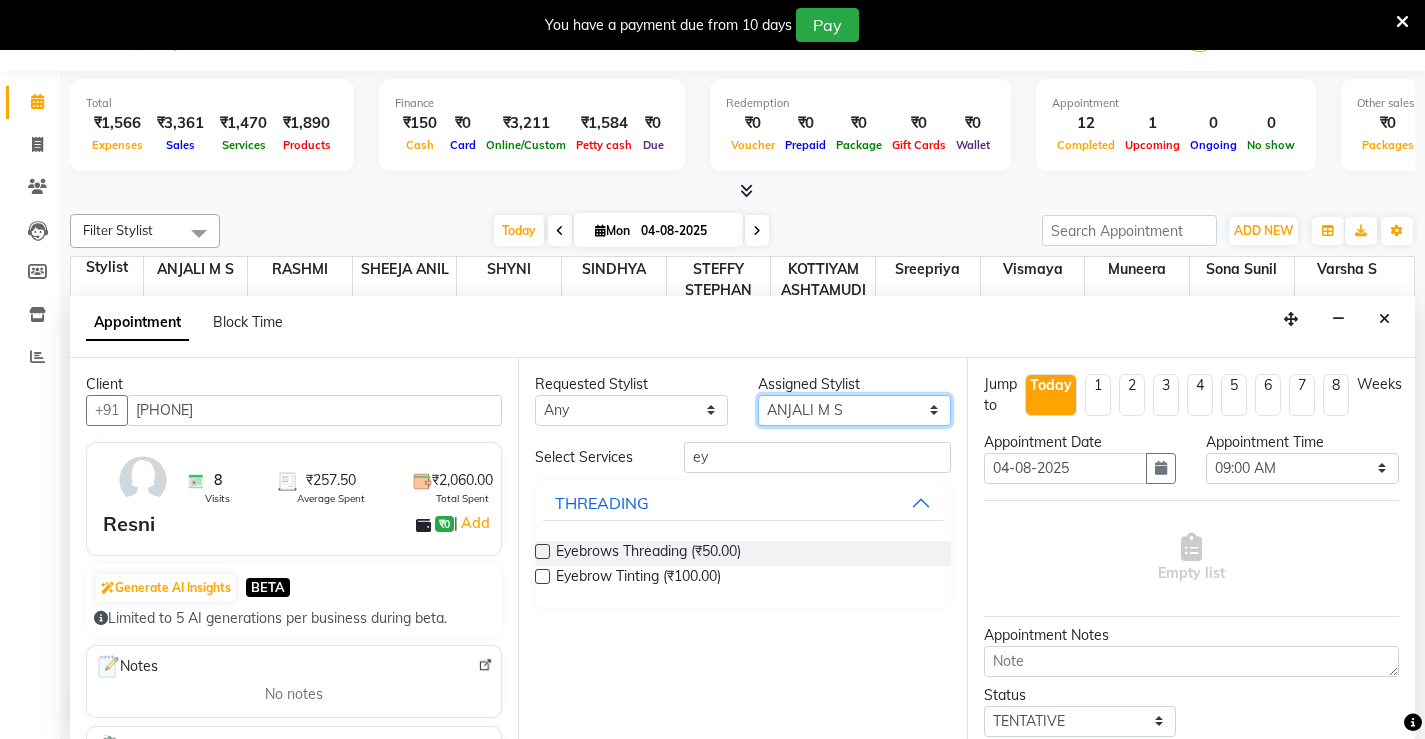 select on "27469" 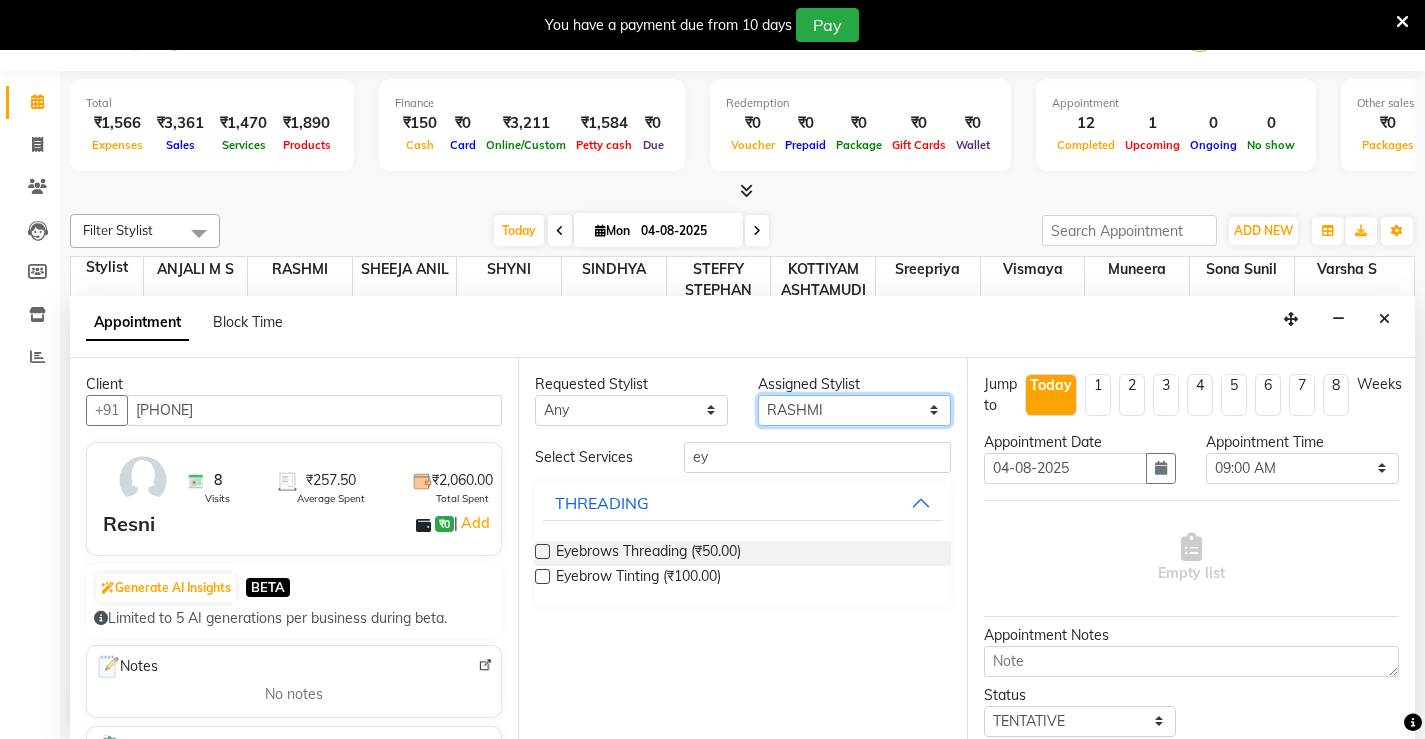click on "Select ANJALI M S KOTTIYAM ASHTAMUDI Muneera RASHMI SHEEJA ANIL SHYNI  SINDHYA  Sona Sunil Sreepriya STEFFY STEPHAN Varsha S Vismaya" at bounding box center [854, 410] 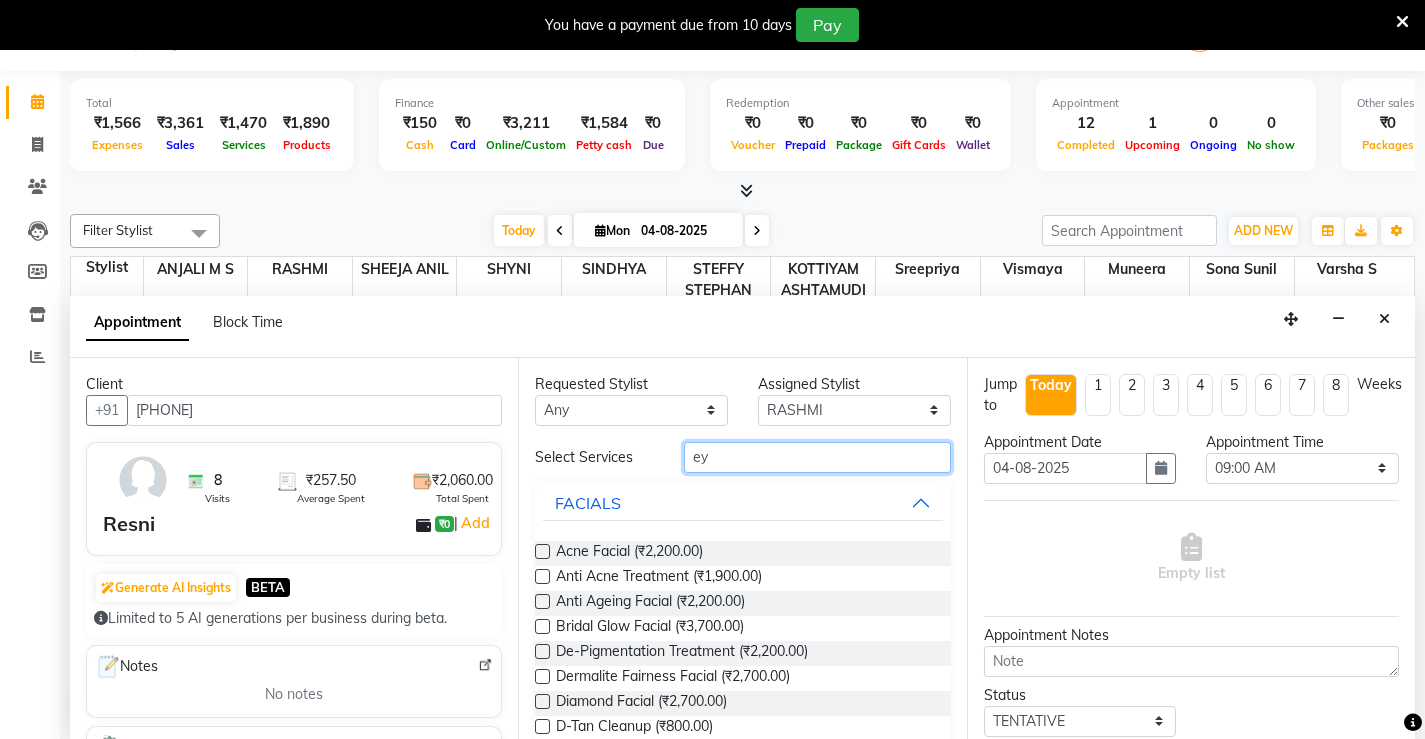 click on "ey" at bounding box center [817, 457] 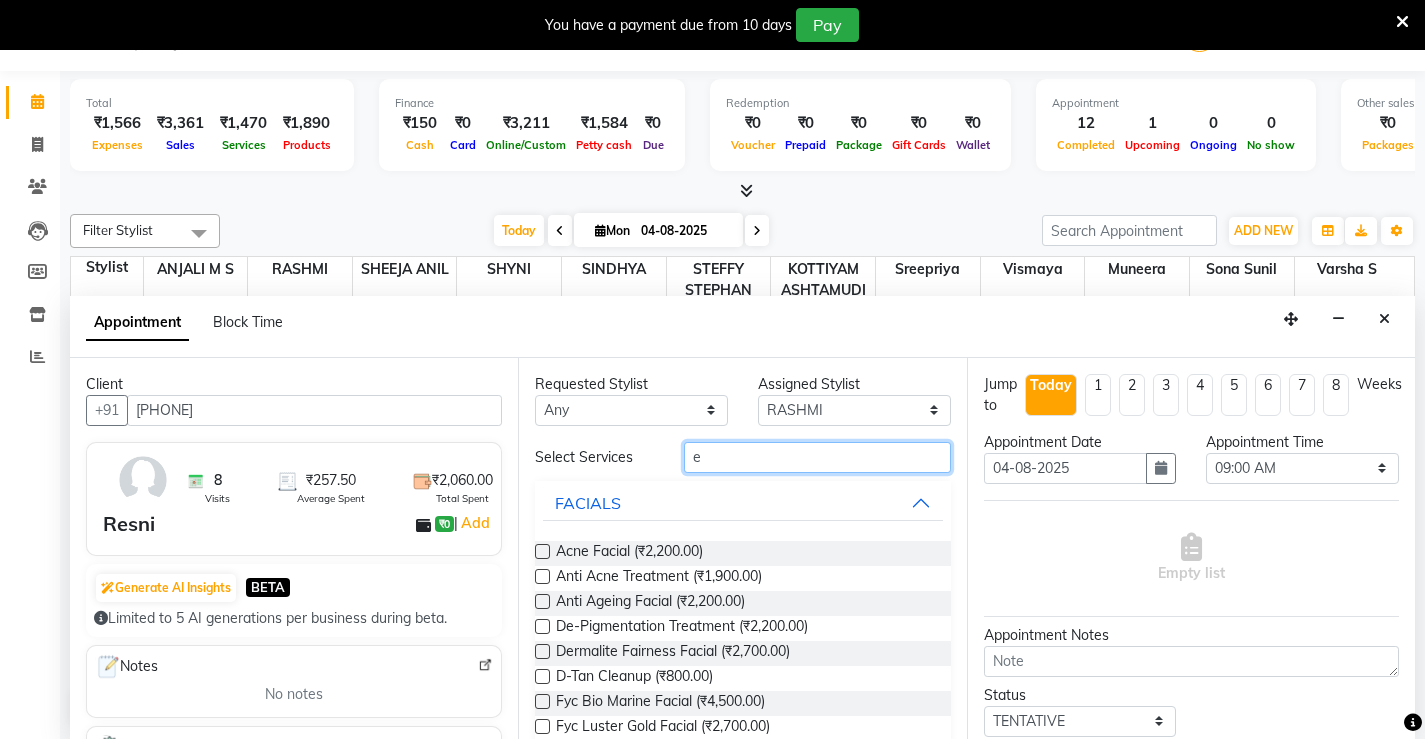 type on "ey" 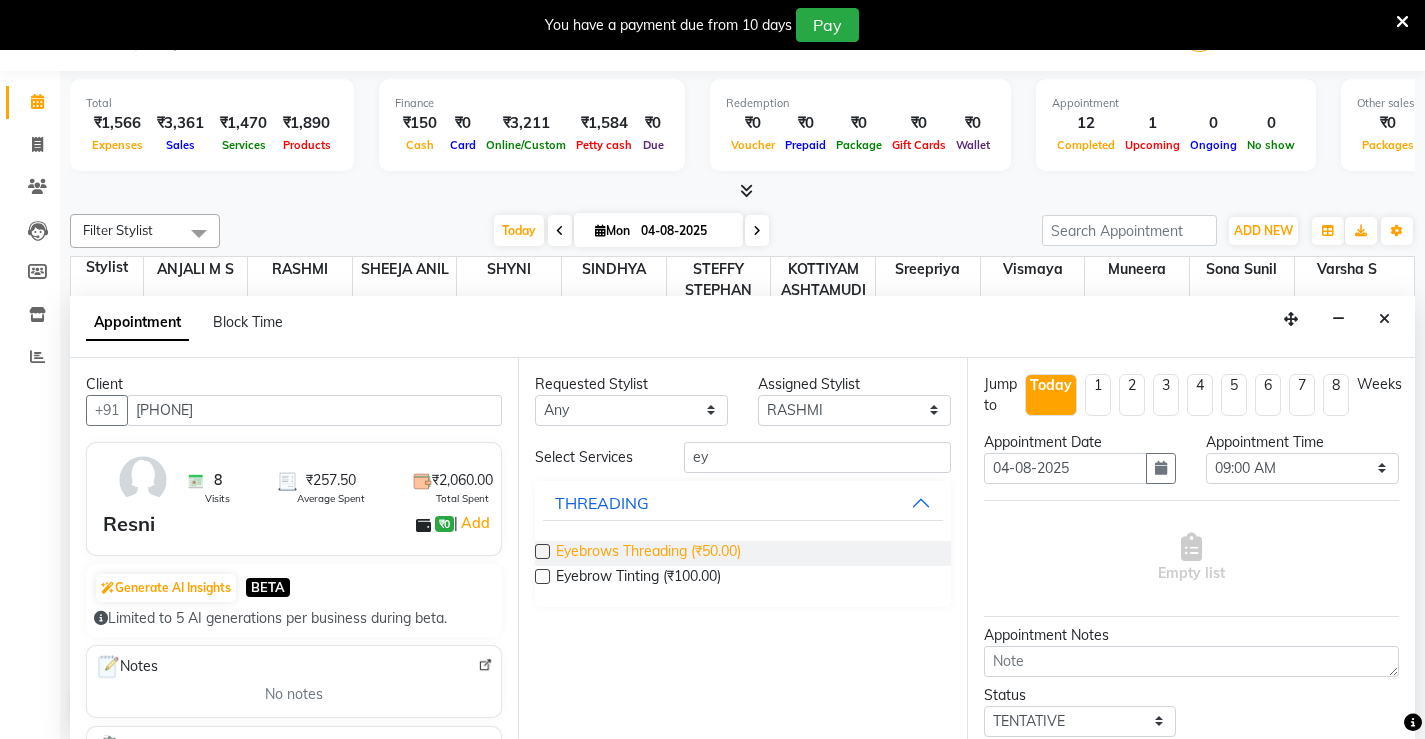 click on "Eyebrows Threading (₹50.00)" at bounding box center (648, 553) 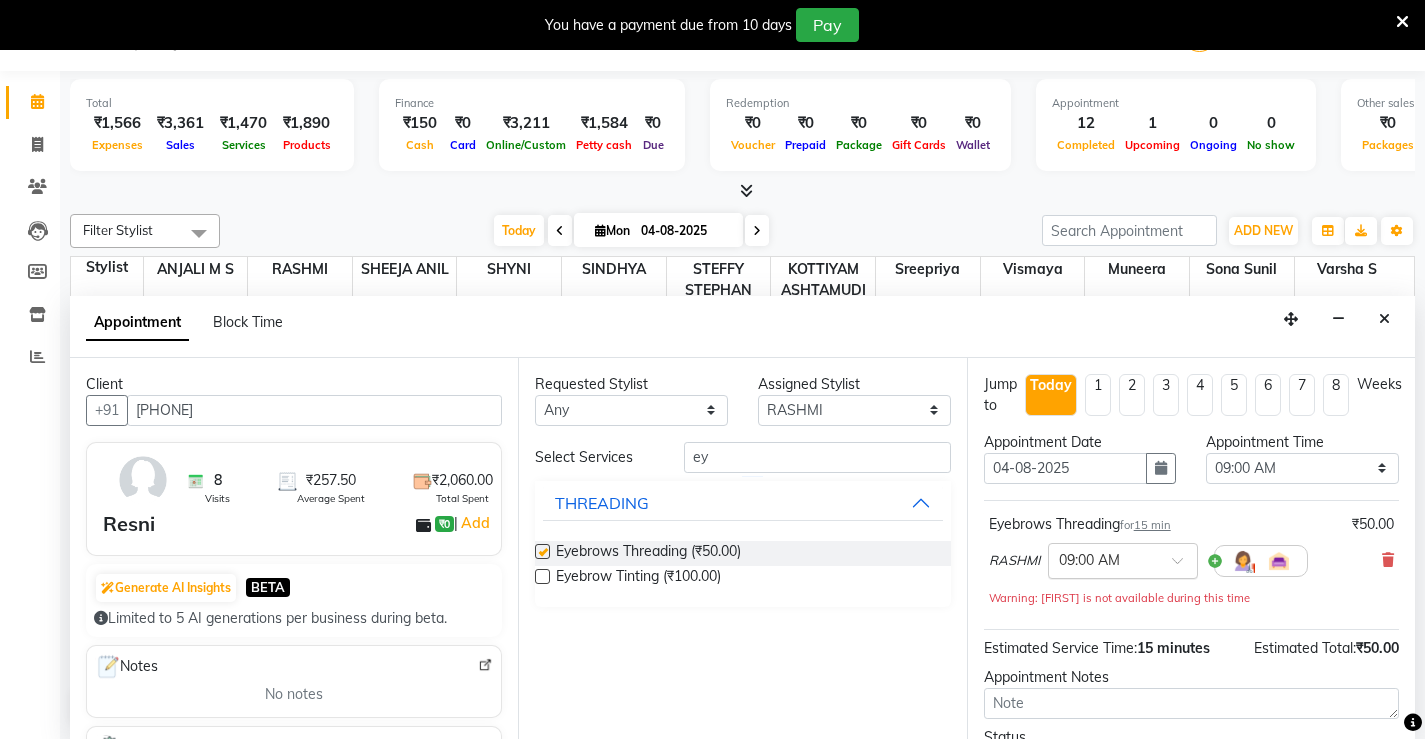checkbox on "false" 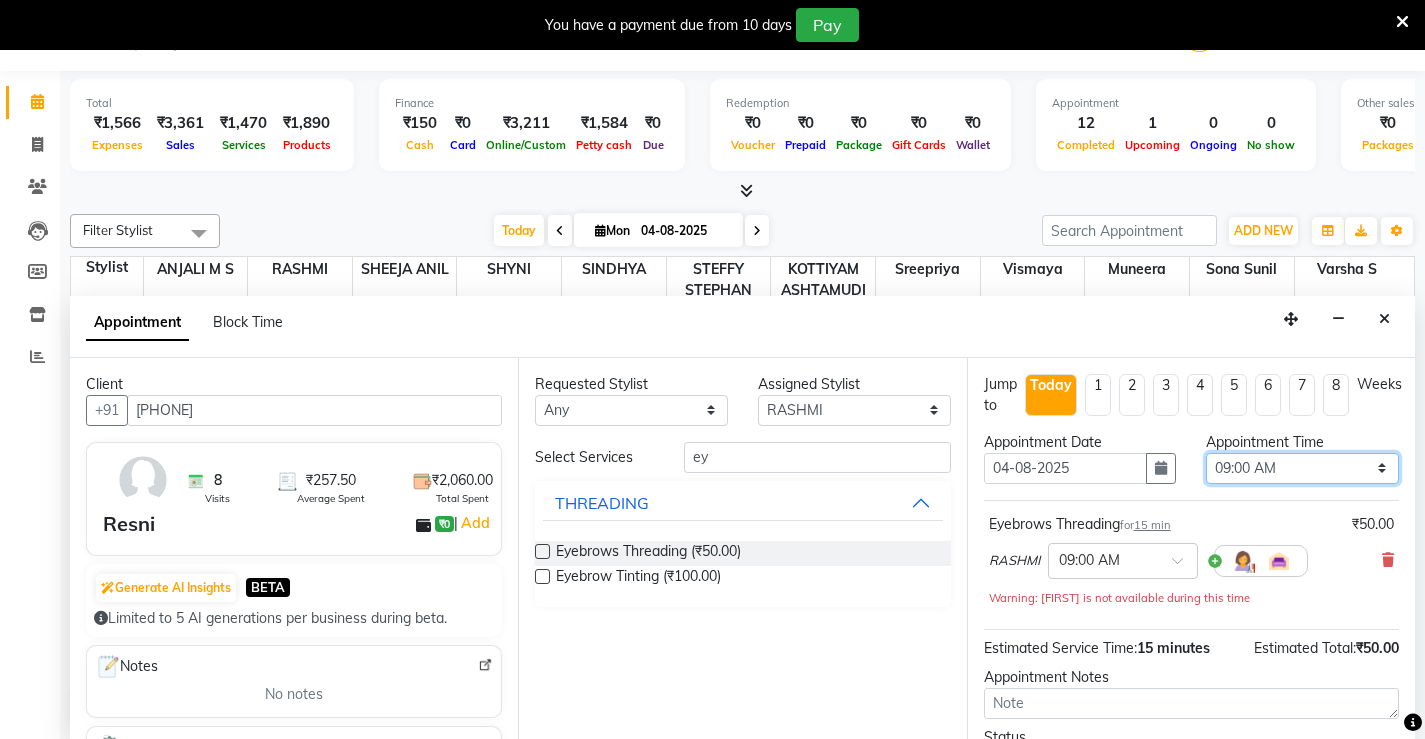 click on "Select 09:00 AM 09:15 AM 09:30 AM 09:45 AM 10:00 AM 10:15 AM 10:30 AM 10:45 AM 11:00 AM 11:15 AM 11:30 AM 11:45 AM 12:00 PM 12:15 PM 12:30 PM 12:45 PM 01:00 PM 01:15 PM 01:30 PM 01:45 PM 02:00 PM 02:15 PM 02:30 PM 02:45 PM 03:00 PM 03:15 PM 03:30 PM 03:45 PM 04:00 PM 04:15 PM 04:30 PM 04:45 PM 05:00 PM 05:15 PM 05:30 PM 05:45 PM 06:00 PM 06:15 PM 06:30 PM 06:45 PM 07:00 PM 07:15 PM 07:30 PM 07:45 PM 08:00 PM" at bounding box center (1302, 468) 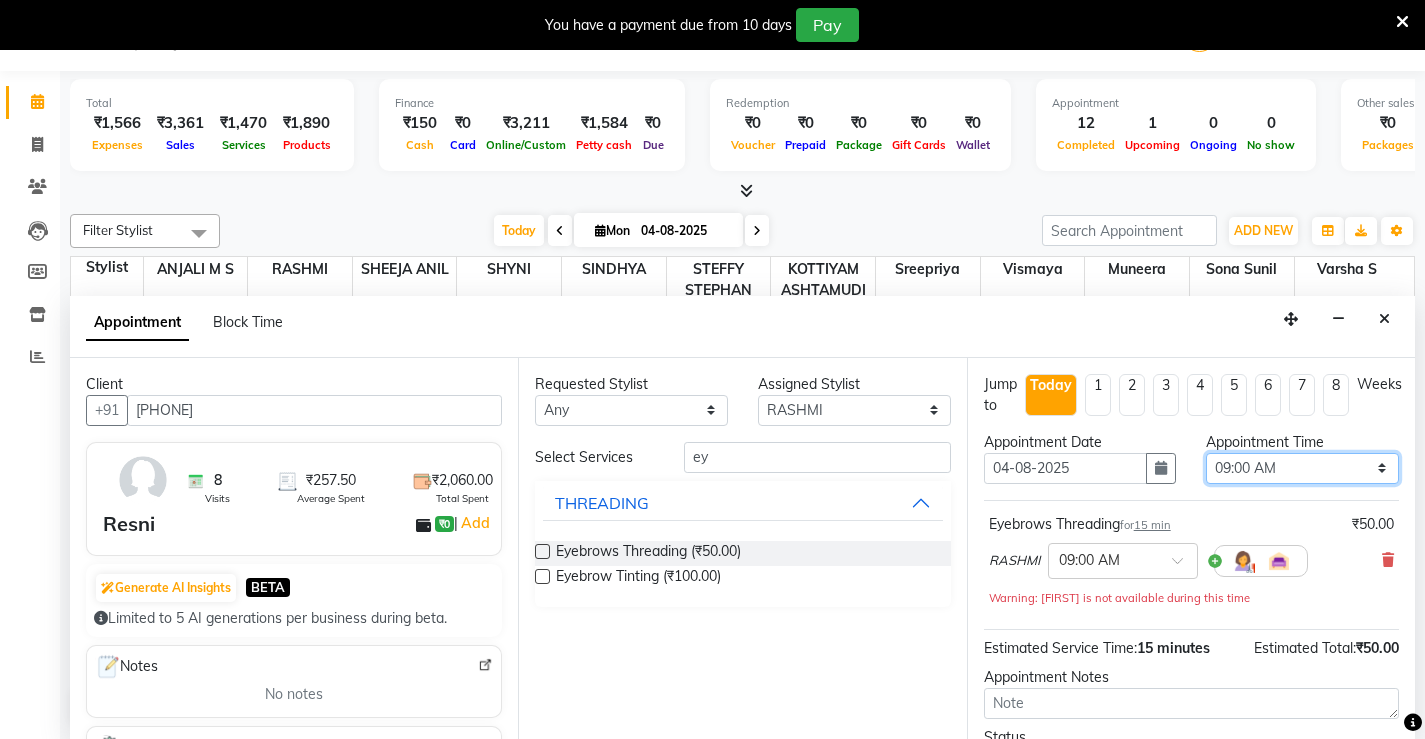 select on "1125" 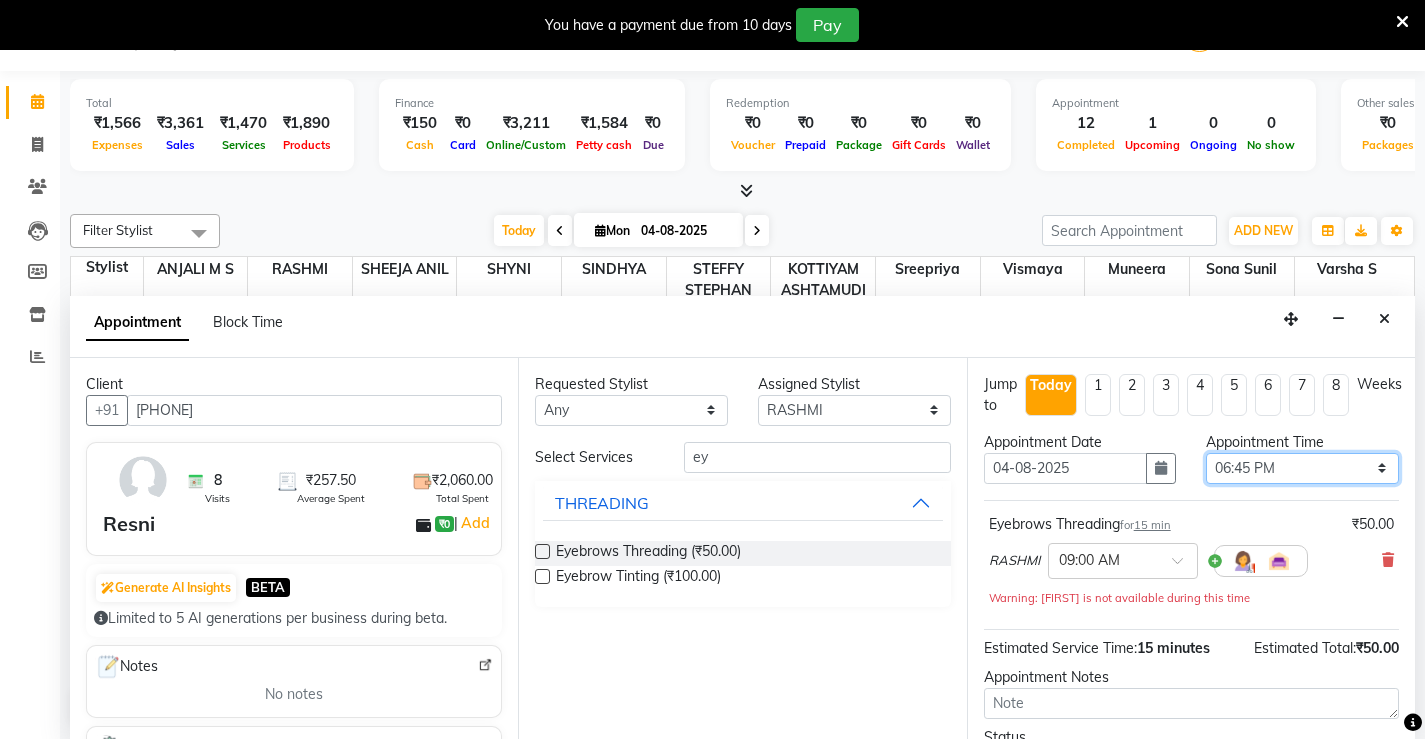 click on "Select 09:00 AM 09:15 AM 09:30 AM 09:45 AM 10:00 AM 10:15 AM 10:30 AM 10:45 AM 11:00 AM 11:15 AM 11:30 AM 11:45 AM 12:00 PM 12:15 PM 12:30 PM 12:45 PM 01:00 PM 01:15 PM 01:30 PM 01:45 PM 02:00 PM 02:15 PM 02:30 PM 02:45 PM 03:00 PM 03:15 PM 03:30 PM 03:45 PM 04:00 PM 04:15 PM 04:30 PM 04:45 PM 05:00 PM 05:15 PM 05:30 PM 05:45 PM 06:00 PM 06:15 PM 06:30 PM 06:45 PM 07:00 PM 07:15 PM 07:30 PM 07:45 PM 08:00 PM" at bounding box center (1302, 468) 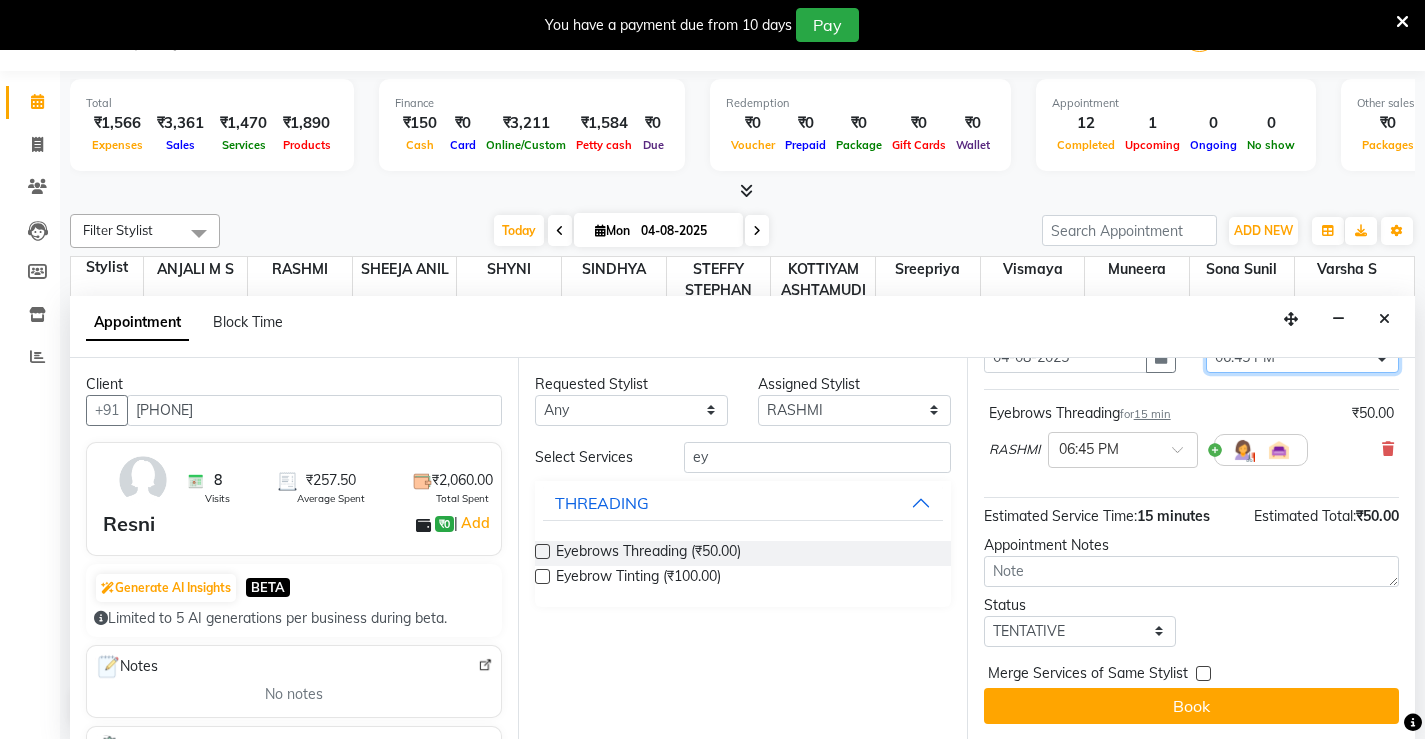 scroll, scrollTop: 112, scrollLeft: 0, axis: vertical 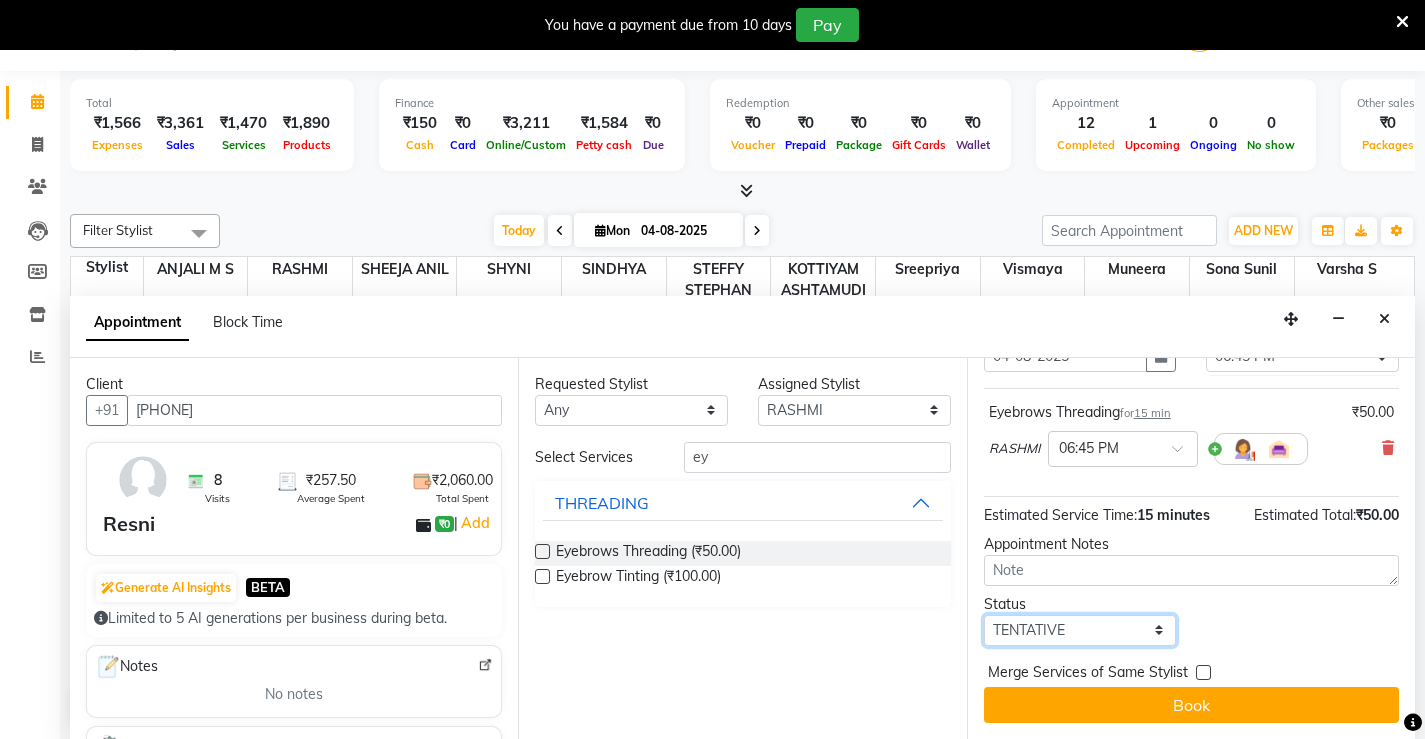 click on "Select TENTATIVE CONFIRM CHECK-IN UPCOMING" at bounding box center [1080, 630] 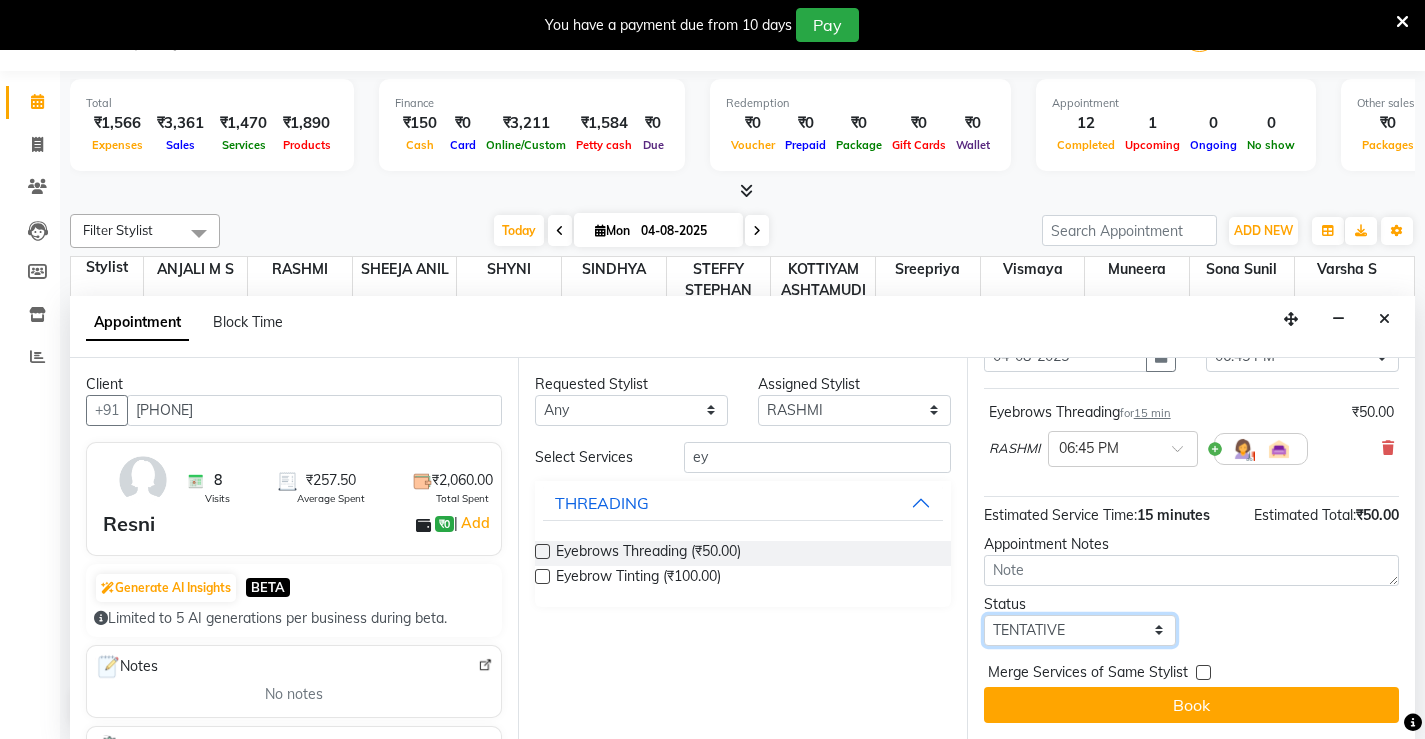 select on "check-in" 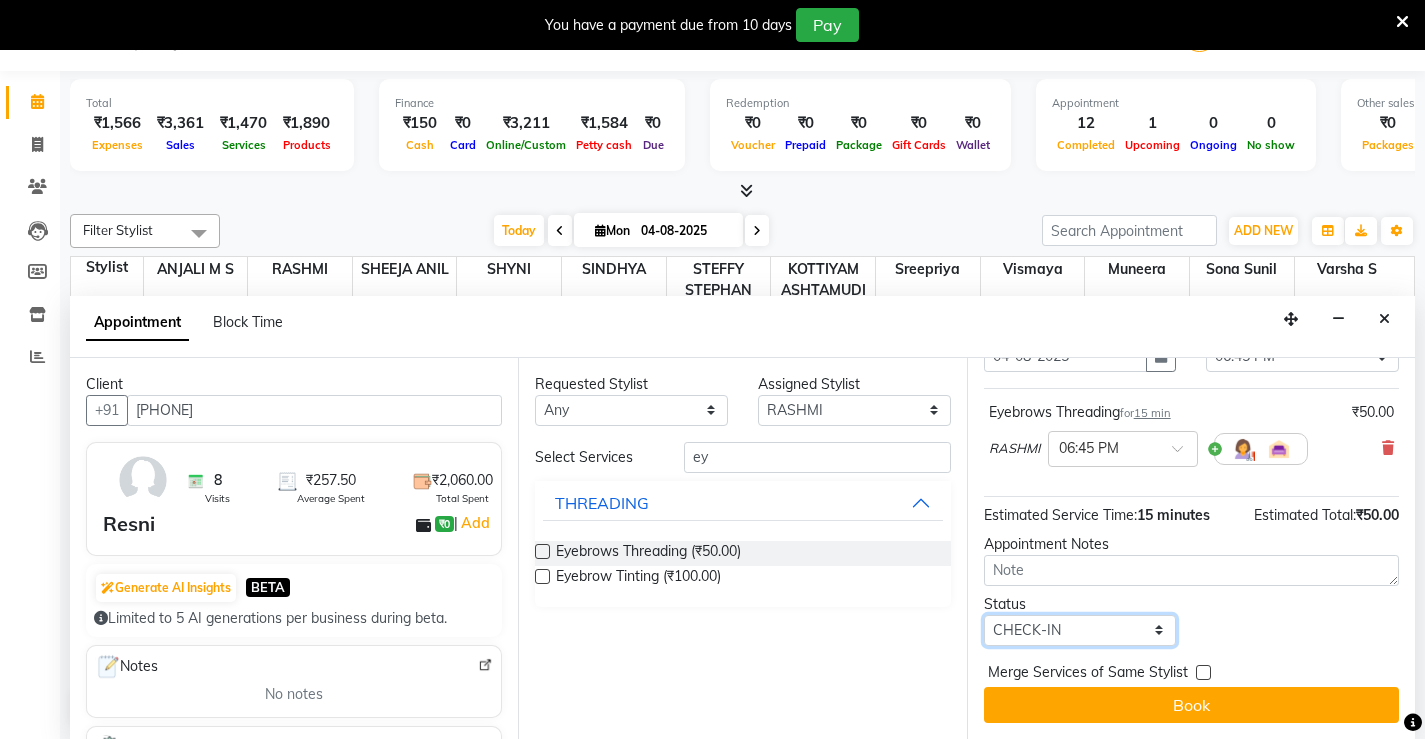 click on "Select TENTATIVE CONFIRM CHECK-IN UPCOMING" at bounding box center [1080, 630] 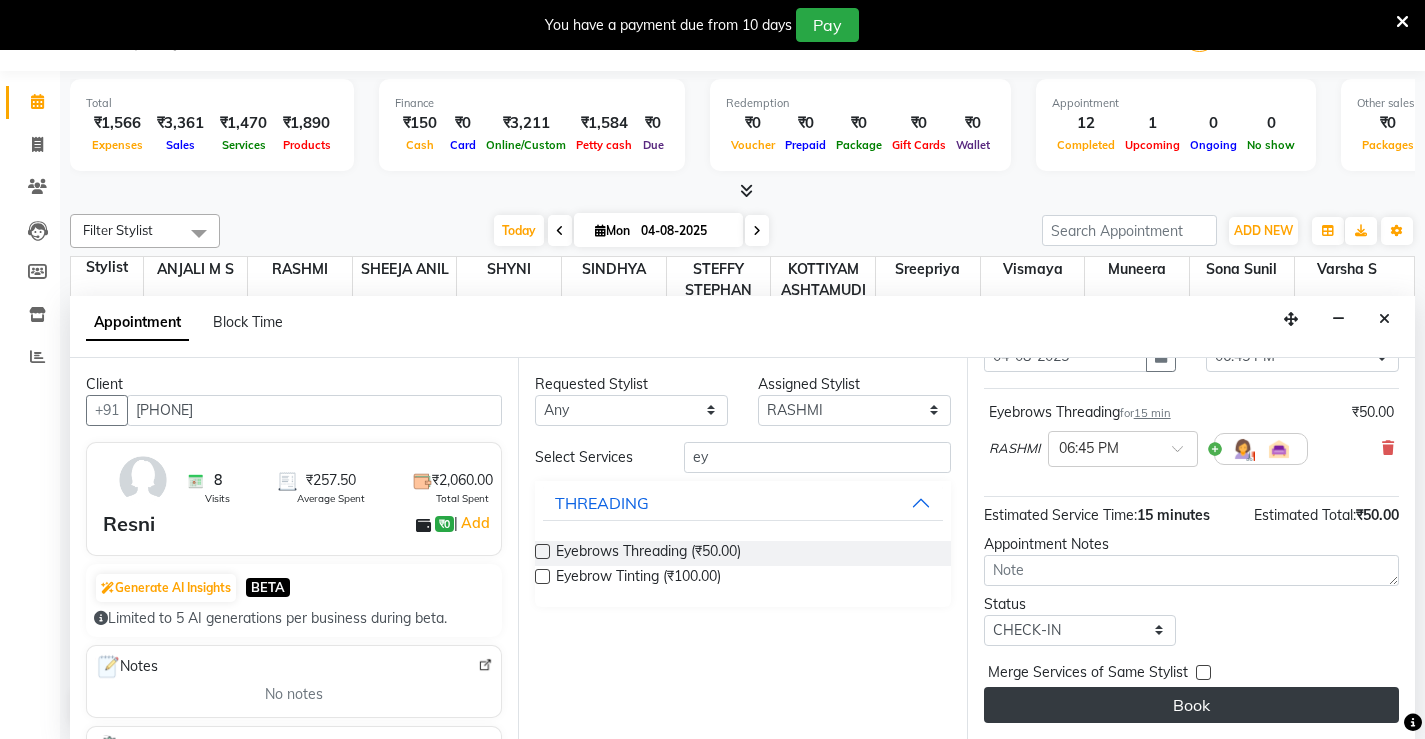 click on "Book" at bounding box center (1191, 705) 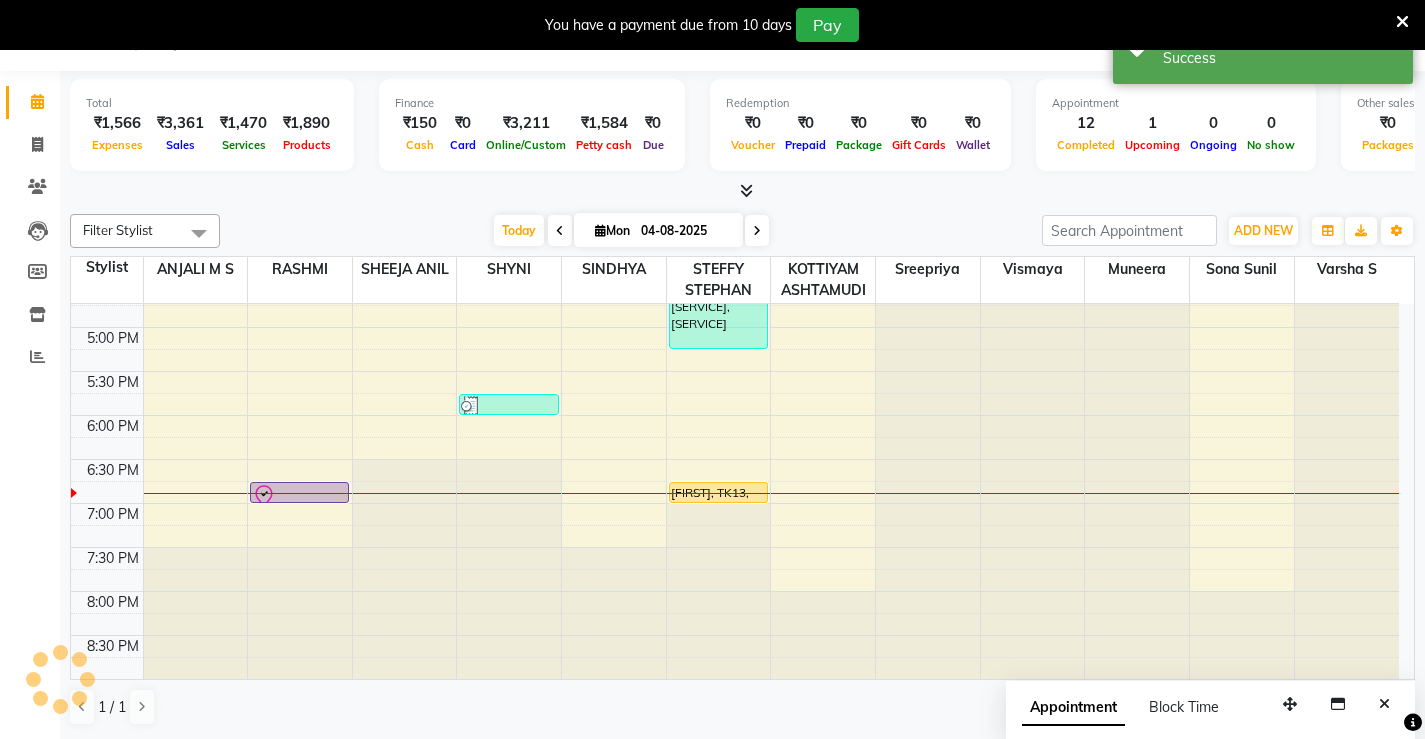 scroll, scrollTop: 0, scrollLeft: 0, axis: both 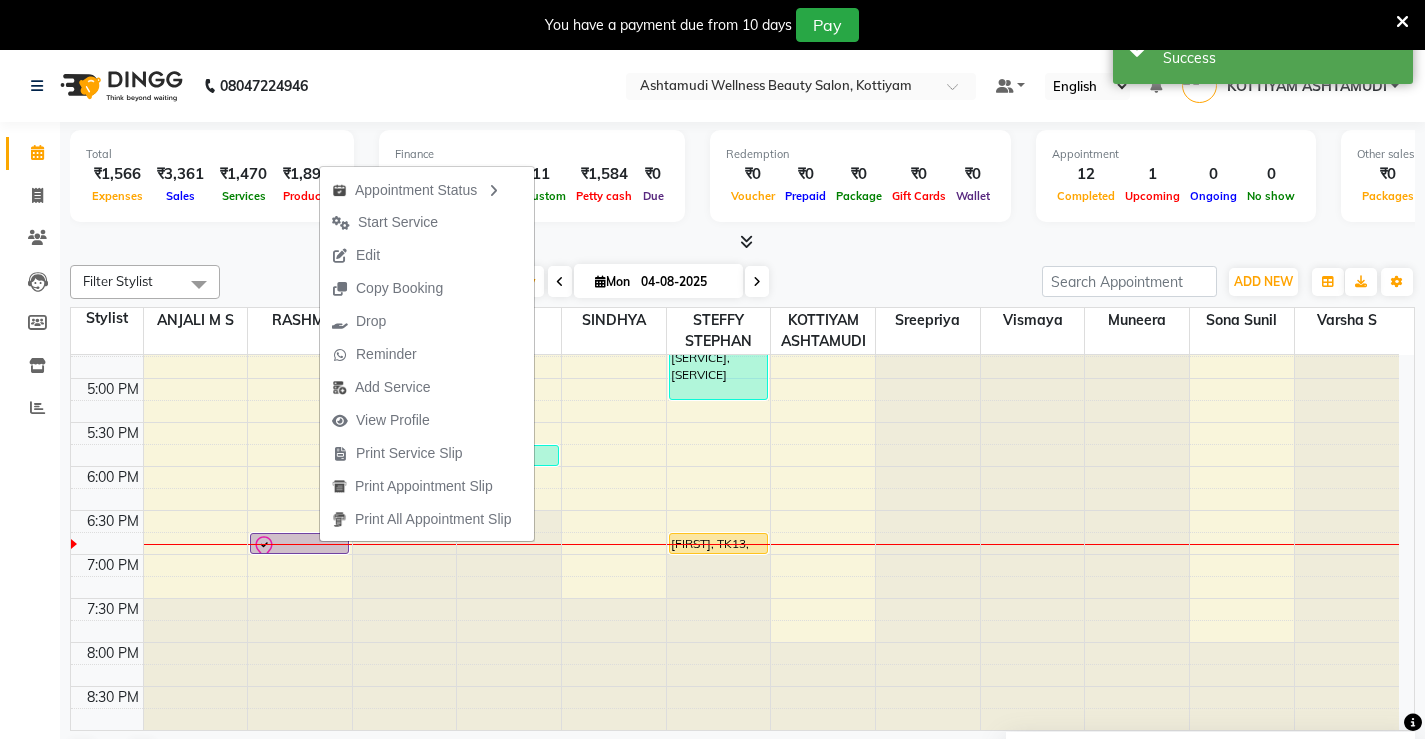 drag, startPoint x: 412, startPoint y: 221, endPoint x: 502, endPoint y: 474, distance: 268.5312 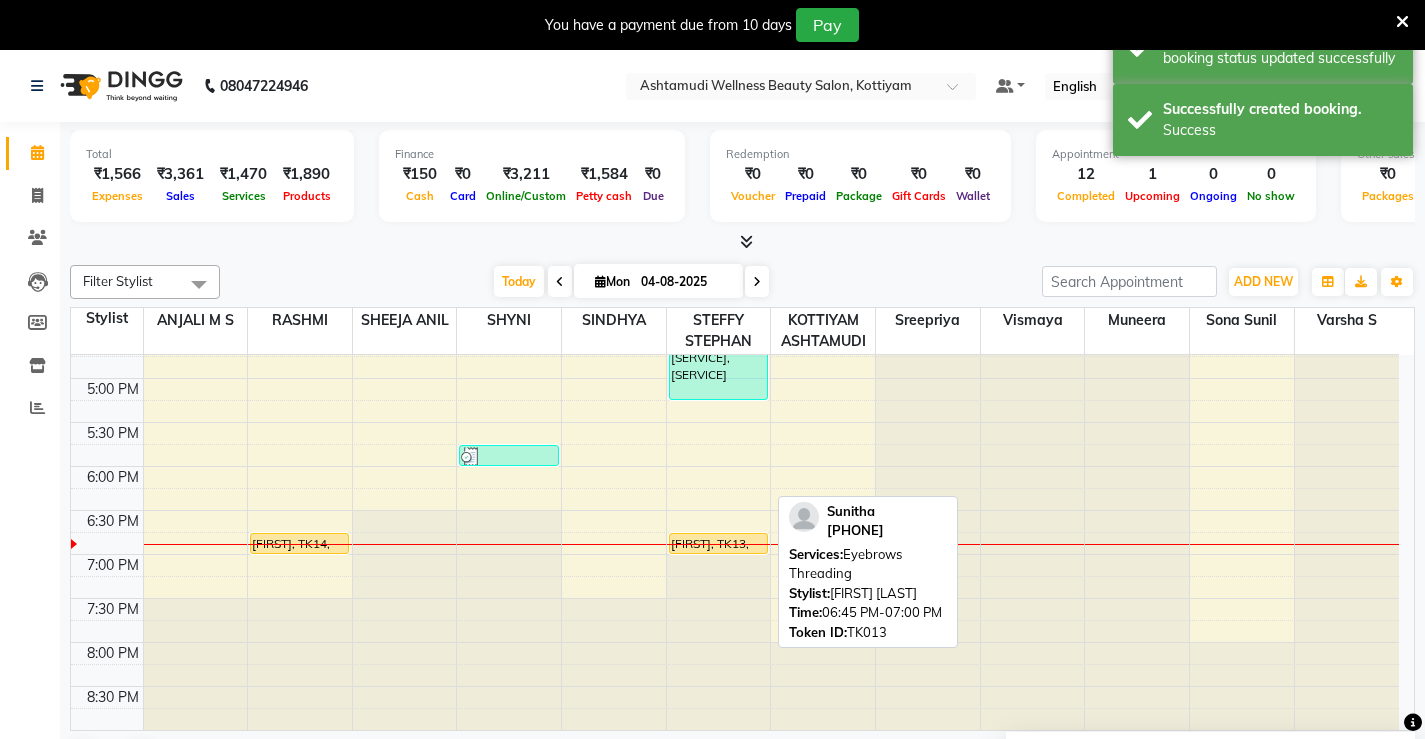 click on "[FIRST], TK13, [TIME]-[TIME], [SERVICE]" at bounding box center (718, 543) 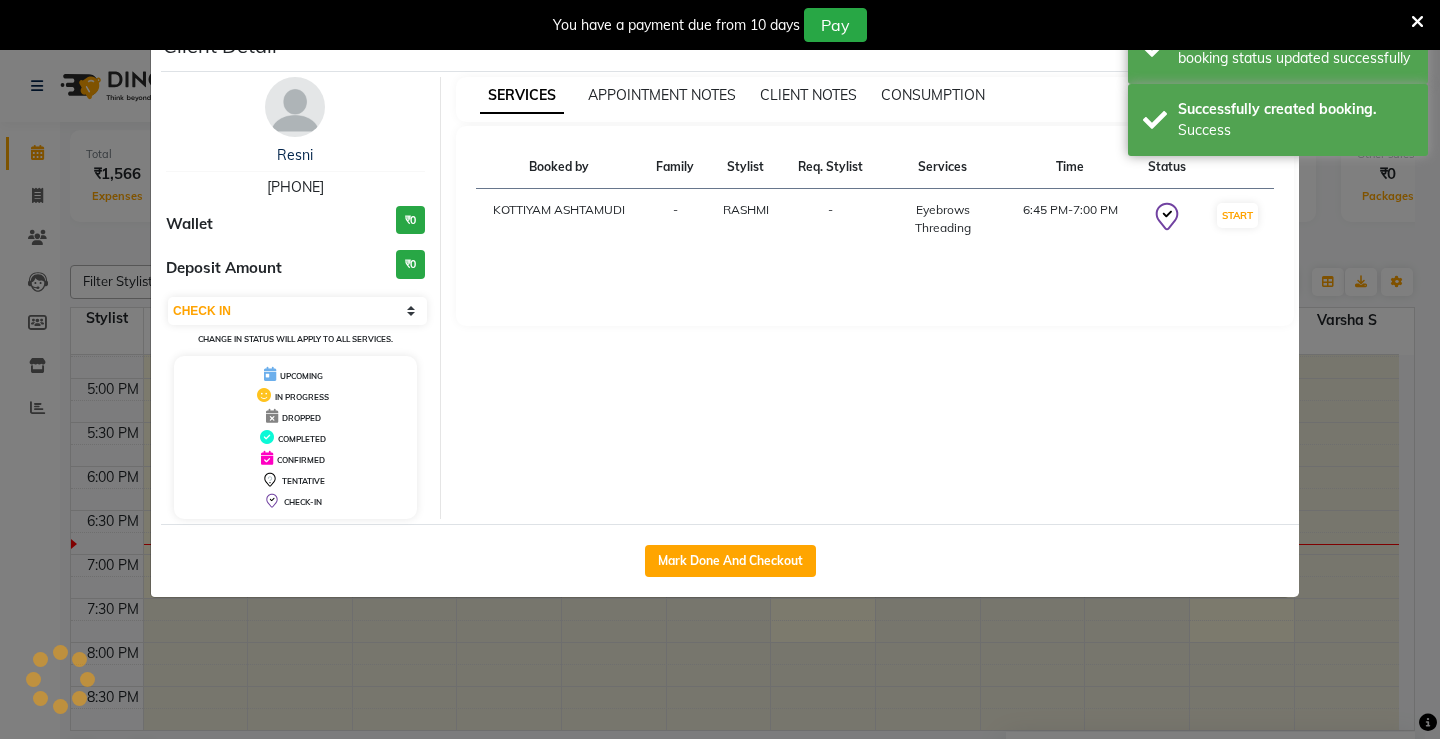 select on "1" 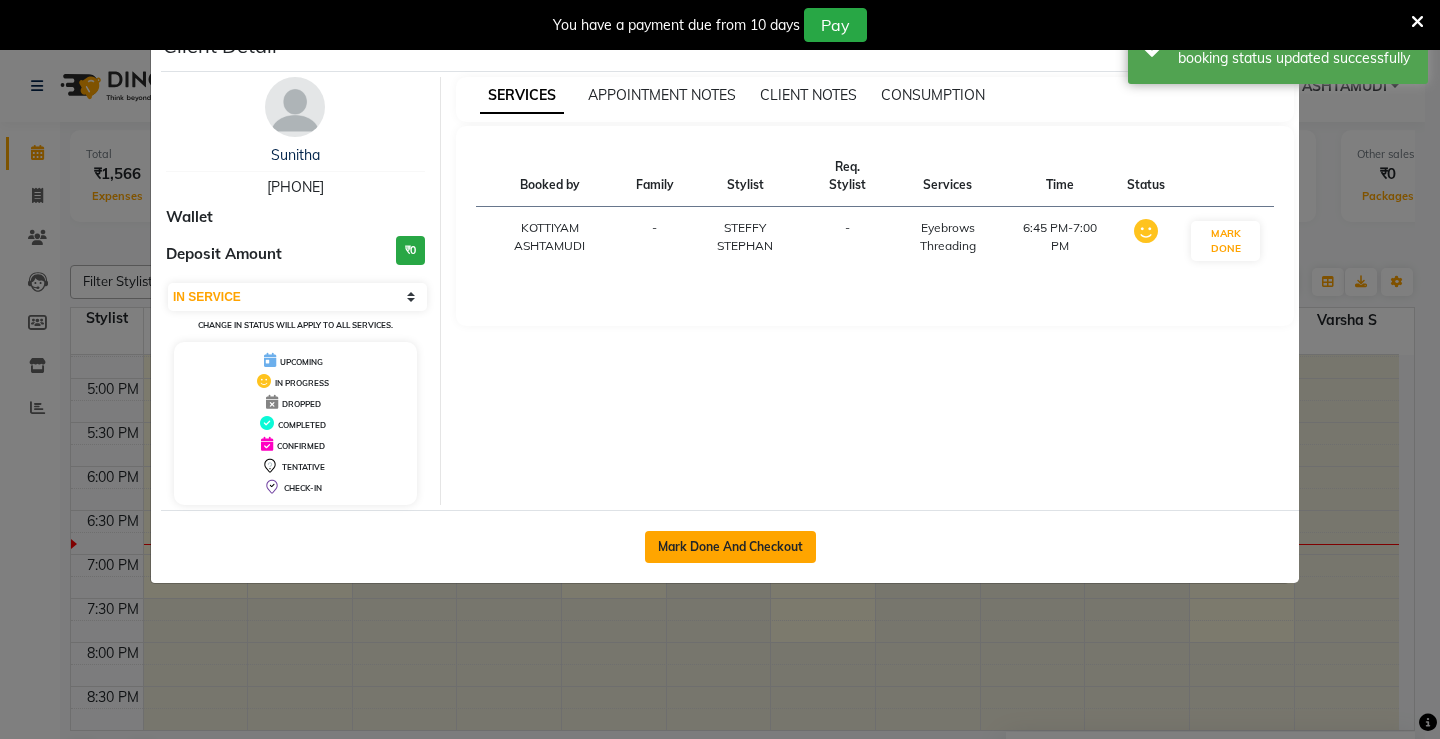 click on "Mark Done And Checkout" 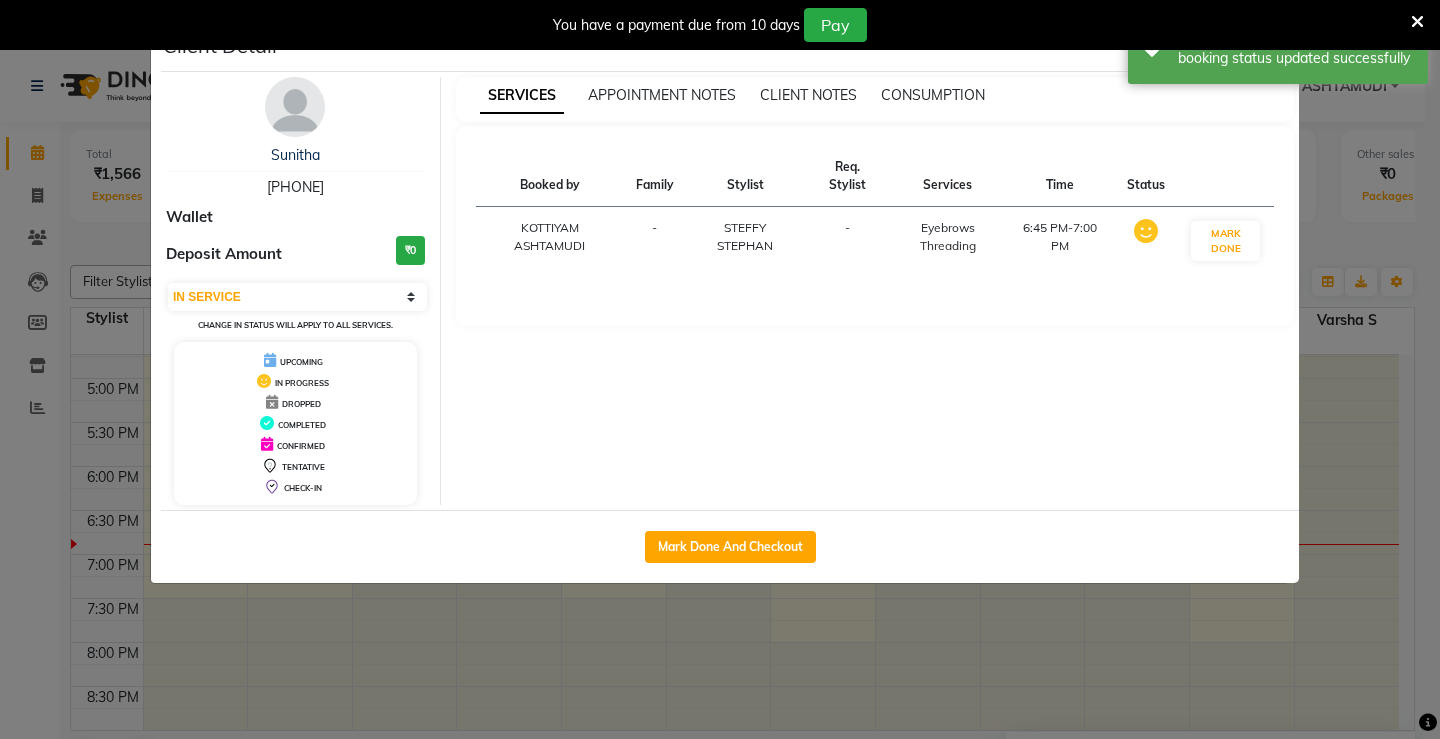 select on "service" 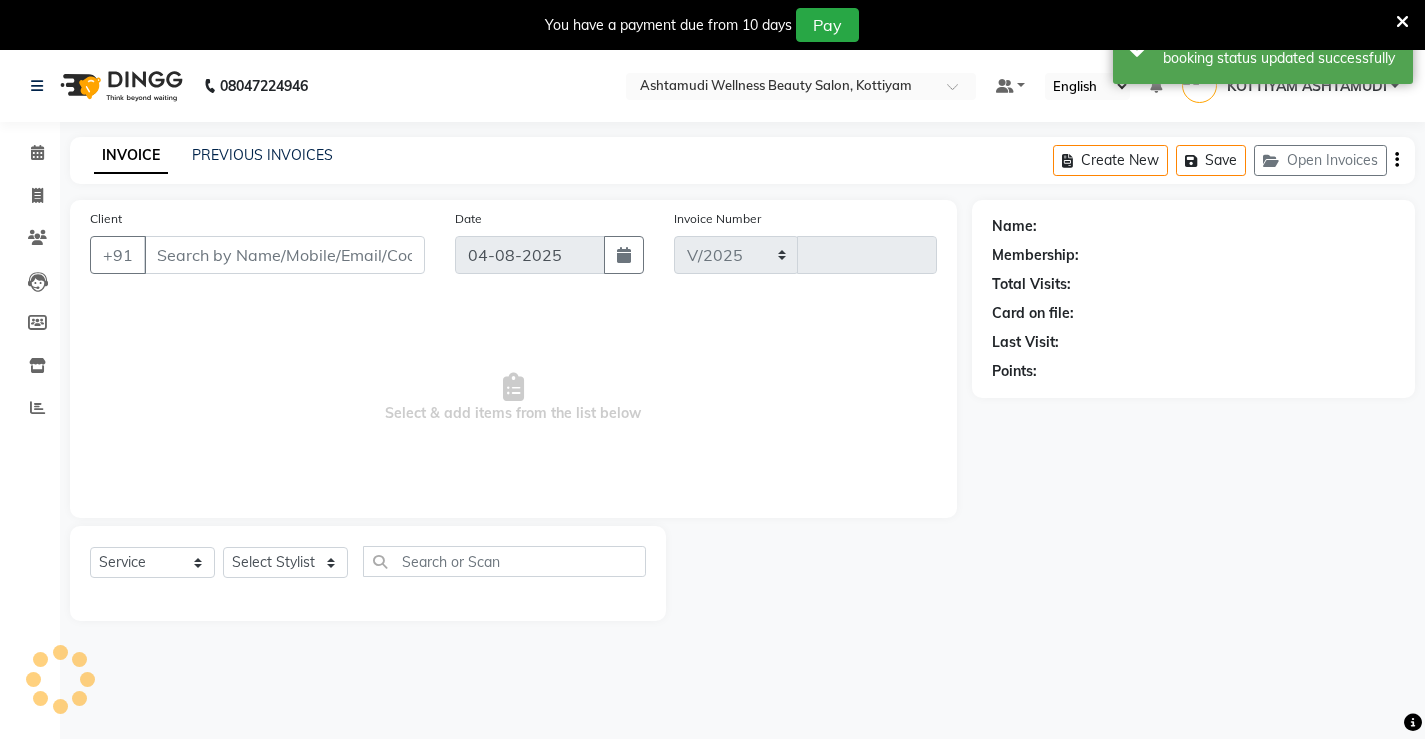 select on "4674" 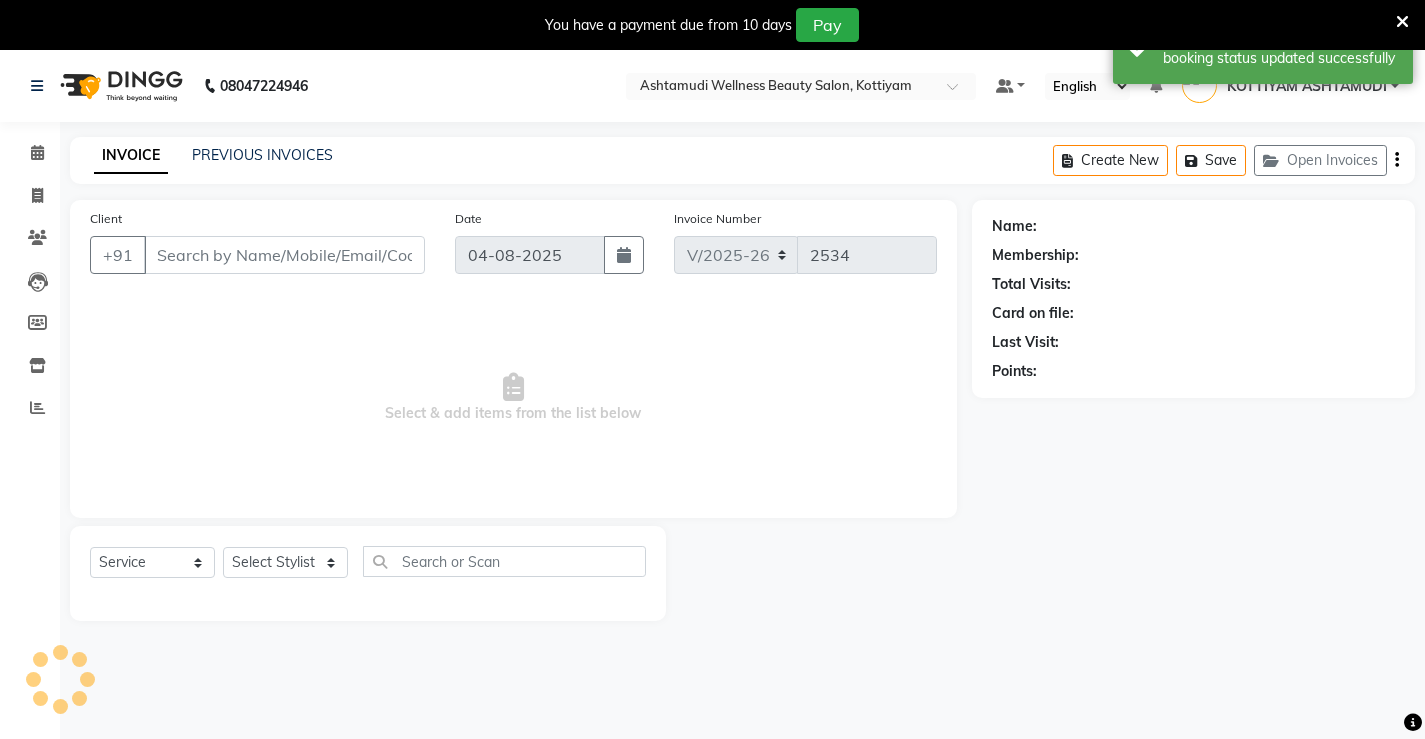 select on "product" 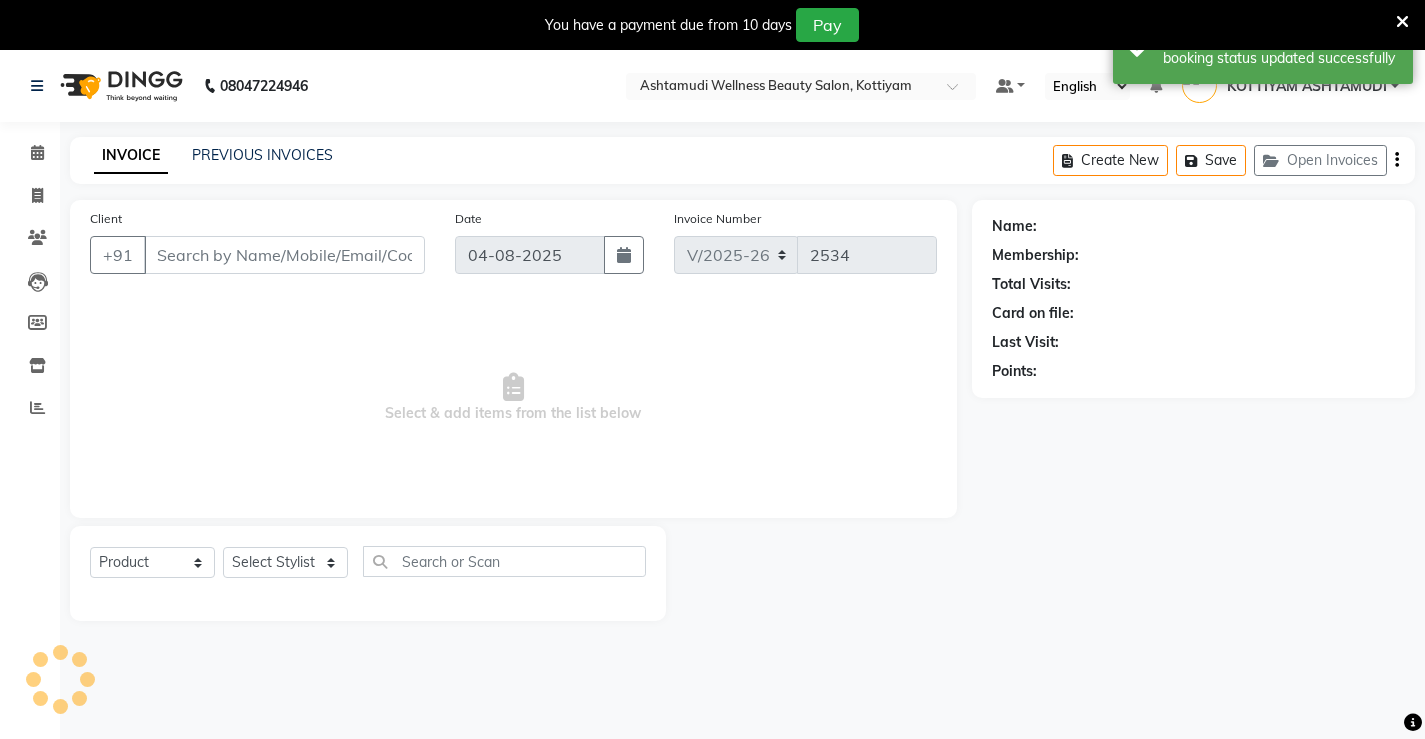 type on "[PHONE]" 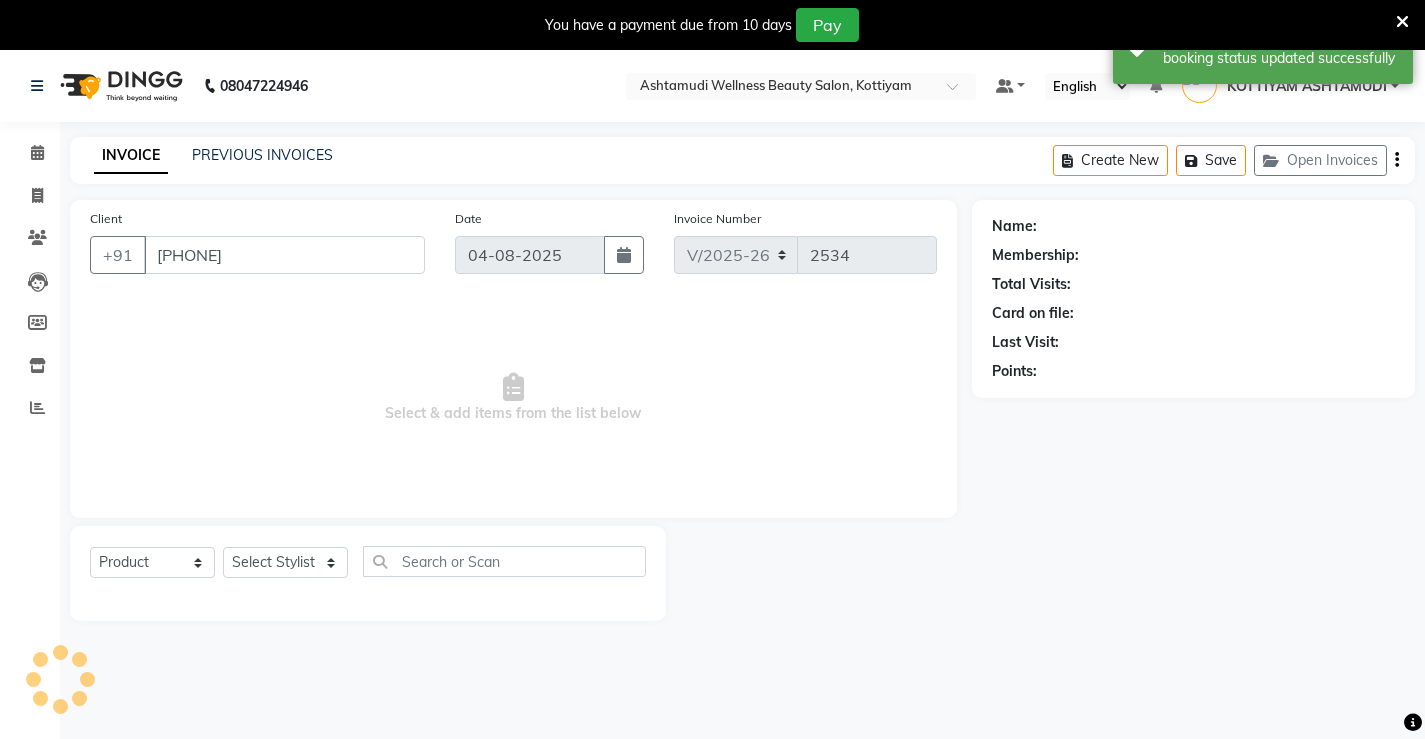 select on "27474" 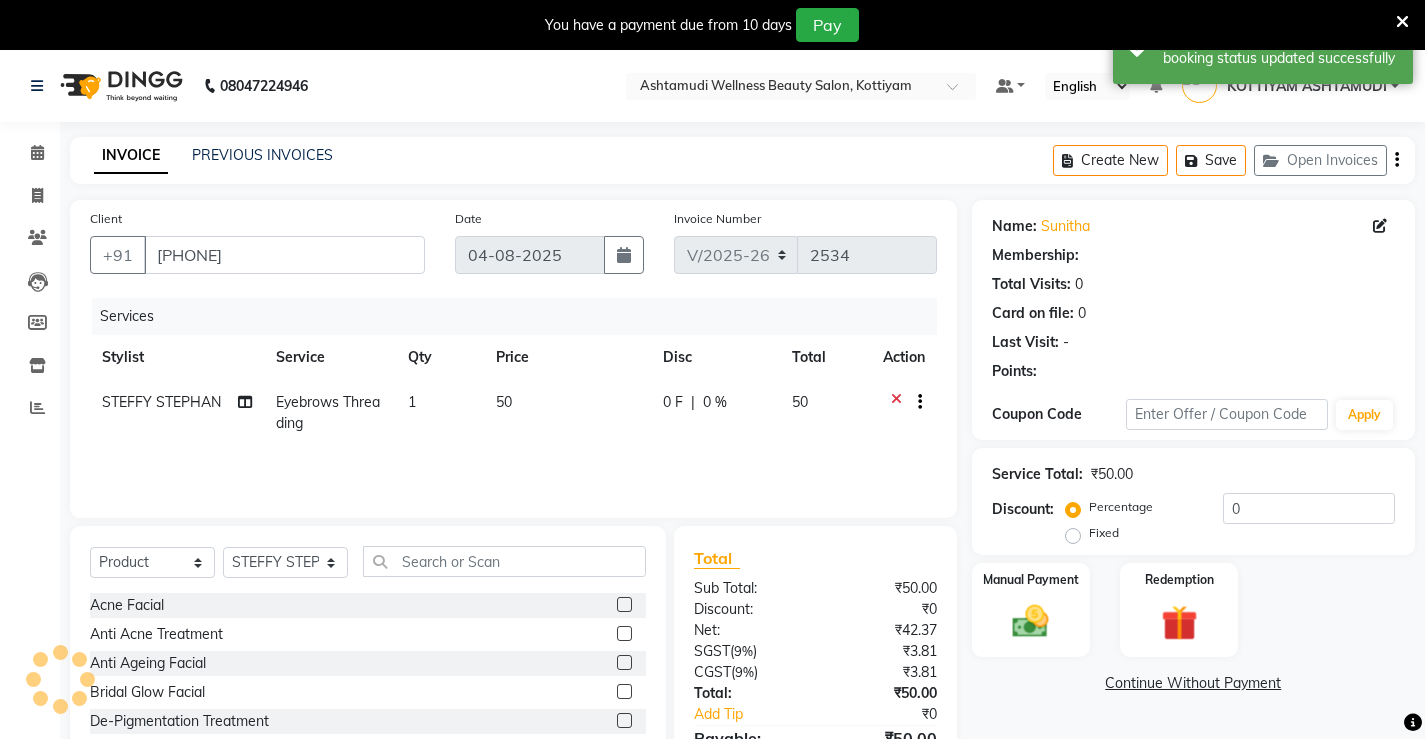 select on "1: Object" 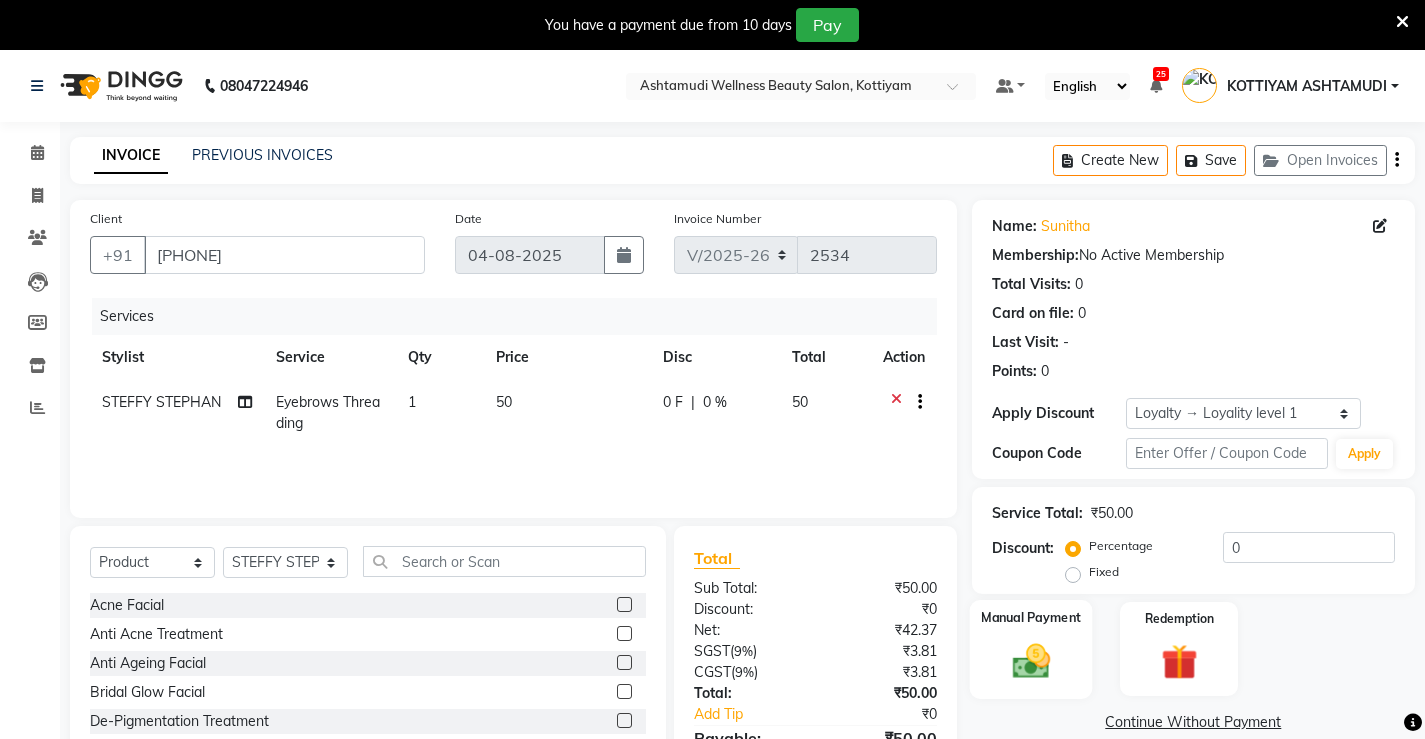 click 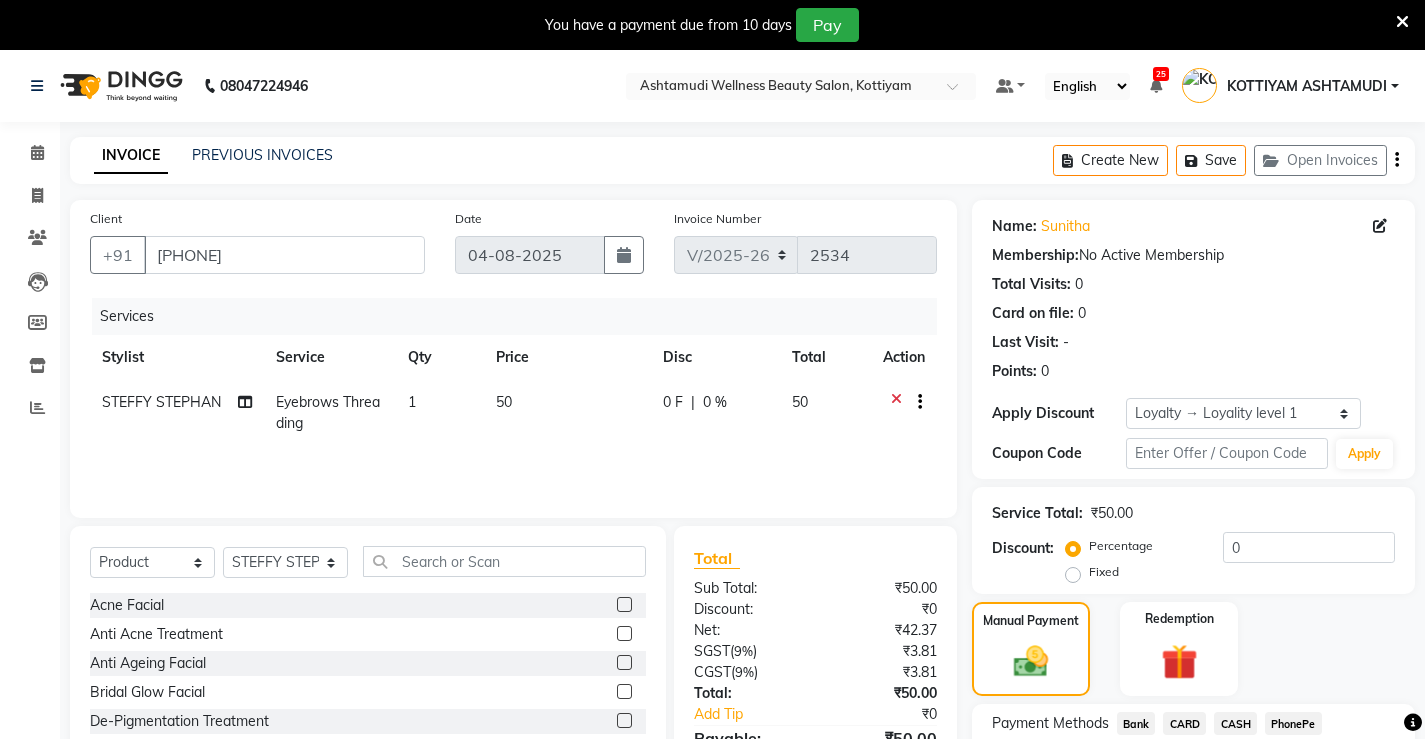 scroll, scrollTop: 156, scrollLeft: 0, axis: vertical 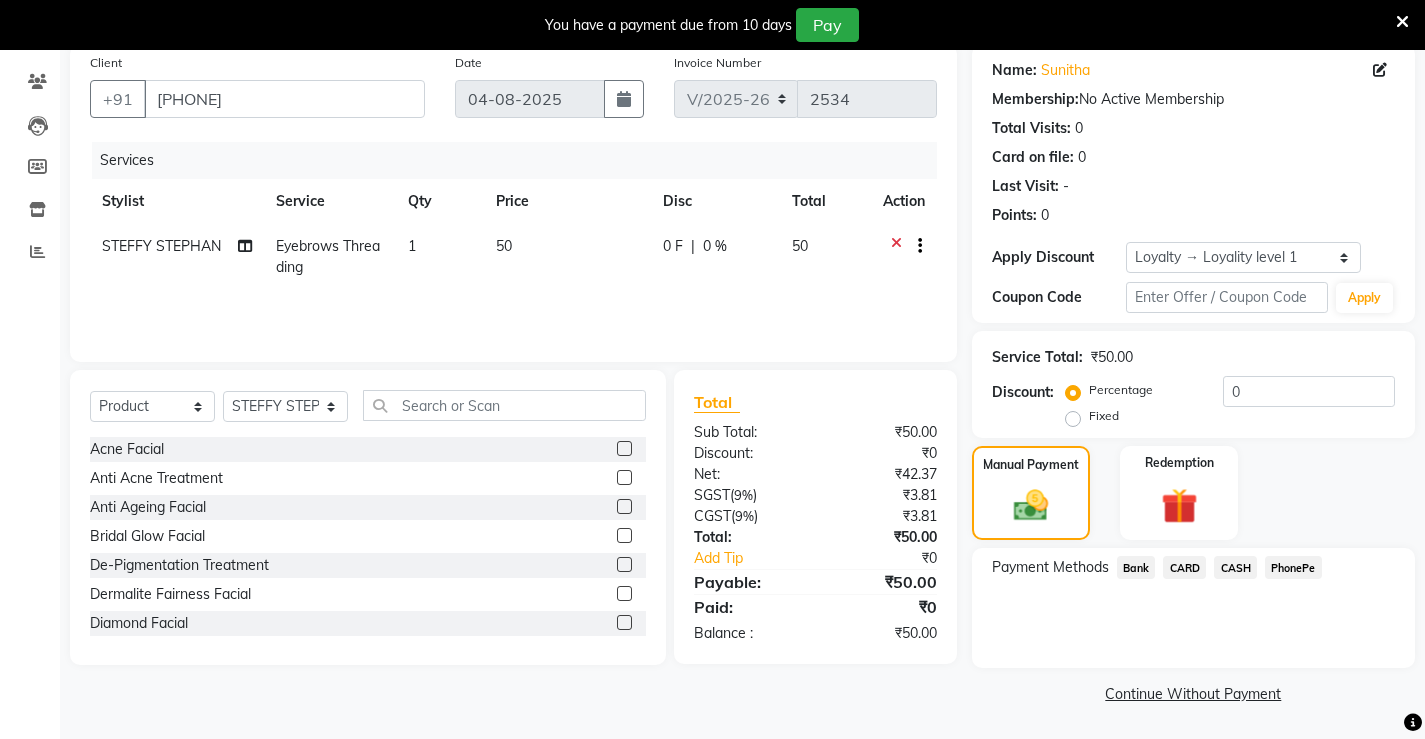 click on "PhonePe" 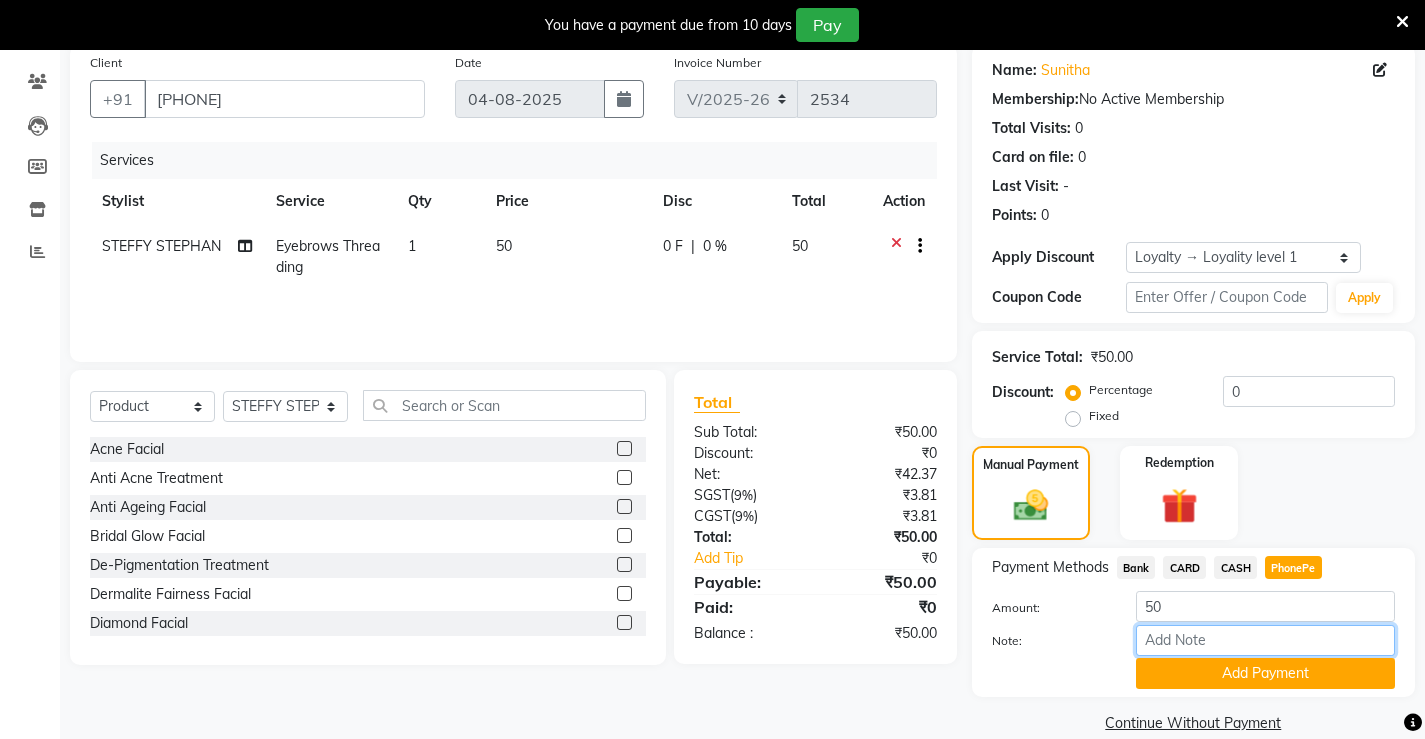 click on "Note:" at bounding box center (1265, 640) 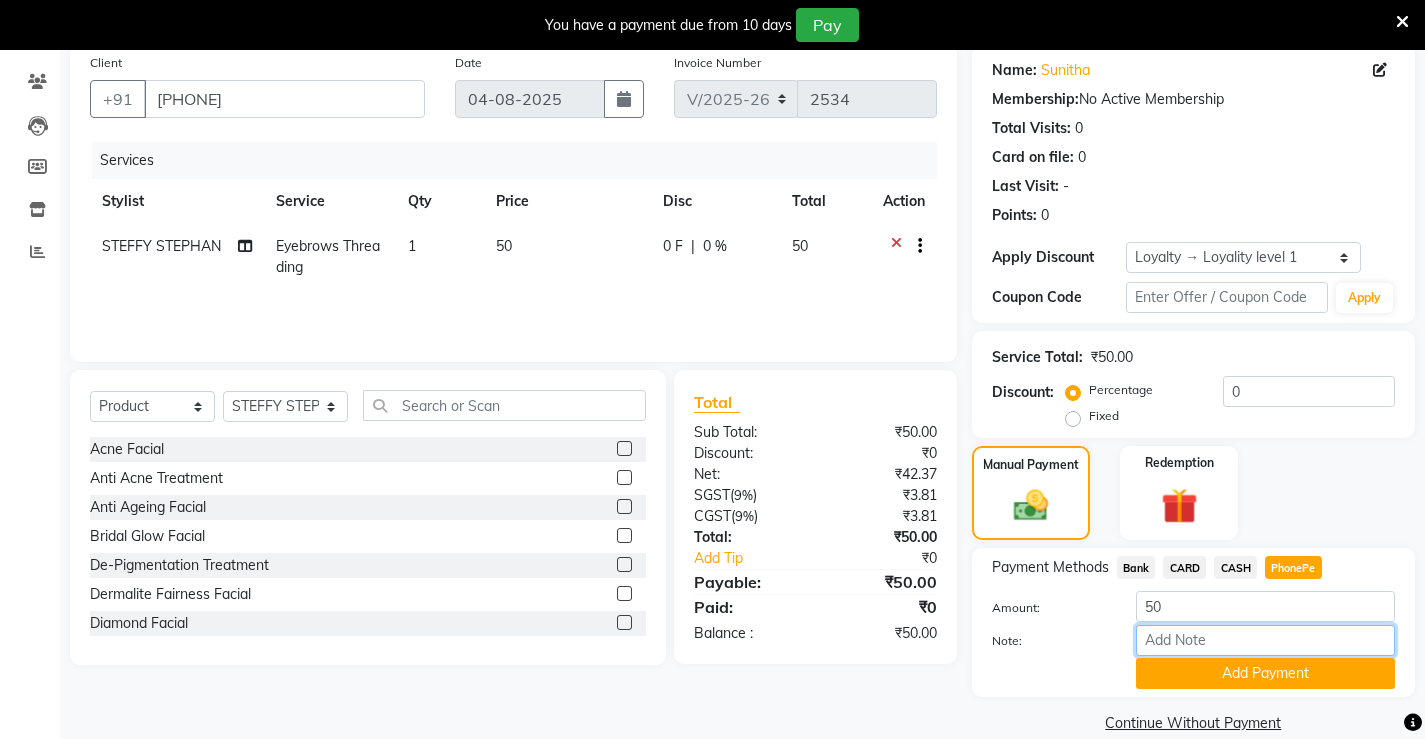 type on "[FIRST]" 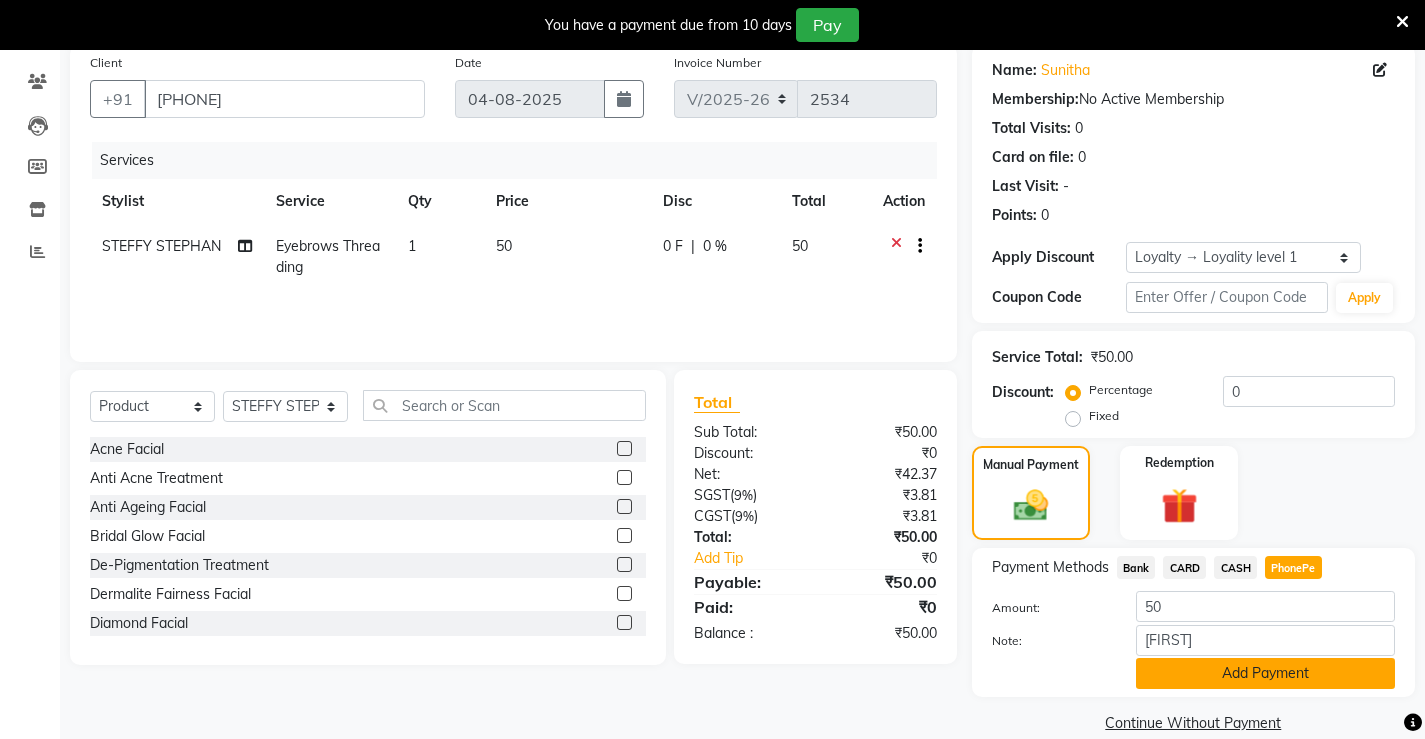 click on "Add Payment" 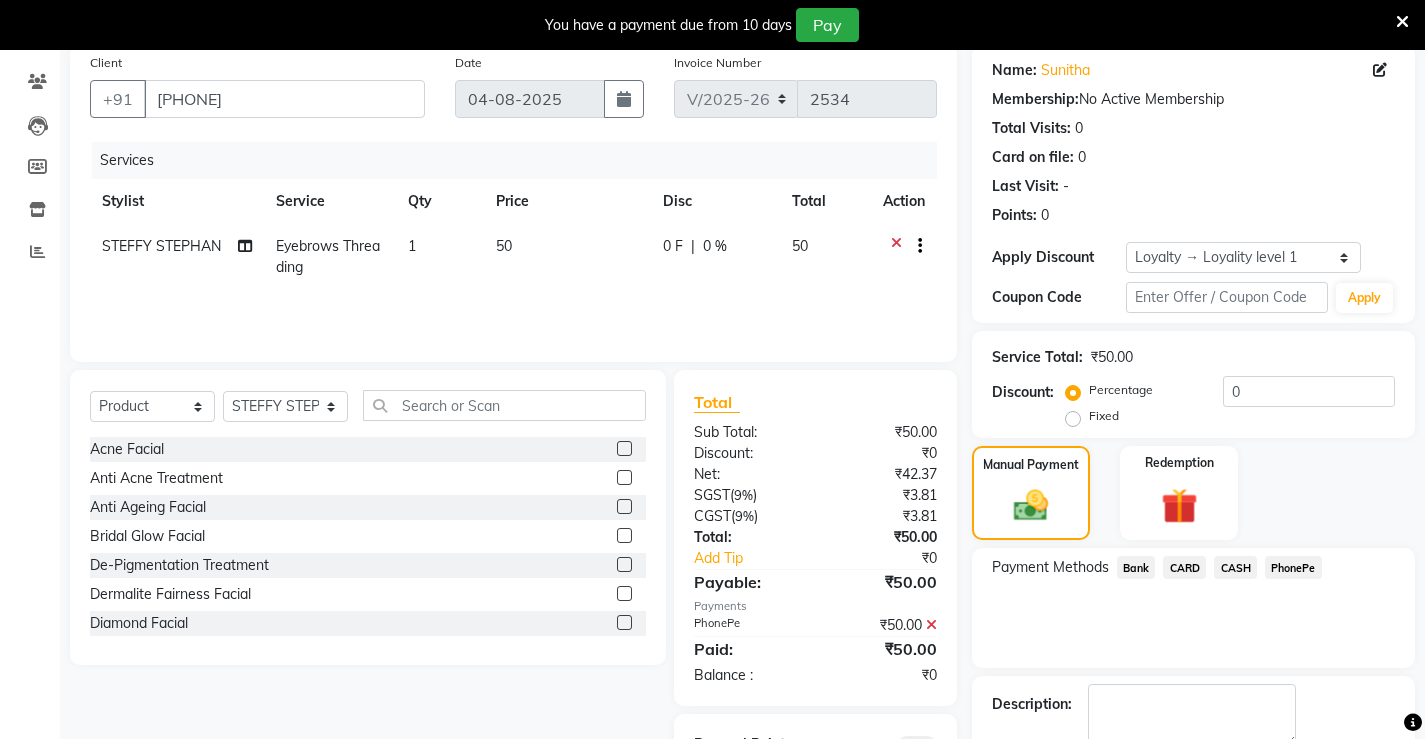 scroll, scrollTop: 252, scrollLeft: 0, axis: vertical 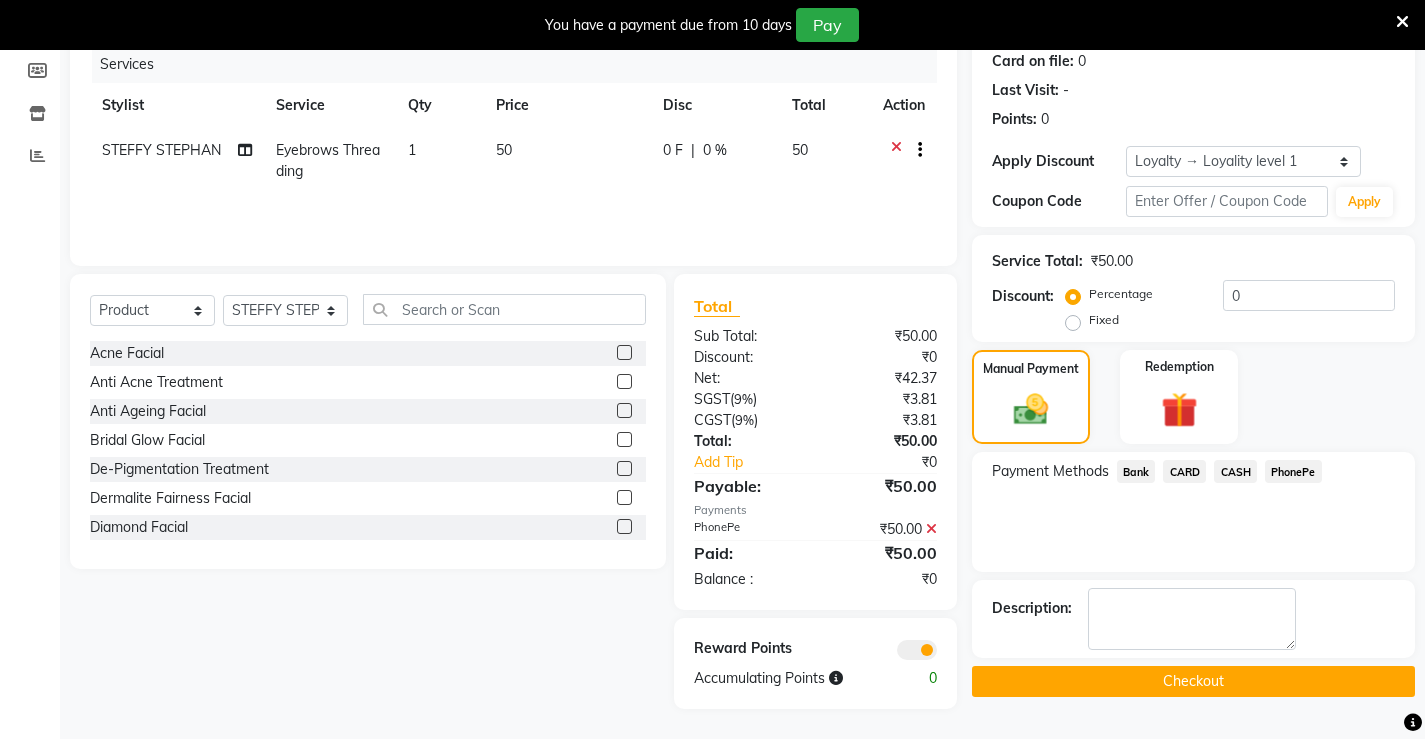 click on "Checkout" 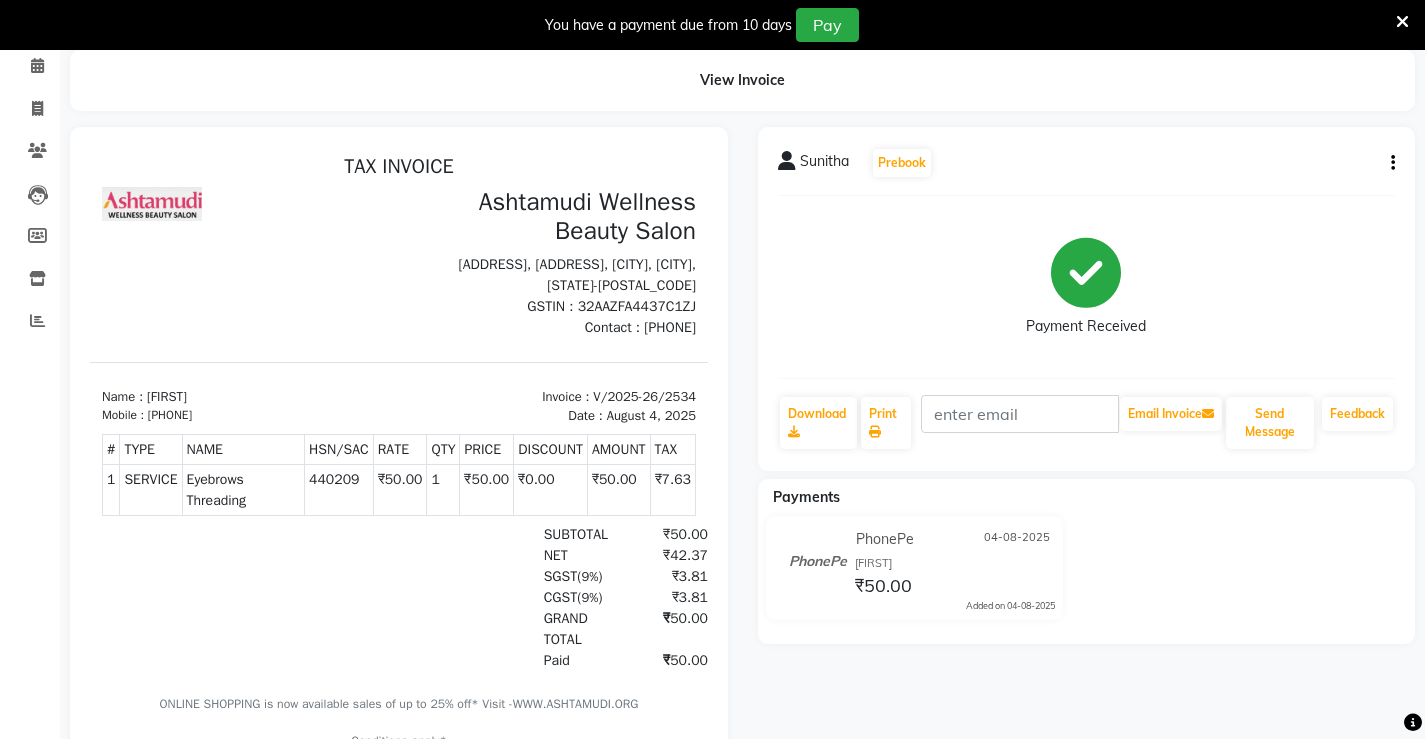 scroll, scrollTop: 0, scrollLeft: 0, axis: both 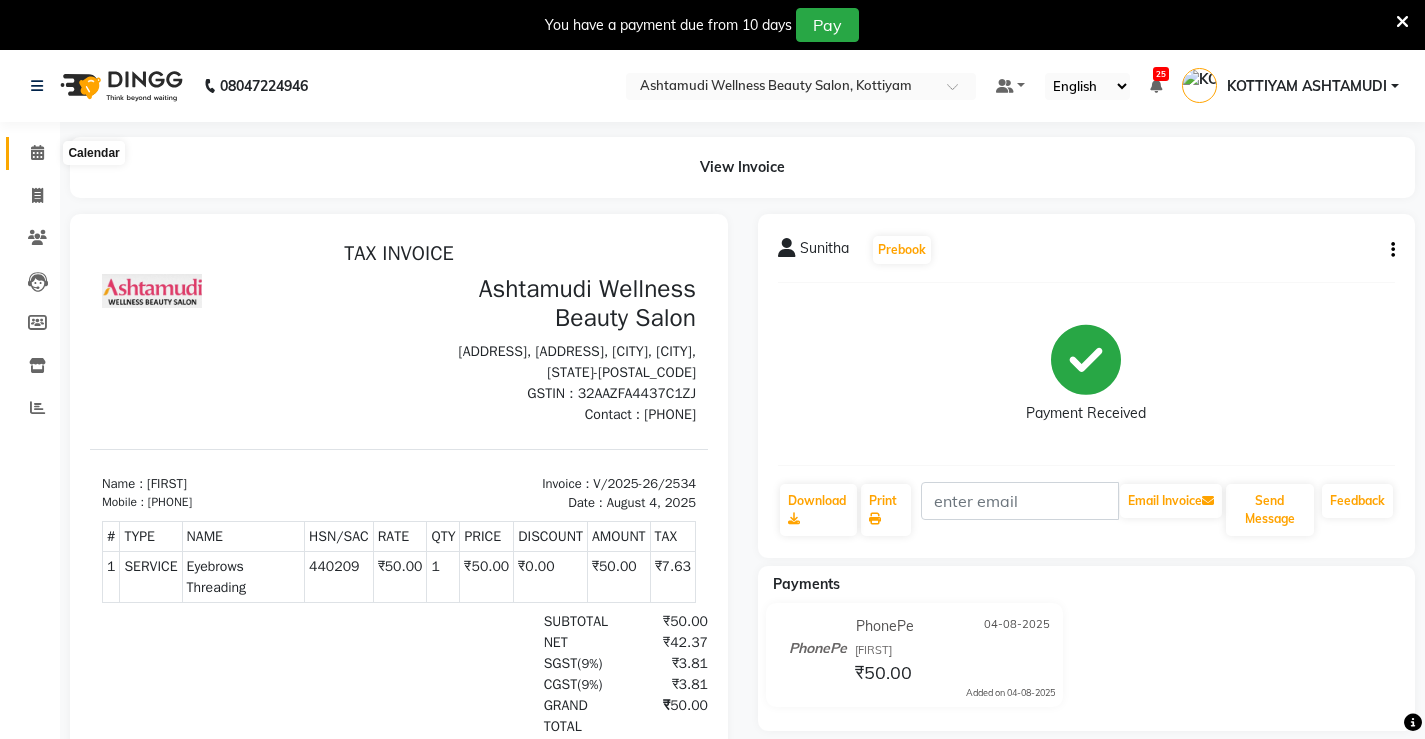 click 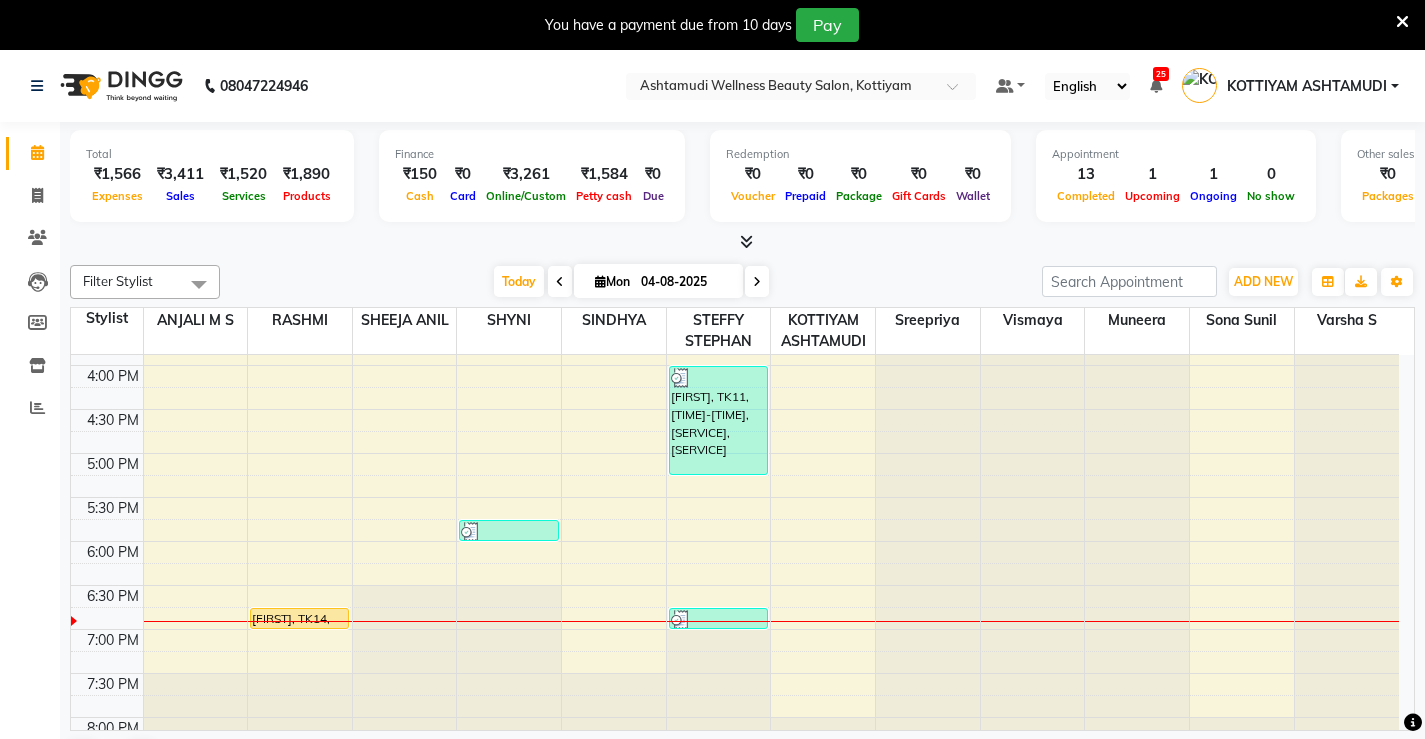 scroll, scrollTop: 700, scrollLeft: 0, axis: vertical 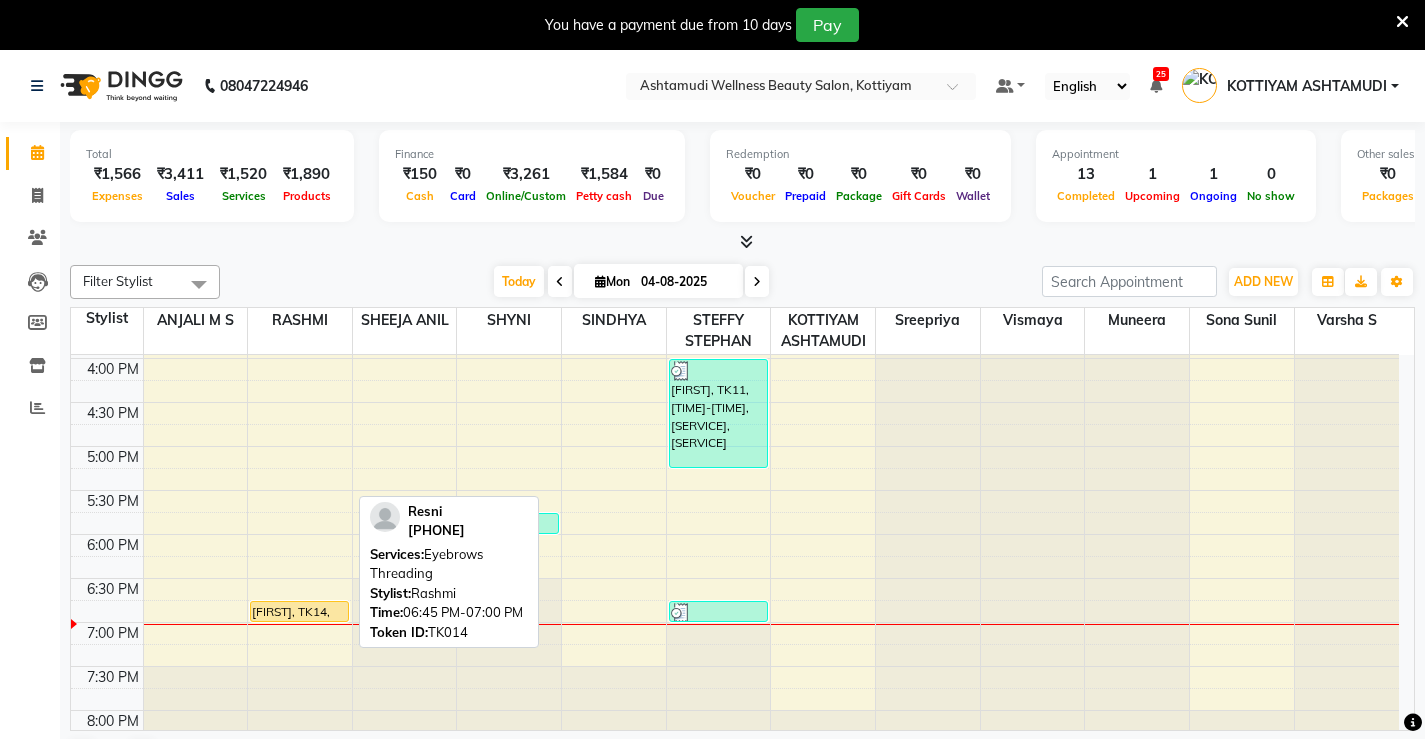 click on "[FIRST], TK14, [TIME]-[TIME], [SERVICE]" at bounding box center (299, 611) 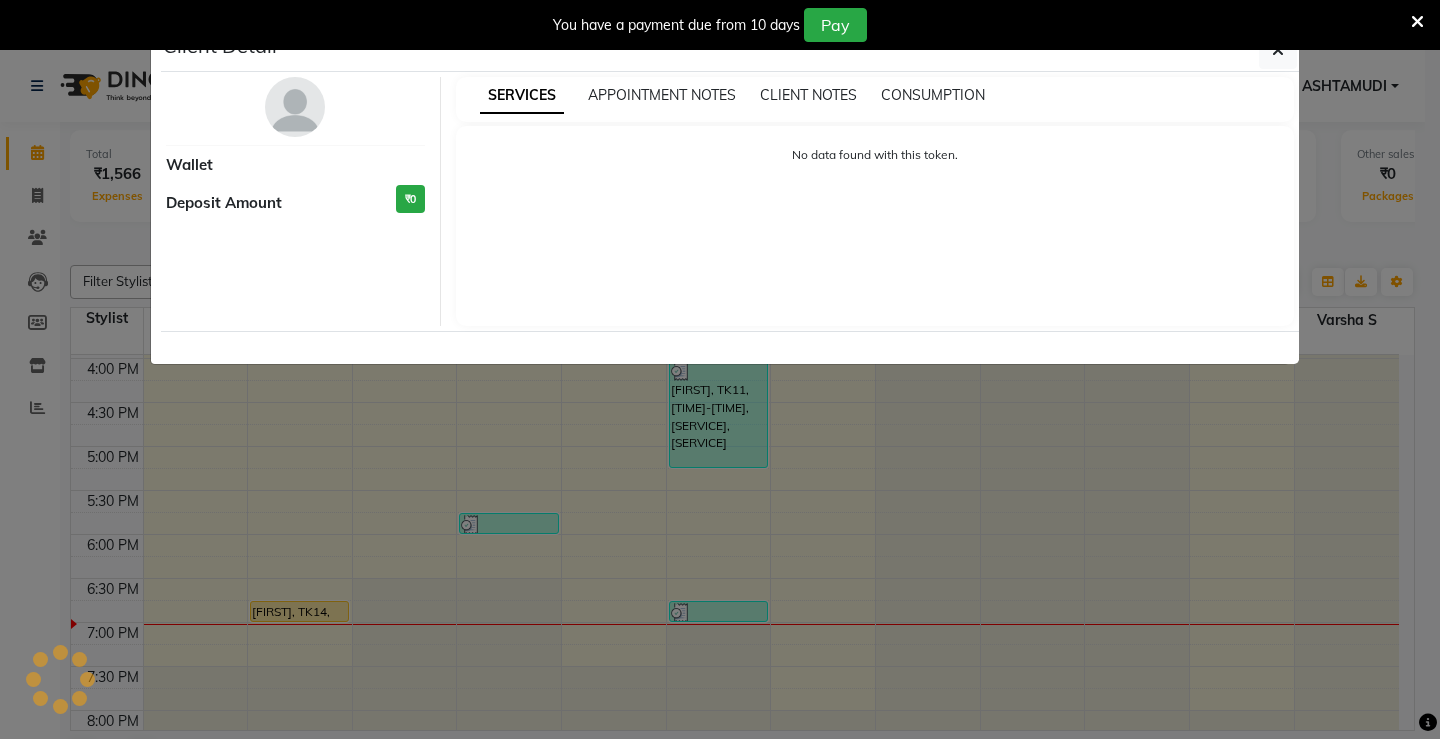 select on "1" 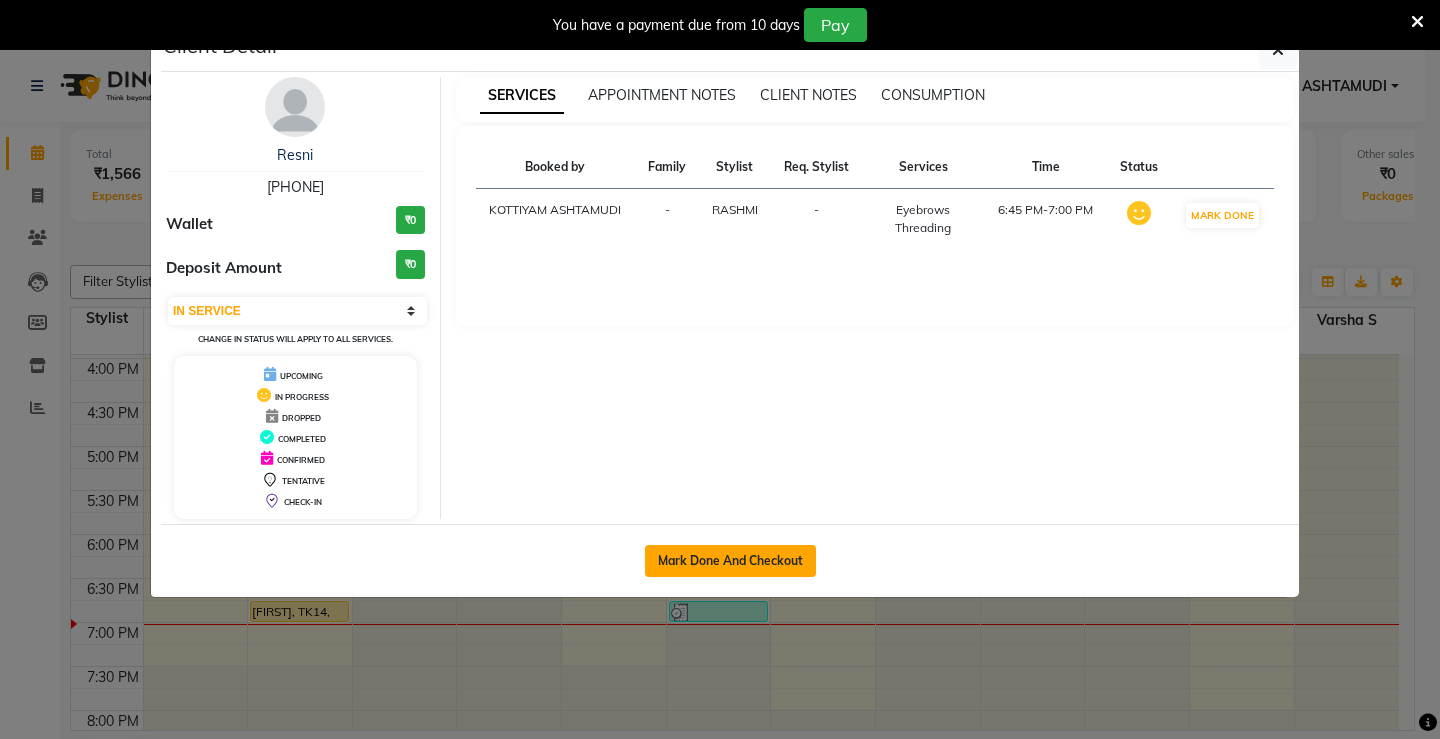 click on "Mark Done And Checkout" 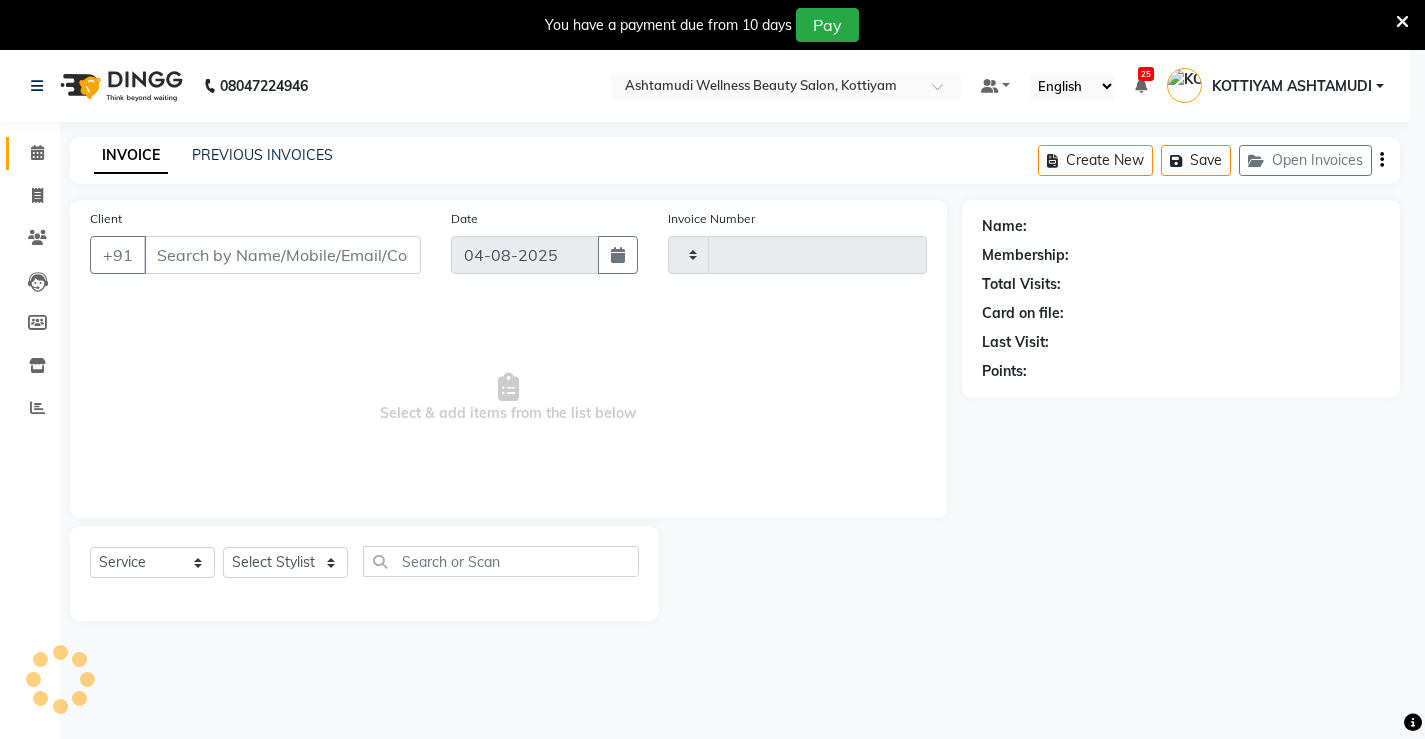 type on "2535" 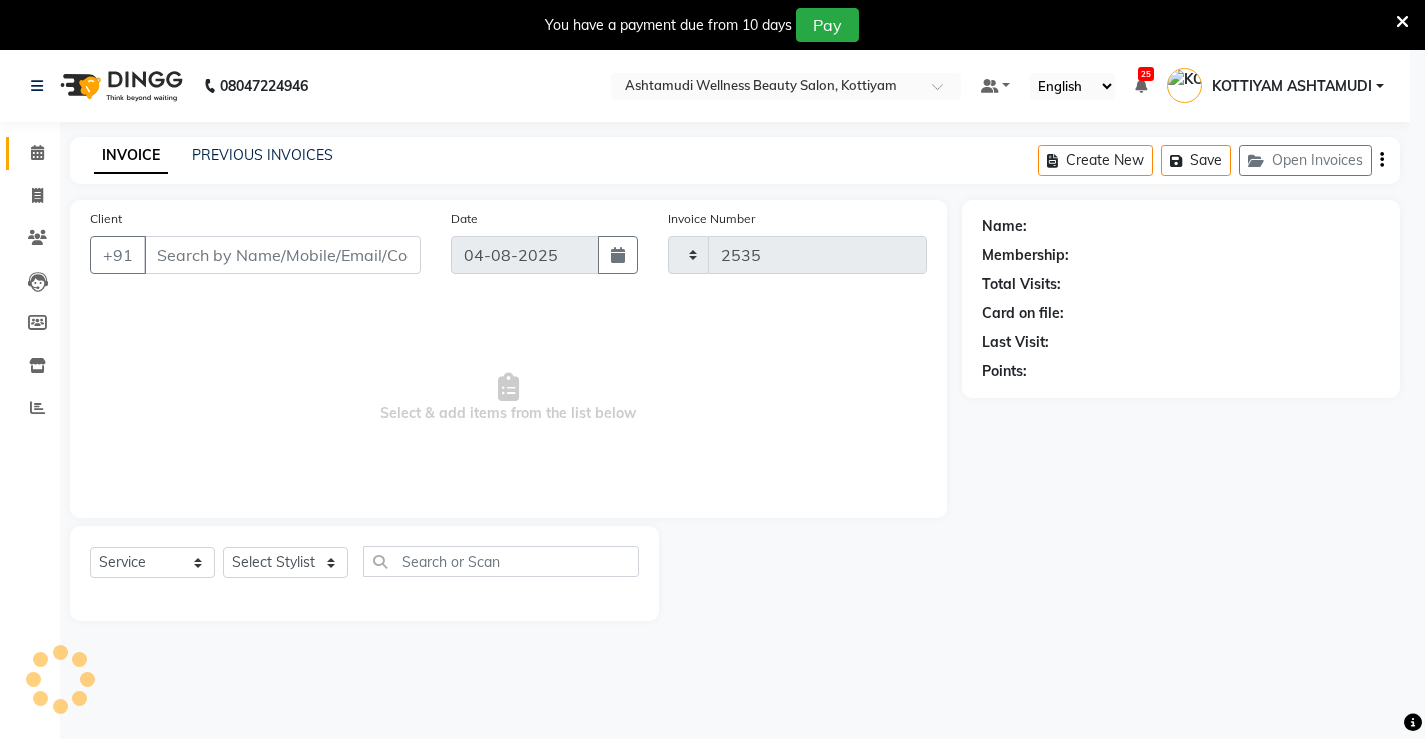 select on "4674" 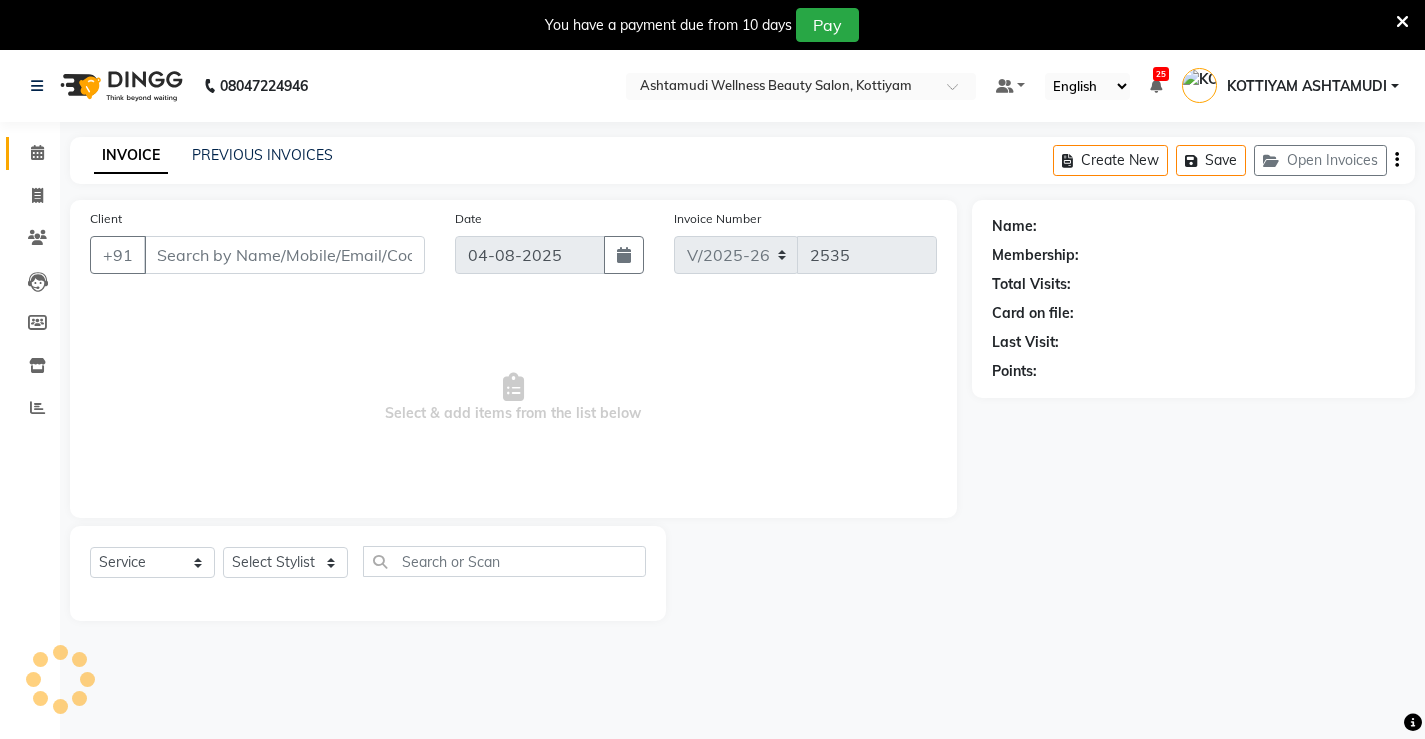 select on "product" 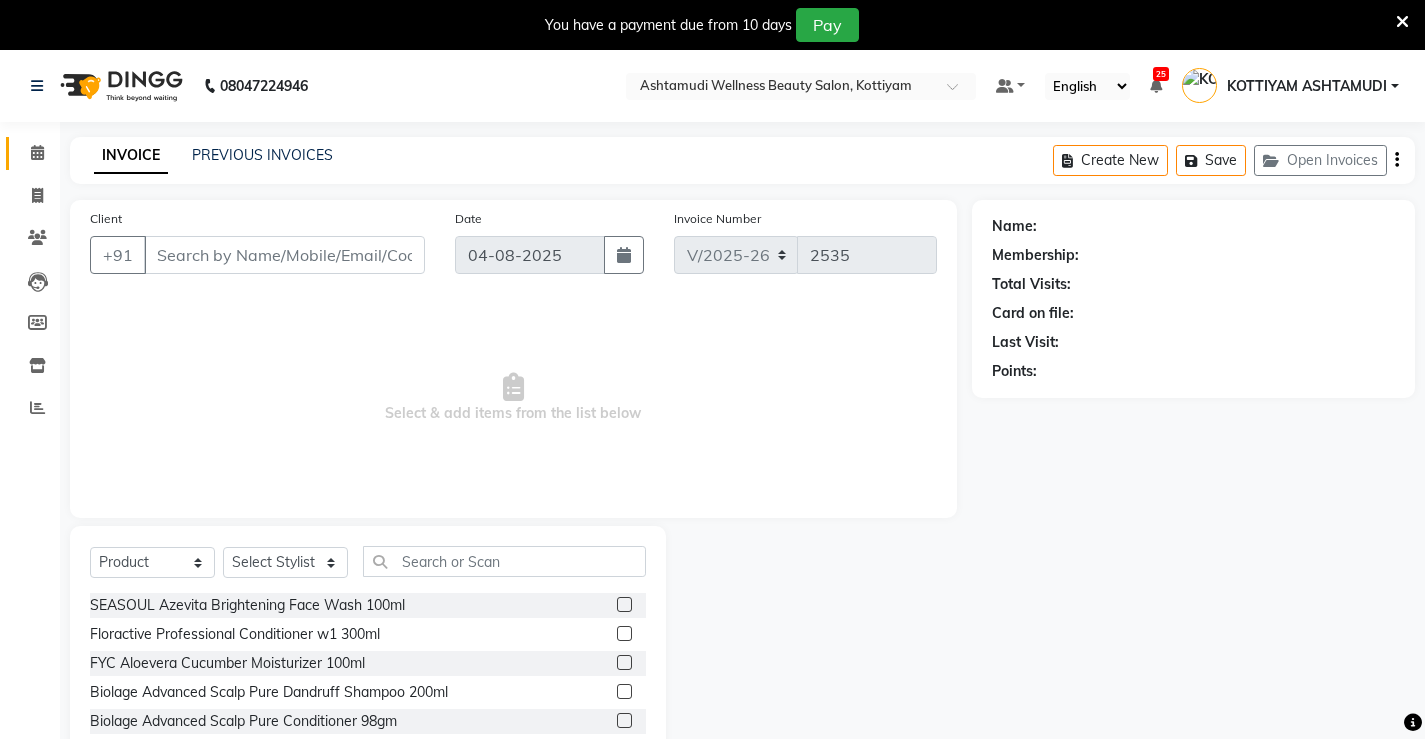 type on "[PHONE]" 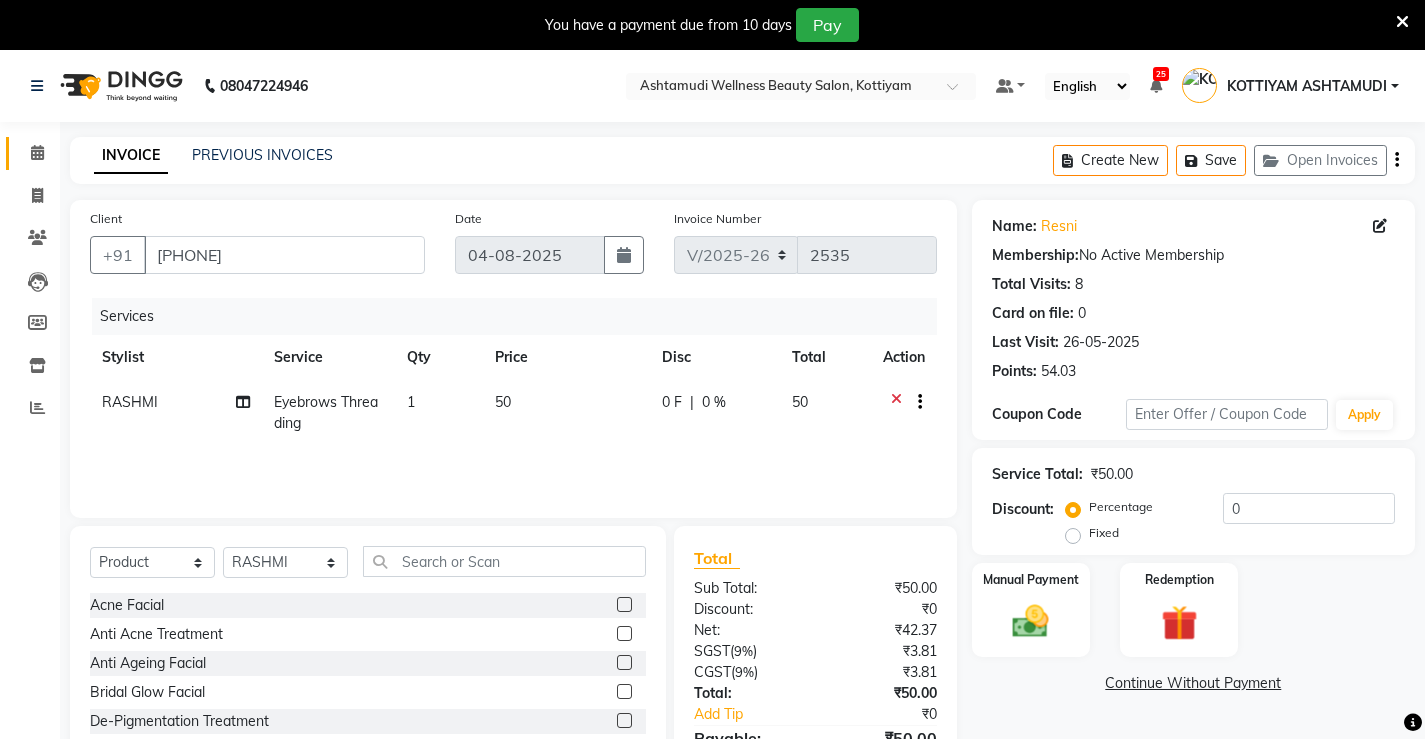 scroll, scrollTop: 112, scrollLeft: 0, axis: vertical 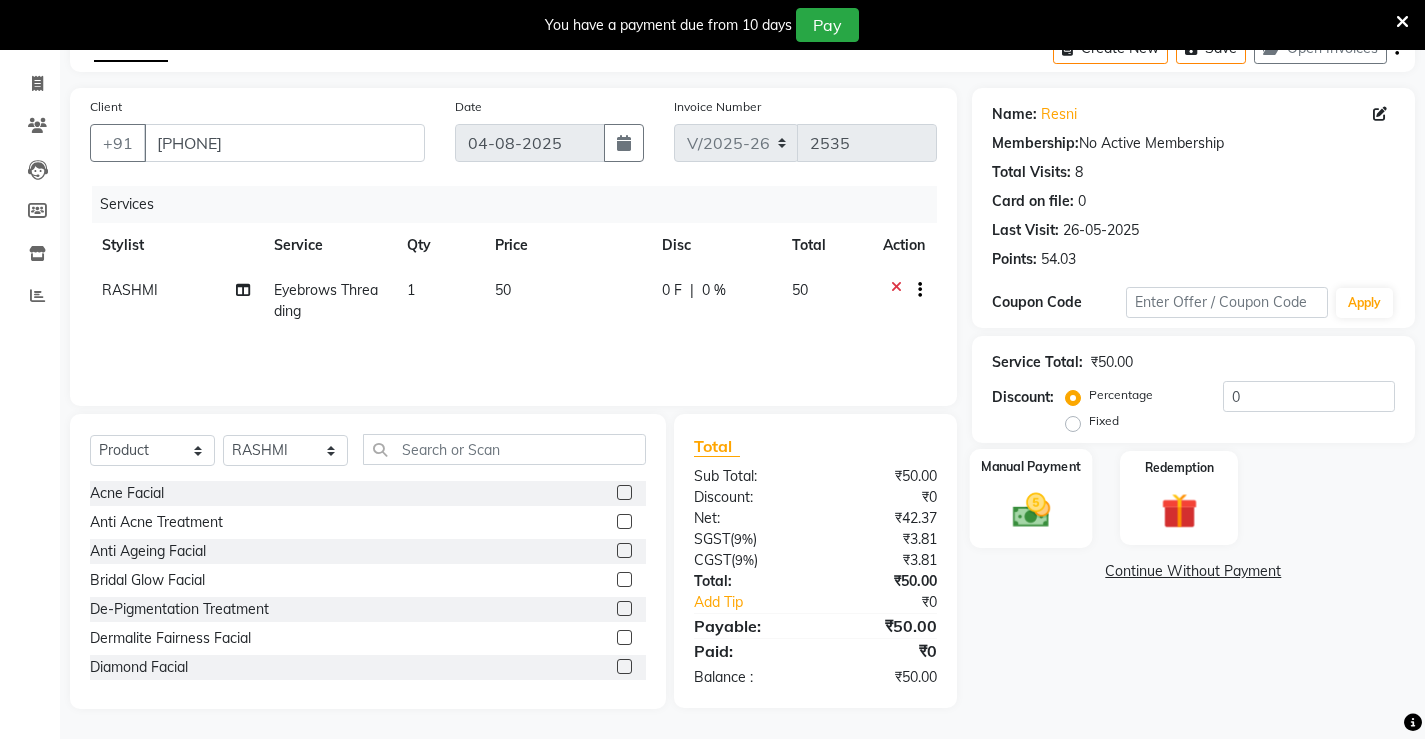 click on "Manual Payment" 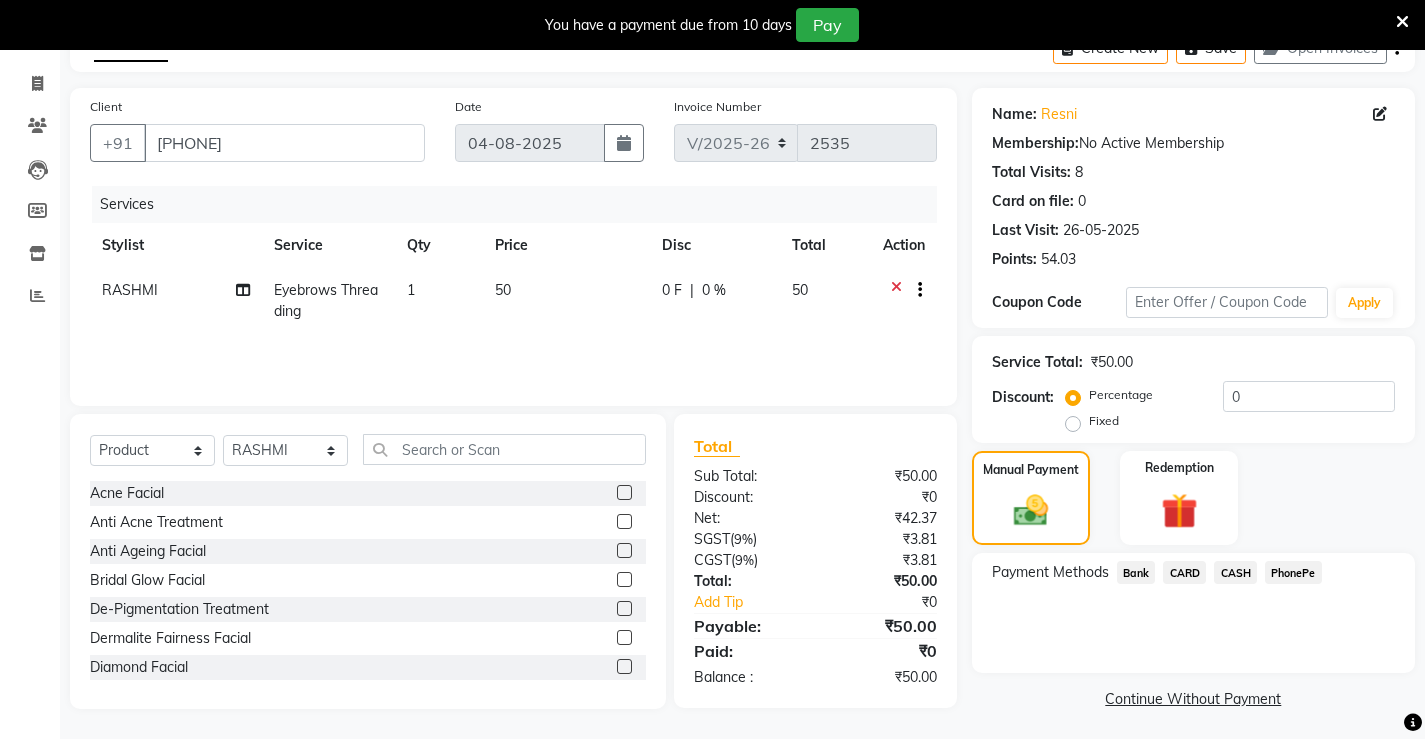 click on "PhonePe" 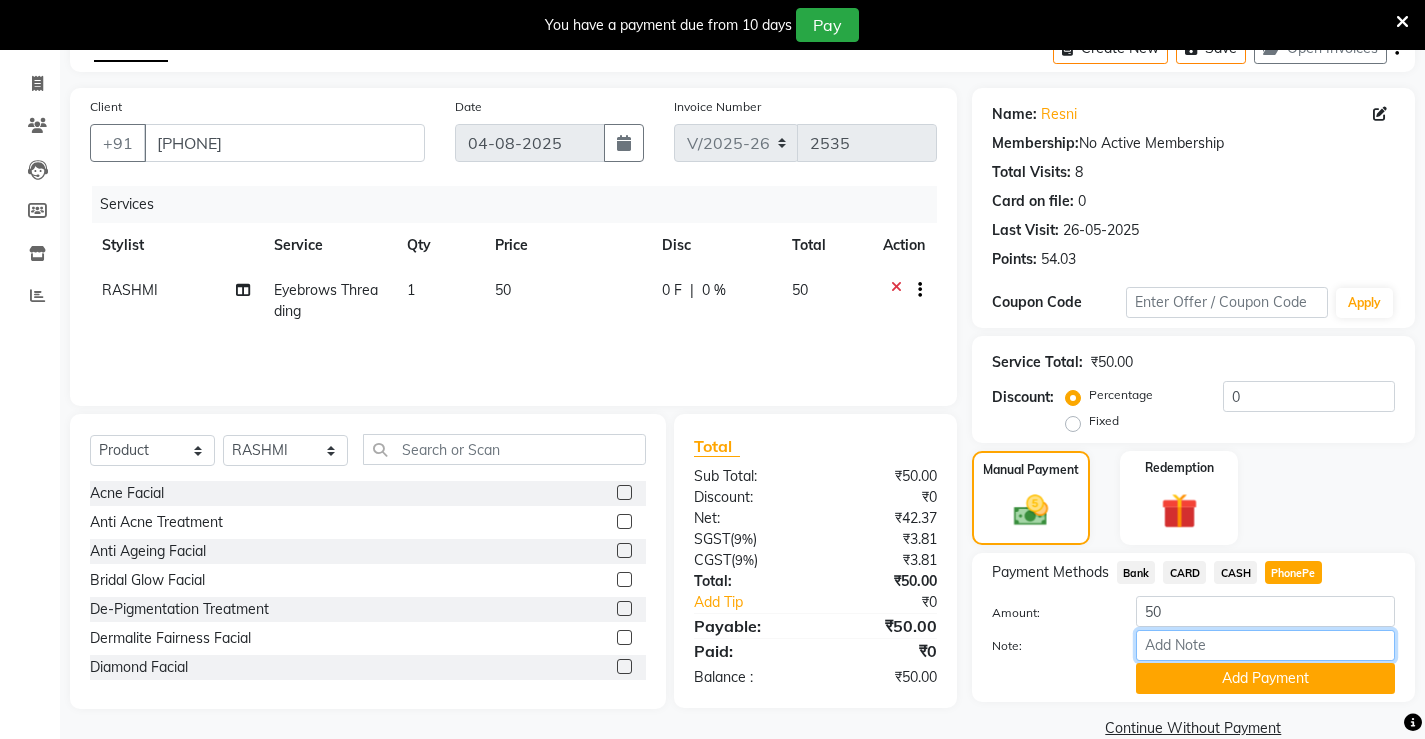 click on "Note:" at bounding box center [1265, 645] 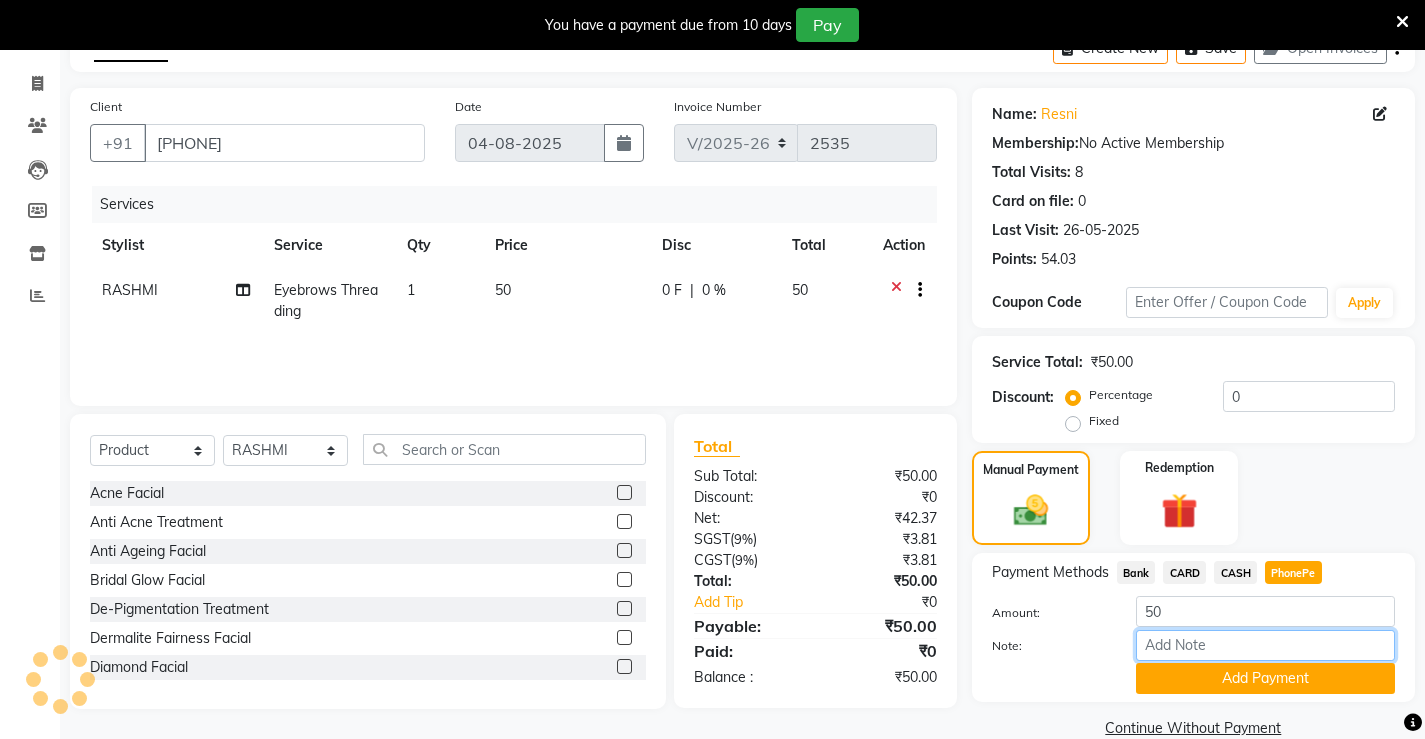 type on "Sona" 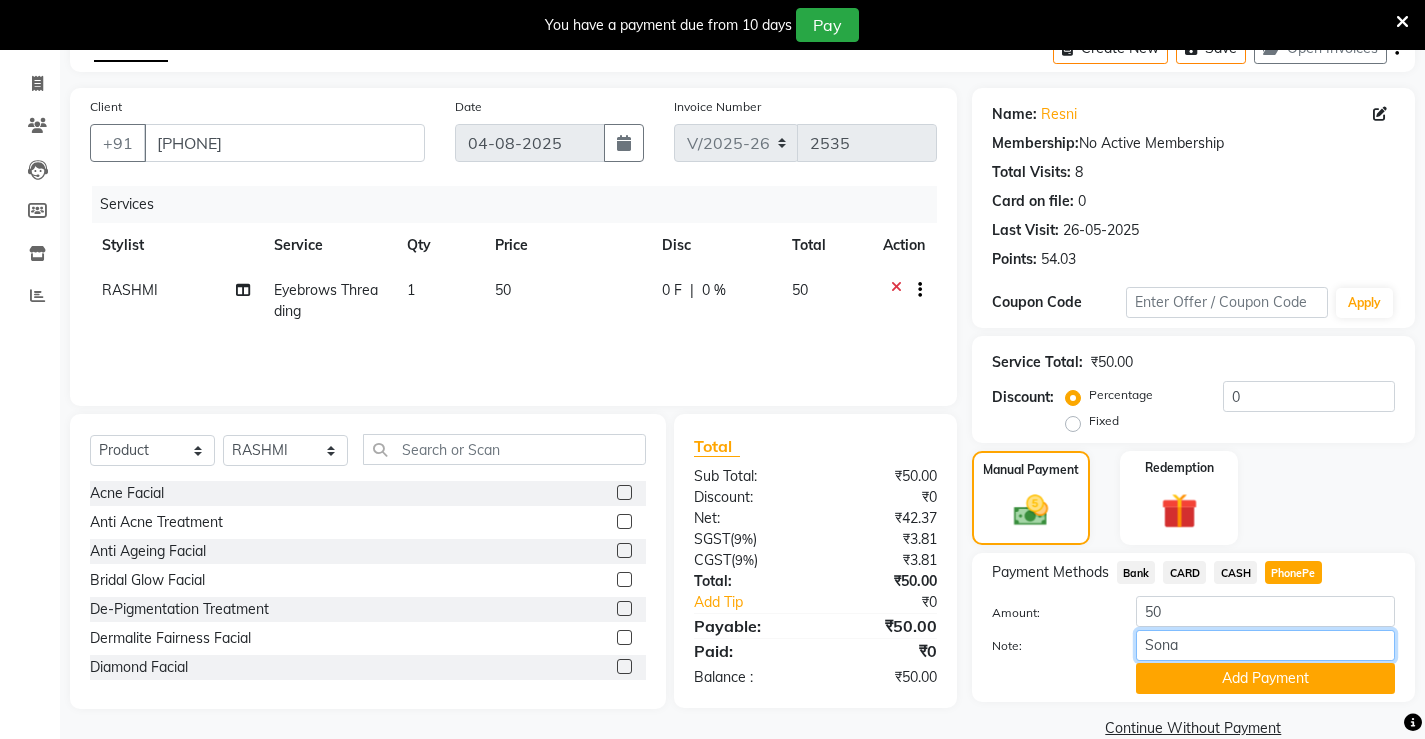 scroll, scrollTop: 146, scrollLeft: 0, axis: vertical 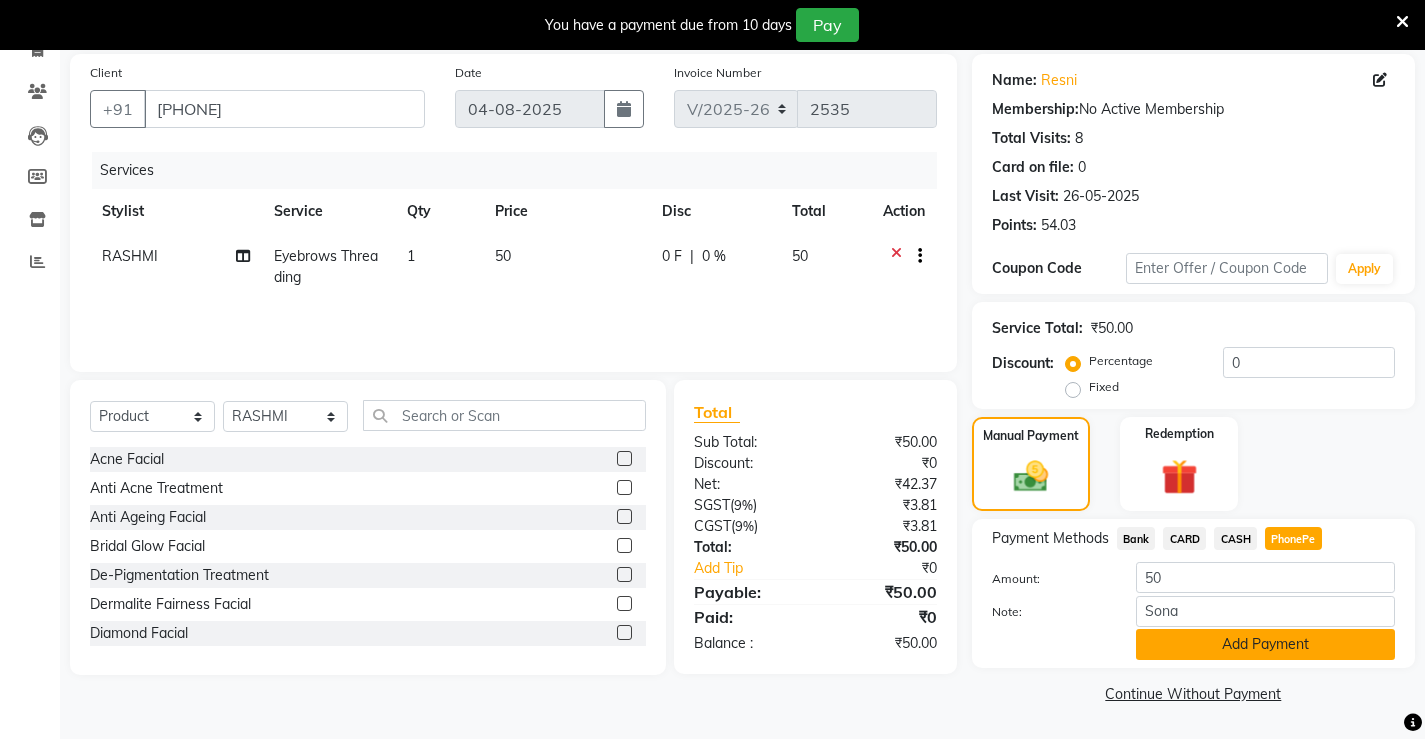 click on "Add Payment" 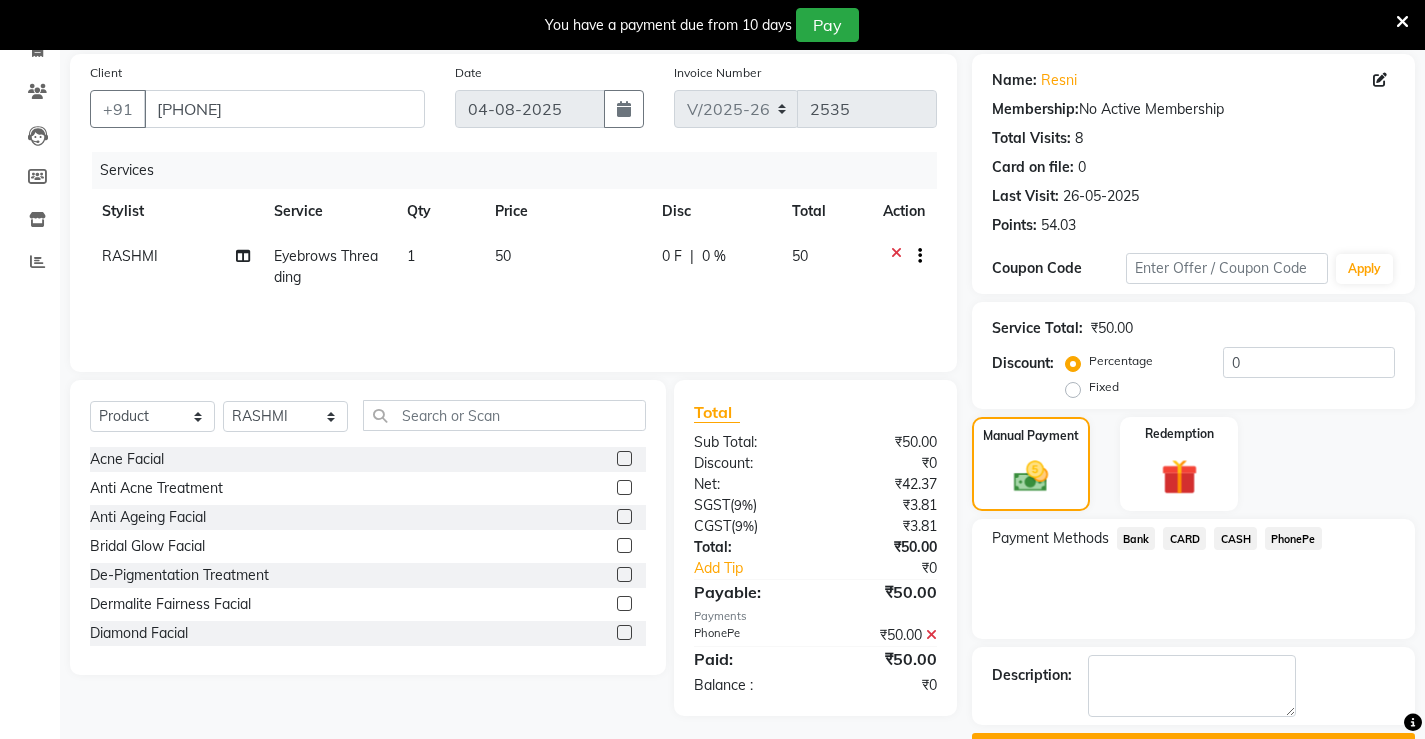 scroll, scrollTop: 201, scrollLeft: 0, axis: vertical 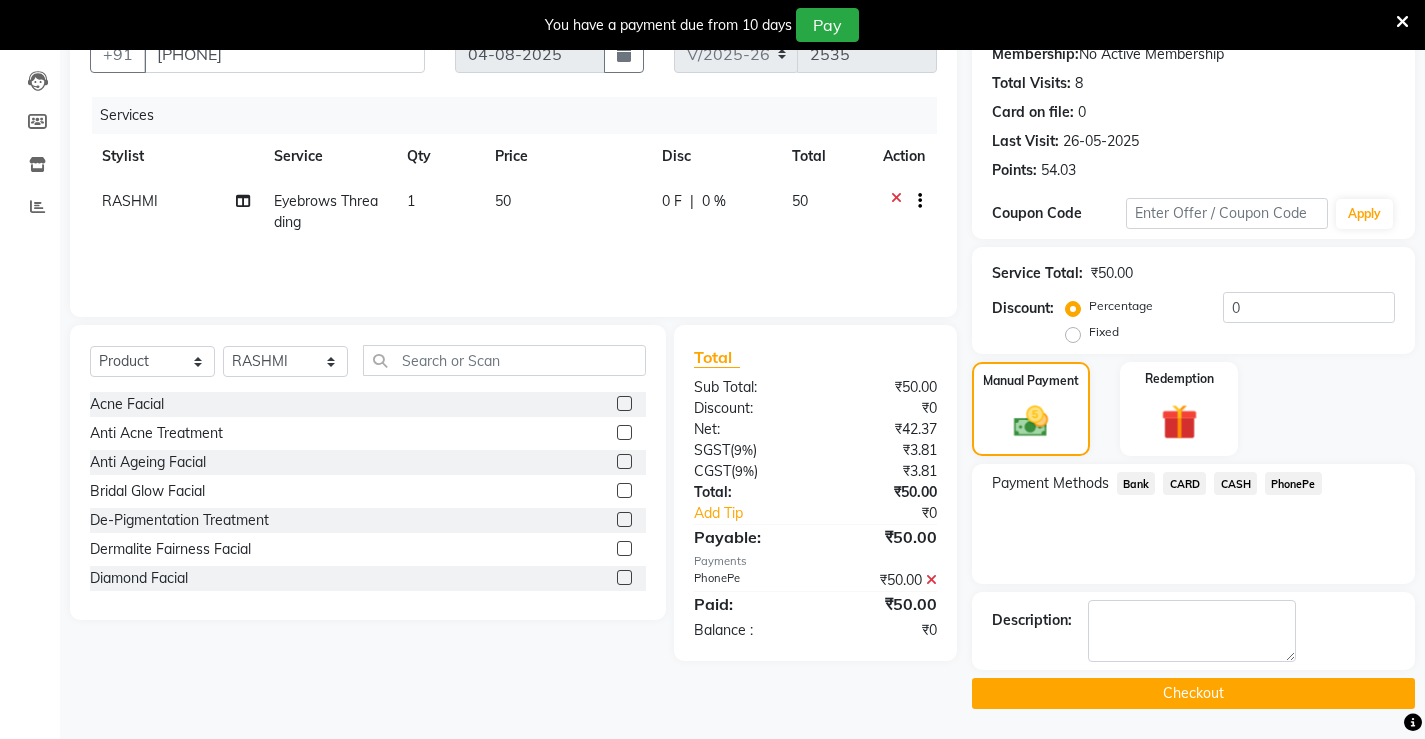 click on "Checkout" 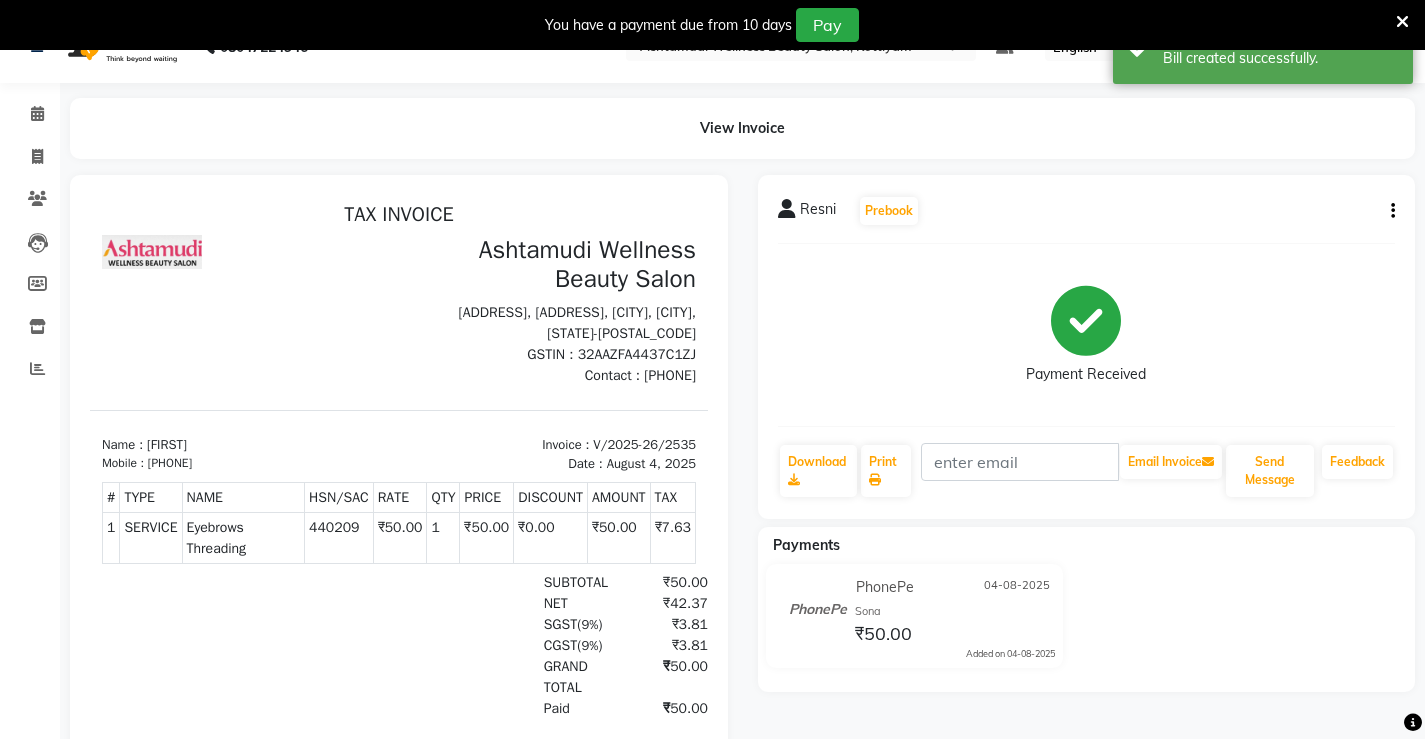 scroll, scrollTop: 0, scrollLeft: 0, axis: both 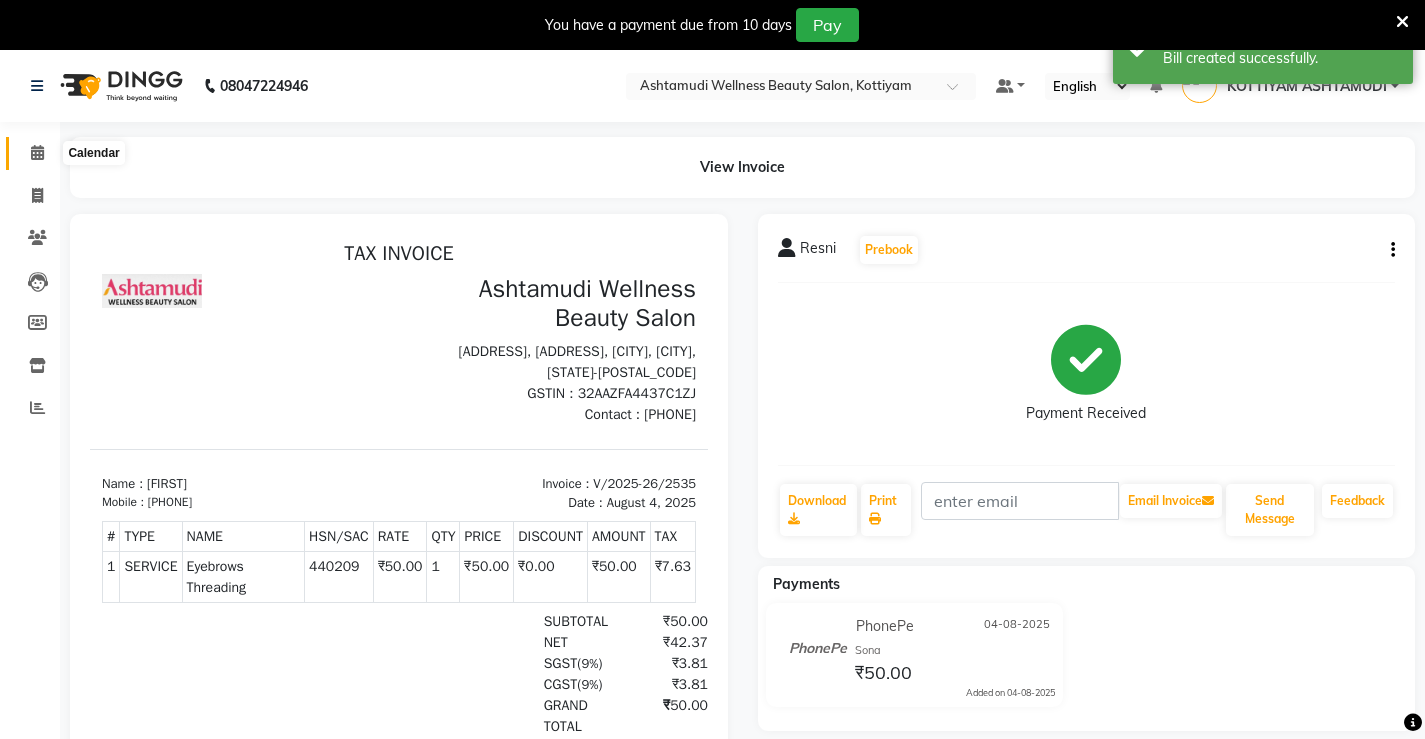 click 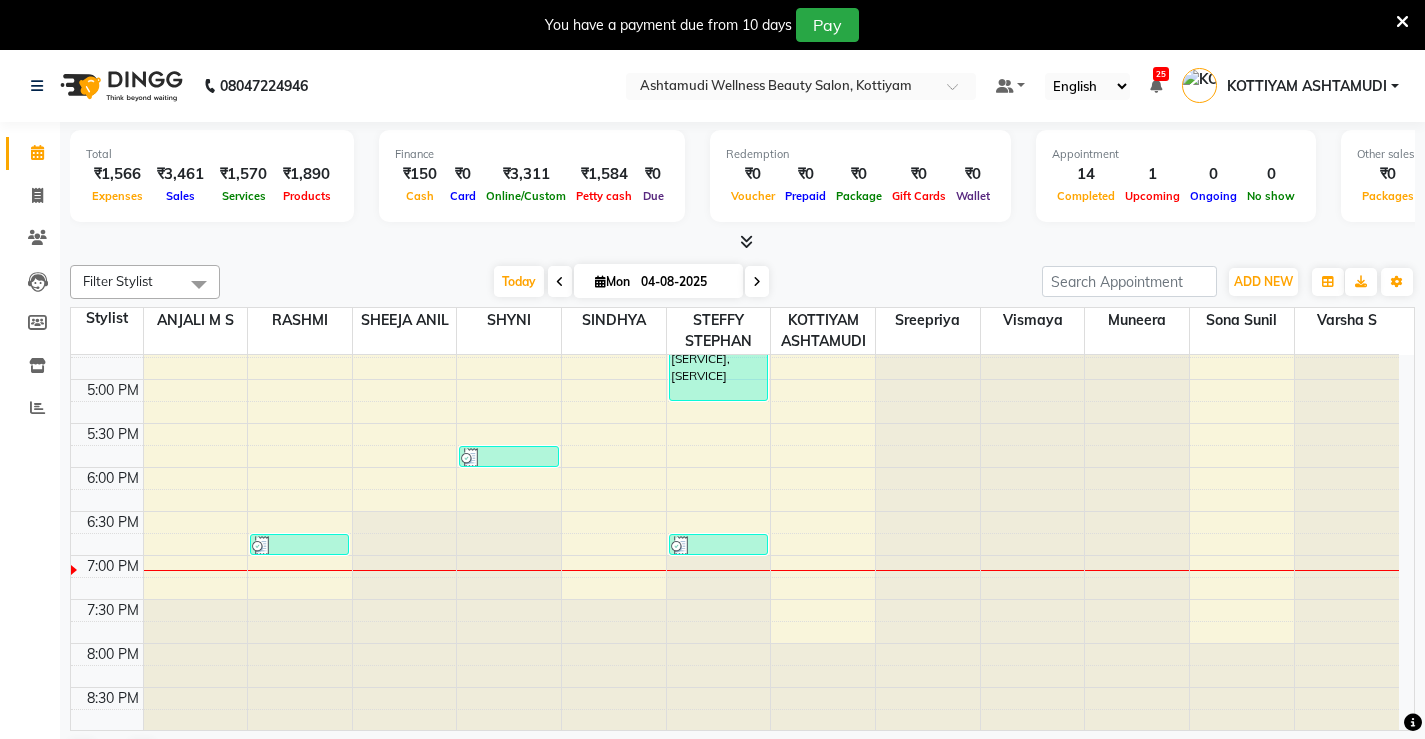 scroll, scrollTop: 768, scrollLeft: 0, axis: vertical 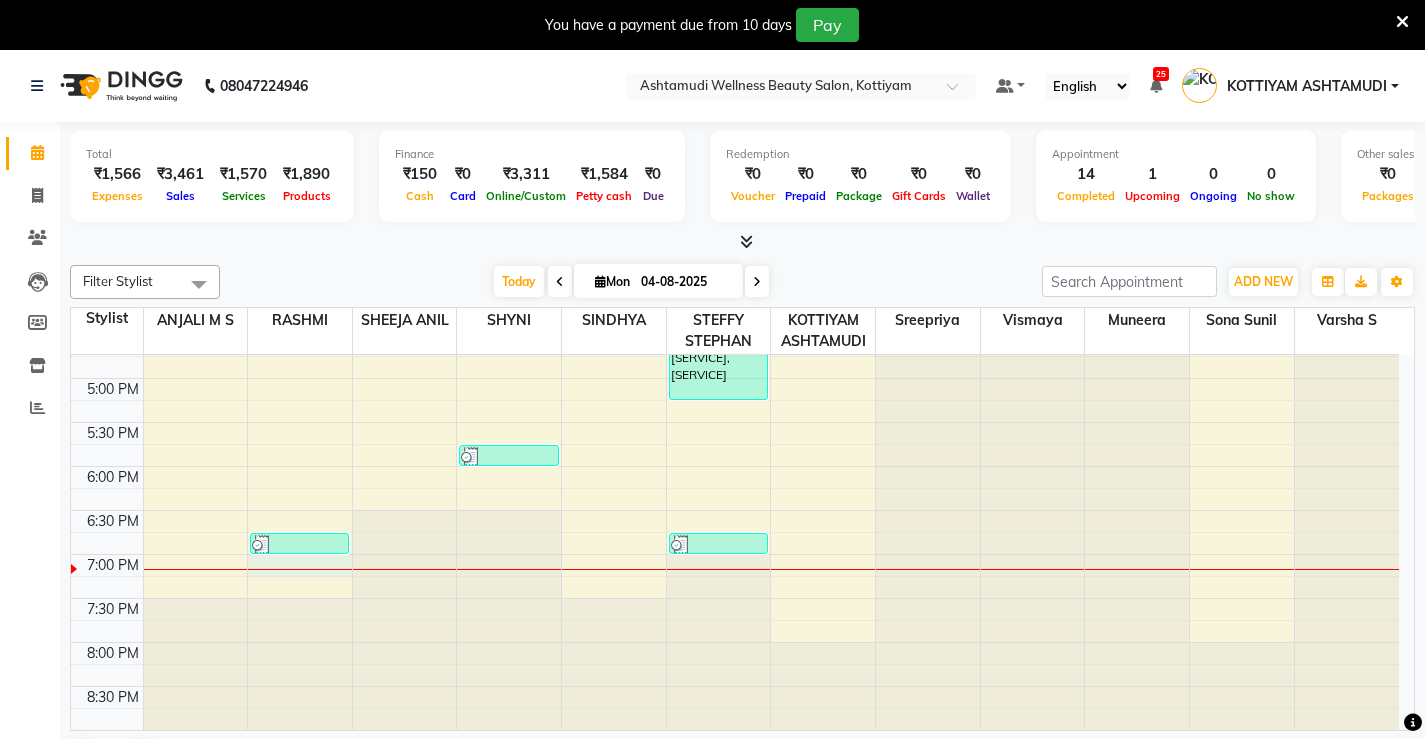 click on "[FIRST], TK04, [TIME]-[TIME], [SERVICE]     [FIRST], TK08, [TIME]-[TIME], [SERVICE]     [FIRST], TK03, [TIME]-[TIME], [SERVICE], [SERVICE], [SERVICE]     [FIRST], TK06, [TIME]-[TIME], [SERVICE]     [FIRST], TK10, [TIME]-[TIME], [SERVICE]     [FIRST], TK14, [TIME]-[TIME], [SERVICE]     [FIRST], TK07, [TIME]-[TIME], [SERVICE]     [FIRST], TK09, [TIME]-[TIME], [SERVICE]     [FIRST], TK12, [TIME]-[TIME], [SERVICE]     [FIRST], TK02, [TIME]-[TIME], [SERVICE]     [FIRST], TK05, [TIME]-[TIME], [SERVICE]     [FIRST], TK08, [TIME]-[TIME], [SERVICE]     [FIRST], TK11, [TIME]-[TIME], [SERVICE], [SERVICE]" at bounding box center (735, 158) 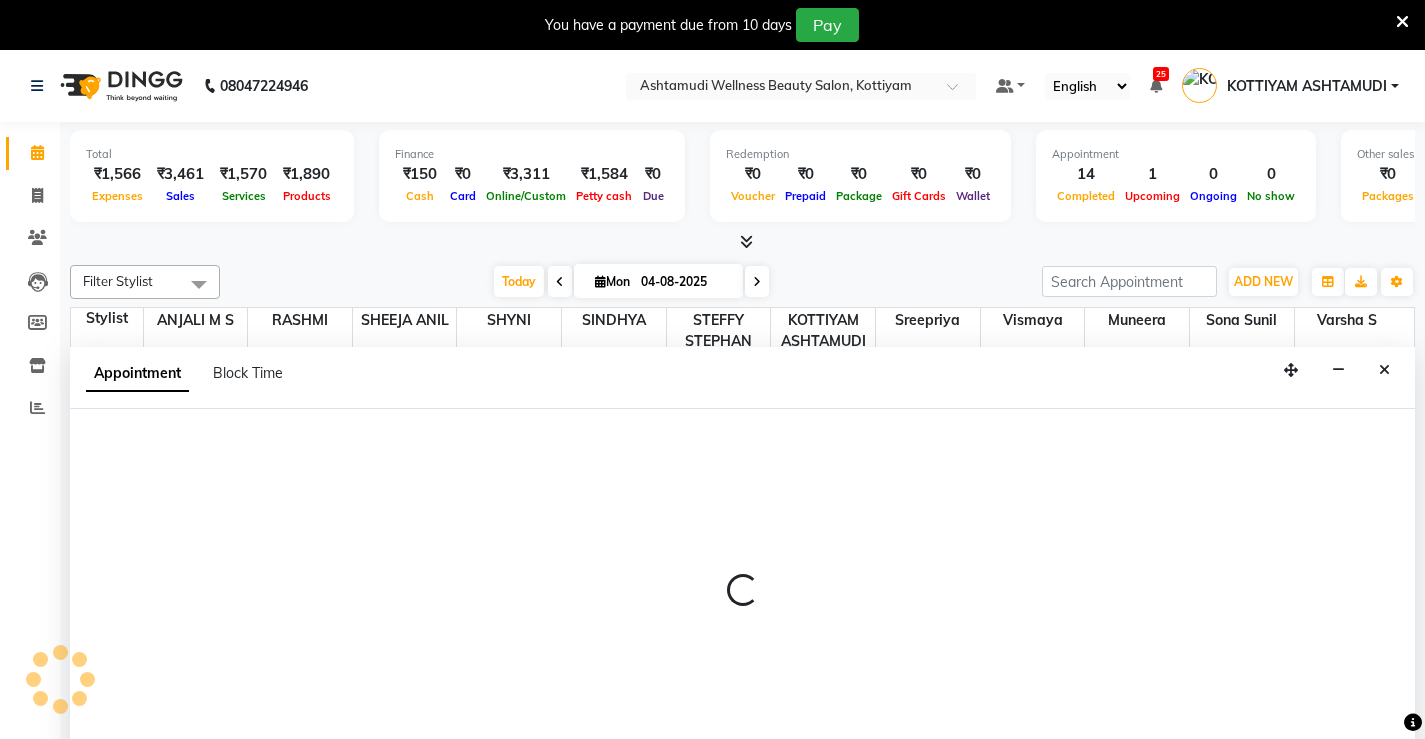 scroll, scrollTop: 51, scrollLeft: 0, axis: vertical 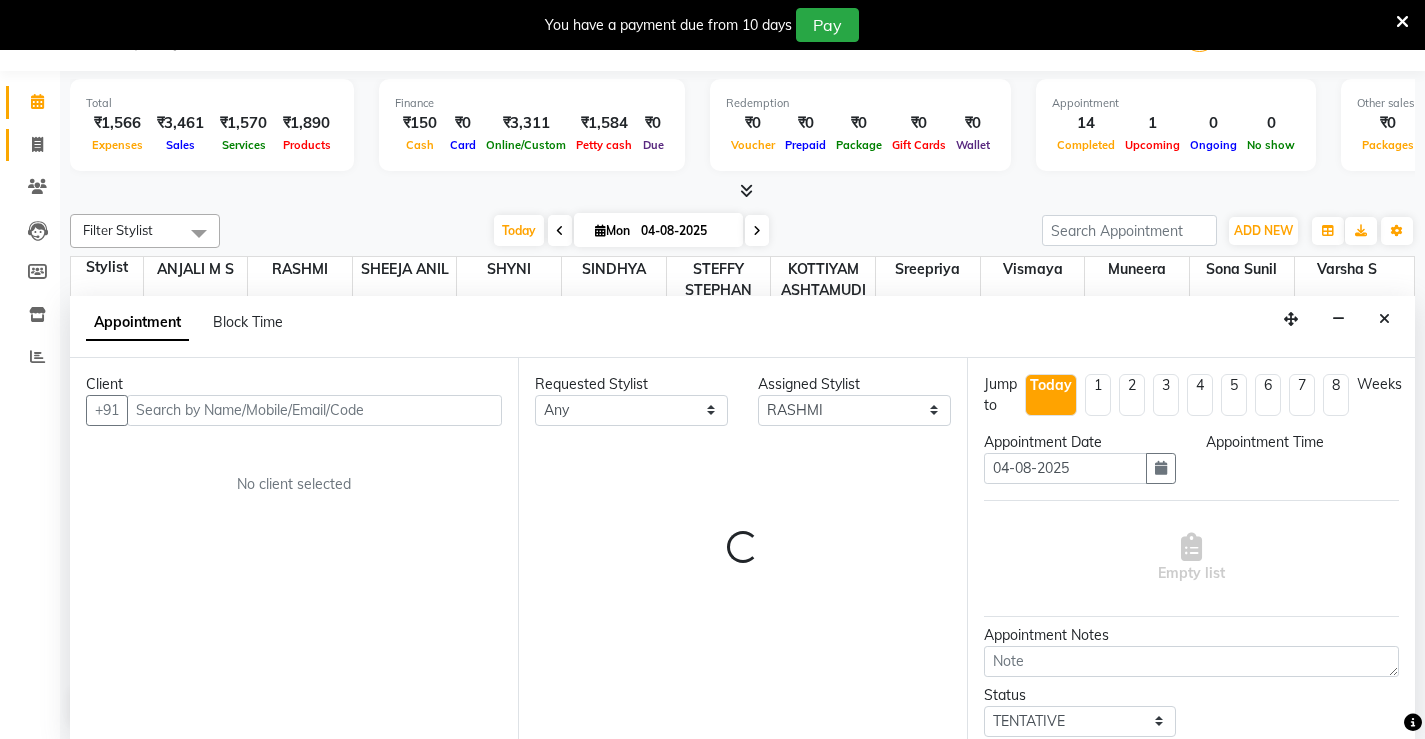 click 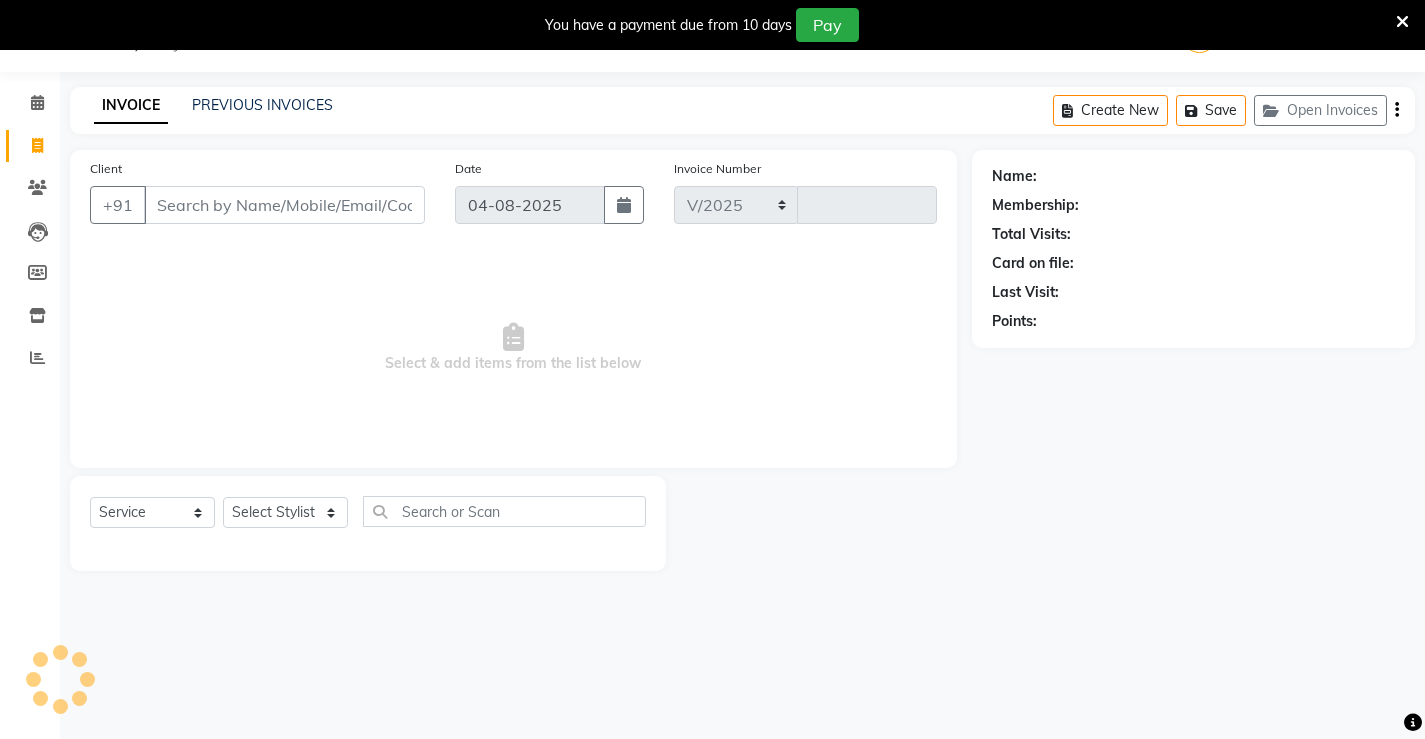 scroll, scrollTop: 50, scrollLeft: 0, axis: vertical 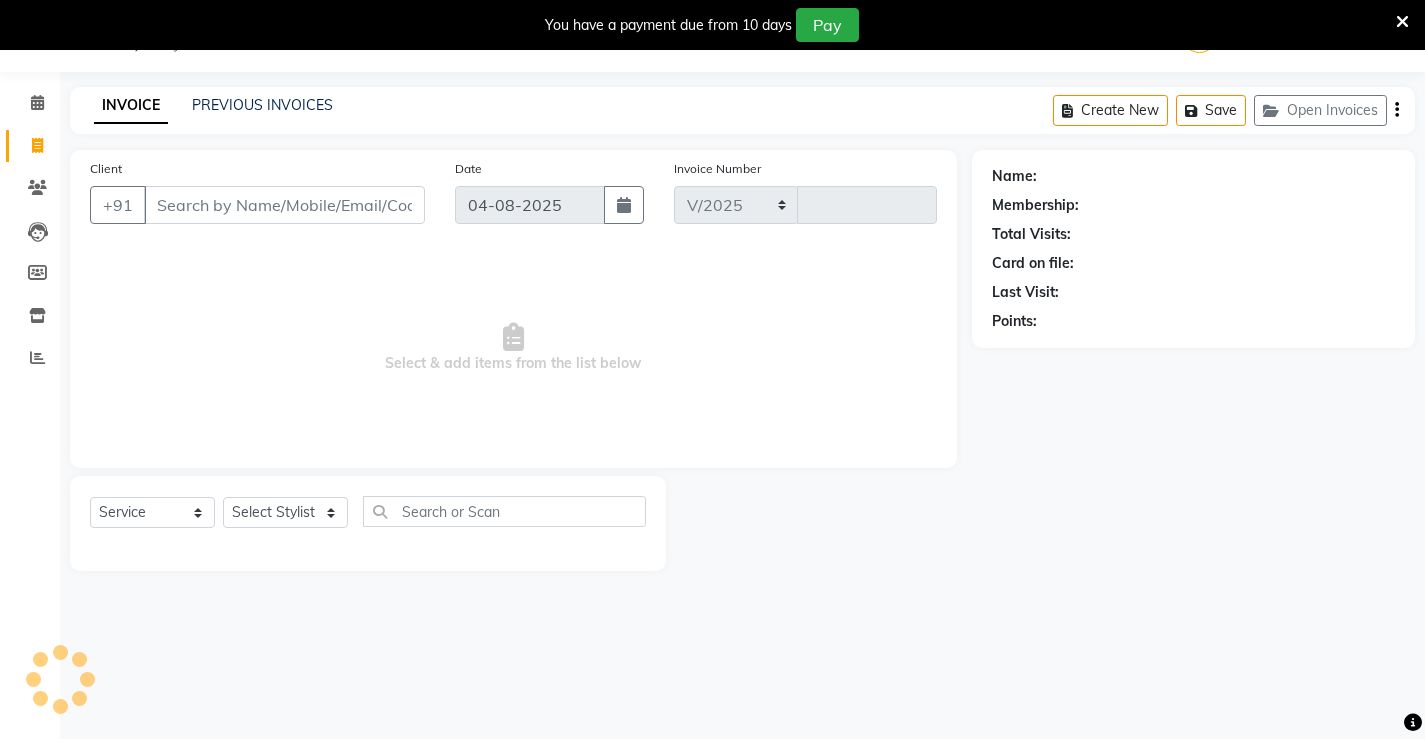 select on "4674" 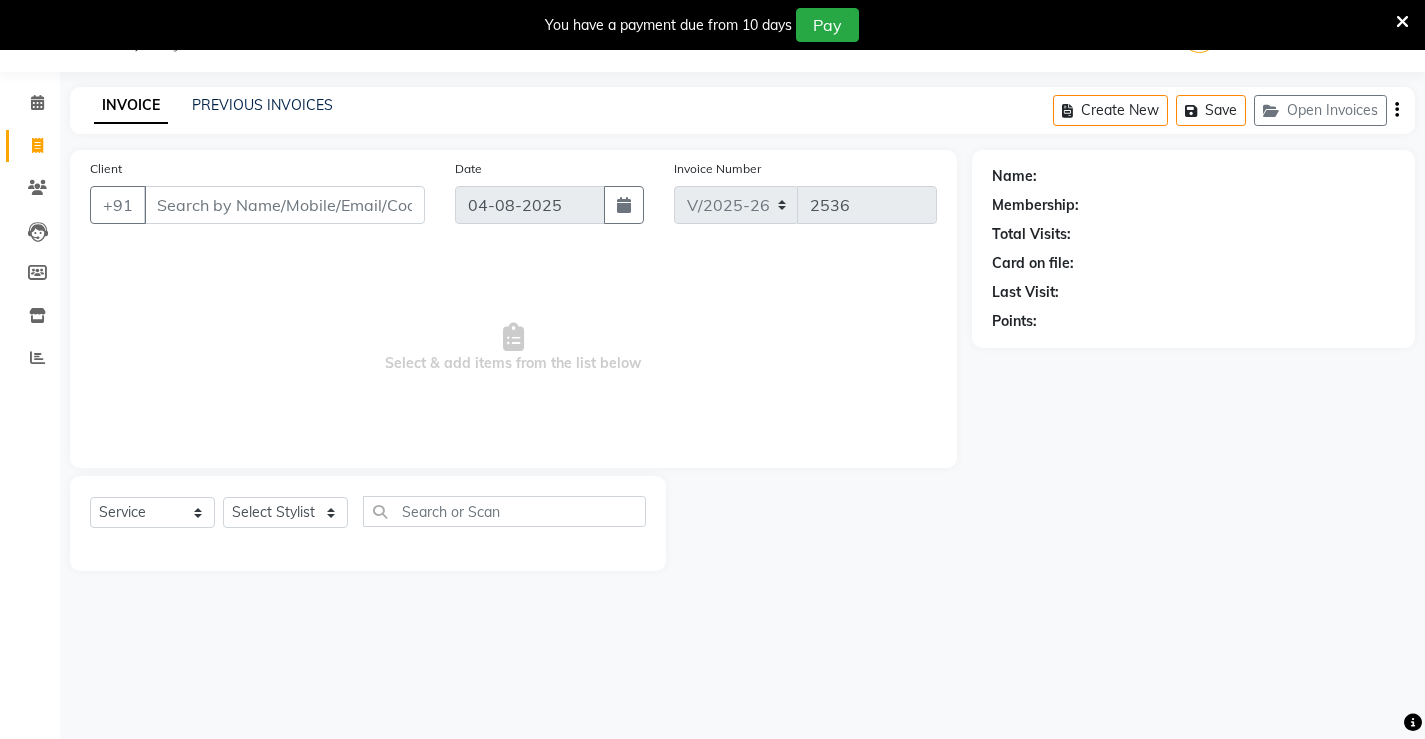 scroll, scrollTop: 0, scrollLeft: 0, axis: both 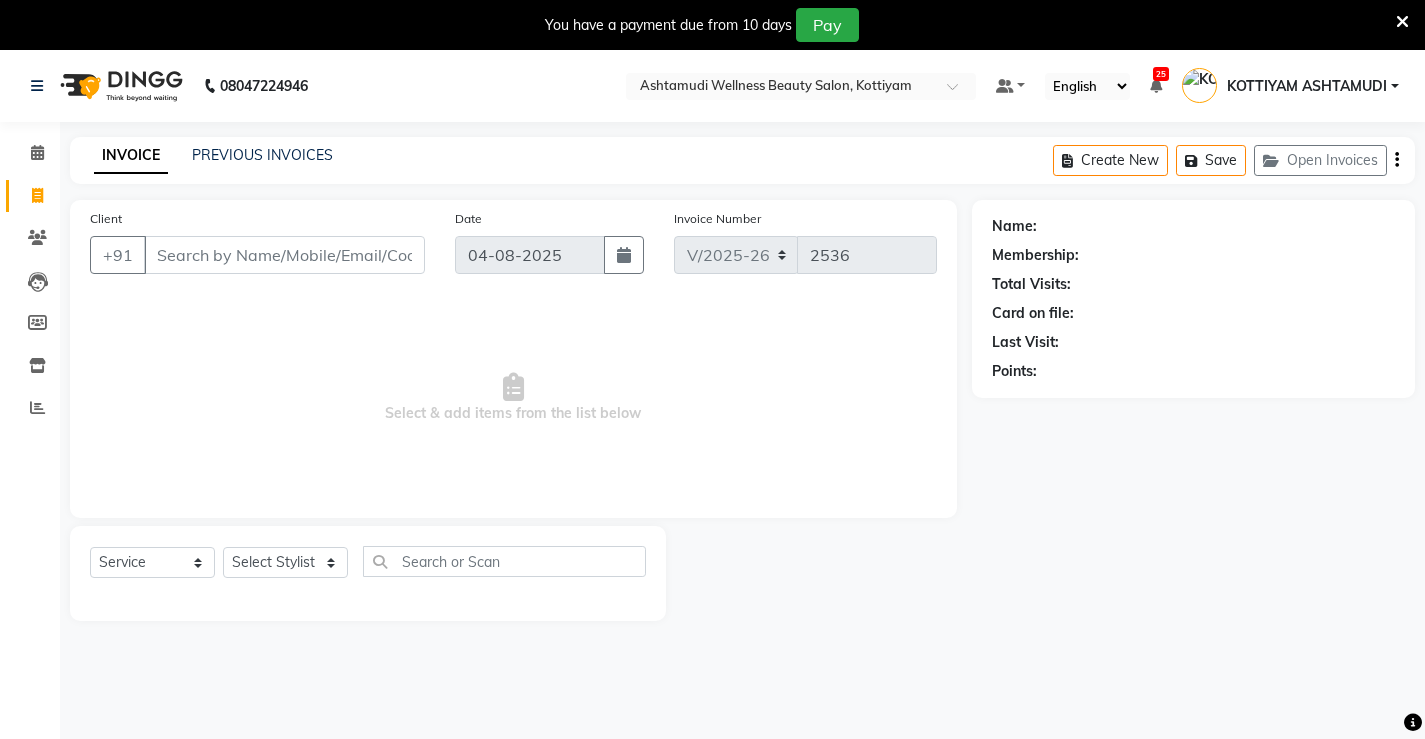 select on "product" 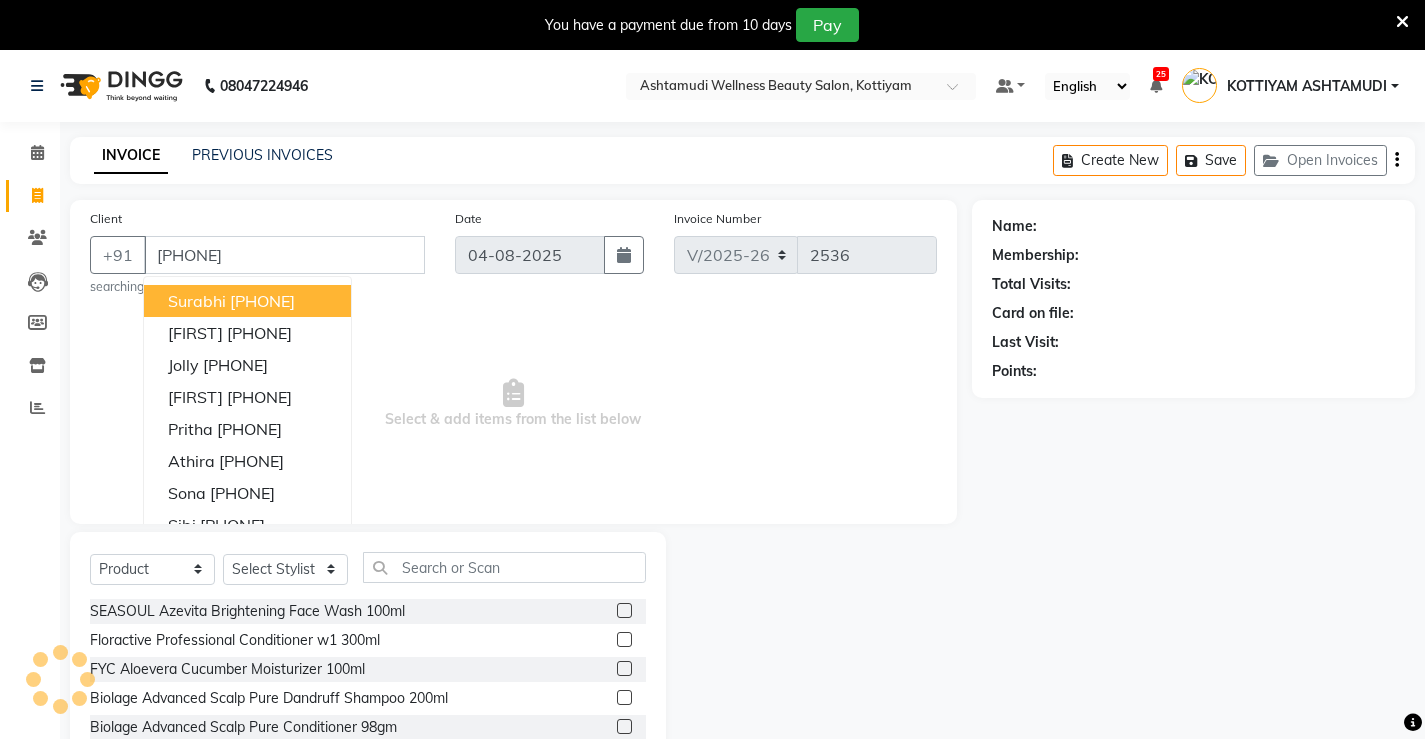 type on "[PHONE]" 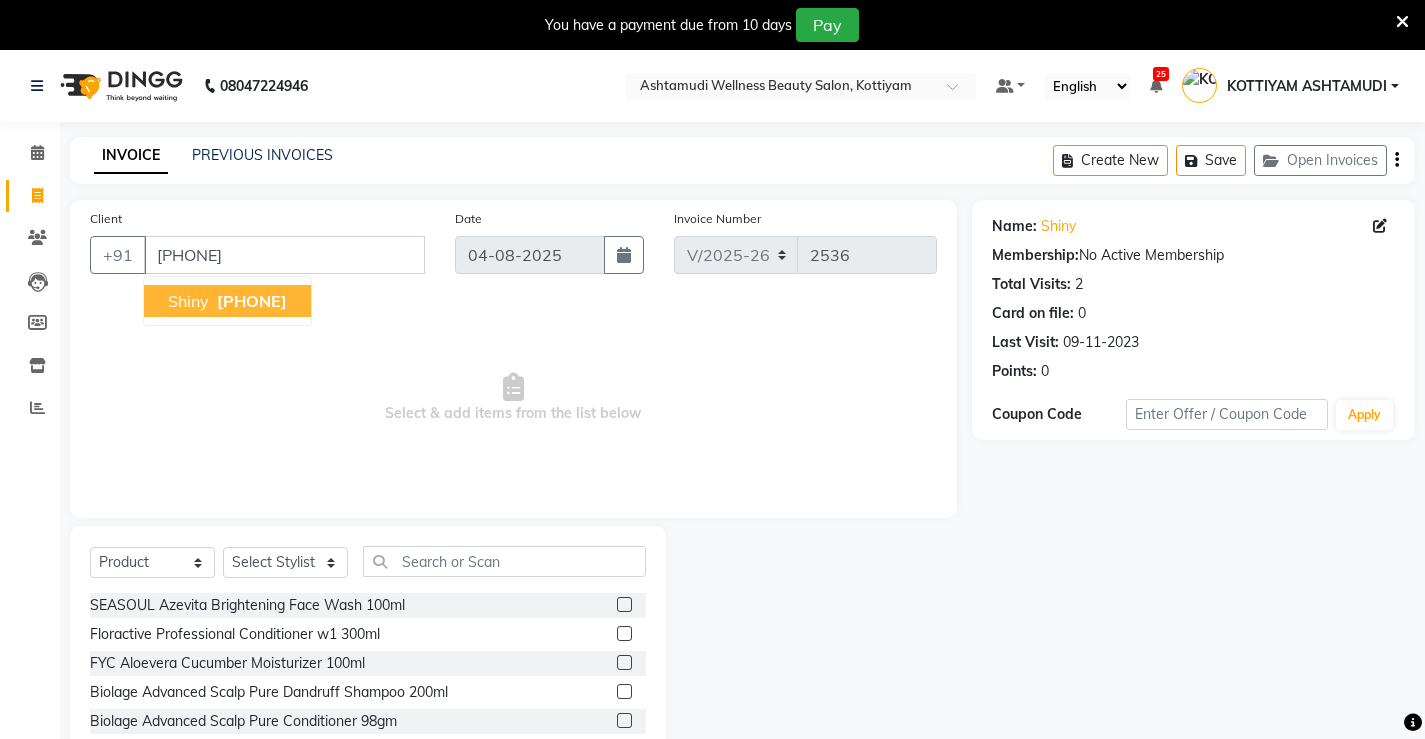 click on "[PHONE]" at bounding box center [252, 301] 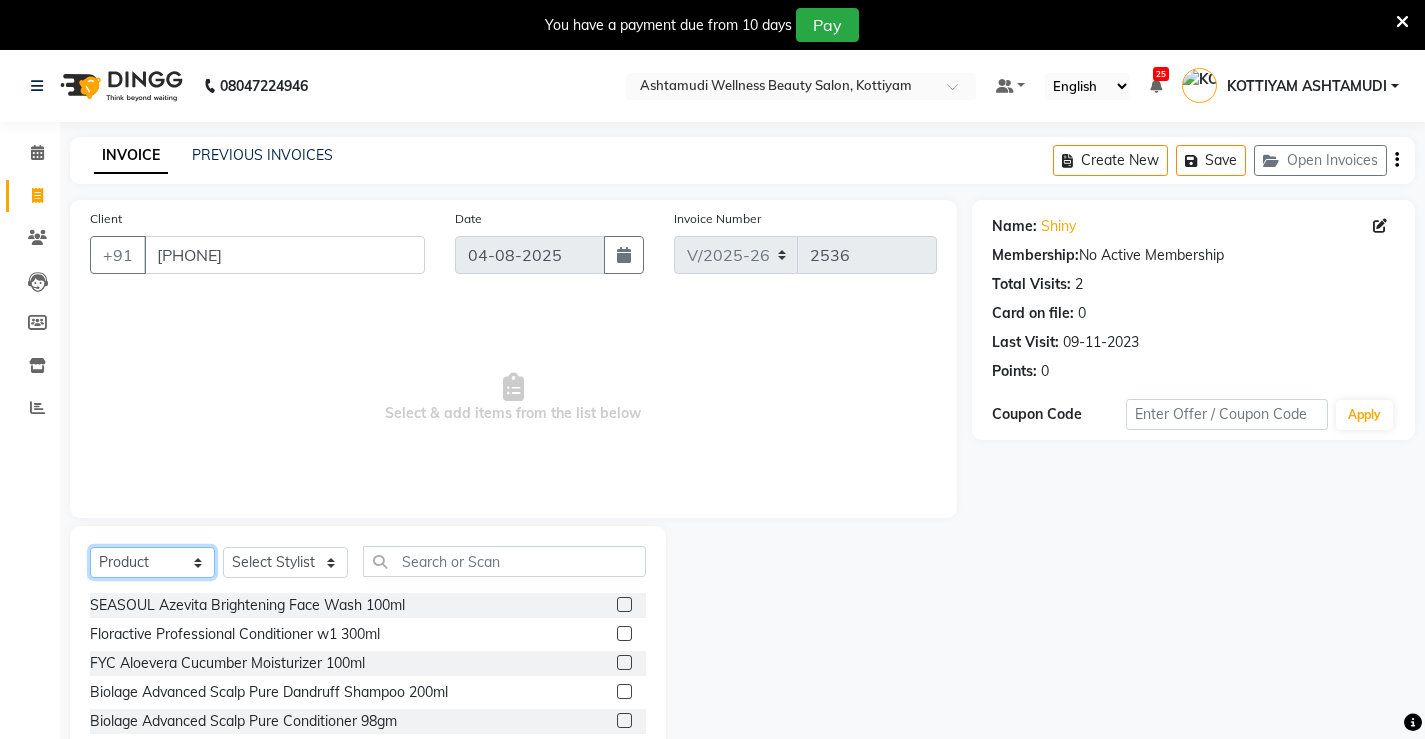 click on "Select  Service  Product  Membership  Package Voucher Prepaid Gift Card" 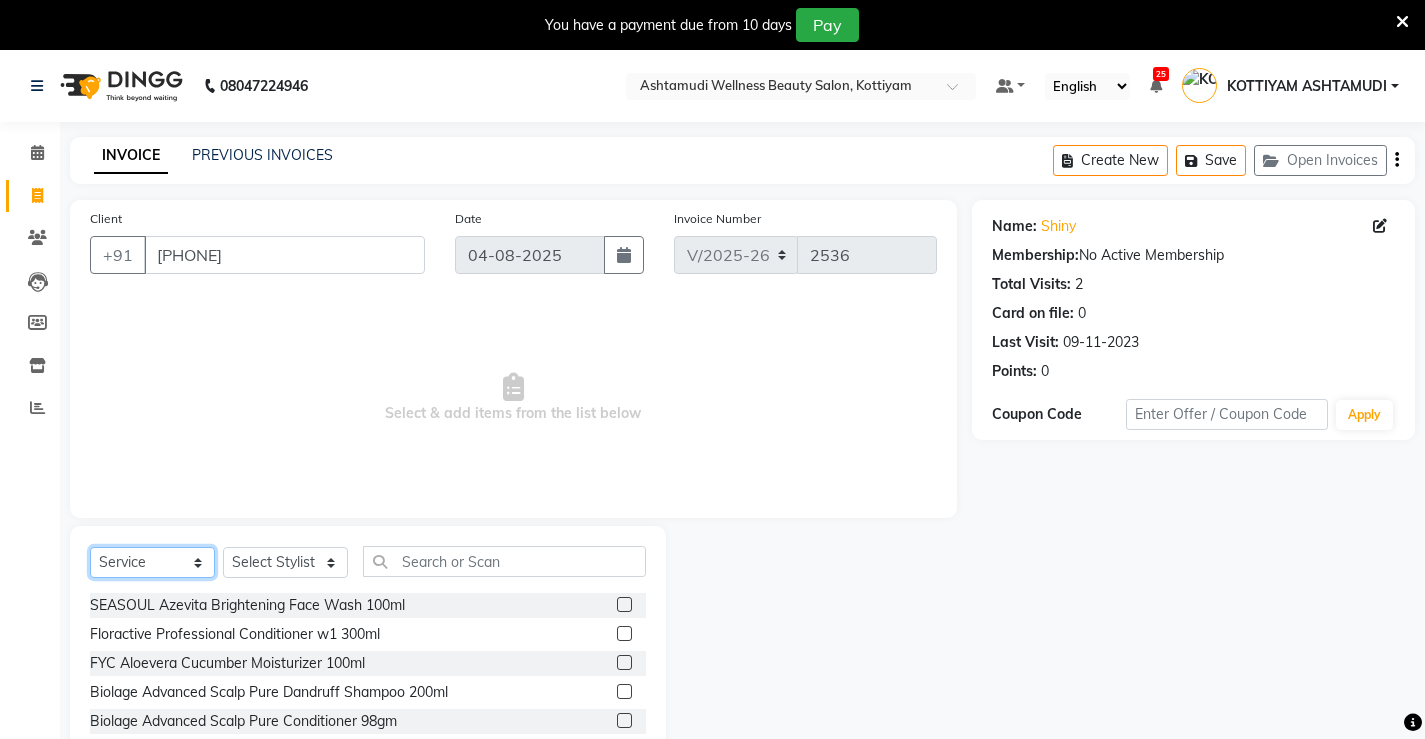 click on "Select  Service  Product  Membership  Package Voucher Prepaid Gift Card" 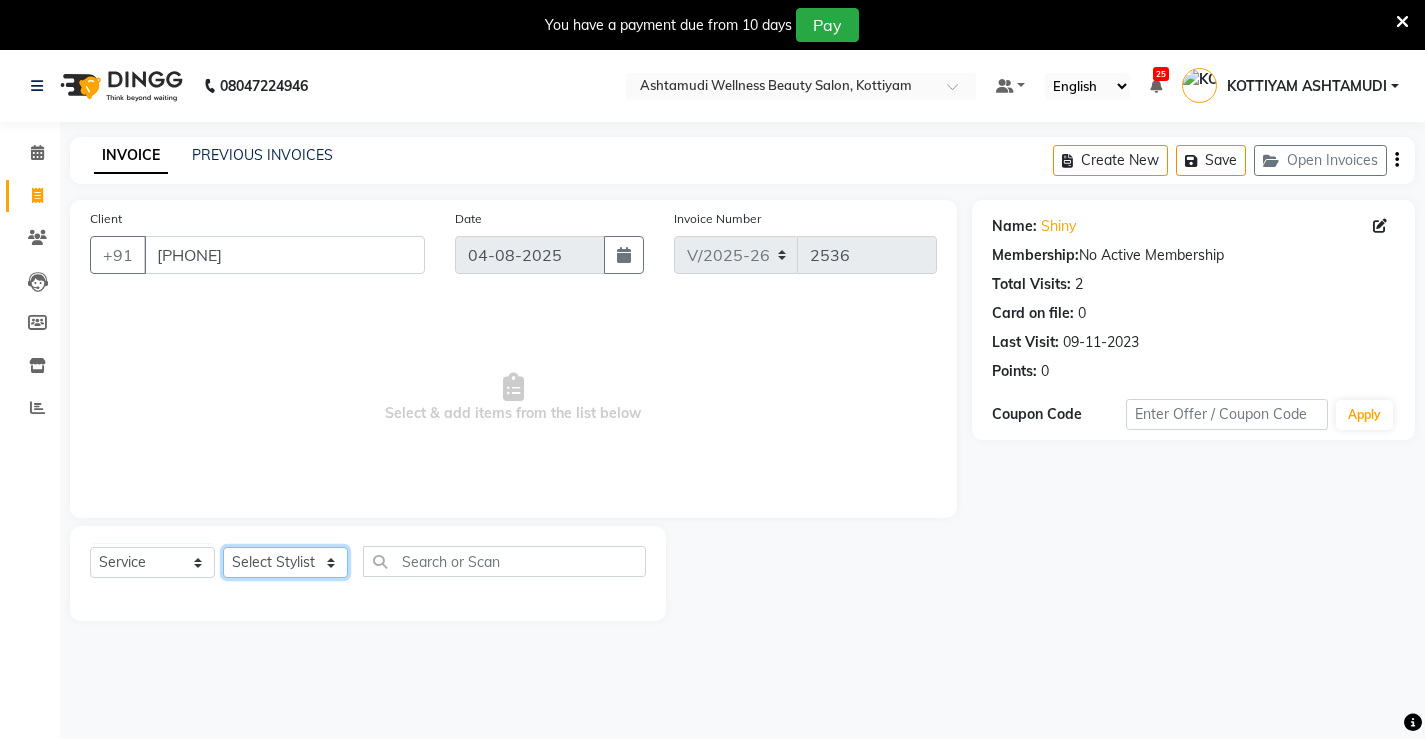 click on "Select Stylist ANJALI M S ASWATHY KOTTIYAM ASHTAMUDI KUMARI Muneera RASHMI SHEEJA ANIL SHYNI  SINDHYA  Sona Sunil Sreepriya STEFFY STEPHAN Varsha S Vismaya" 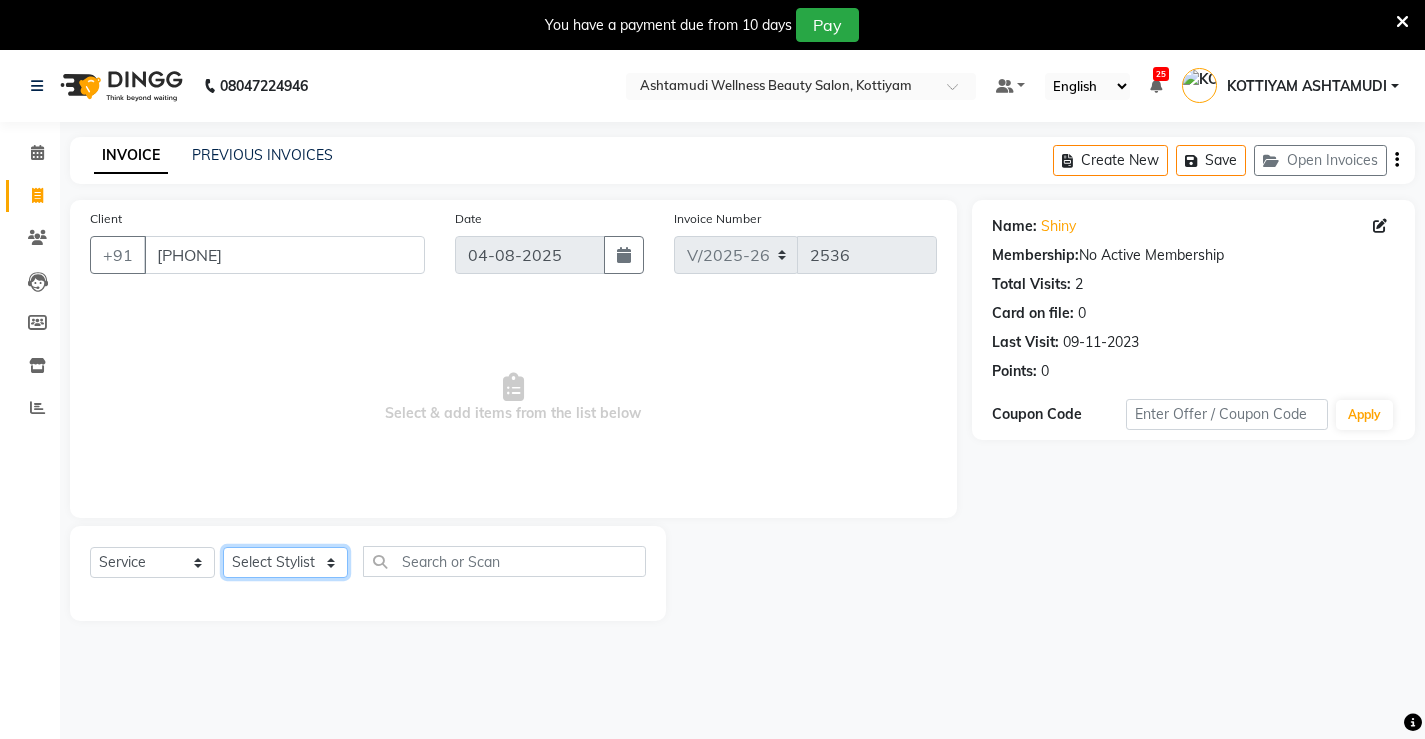 select on "27466" 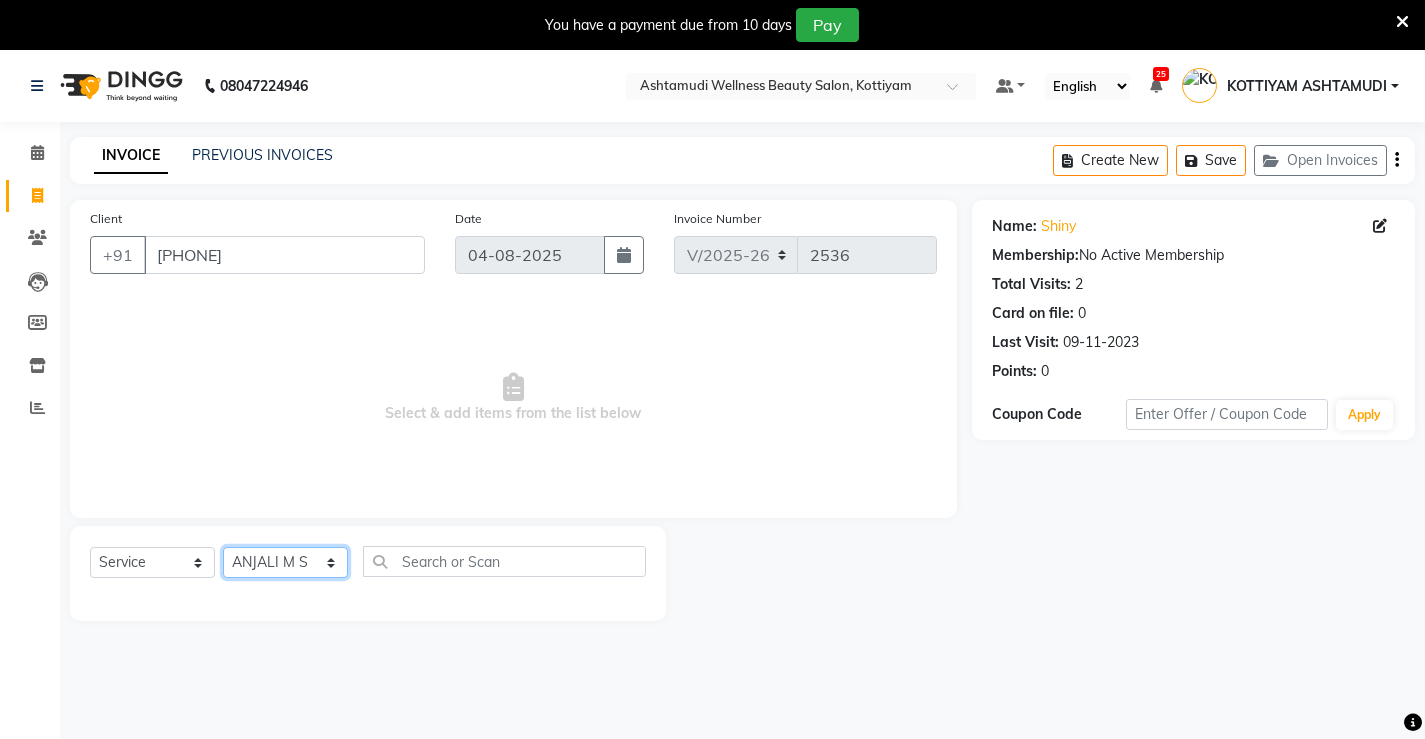 click on "Select Stylist ANJALI M S ASWATHY KOTTIYAM ASHTAMUDI KUMARI Muneera RASHMI SHEEJA ANIL SHYNI  SINDHYA  Sona Sunil Sreepriya STEFFY STEPHAN Varsha S Vismaya" 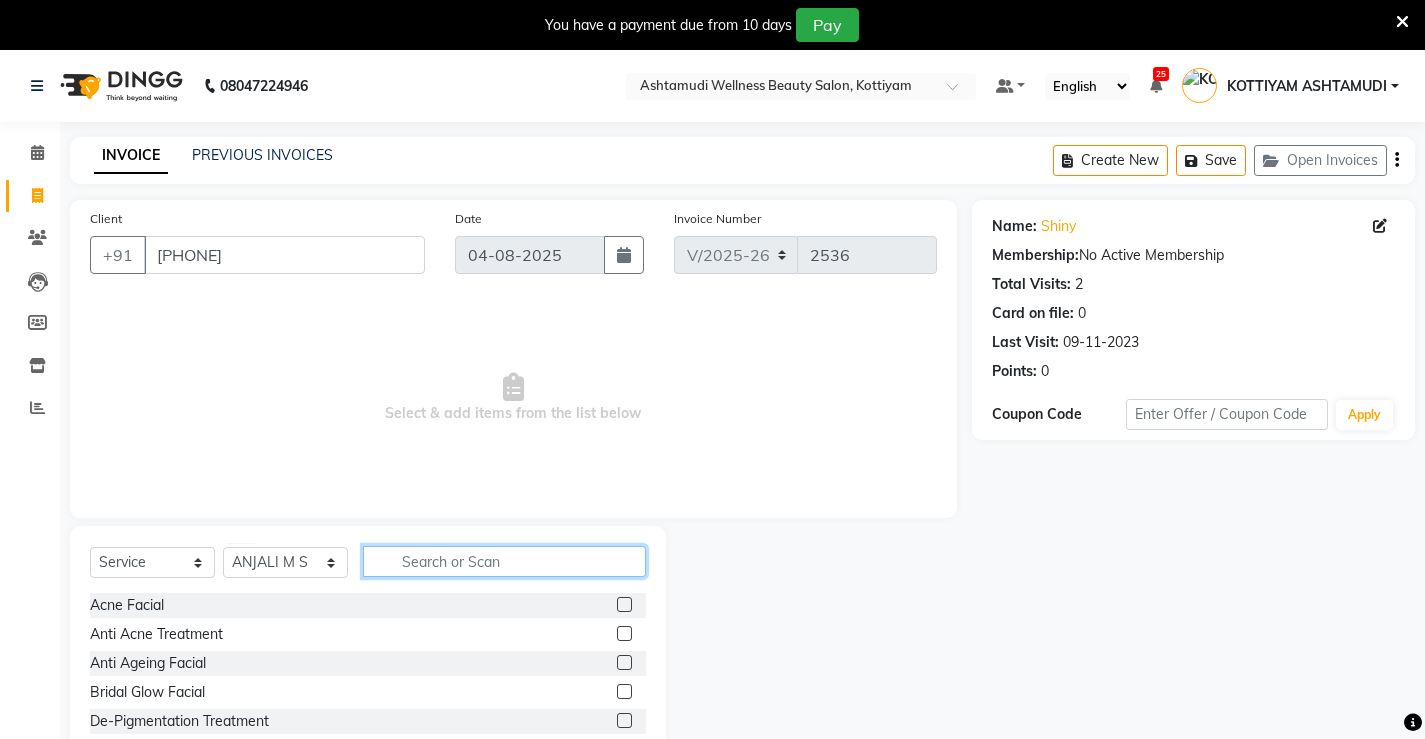 click 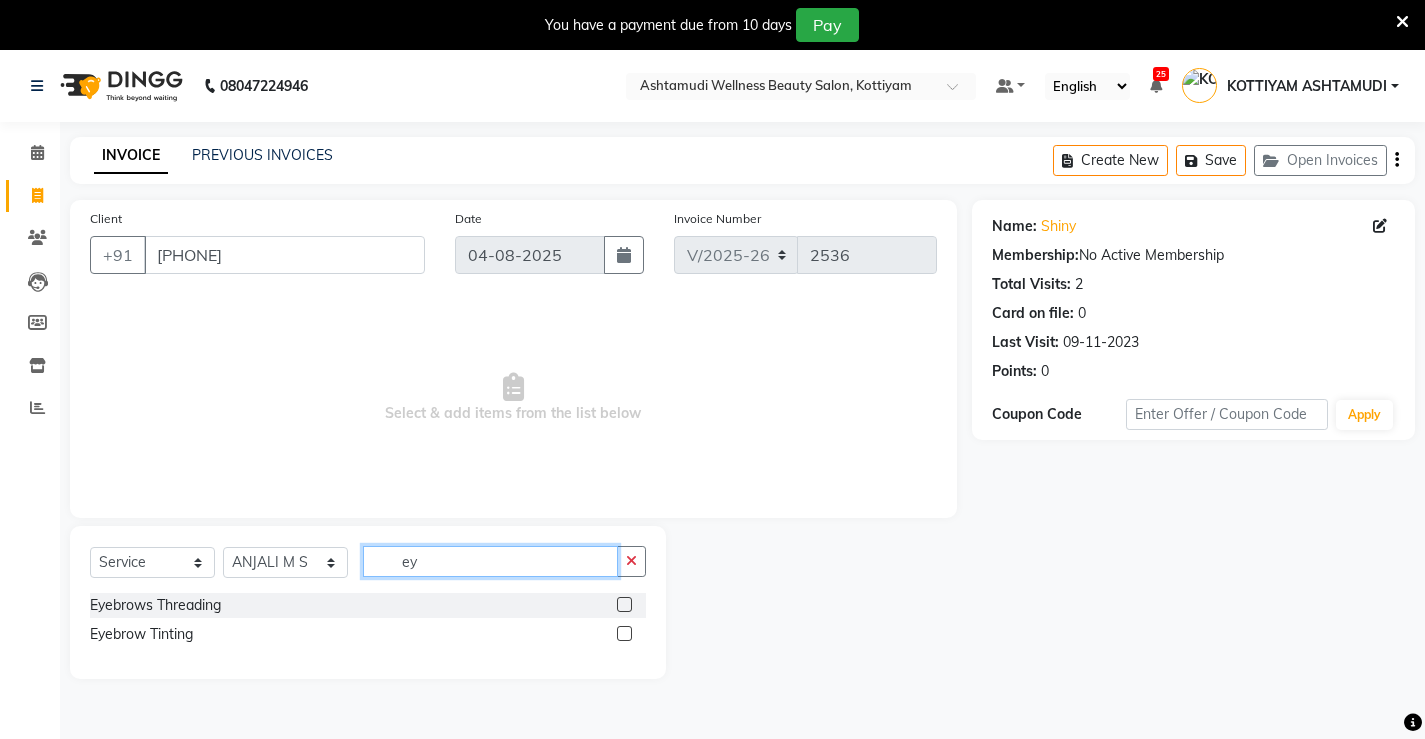 type on "ey" 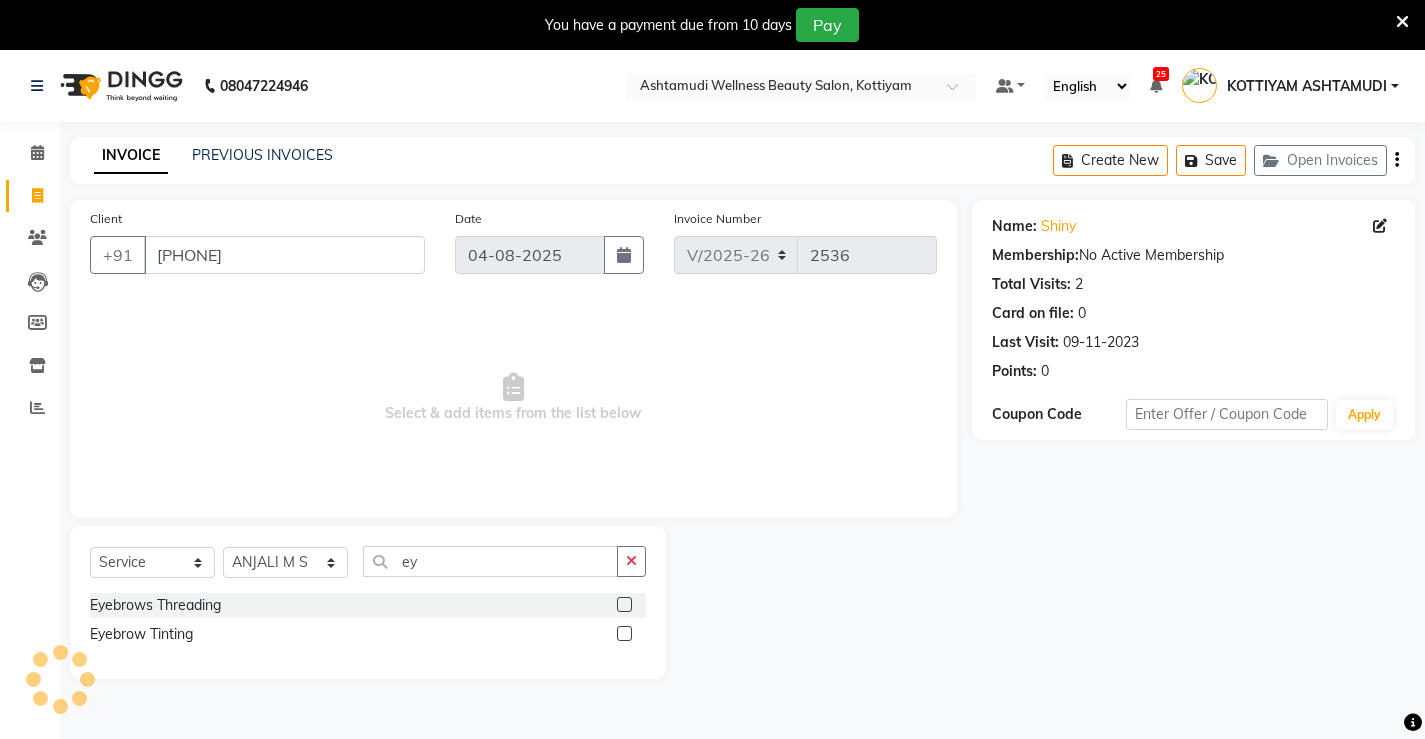 click 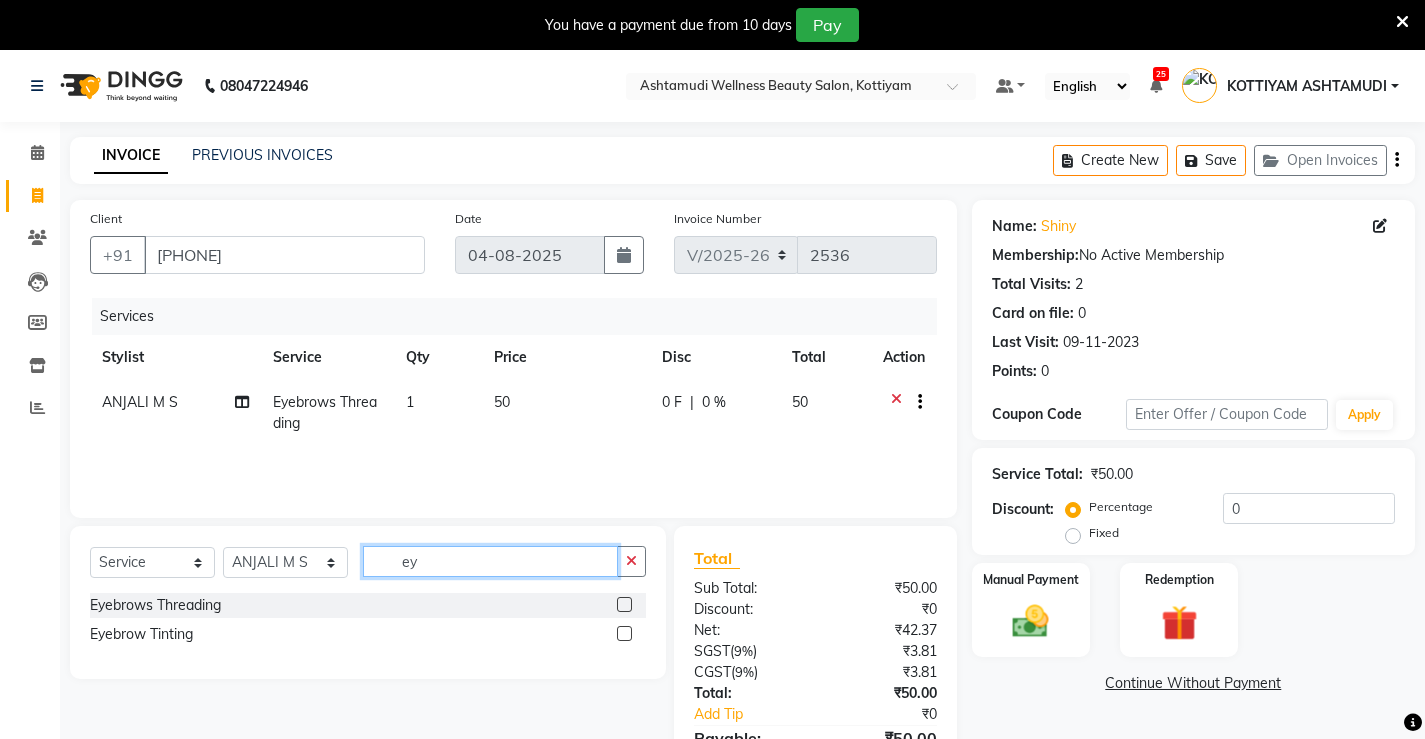 checkbox on "false" 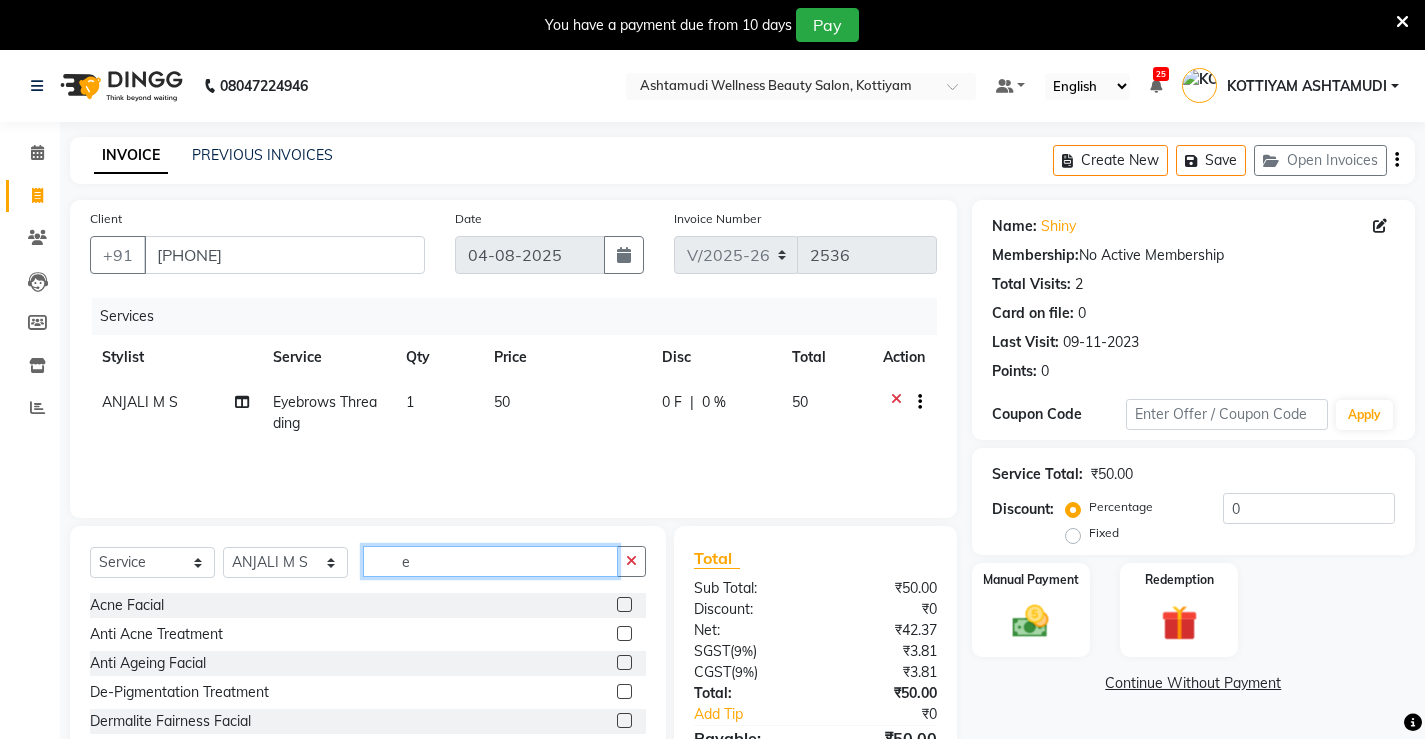 type on "ey" 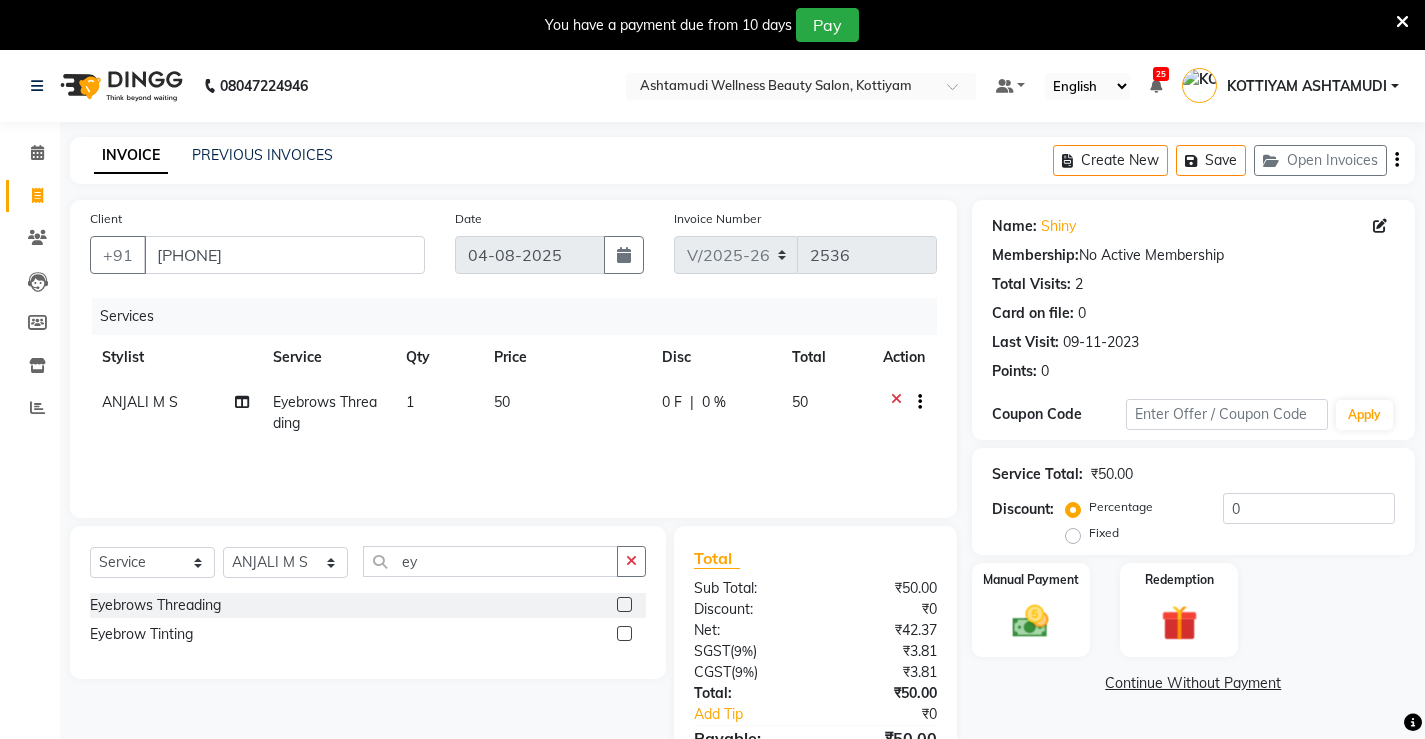 click 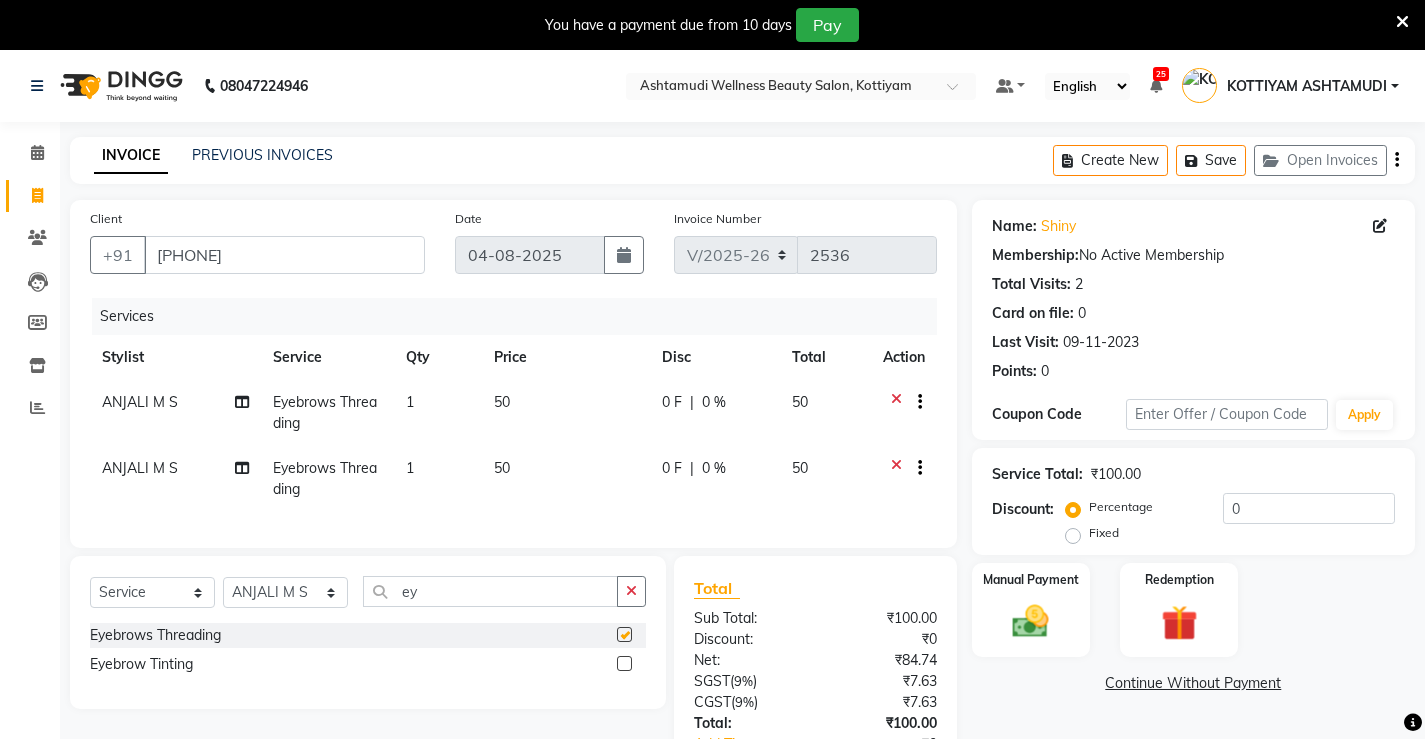checkbox on "false" 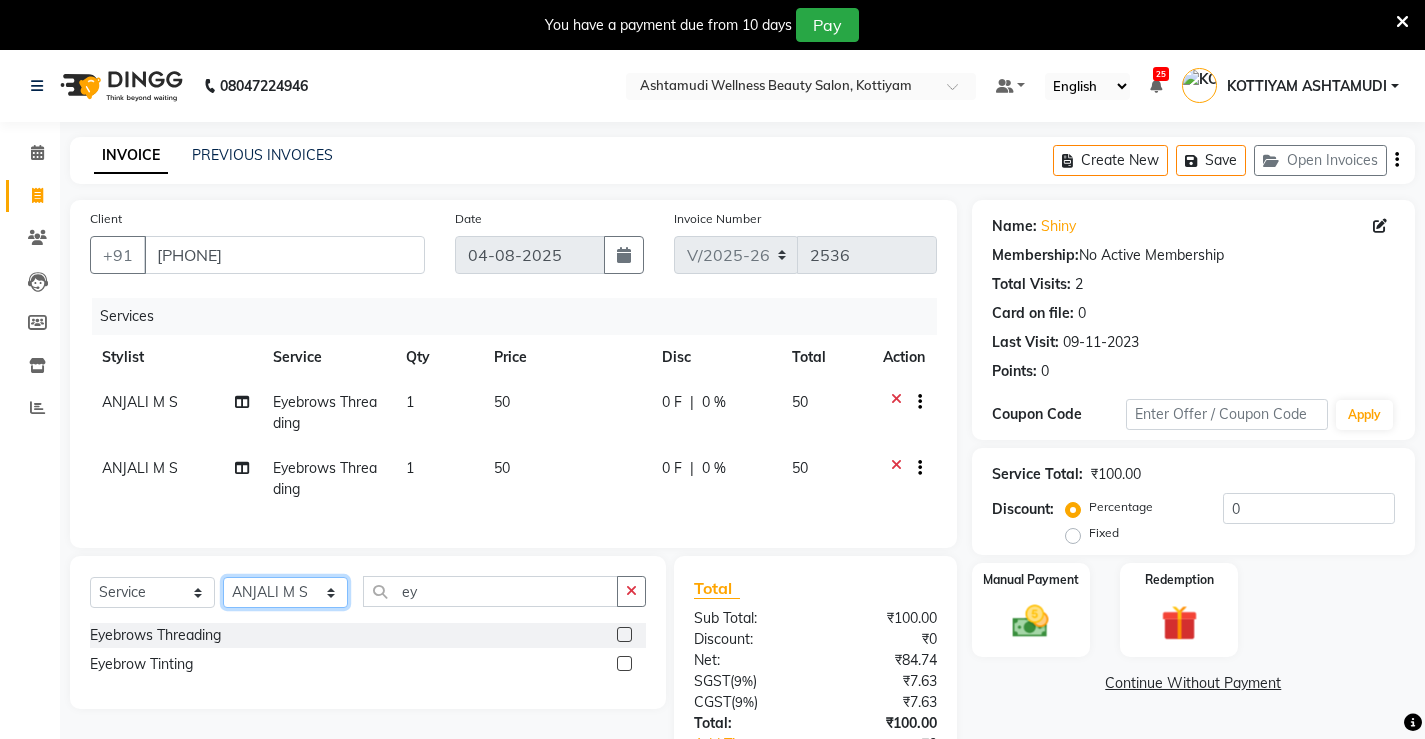 click on "Select Stylist ANJALI M S ASWATHY KOTTIYAM ASHTAMUDI KUMARI Muneera RASHMI SHEEJA ANIL SHYNI  SINDHYA  Sona Sunil Sreepriya STEFFY STEPHAN Varsha S Vismaya" 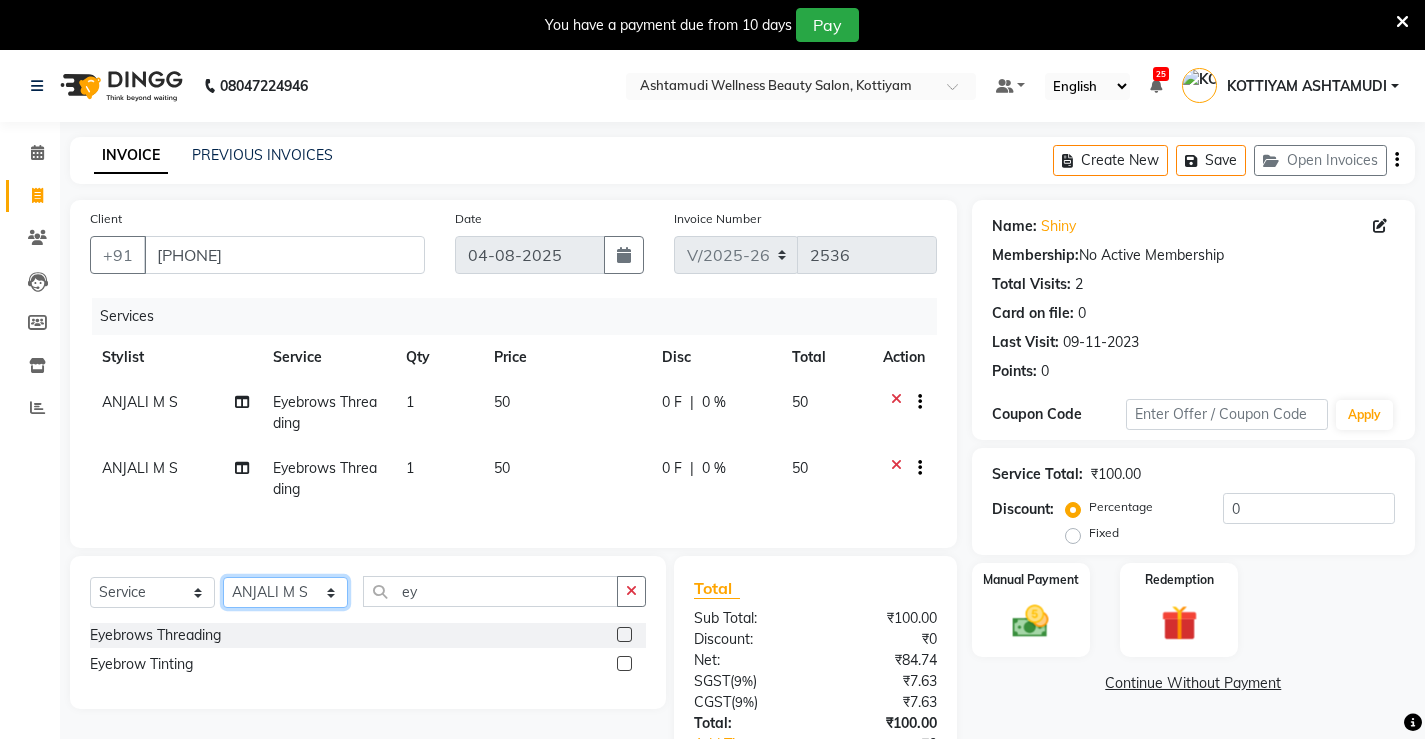 select on "27469" 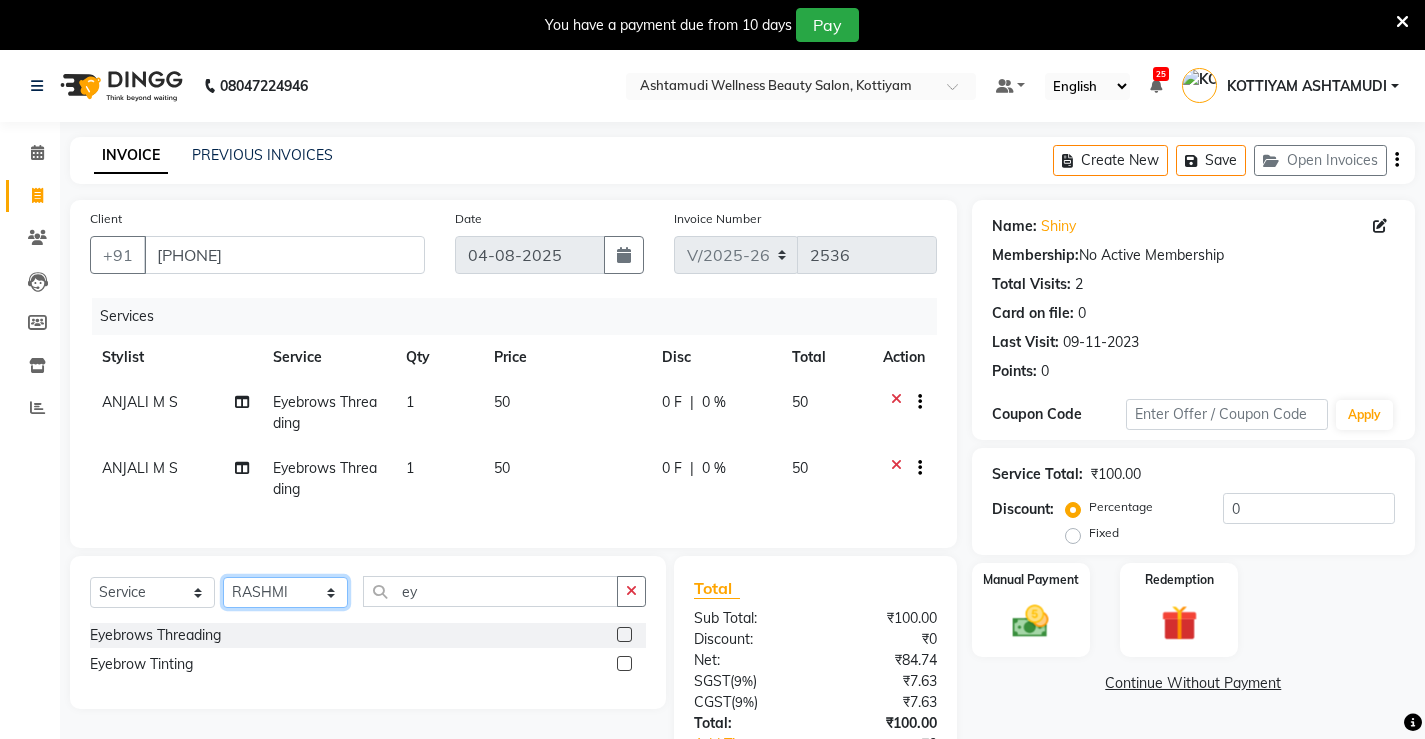 click on "Select Stylist ANJALI M S ASWATHY KOTTIYAM ASHTAMUDI KUMARI Muneera RASHMI SHEEJA ANIL SHYNI  SINDHYA  Sona Sunil Sreepriya STEFFY STEPHAN Varsha S Vismaya" 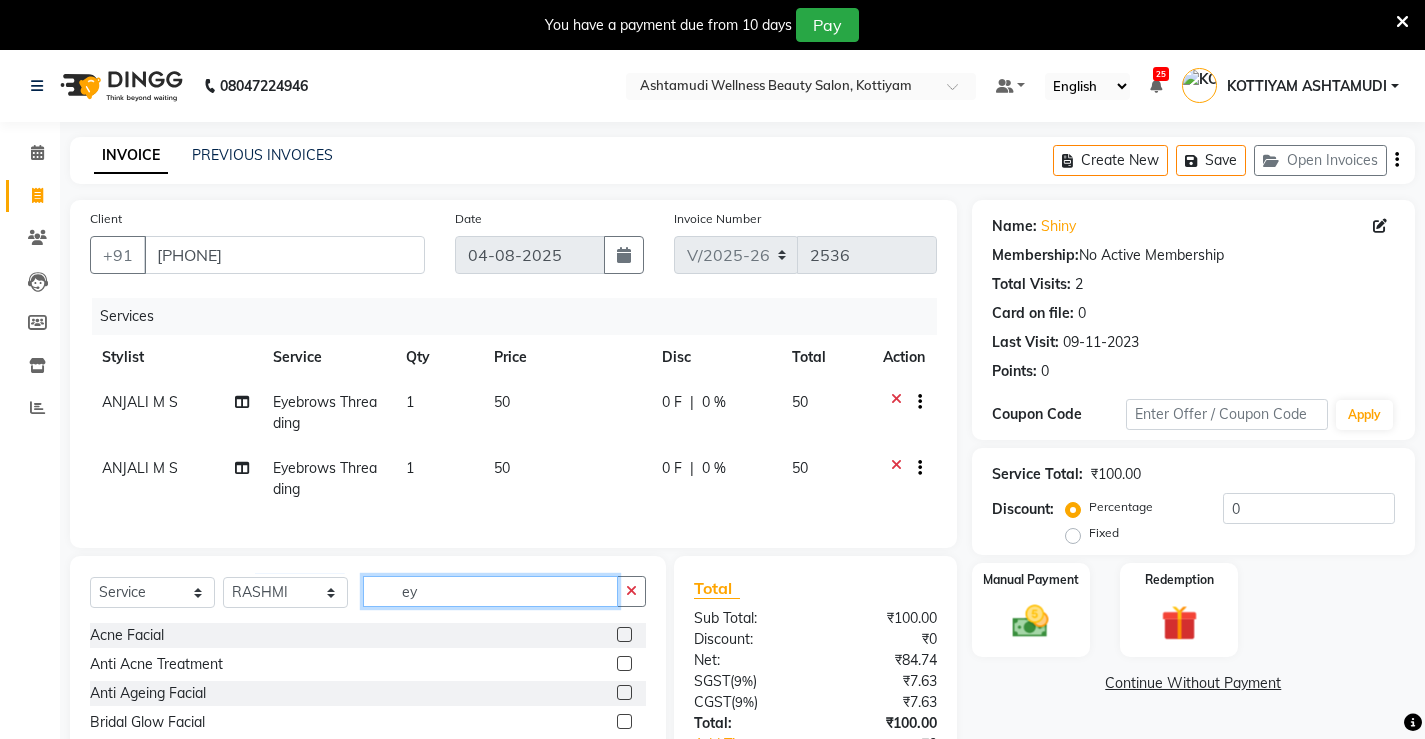 click on "ey" 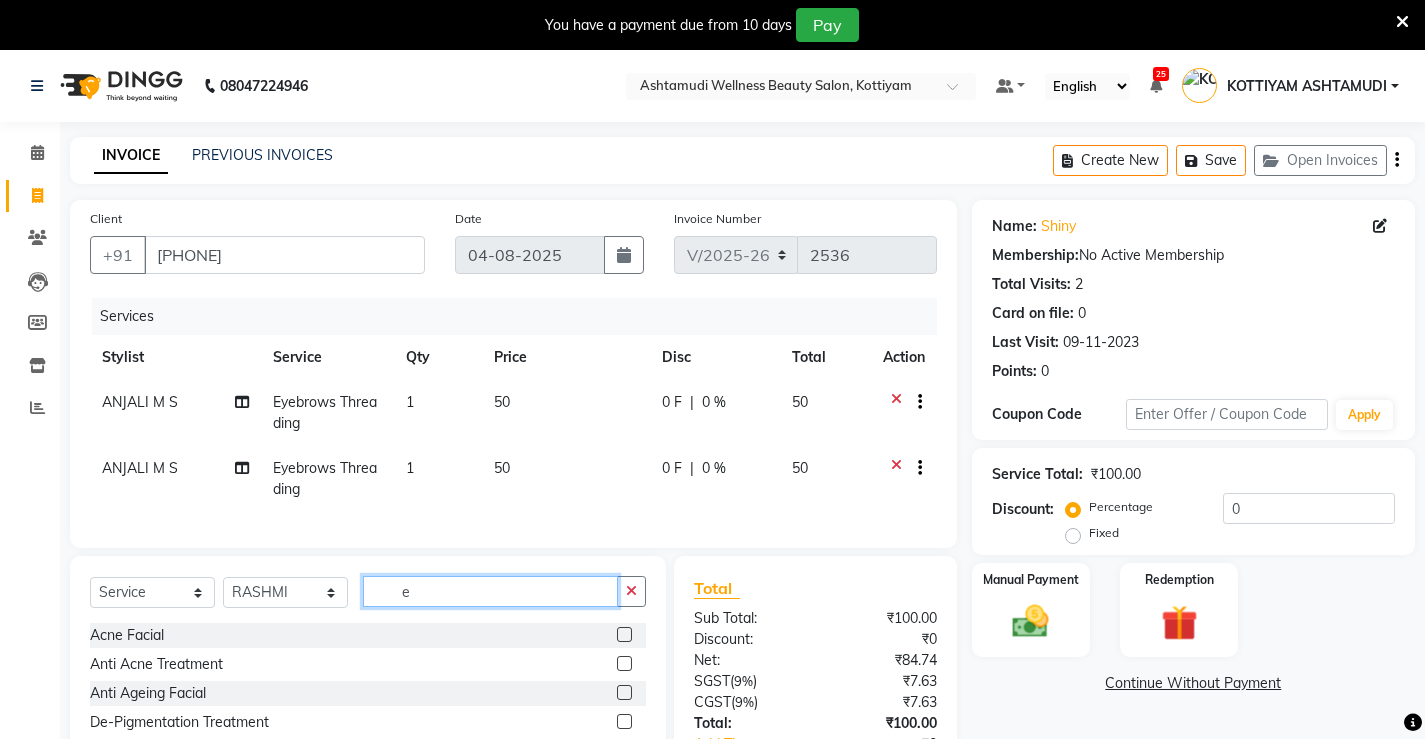 type on "ey" 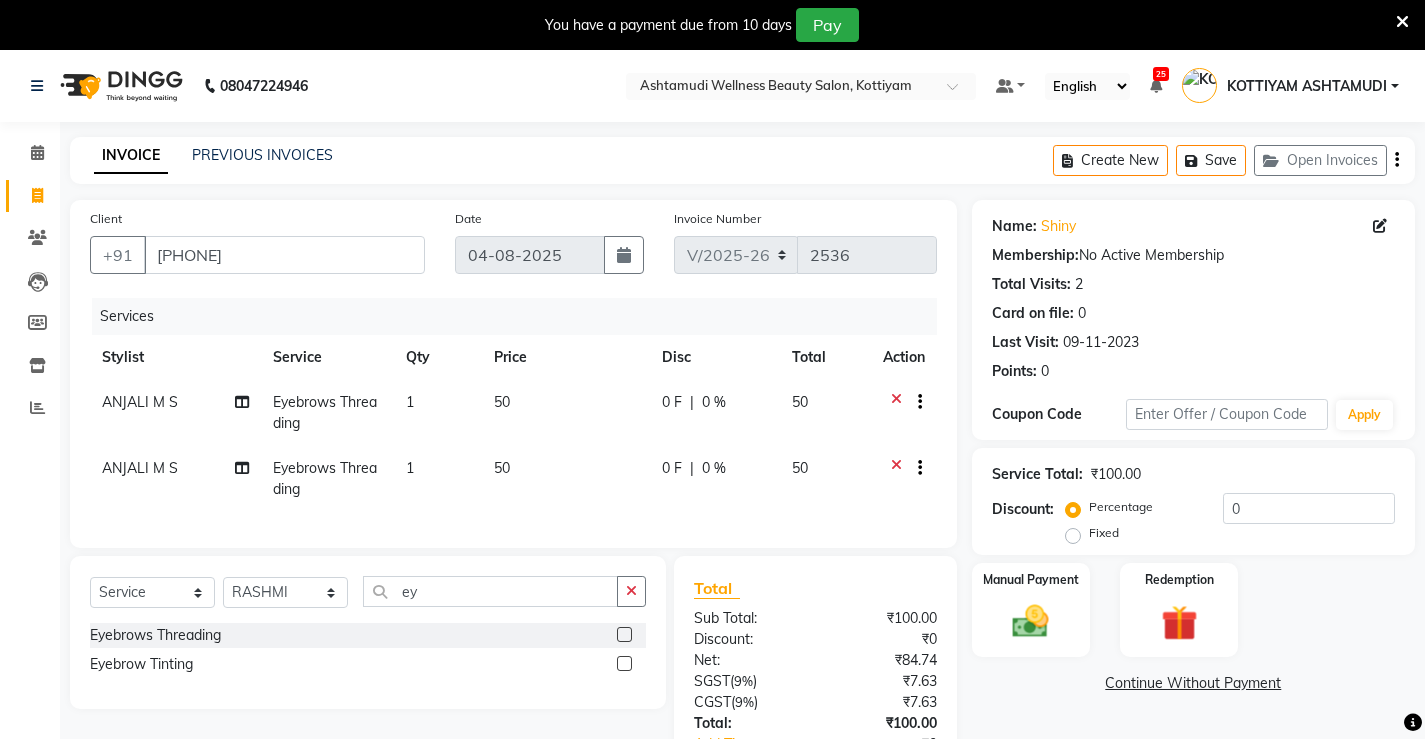 click 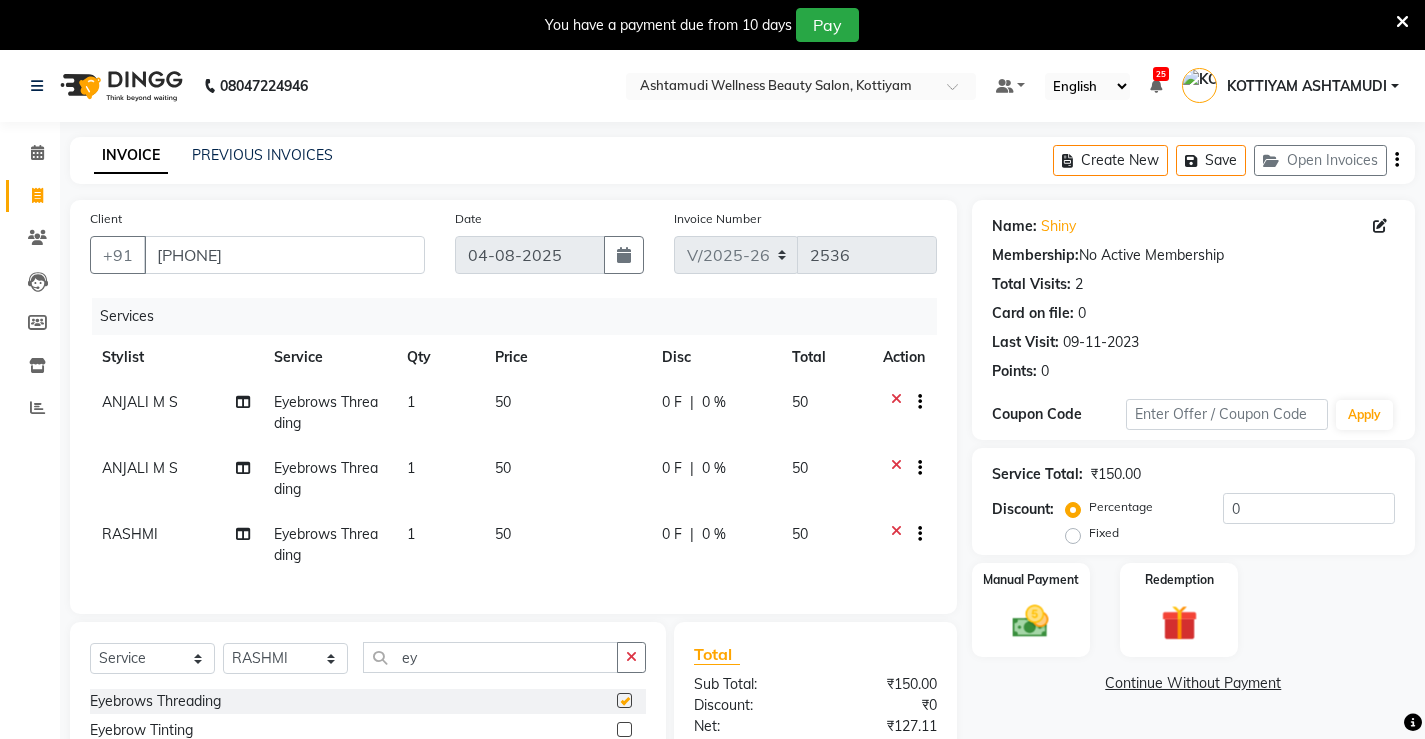 checkbox on "false" 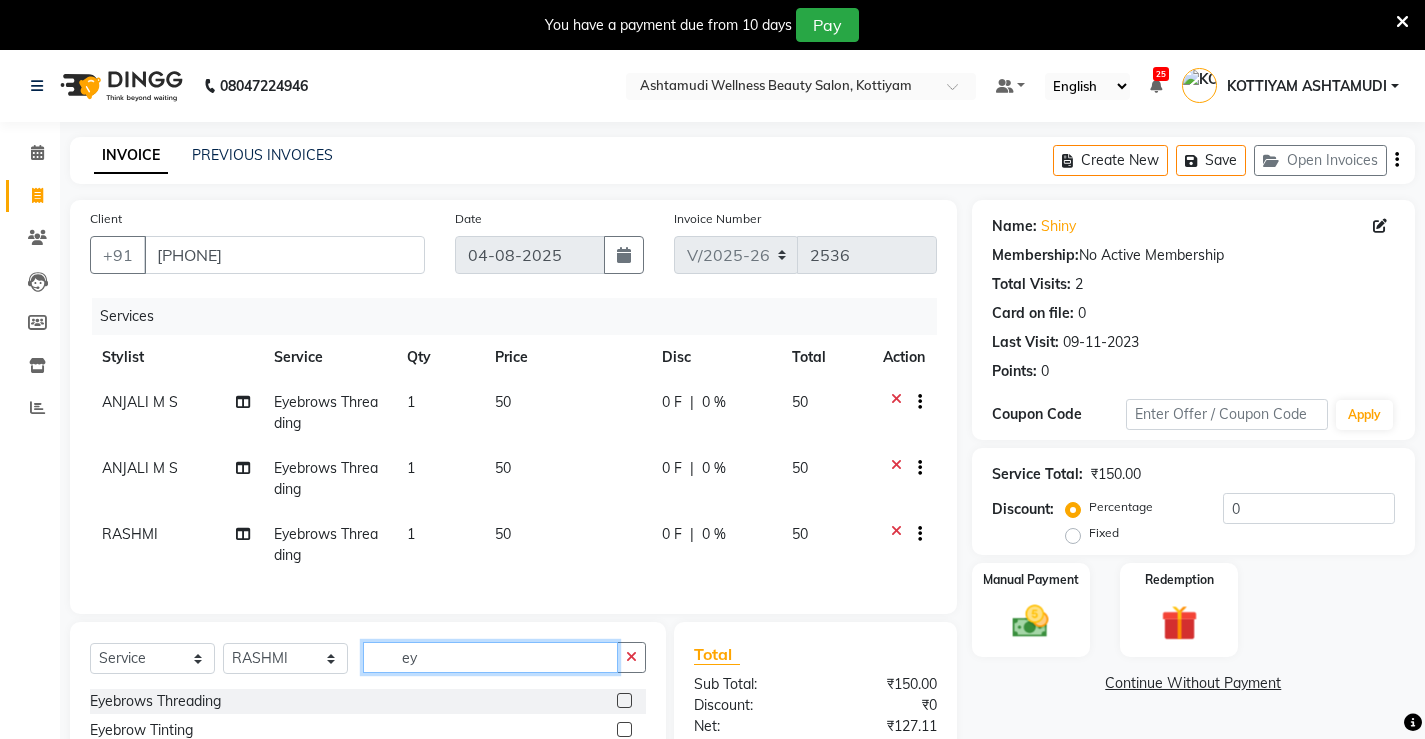 click on "ey" 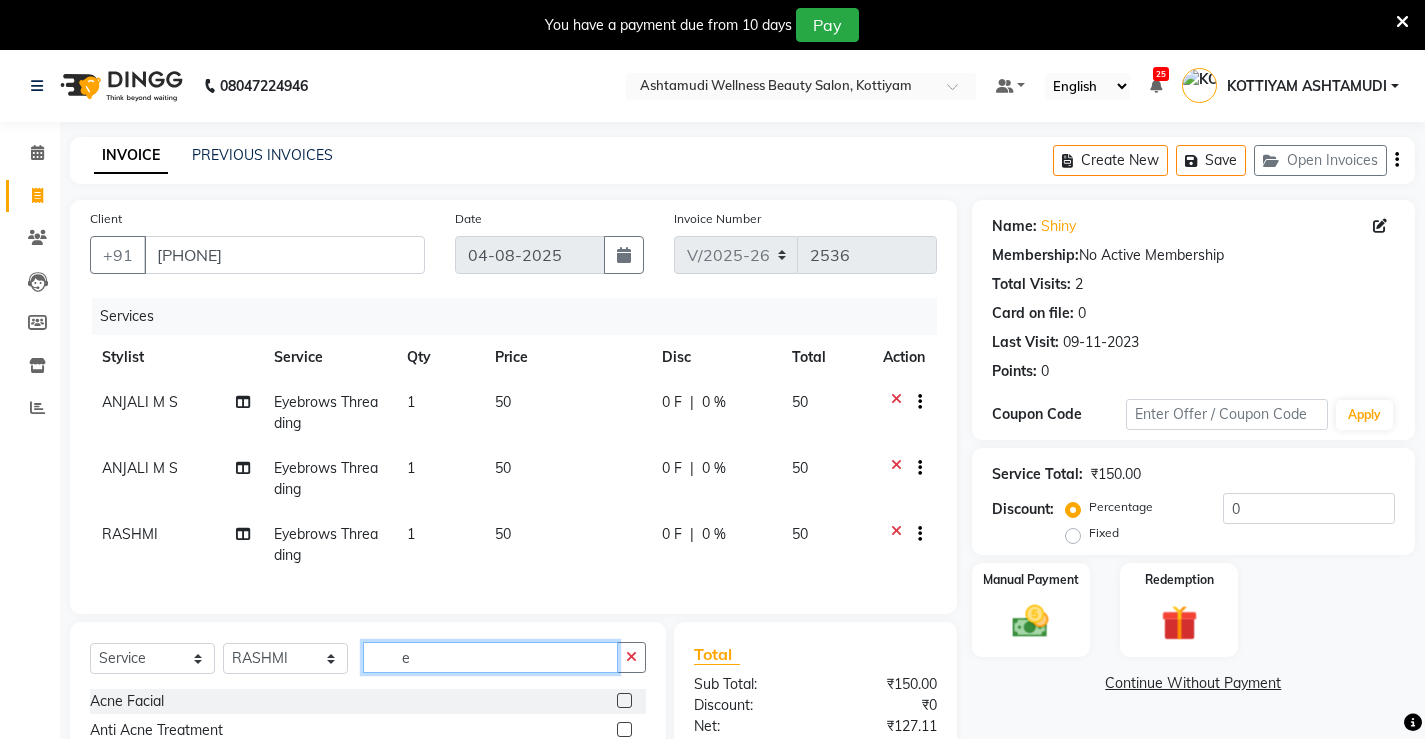 type on "ey" 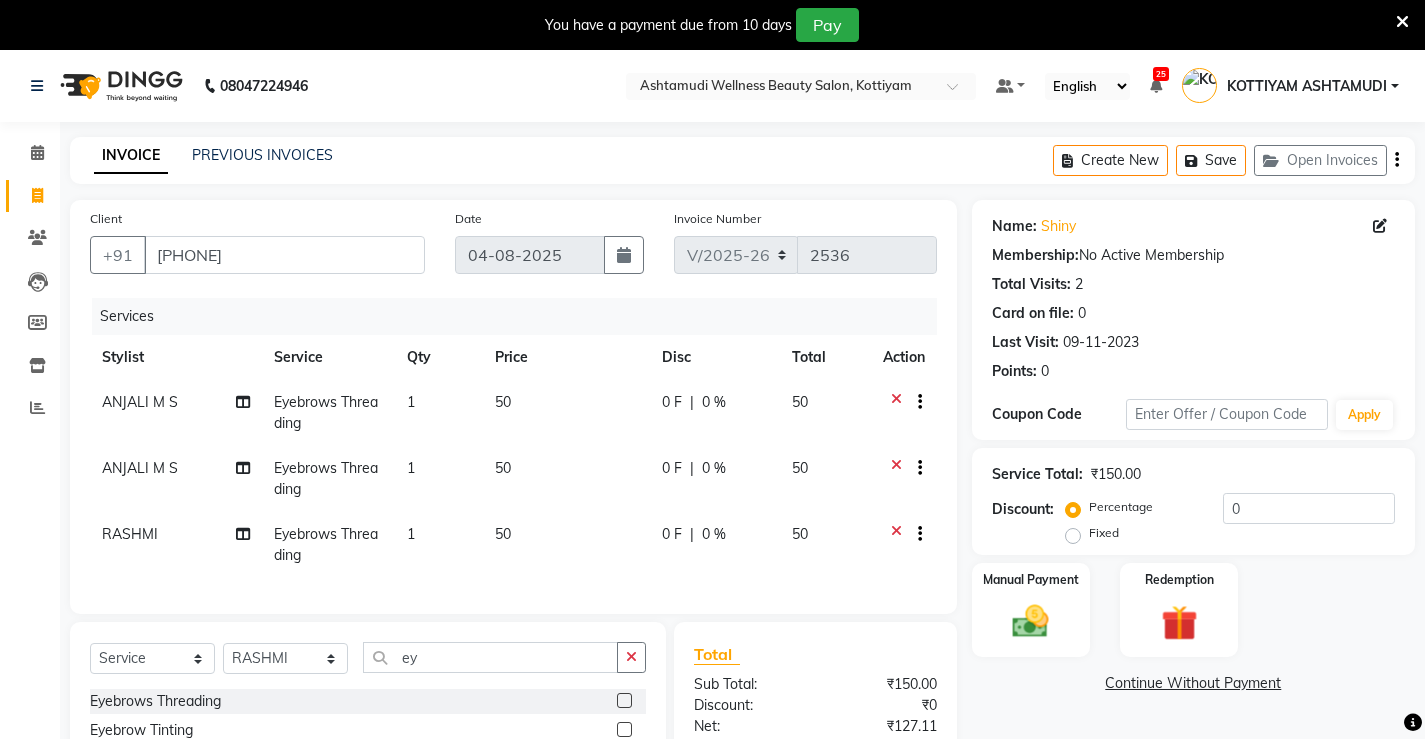 click 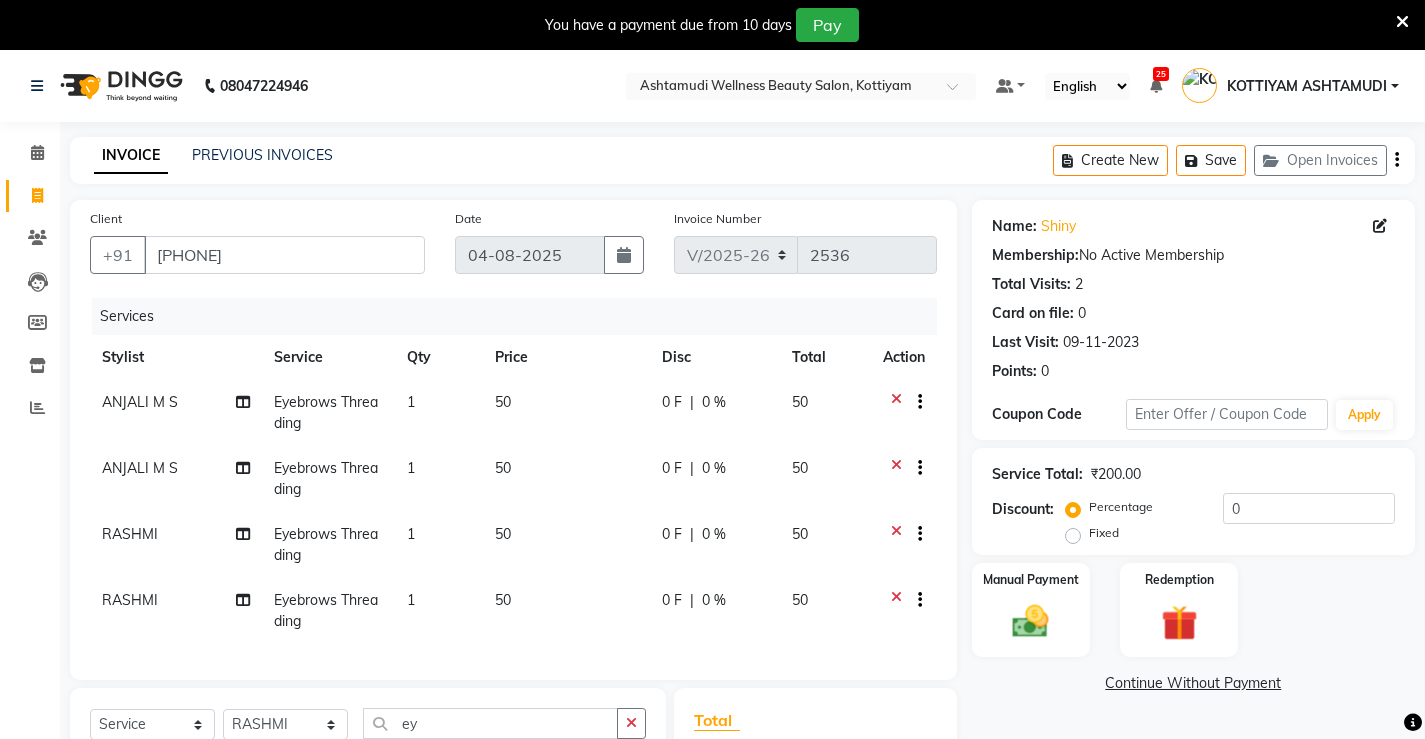 checkbox on "false" 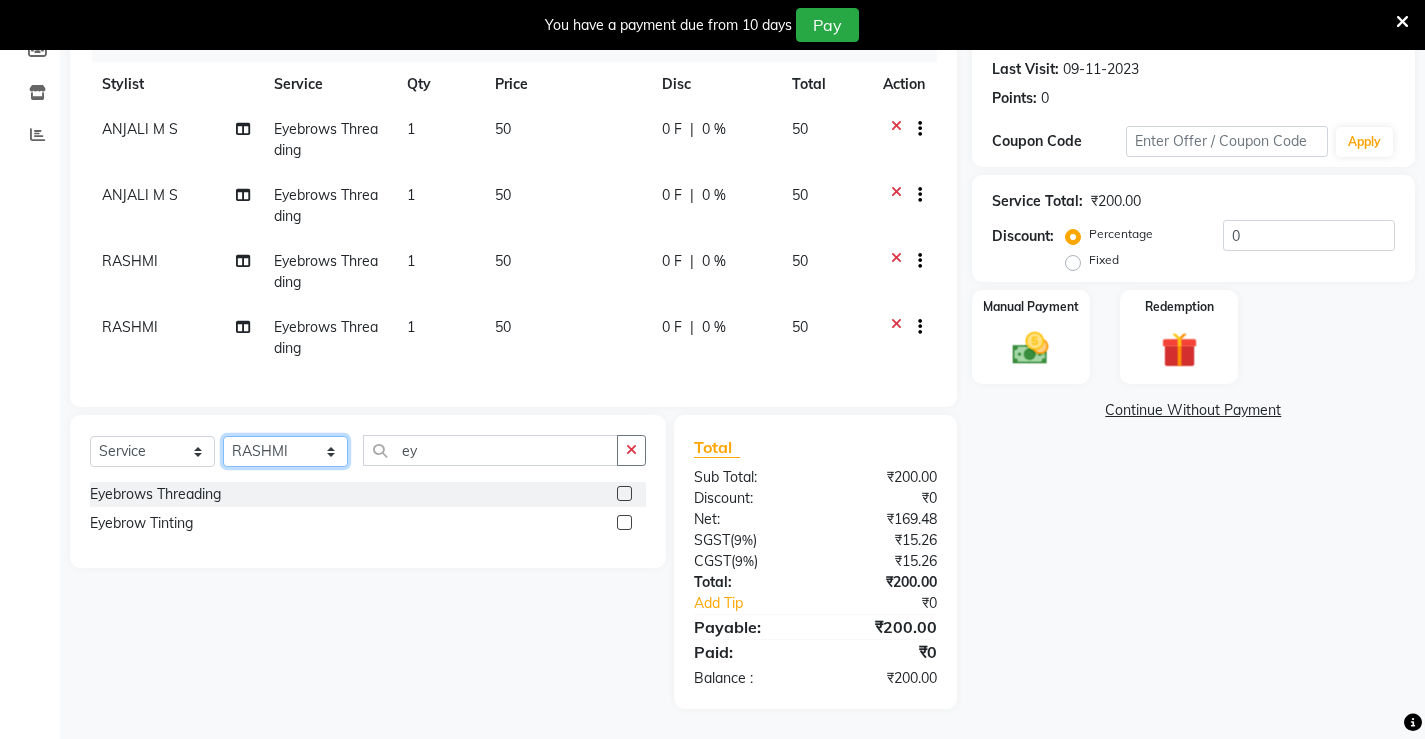click on "Select Stylist ANJALI M S ASWATHY KOTTIYAM ASHTAMUDI KUMARI Muneera RASHMI SHEEJA ANIL SHYNI  SINDHYA  Sona Sunil Sreepriya STEFFY STEPHAN Varsha S Vismaya" 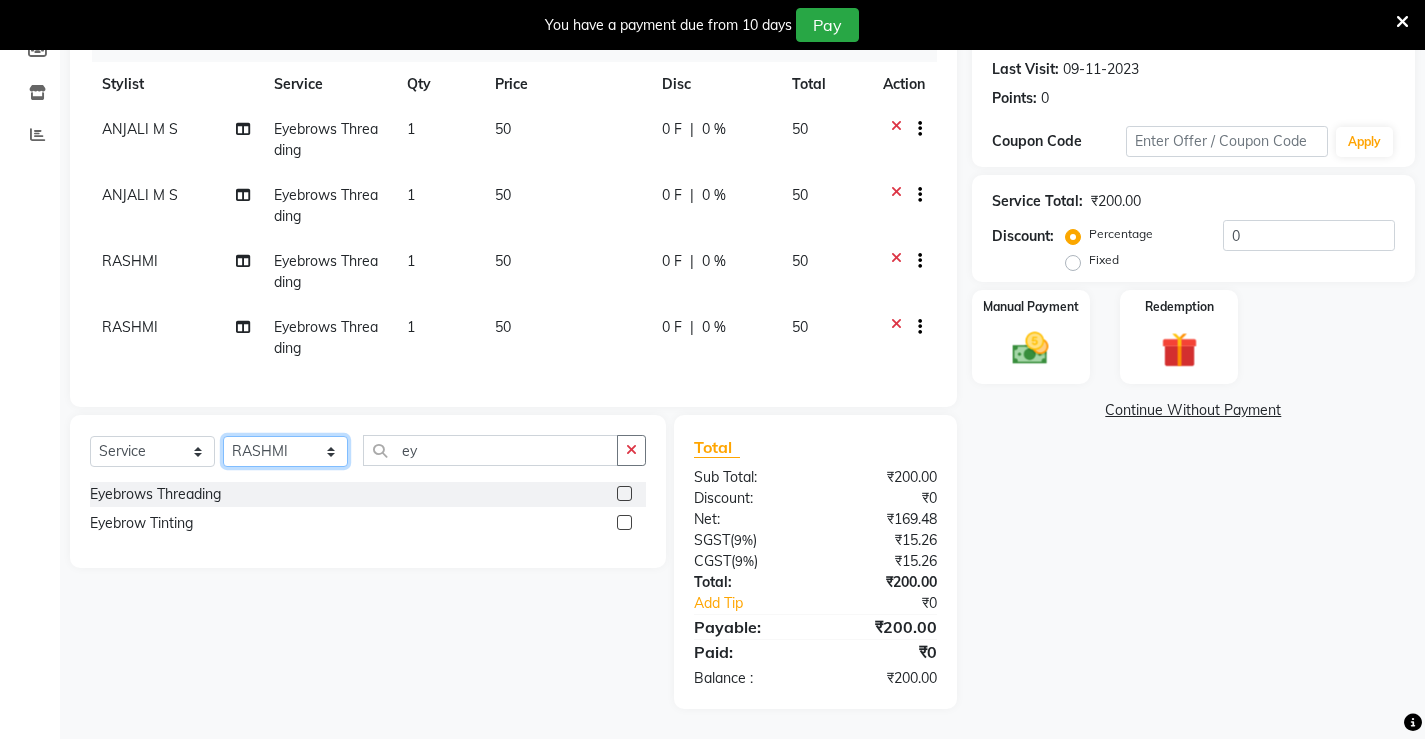 select on "27474" 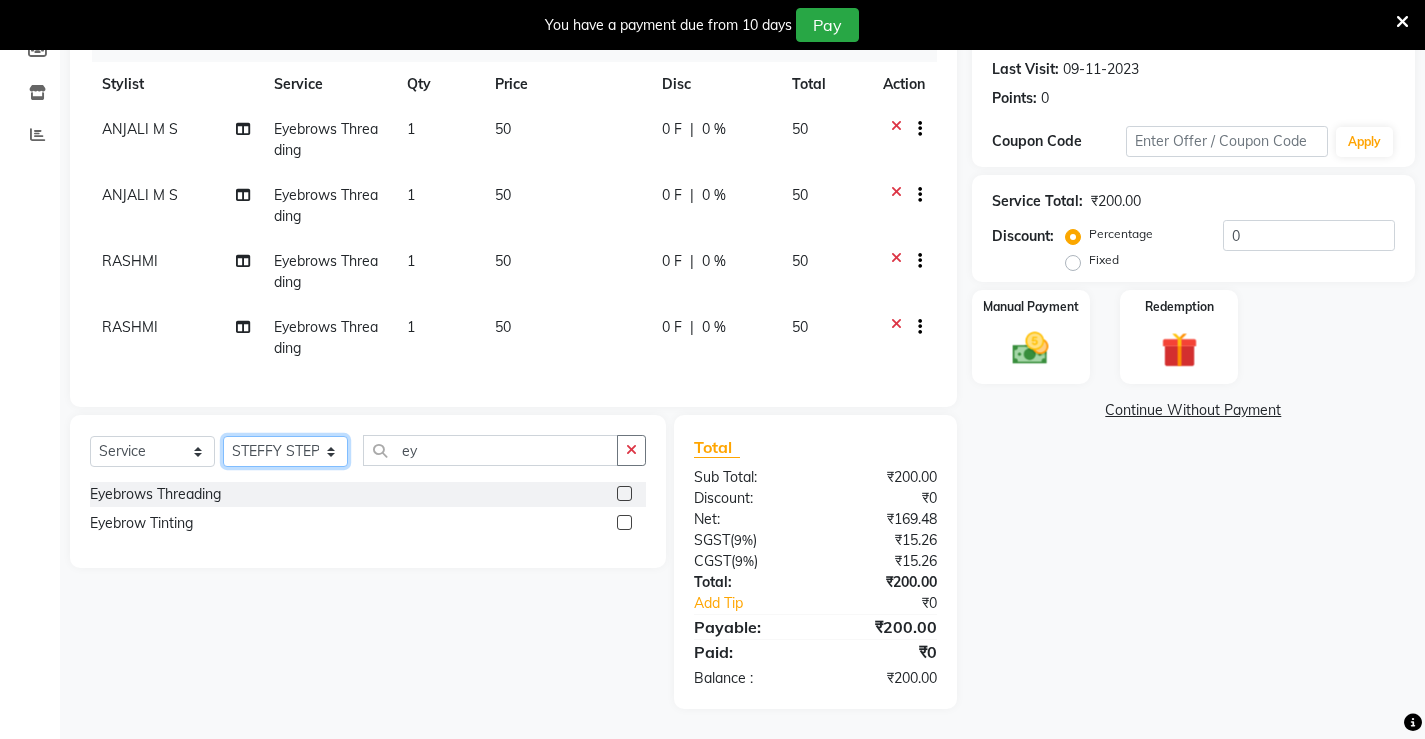 click on "Select Stylist ANJALI M S ASWATHY KOTTIYAM ASHTAMUDI KUMARI Muneera RASHMI SHEEJA ANIL SHYNI  SINDHYA  Sona Sunil Sreepriya STEFFY STEPHAN Varsha S Vismaya" 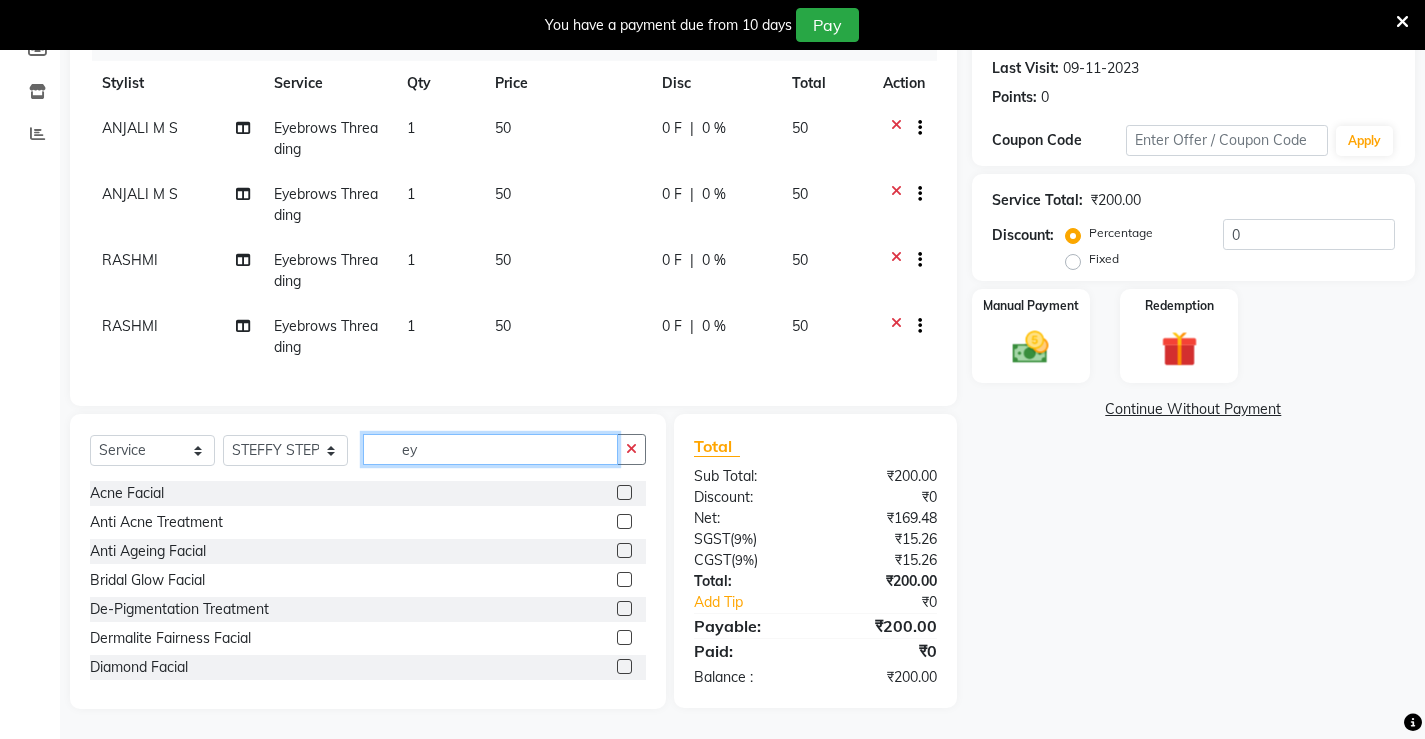 click on "ey" 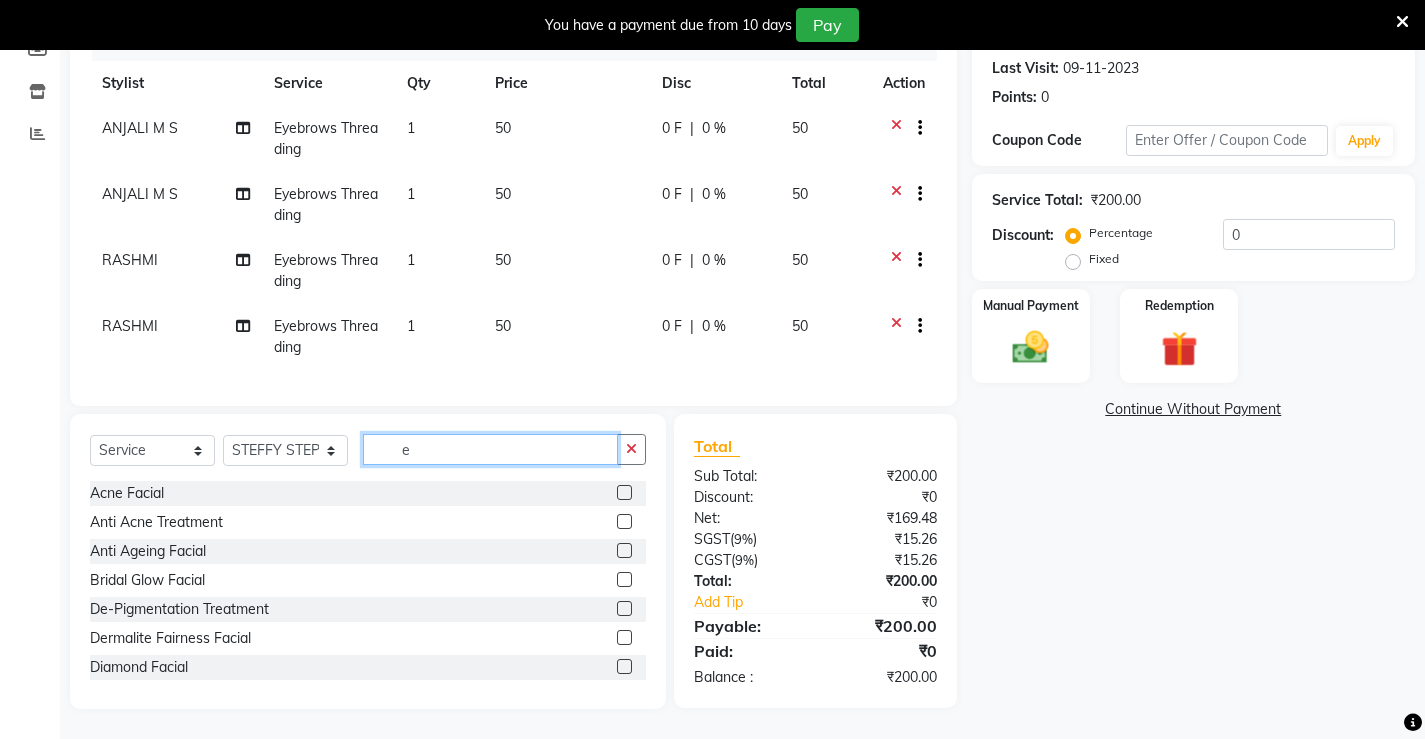 type on "ey" 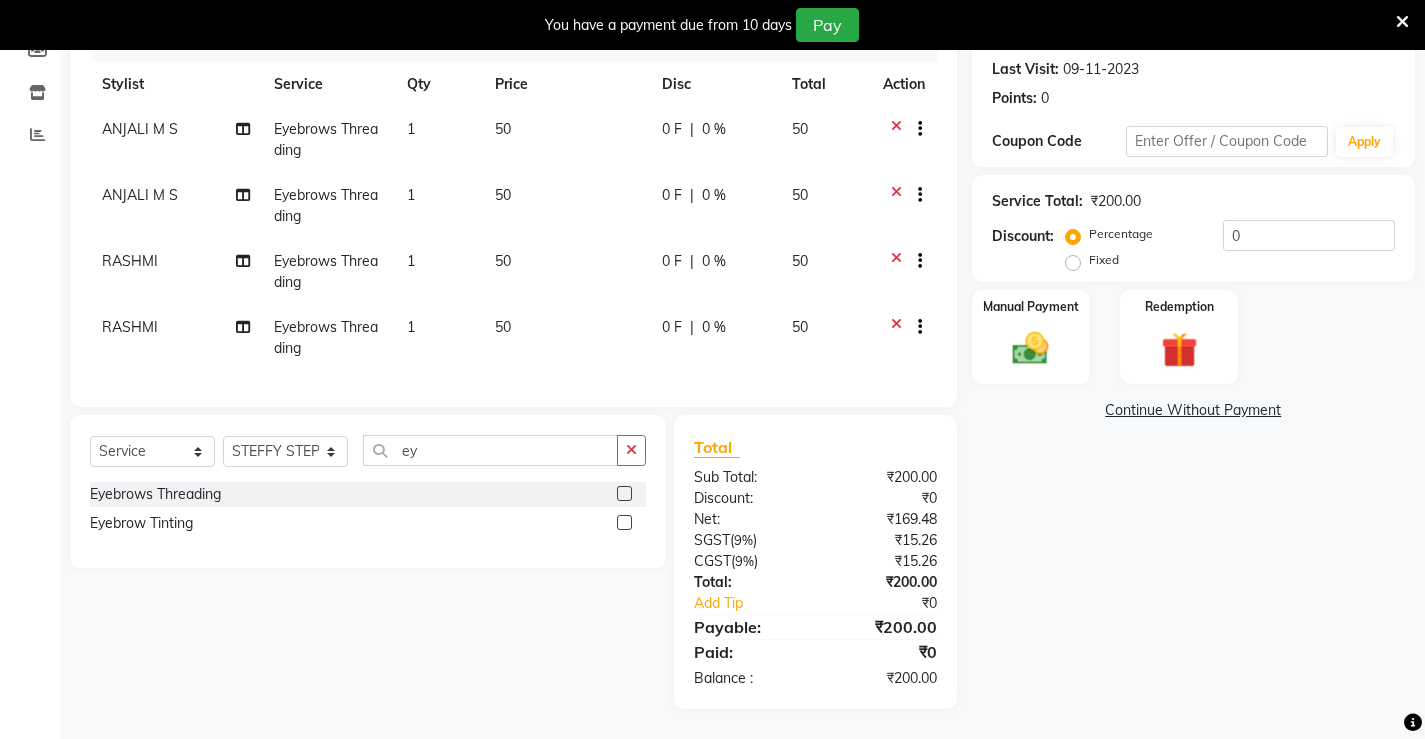 click 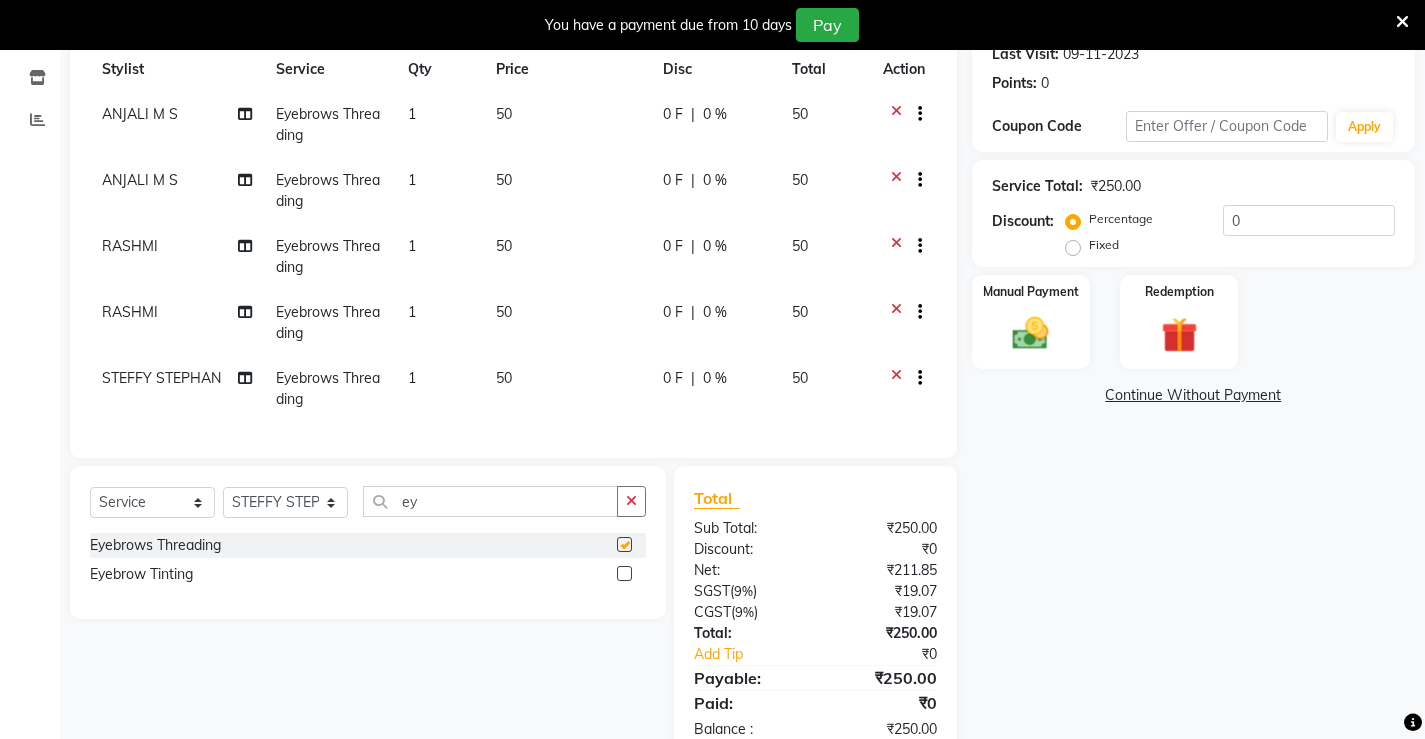 checkbox on "false" 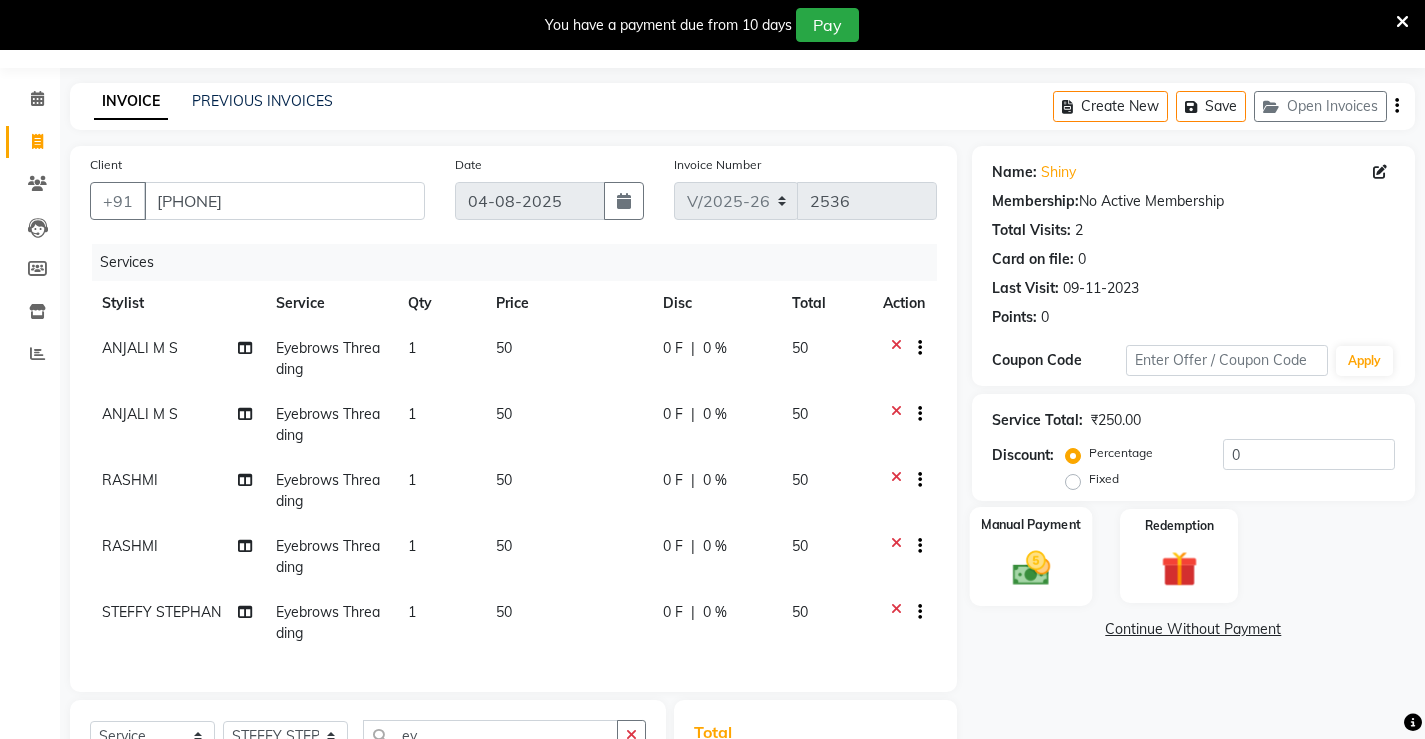 scroll, scrollTop: 254, scrollLeft: 0, axis: vertical 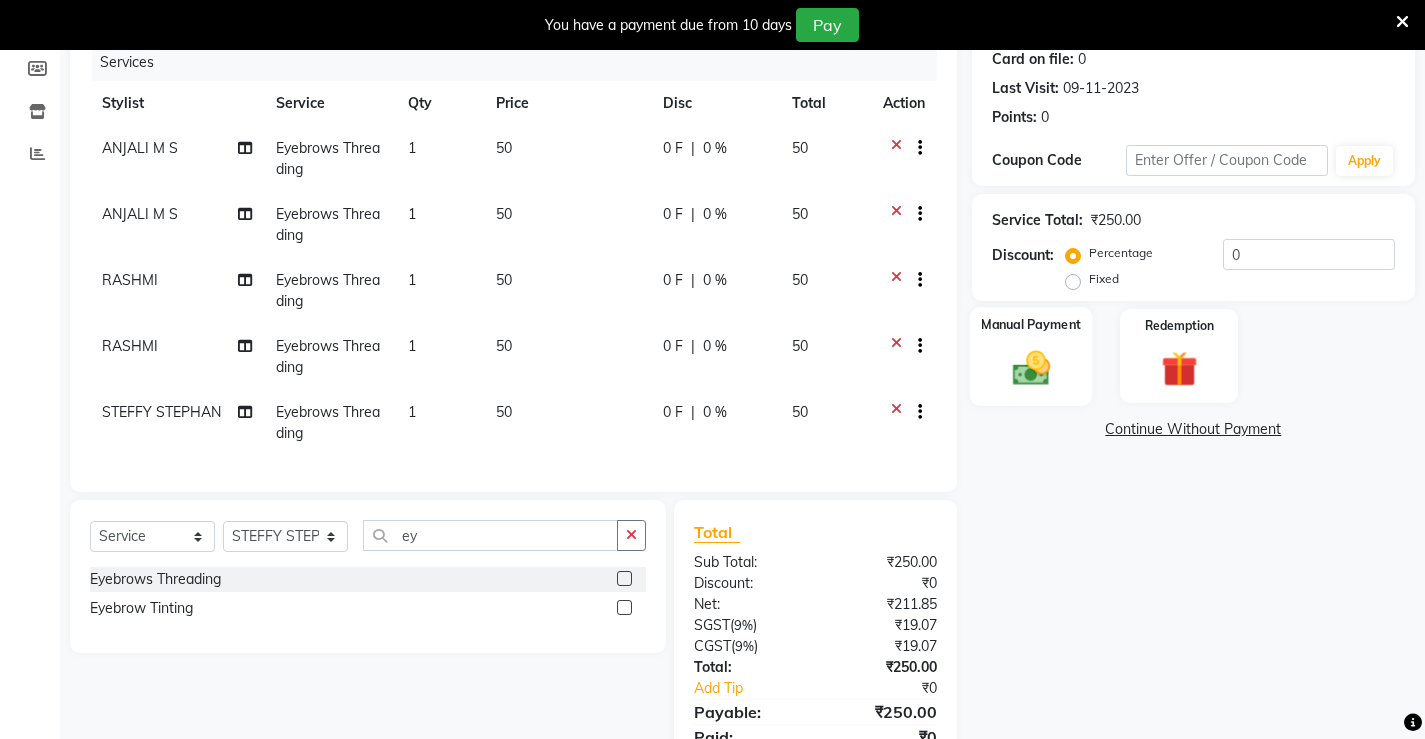 click 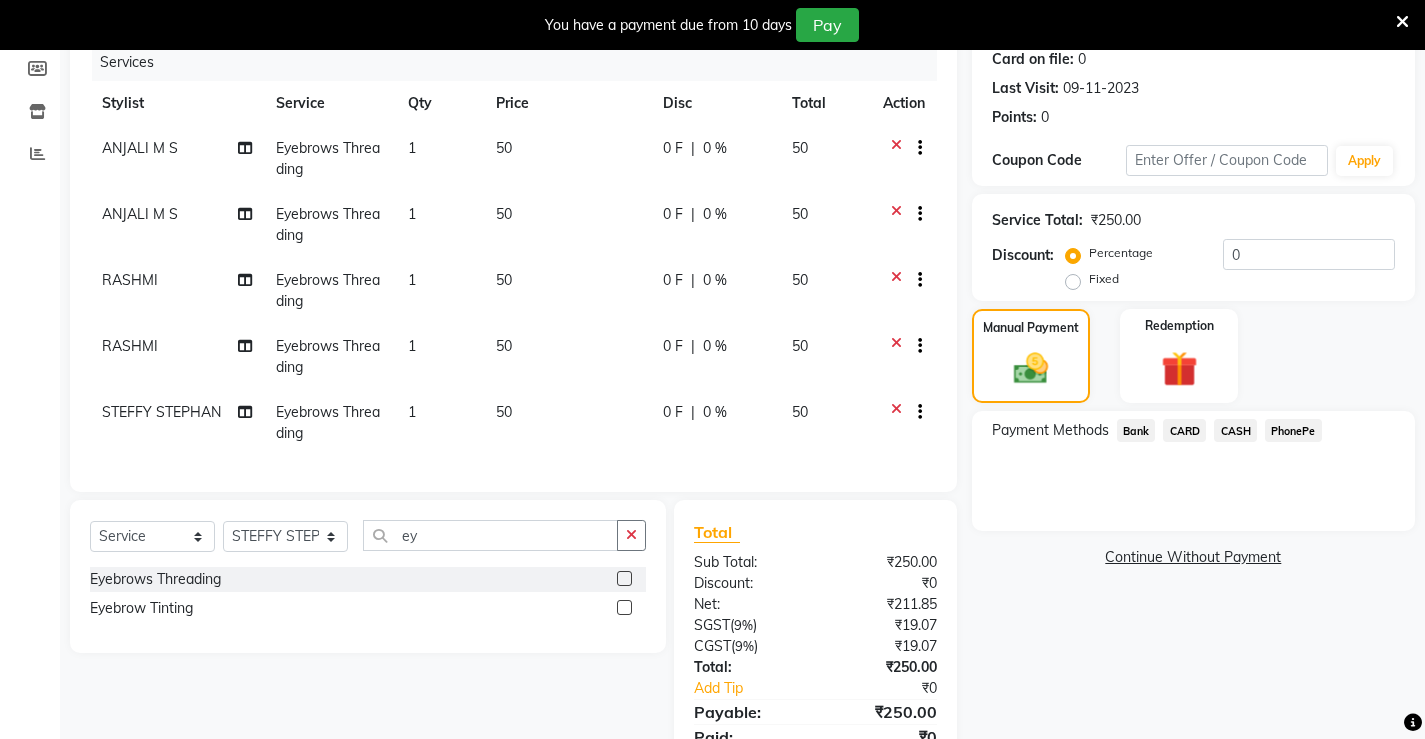 click on "PhonePe" 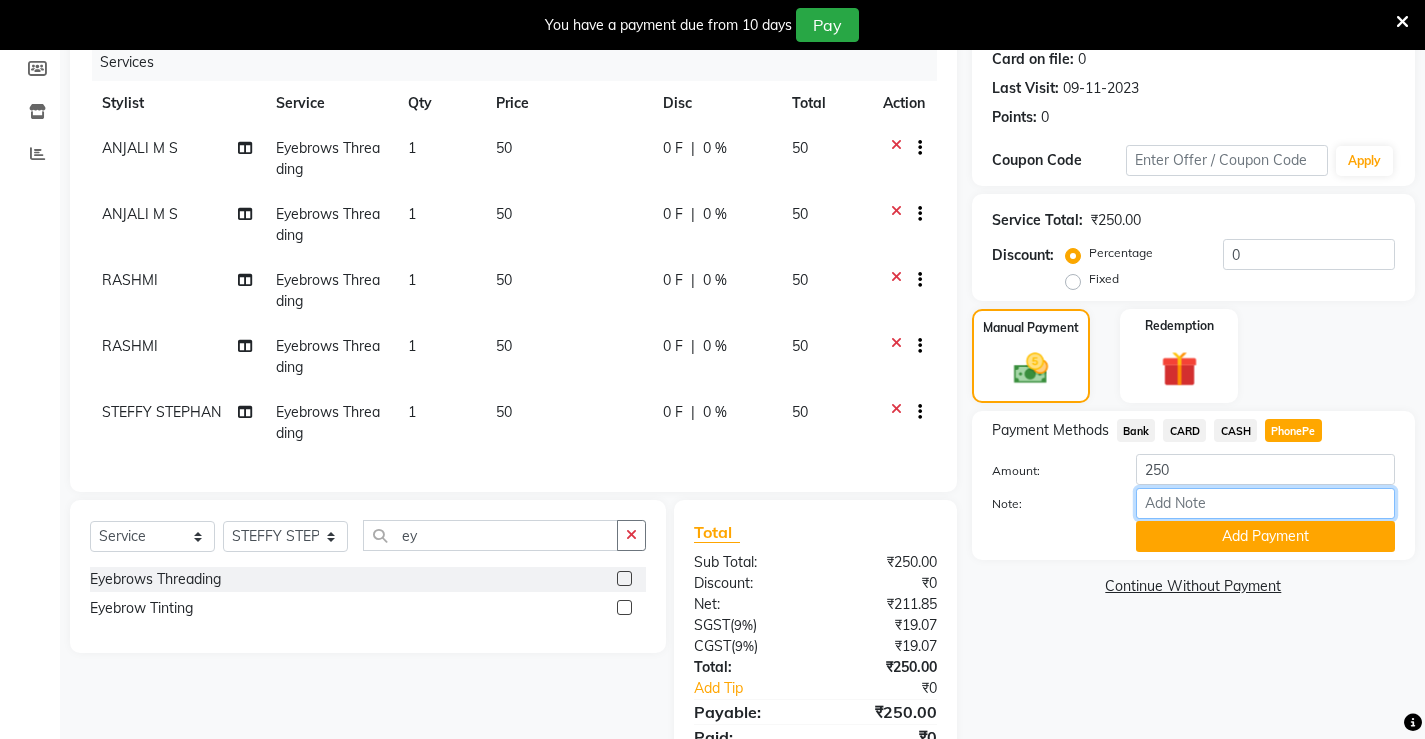 click on "Note:" at bounding box center (1265, 503) 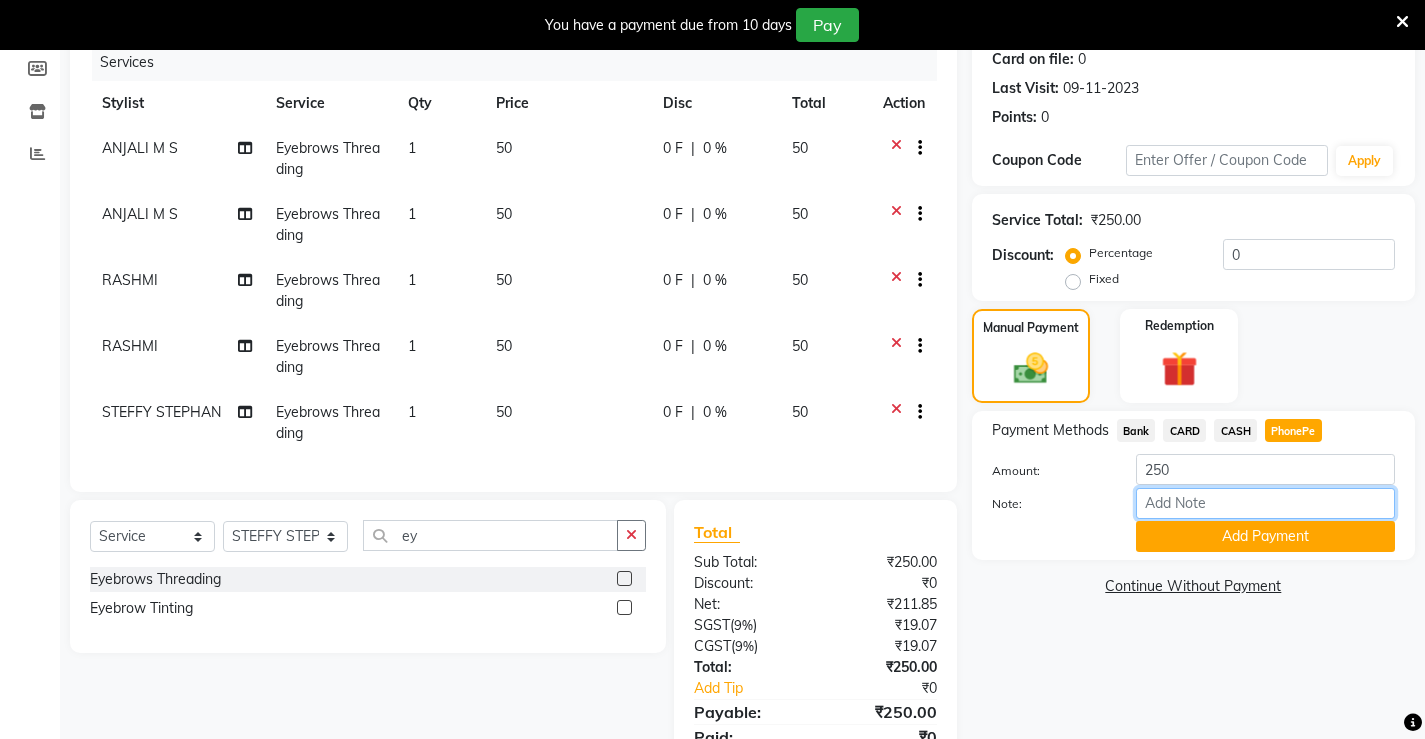 type on "Sona" 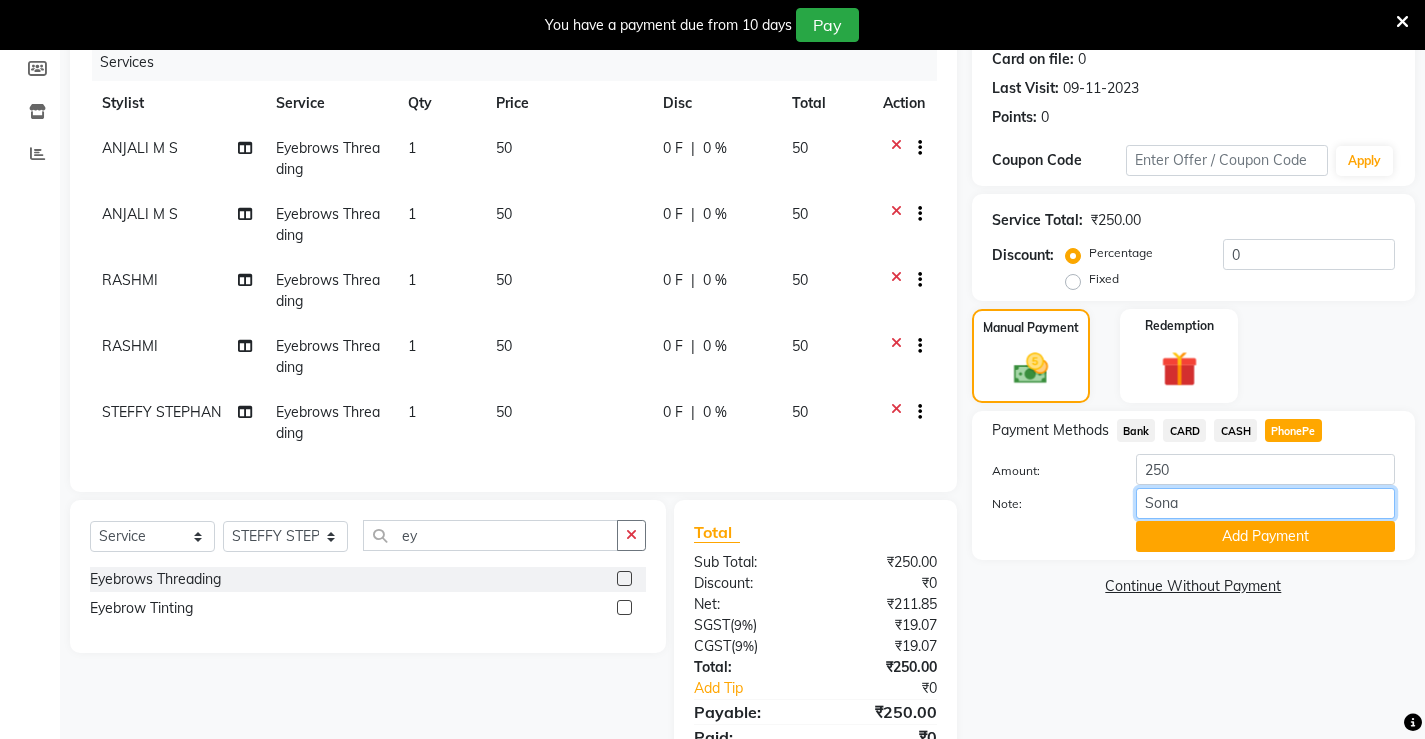 scroll, scrollTop: 354, scrollLeft: 0, axis: vertical 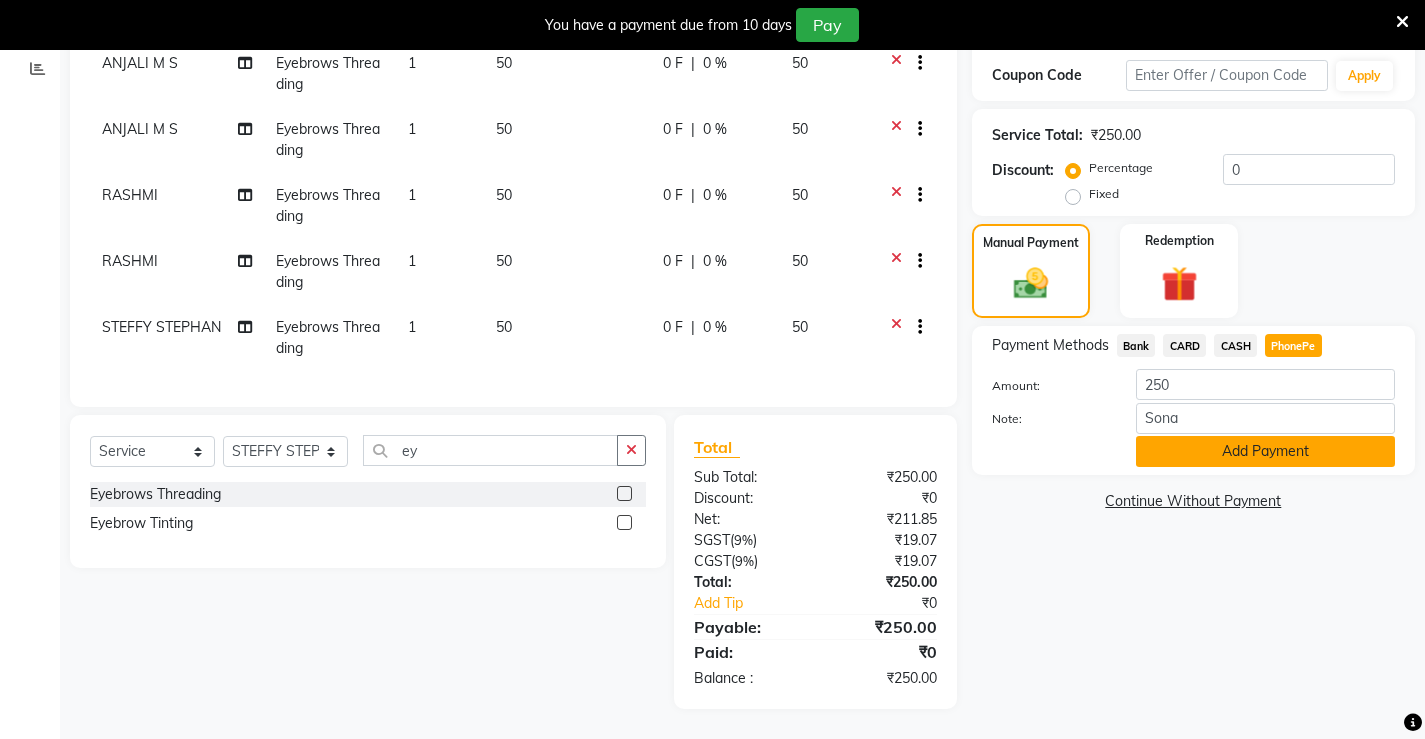 click on "Add Payment" 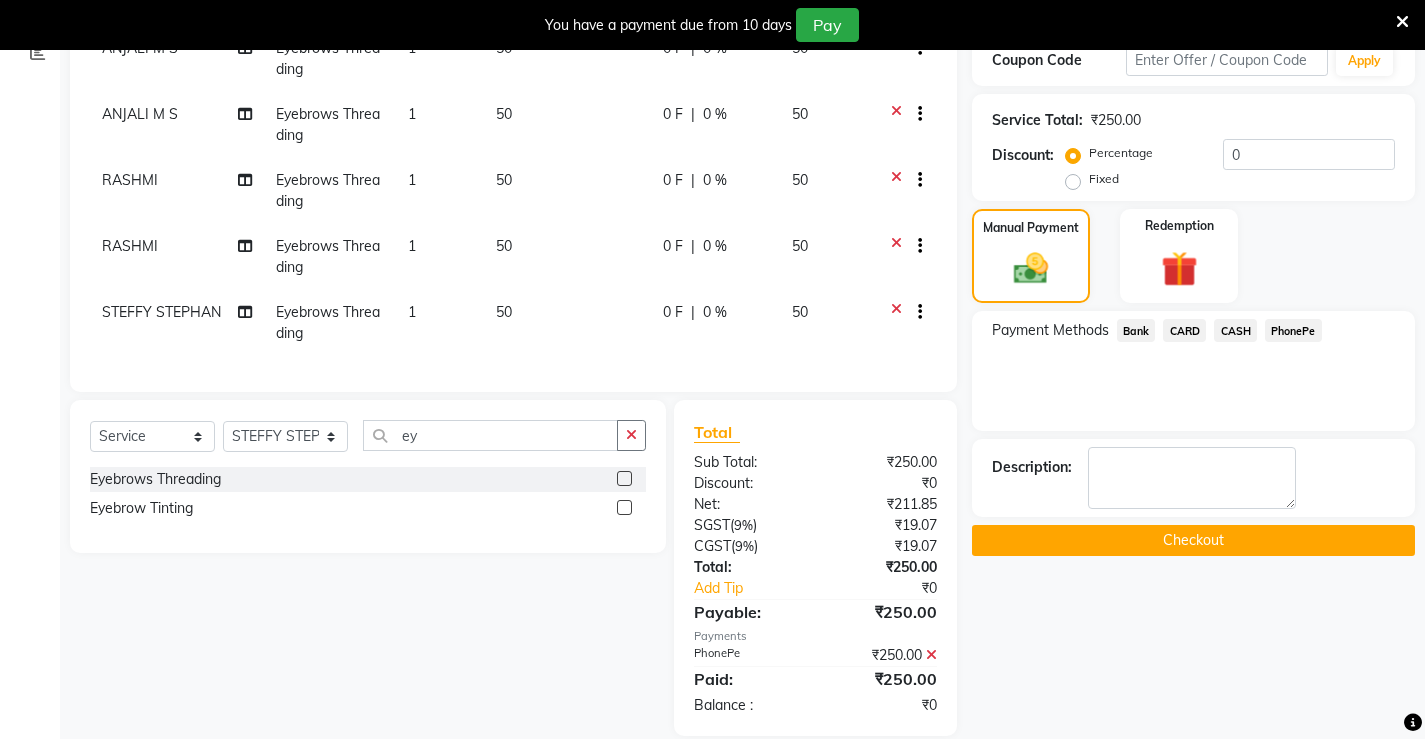 scroll, scrollTop: 396, scrollLeft: 0, axis: vertical 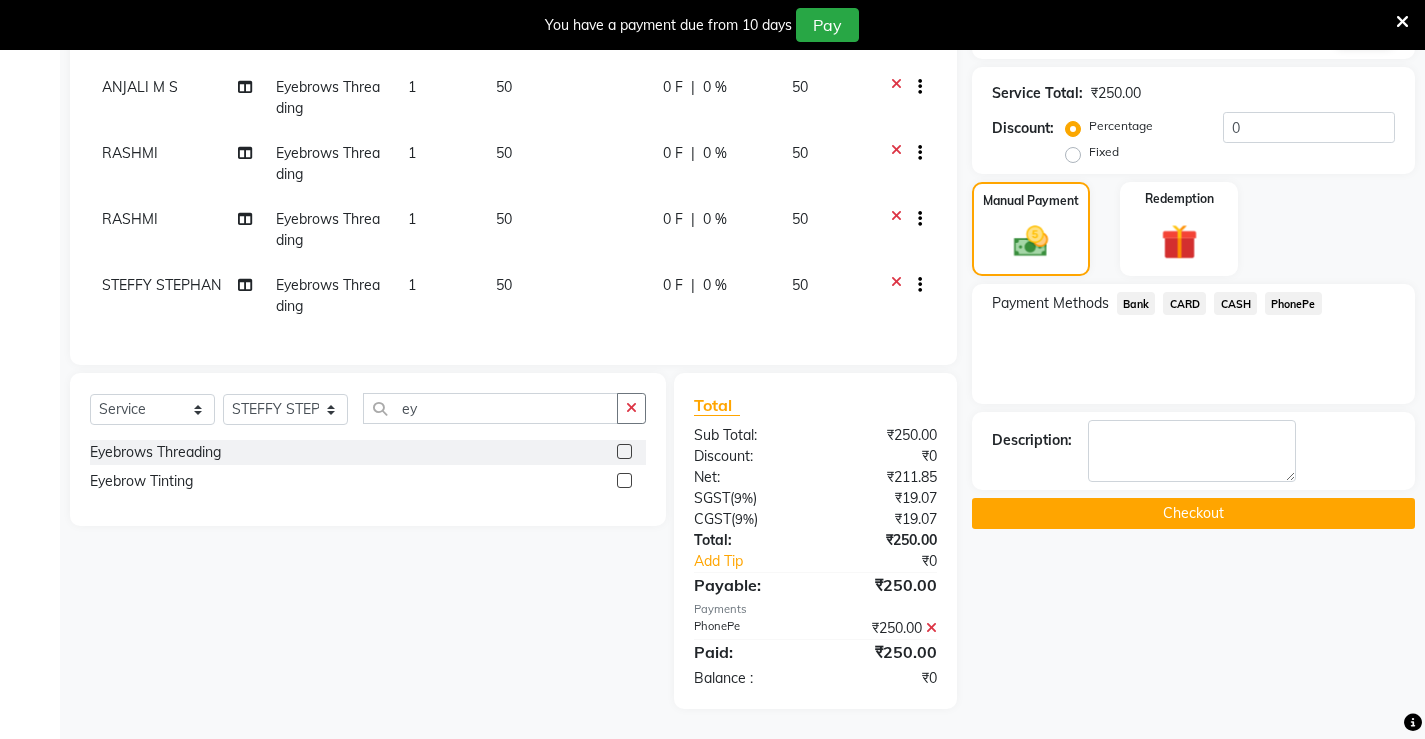 click on "Checkout" 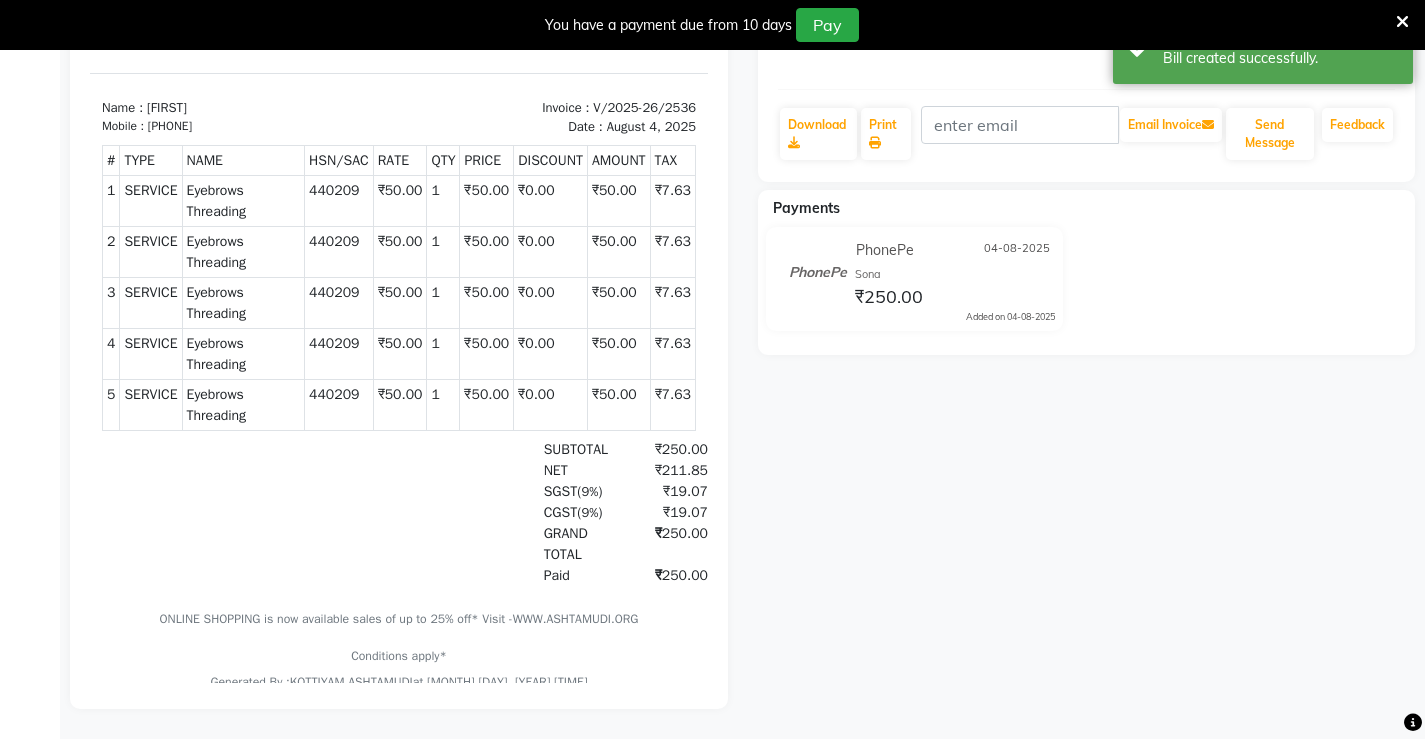 scroll, scrollTop: 0, scrollLeft: 0, axis: both 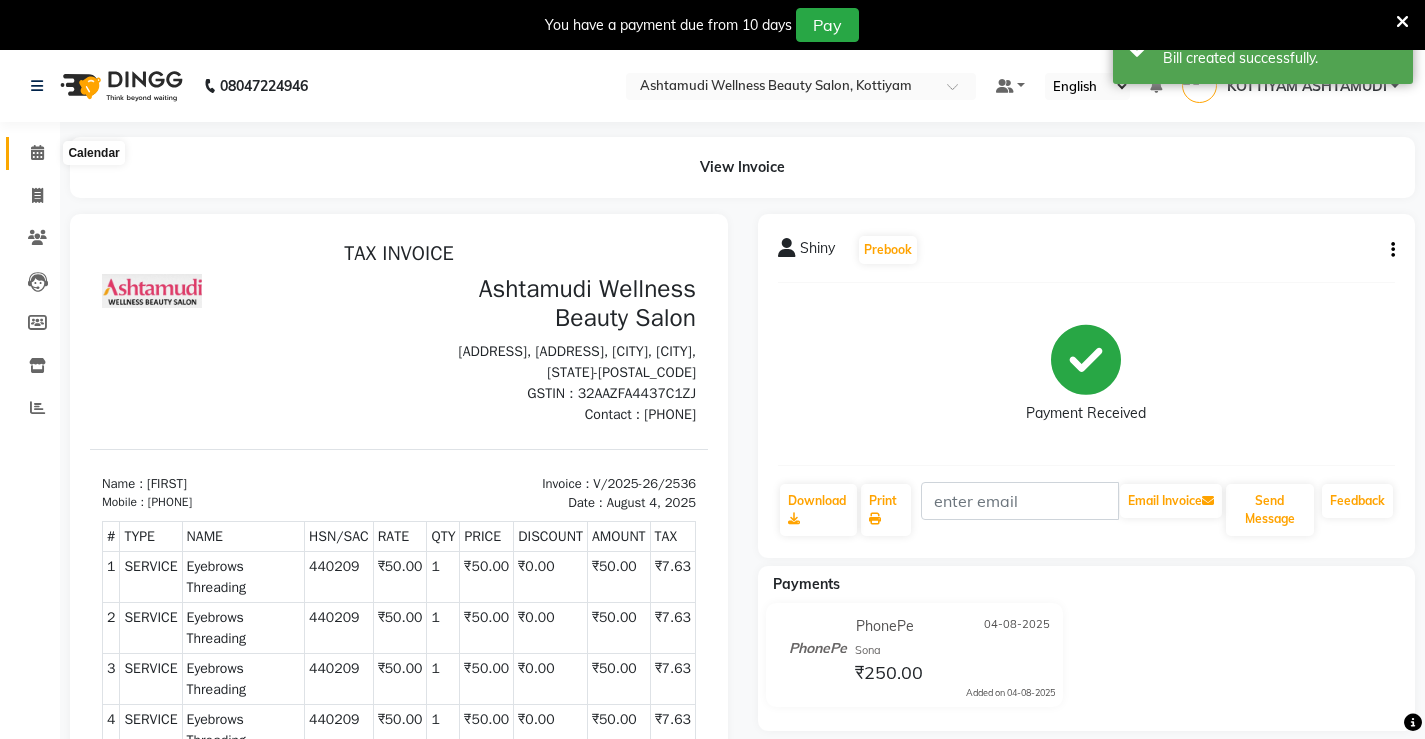 click 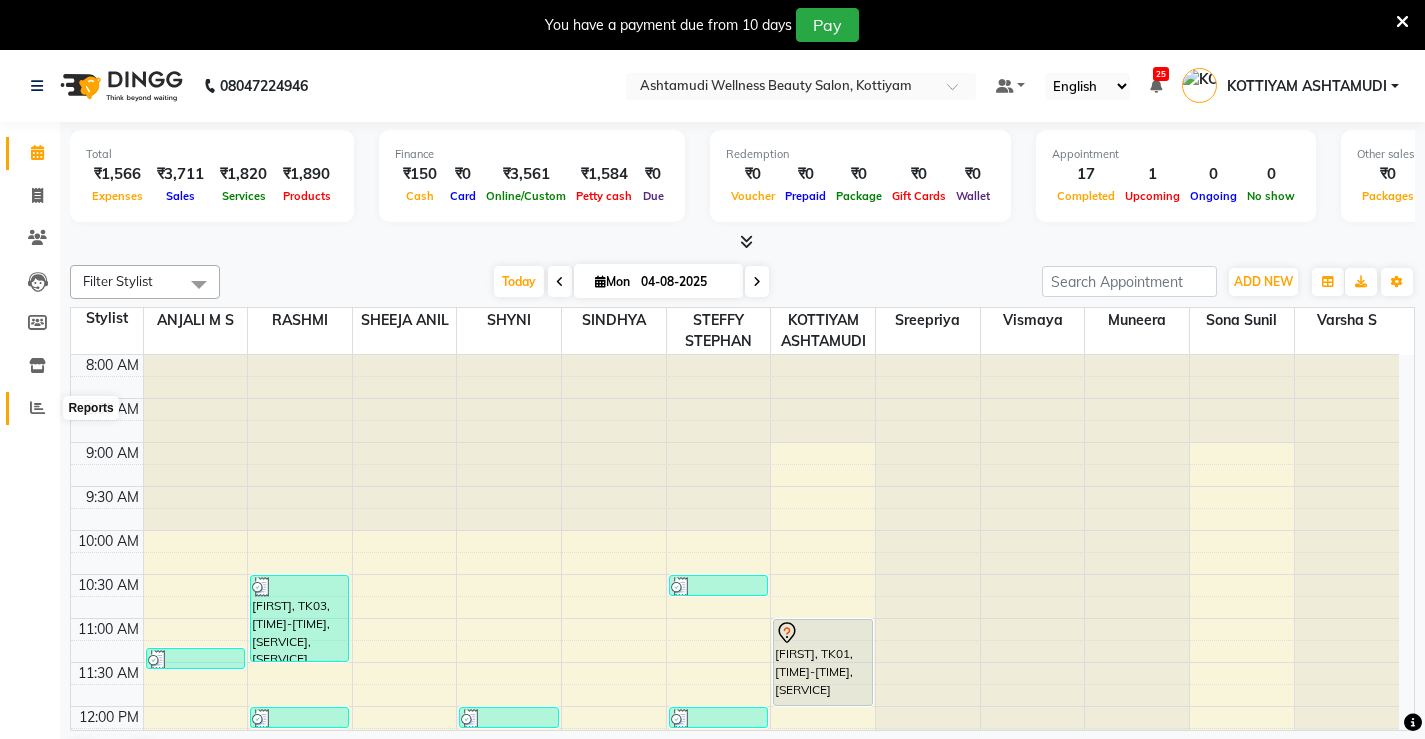 click 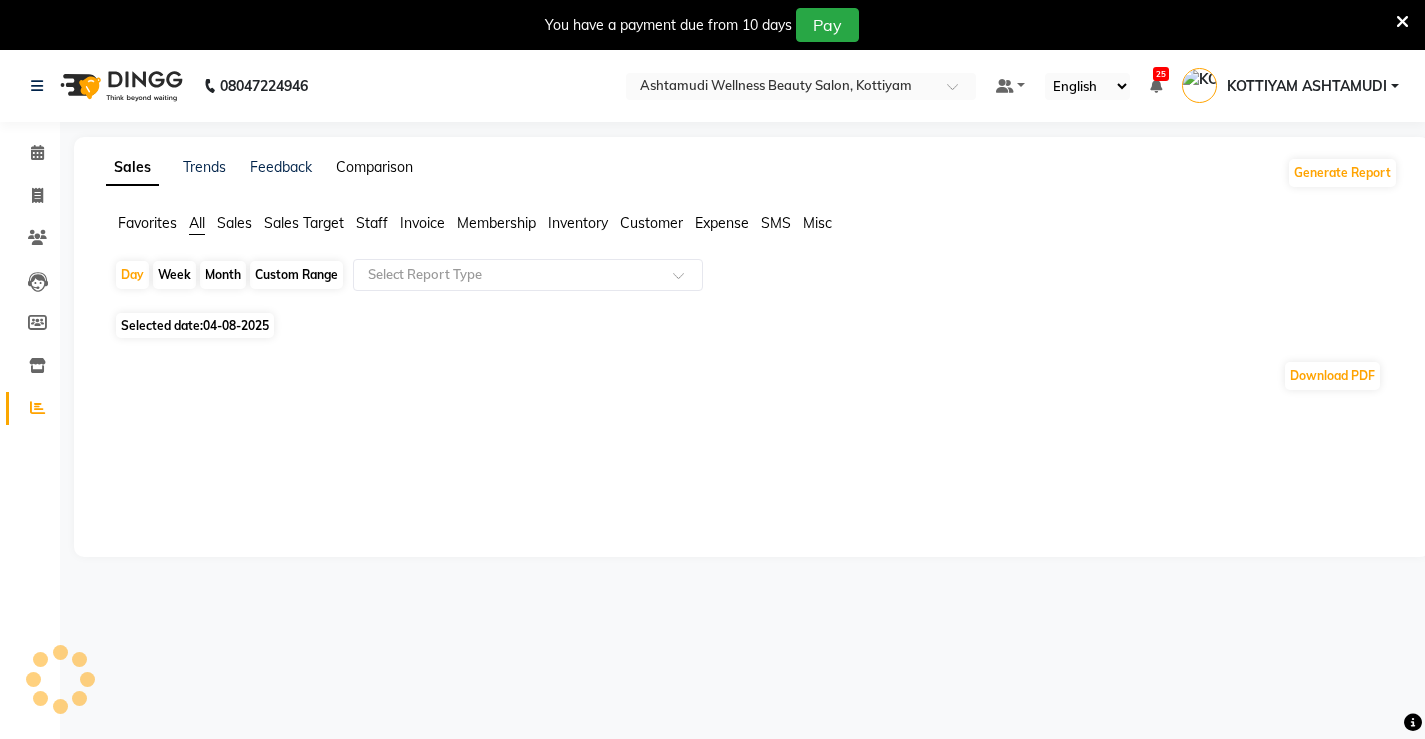 click on "Comparison" 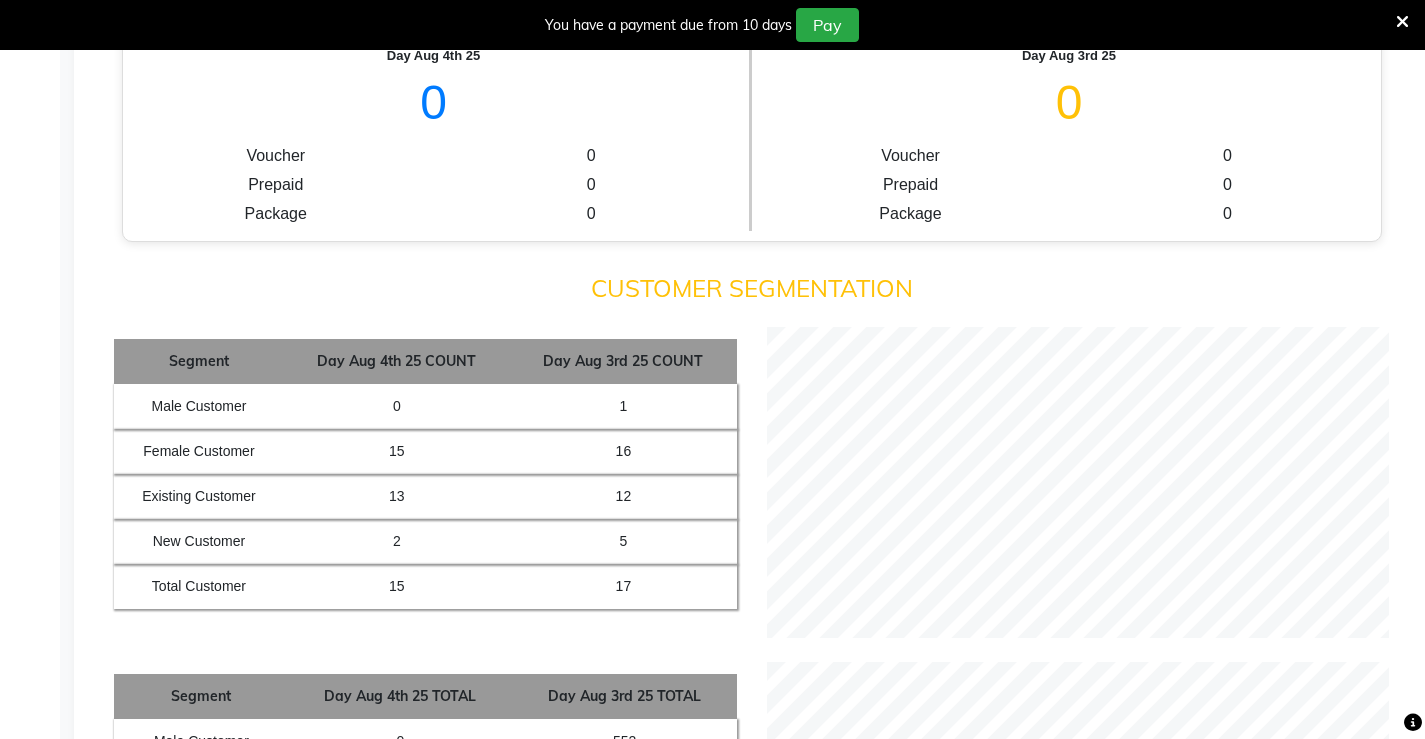 scroll, scrollTop: 0, scrollLeft: 0, axis: both 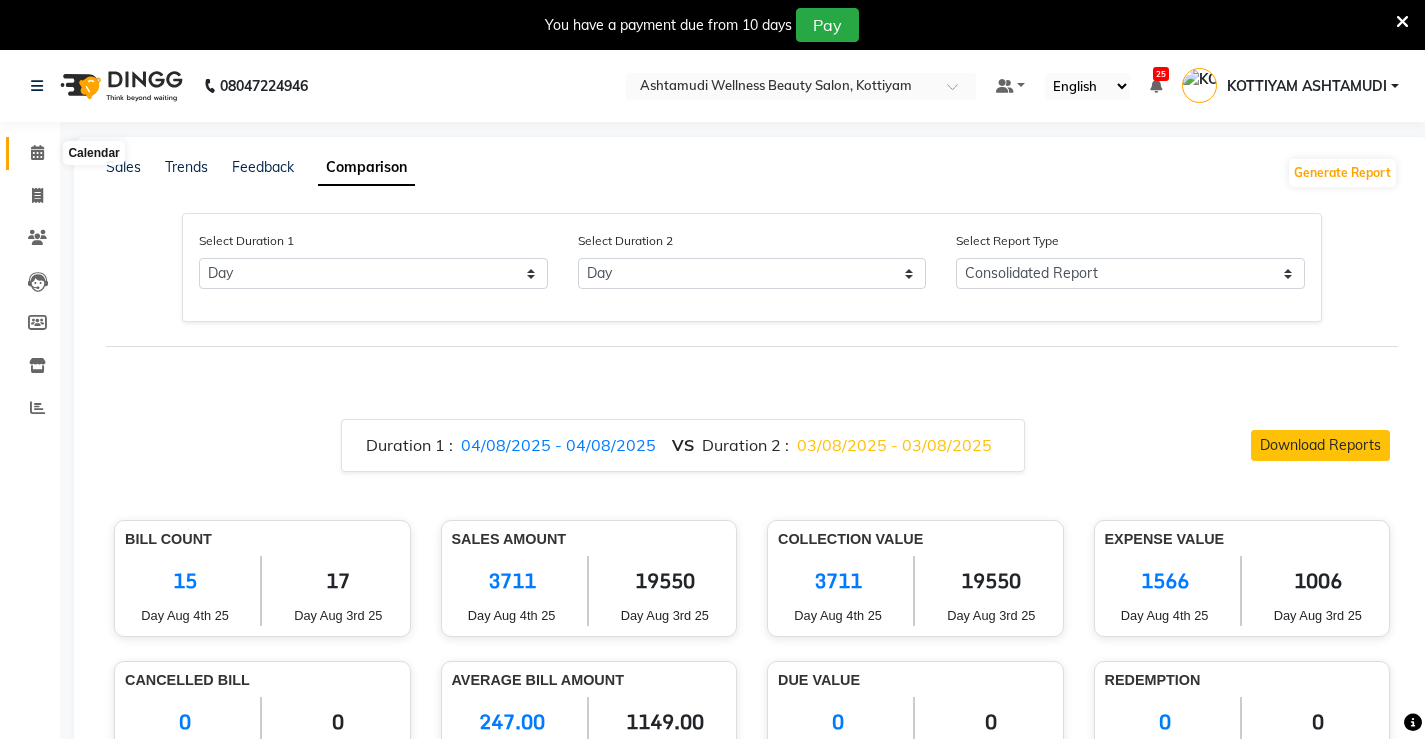 click 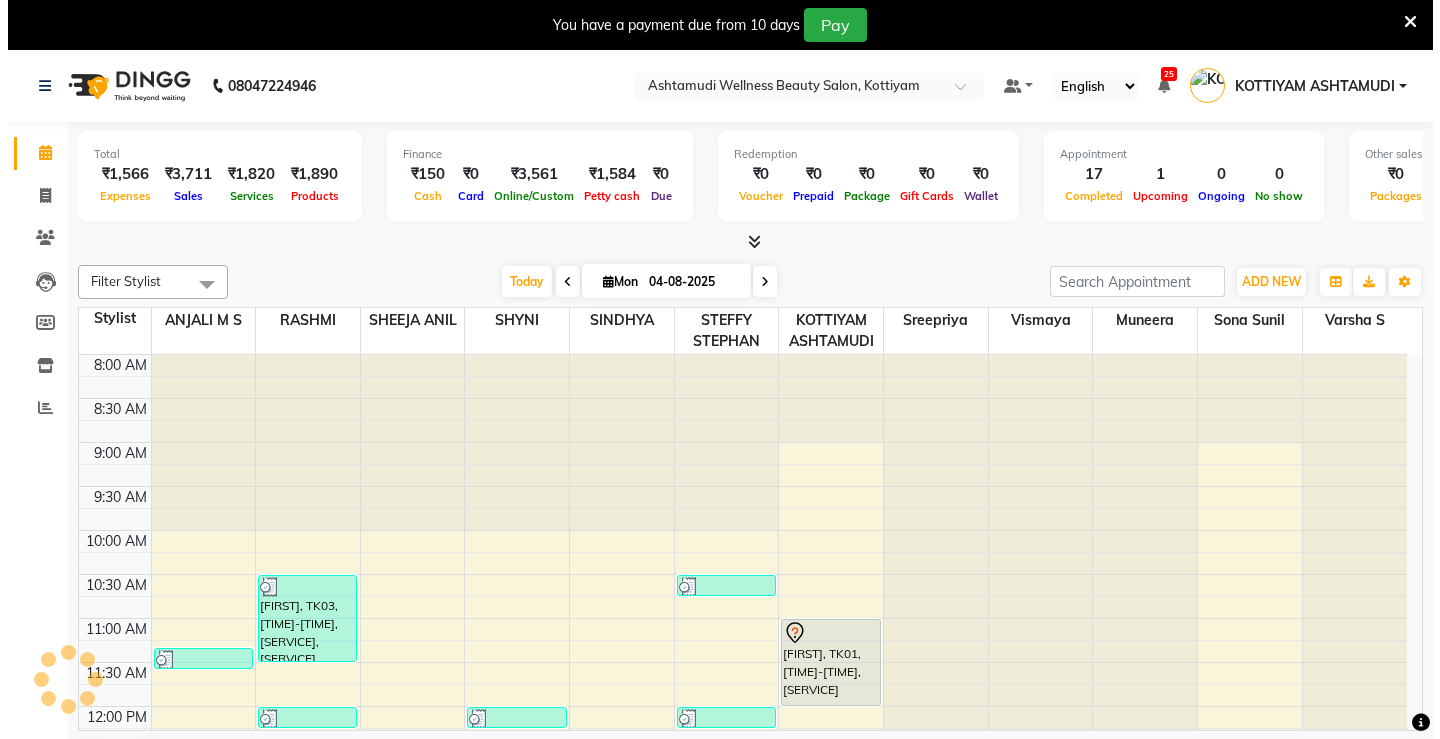 scroll, scrollTop: 0, scrollLeft: 0, axis: both 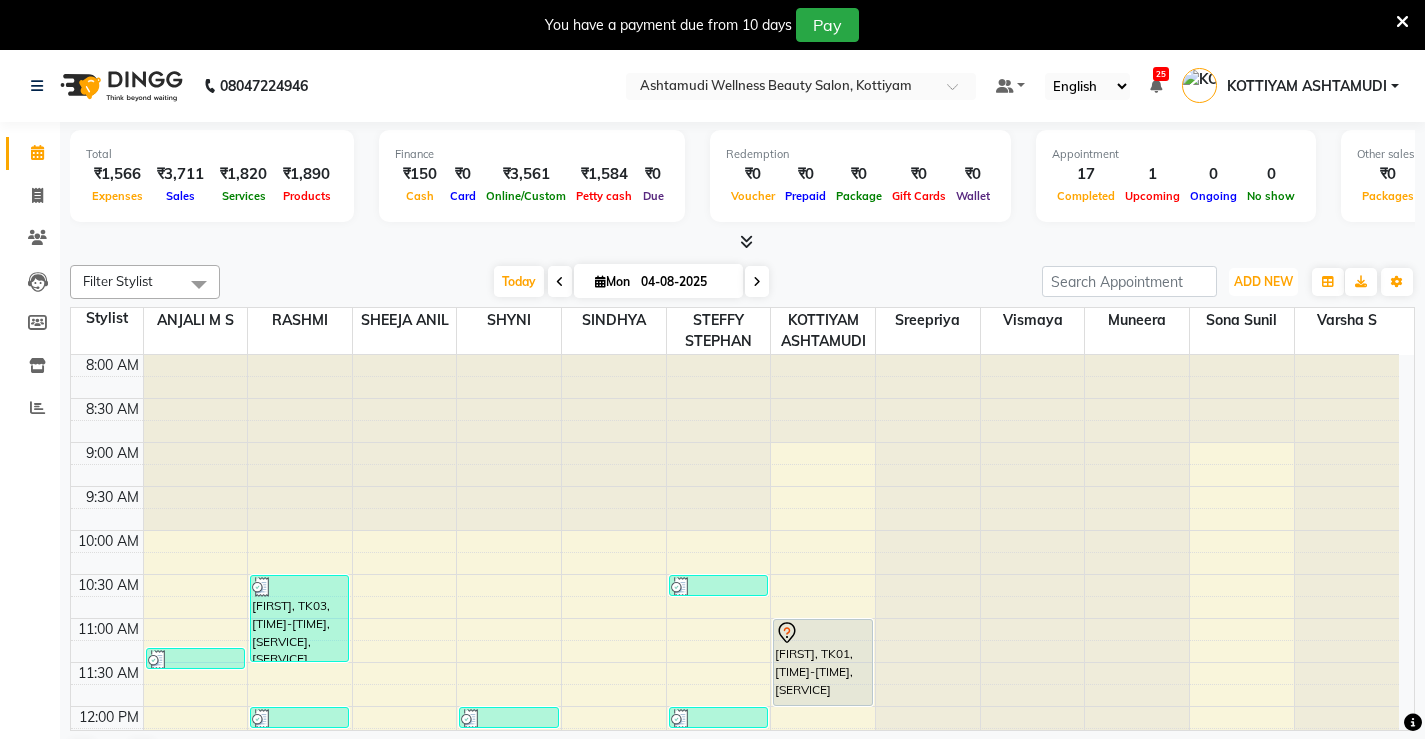 drag, startPoint x: 1261, startPoint y: 284, endPoint x: 1247, endPoint y: 351, distance: 68.44706 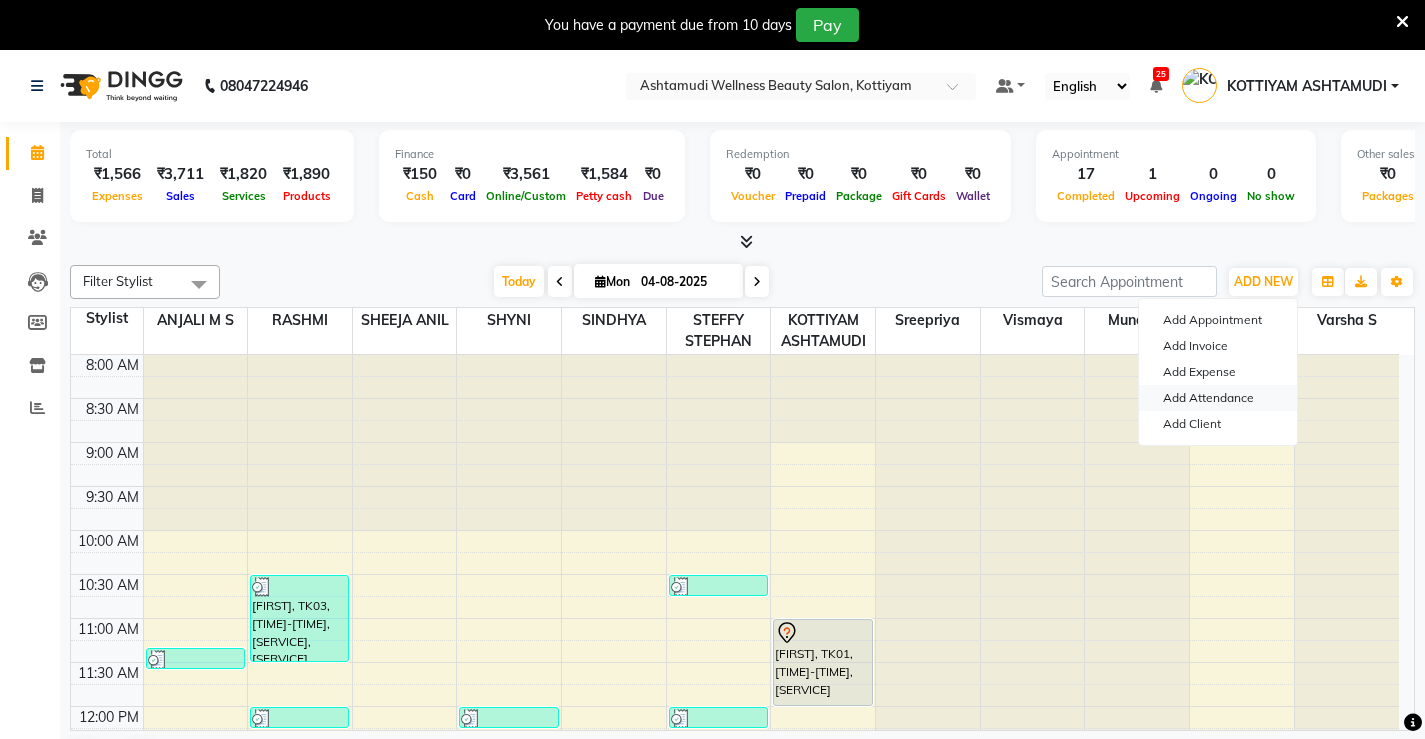 click on "Add Attendance" at bounding box center (1218, 398) 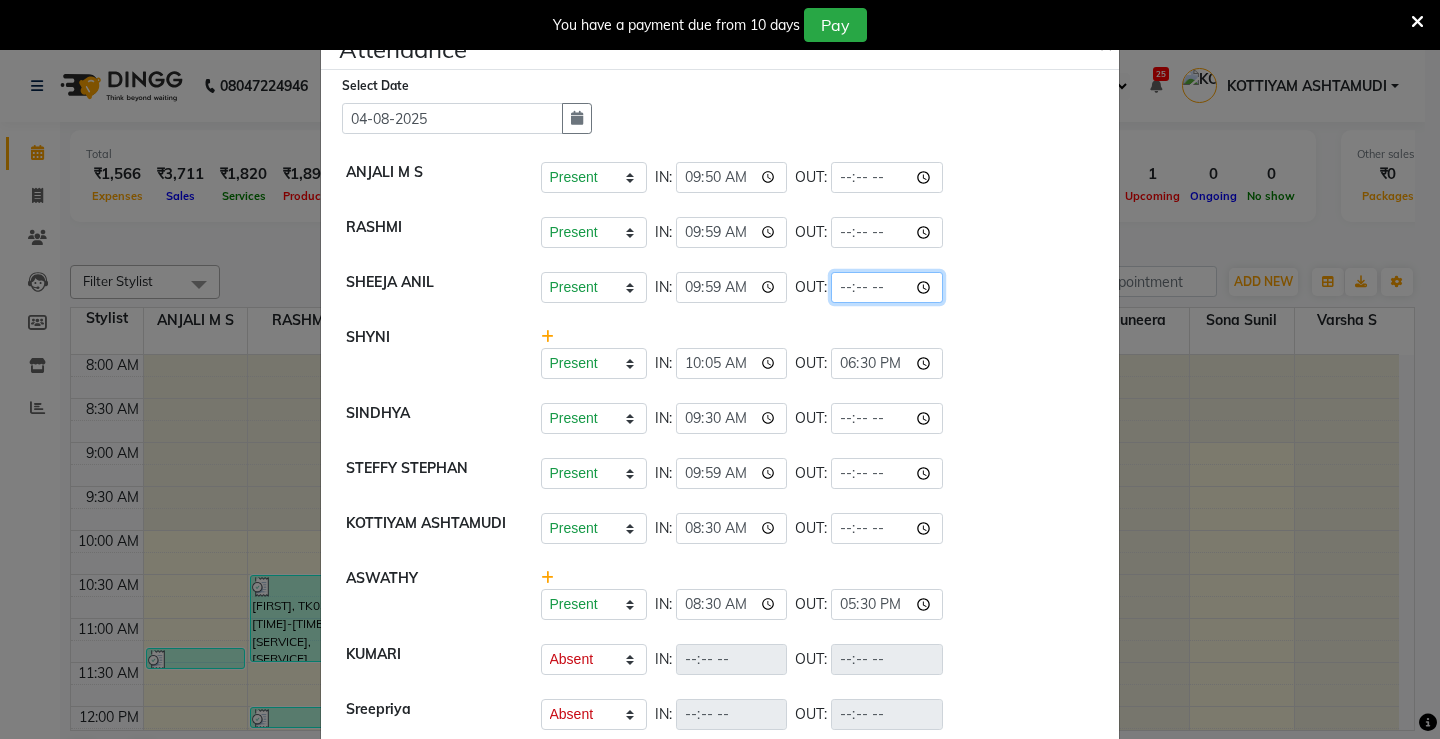 click 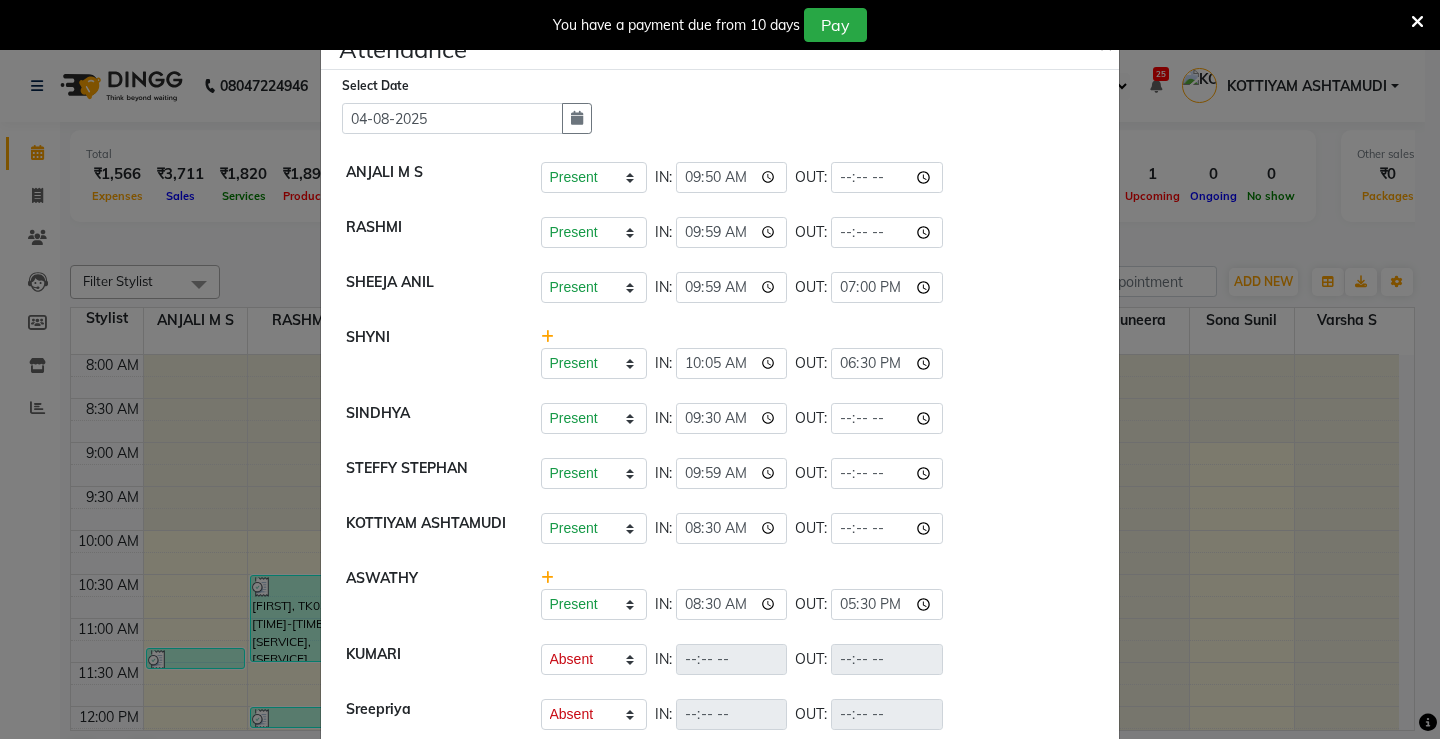 type on "19:00" 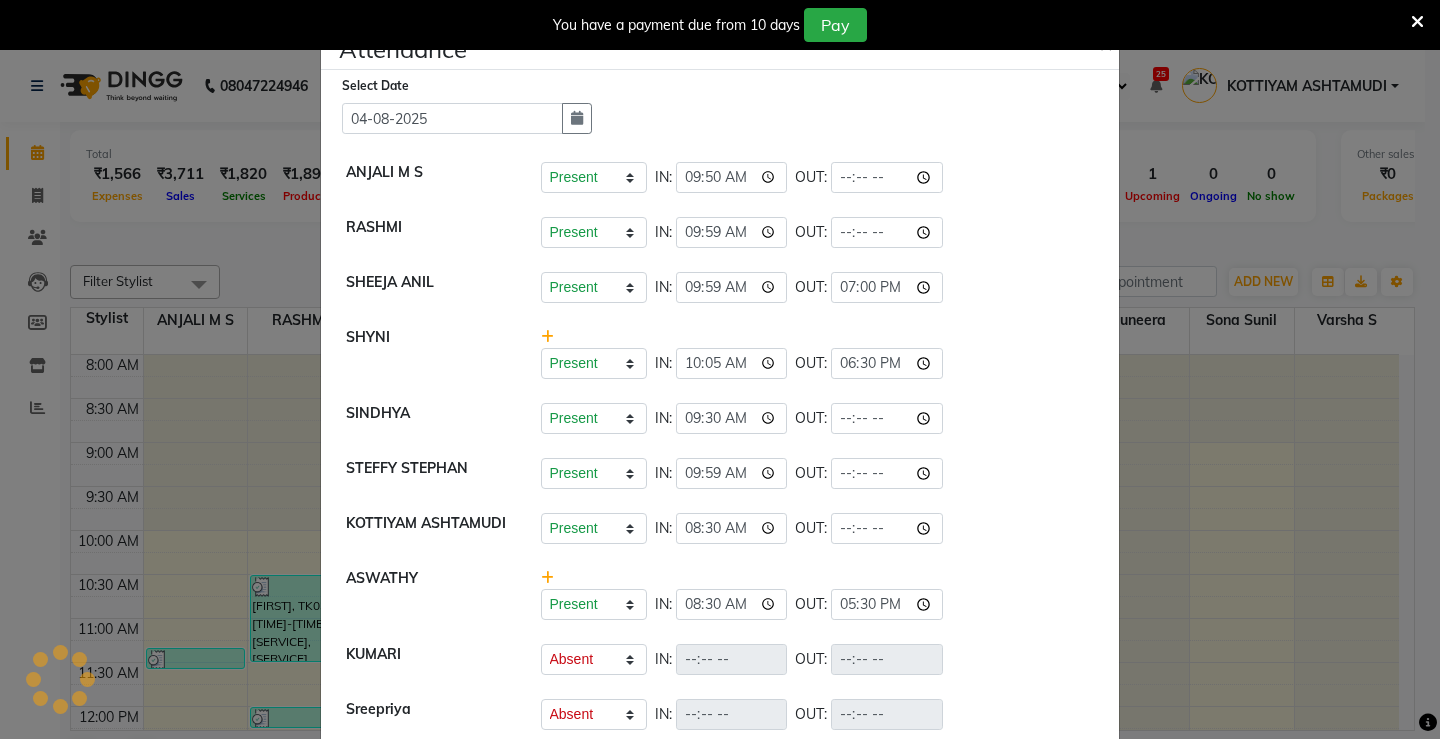 select on "A" 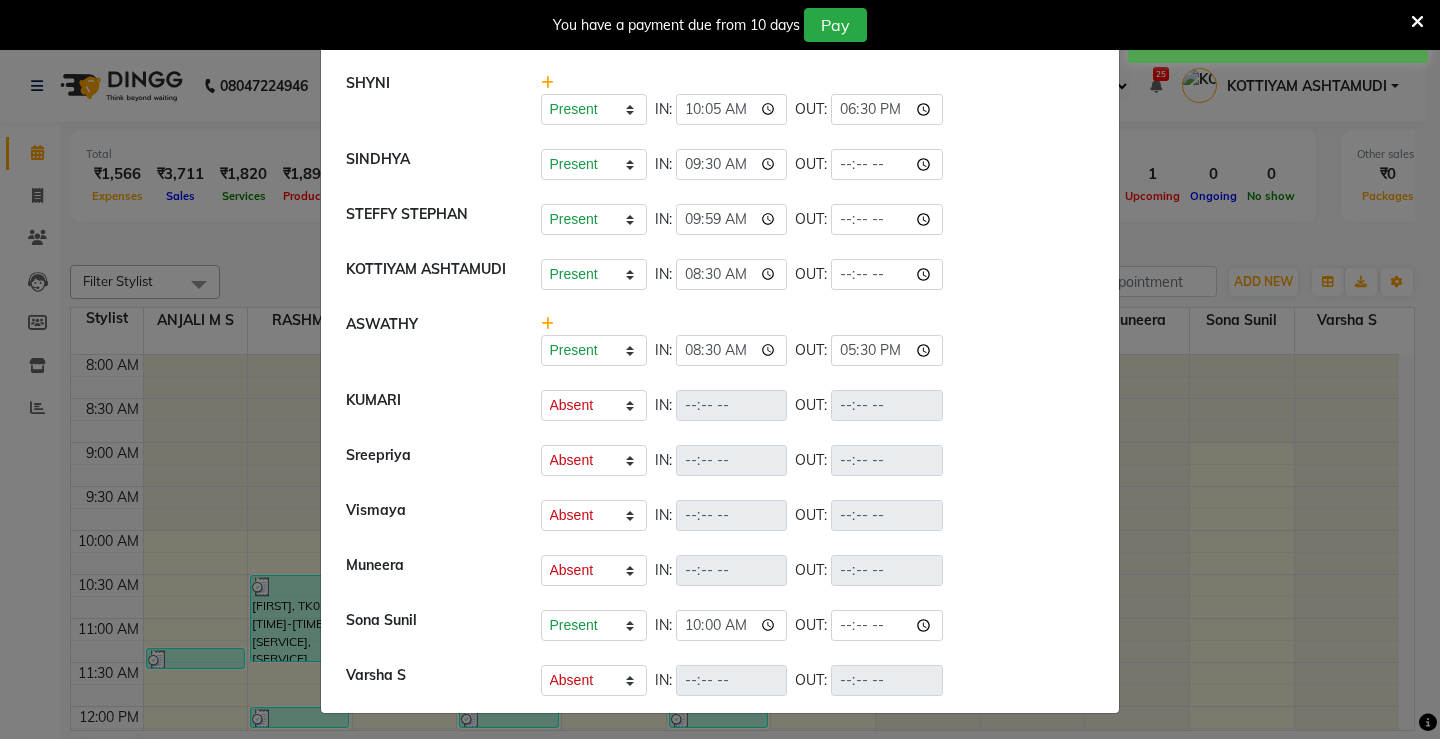scroll, scrollTop: 278, scrollLeft: 0, axis: vertical 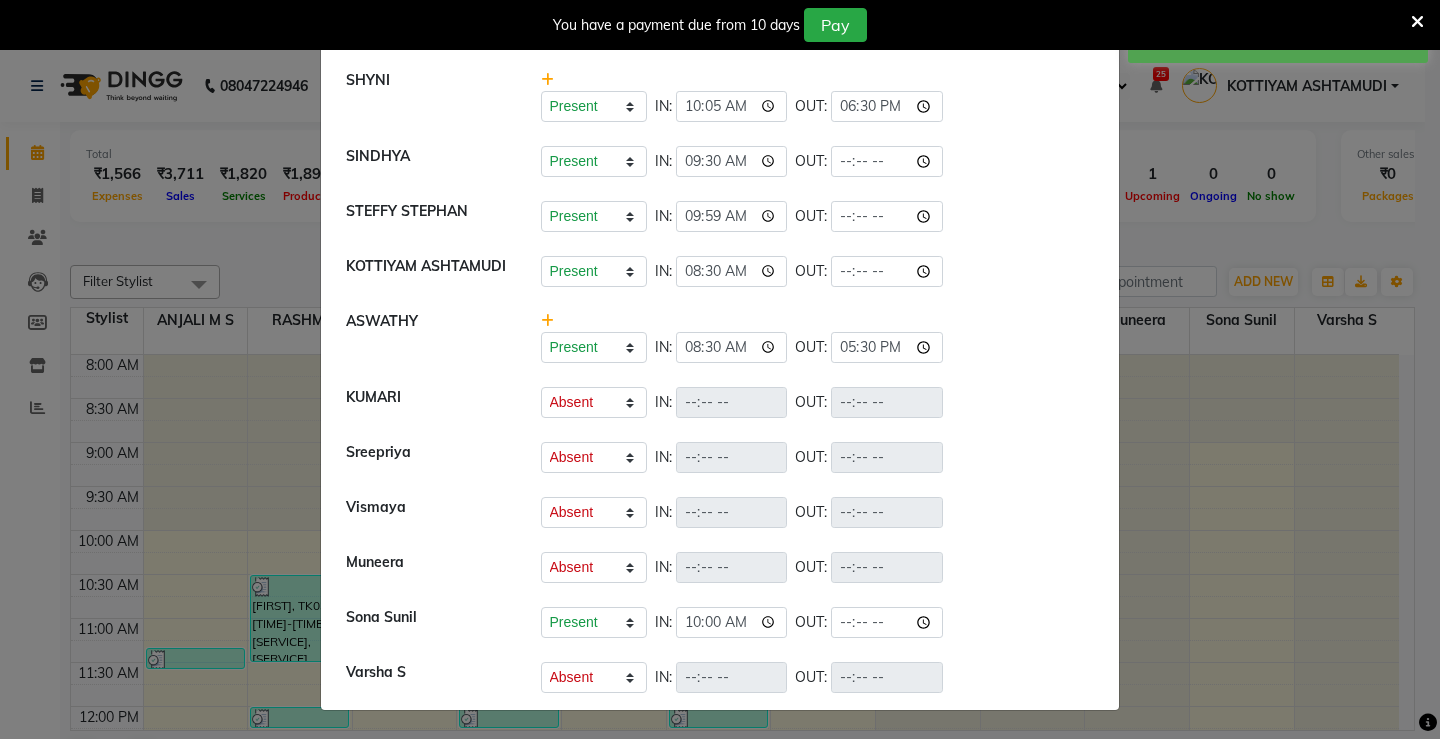 click on "Attendance × Select Date [DATE]  [FIRST] [LAST]   Present   Absent   Late   Half Day   Weekly Off  IN:  [TIME] OUT:  [TIME]  [FIRST]   Present   Absent   Late   Half Day   Weekly Off  IN:  [TIME] OUT:   [FIRST] [LAST]   Present   Absent   Late   Half Day   Weekly Off  IN:  [TIME] OUT:  [TIME]  [FIRST]    Present   Absent   Late   Half Day   Weekly Off  IN:  [TIME] OUT:  [TIME]  [FIRST]    Present   Absent   Late   Half Day   Weekly Off  IN:  [TIME] OUT:   [FIRST] [LAST]   Present   Absent   Late   Half Day   Weekly Off  IN:  [TIME] OUT:   [FIRST] [LAST]   Present   Absent   Late   Half Day   Weekly Off  IN:  [TIME] OUT:  [TIME]  [FIRST]   Present   Absent   Late   Half Day   Weekly Off  IN:  [TIME] OUT:   [FIRST]   Present   Absent   Late   Half Day   Weekly Off  IN:  [TIME] OUT:  [TIME]  [FIRST]   Present   Absent   Late   Half Day   Weekly Off  IN:  OUT:   [FIRST]   Present   Absent   Late   Half Day   Weekly Off  IN:  OUT:   [FIRST]   Present   Absent   Late   Half Day   Weekly Off  IN:  OUT:   [FIRST]   Present   Absent   Late   Half Day   Weekly Off  IN:  OUT:   [FIRST] [LAST]   Present   Absent   Late" 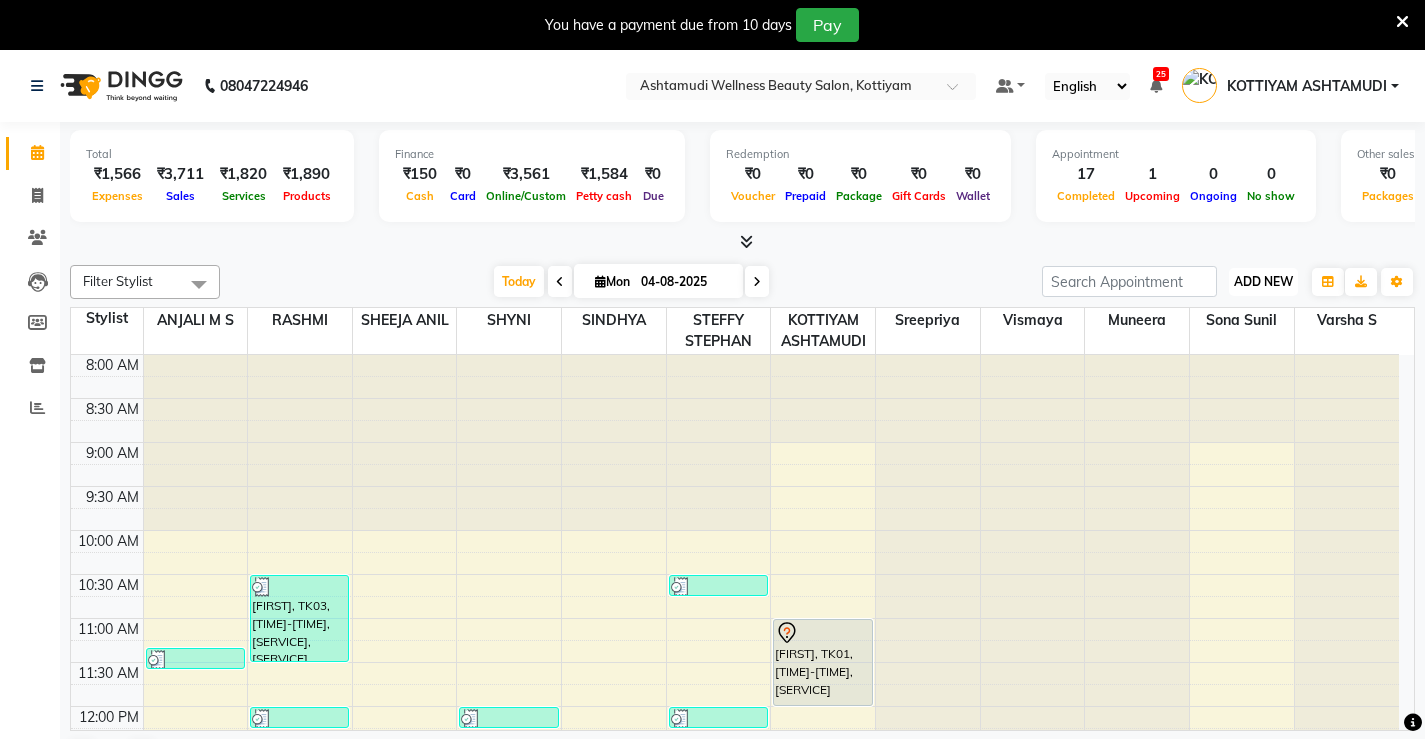 click on "ADD NEW" at bounding box center (1263, 281) 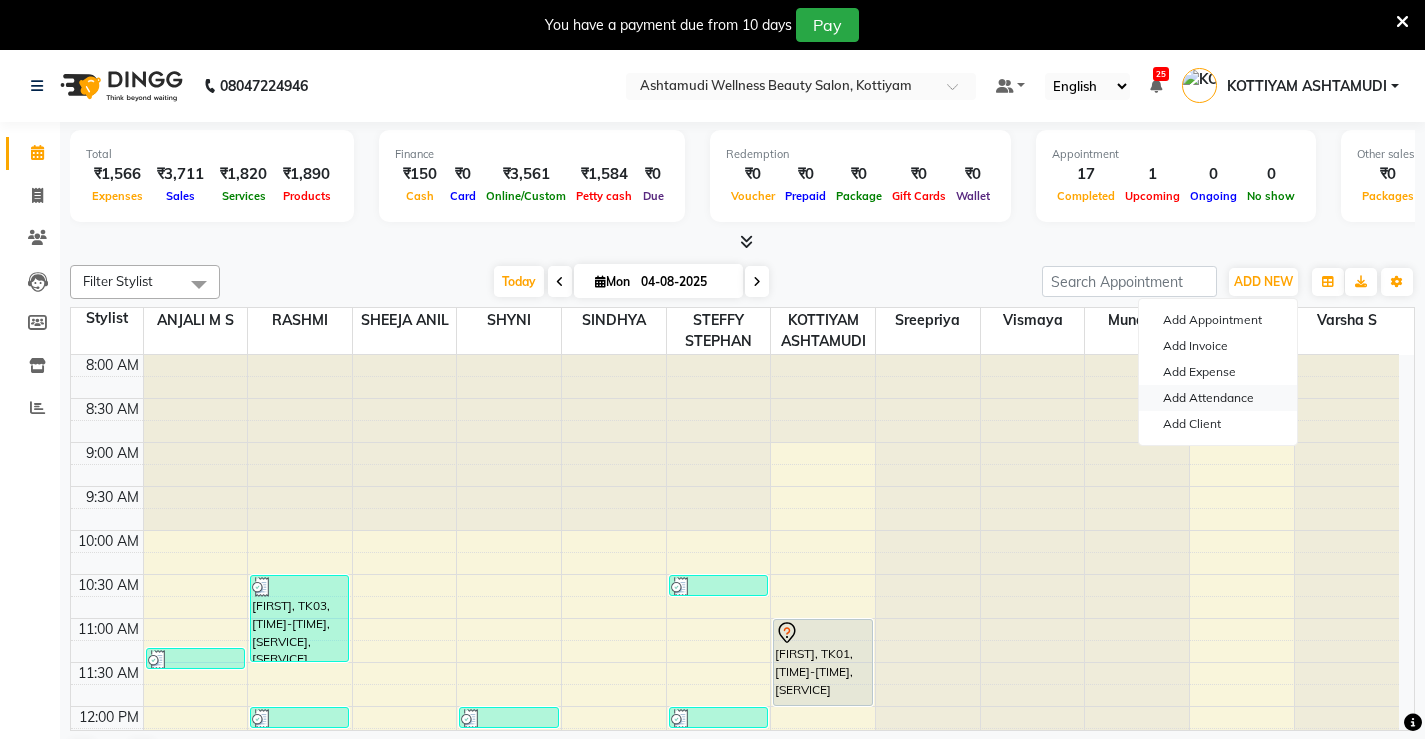click on "Add Attendance" at bounding box center [1218, 398] 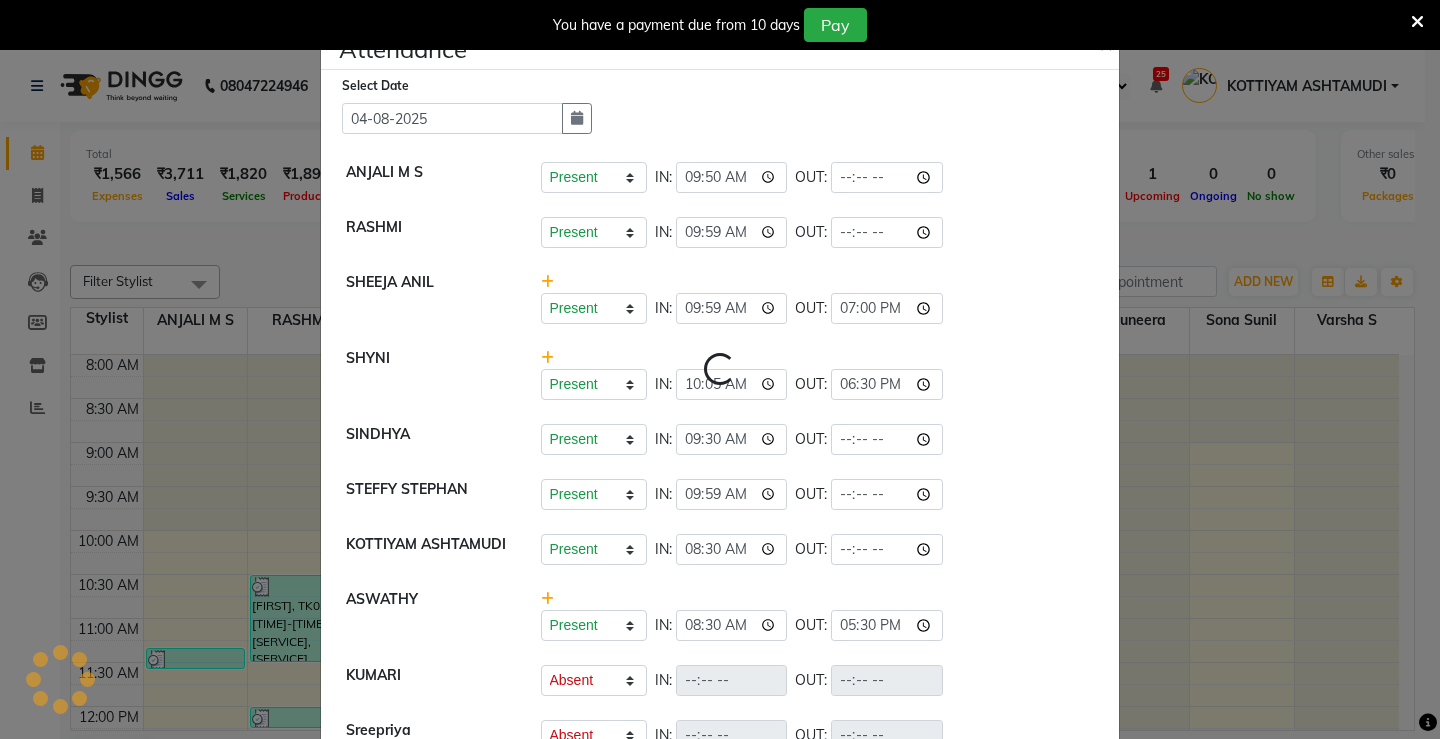 select on "A" 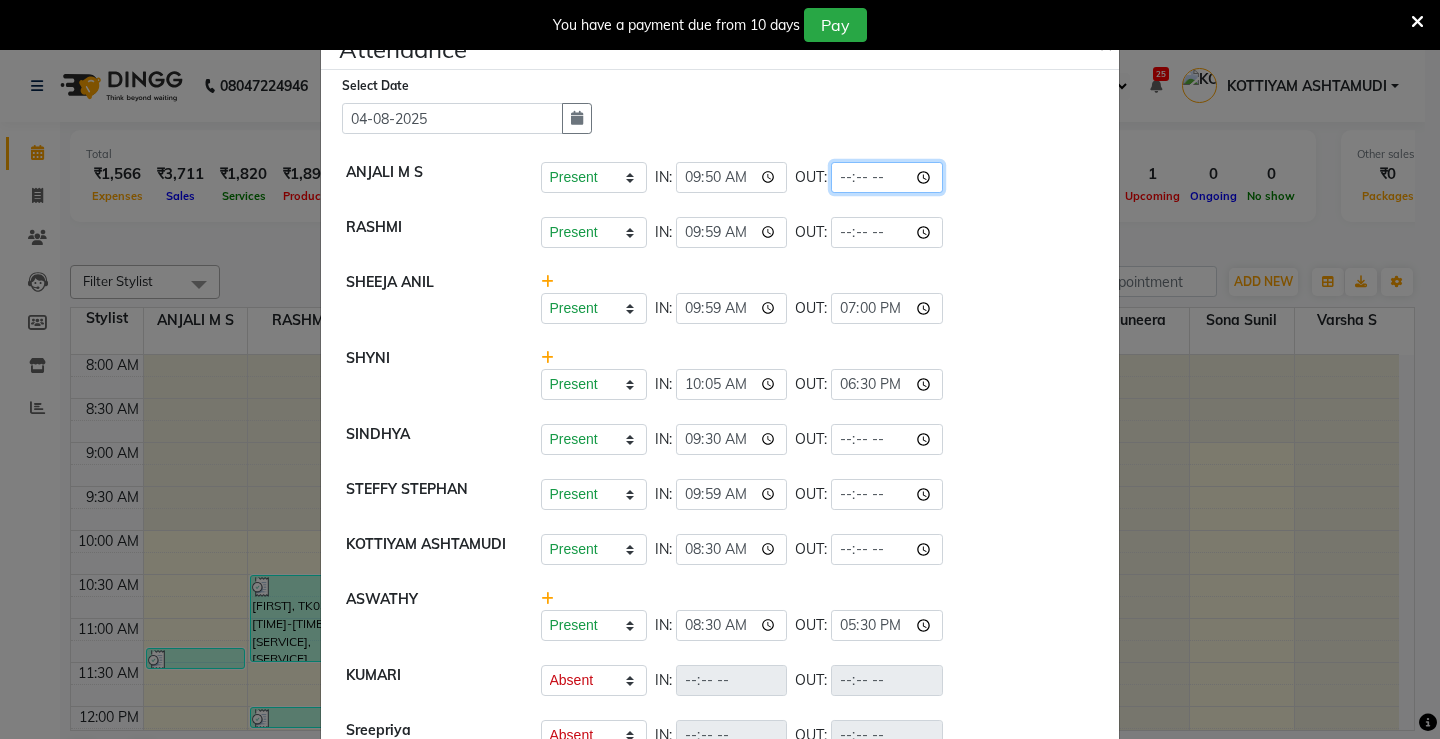 click 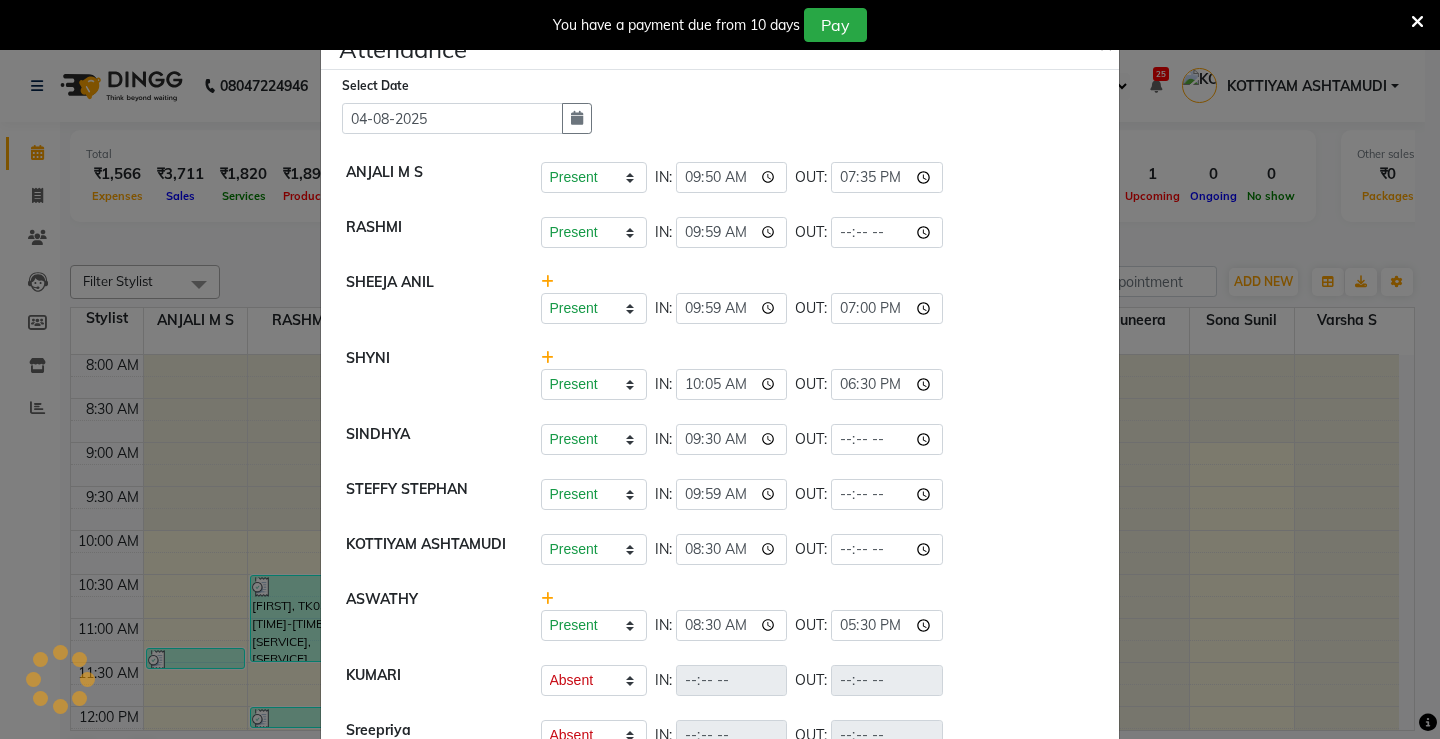 type on "19:35" 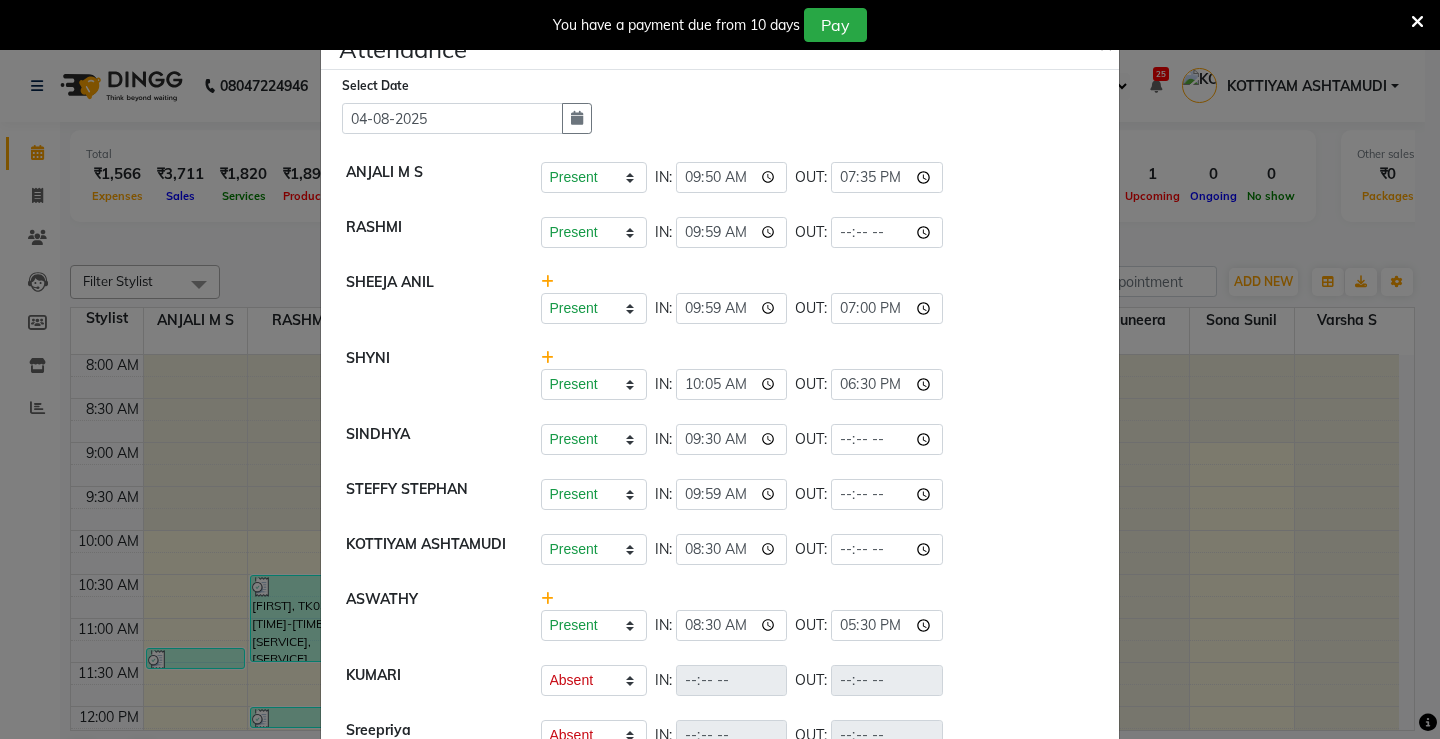 click on "Present   Absent   Late   Half Day   Weekly Off  IN:  [TIME] OUT:" 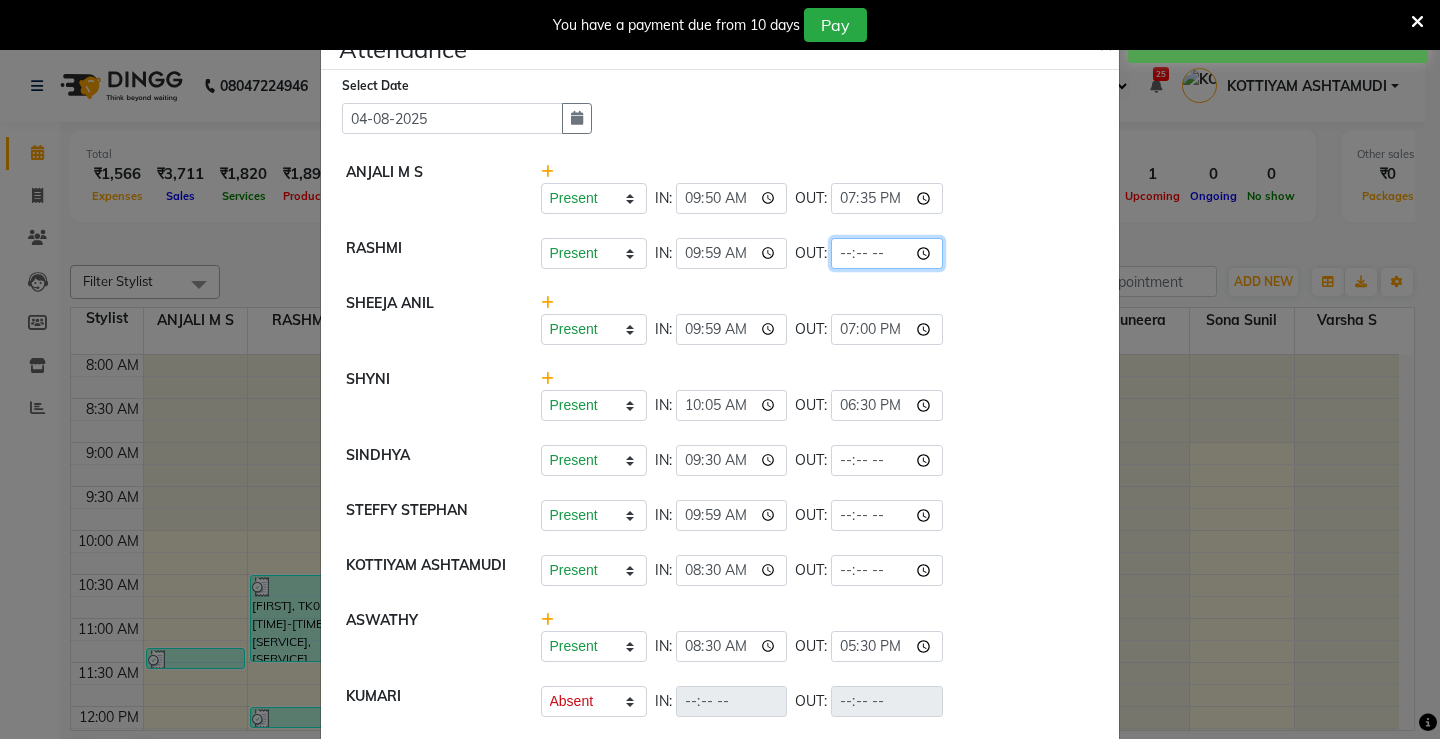 click 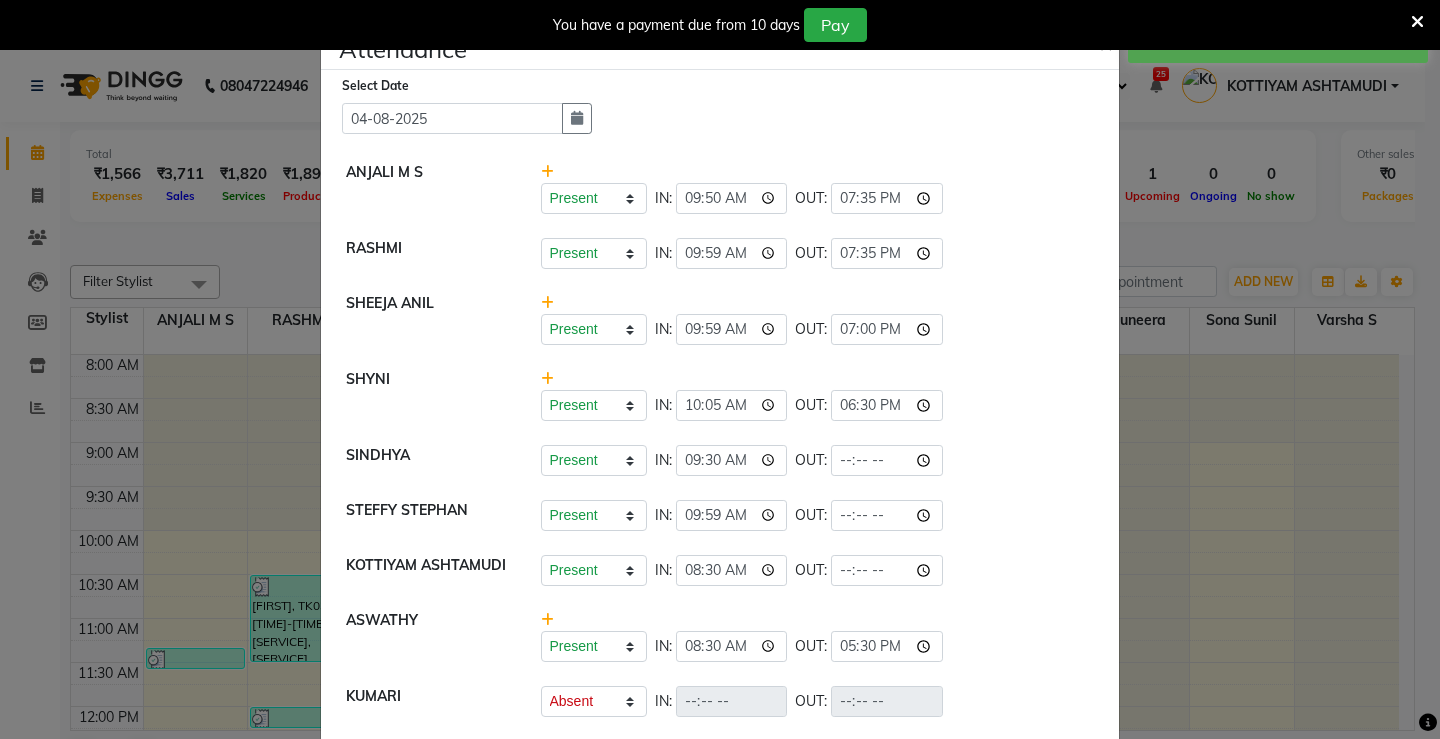type on "19:35" 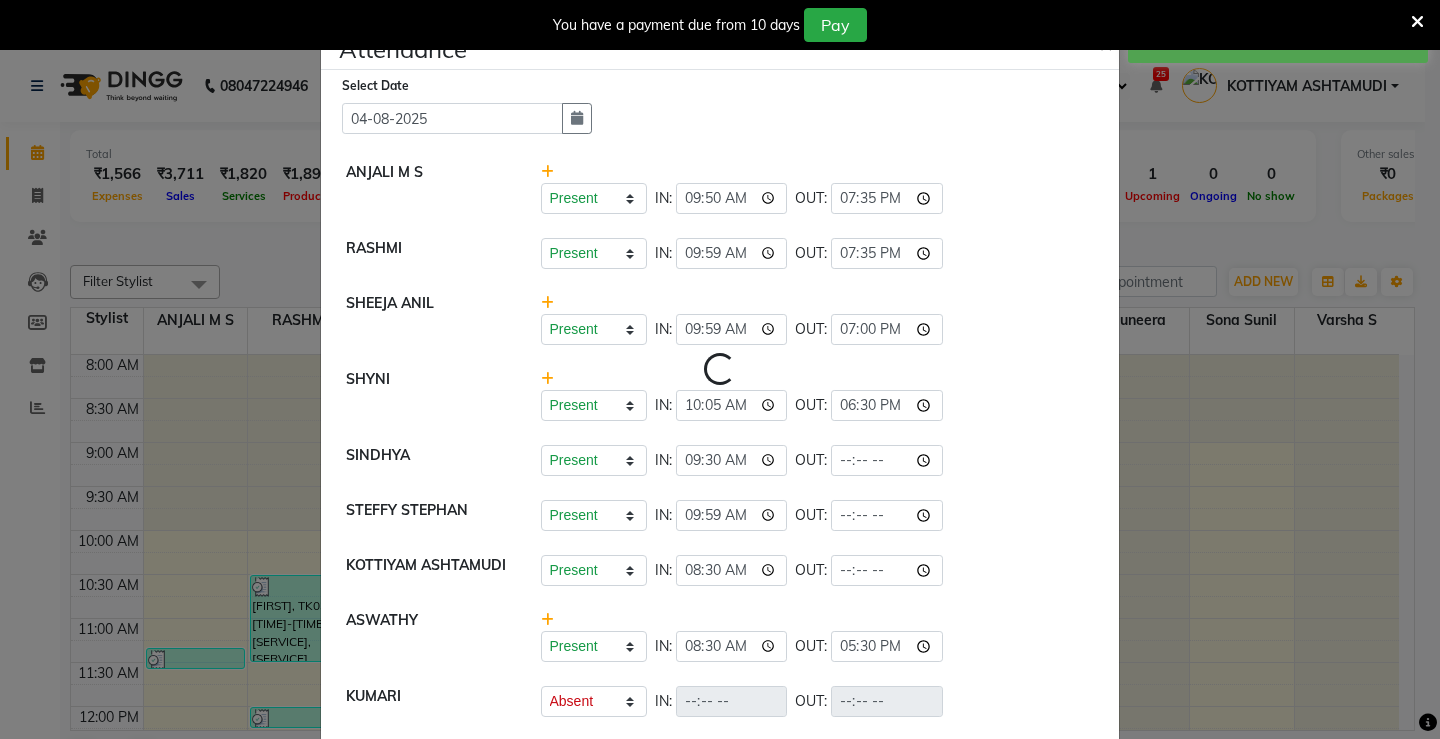 select on "A" 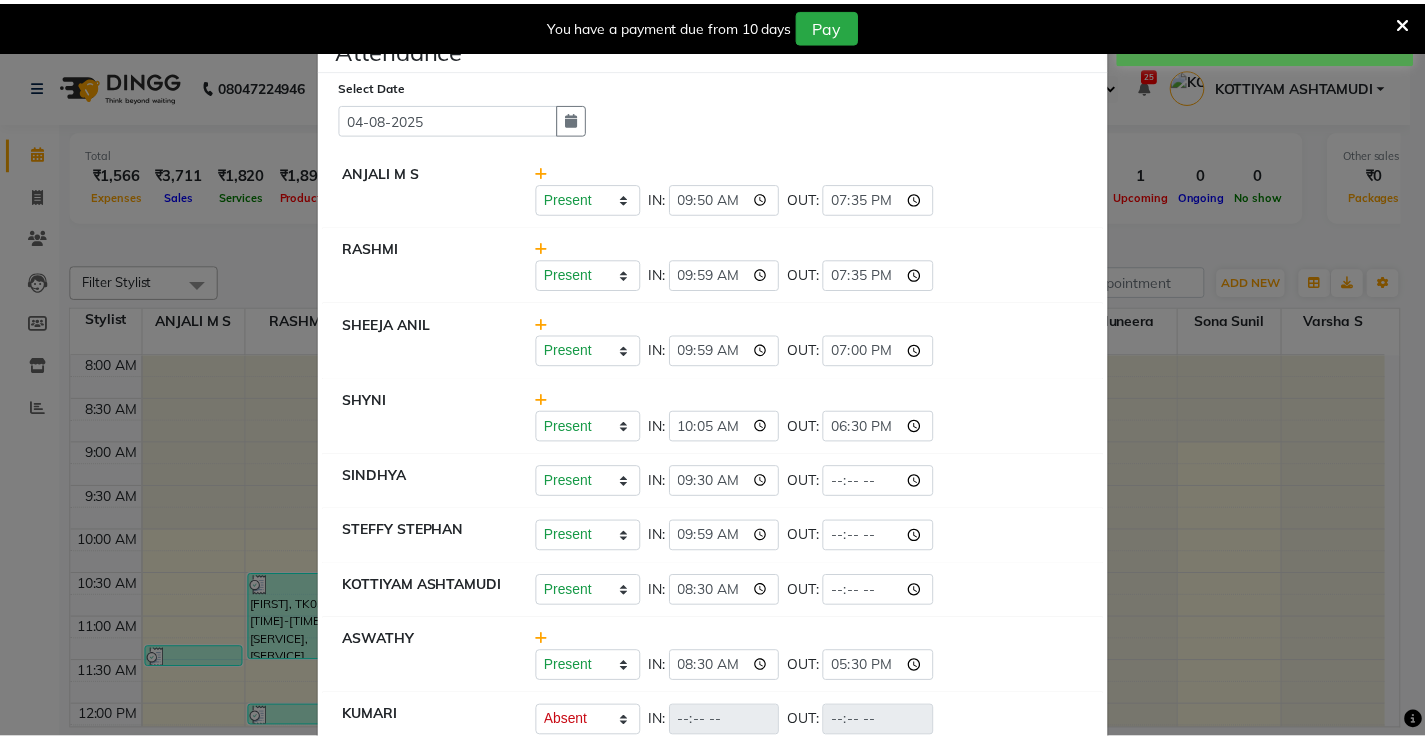scroll, scrollTop: 100, scrollLeft: 0, axis: vertical 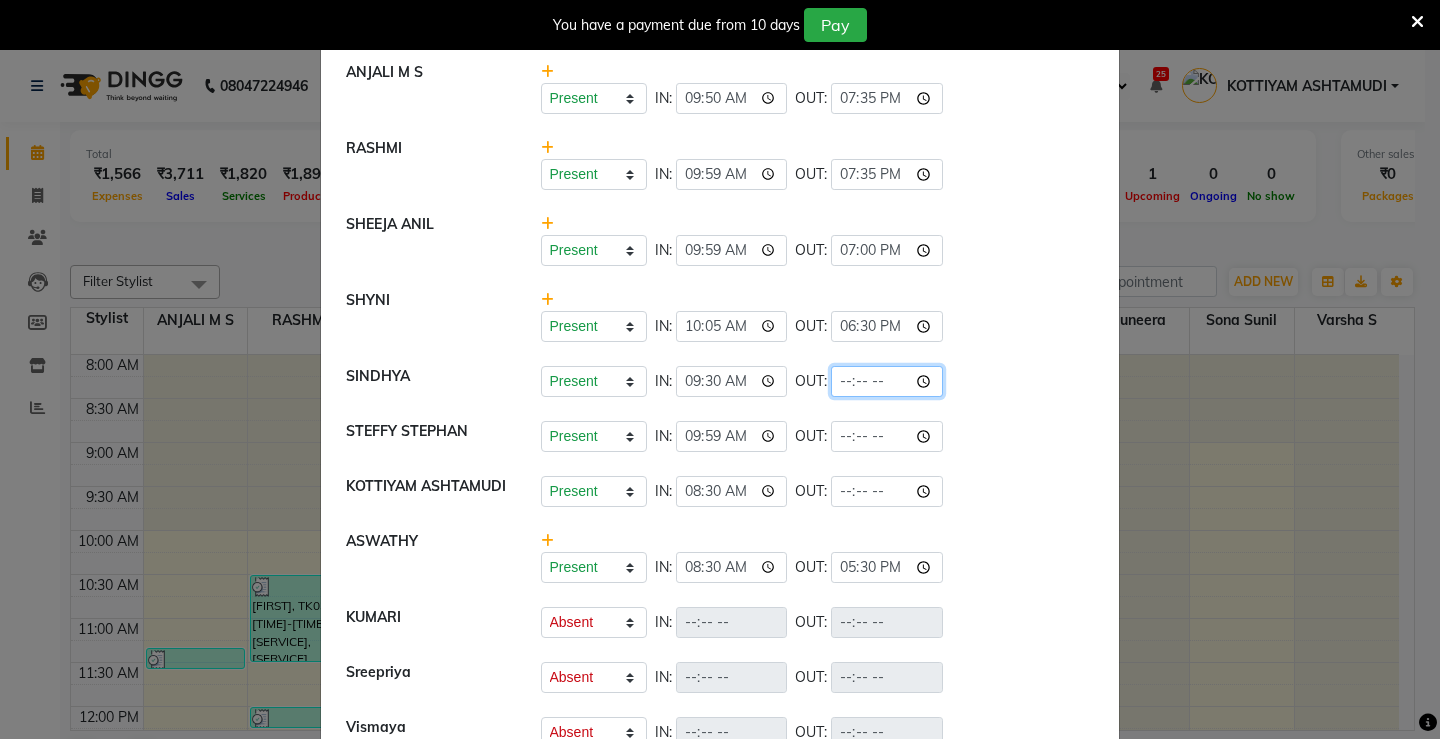 click 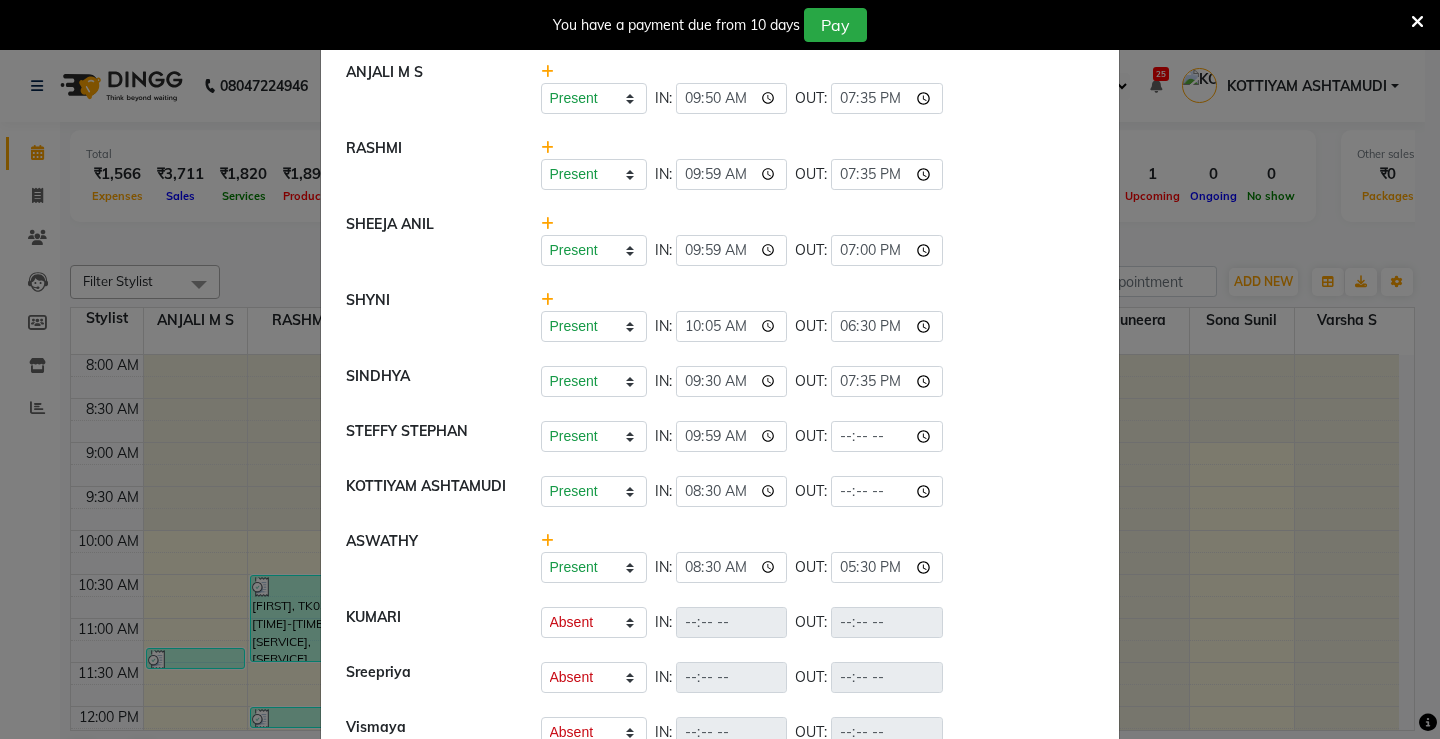 type on "19:35" 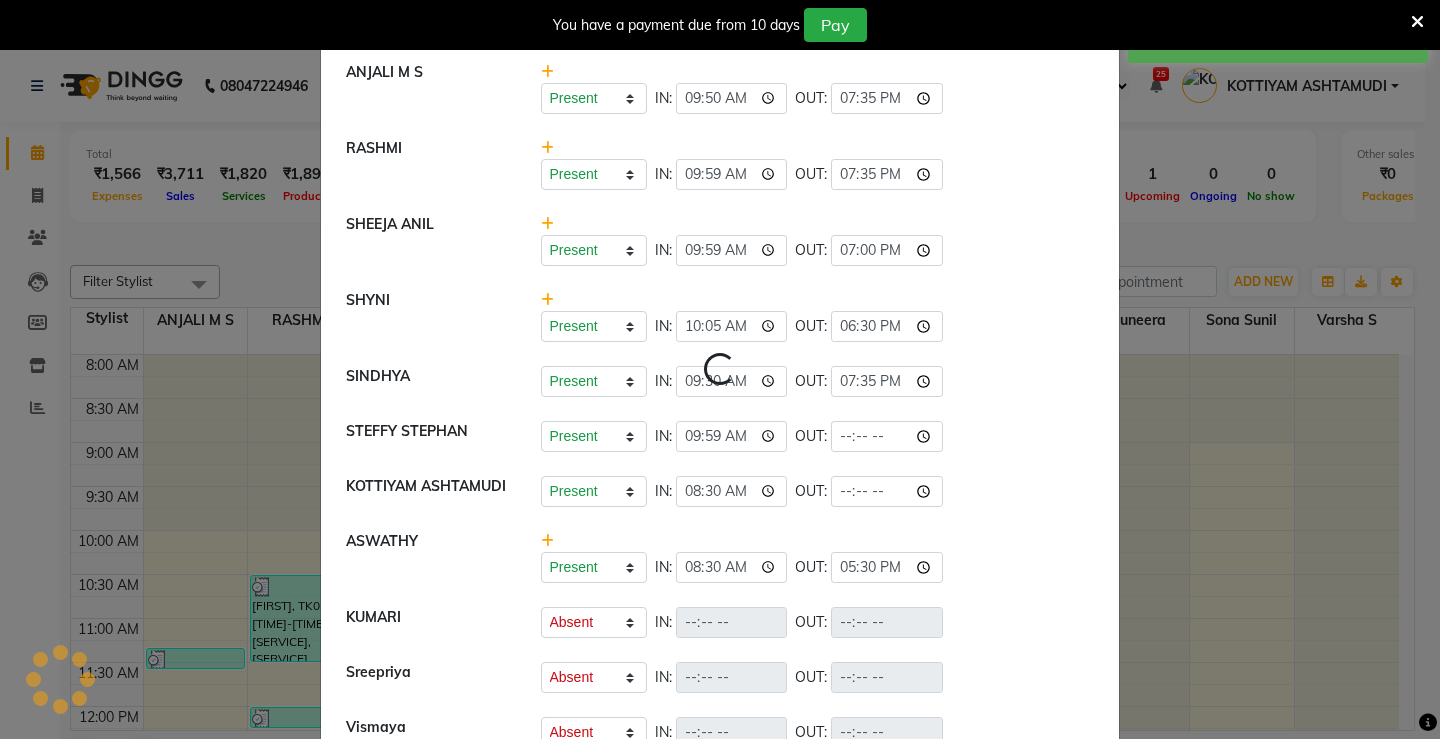 select on "A" 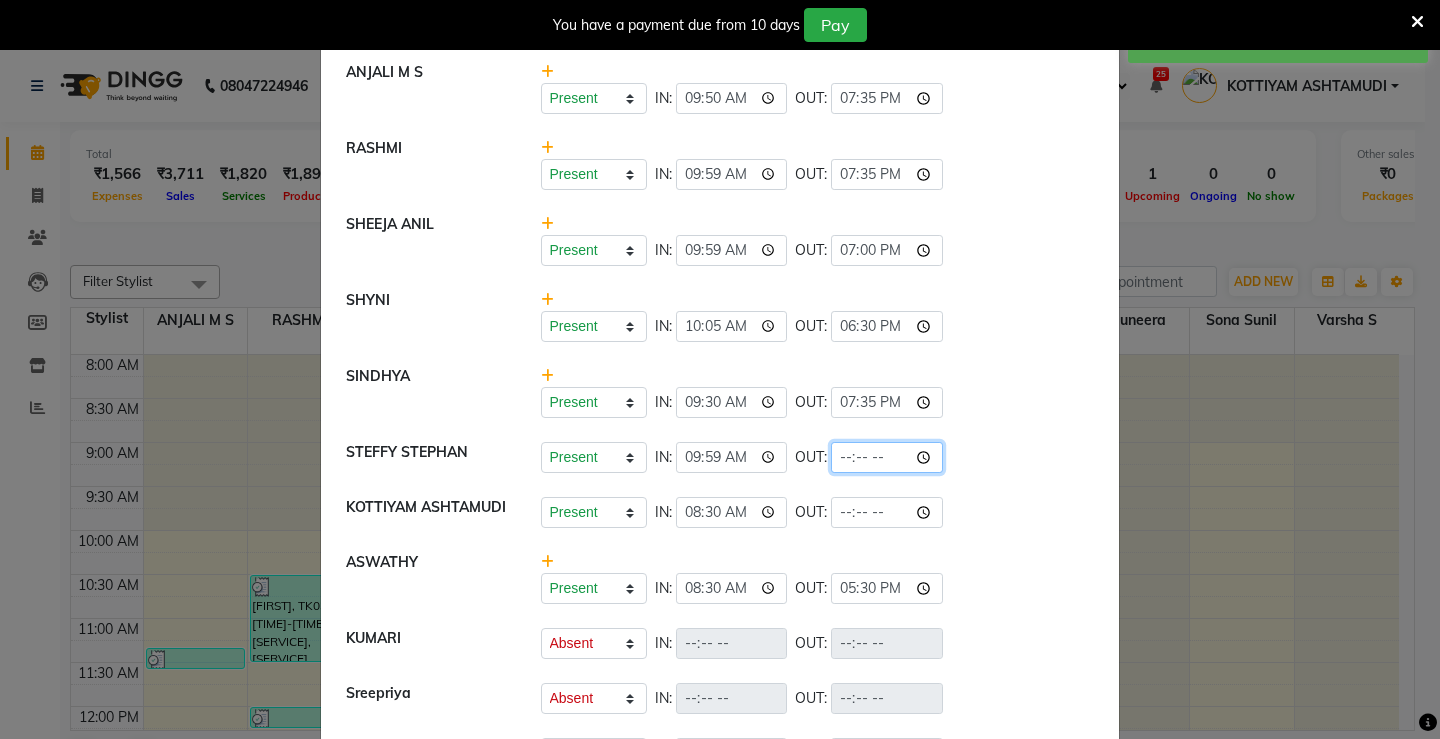 click 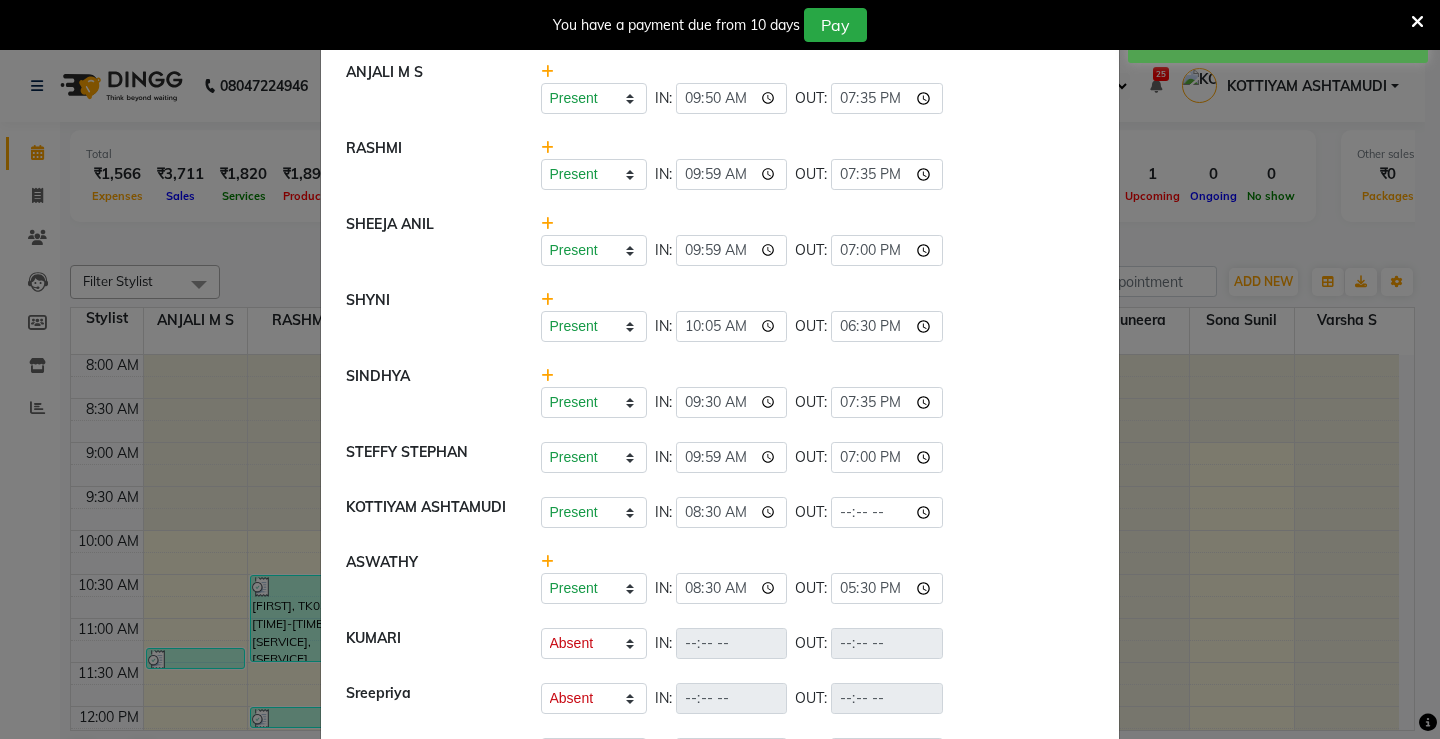 type on "19:00" 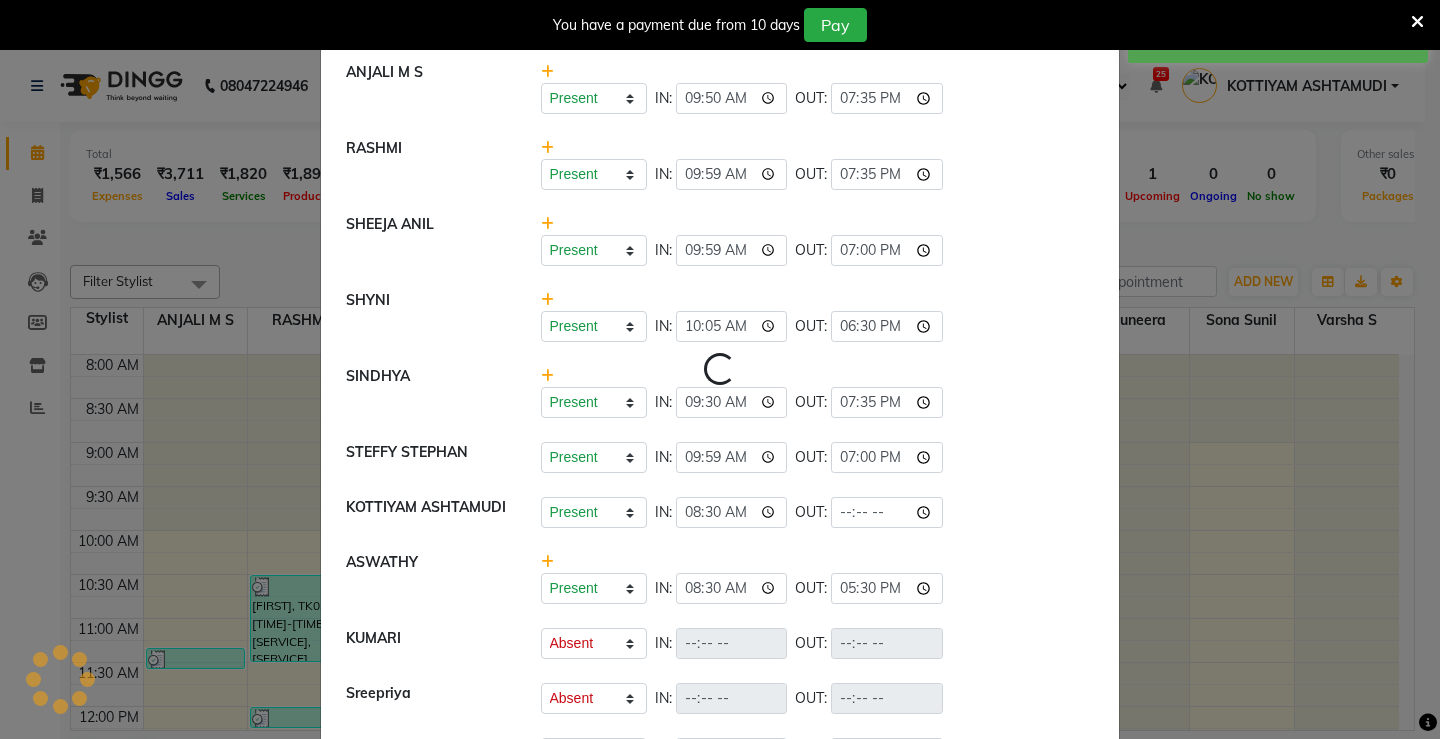 select on "A" 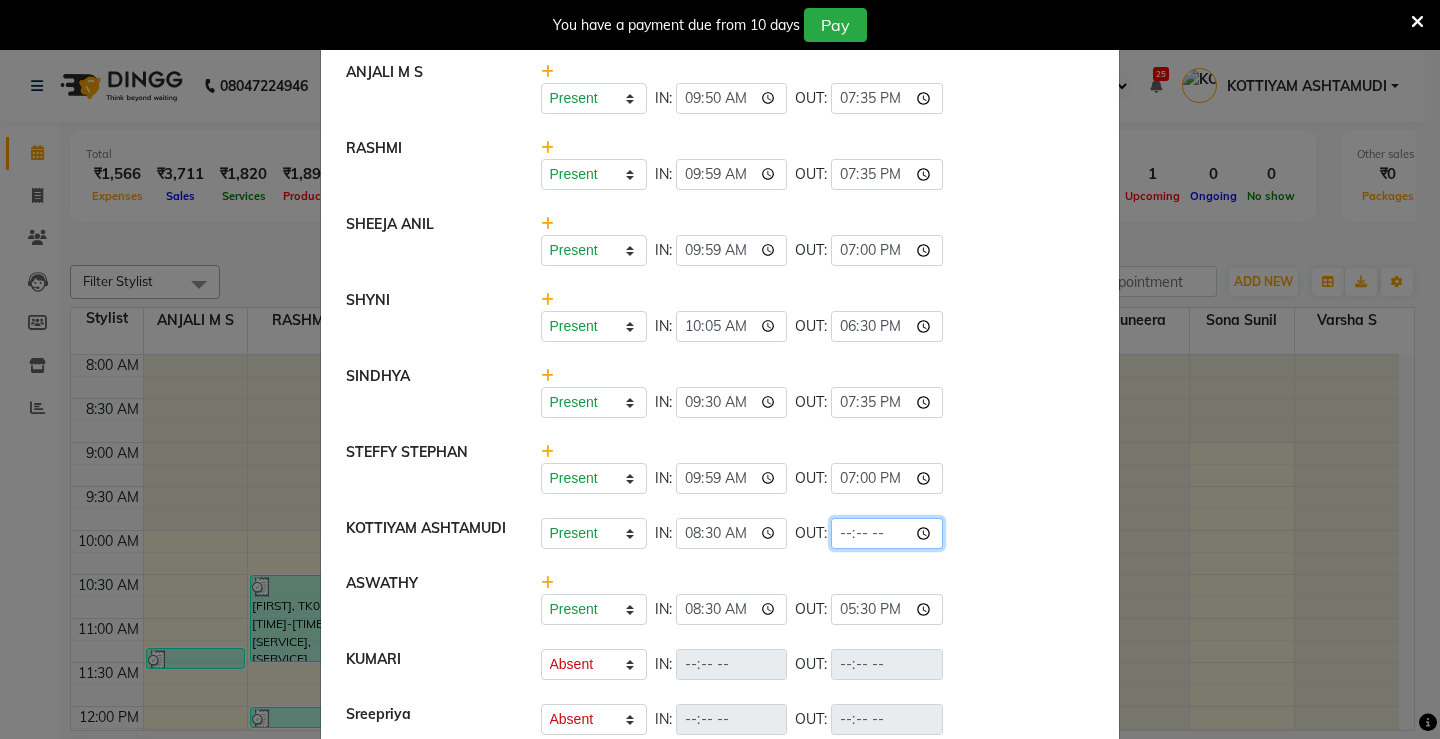 click 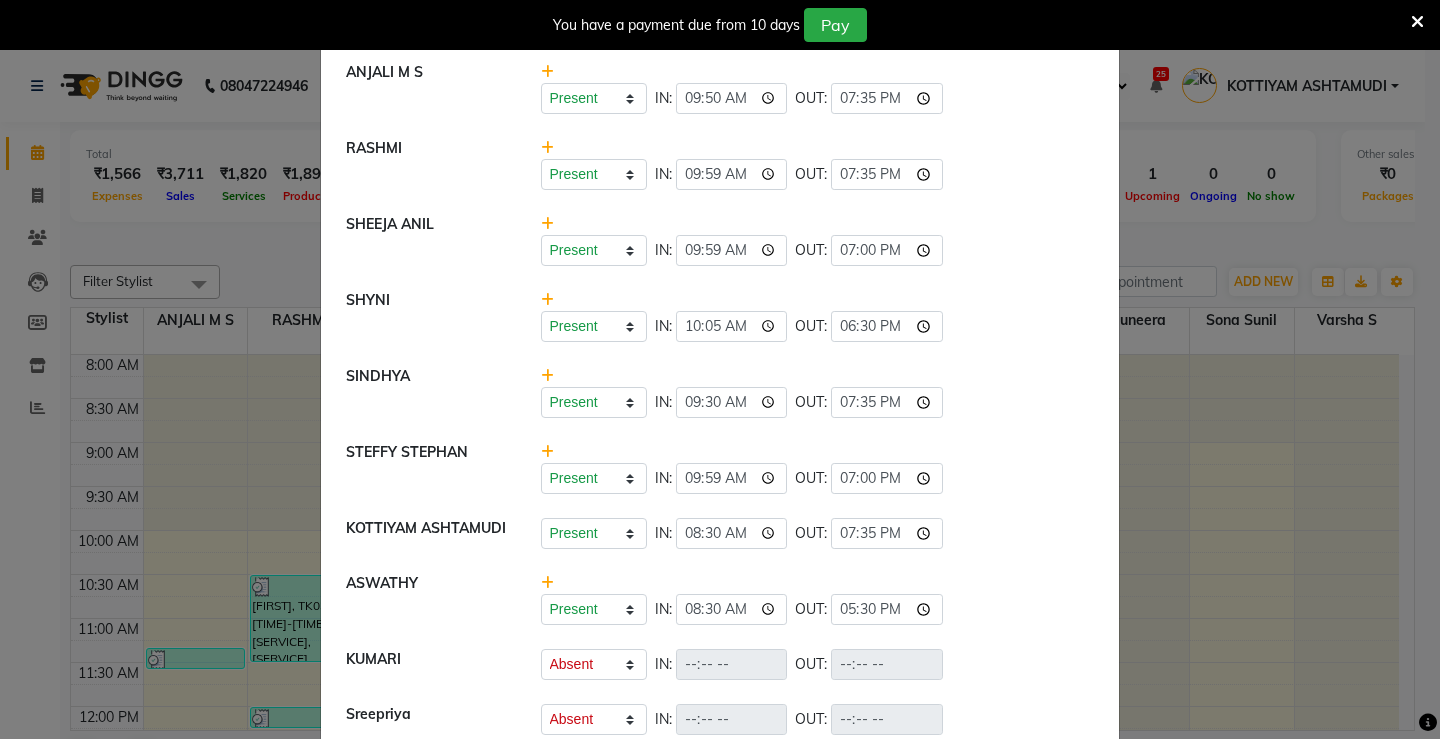 type on "19:35" 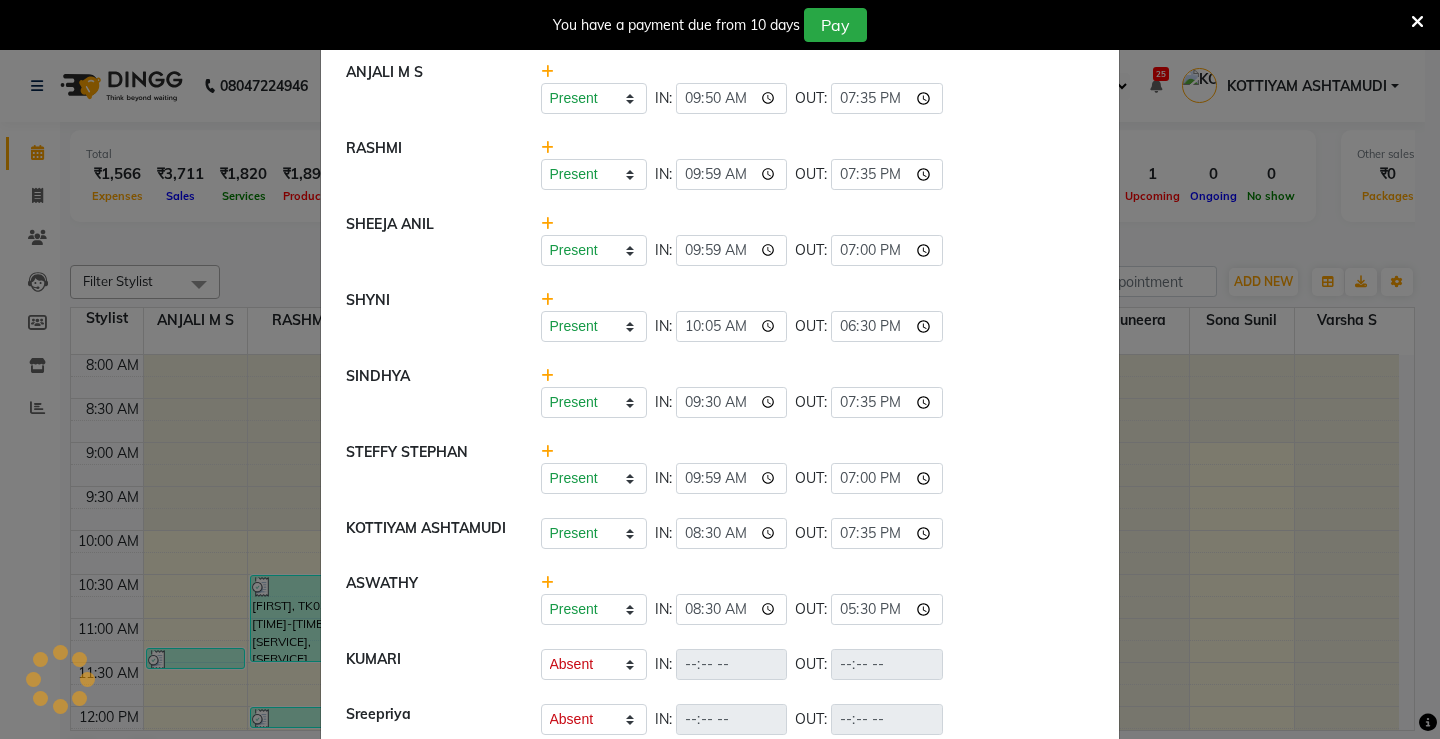 select on "A" 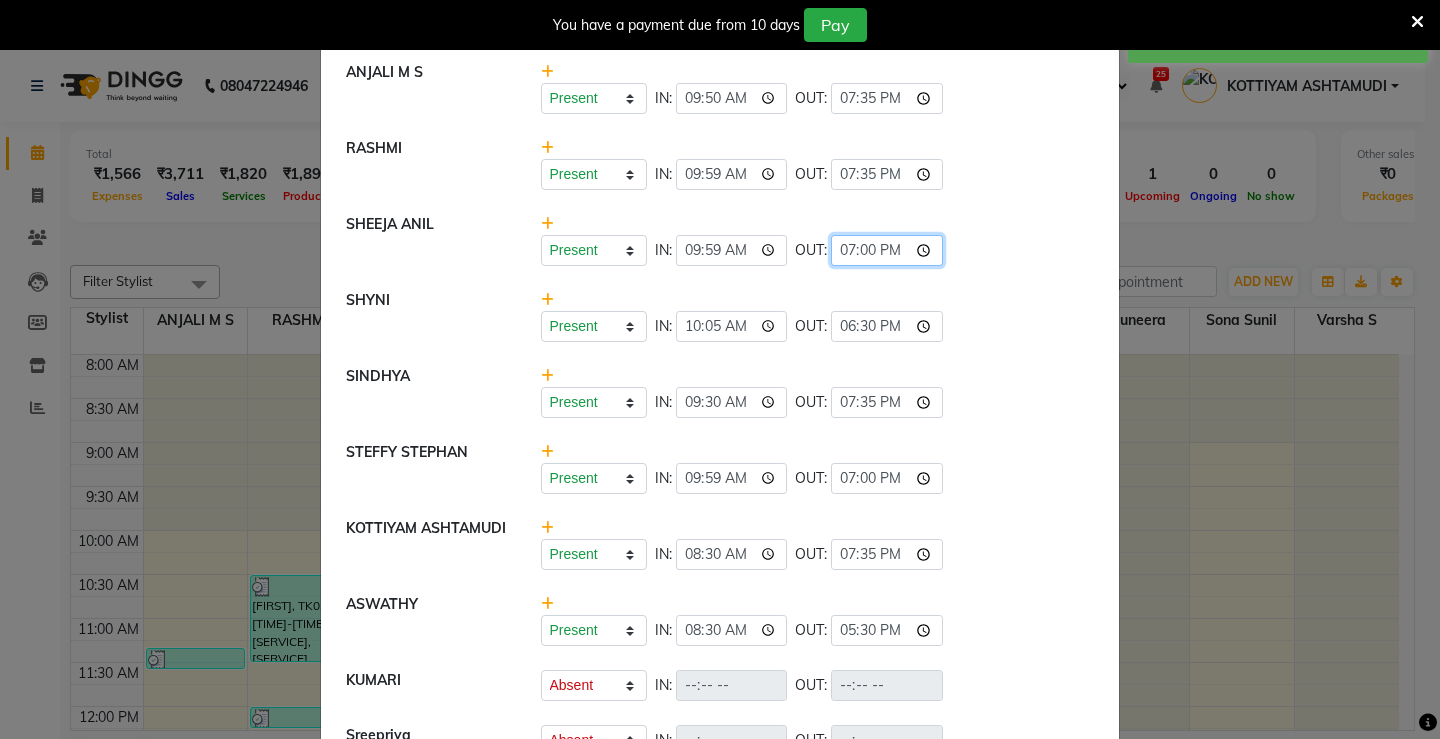 click on "19:00" 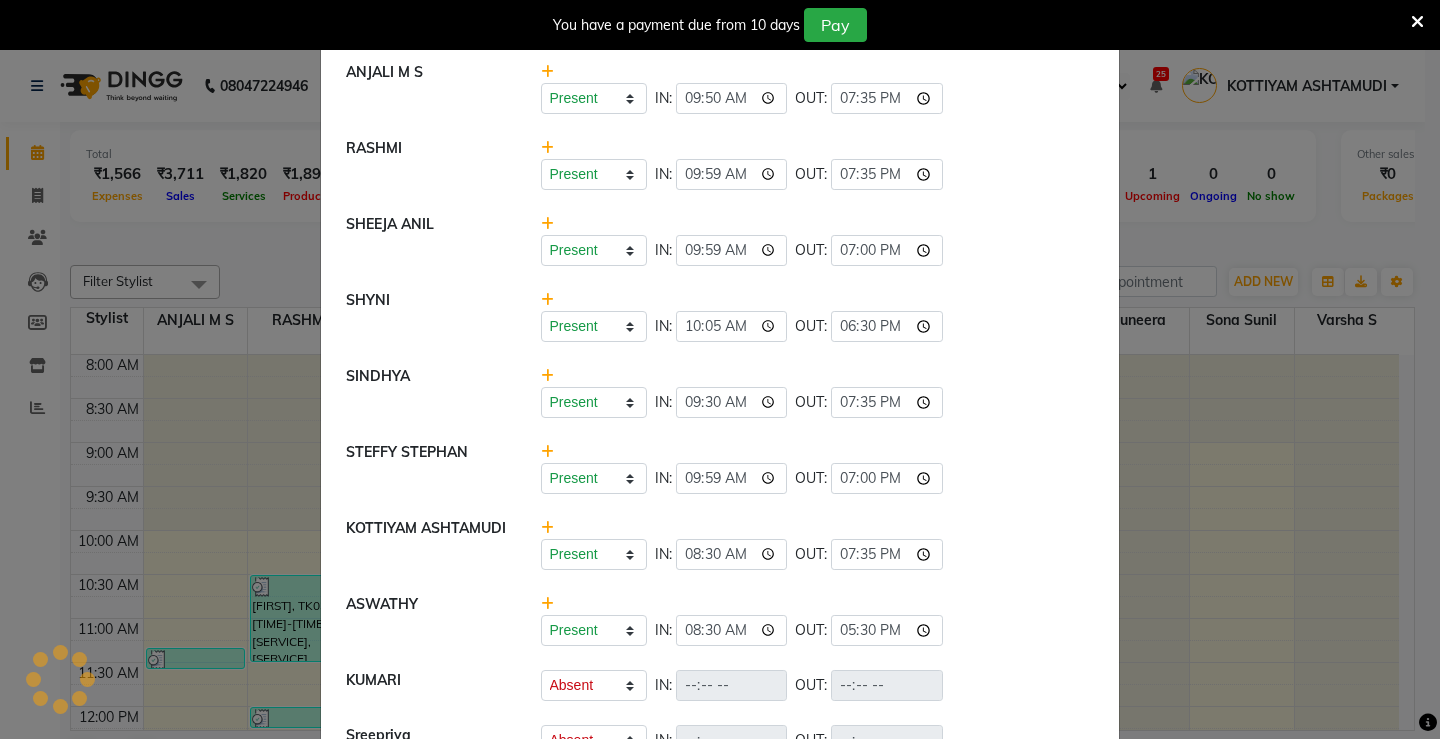 click on "Present   Absent   Late   Half Day   Weekly Off  IN:  [TIME] OUT:  [TIME]" 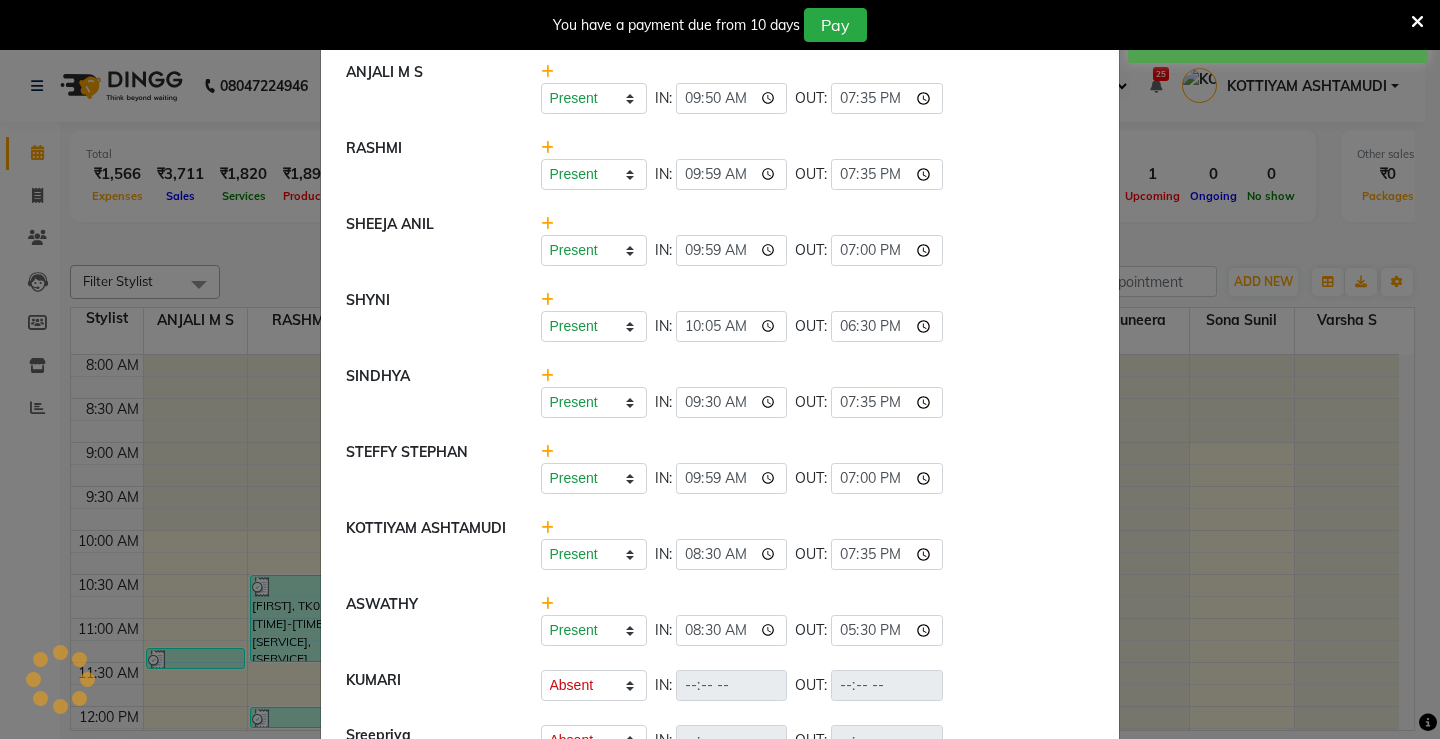 select on "A" 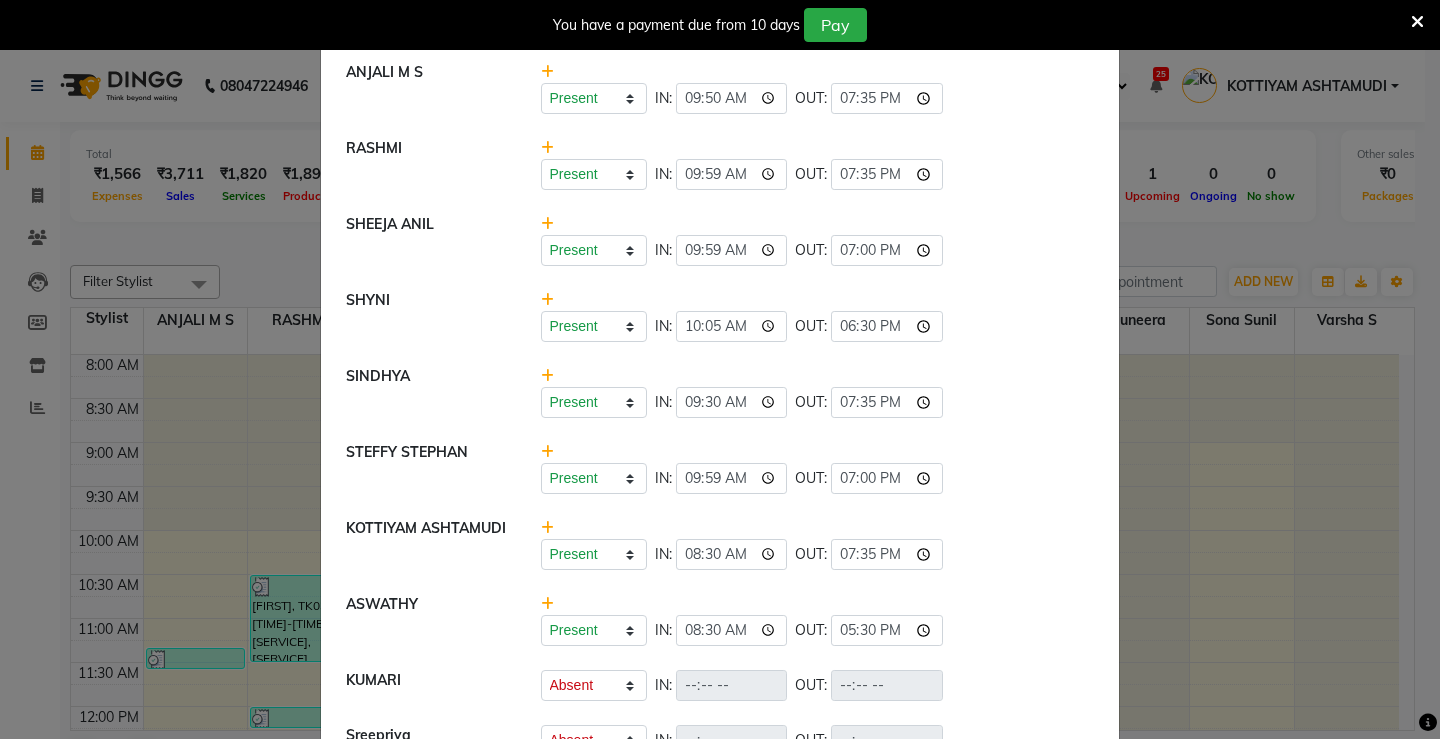 click on "Attendance × Select Date [DATE]  [FIRST] [LAST]   Present   Absent   Late   Half Day   Weekly Off  IN:  [TIME] OUT:  [TIME]  [FIRST]   Present   Absent   Late   Half Day   Weekly Off  IN:  [TIME] OUT:  [TIME]  [FIRST] [LAST]   Present   Absent   Late   Half Day   Weekly Off  IN:  [TIME] OUT:  [TIME]  [FIRST]    Present   Absent   Late   Half Day   Weekly Off  IN:  [TIME] OUT:  [TIME]  [FIRST]    Present   Absent   Late   Half Day   Weekly Off  IN:  [TIME] OUT:  [TIME]  [FIRST] [LAST]   Present   Absent   Late   Half Day   Weekly Off  IN:  [TIME] OUT:  [TIME]  [FIRST] [LAST]   Present   Absent   Late   Half Day   Weekly Off  IN:  [TIME] OUT:  [TIME]  [FIRST]   Present   Absent   Late   Half Day   Weekly Off  IN:  [TIME] OUT:   [FIRST]   Present   Absent   Late   Half Day   Weekly Off  IN:  [TIME] OUT:  [TIME]  [FIRST]   Present   Absent   Late   Half Day   Weekly Off  IN:  OUT:   [FIRST]   Present   Absent   Late   Half Day   Weekly Off  IN:  OUT:   [FIRST]   Present   Absent   Late   Half Day   Weekly Off  IN:  OUT:   [FIRST]   Present   Absent   Late   Half Day   Weekly Off  IN:  OUT:   [FIRST] [LAST]" 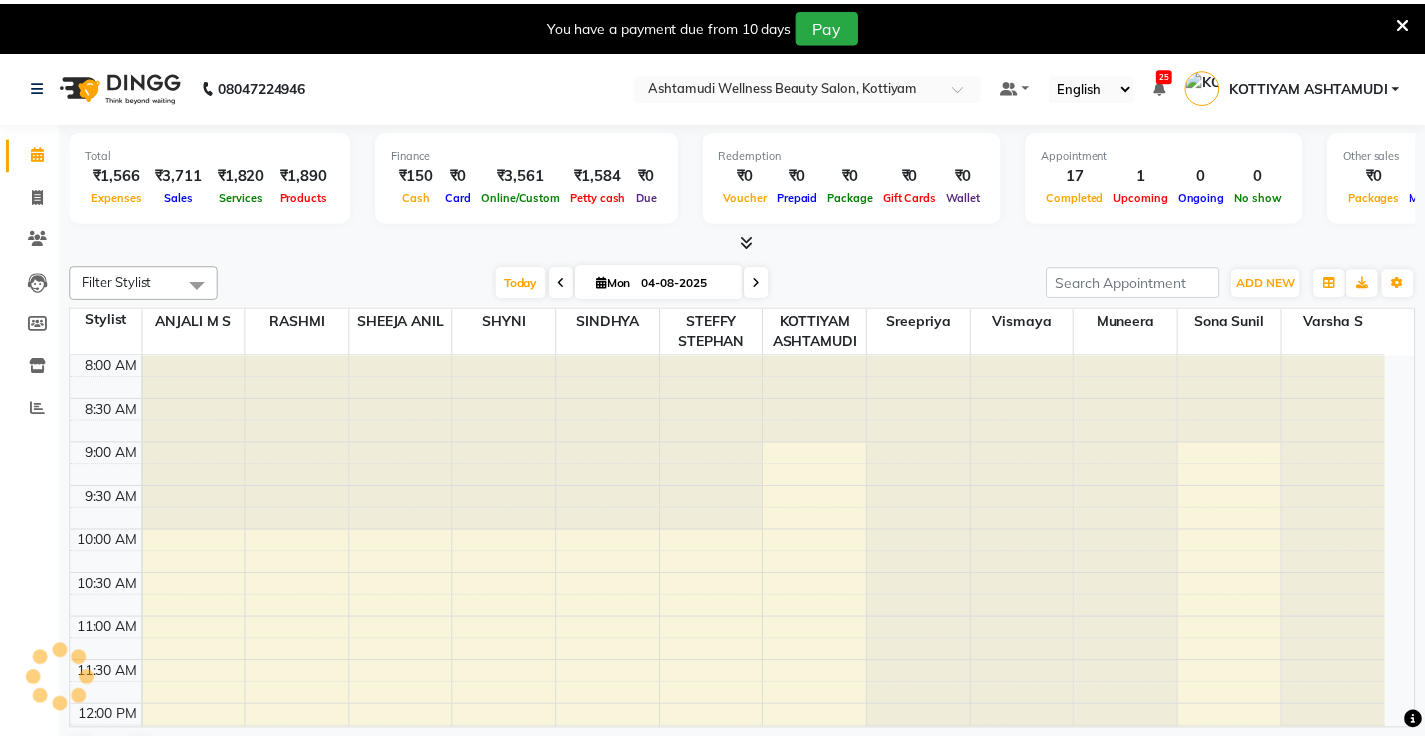 scroll, scrollTop: 0, scrollLeft: 0, axis: both 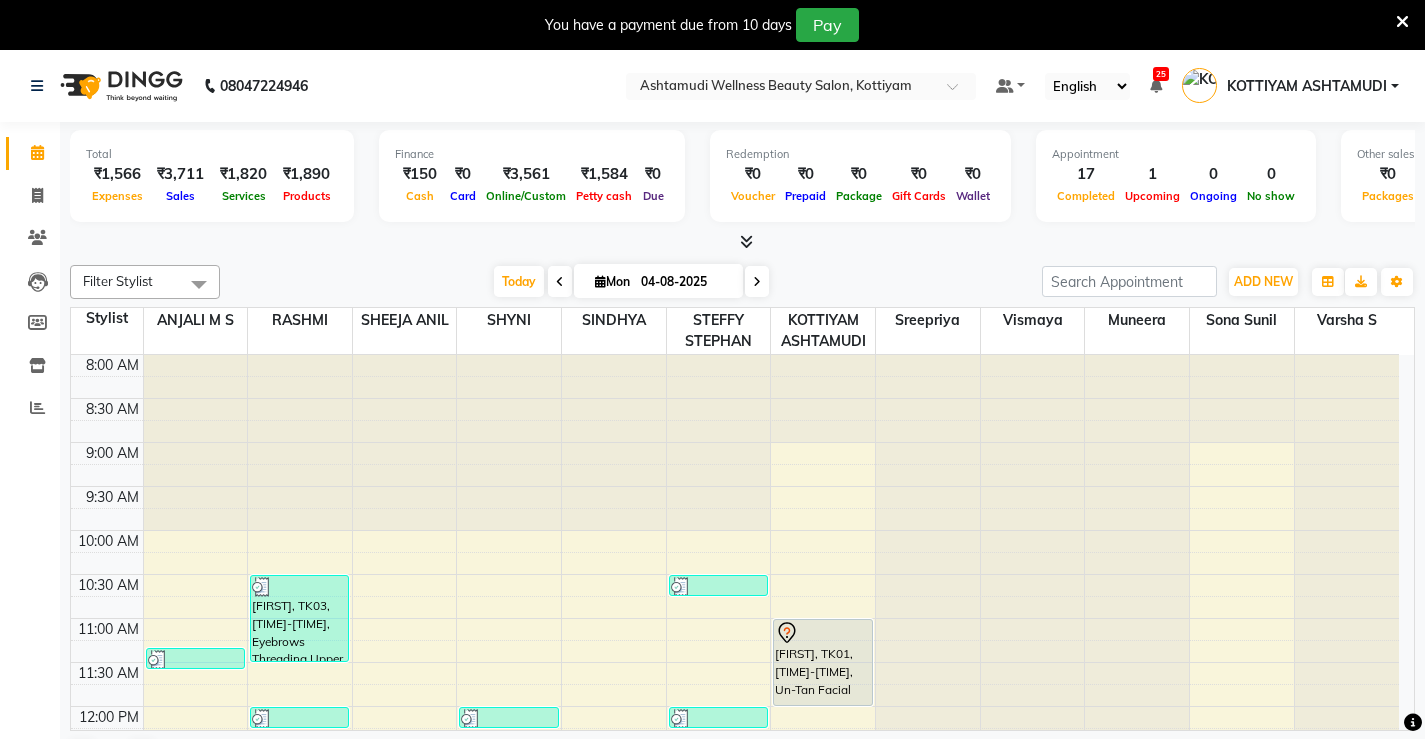 click on "KOTTIYAM ASHTAMUDI" at bounding box center [1290, 86] 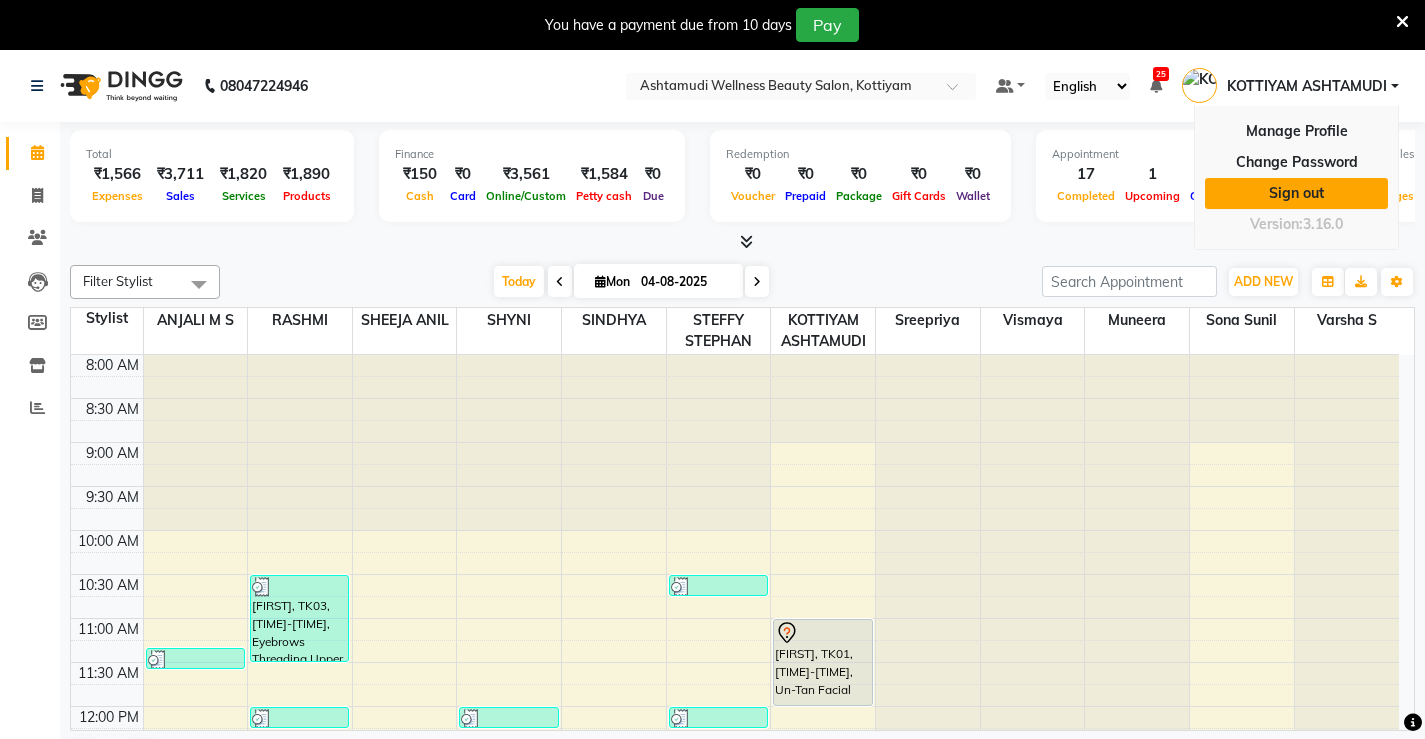 click on "Sign out" at bounding box center (1296, 193) 